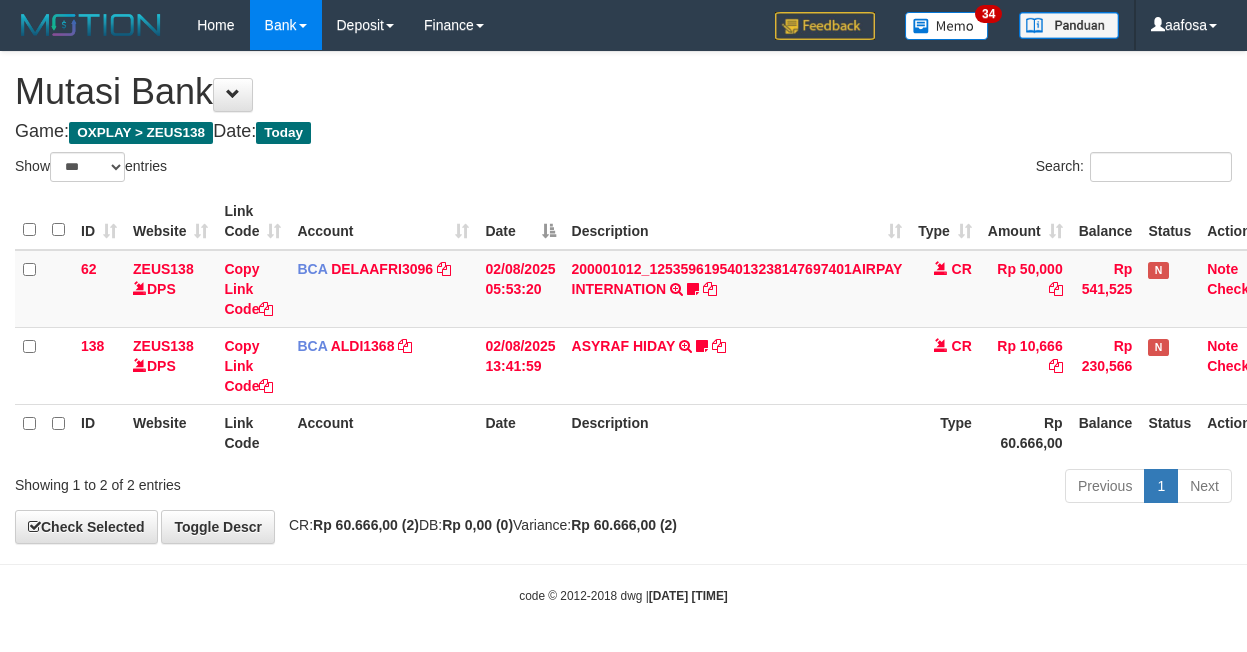 select on "***" 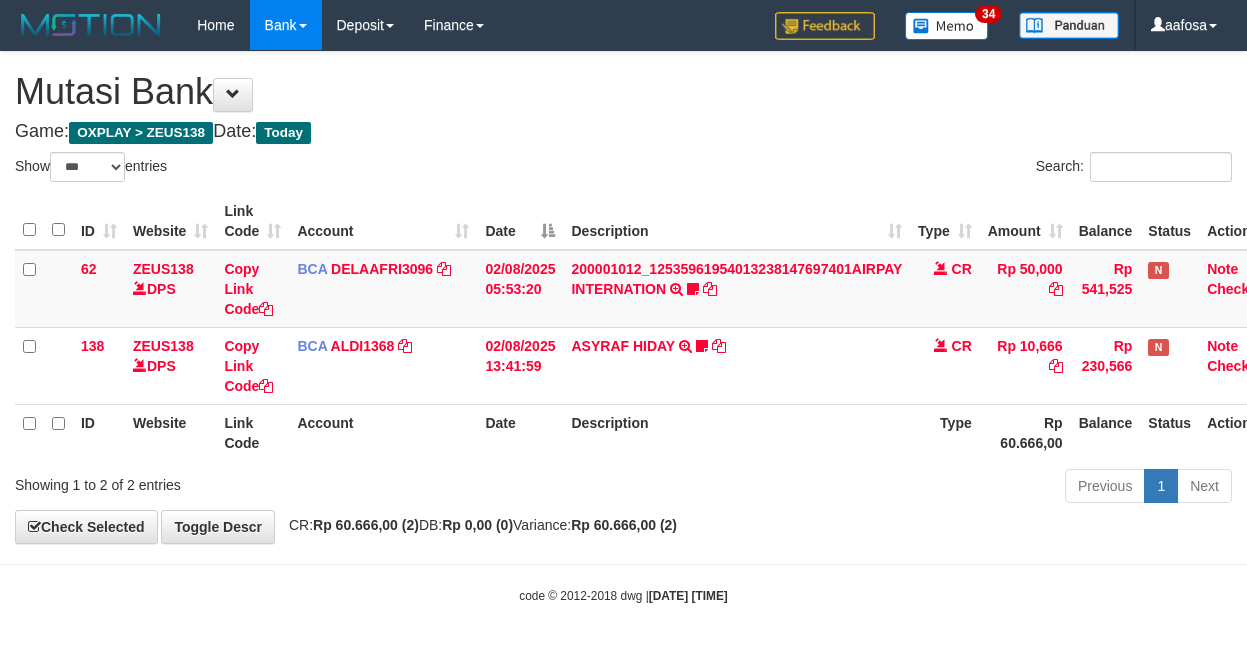 scroll, scrollTop: 3, scrollLeft: 31, axis: both 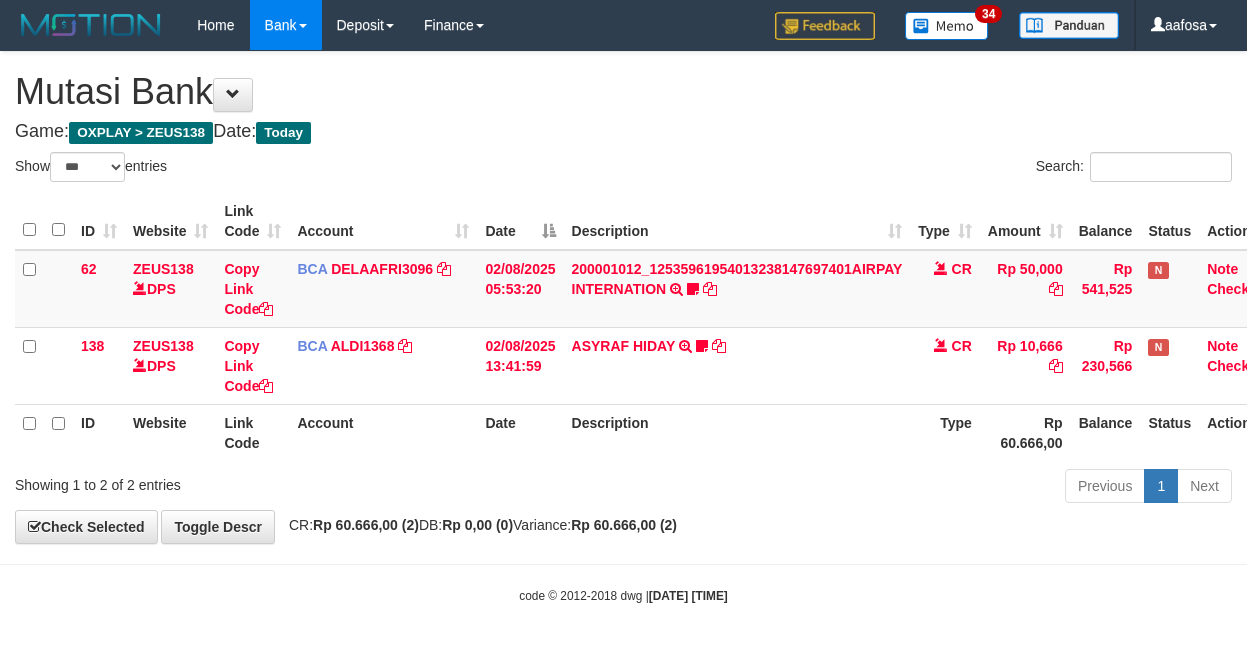 select on "***" 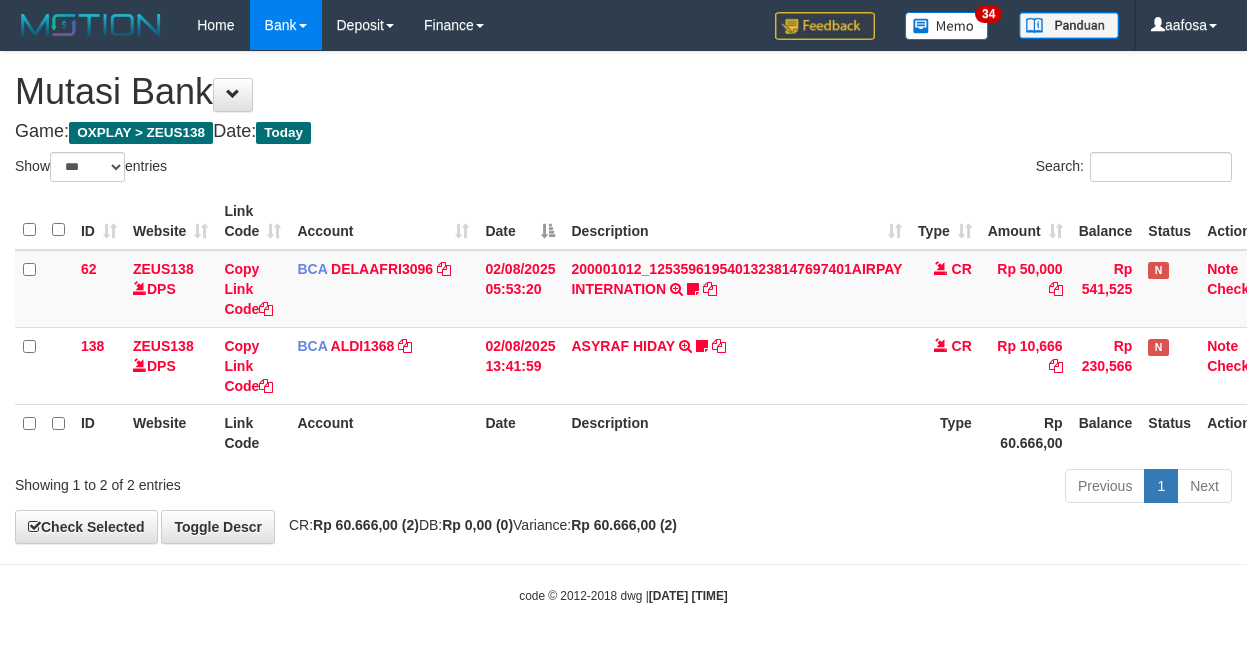 scroll, scrollTop: 3, scrollLeft: 31, axis: both 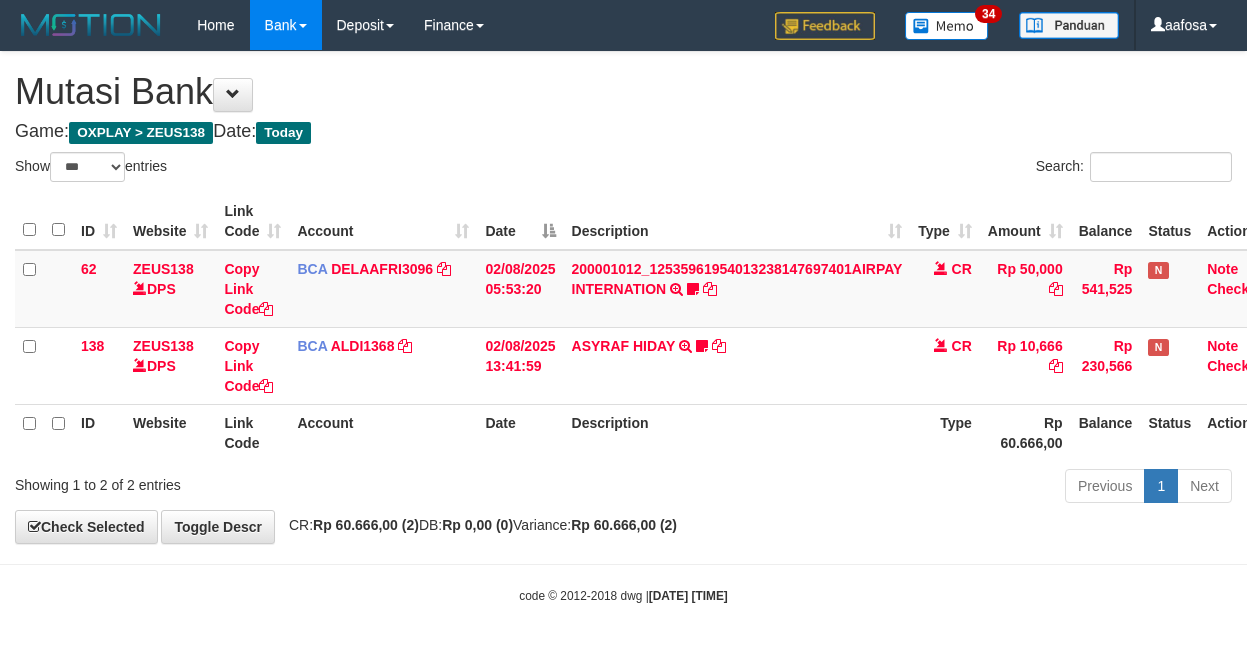 select on "***" 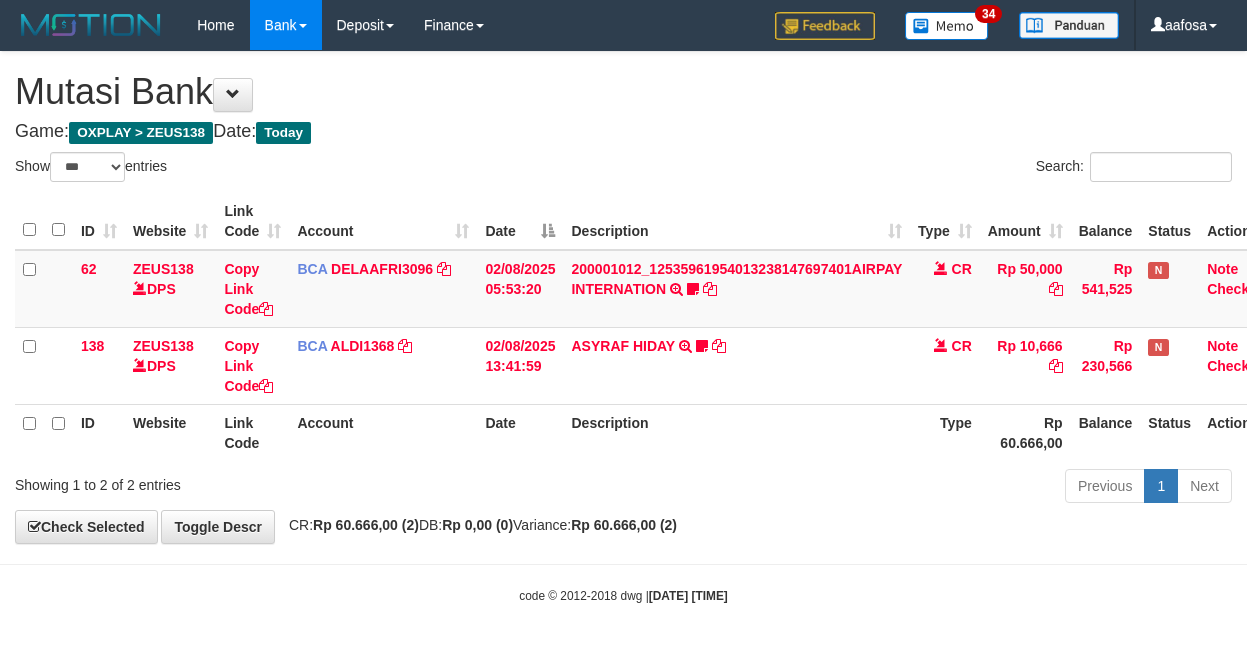 scroll, scrollTop: 3, scrollLeft: 31, axis: both 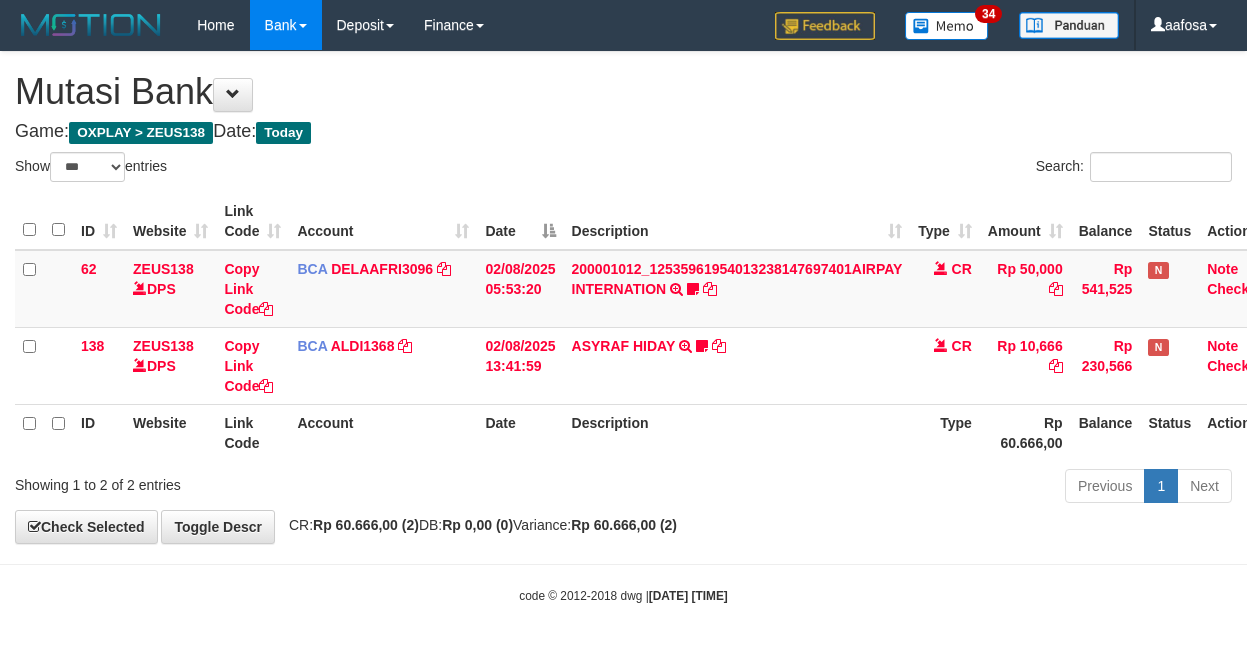 select on "***" 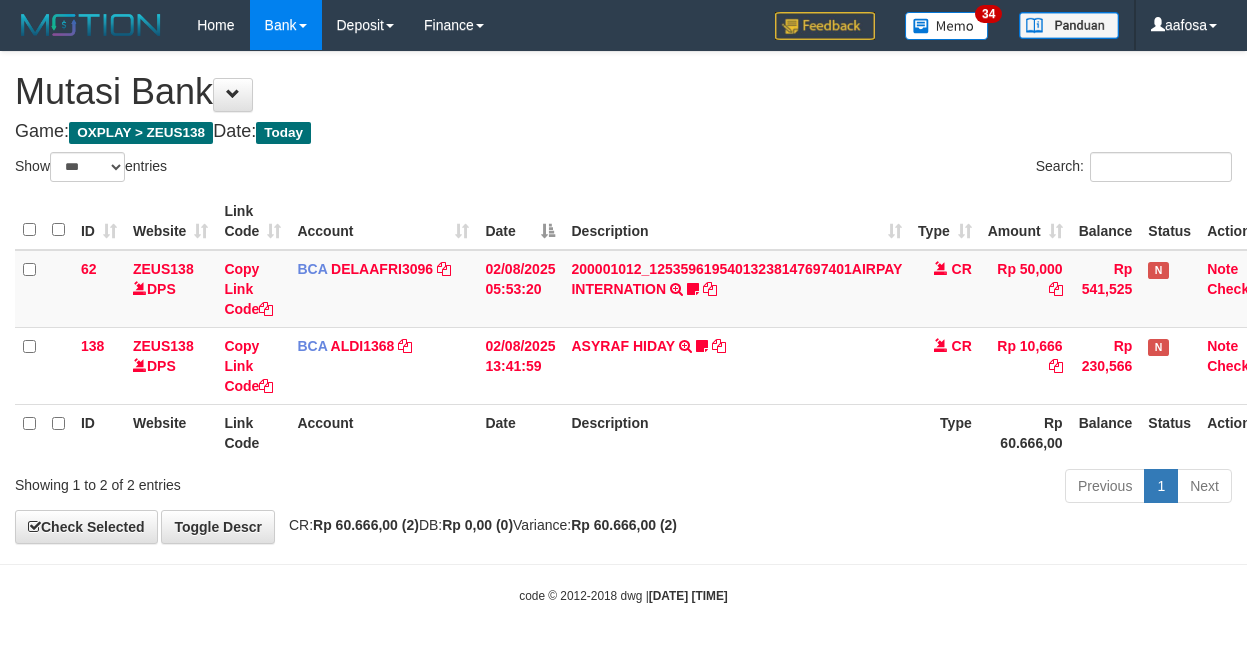 scroll, scrollTop: 3, scrollLeft: 31, axis: both 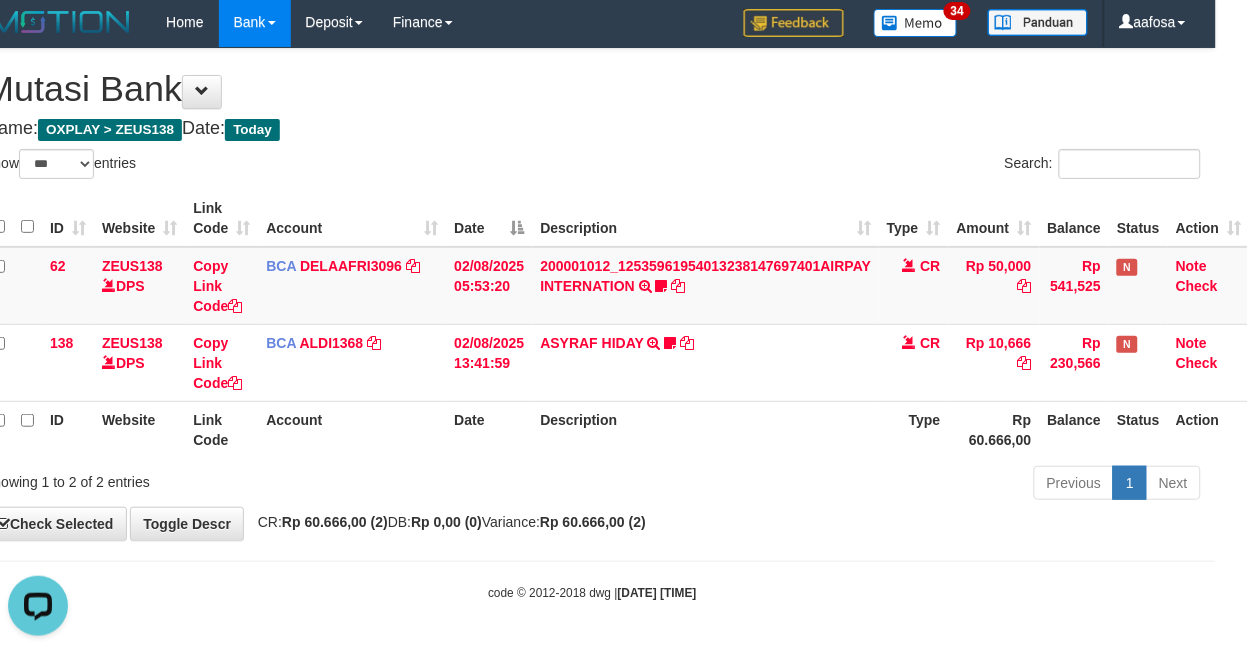 click on "**********" at bounding box center (592, 294) 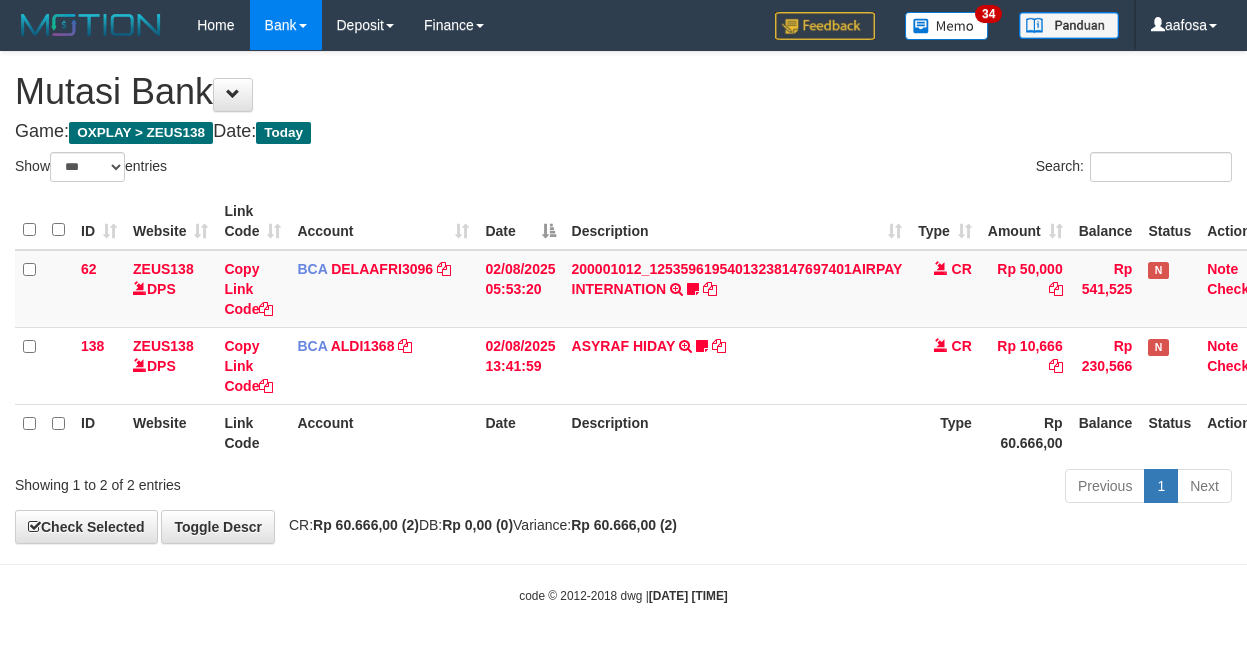 select on "***" 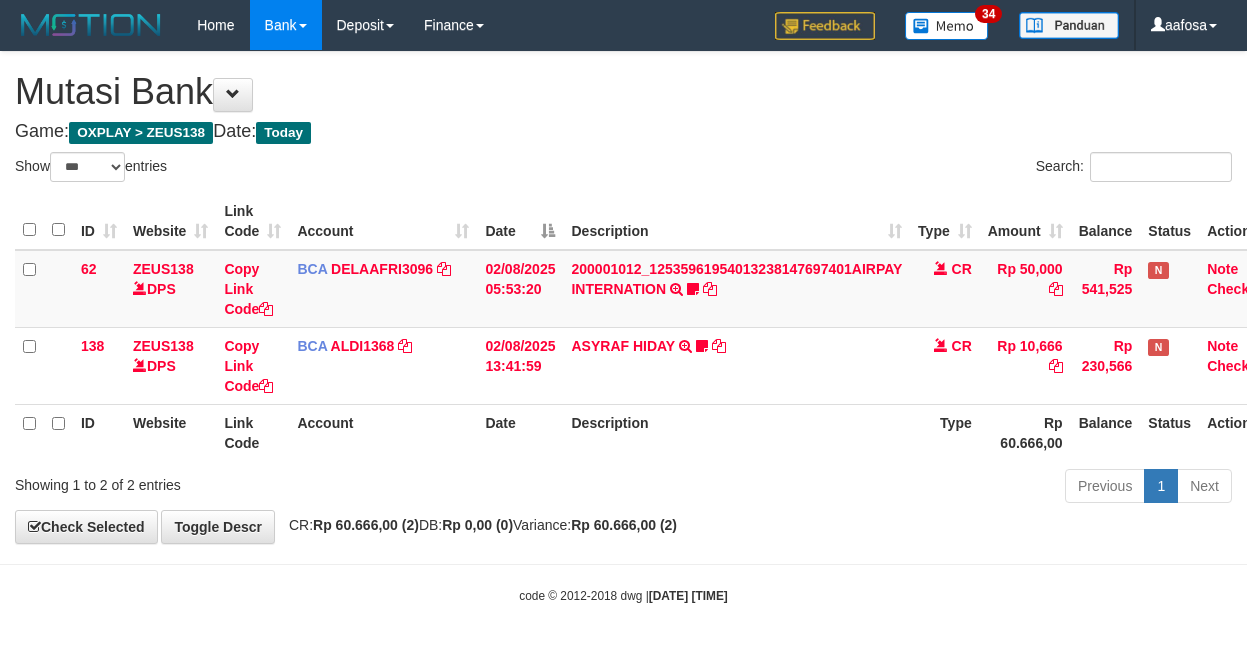scroll, scrollTop: 3, scrollLeft: 31, axis: both 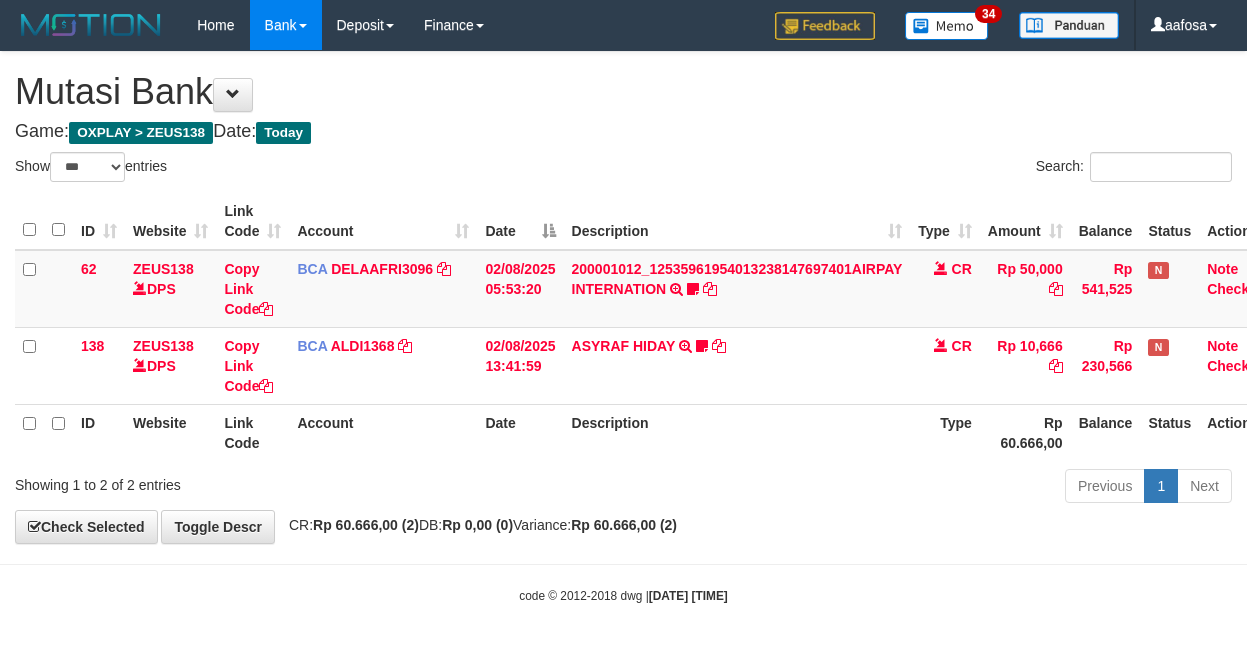 select on "***" 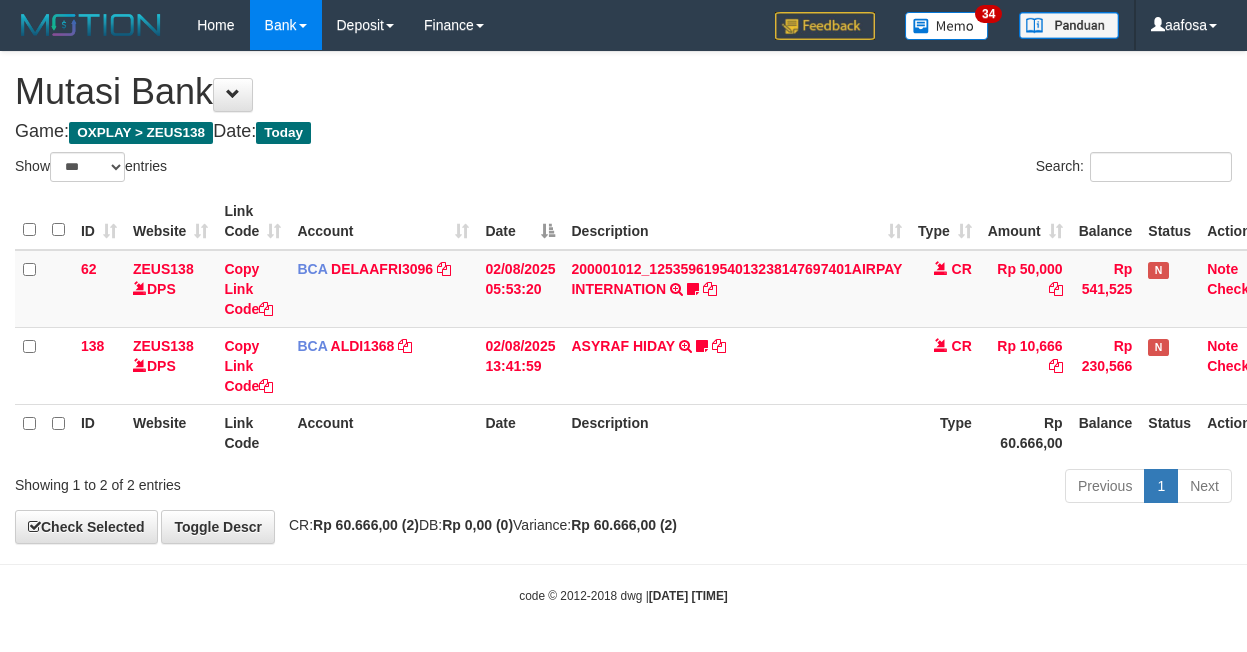 scroll, scrollTop: 3, scrollLeft: 31, axis: both 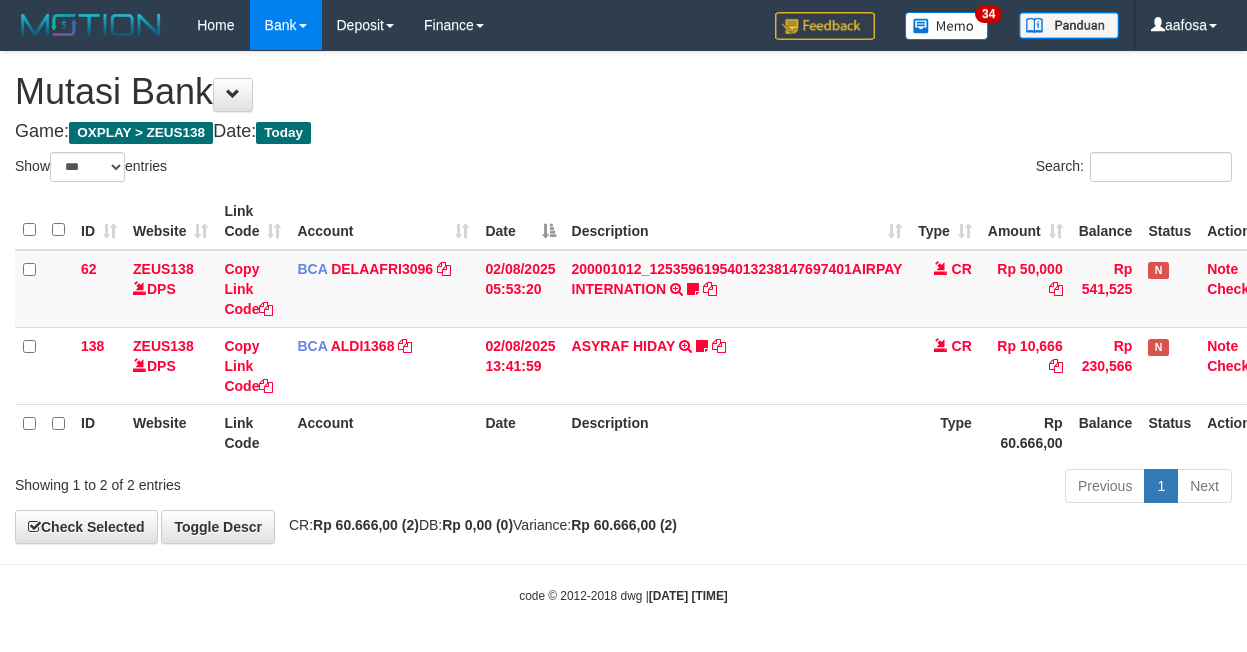 select on "***" 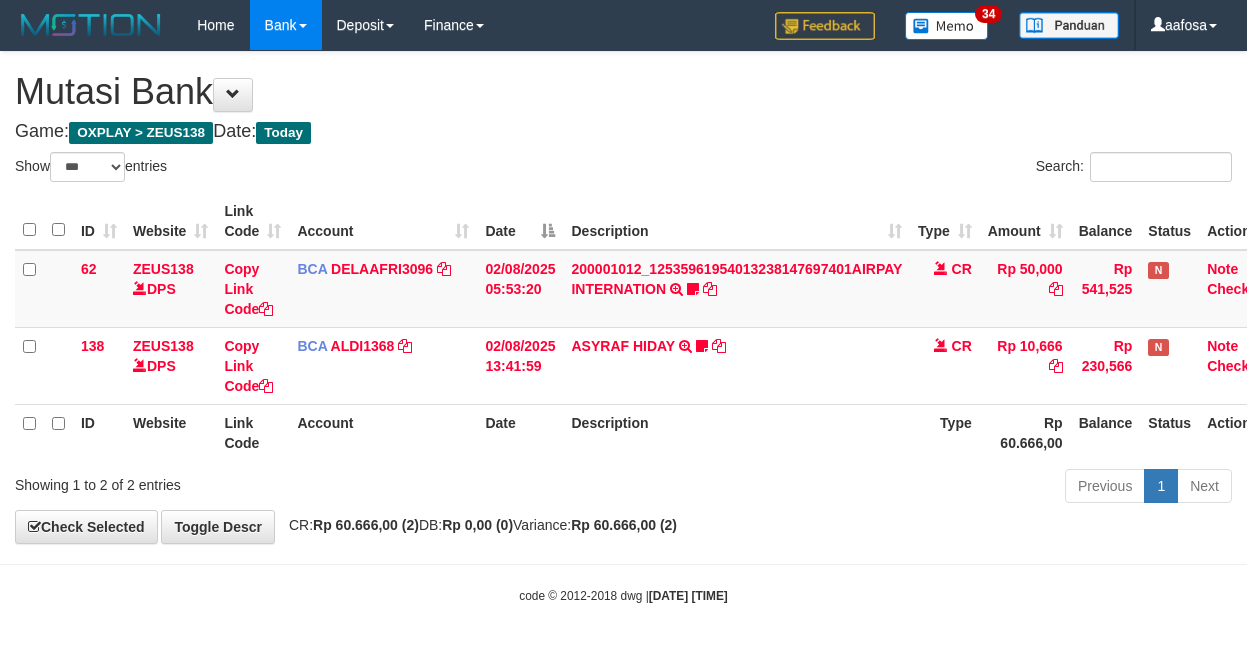 scroll, scrollTop: 3, scrollLeft: 31, axis: both 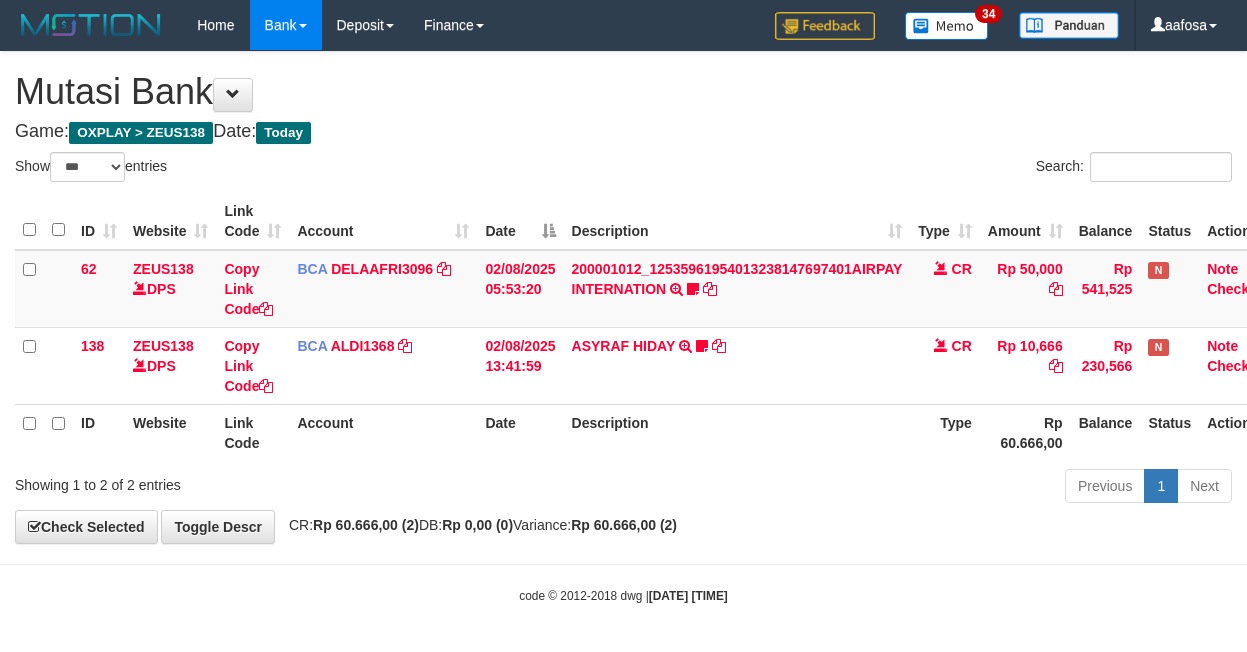 select on "***" 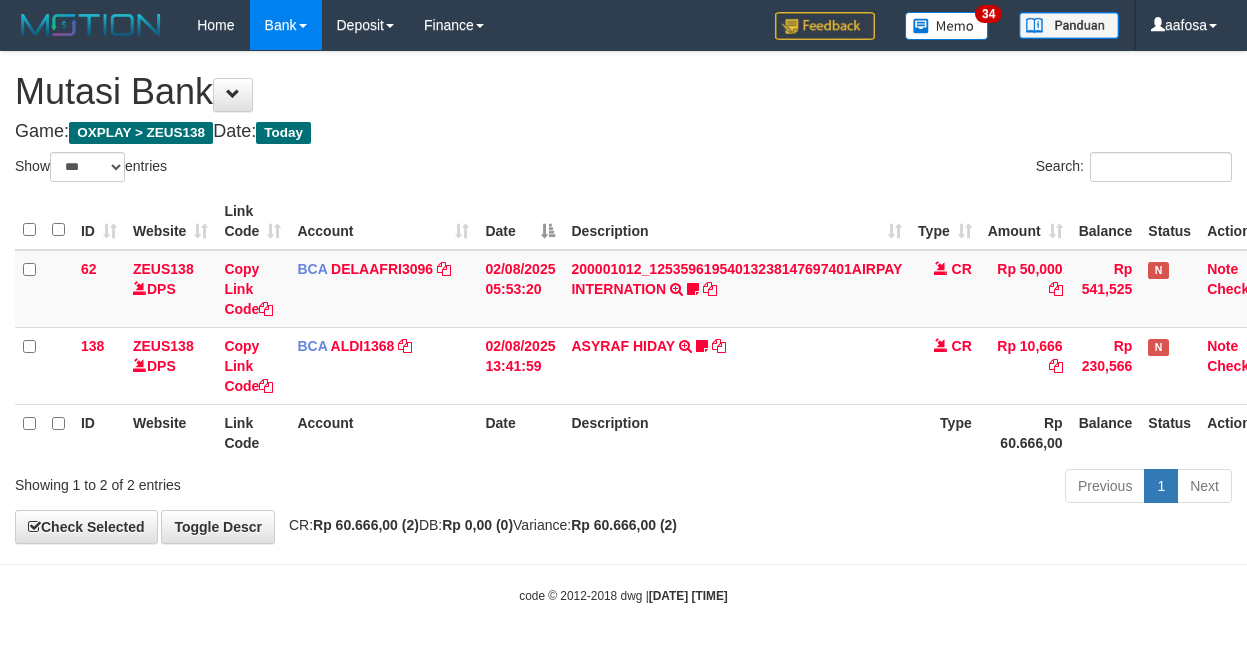 scroll, scrollTop: 3, scrollLeft: 31, axis: both 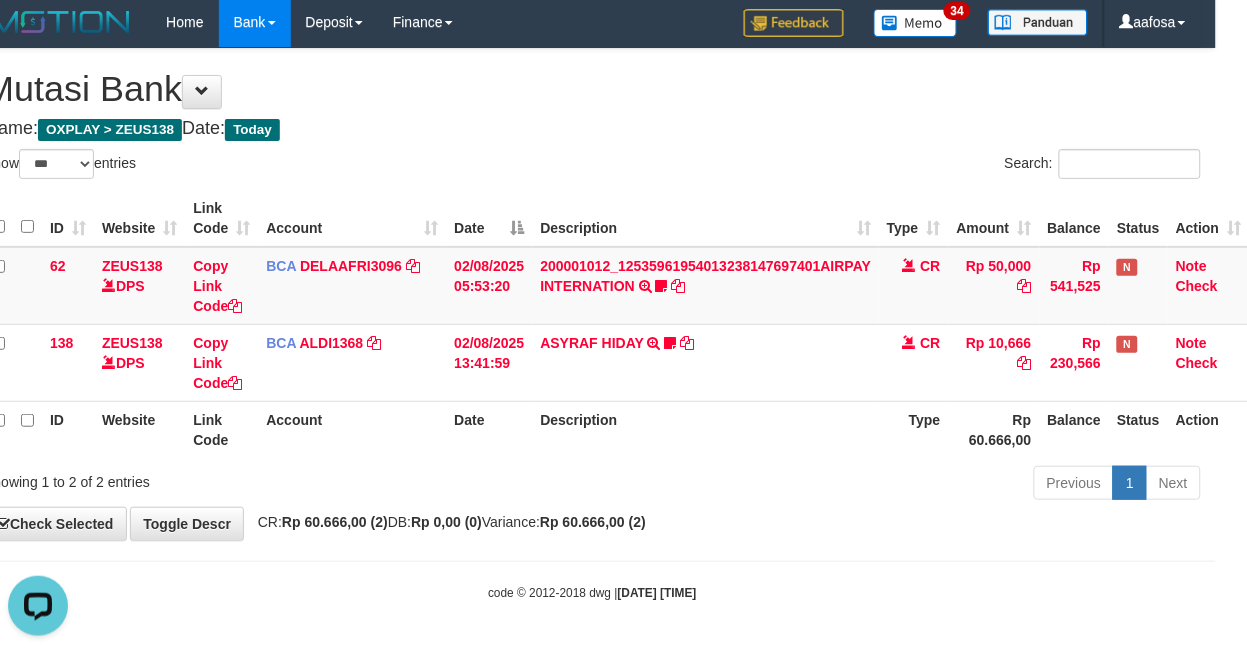click on "Description" at bounding box center [705, 218] 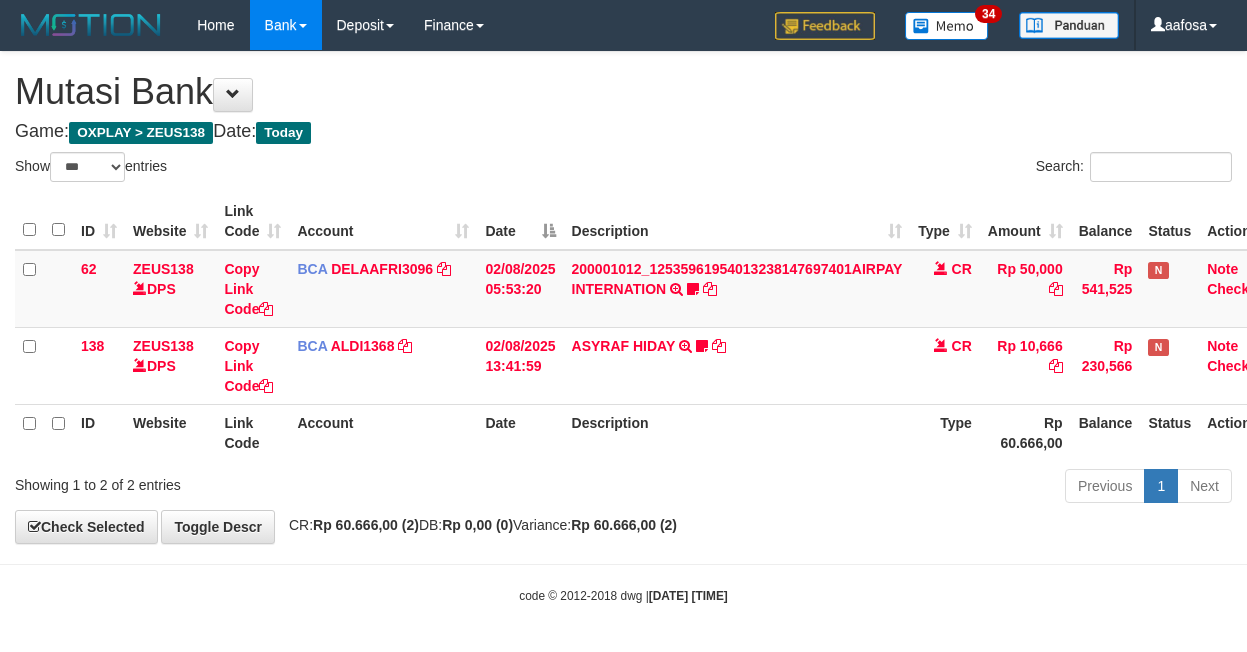 select on "***" 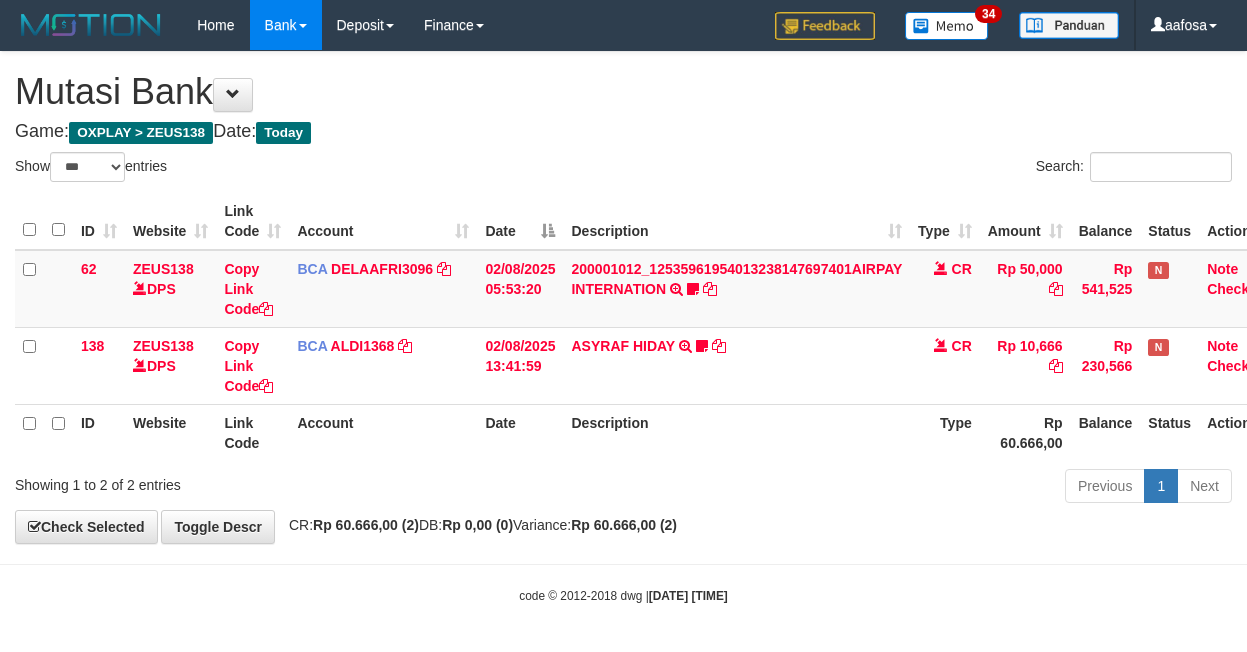 scroll, scrollTop: 3, scrollLeft: 31, axis: both 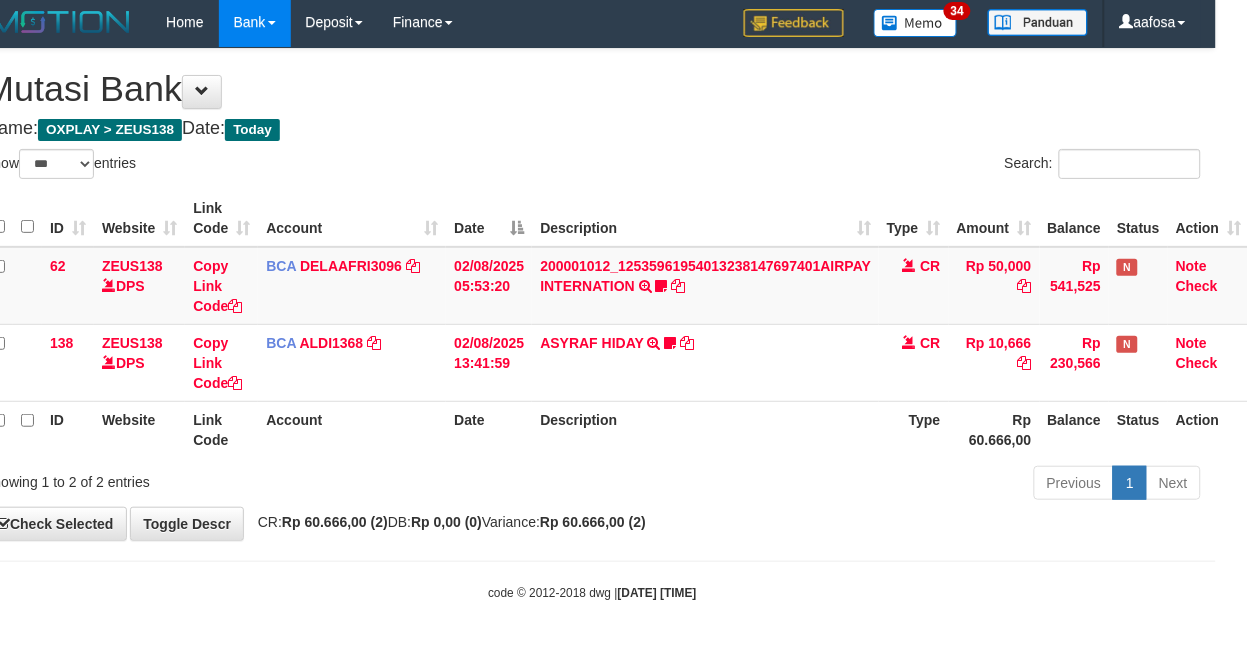 click on "Search:" at bounding box center [905, 166] 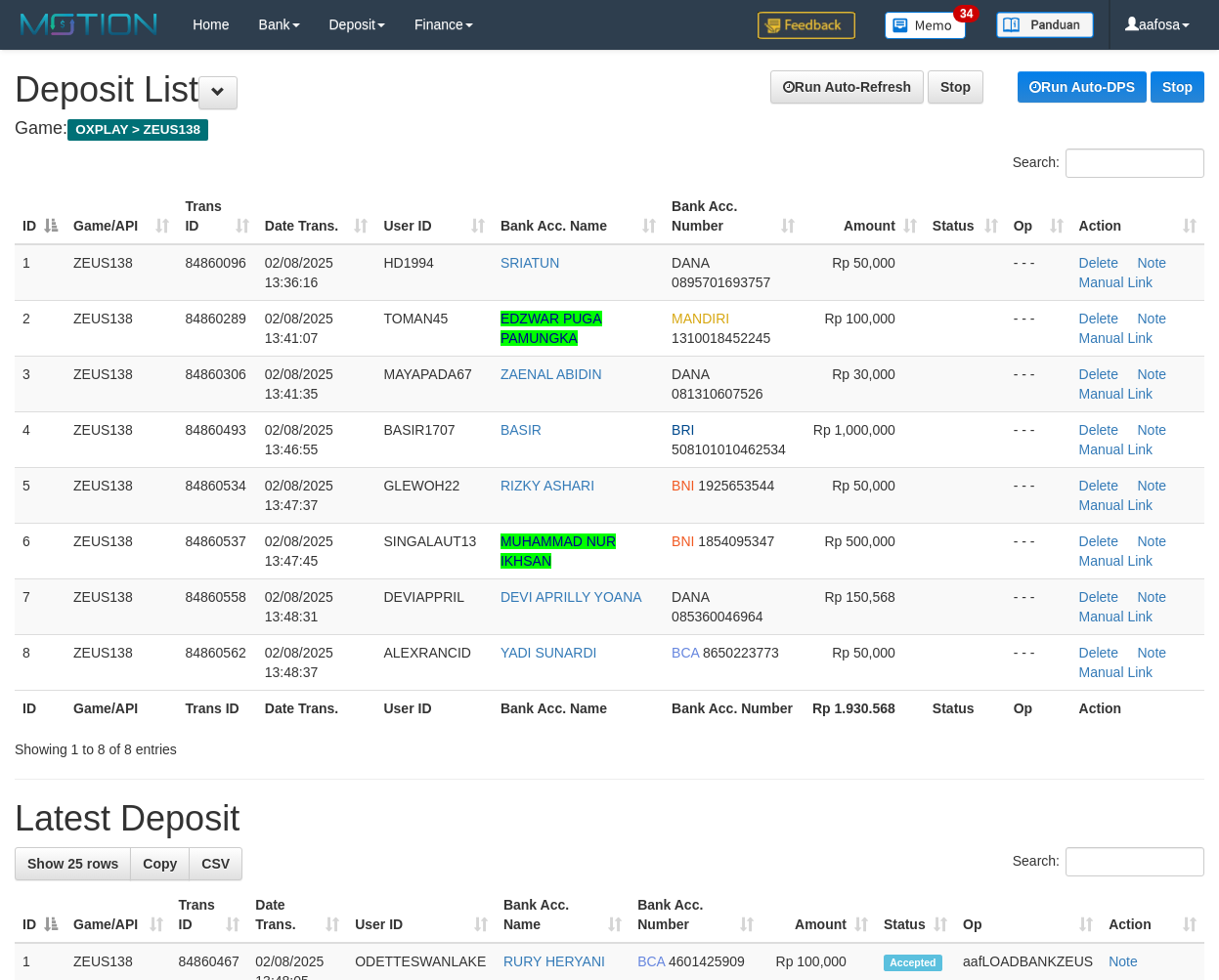 scroll, scrollTop: 0, scrollLeft: 0, axis: both 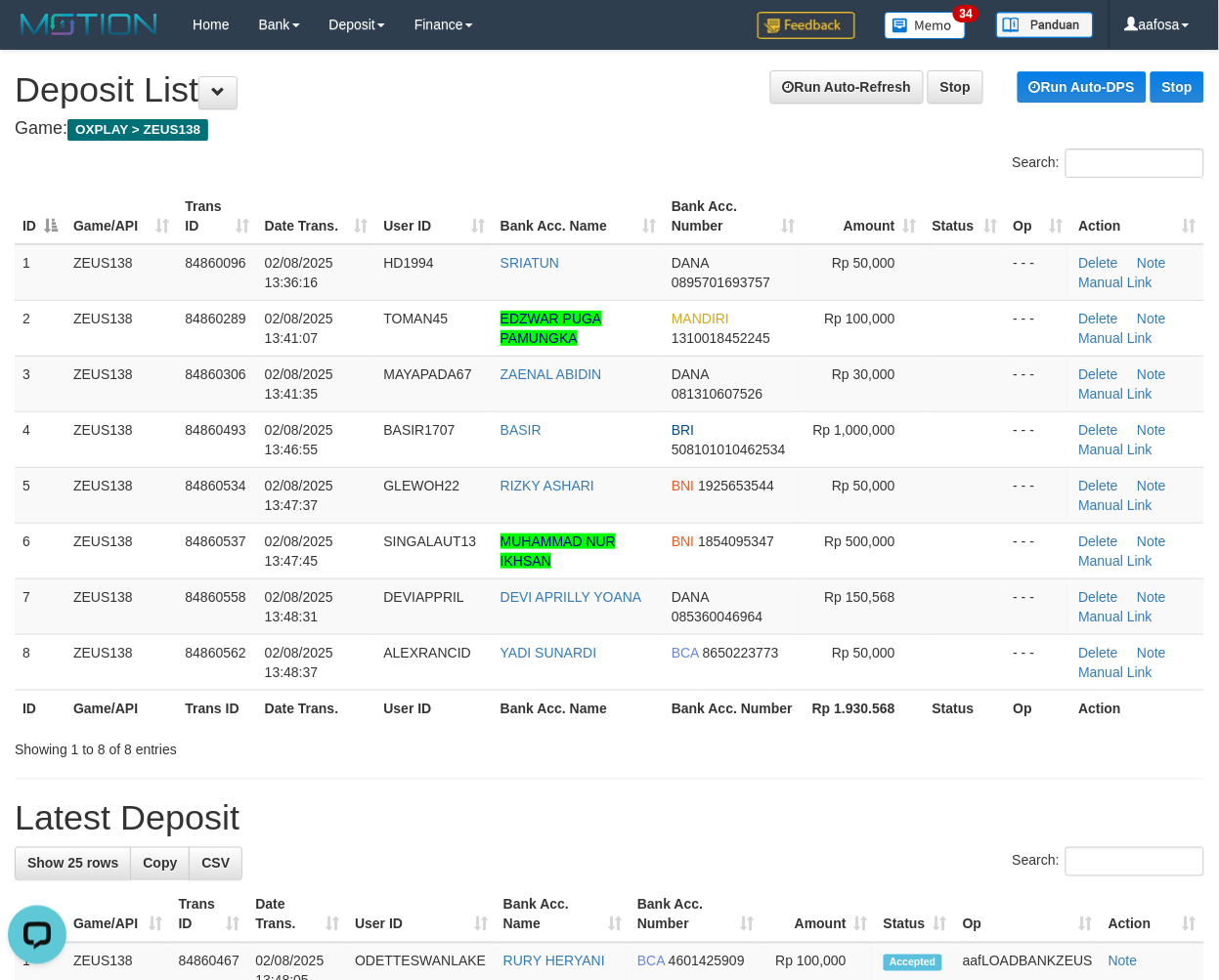 click on "Game:   OXPLAY > ZEUS138" at bounding box center (609, 129) 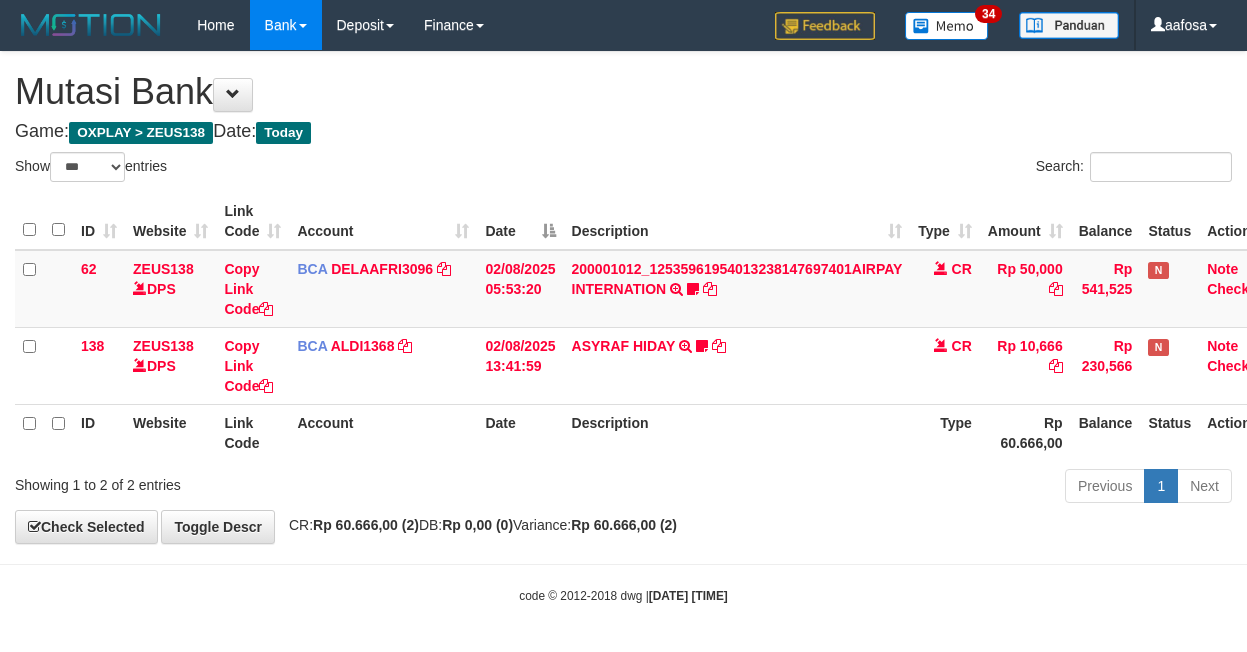 select on "***" 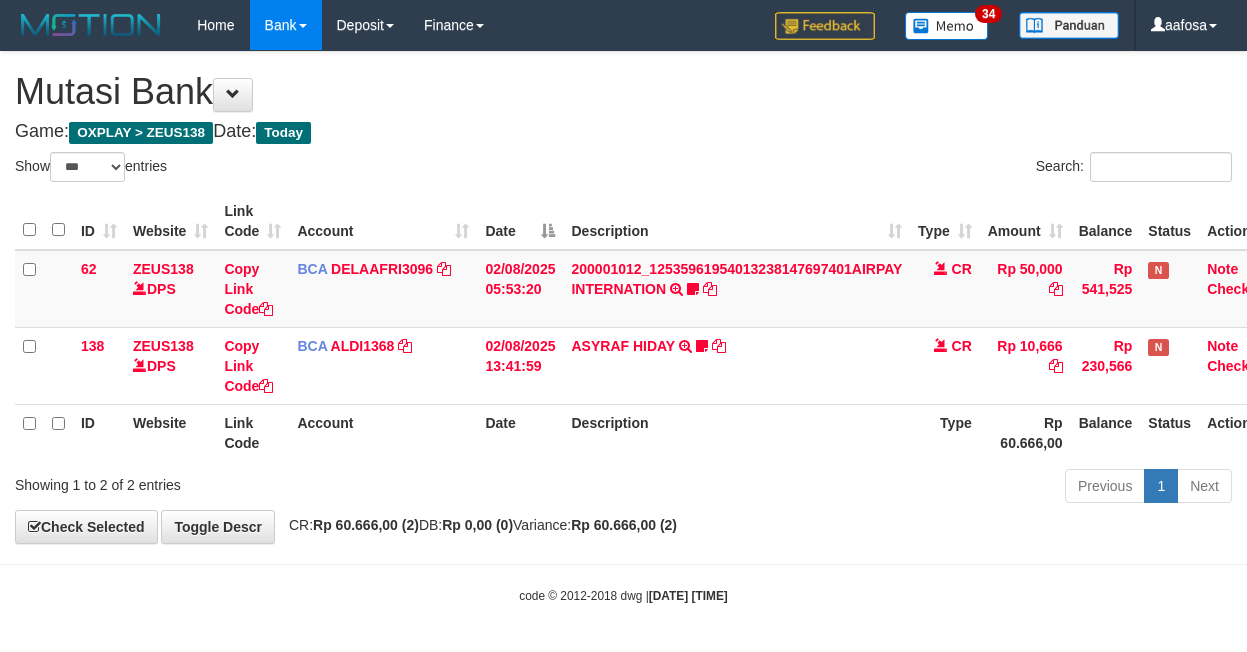 click on "Description" at bounding box center [736, 221] 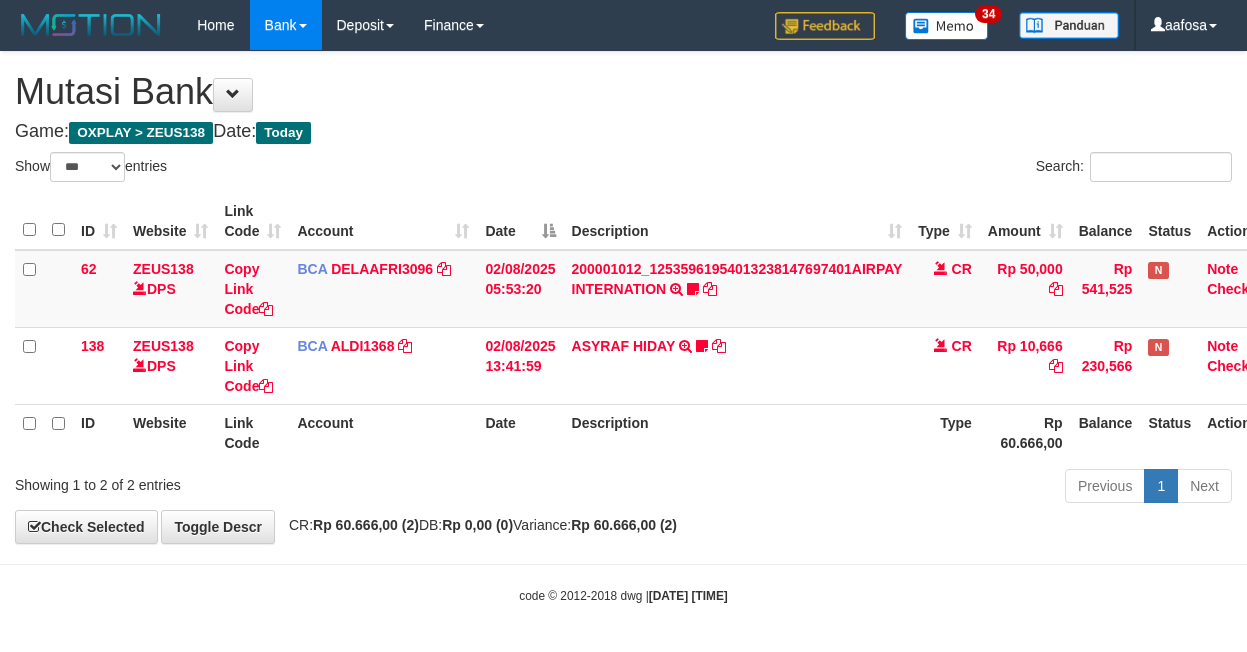 select on "***" 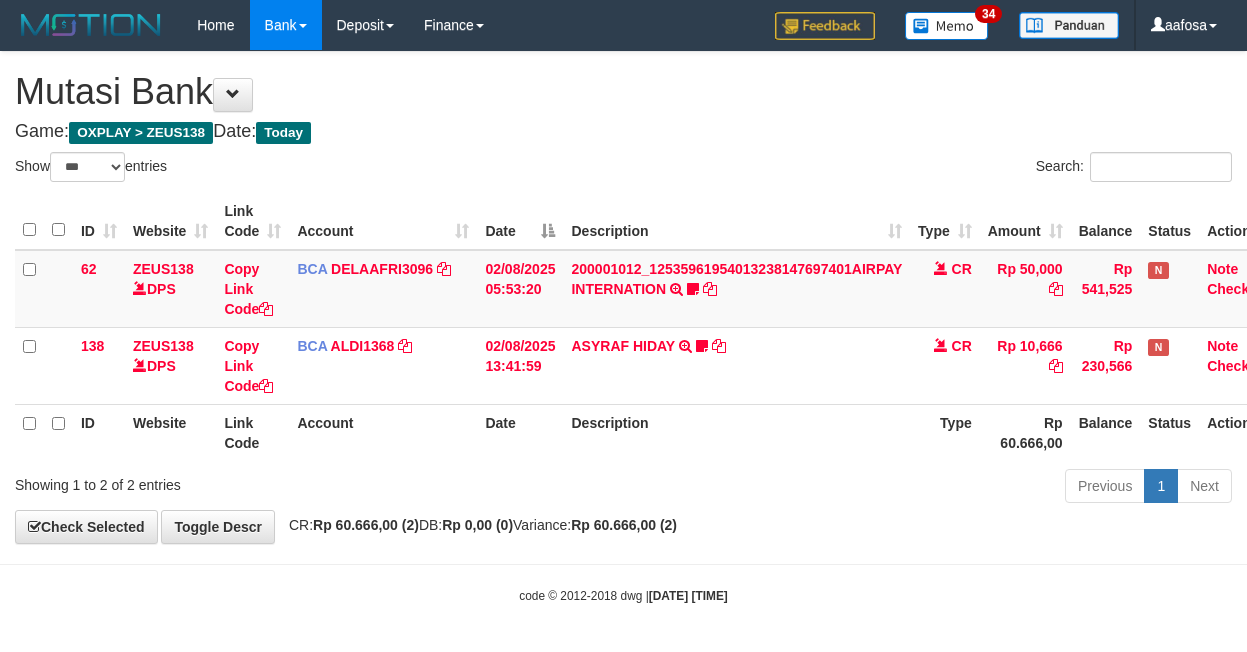 scroll, scrollTop: 3, scrollLeft: 31, axis: both 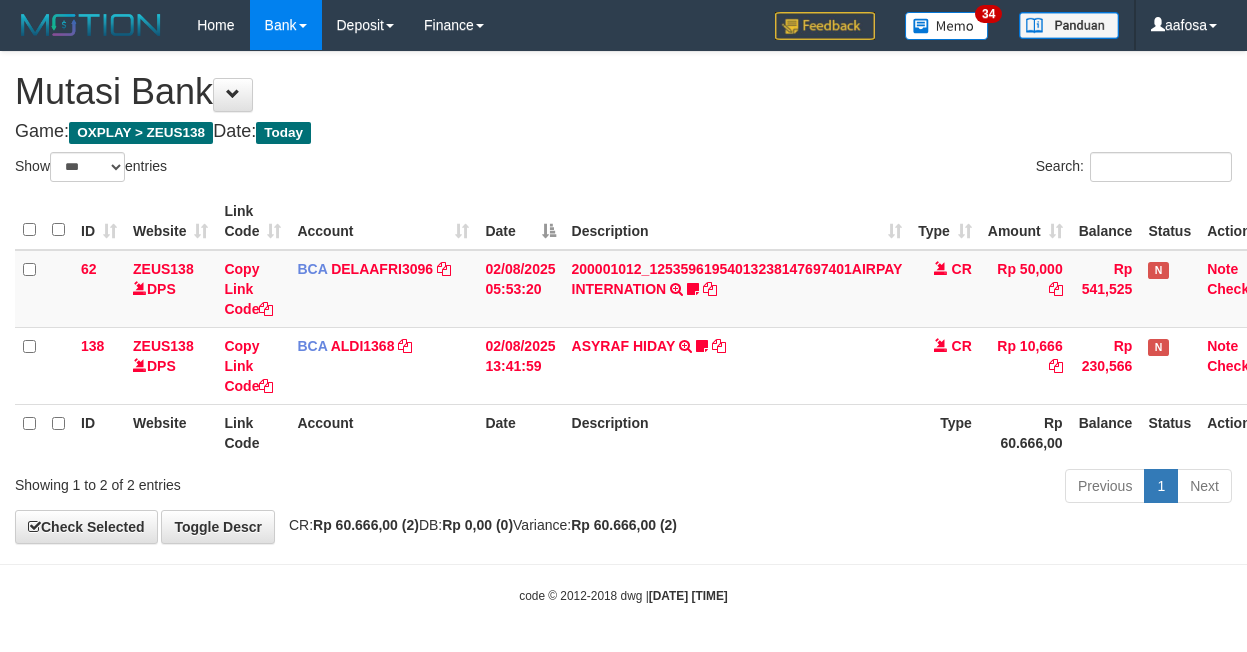 select on "***" 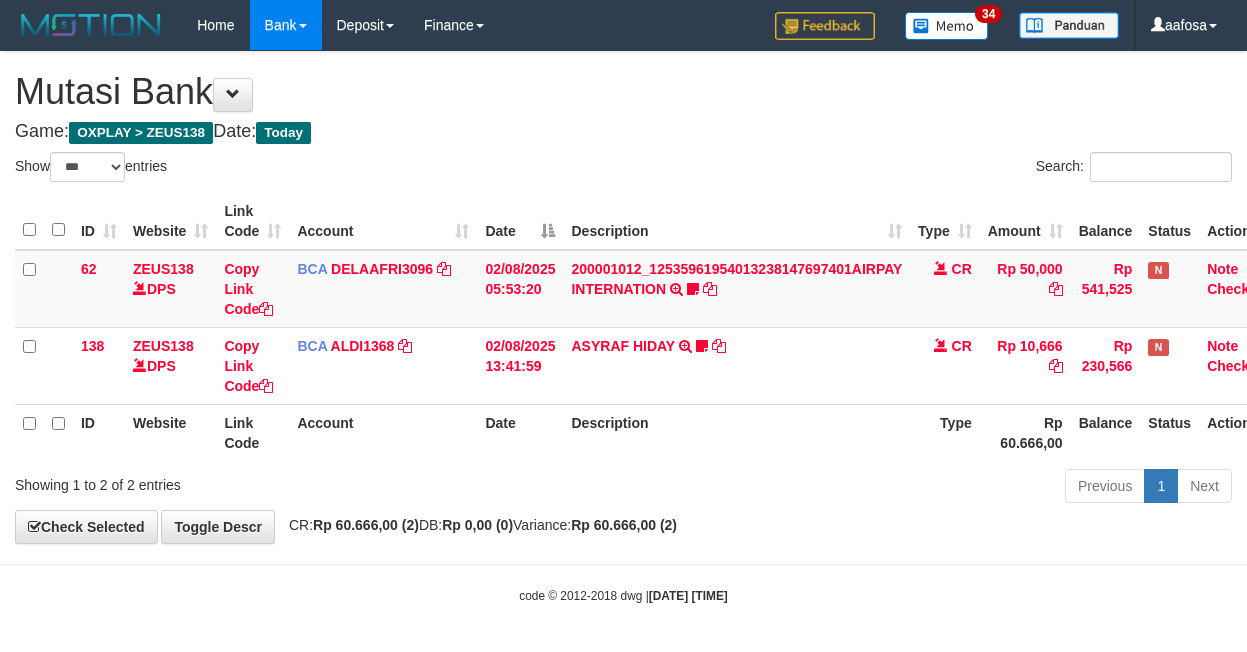 scroll, scrollTop: 3, scrollLeft: 31, axis: both 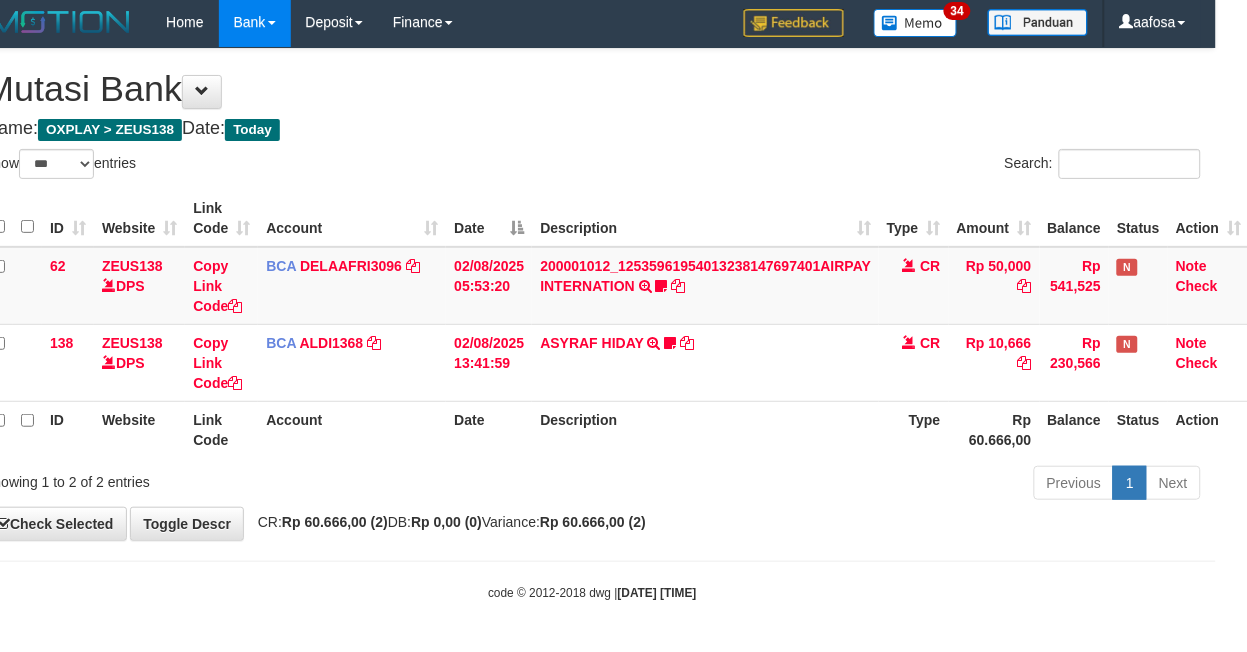click on "Search:" at bounding box center (905, 166) 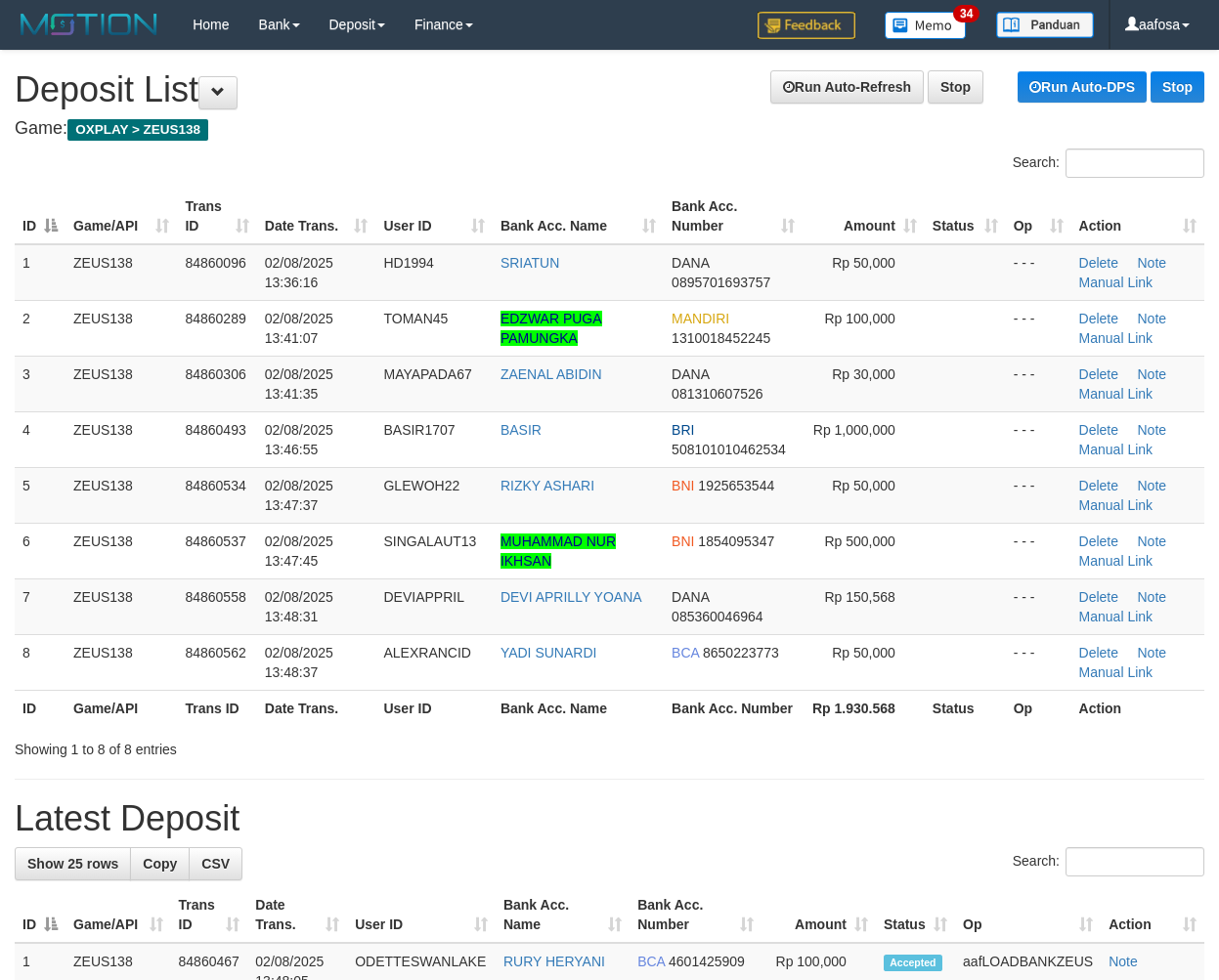 scroll, scrollTop: 0, scrollLeft: 0, axis: both 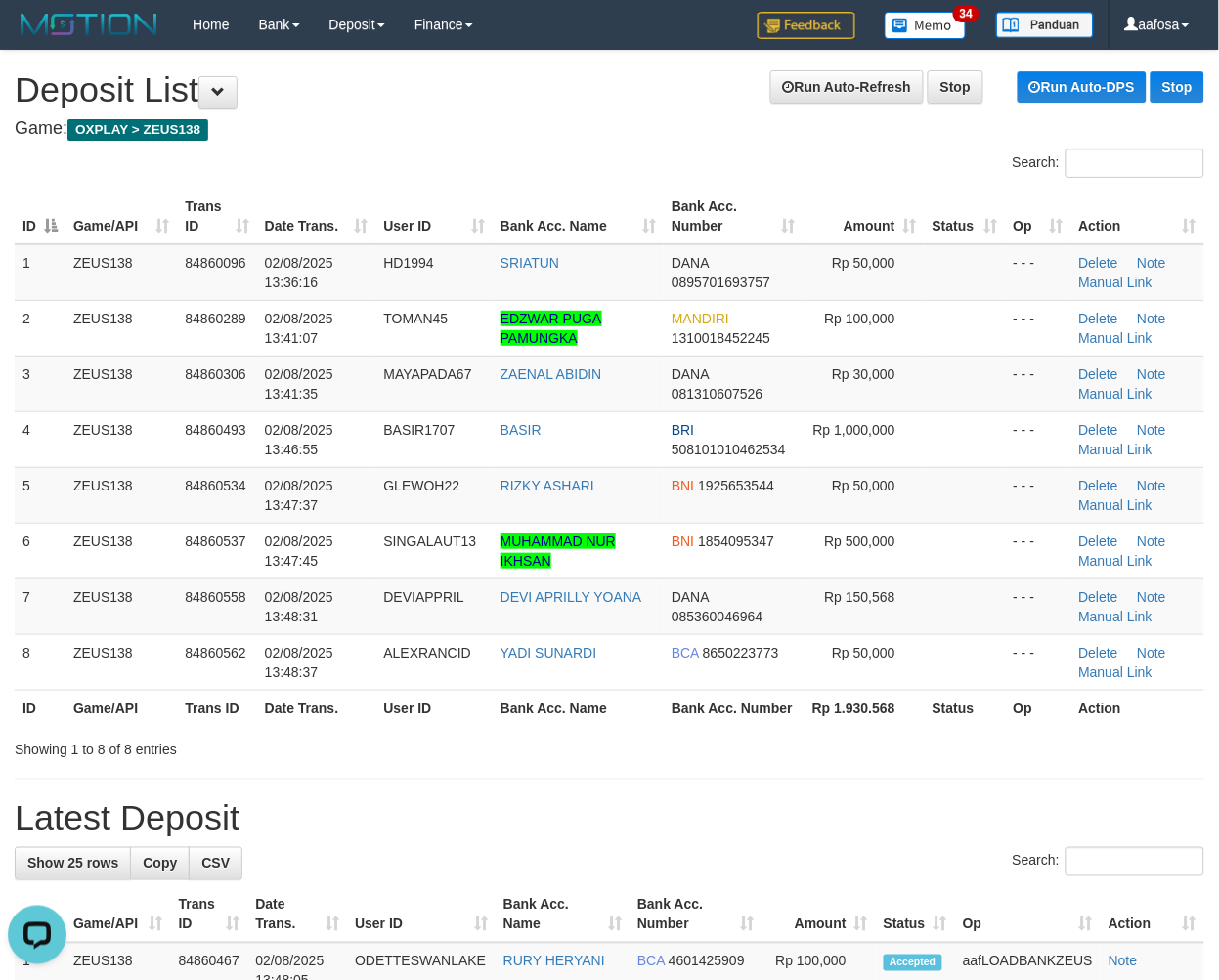 drag, startPoint x: 496, startPoint y: 114, endPoint x: 360, endPoint y: 148, distance: 140.18559 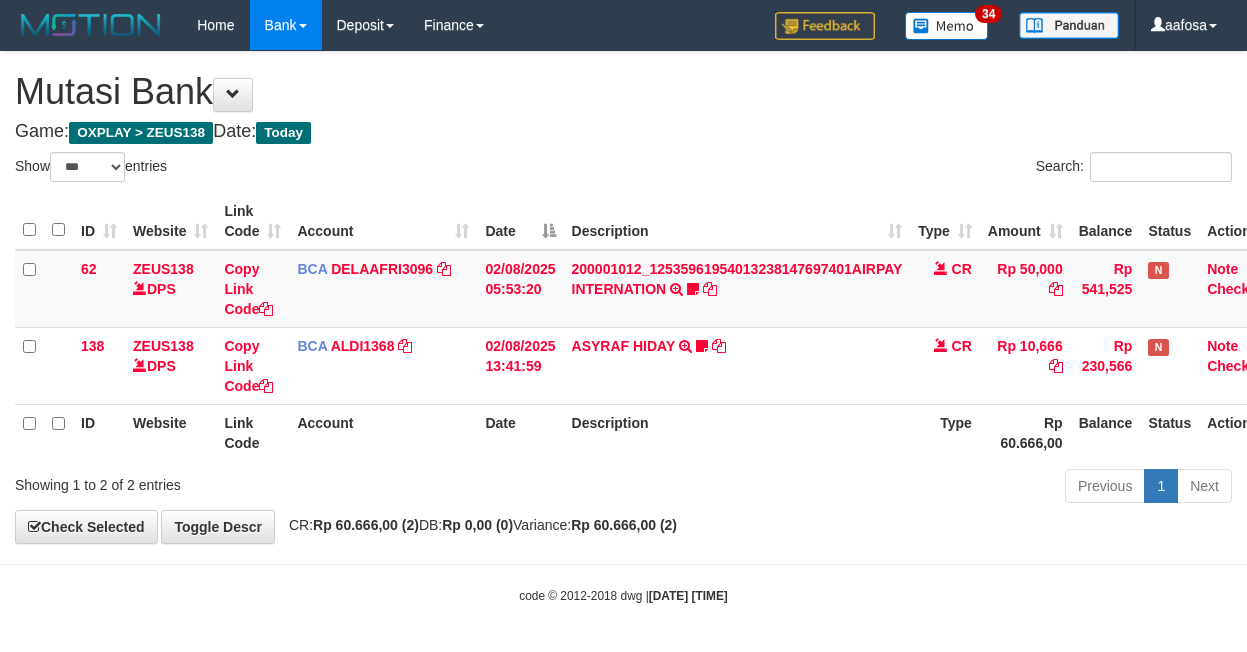 select on "***" 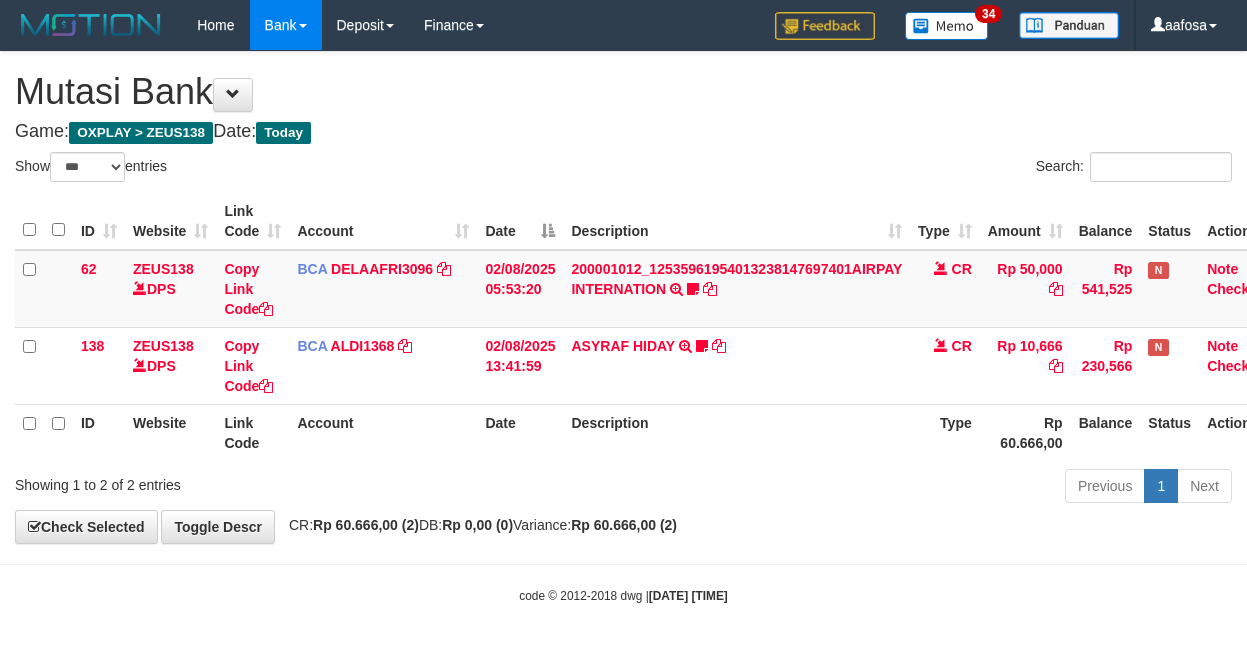 scroll, scrollTop: 3, scrollLeft: 31, axis: both 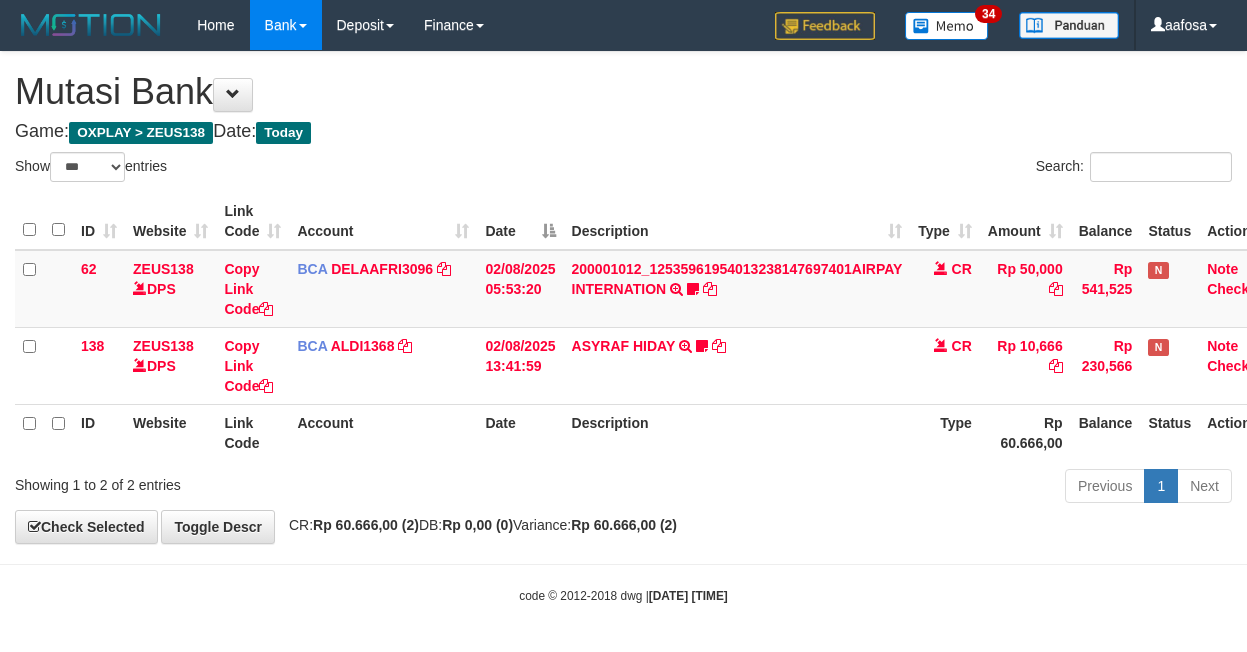 select on "***" 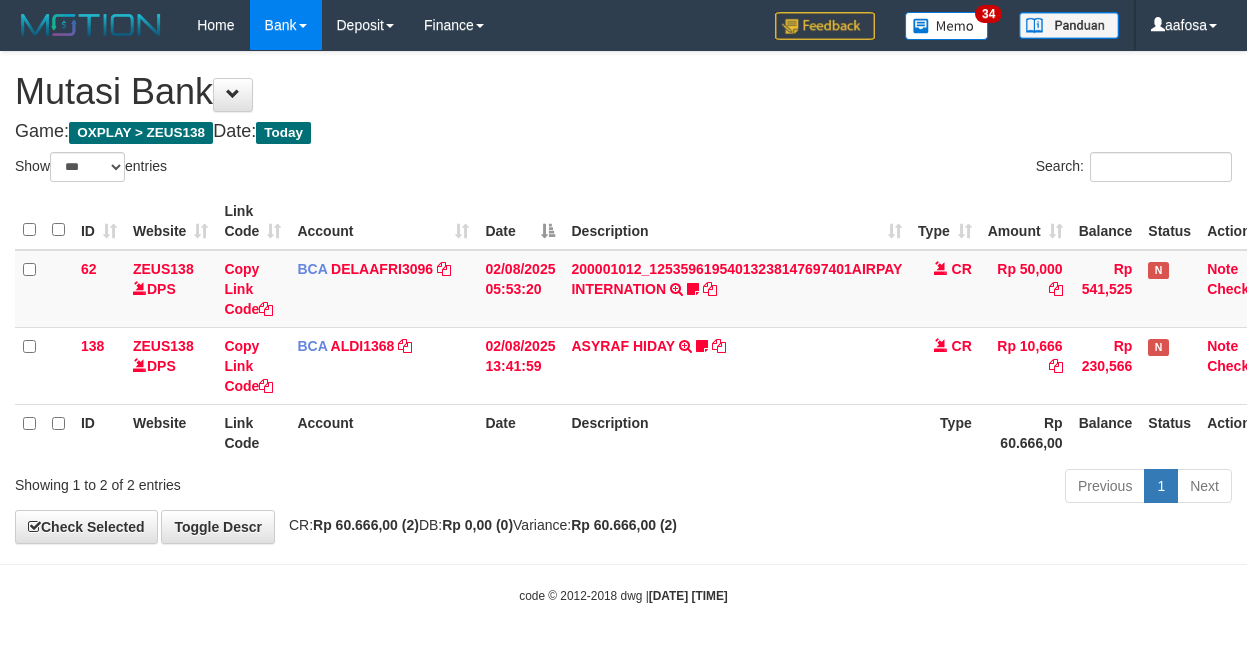 scroll, scrollTop: 3, scrollLeft: 31, axis: both 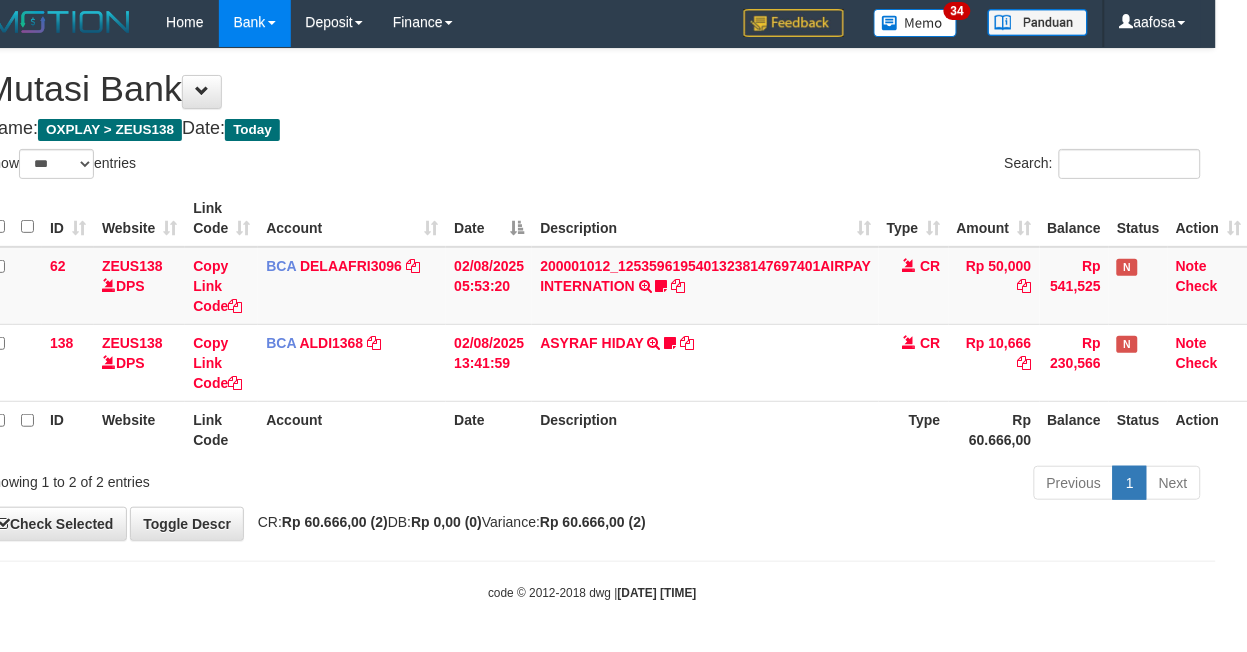 click on "ID Website Link Code Account Date Description Type Amount Balance Status Action
62
ZEUS138    DPS
Copy Link Code
BCA
DELAAFRI3096
DPS
DELA AFRIANI
mutasi_20250802_3552 | 62
mutasi_20250802_3552 | 62
02/08/2025 05:53:20
200001012_12535961954013238147697401AIRPAY INTERNATION            TRSF E-BANKING CR 0208/FTSCY/WS95051
50000.00200001012_12535961954013238147697401AIRPAY INTERNATION    Labubutaiki
https://prnt.sc/l7T6Eus7w_Qi
CR
Rp 50,000
Rp 541,525
N
Note
Check
138
ZEUS138    DPS
Copy Link Code  BCA" at bounding box center [592, 324] 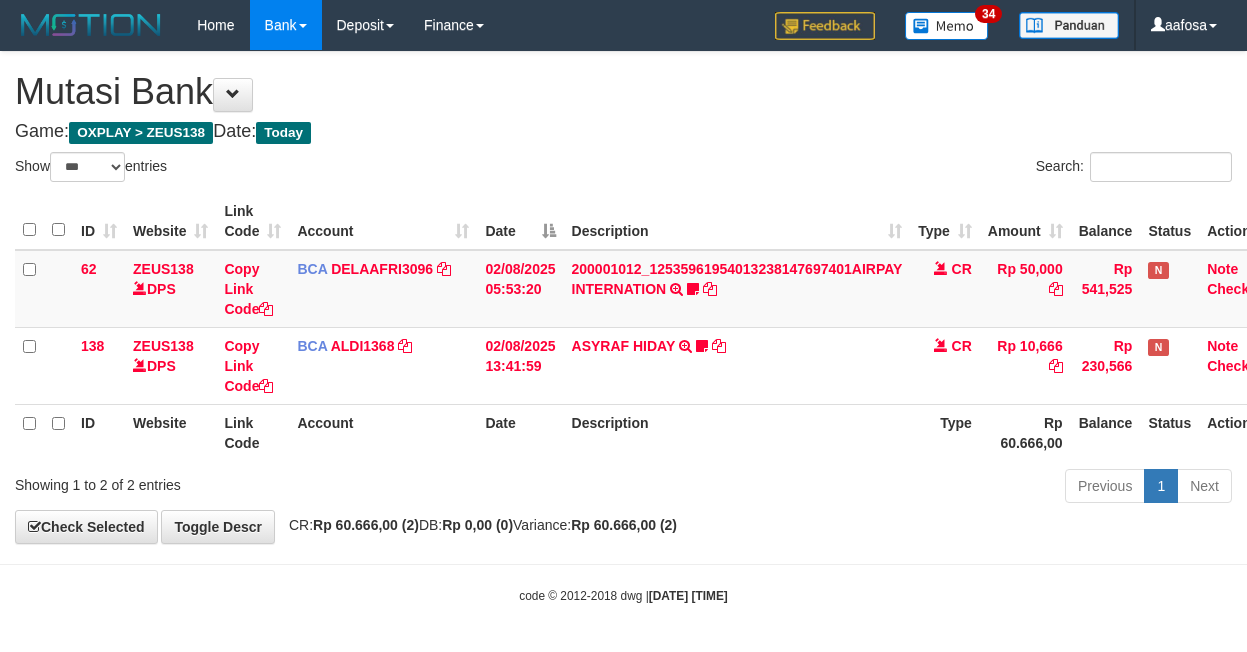 select on "***" 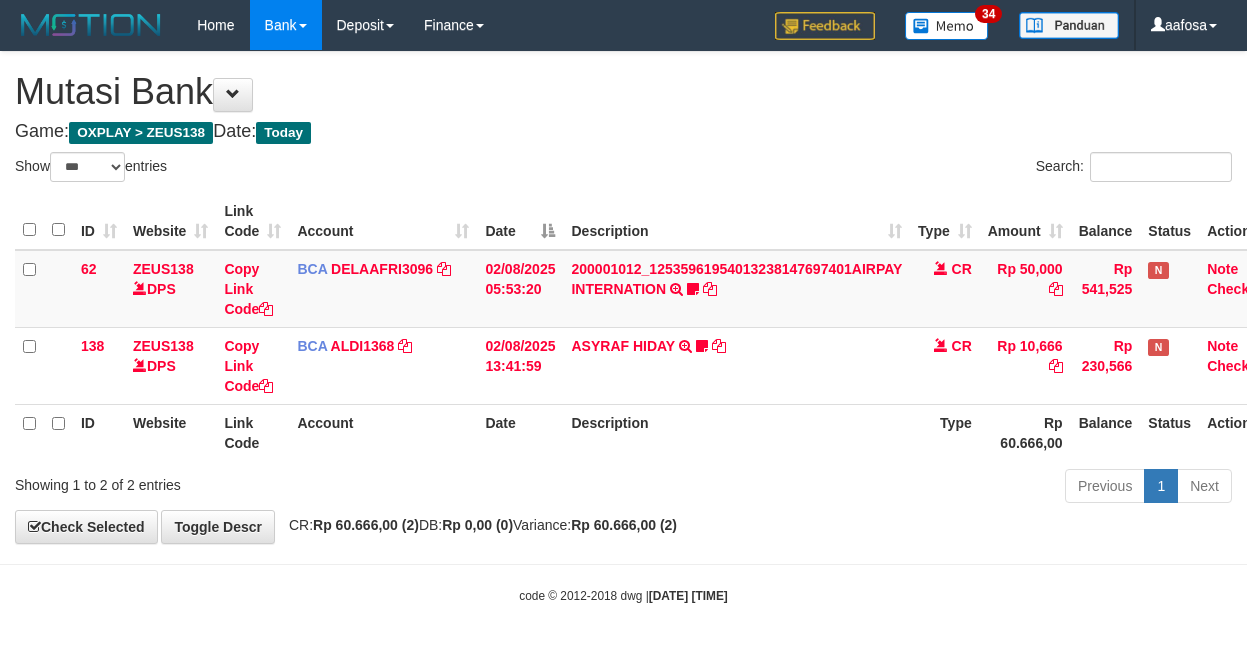 scroll, scrollTop: 3, scrollLeft: 31, axis: both 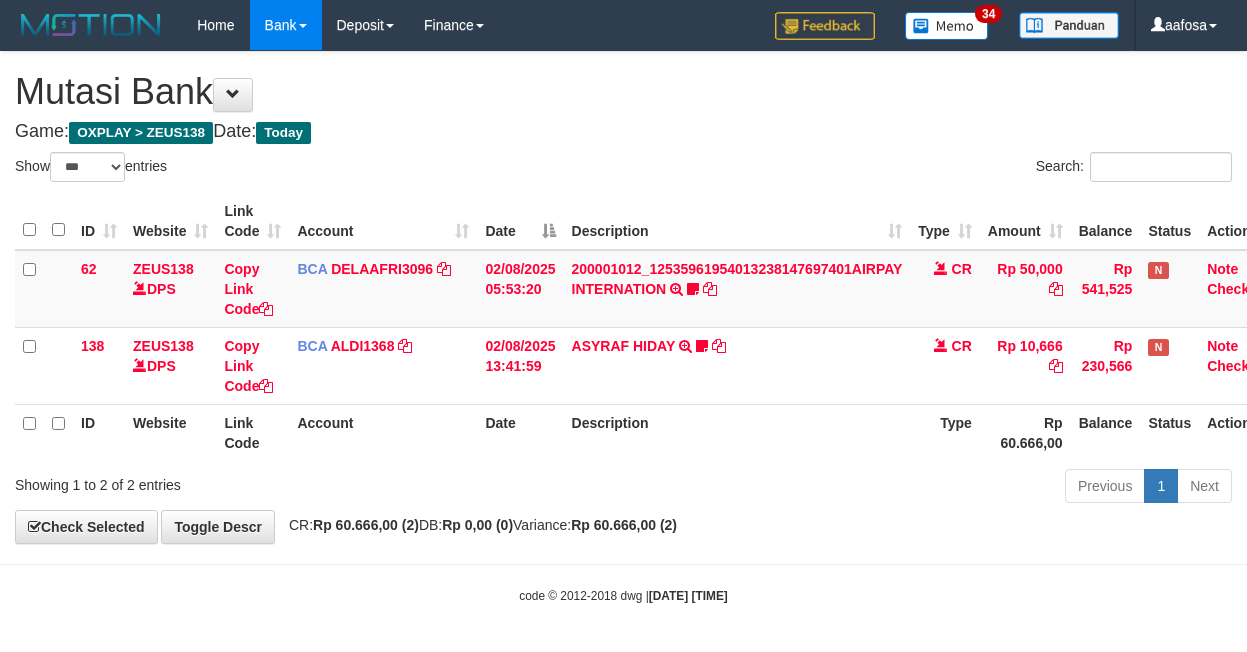 select on "***" 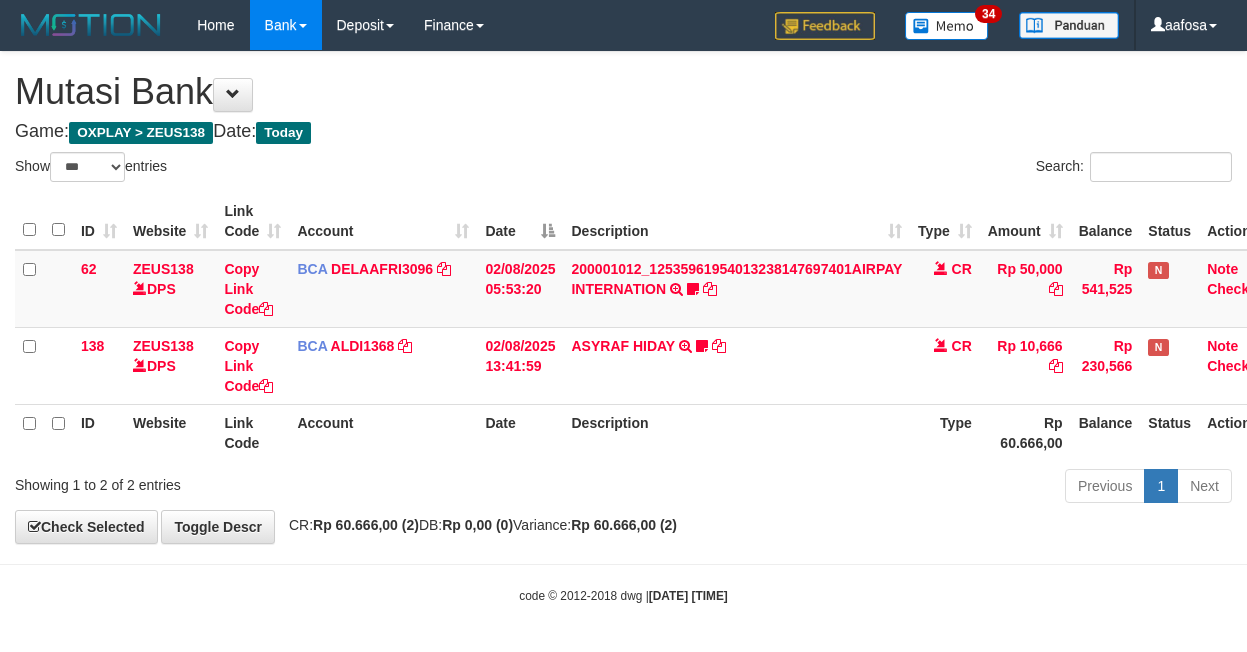 scroll, scrollTop: 3, scrollLeft: 31, axis: both 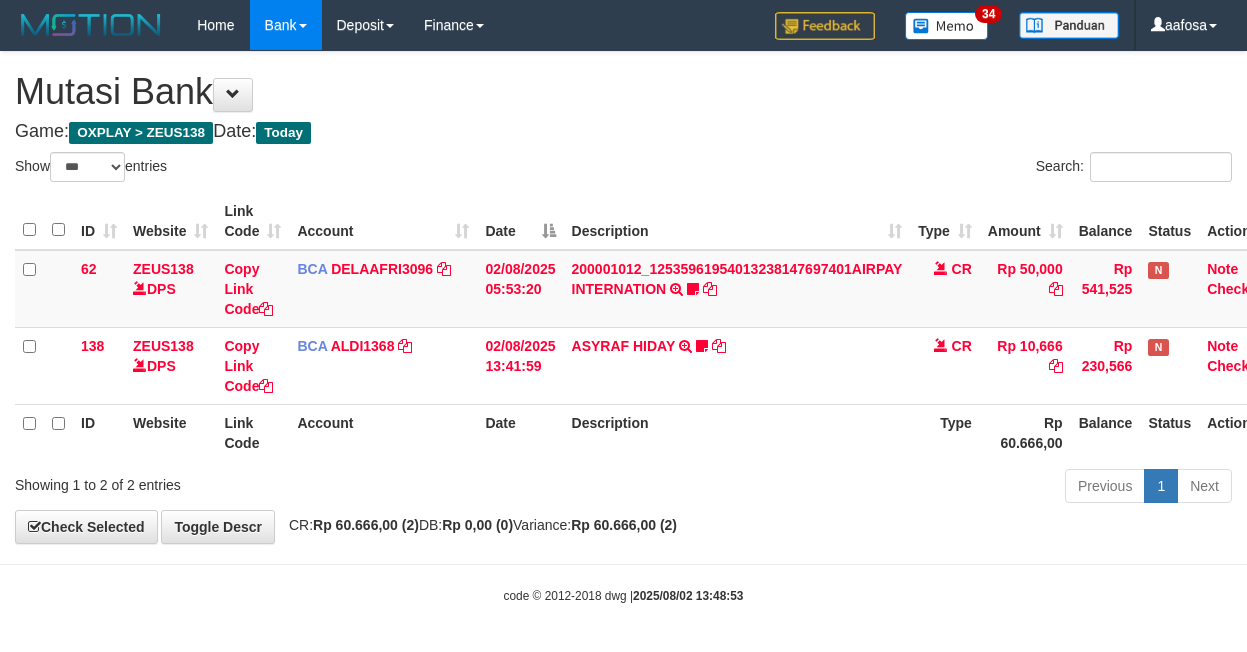 select on "***" 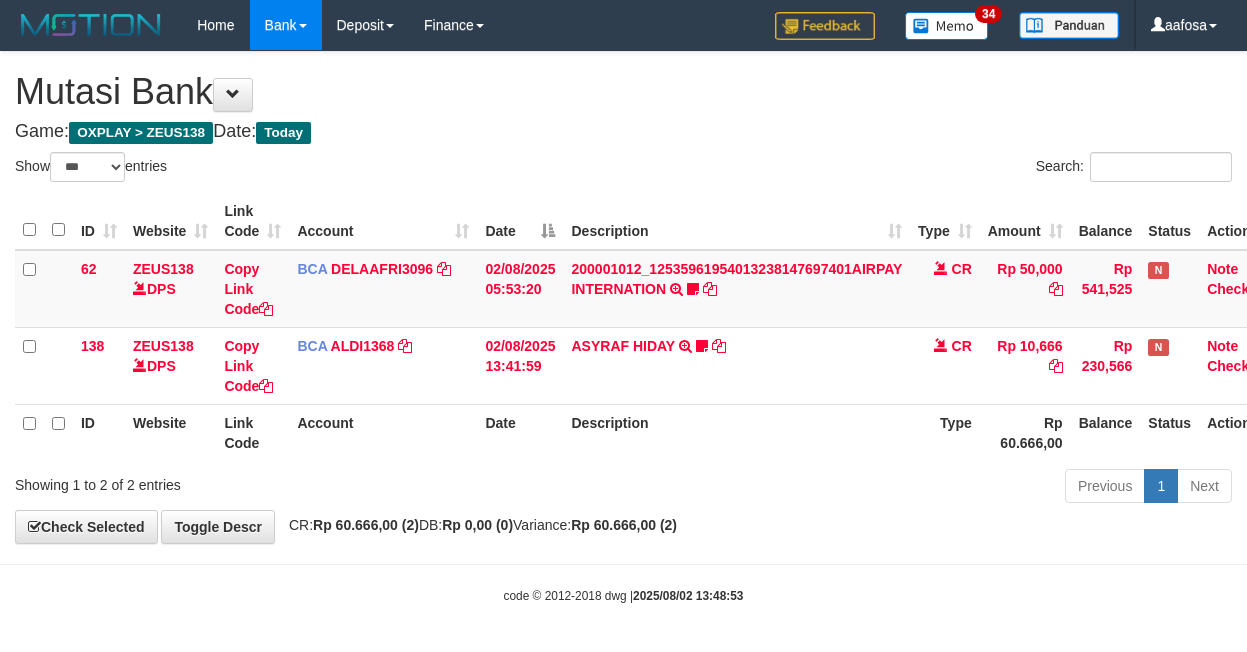 scroll, scrollTop: 3, scrollLeft: 31, axis: both 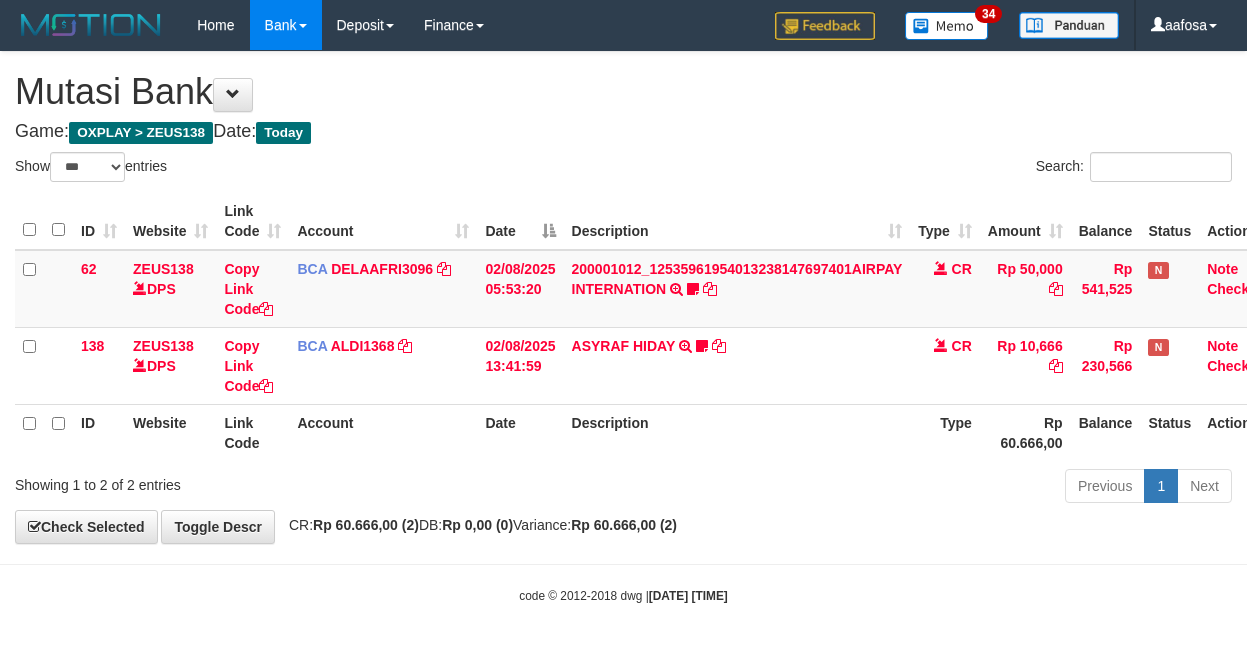 select on "***" 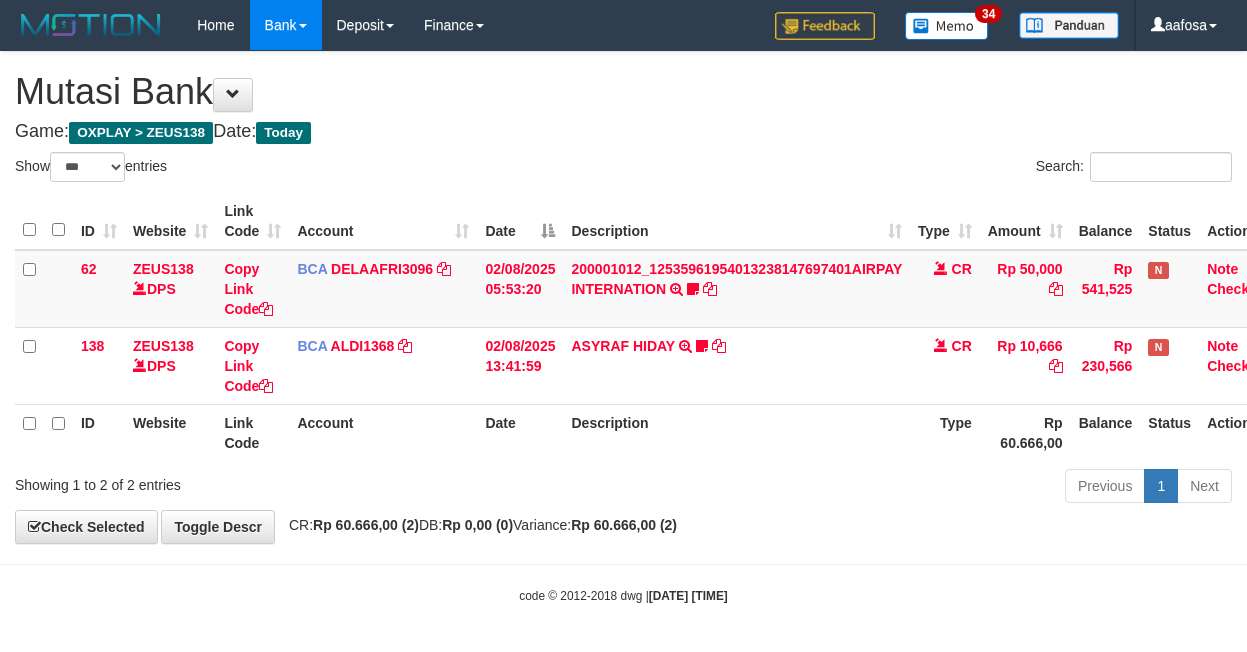 scroll, scrollTop: 3, scrollLeft: 31, axis: both 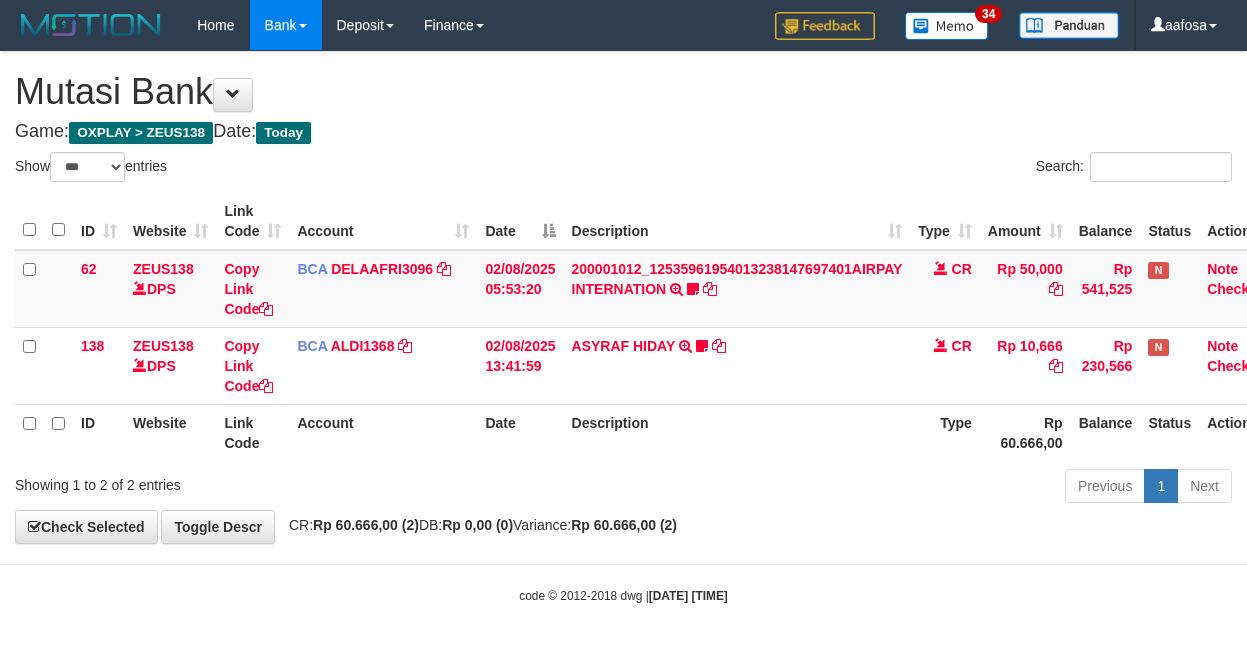 select on "***" 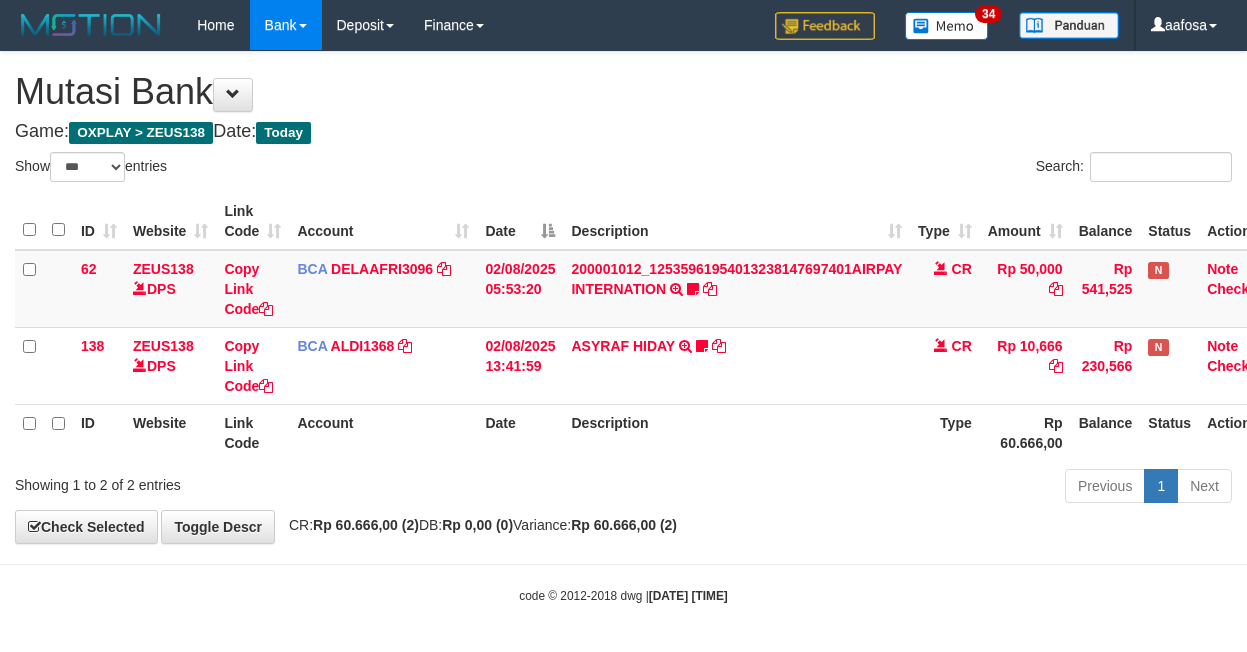 scroll, scrollTop: 3, scrollLeft: 31, axis: both 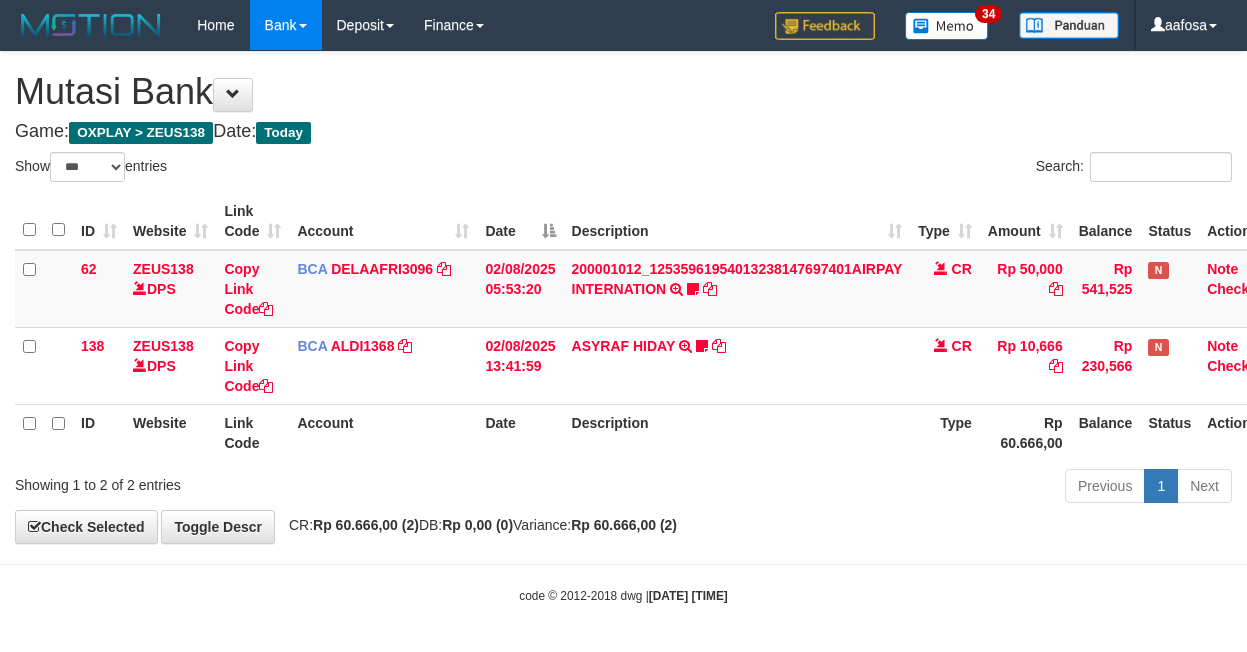select on "***" 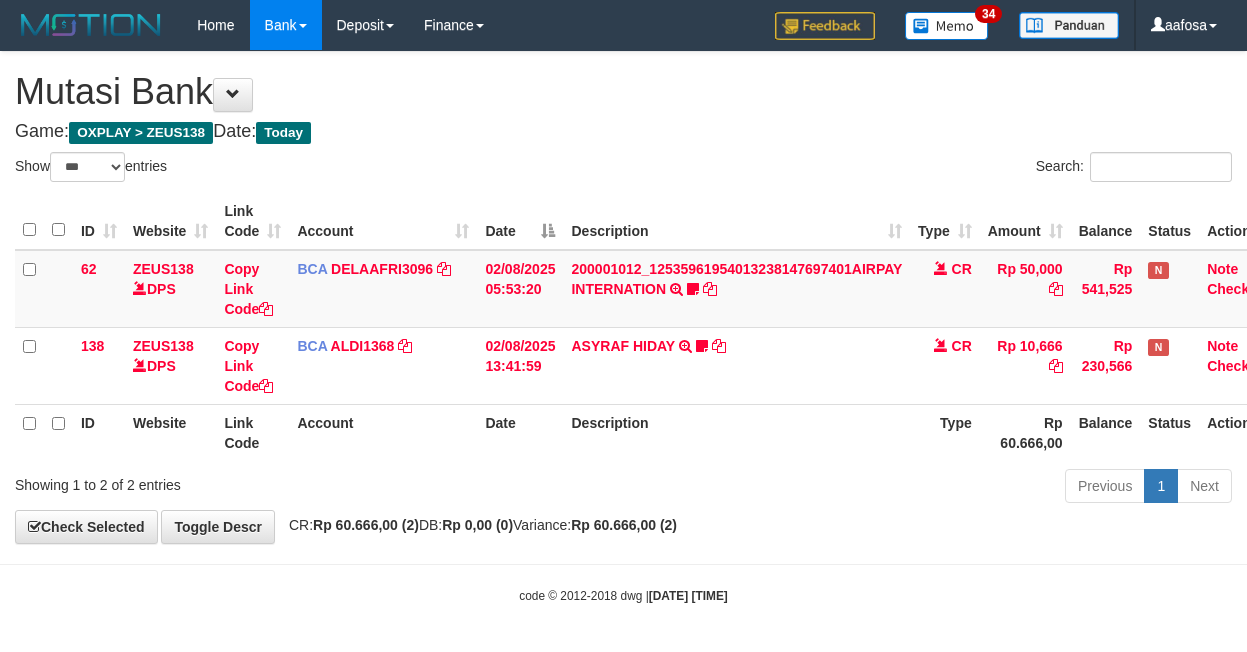 scroll, scrollTop: 3, scrollLeft: 31, axis: both 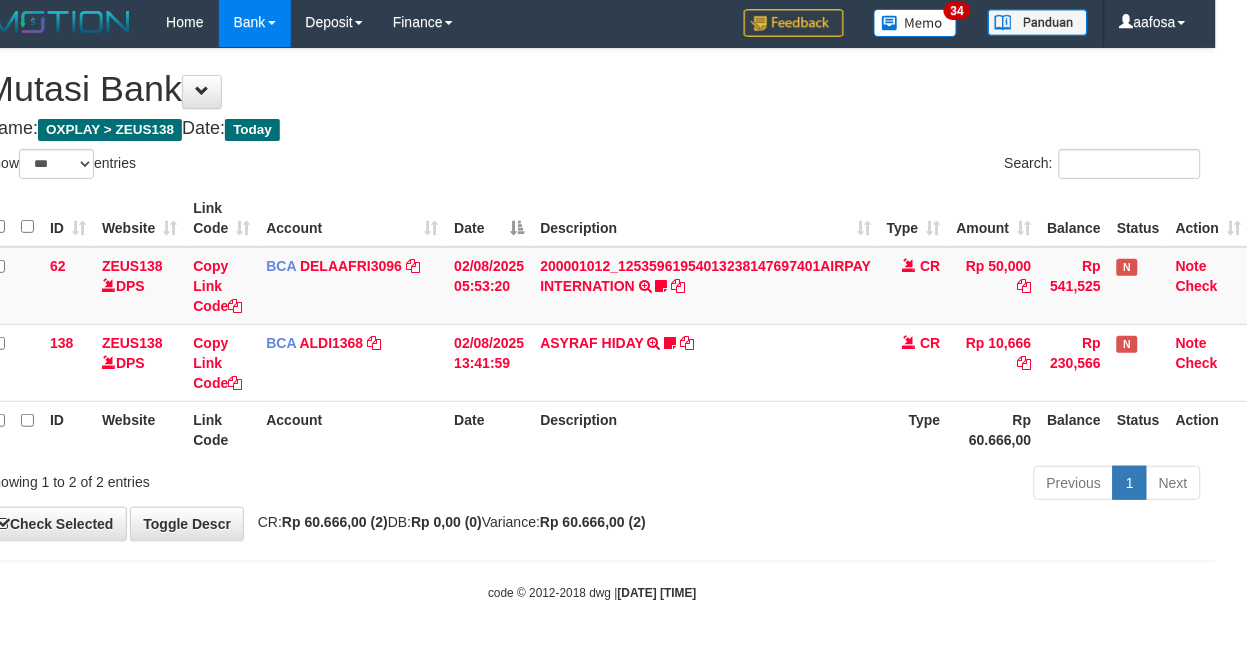 click on "Description" at bounding box center [705, 218] 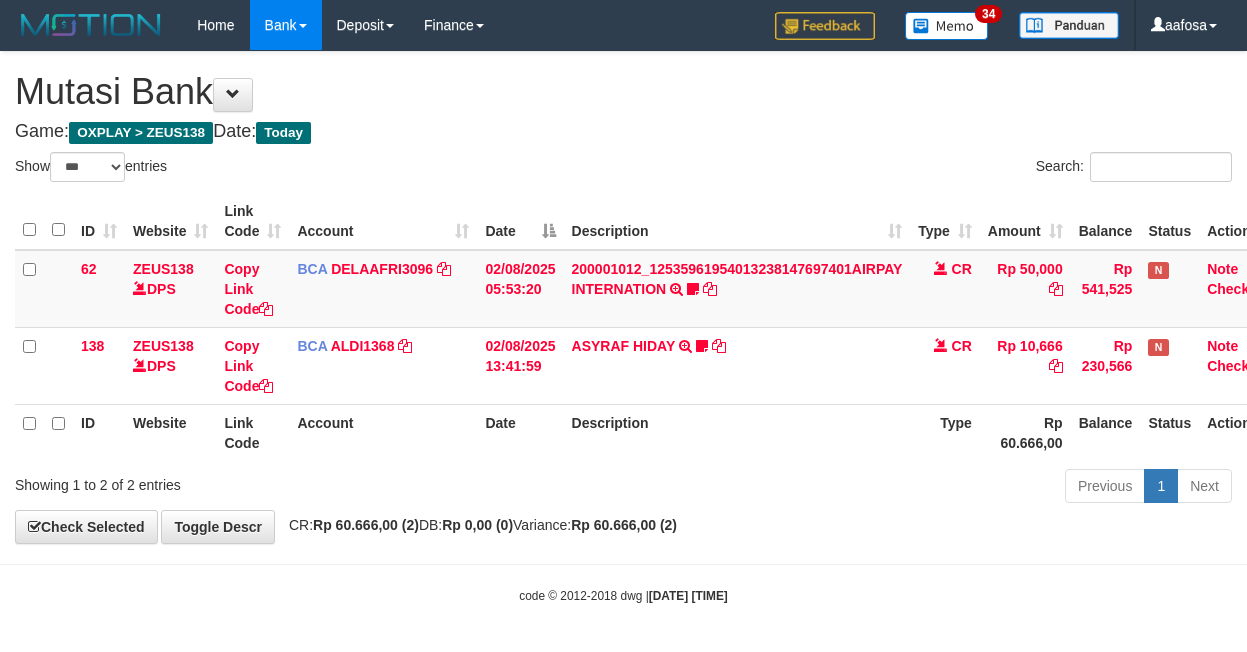 select on "***" 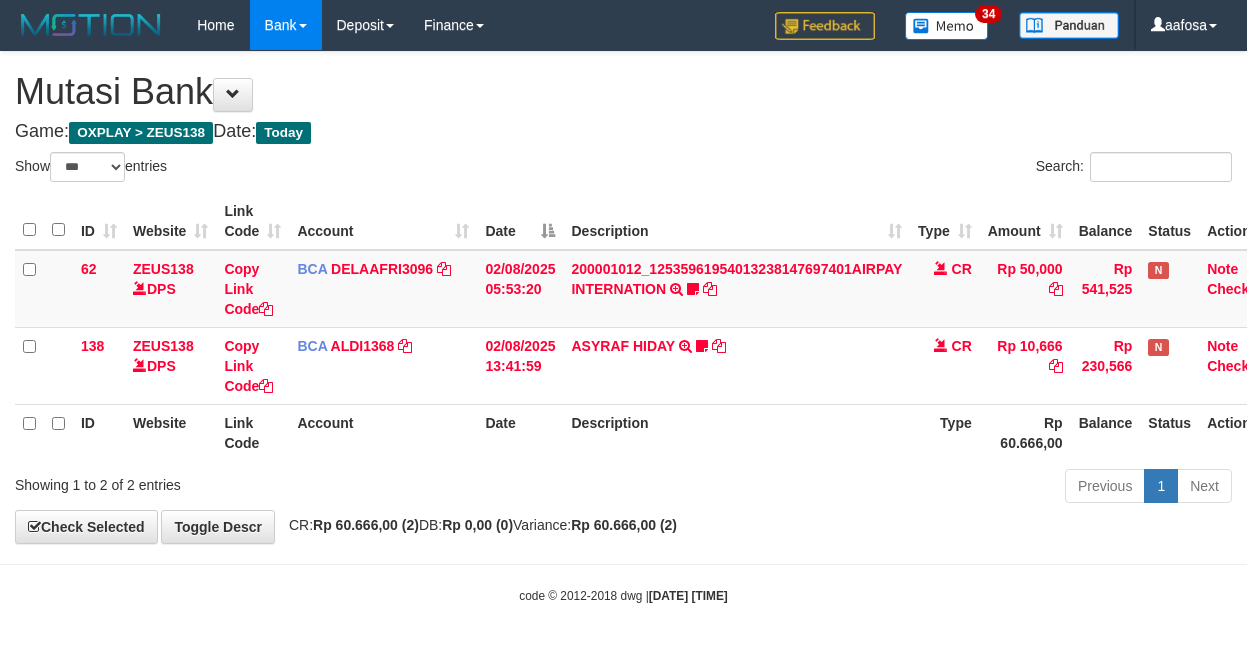 scroll, scrollTop: 3, scrollLeft: 31, axis: both 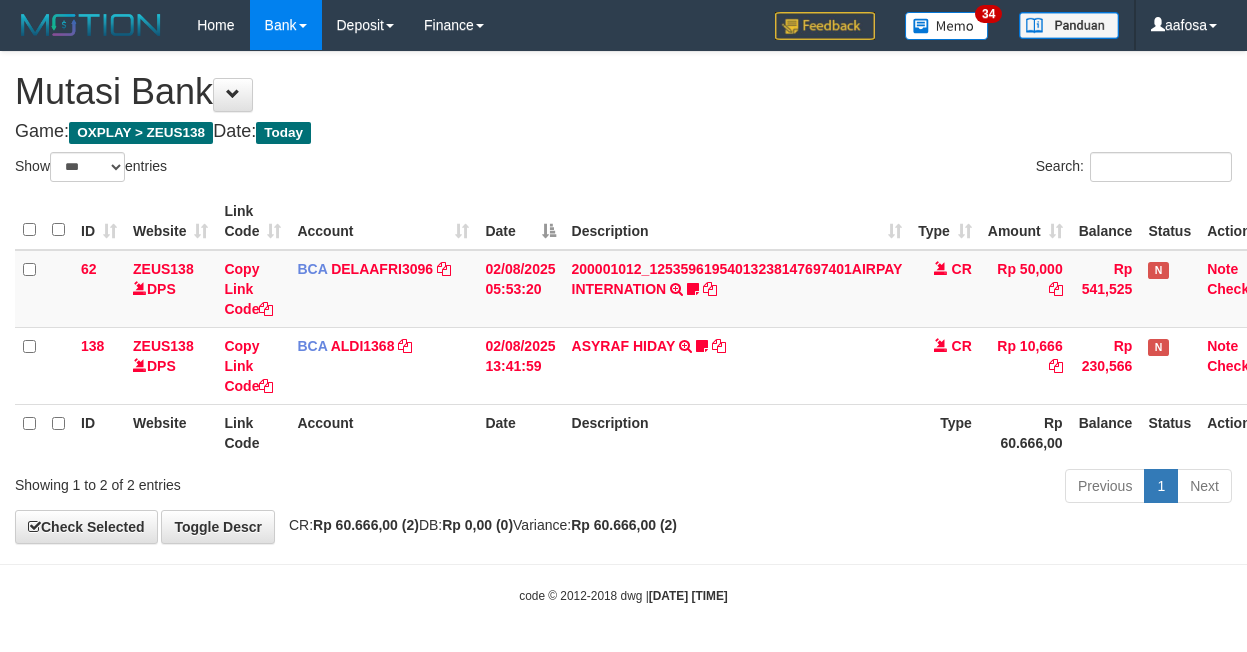 select on "***" 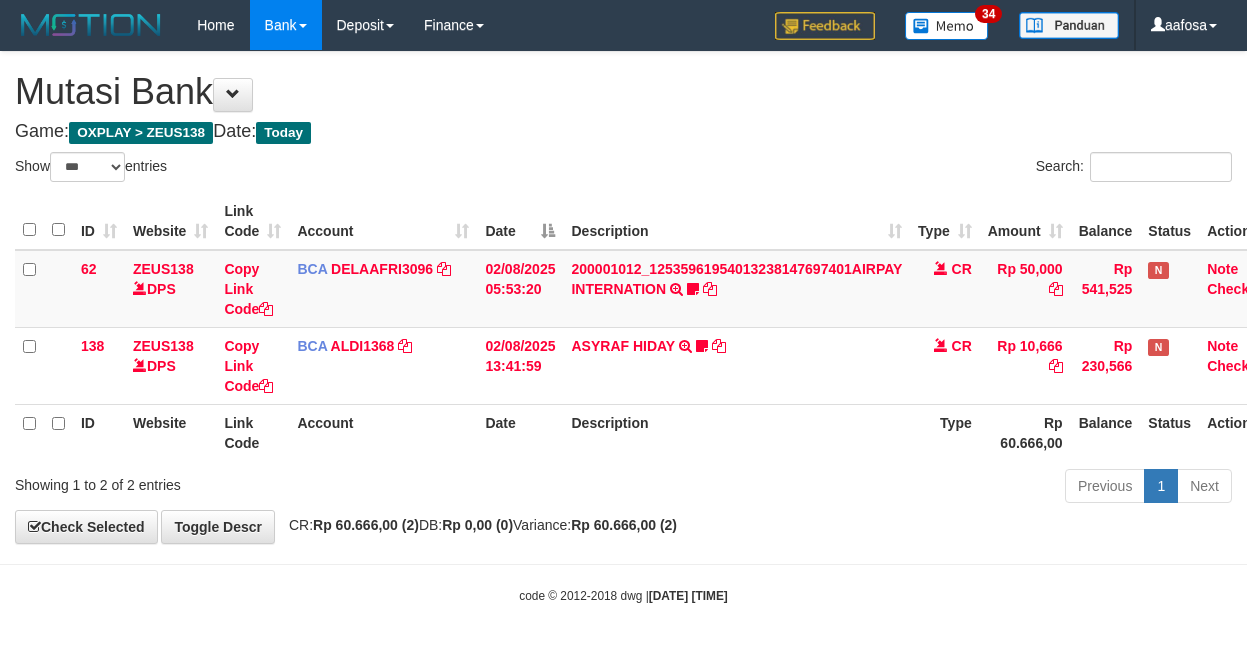 scroll, scrollTop: 3, scrollLeft: 31, axis: both 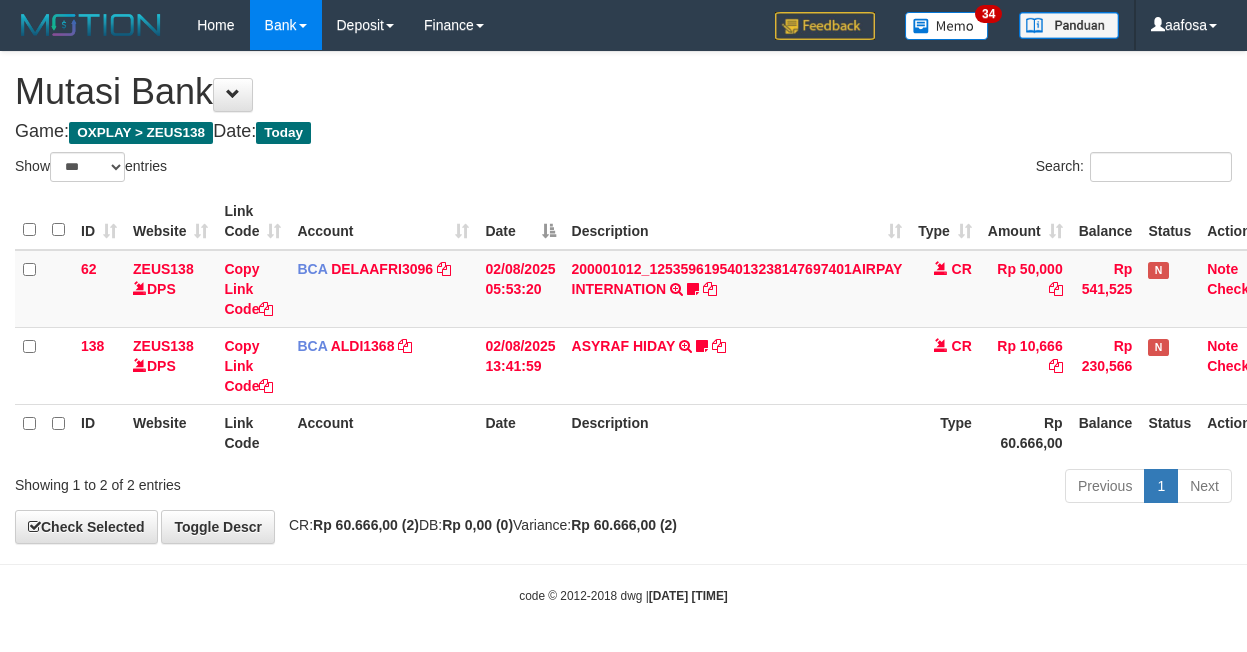 select on "***" 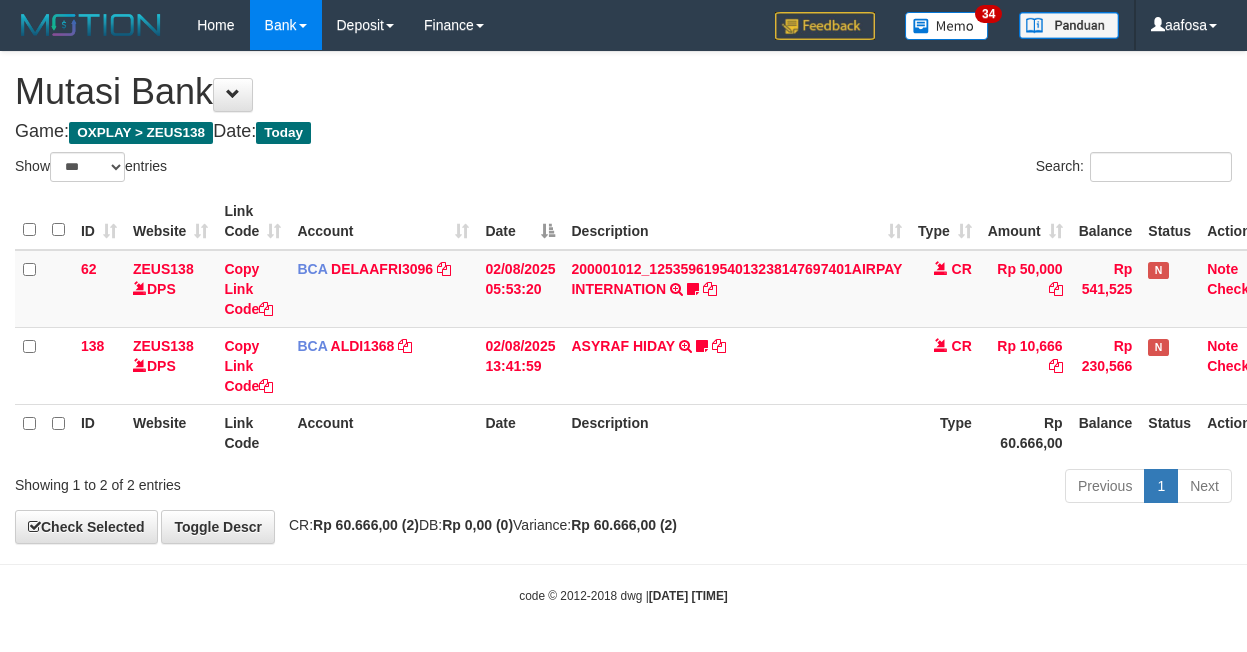 scroll, scrollTop: 3, scrollLeft: 31, axis: both 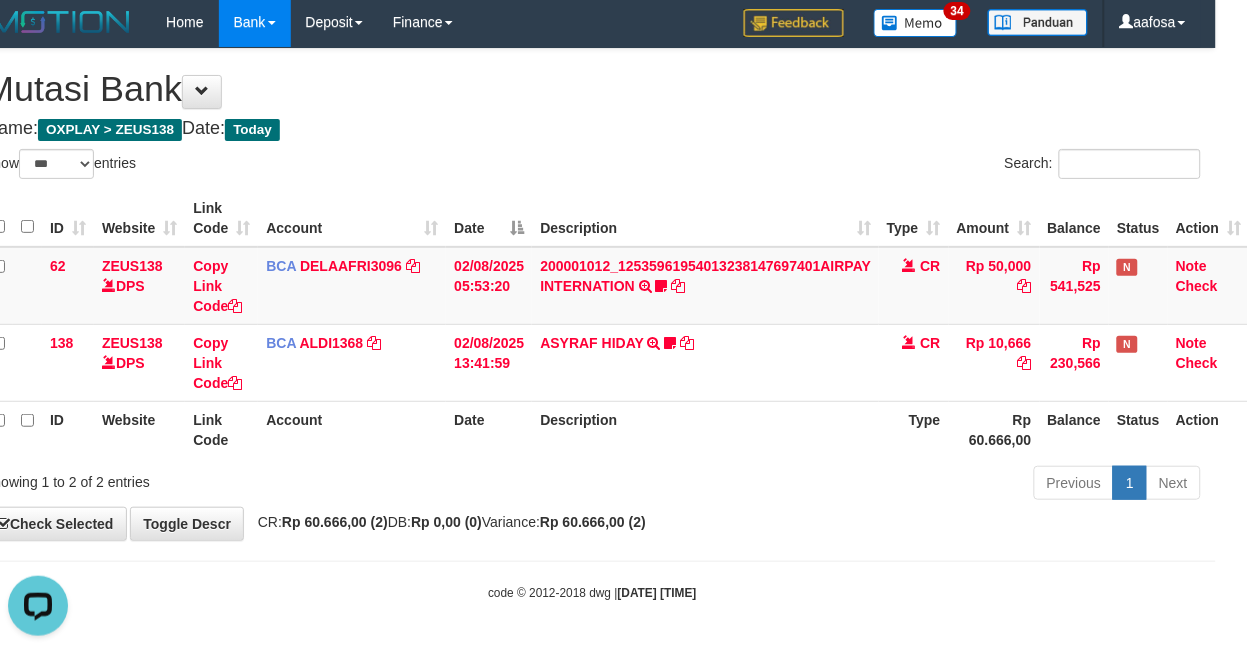 drag, startPoint x: 821, startPoint y: 184, endPoint x: 780, endPoint y: 181, distance: 41.109608 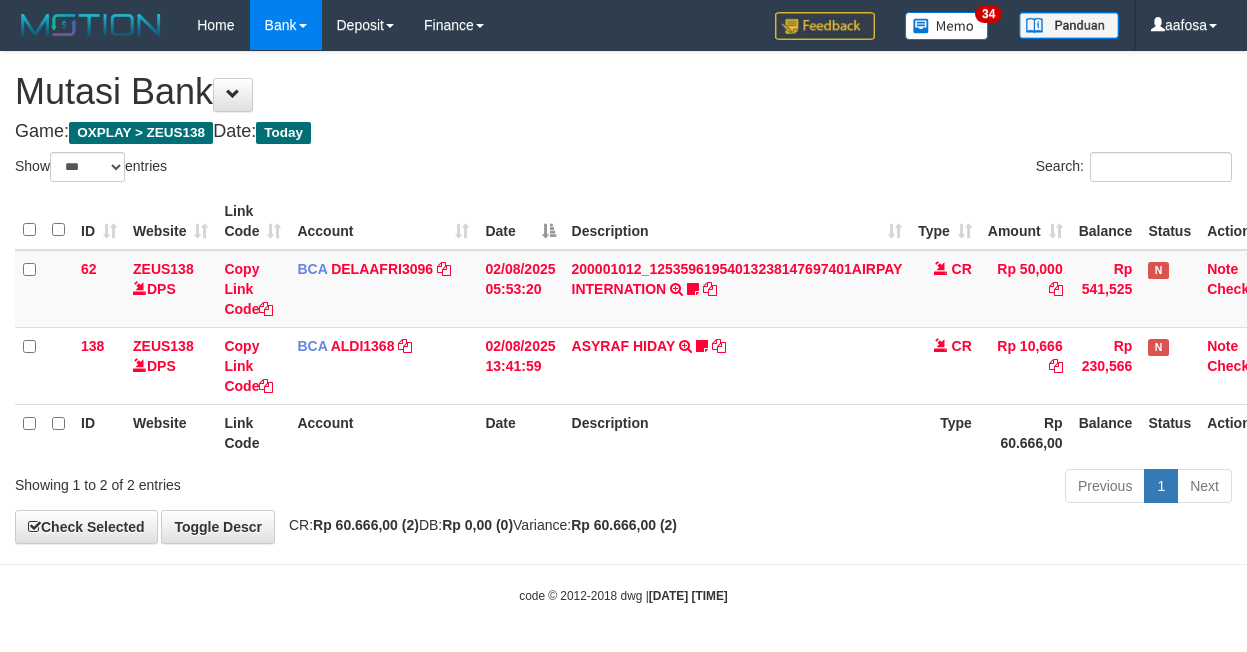 select on "***" 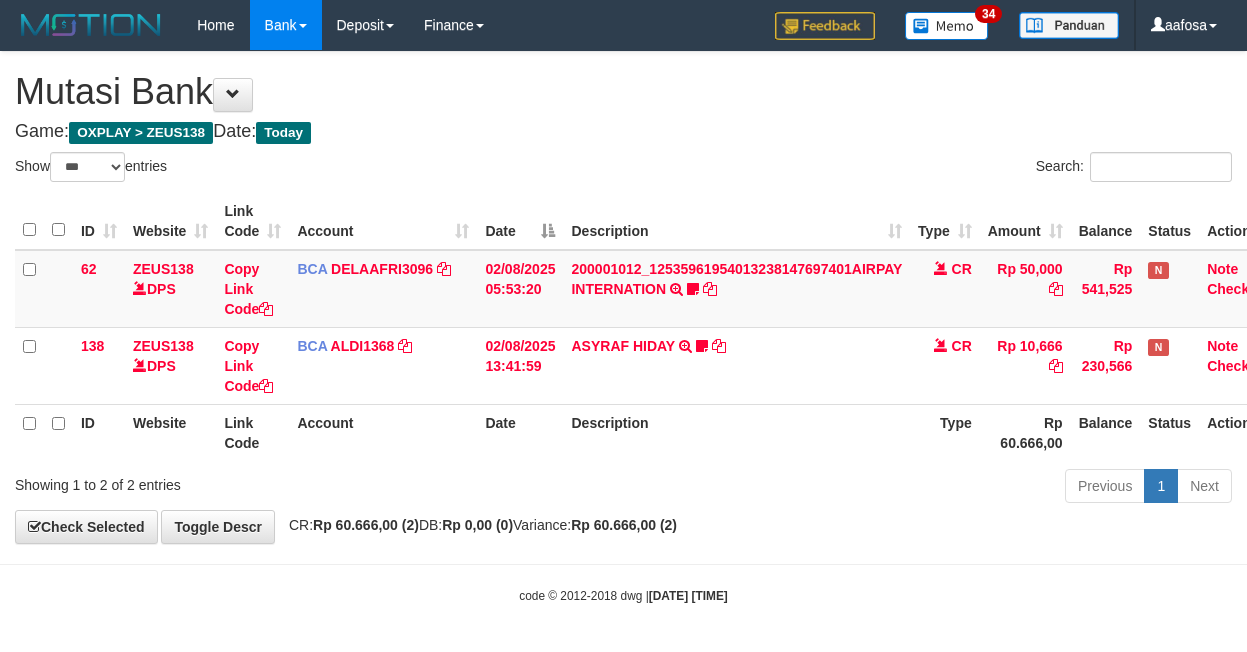scroll, scrollTop: 3, scrollLeft: 31, axis: both 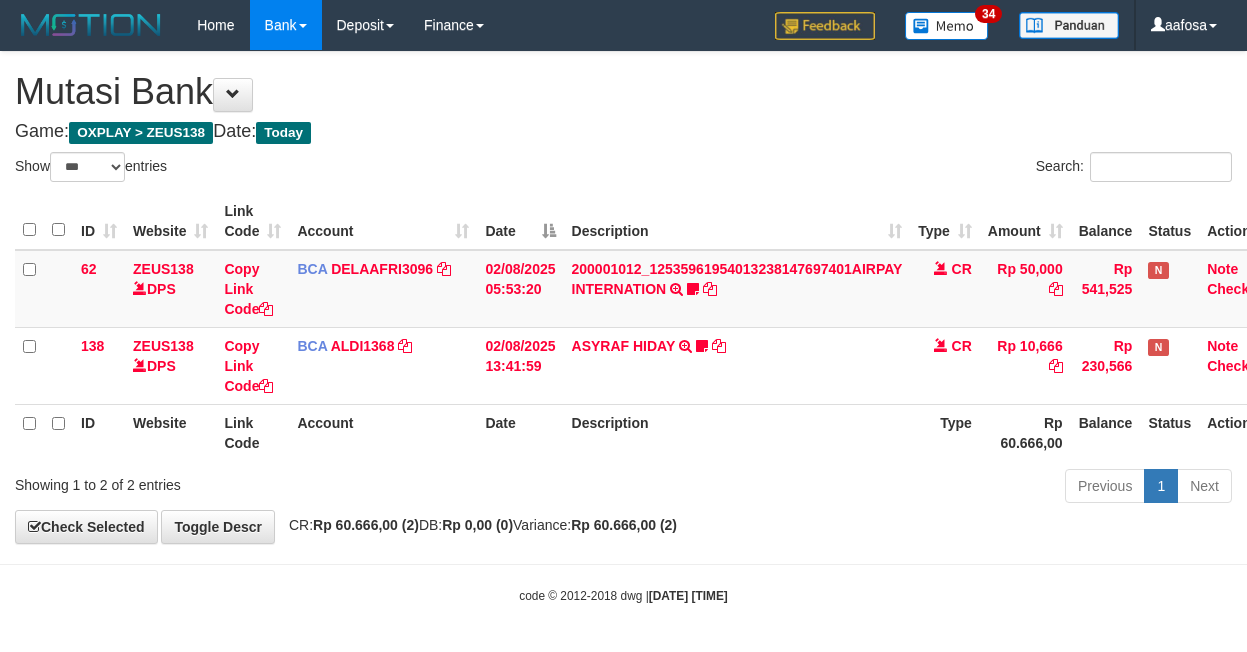 select on "***" 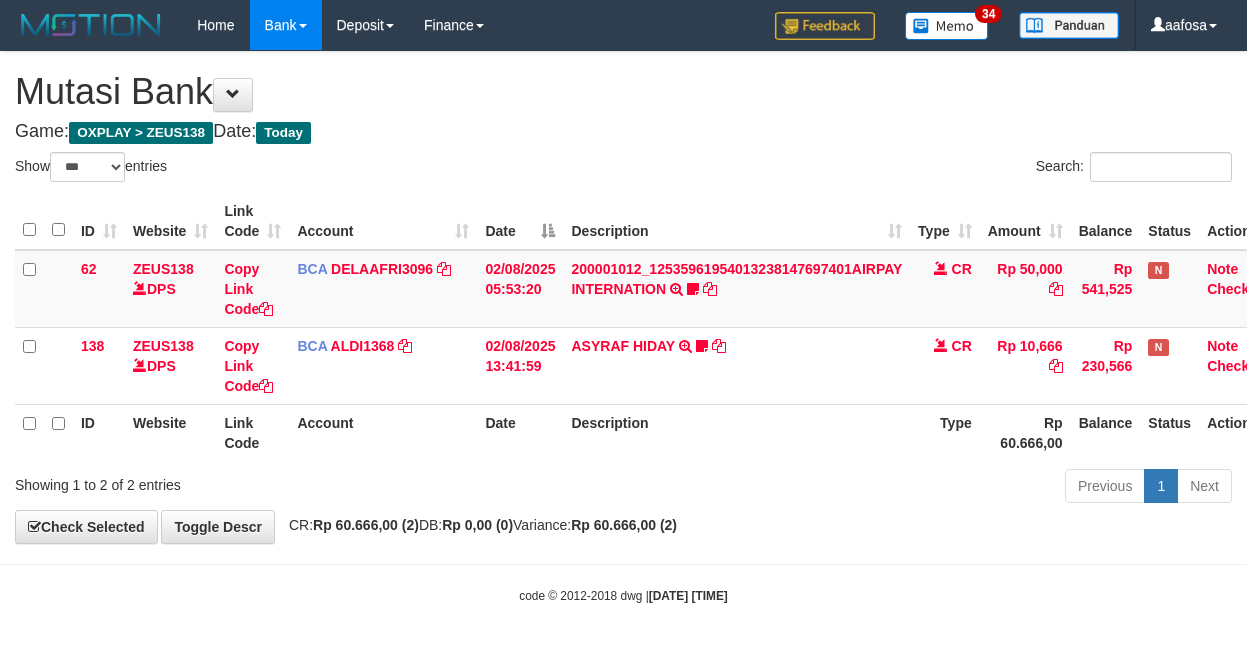 scroll, scrollTop: 3, scrollLeft: 31, axis: both 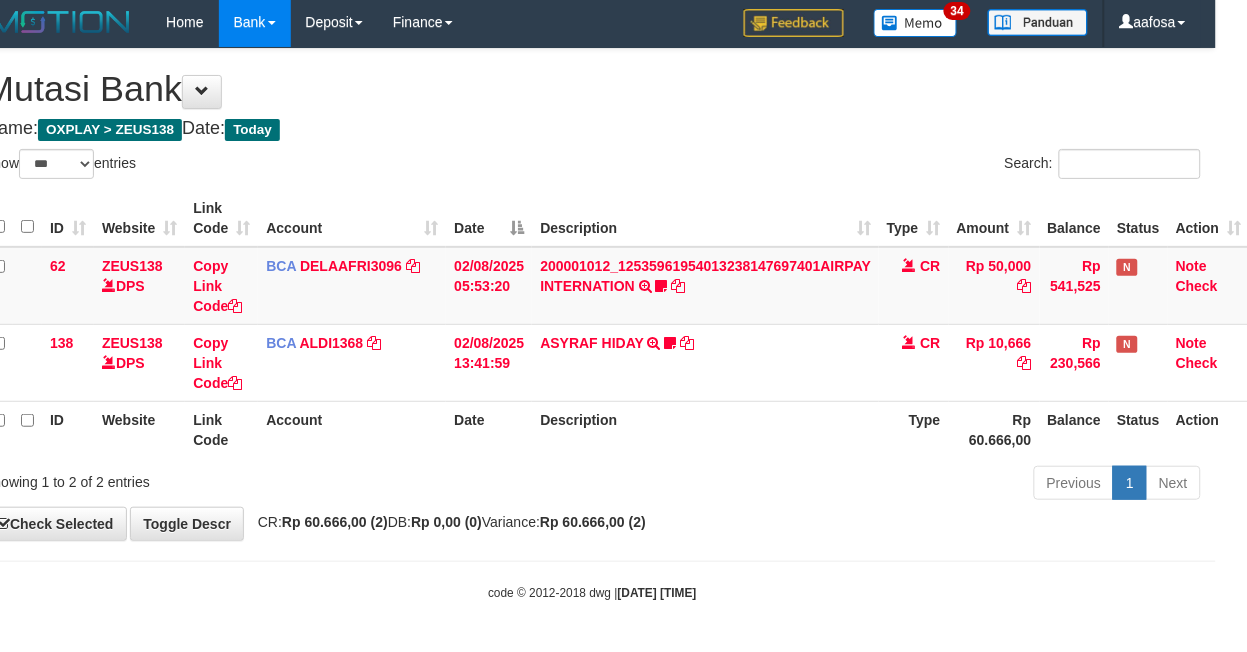 click on "Search:" at bounding box center (905, 166) 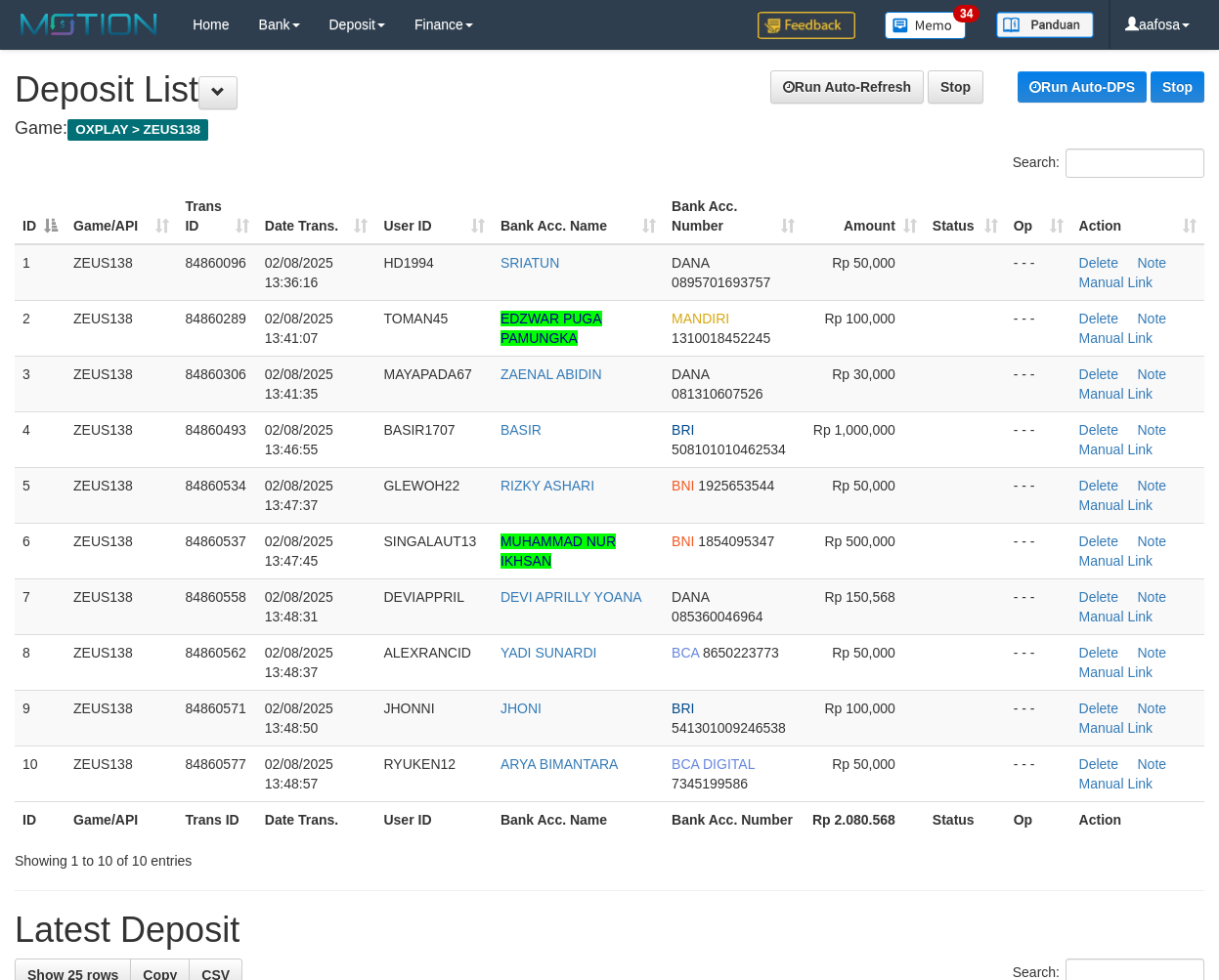 scroll, scrollTop: 0, scrollLeft: 0, axis: both 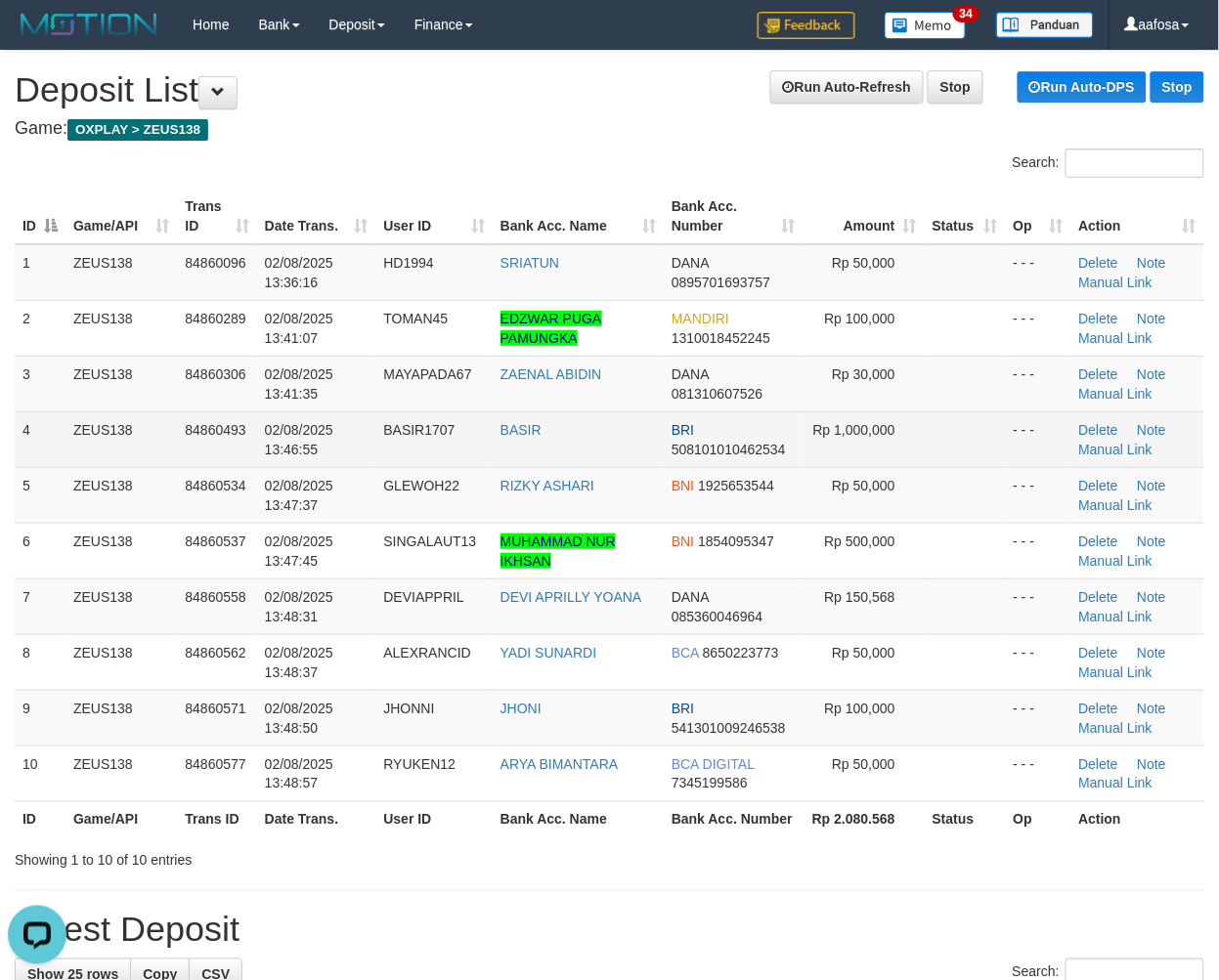 click on "BASIR" at bounding box center (578, 439) 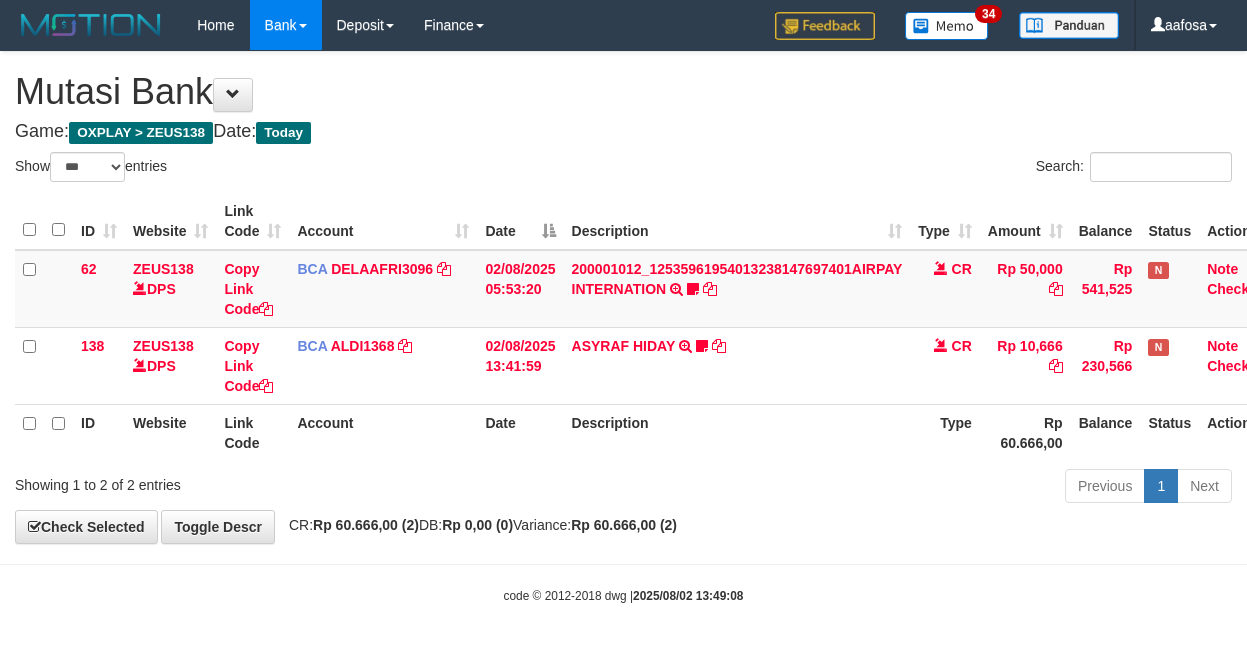 select on "***" 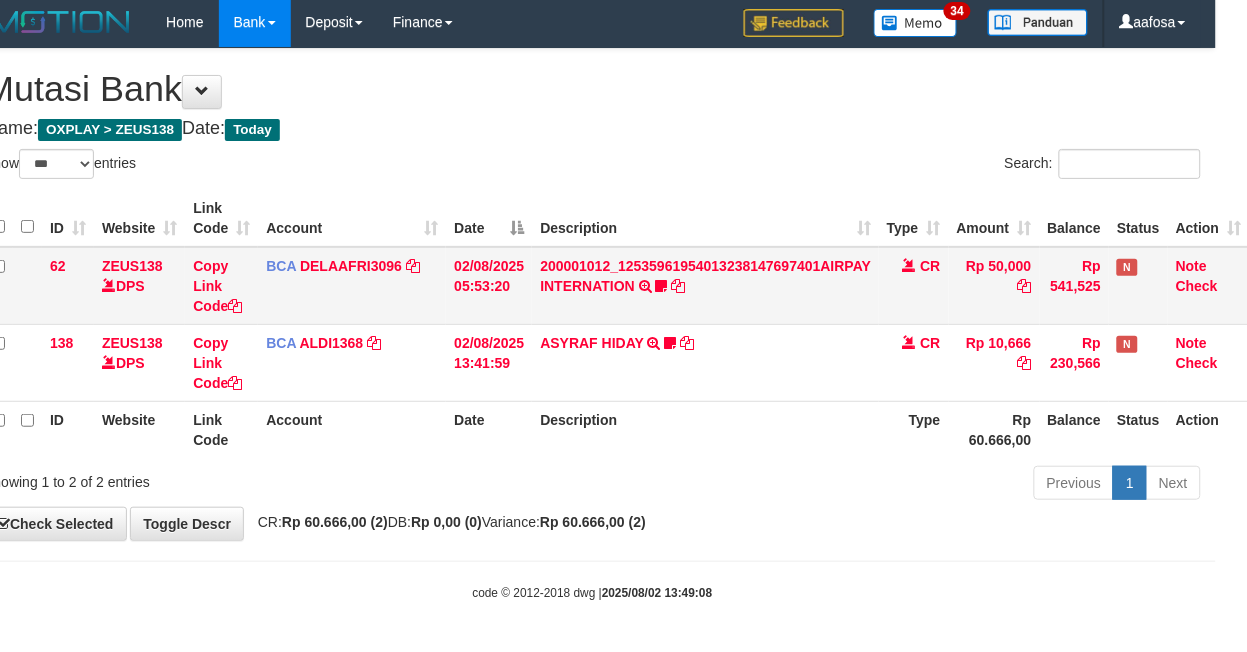 scroll, scrollTop: 3, scrollLeft: 31, axis: both 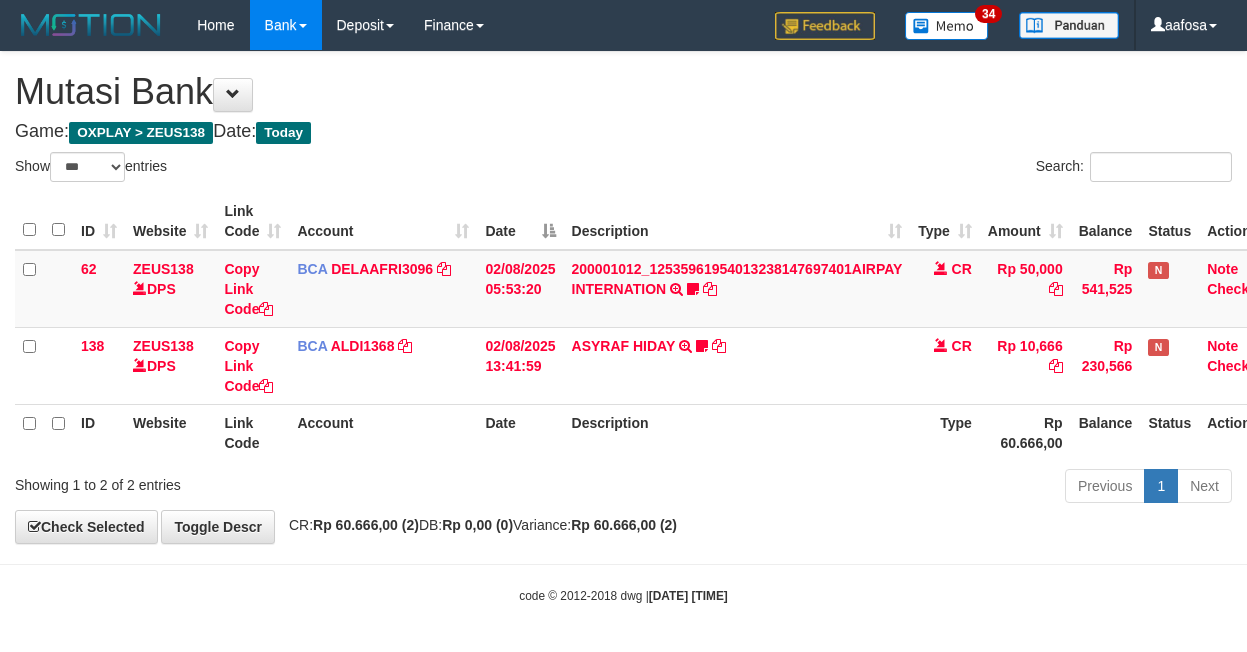 select on "***" 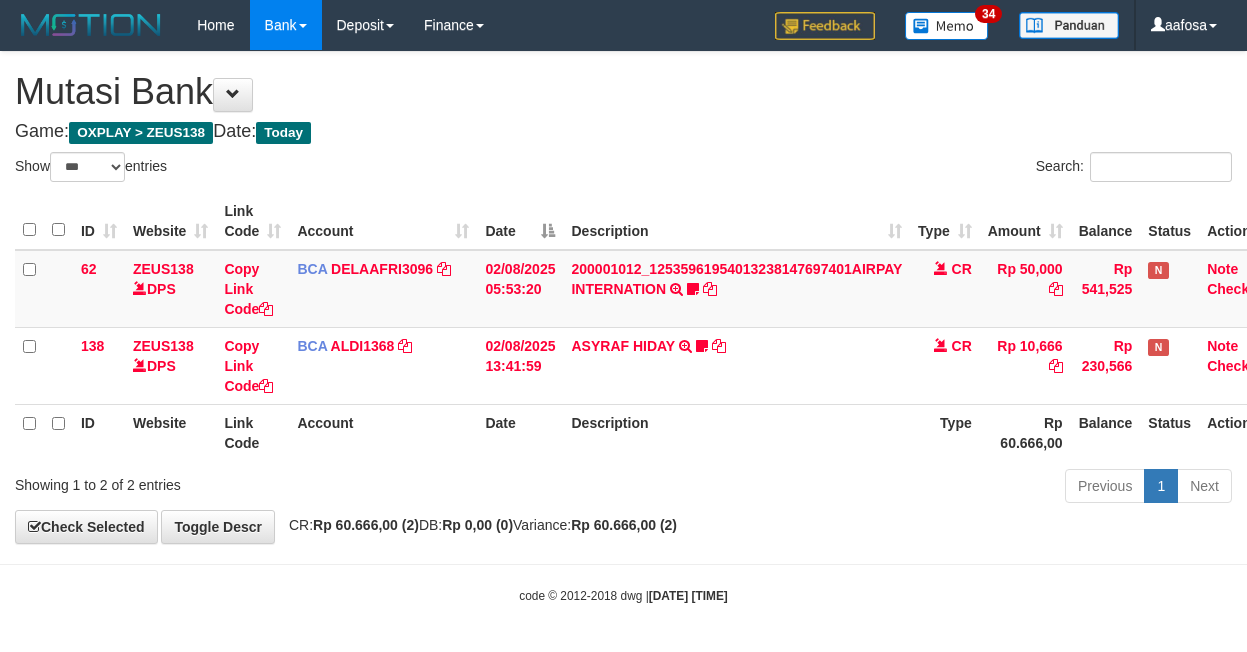 scroll, scrollTop: 3, scrollLeft: 31, axis: both 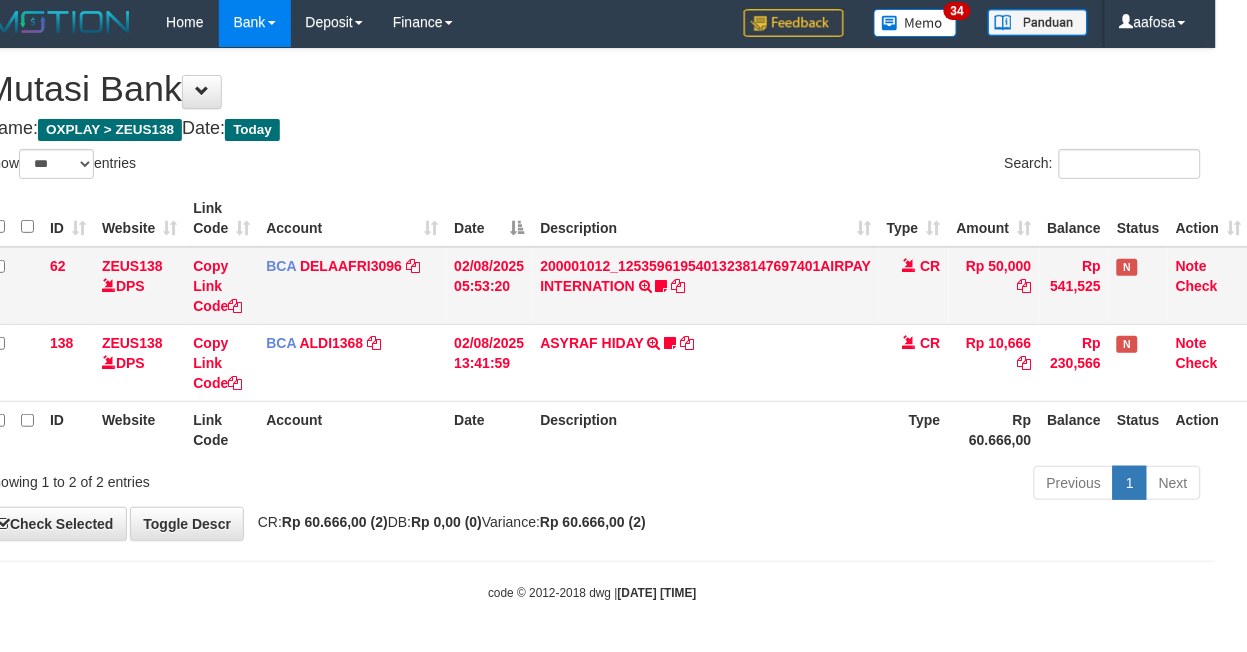 drag, startPoint x: 0, startPoint y: 0, endPoint x: 777, endPoint y: 290, distance: 829.35455 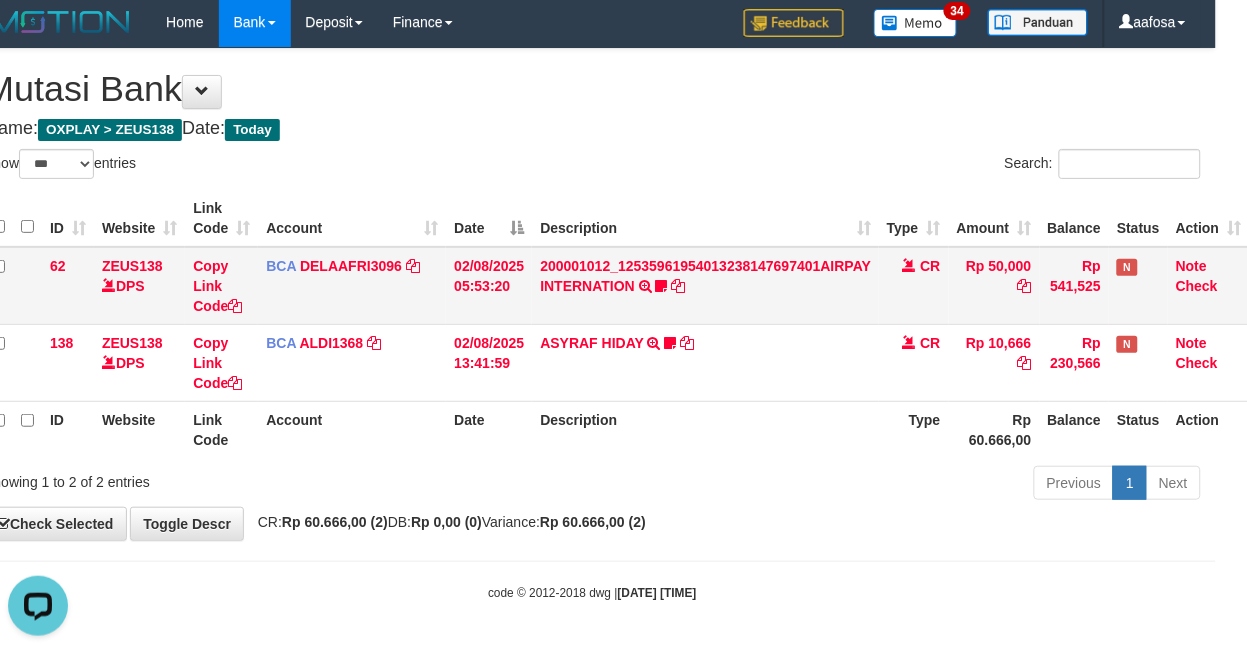 scroll, scrollTop: 0, scrollLeft: 0, axis: both 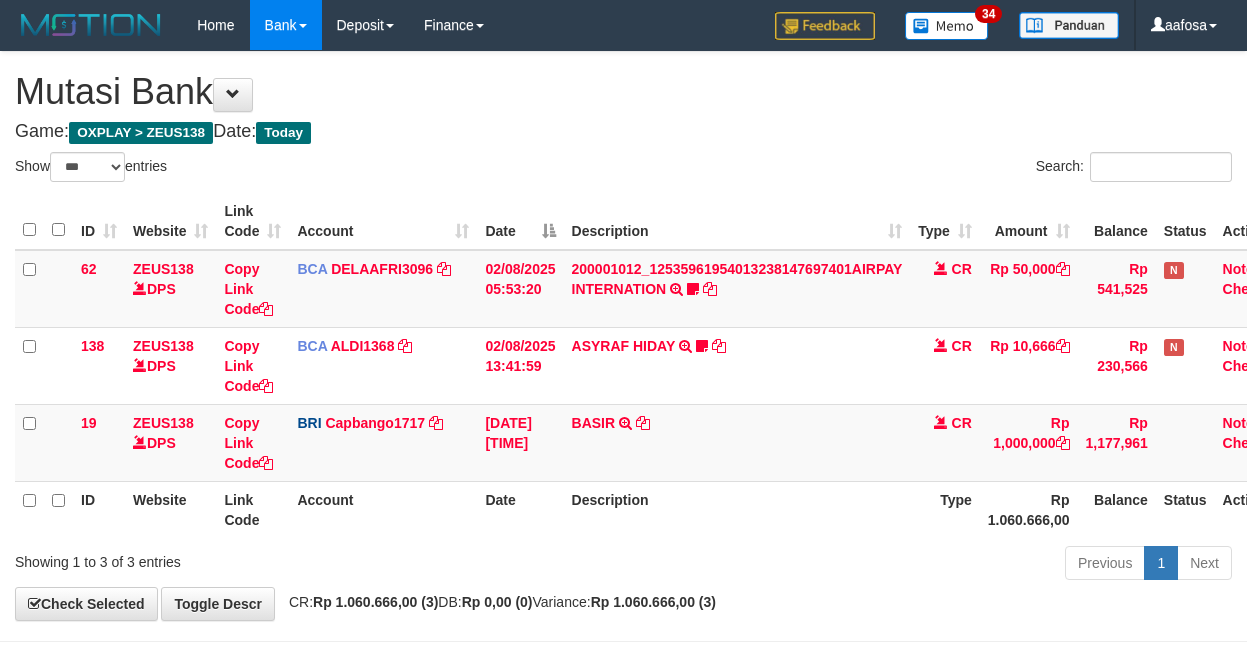 select on "***" 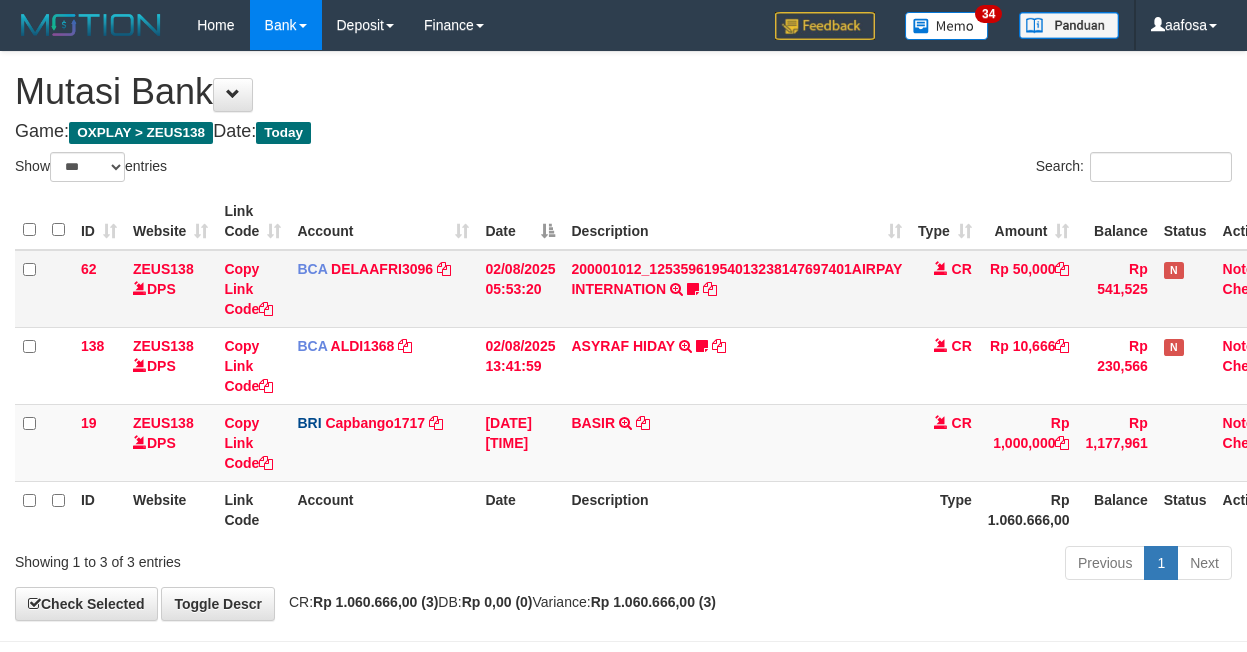 scroll, scrollTop: 3, scrollLeft: 31, axis: both 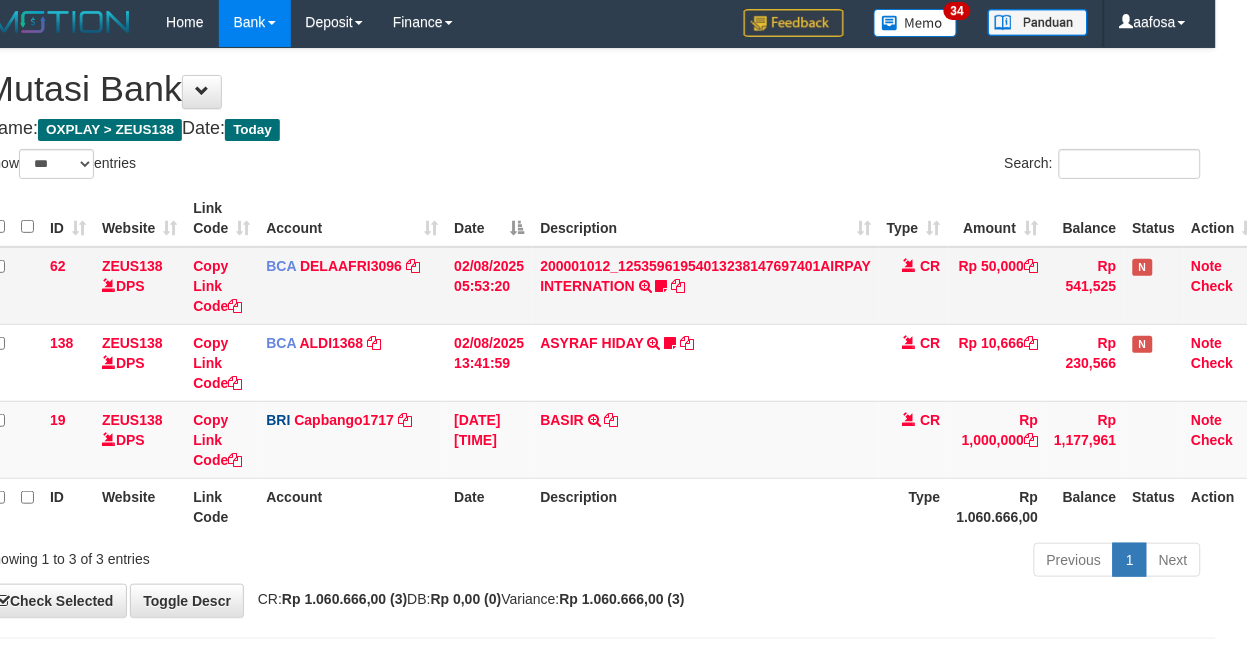 click on "200001012_12535961954013238147697401AIRPAY INTERNATION            TRSF E-BANKING CR 0208/FTSCY/WS95051
50000.00200001012_12535961954013238147697401AIRPAY INTERNATION    Labubutaiki
https://prnt.sc/l7T6Eus7w_Qi" at bounding box center (705, 286) 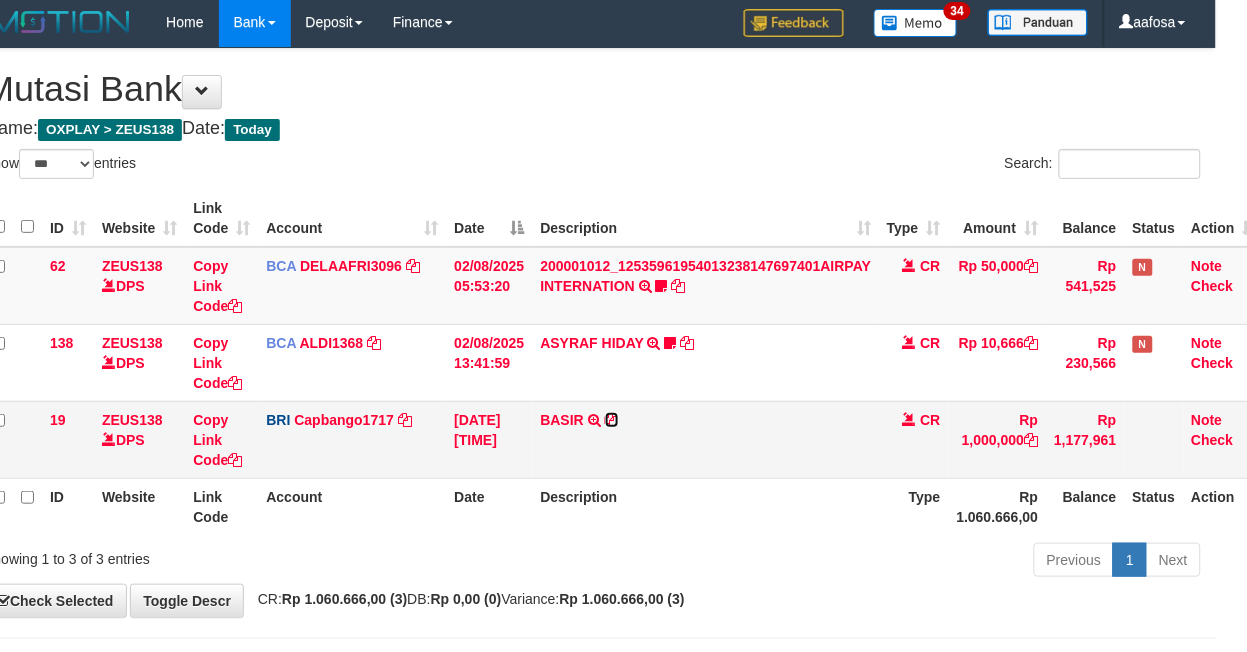 click at bounding box center [612, 420] 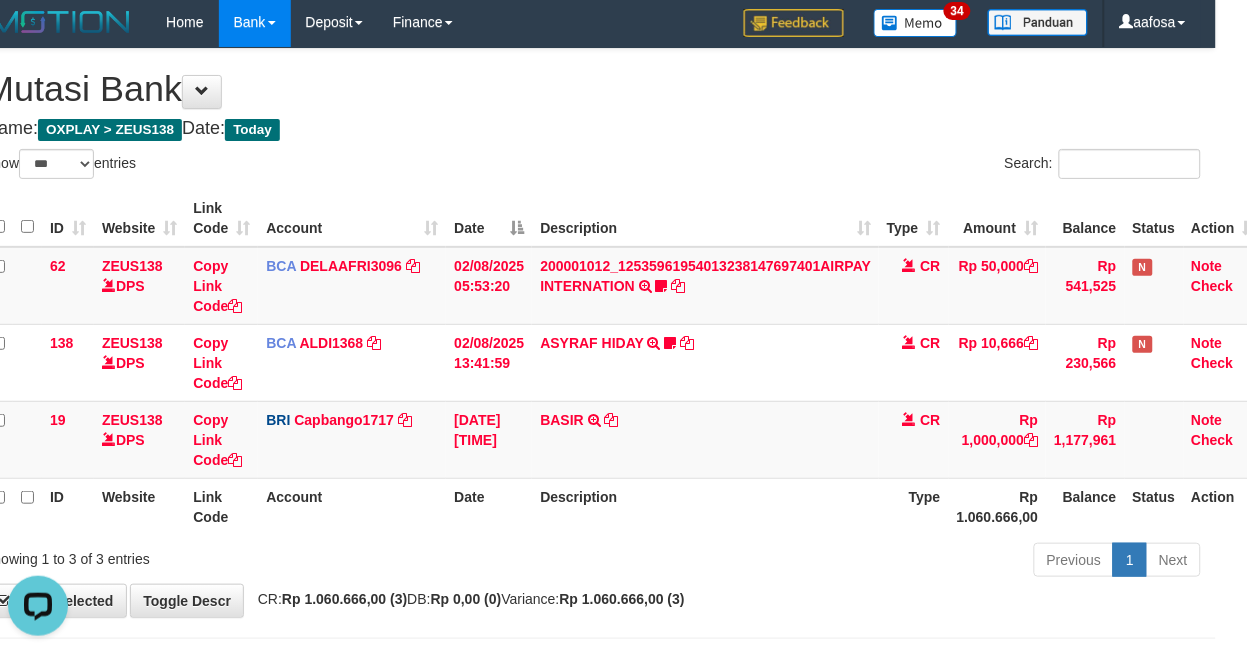 scroll, scrollTop: 0, scrollLeft: 0, axis: both 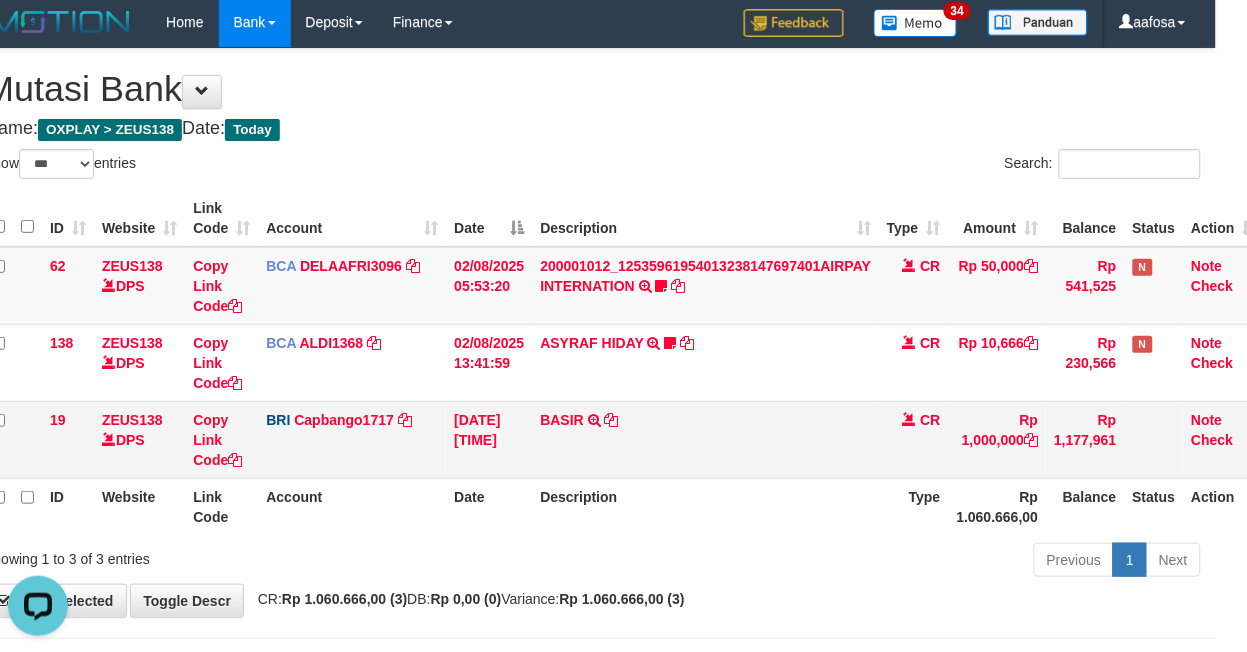 click on "BASIR         TRANSFER NBMB BASIR TO HELMI" at bounding box center [705, 439] 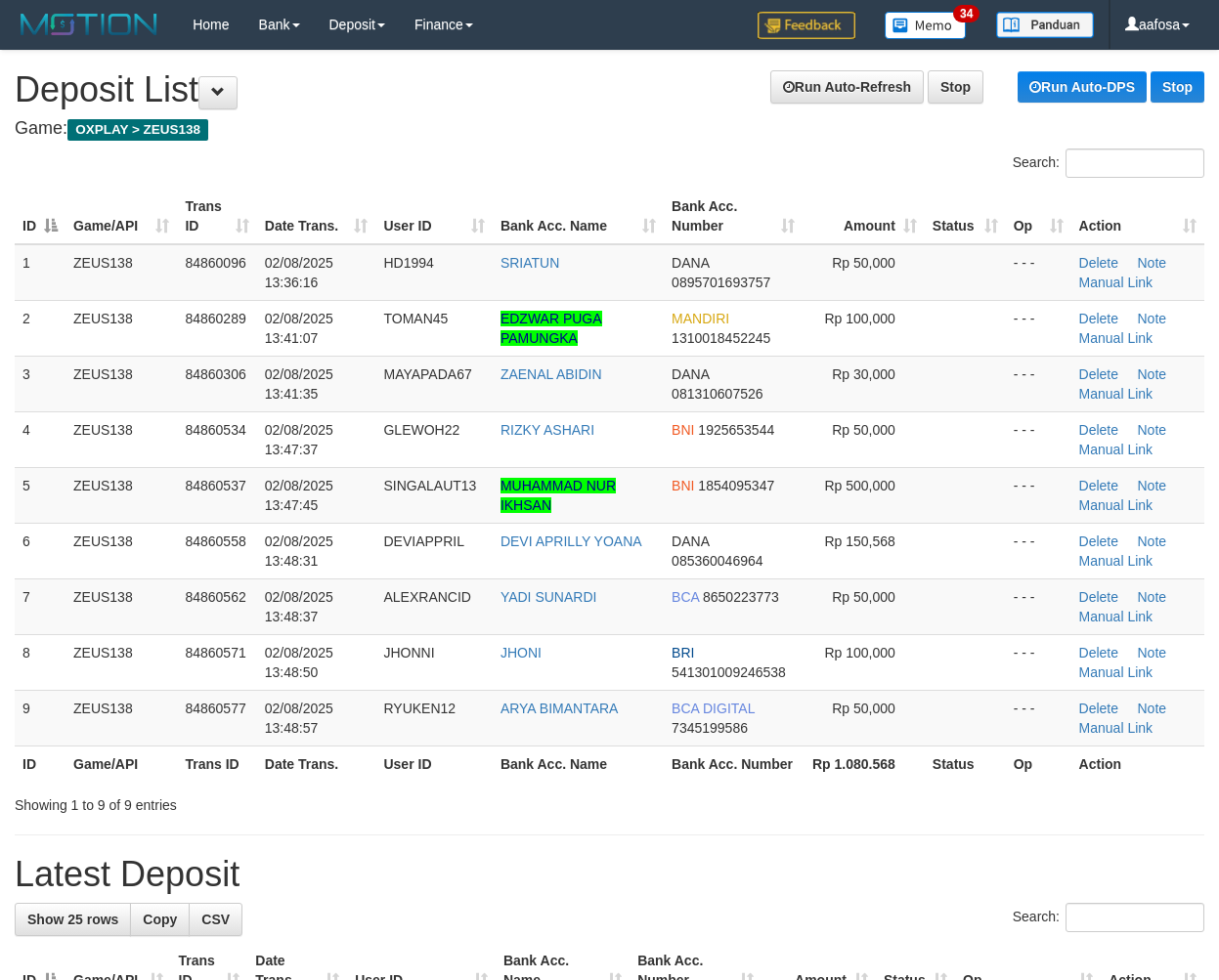 scroll, scrollTop: 0, scrollLeft: 0, axis: both 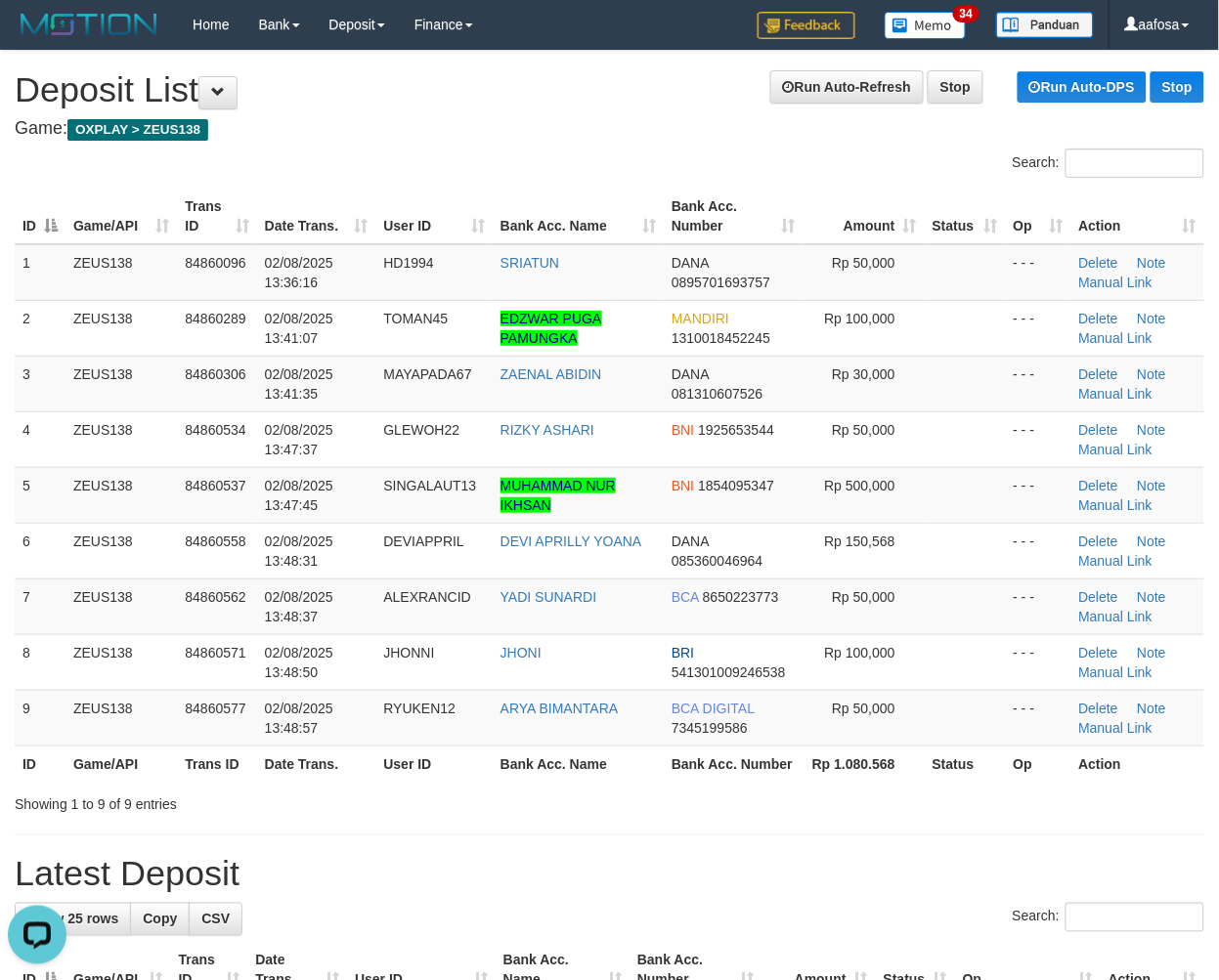 click on "**********" at bounding box center [609, 1286] 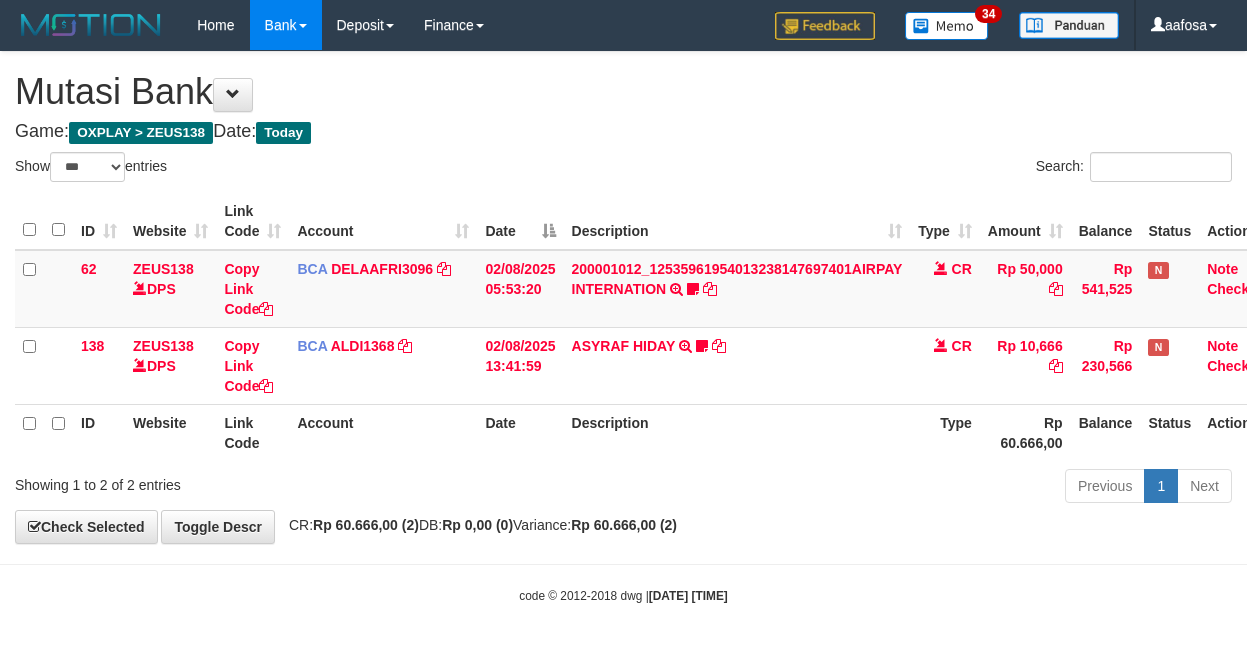 select on "***" 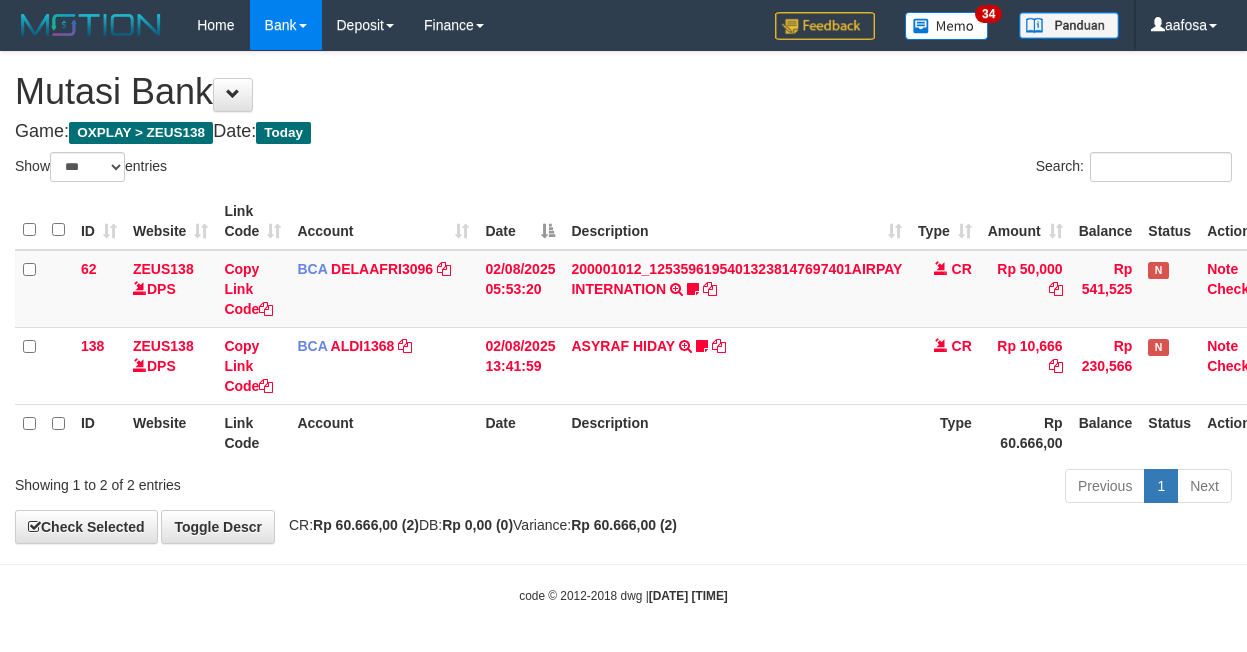 scroll, scrollTop: 3, scrollLeft: 31, axis: both 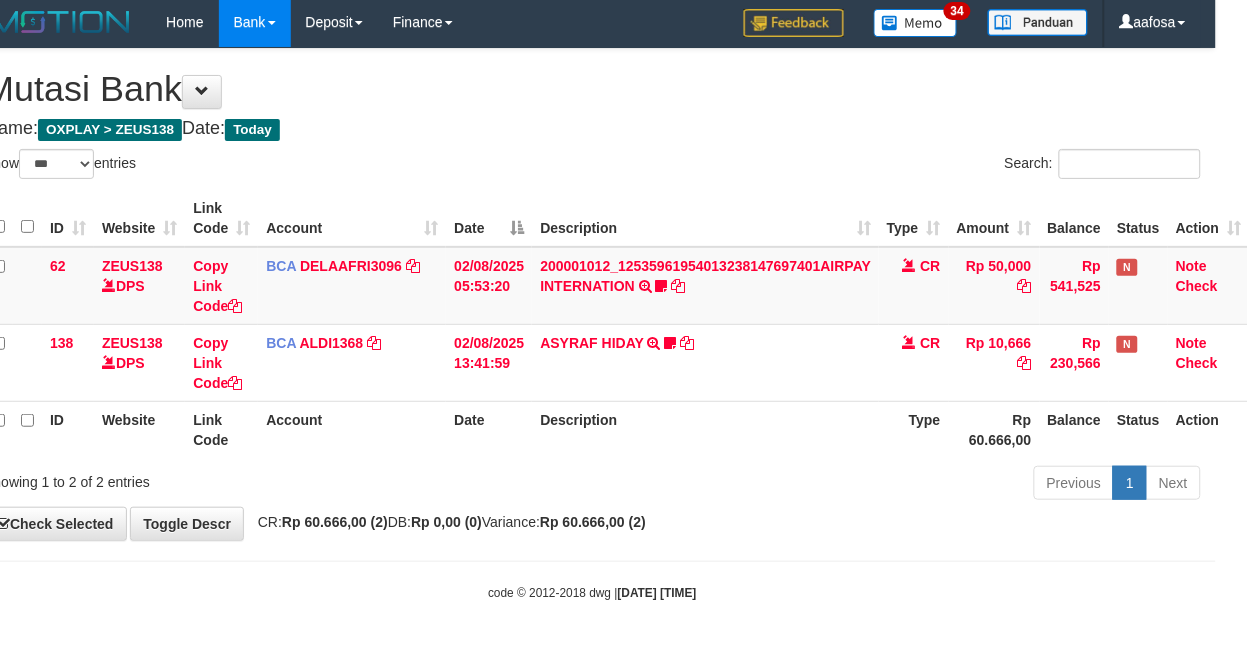 drag, startPoint x: 791, startPoint y: 103, endPoint x: 784, endPoint y: 114, distance: 13.038404 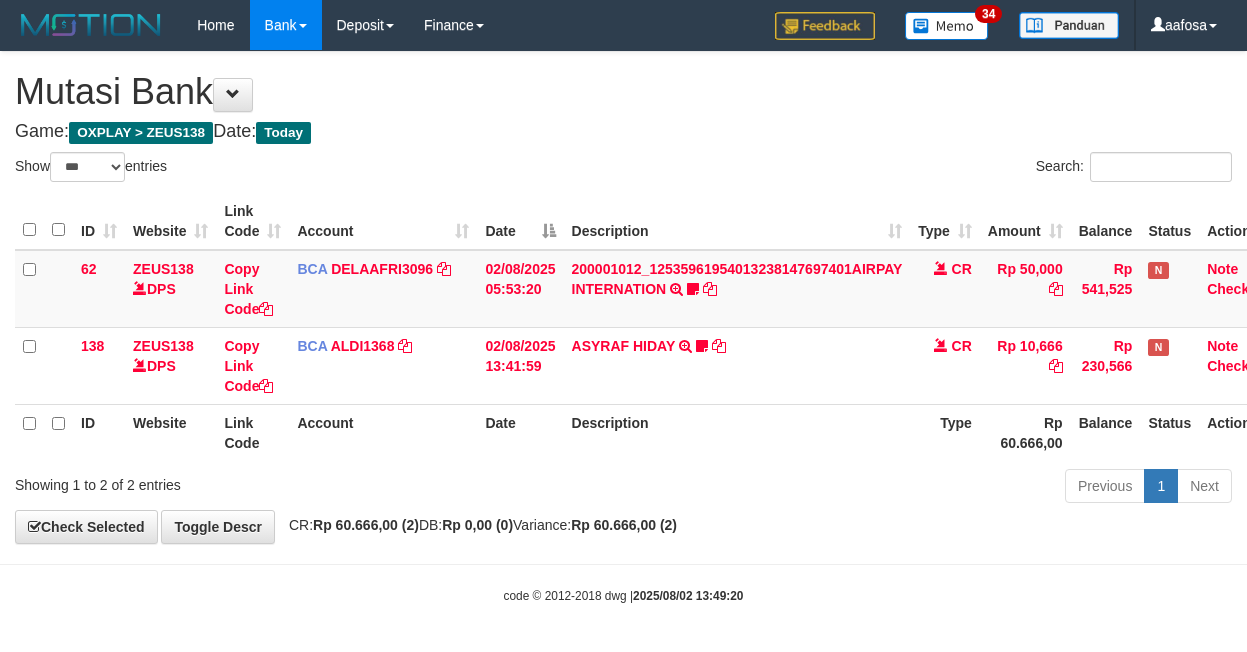 select on "***" 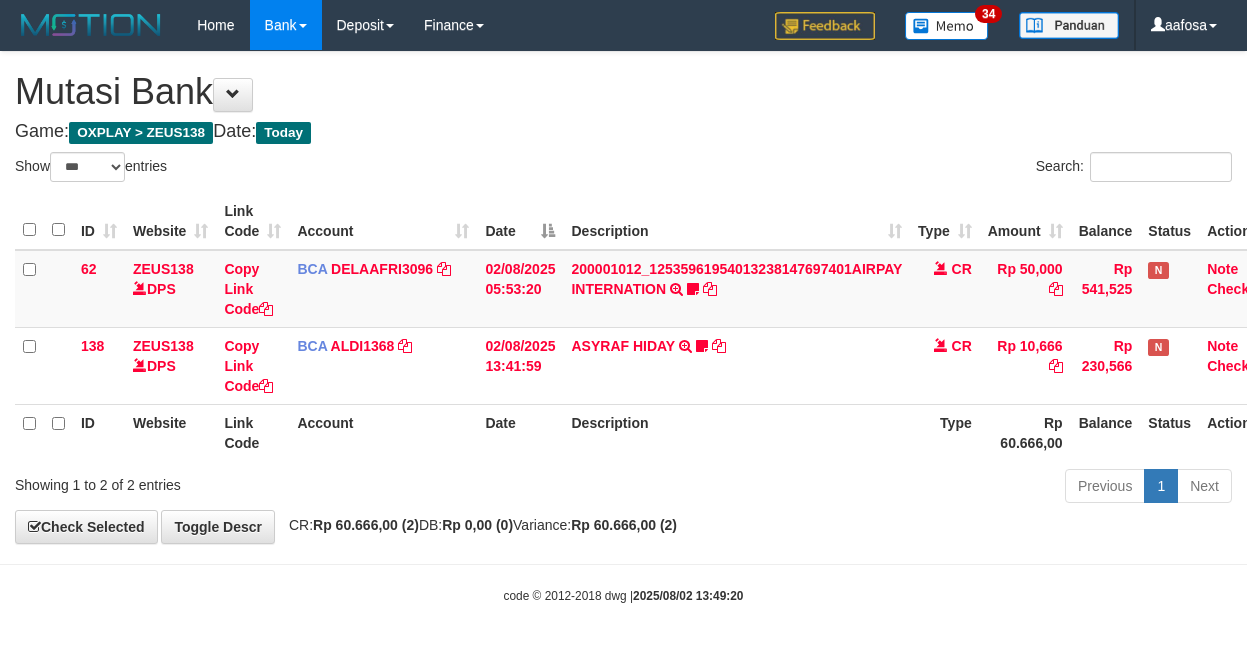 scroll, scrollTop: 3, scrollLeft: 31, axis: both 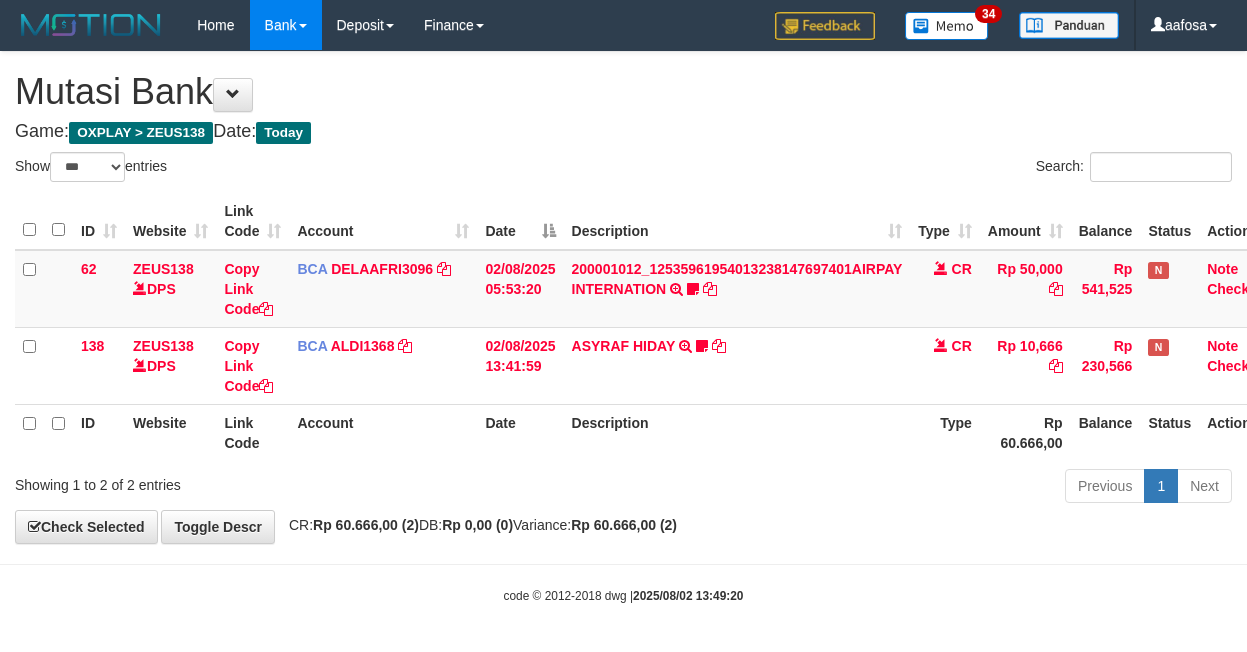 select on "***" 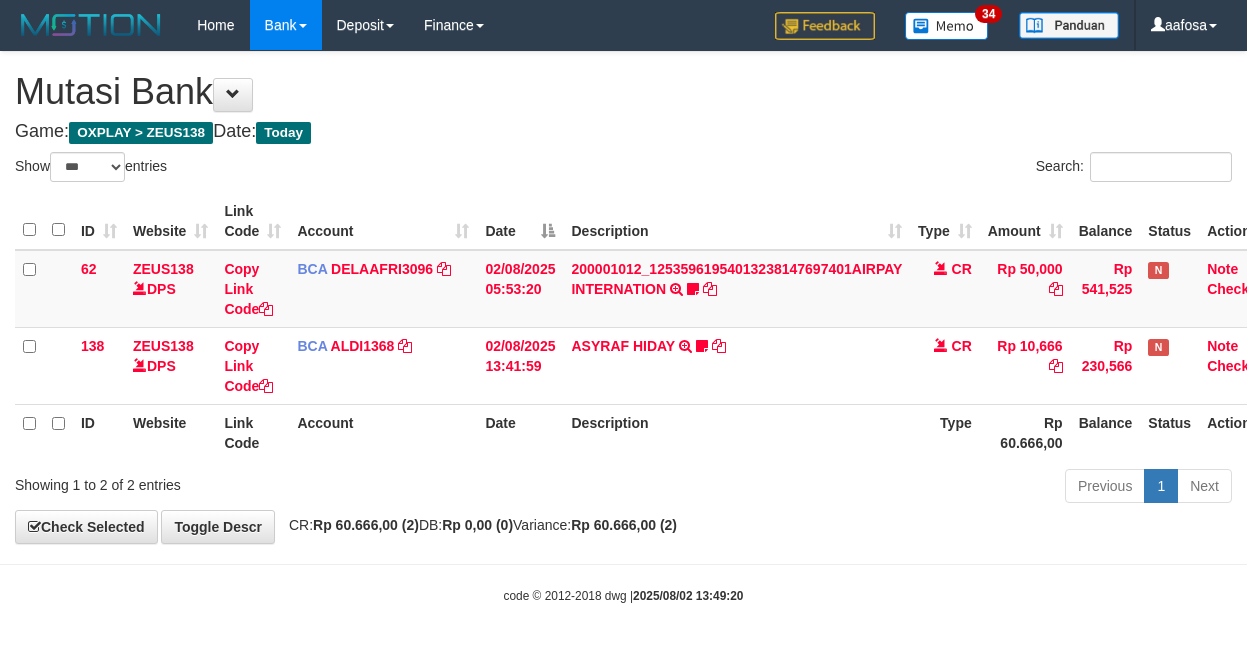 scroll, scrollTop: 3, scrollLeft: 31, axis: both 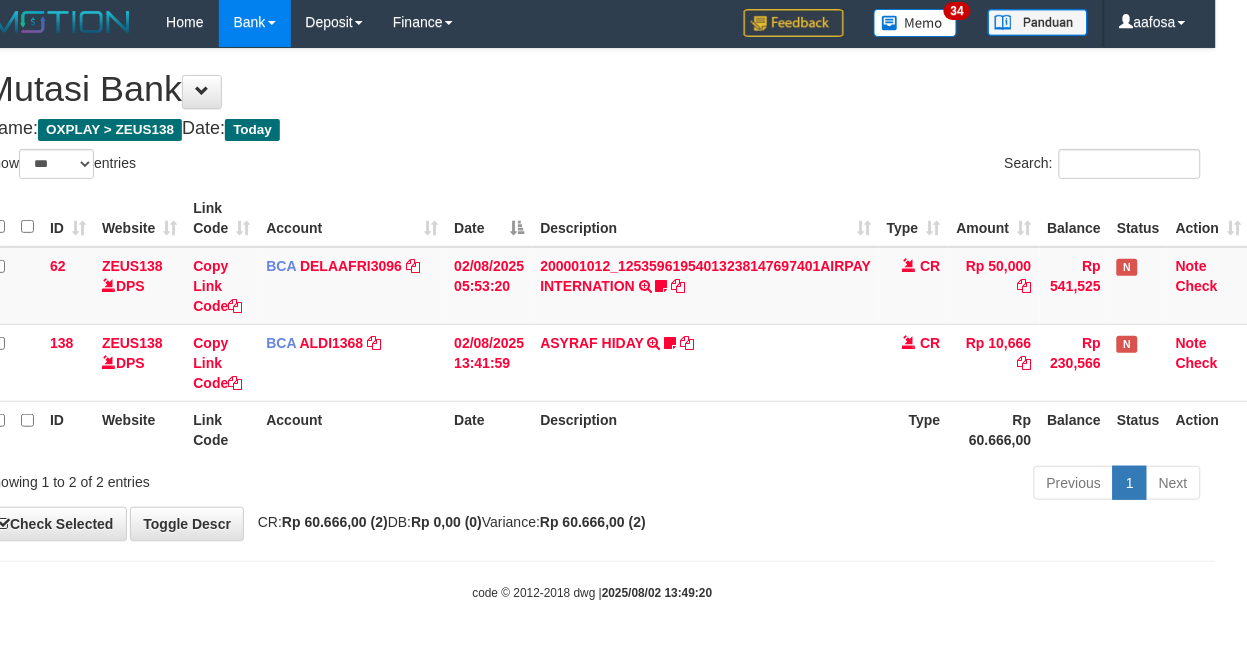 click on "Search:" at bounding box center (905, 166) 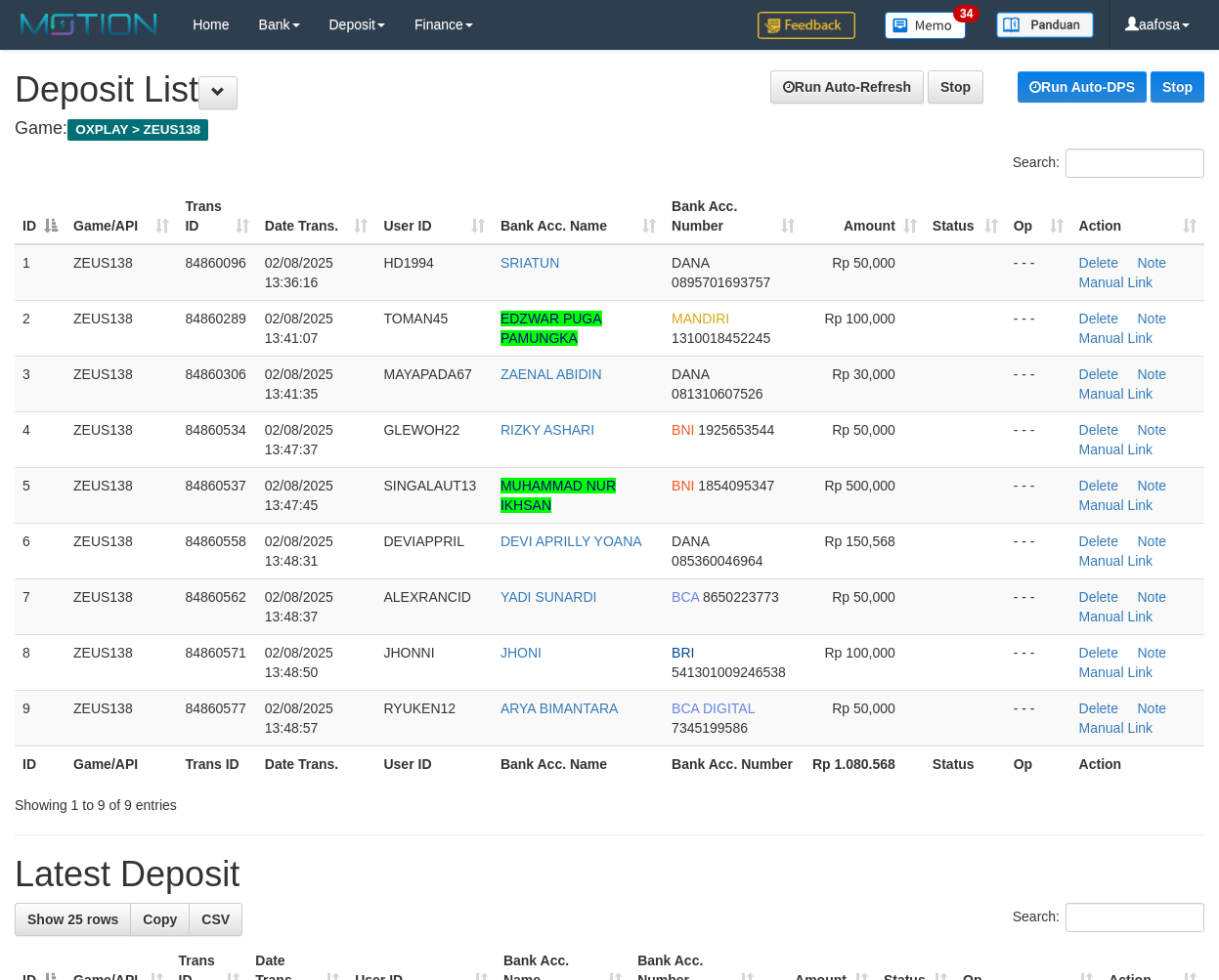 scroll, scrollTop: 0, scrollLeft: 0, axis: both 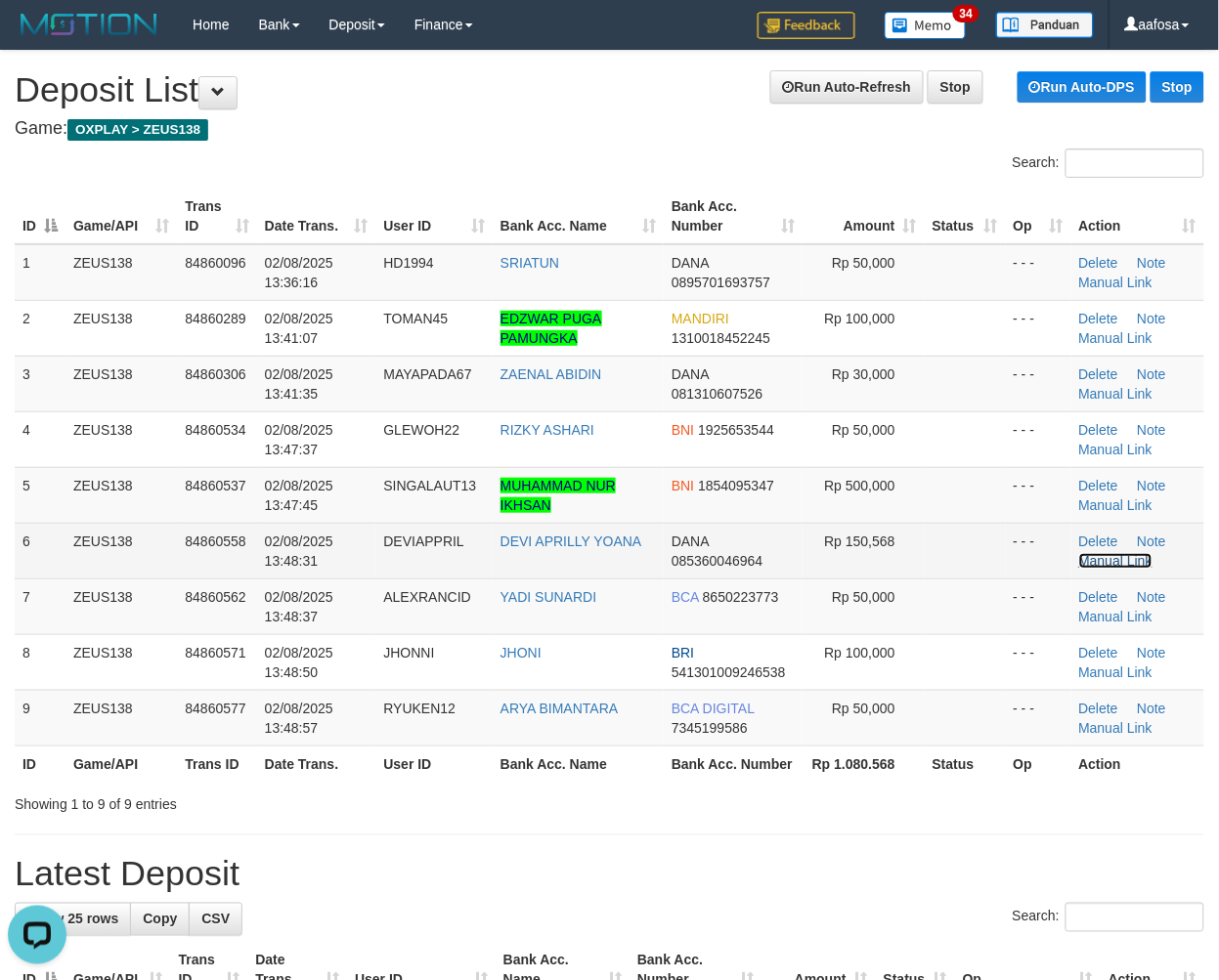 click on "Manual Link" at bounding box center [1116, 561] 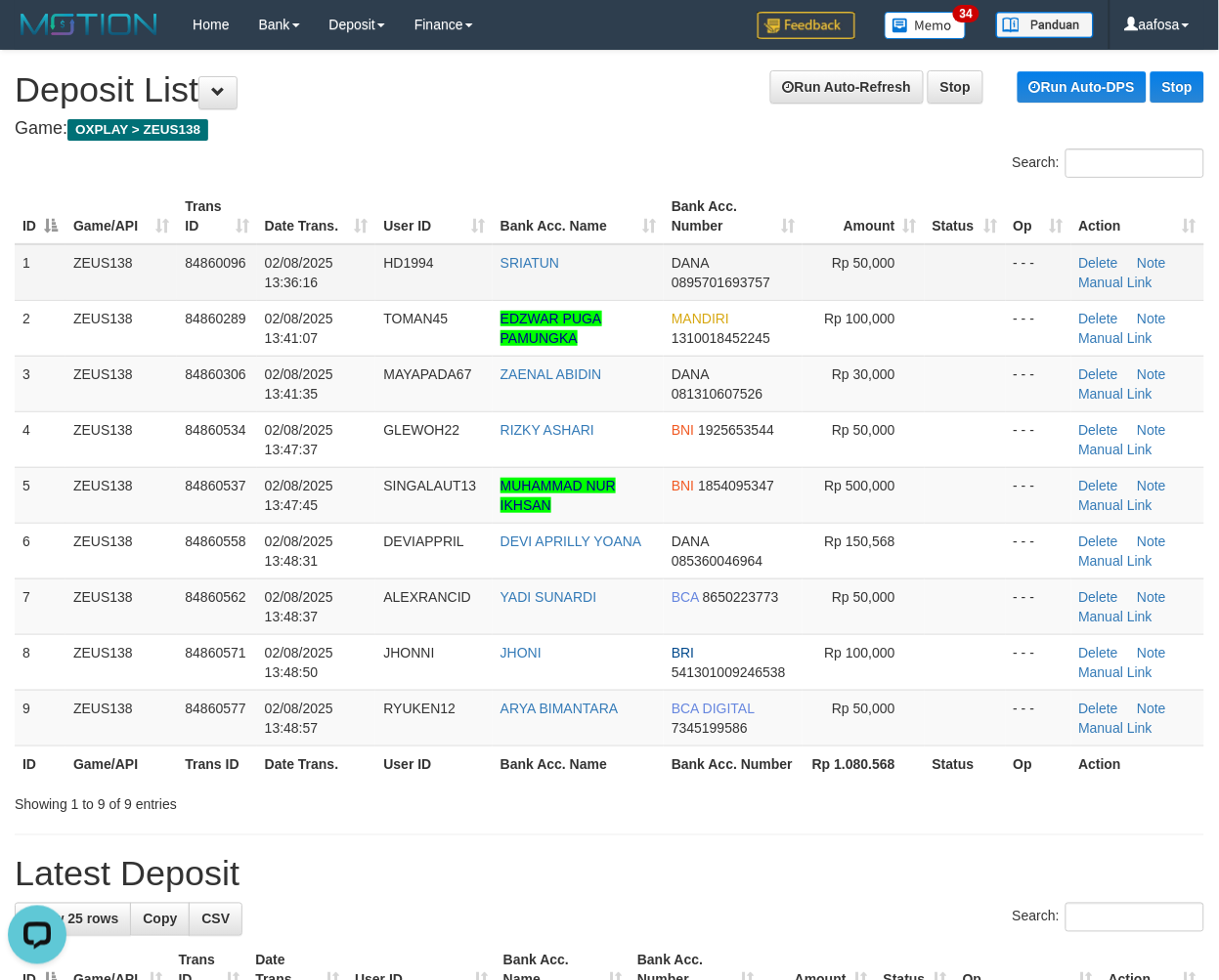 drag, startPoint x: 775, startPoint y: 242, endPoint x: 784, endPoint y: 257, distance: 17.492856 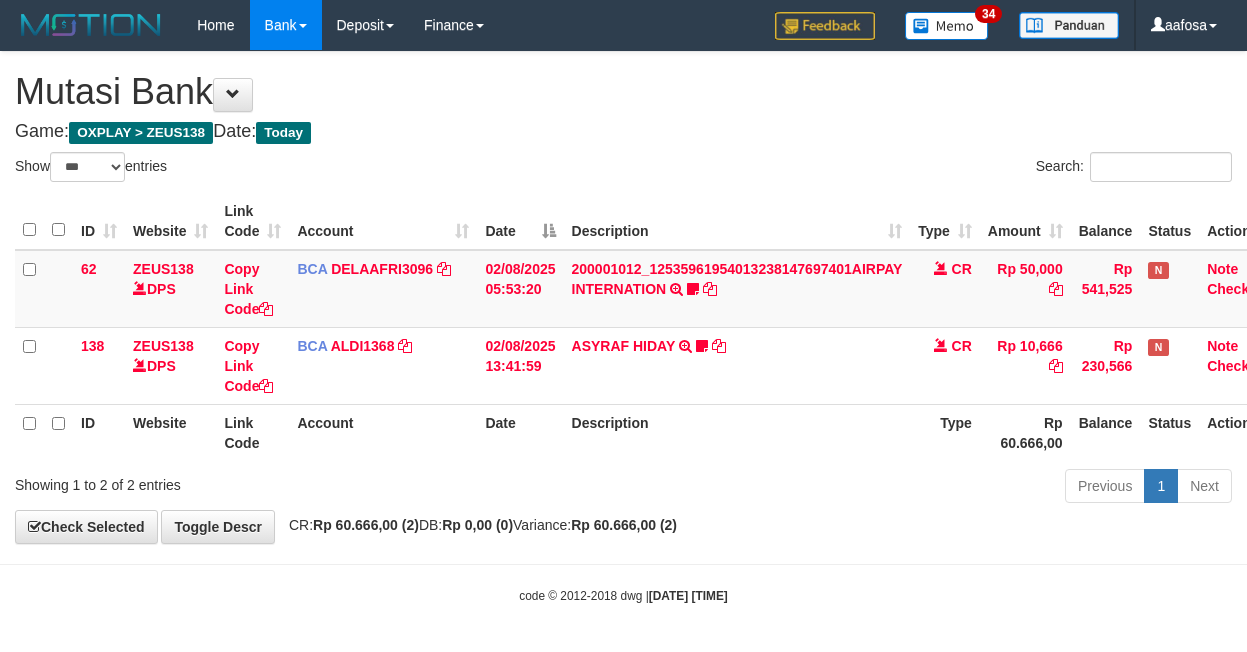 select on "***" 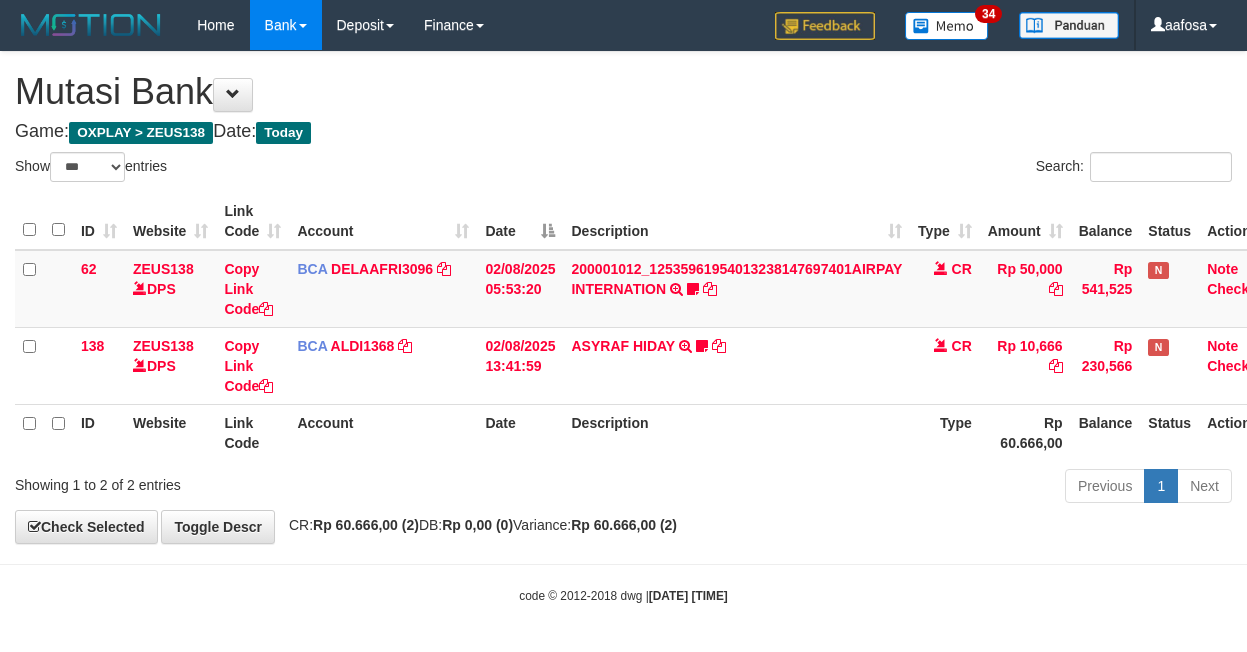 scroll, scrollTop: 3, scrollLeft: 31, axis: both 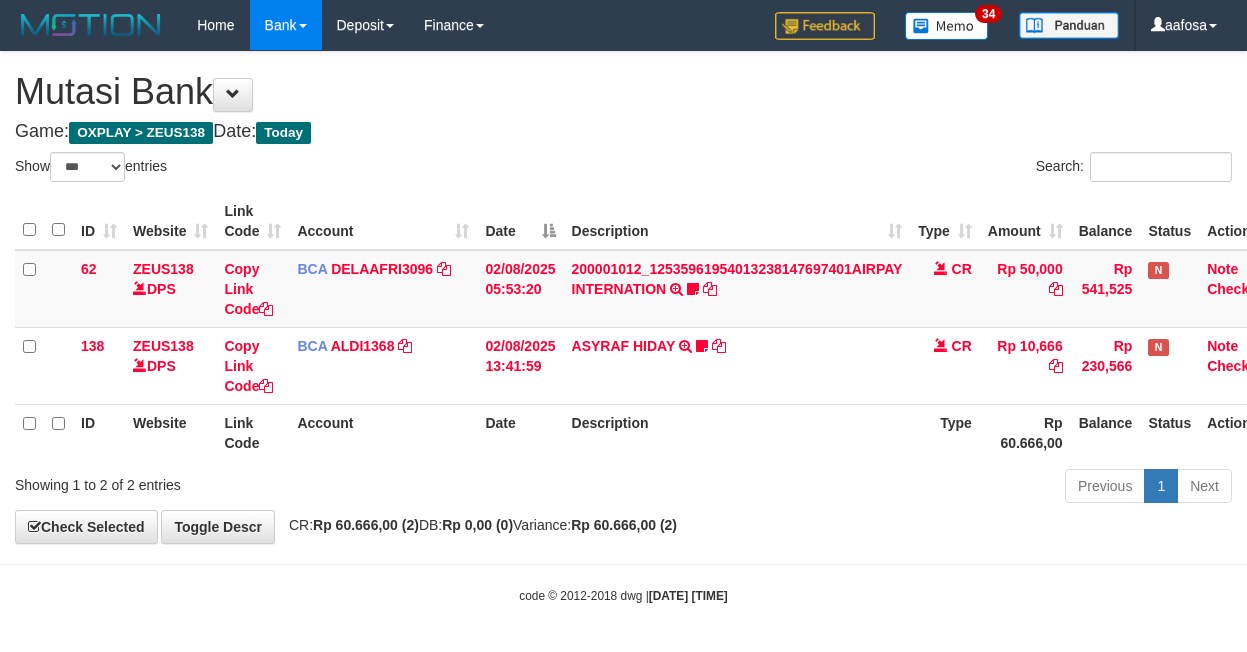 select on "***" 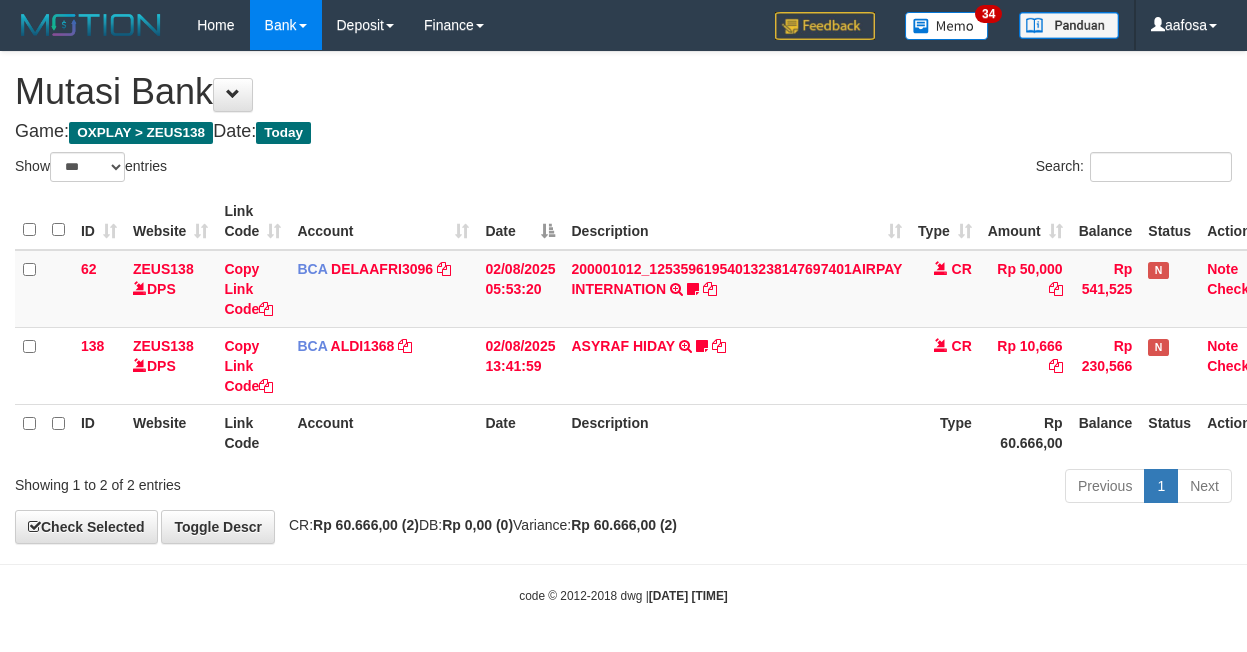 scroll, scrollTop: 3, scrollLeft: 31, axis: both 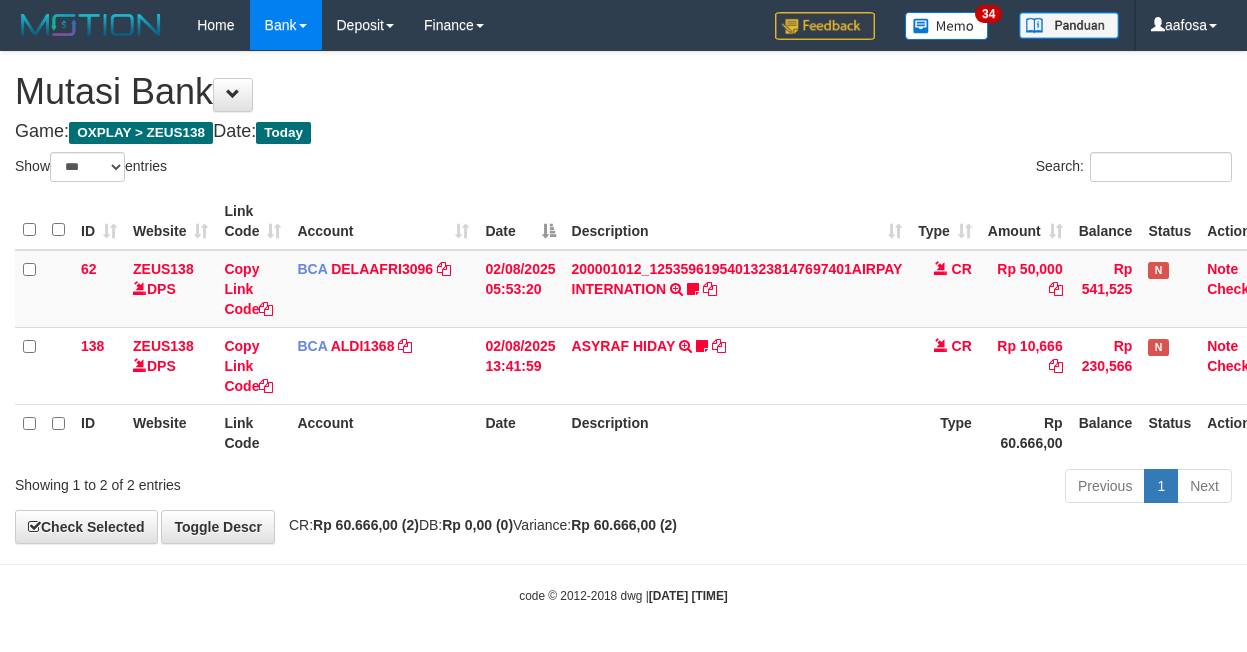 select on "***" 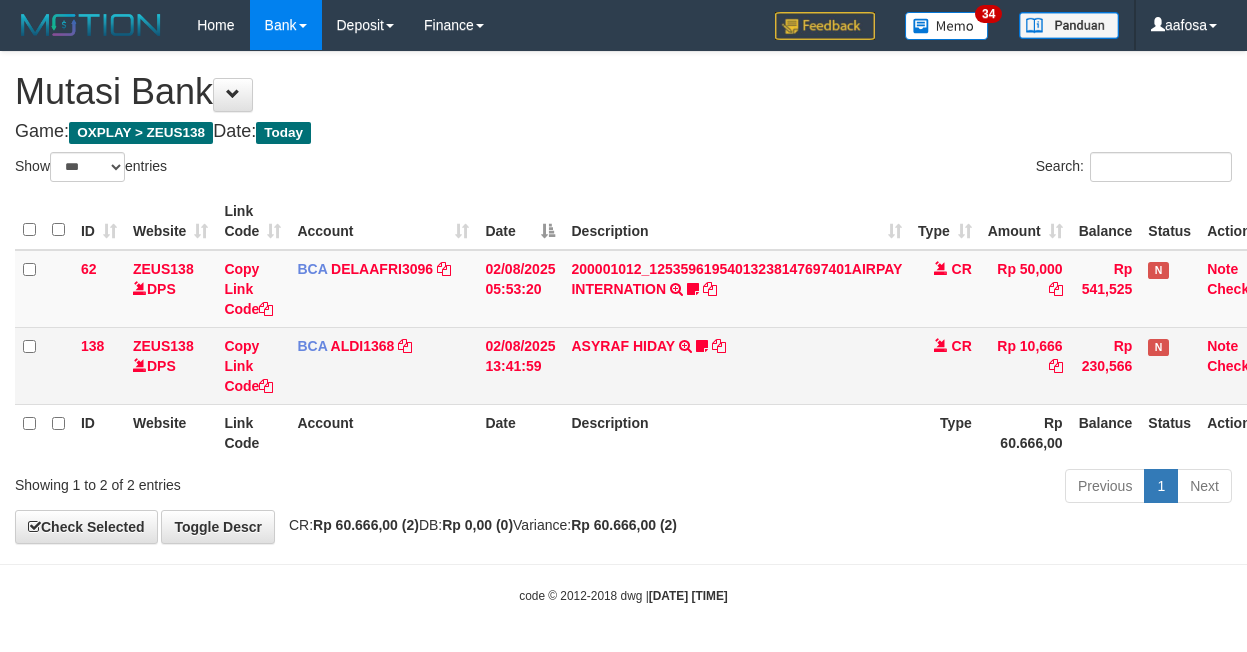 scroll, scrollTop: 3, scrollLeft: 31, axis: both 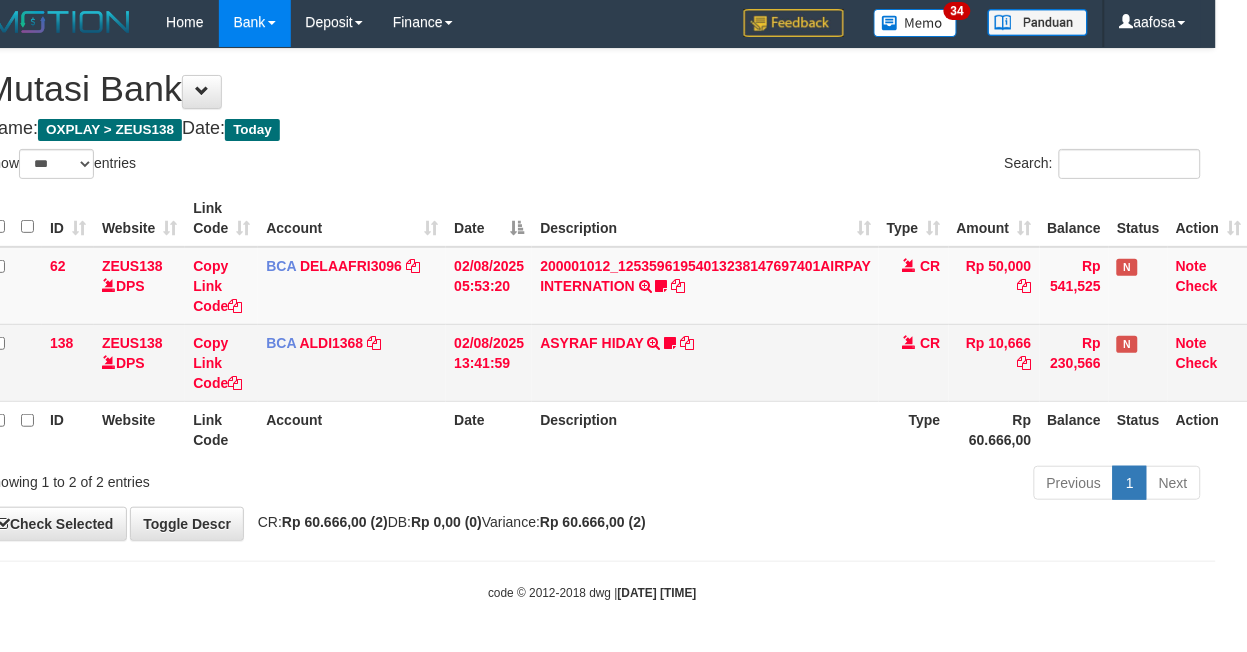 click on "ASYRAF HIDAY            TRSF E-BANKING CR 0208/FTSCY/WS95051
10666.002025080219953269 TRFDN-ASYRAF HIDAYESPAY DEBIT INDONE    Agemkocu138" at bounding box center (705, 362) 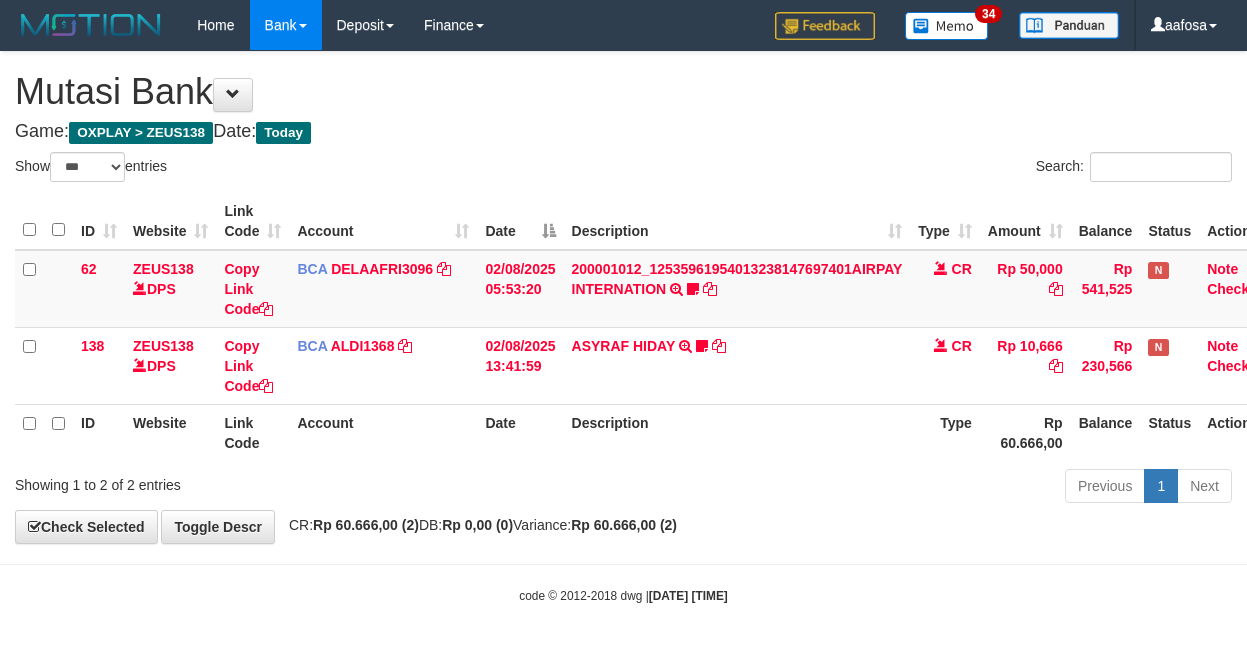 select on "***" 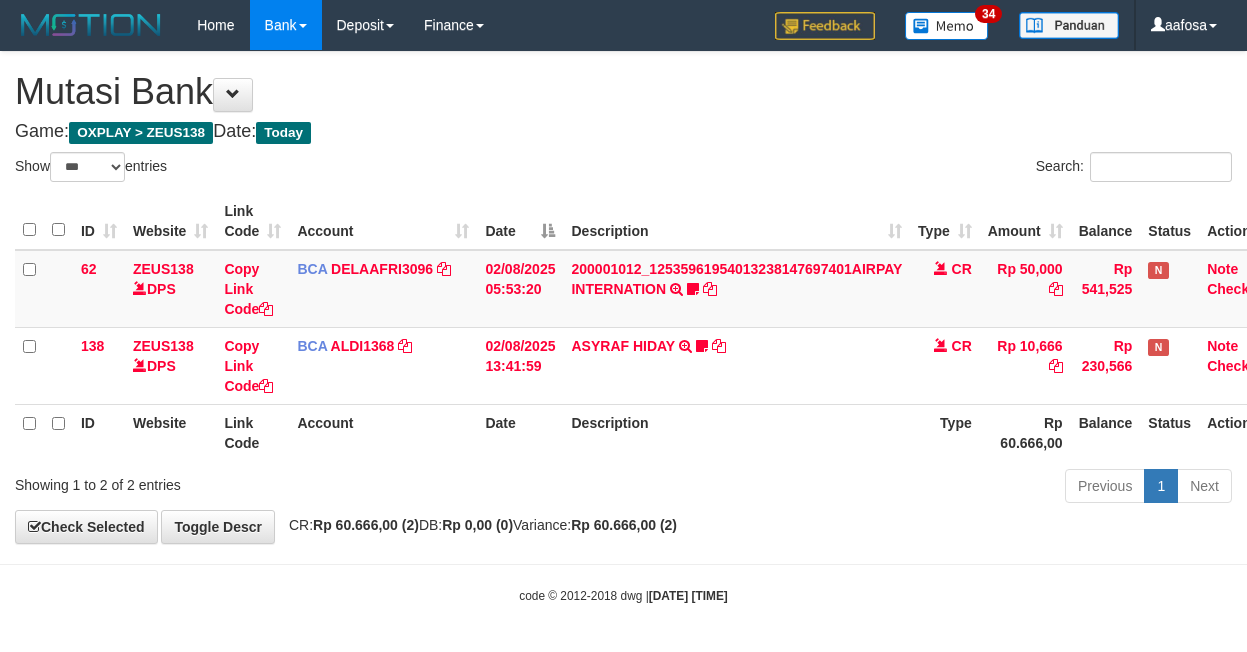 scroll, scrollTop: 3, scrollLeft: 31, axis: both 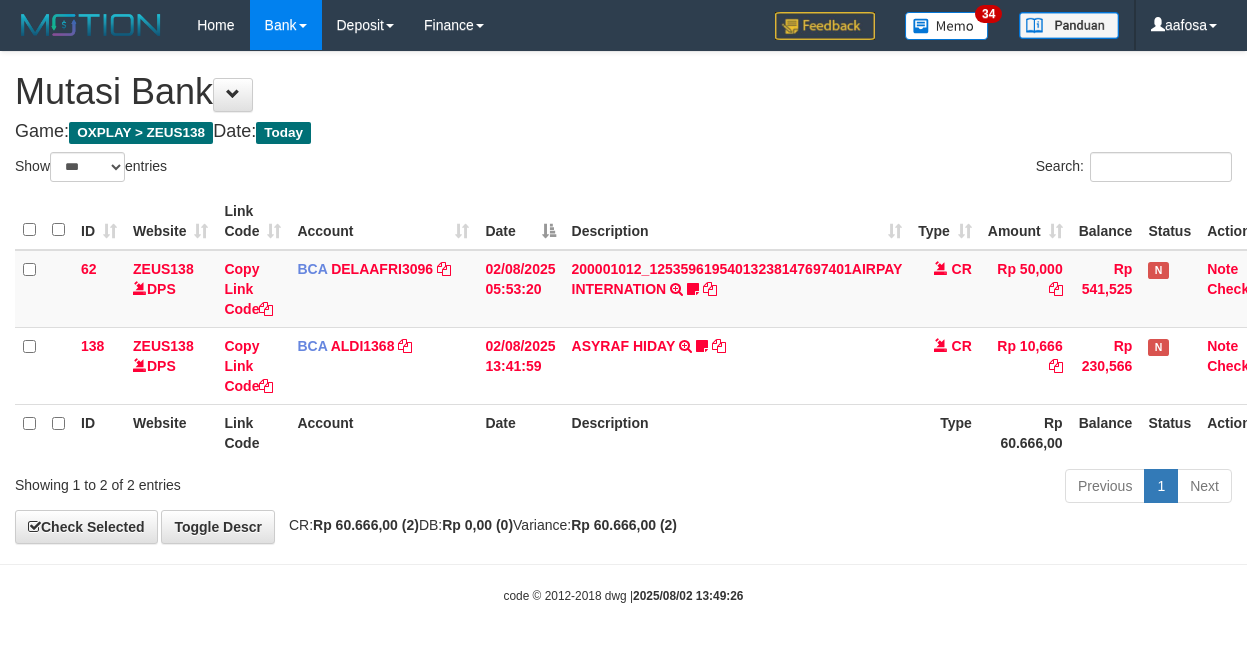 select on "***" 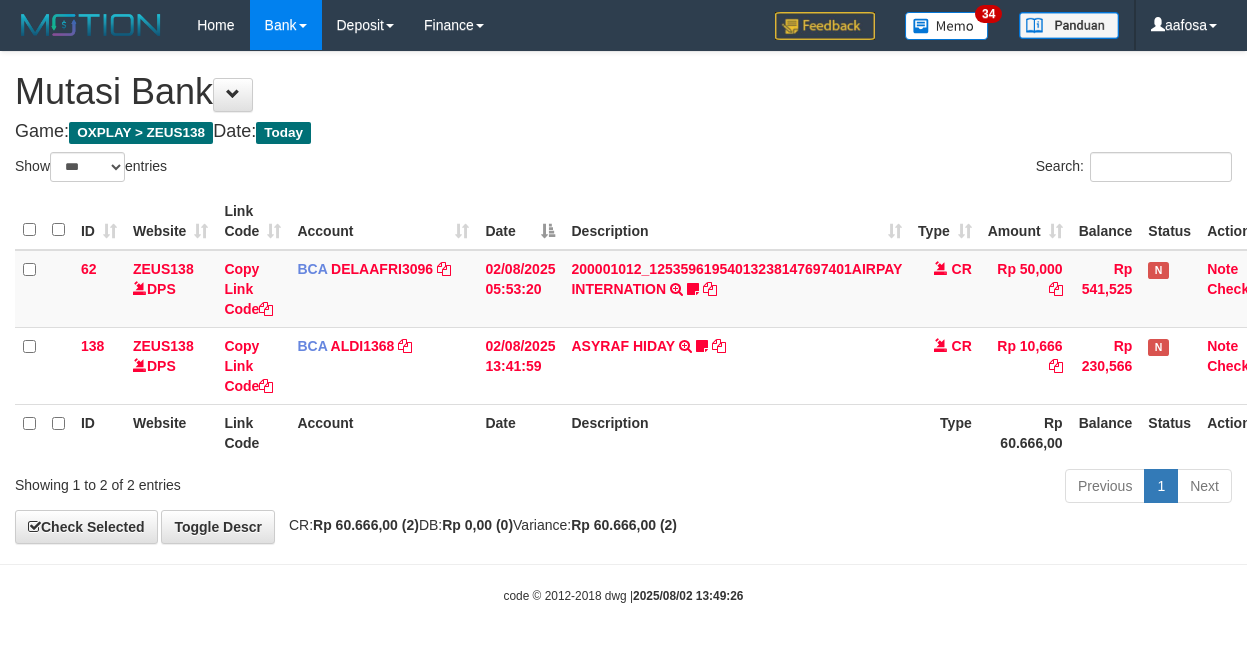 scroll, scrollTop: 3, scrollLeft: 31, axis: both 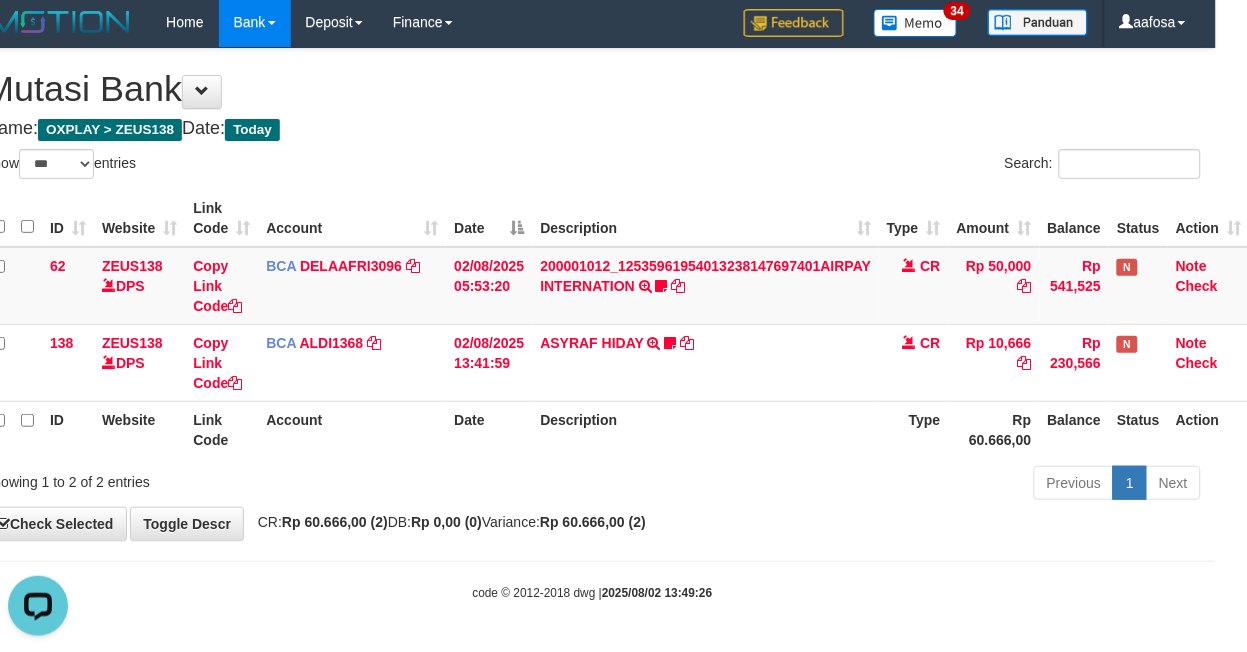 click on "Game:   OXPLAY > ZEUS138    				Date:  Today" at bounding box center [592, 129] 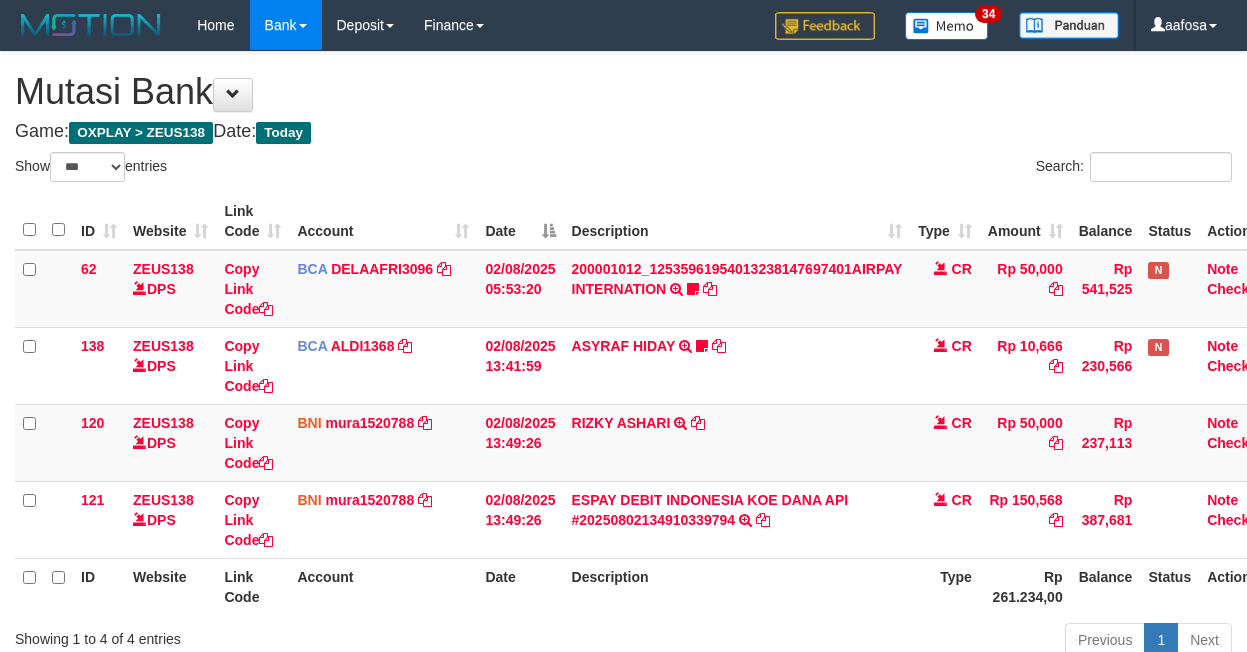 select on "***" 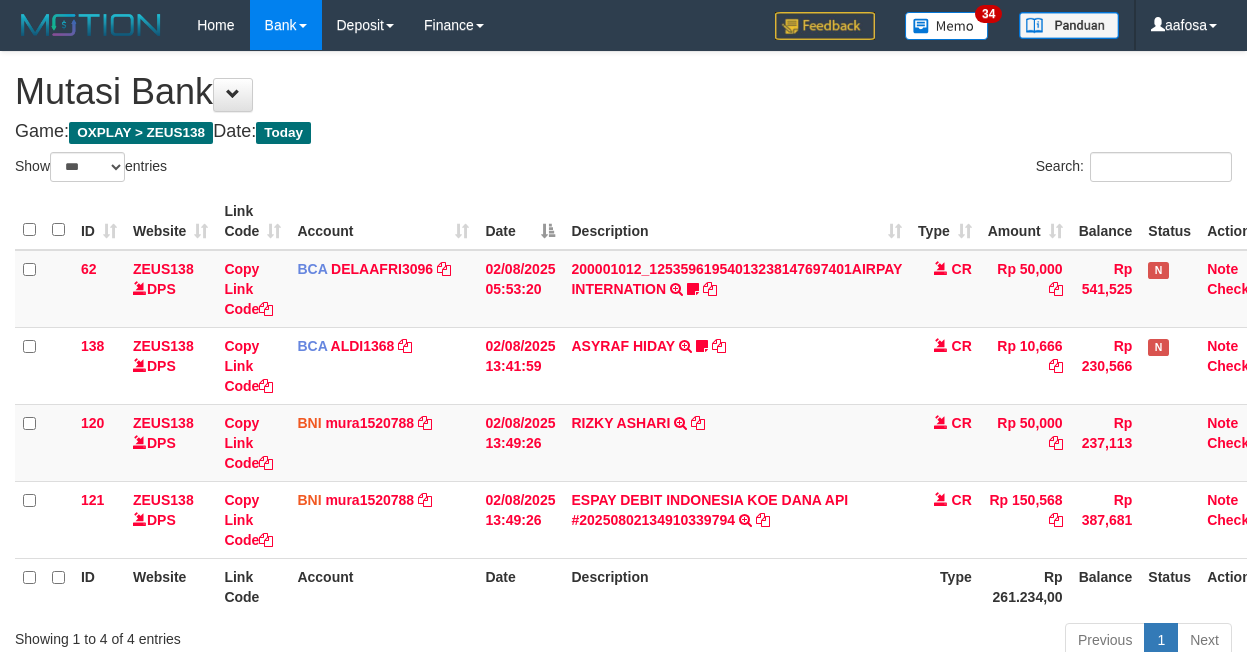 scroll, scrollTop: 3, scrollLeft: 31, axis: both 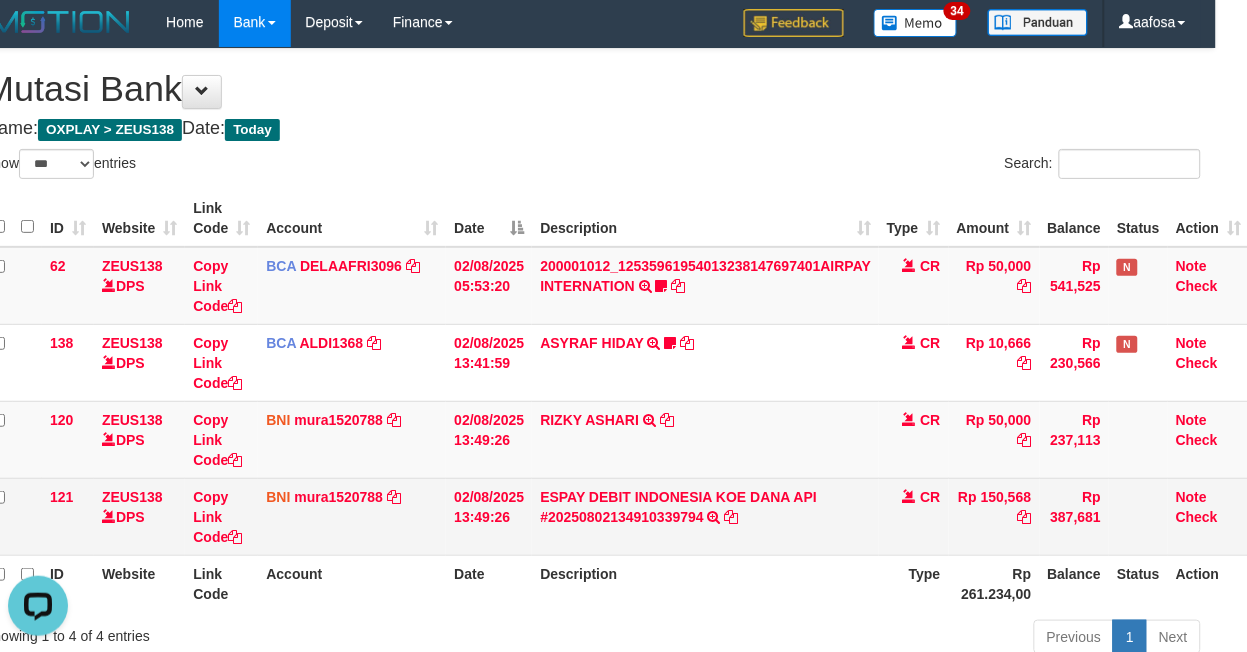 copy on "150,568" 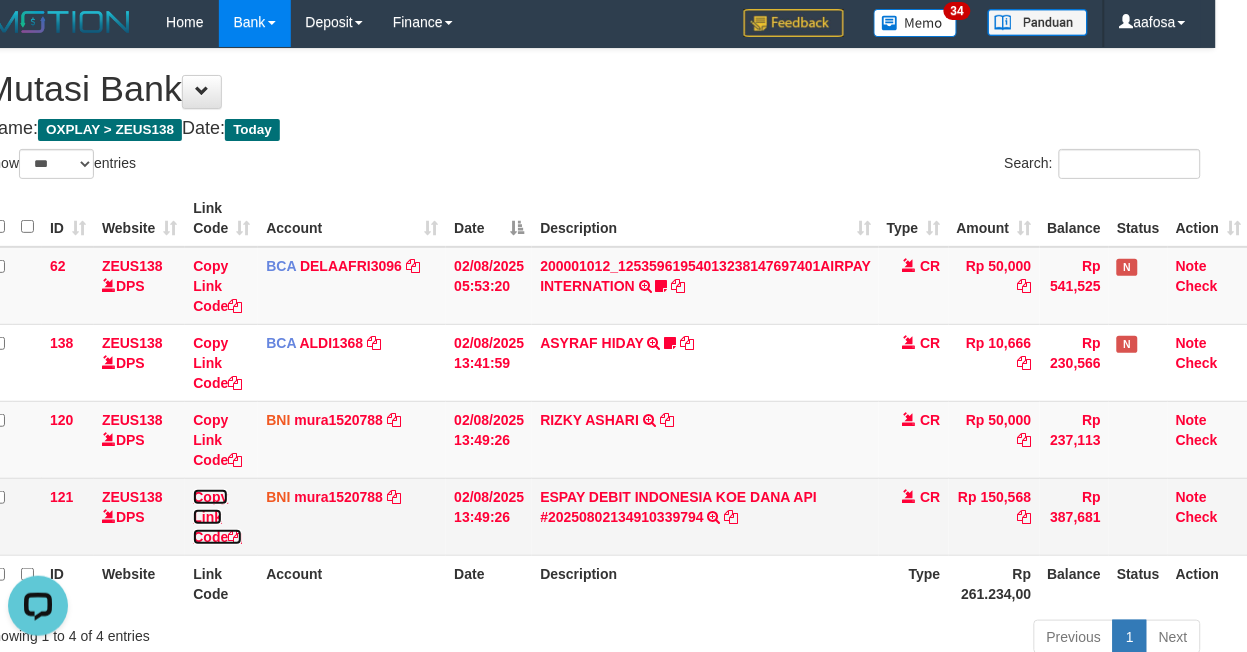 click on "Copy Link Code" at bounding box center [217, 517] 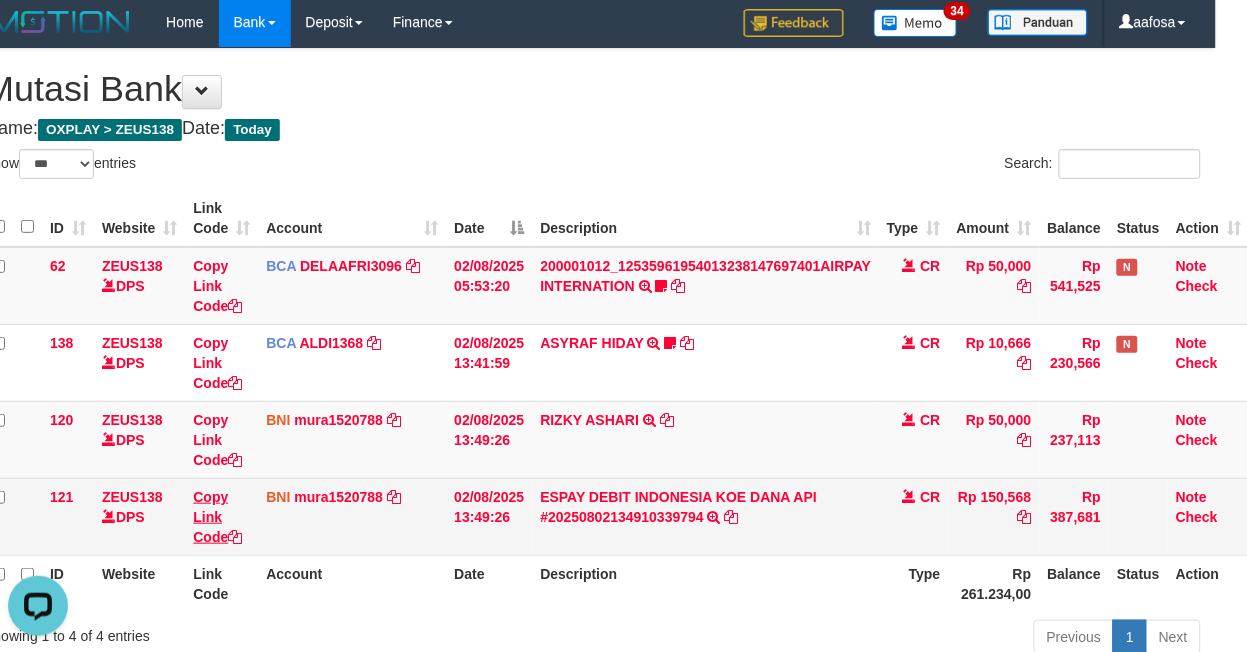 copy on "150,568" 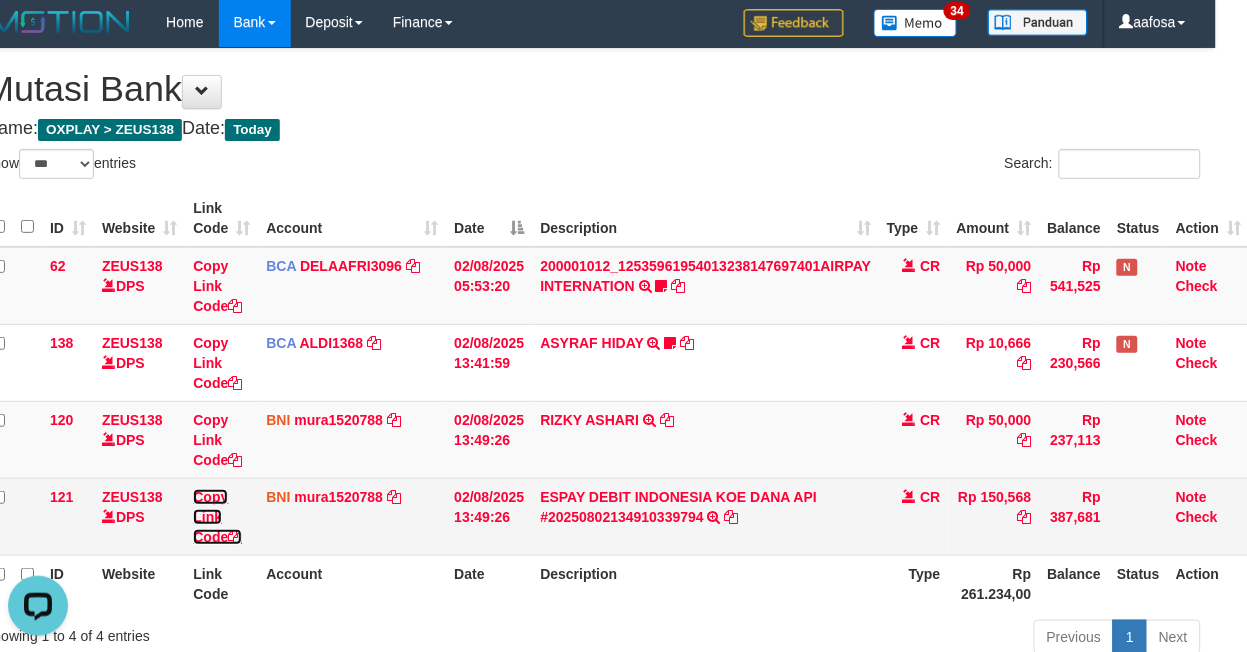 click on "Copy Link Code" at bounding box center [217, 517] 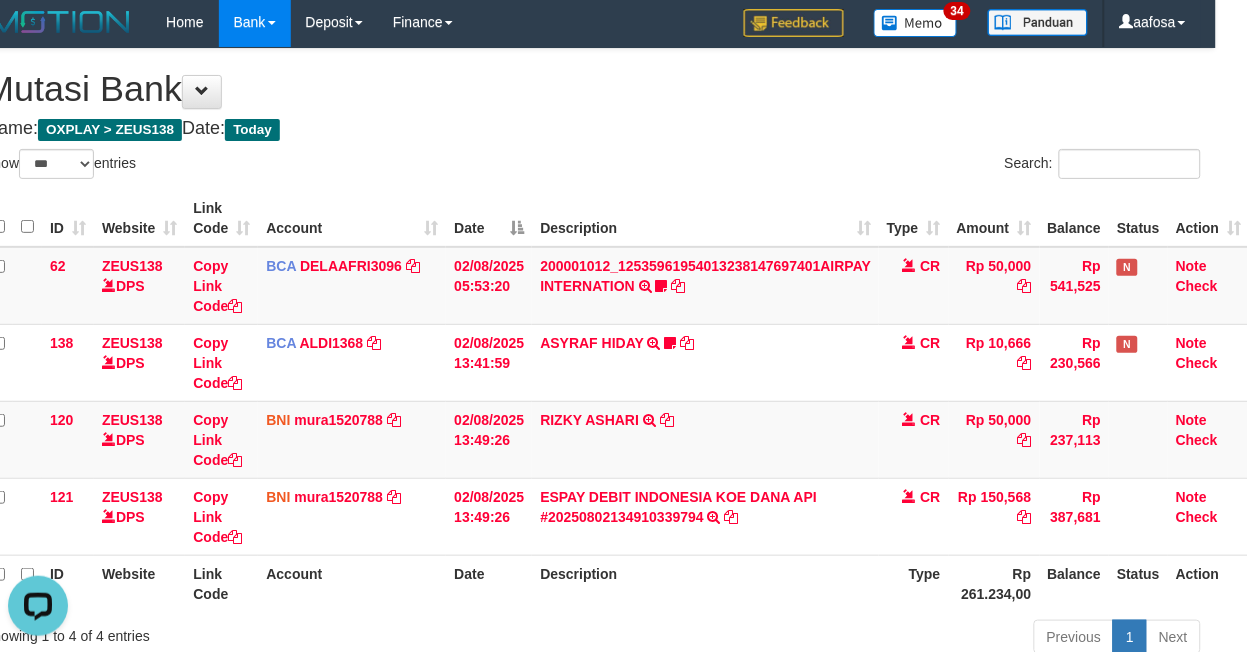scroll, scrollTop: 297, scrollLeft: 0, axis: vertical 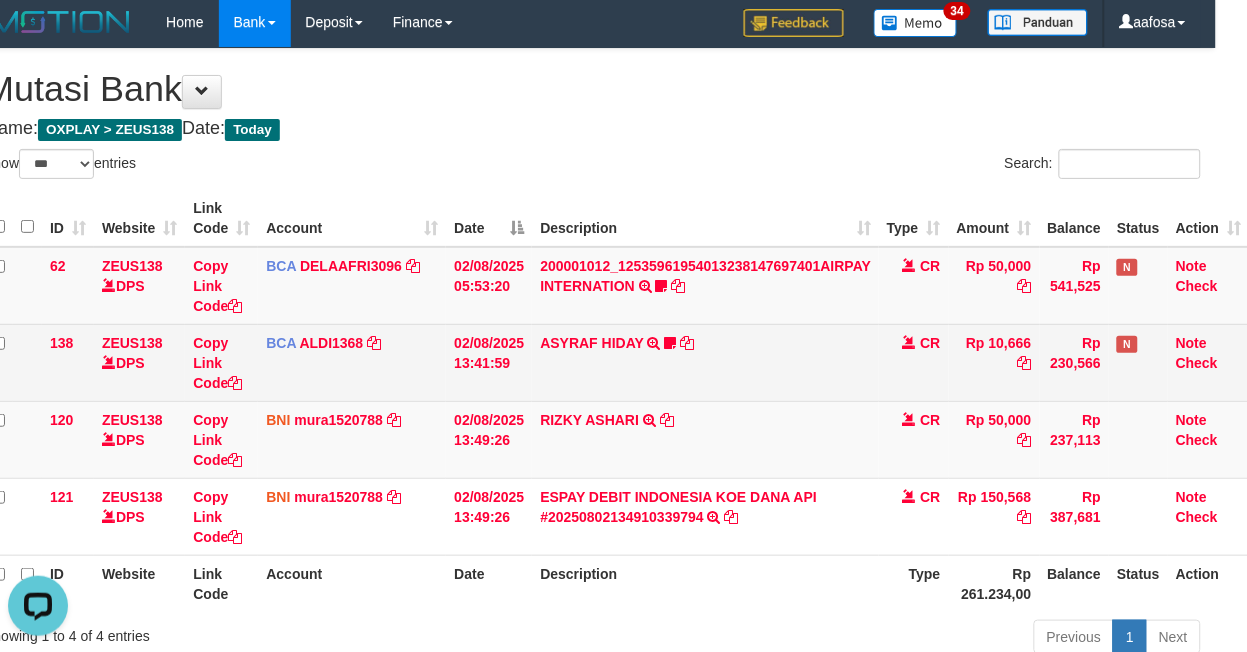 click on "BCA
ALDI1368
DPS
ALDI
mutasi_20250802_3354 | 138
mutasi_20250802_3354 | 138" at bounding box center [352, 362] 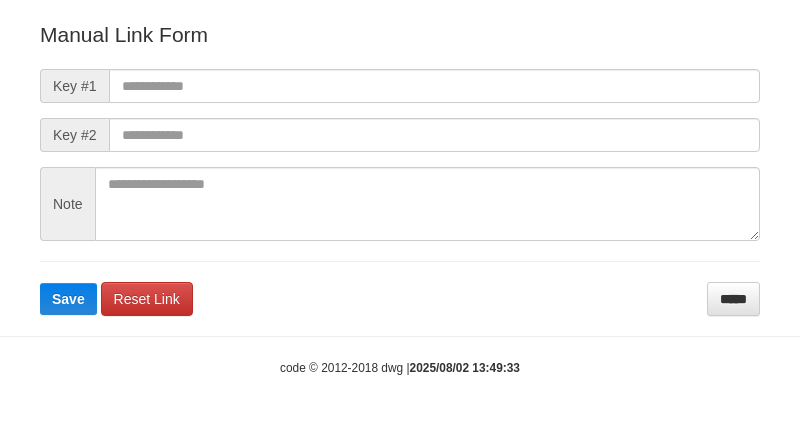scroll, scrollTop: 0, scrollLeft: 0, axis: both 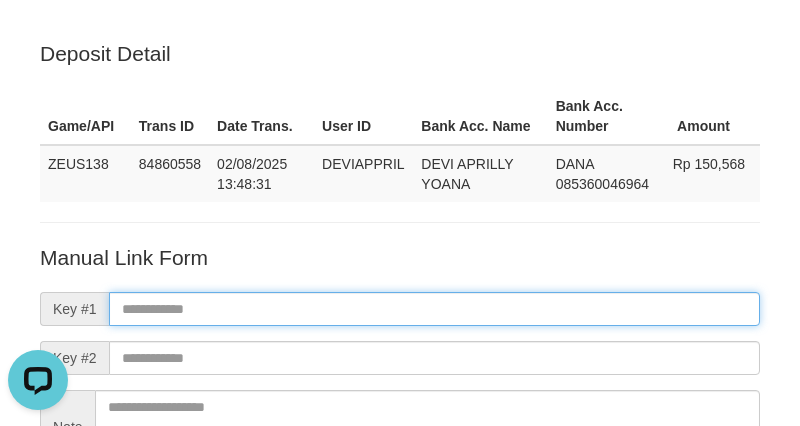 paste on "*******" 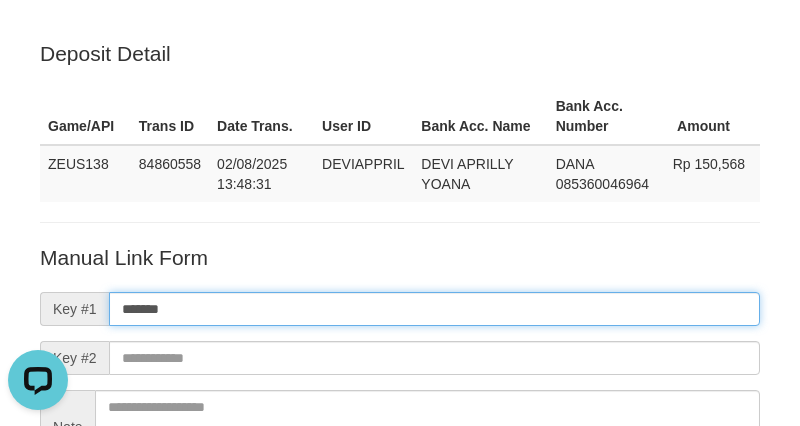 drag, startPoint x: 376, startPoint y: 307, endPoint x: 370, endPoint y: 320, distance: 14.3178215 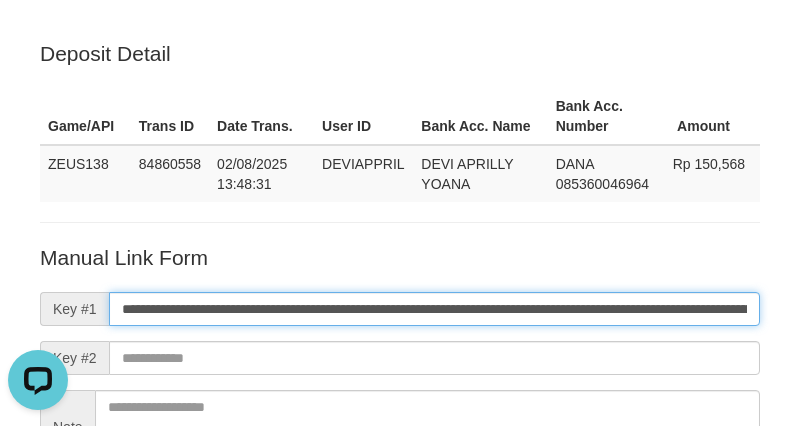 scroll, scrollTop: 0, scrollLeft: 1373, axis: horizontal 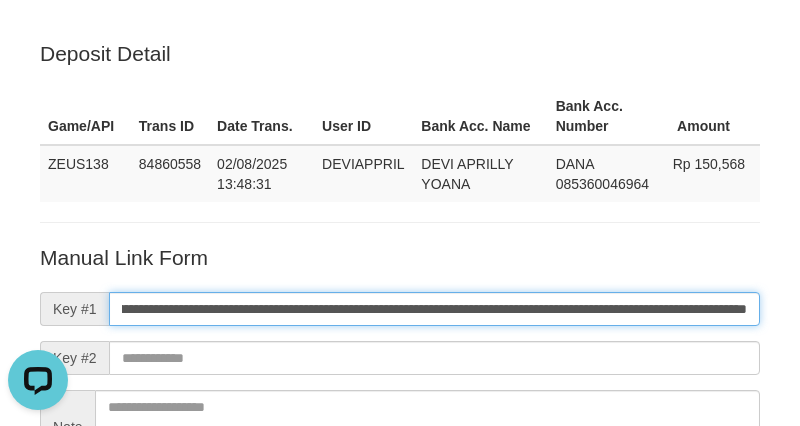 type on "**********" 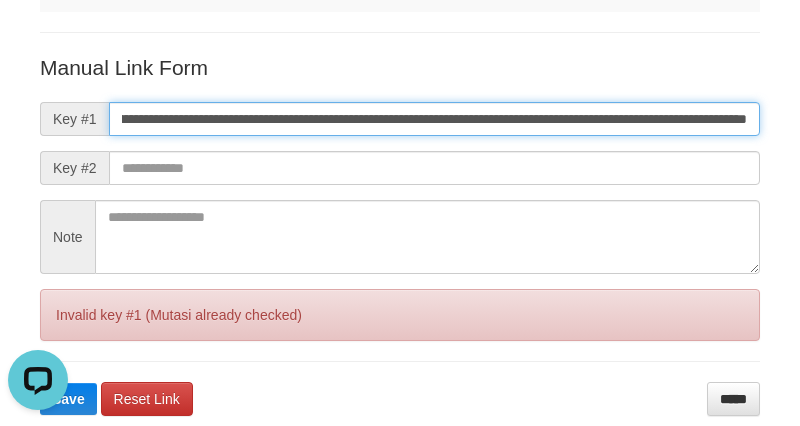 scroll, scrollTop: 290, scrollLeft: 0, axis: vertical 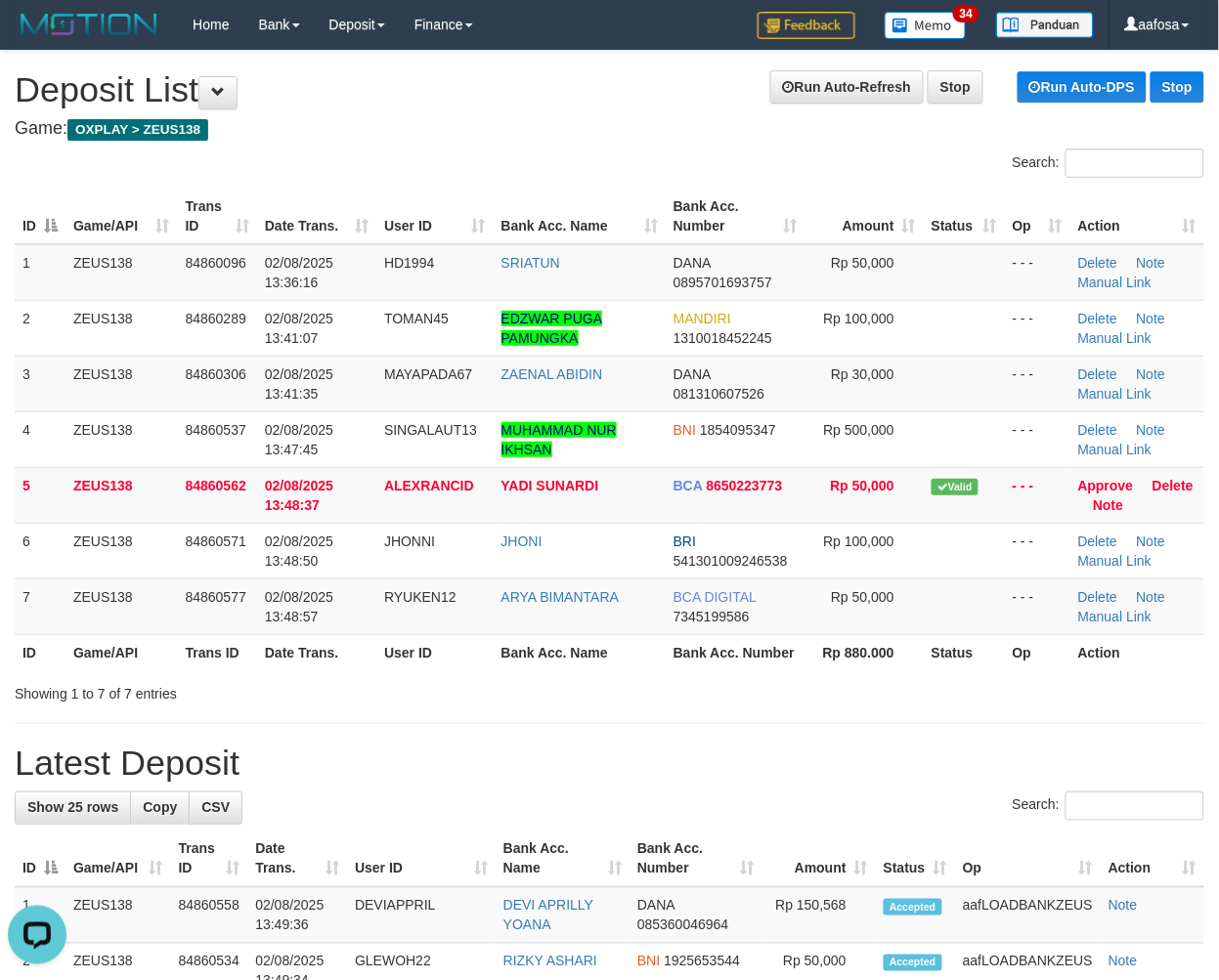 drag, startPoint x: 617, startPoint y: 393, endPoint x: 8, endPoint y: 354, distance: 610.2475 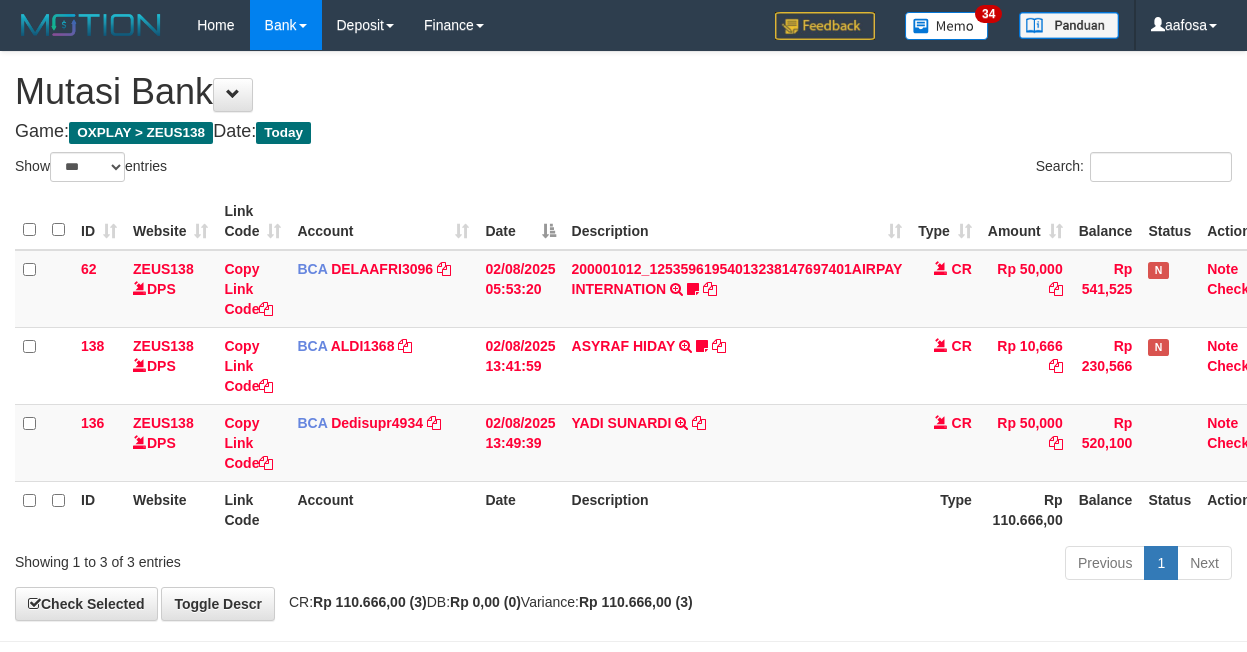 select on "***" 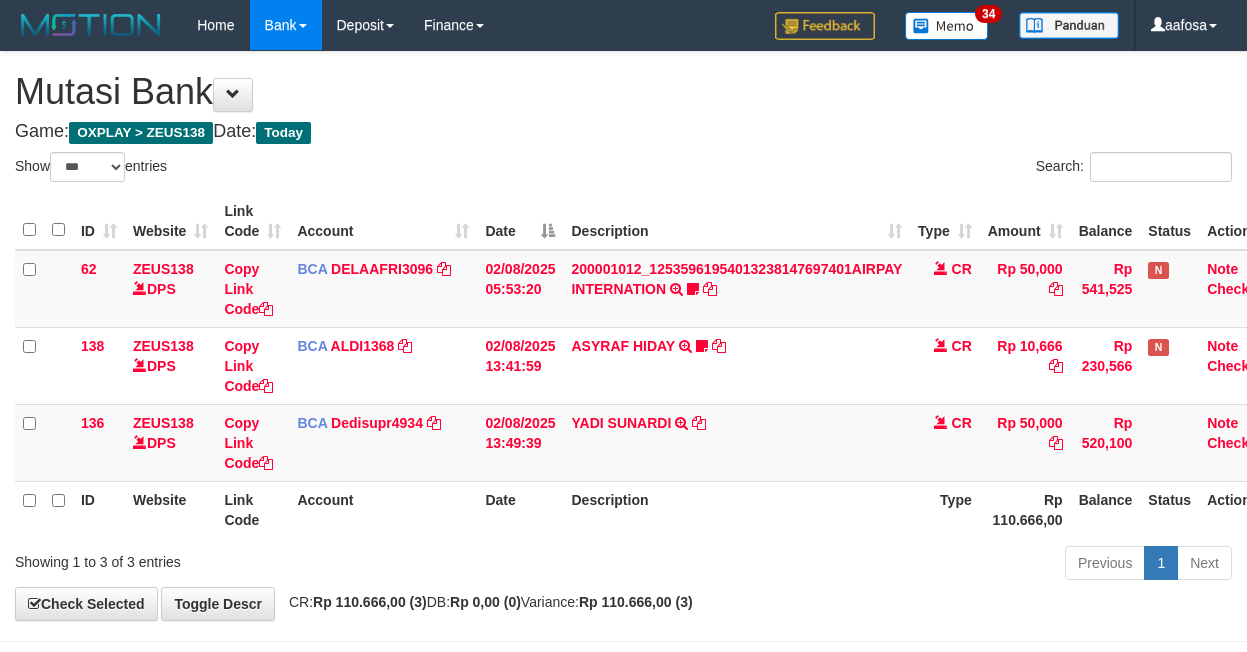 scroll, scrollTop: 3, scrollLeft: 31, axis: both 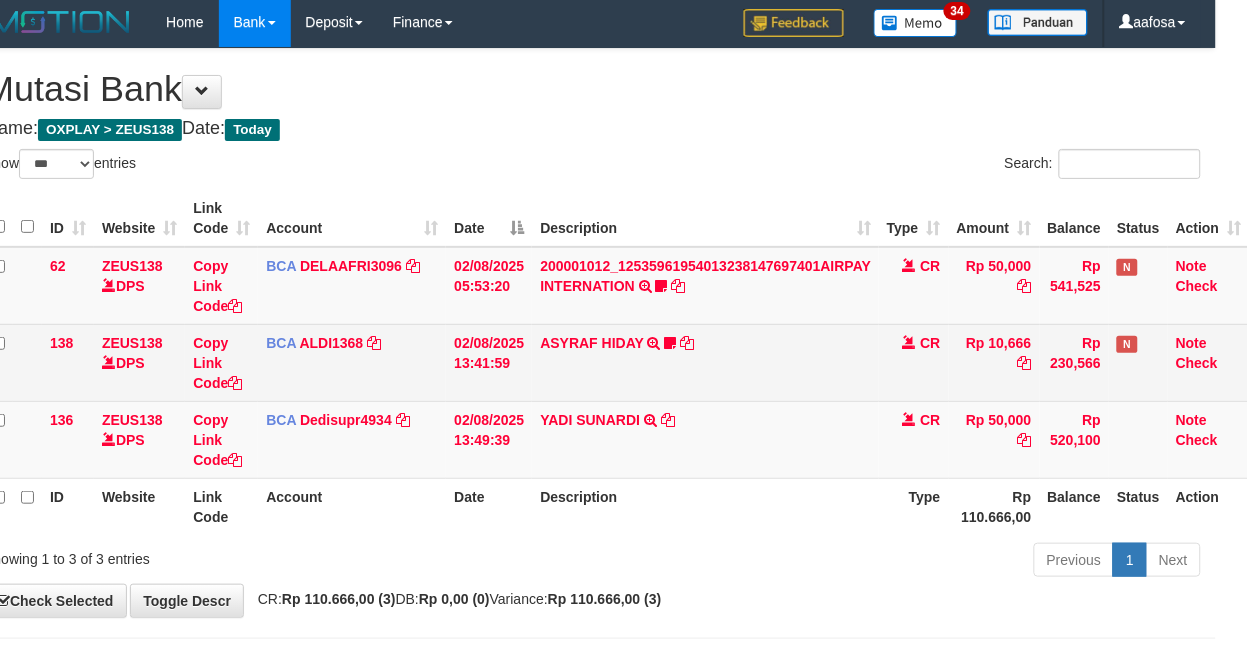 click on "ASYRAF HIDAY            TRSF E-BANKING CR 0208/FTSCY/WS95051
10666.002025080219953269 TRFDN-ASYRAF HIDAYESPAY DEBIT INDONE    Agemkocu138" at bounding box center (705, 362) 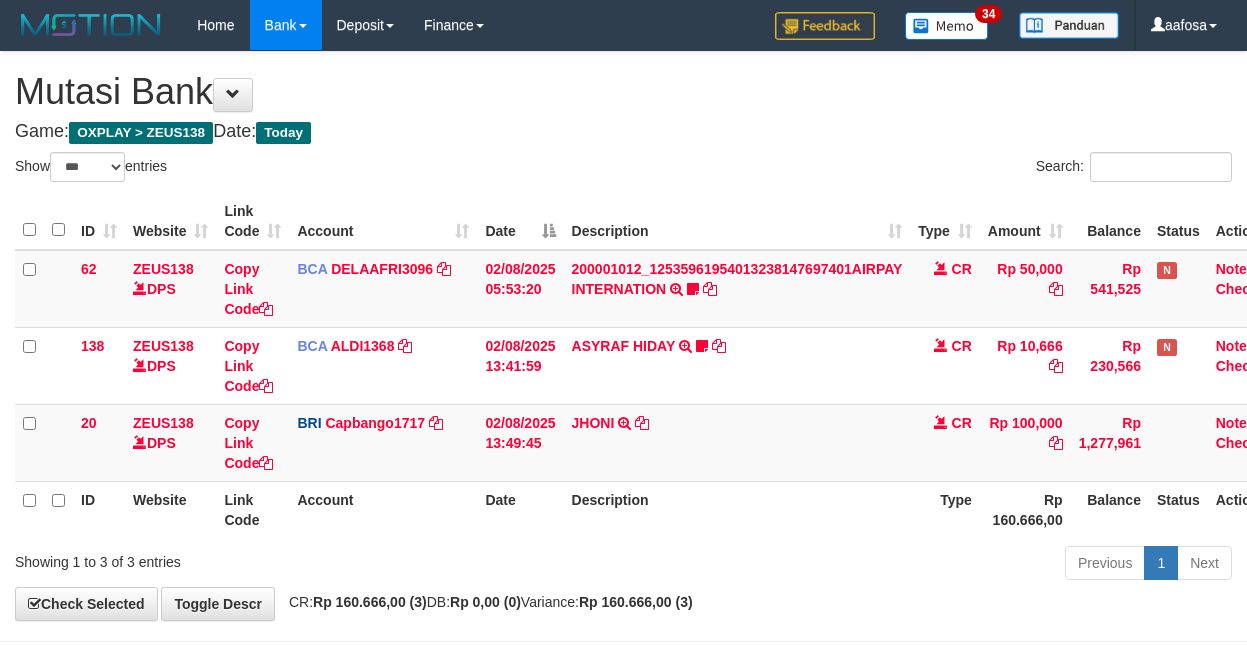 select on "***" 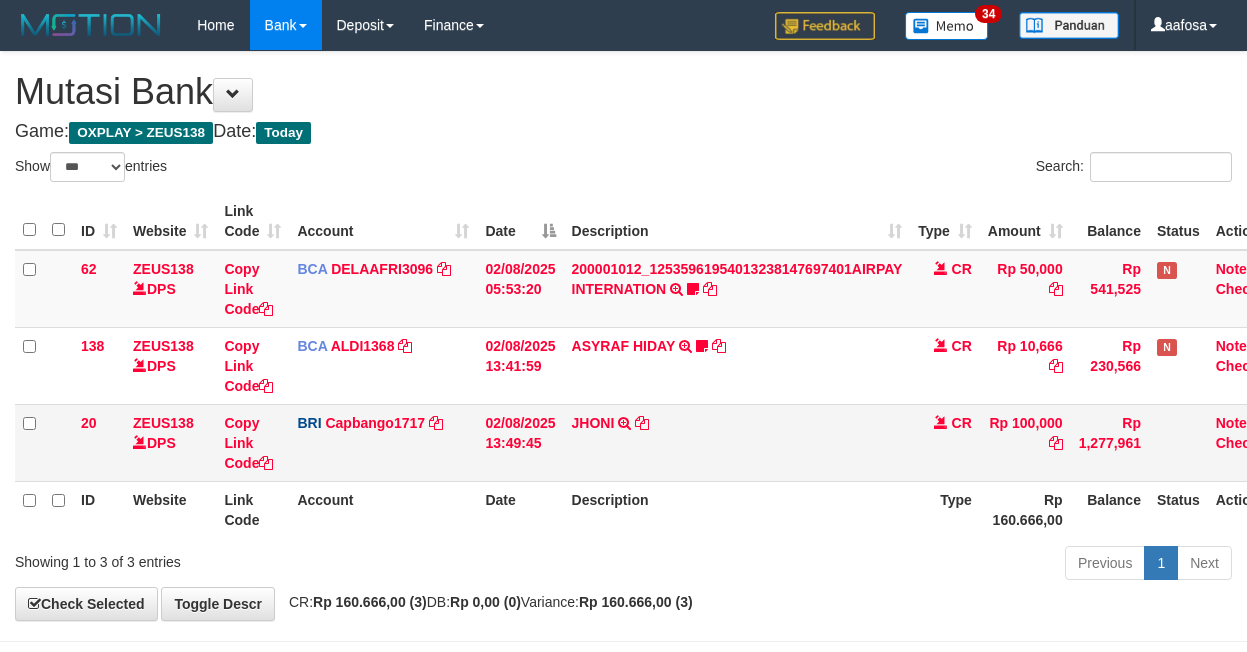 scroll, scrollTop: 3, scrollLeft: 31, axis: both 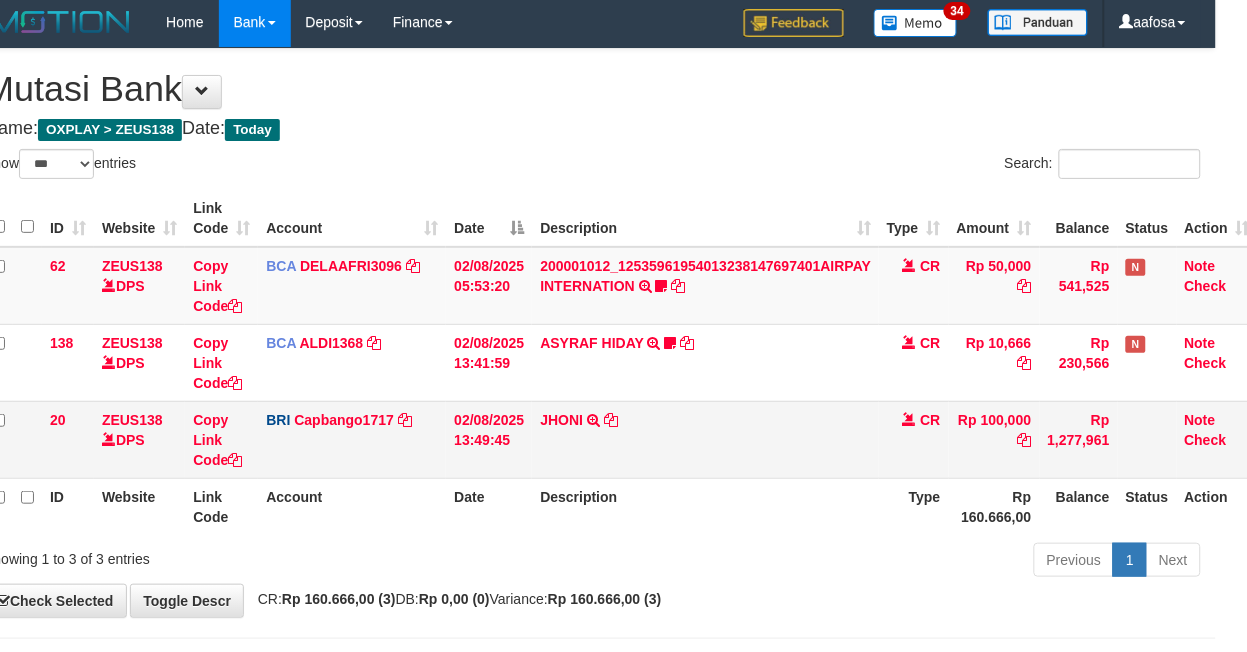 click on "JHONI         TRANSFER NBMB JHONI TO HELMI" at bounding box center [705, 439] 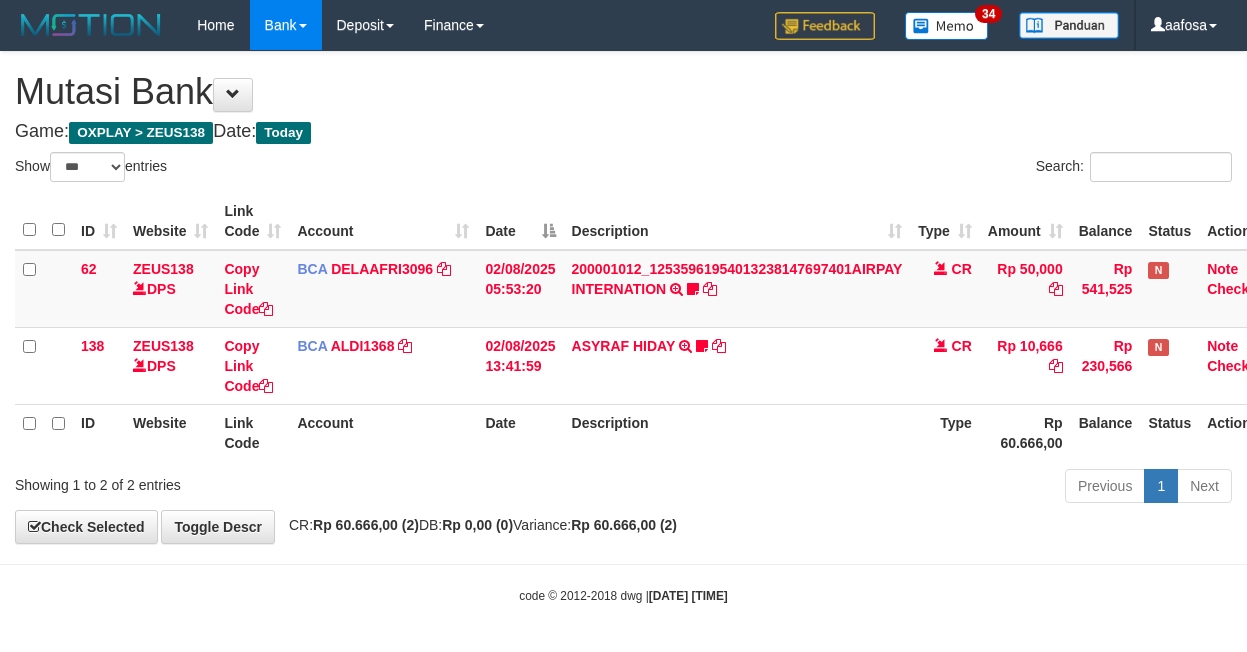 select on "***" 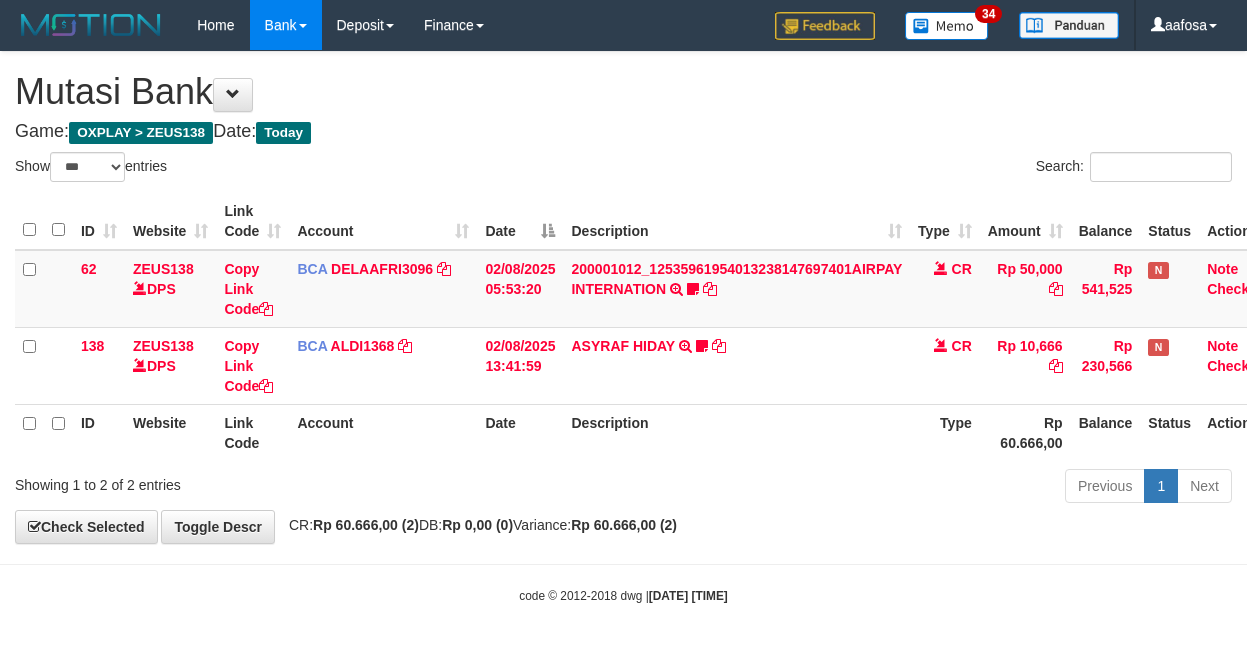 scroll, scrollTop: 3, scrollLeft: 31, axis: both 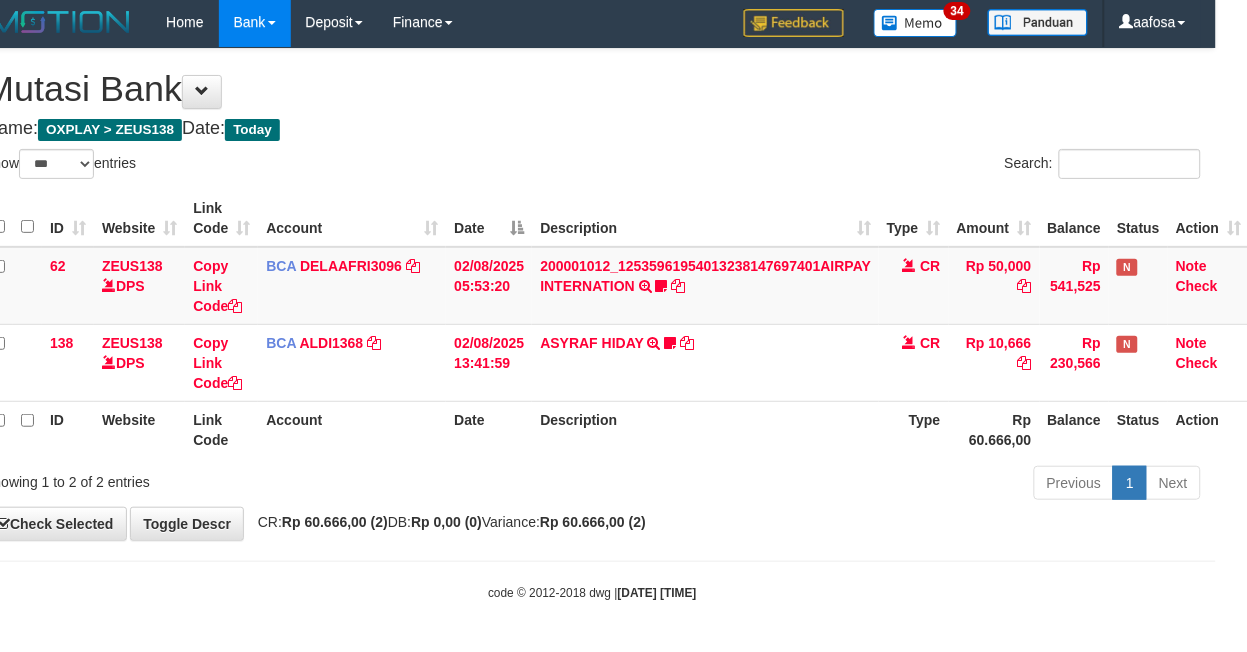 click on "Search:" at bounding box center (905, 166) 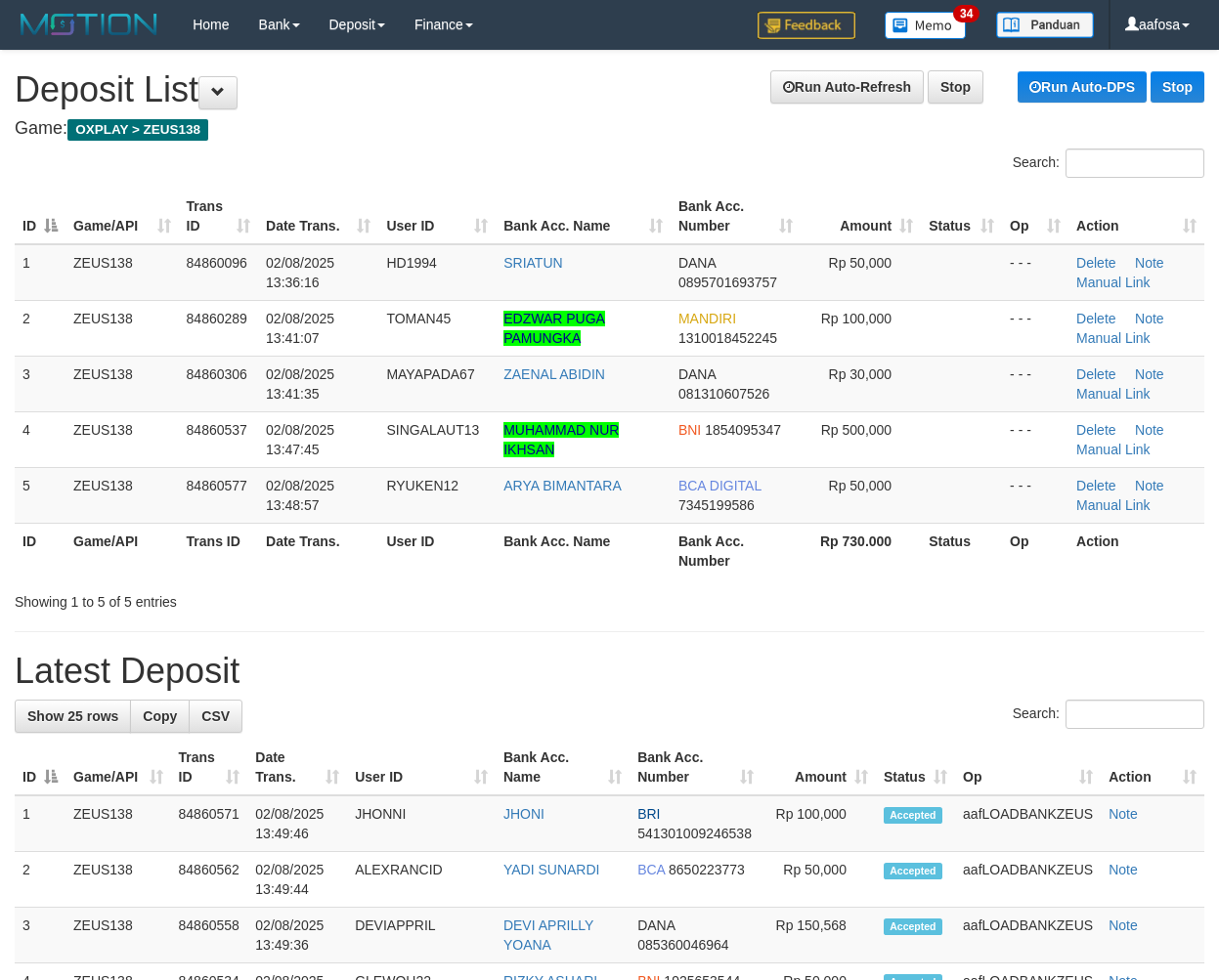 scroll, scrollTop: 0, scrollLeft: 0, axis: both 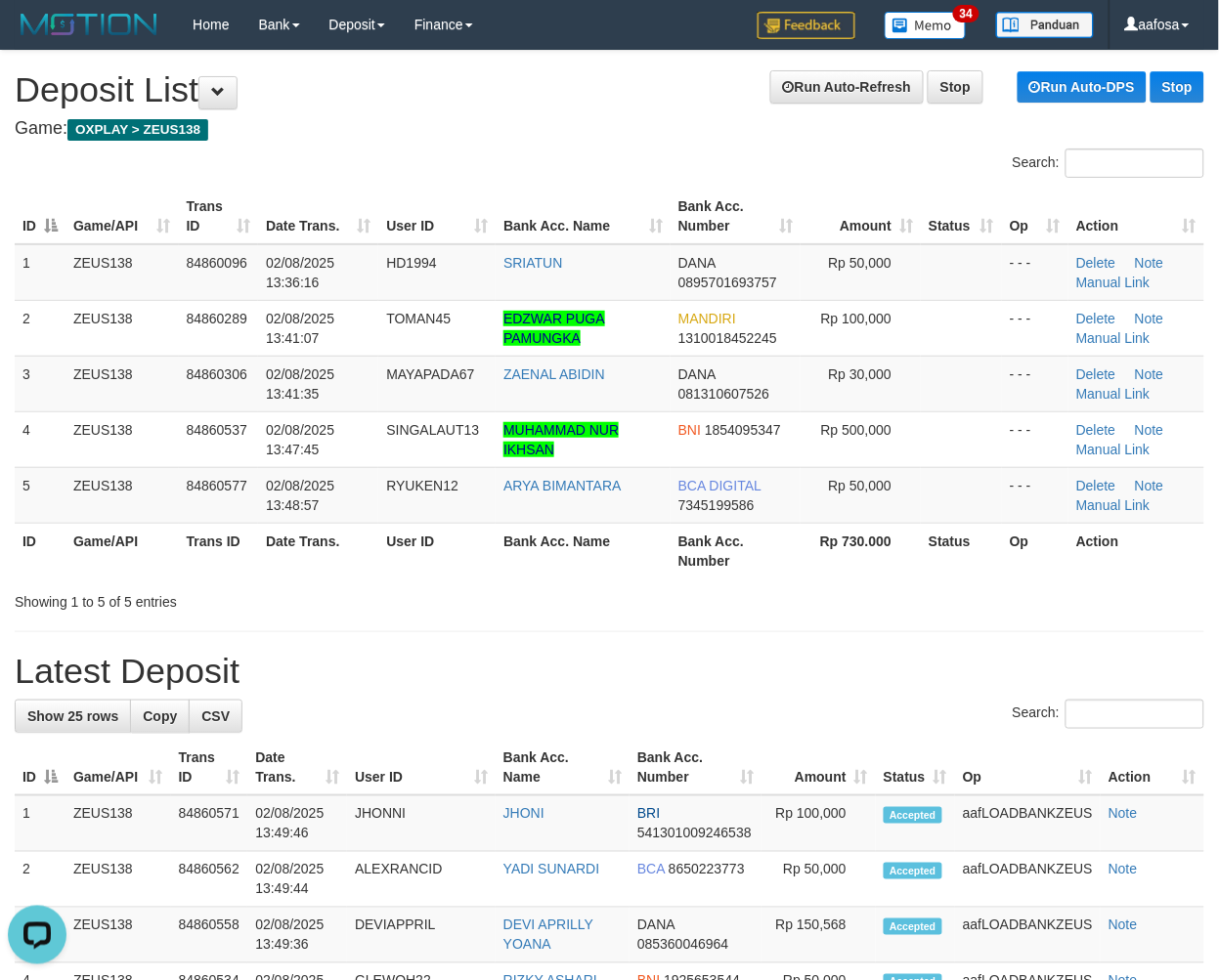click on "**********" at bounding box center (609, 1184) 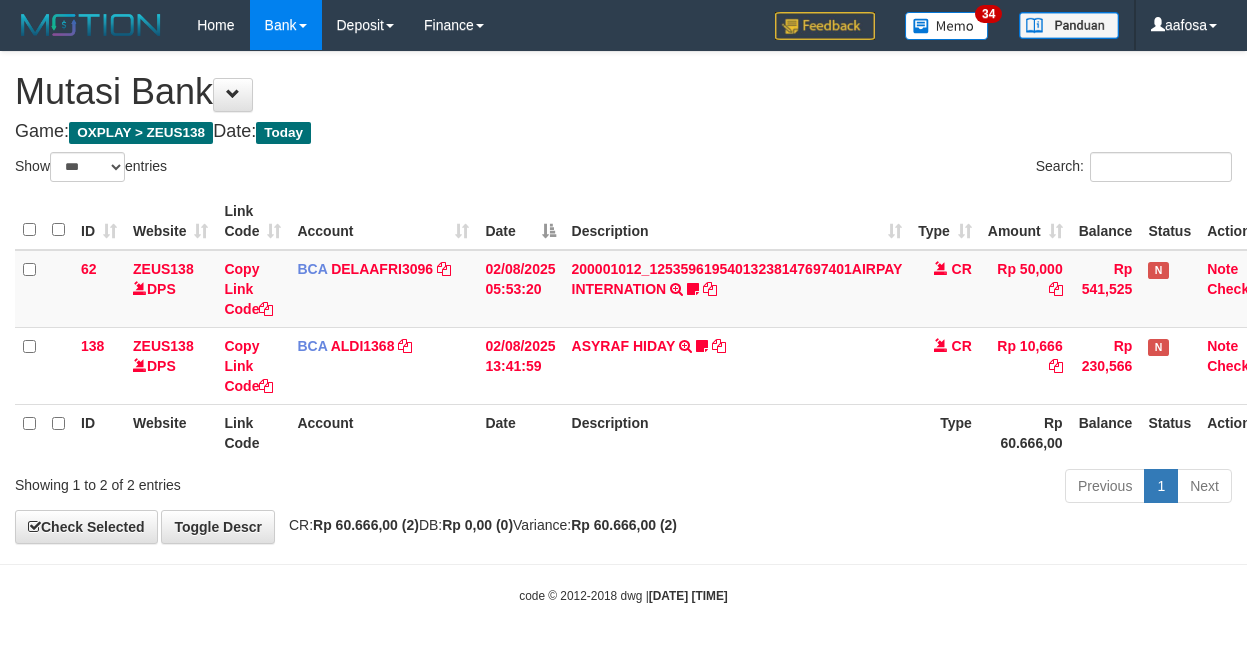 select on "***" 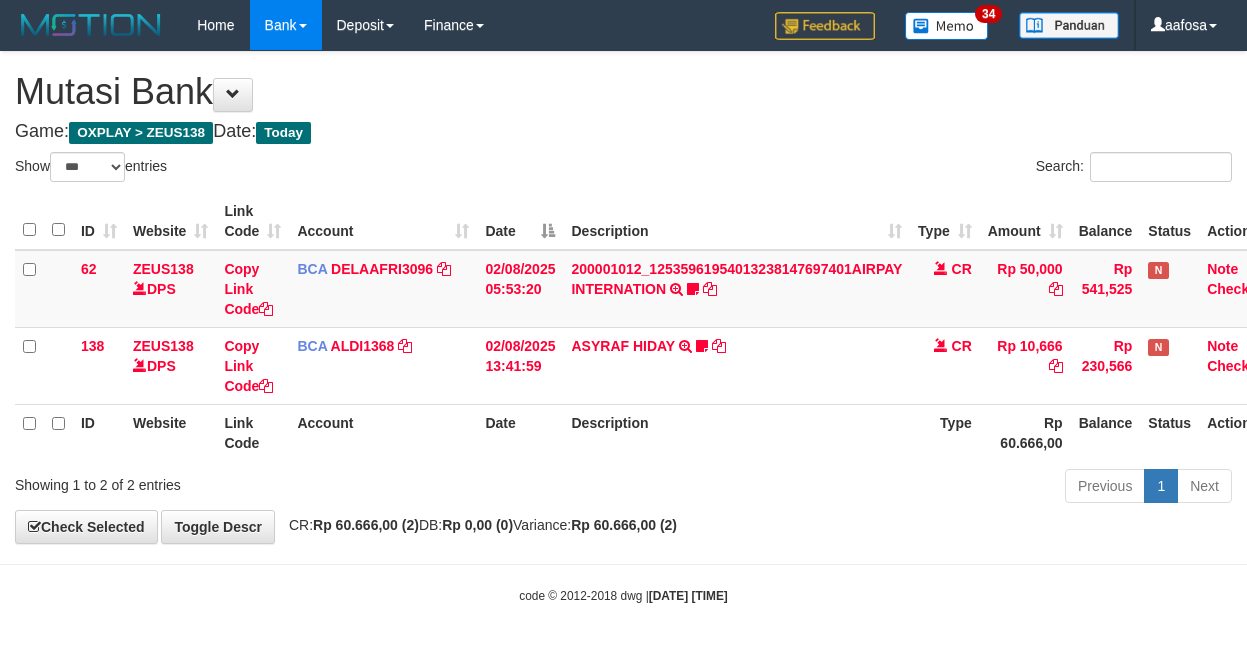 scroll, scrollTop: 3, scrollLeft: 31, axis: both 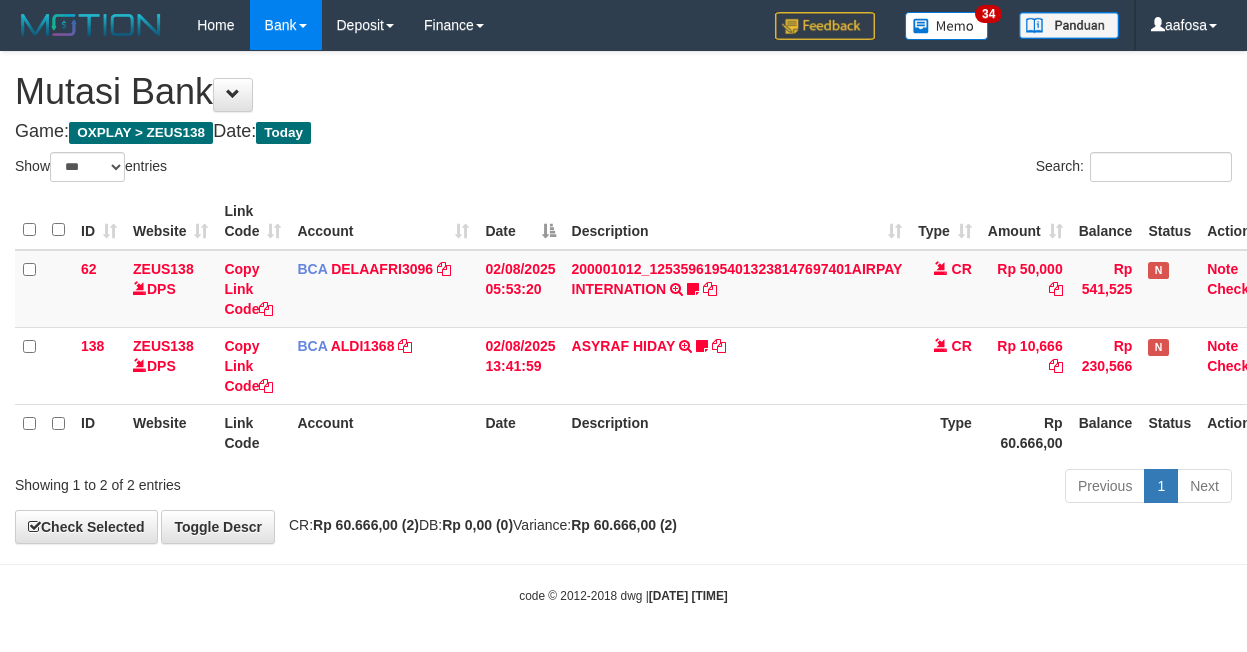 select on "***" 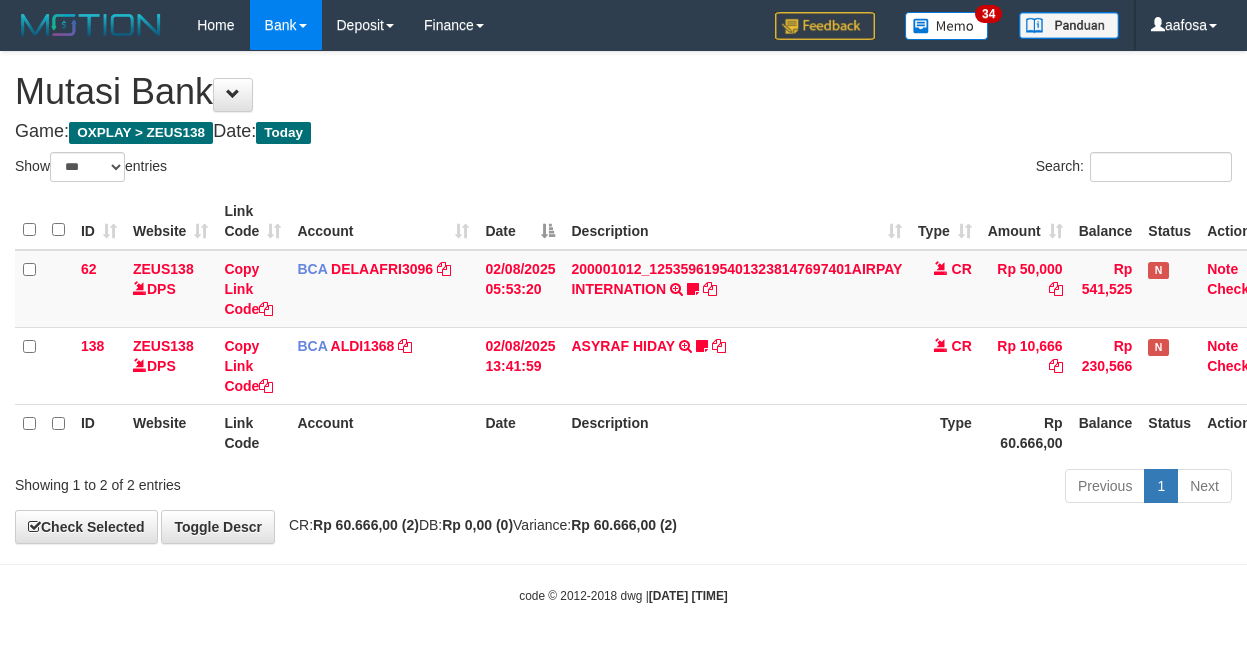 scroll, scrollTop: 3, scrollLeft: 31, axis: both 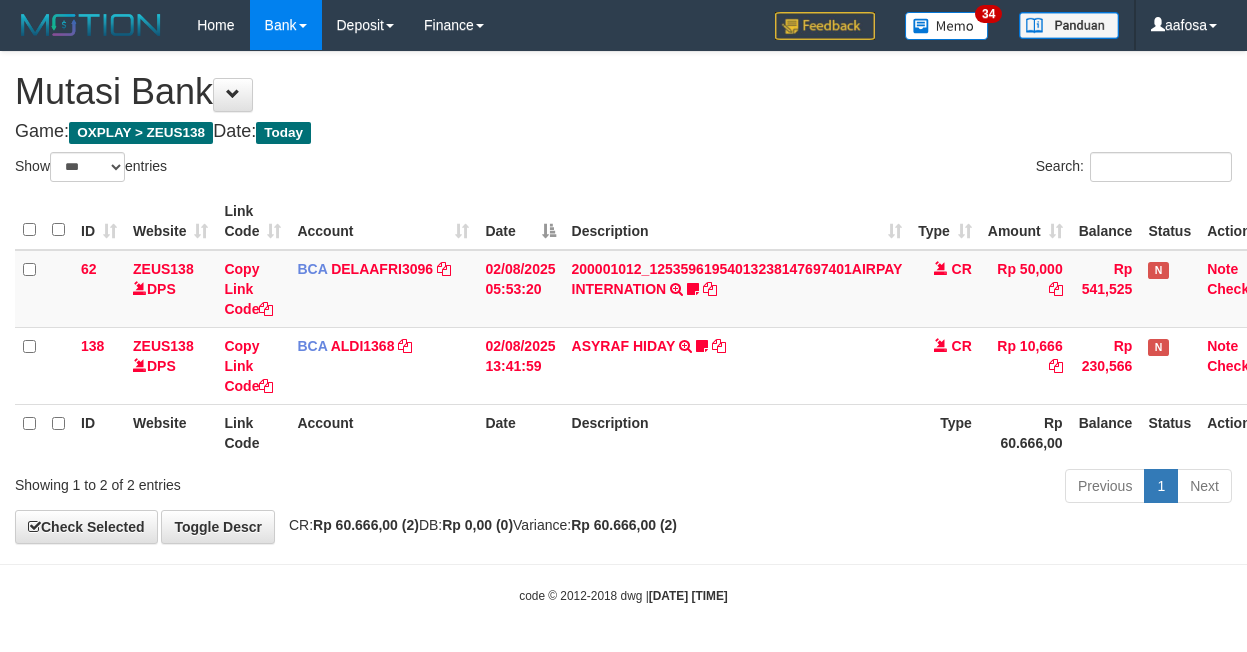 select on "***" 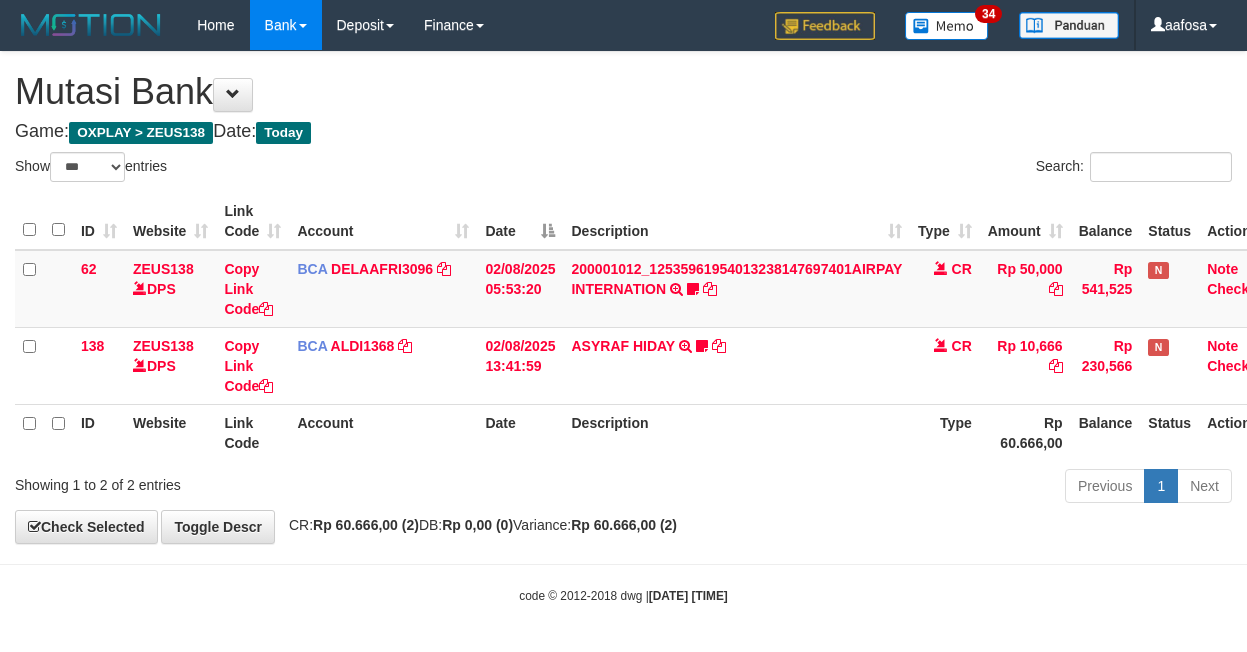 scroll, scrollTop: 3, scrollLeft: 31, axis: both 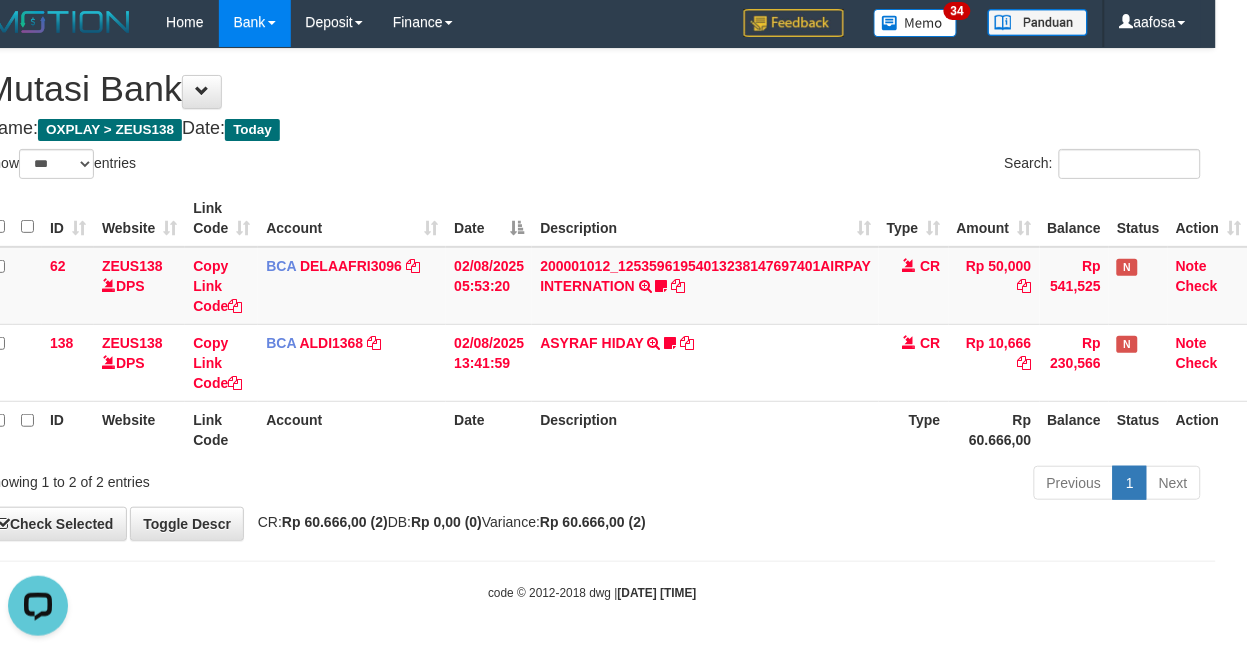 drag, startPoint x: 760, startPoint y: 136, endPoint x: 681, endPoint y: 198, distance: 100.4241 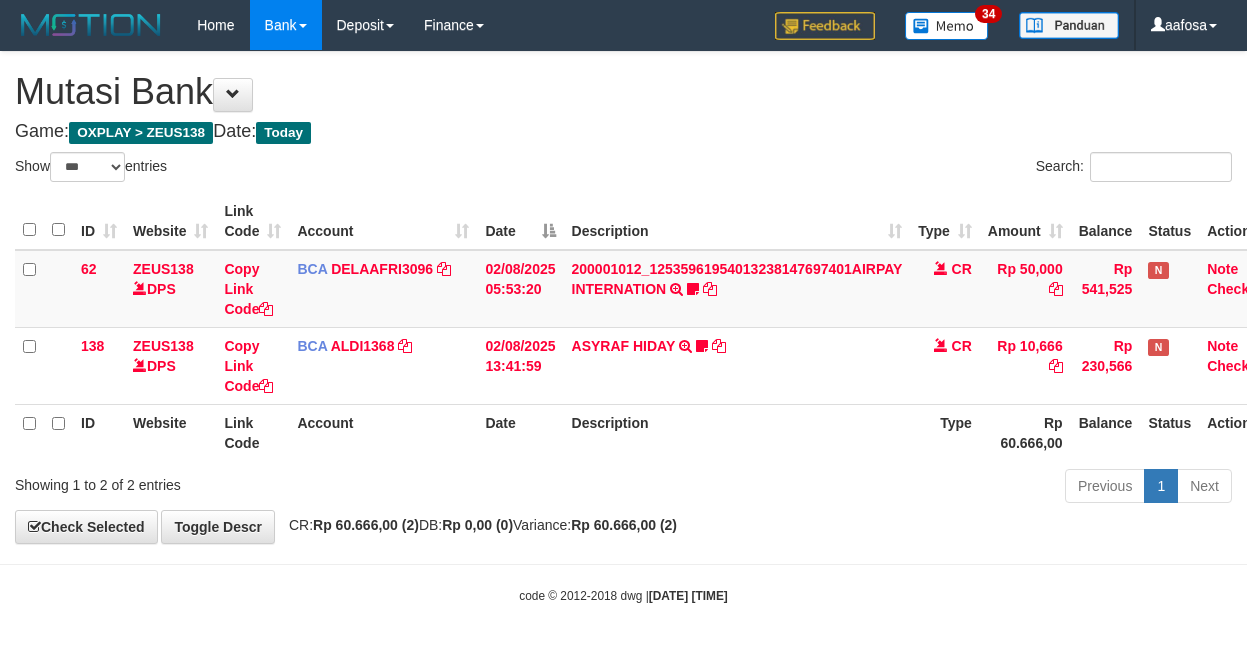 select on "***" 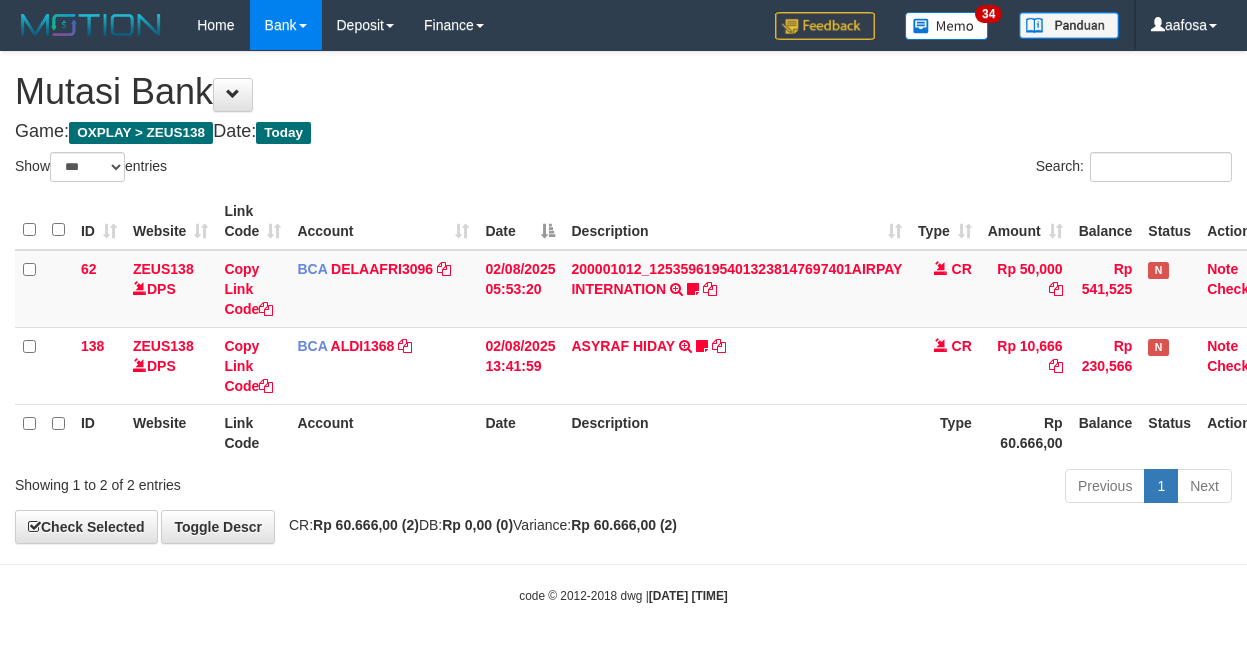 scroll, scrollTop: 3, scrollLeft: 31, axis: both 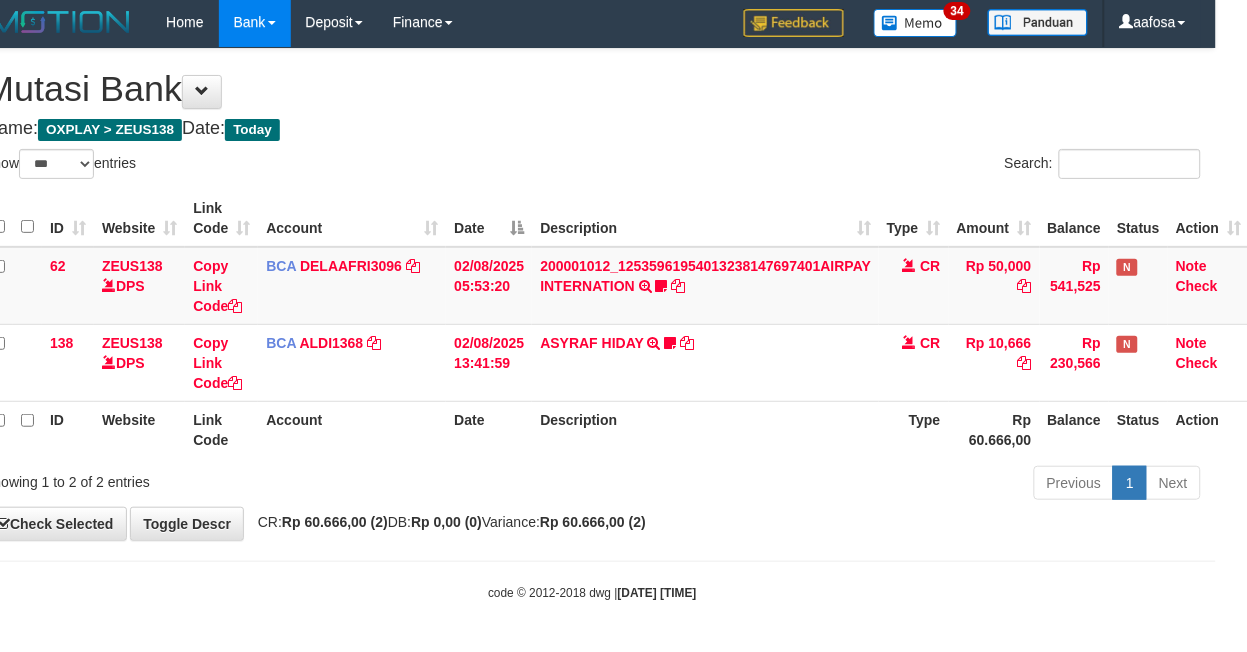 click on "**********" at bounding box center (592, 294) 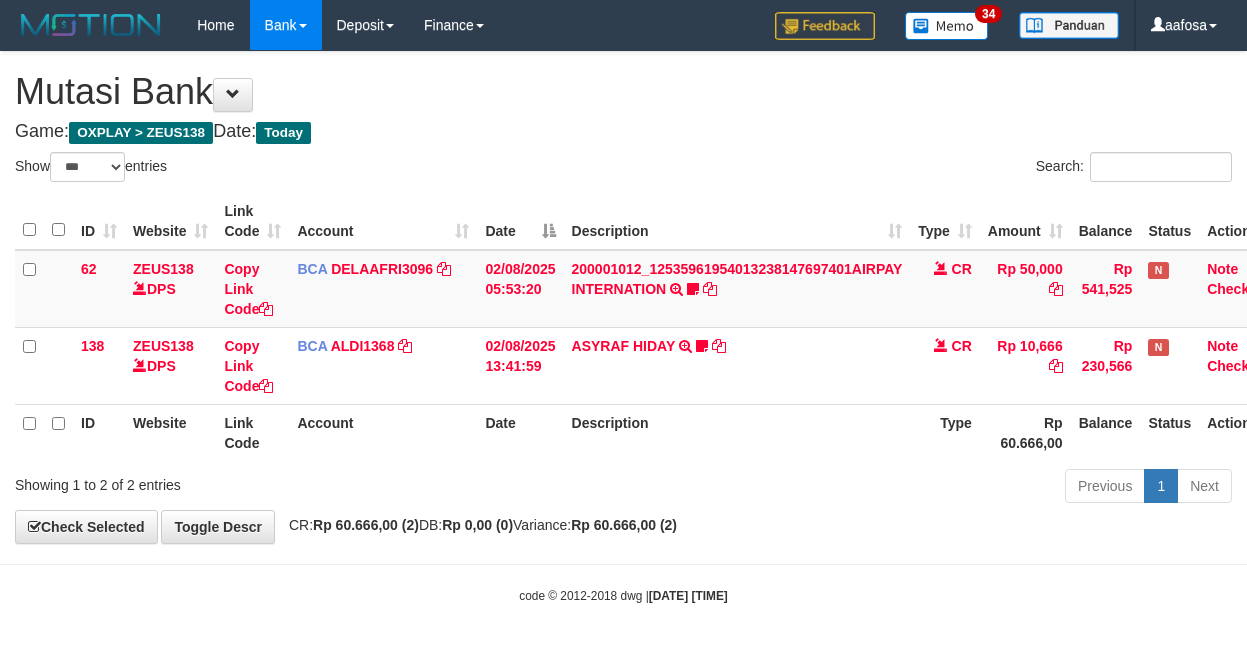 select on "***" 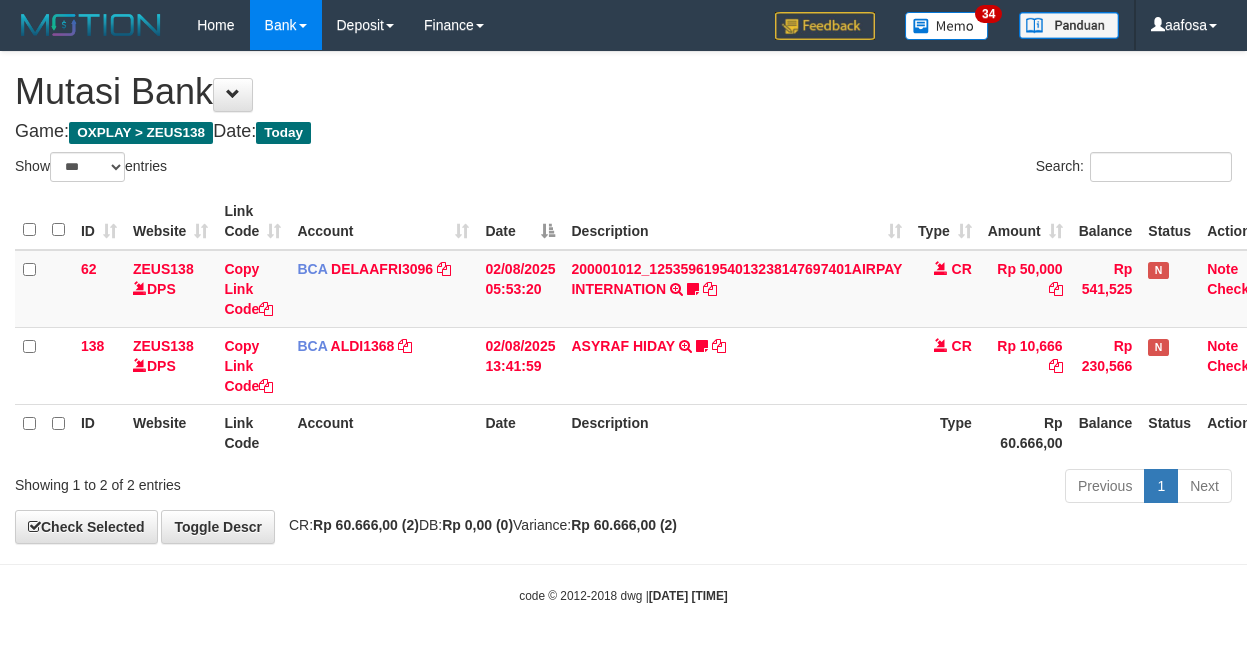 scroll, scrollTop: 3, scrollLeft: 31, axis: both 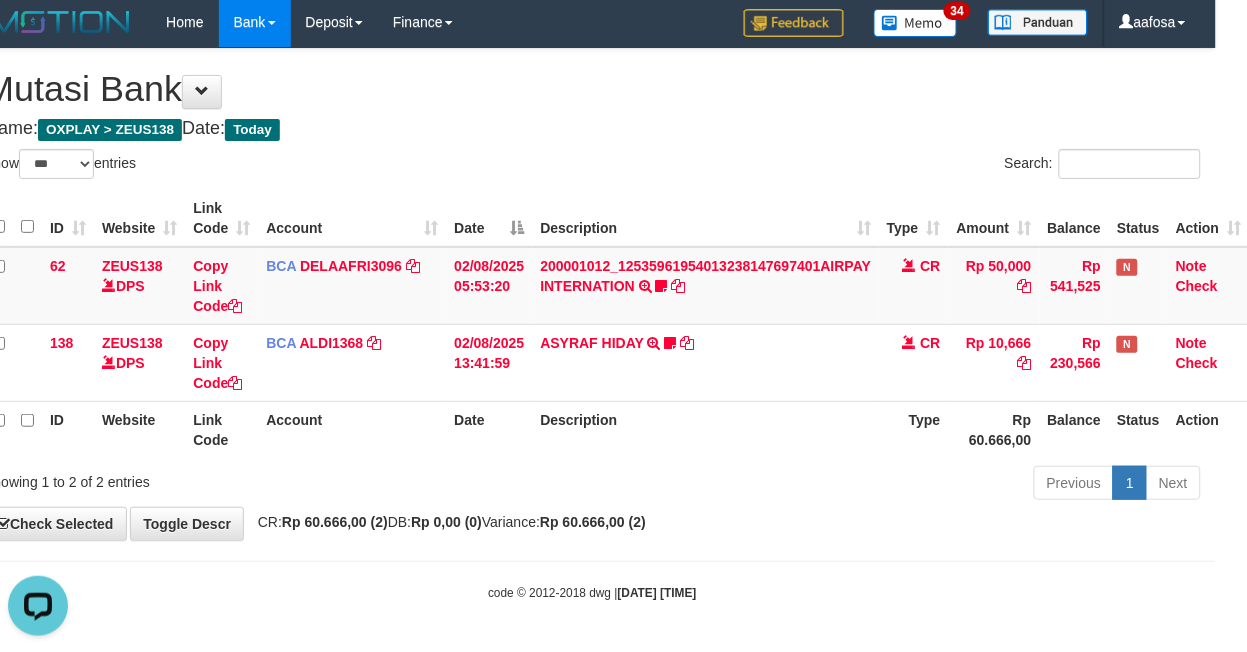 click on "**********" at bounding box center [592, 294] 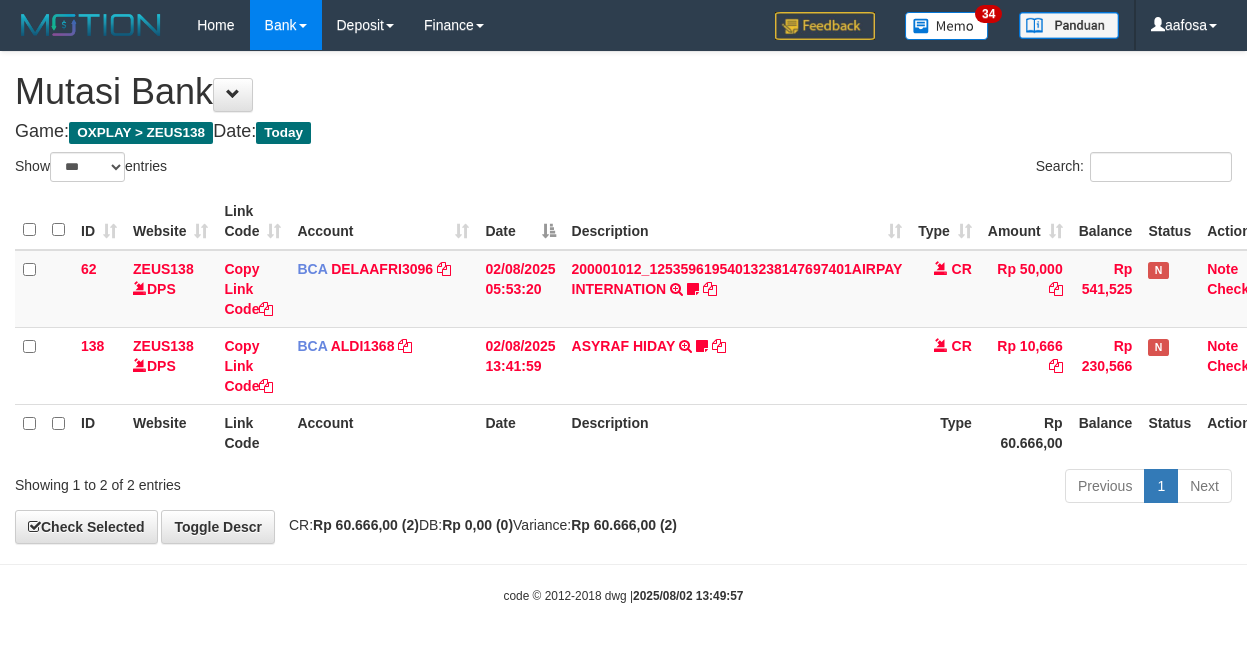 select on "***" 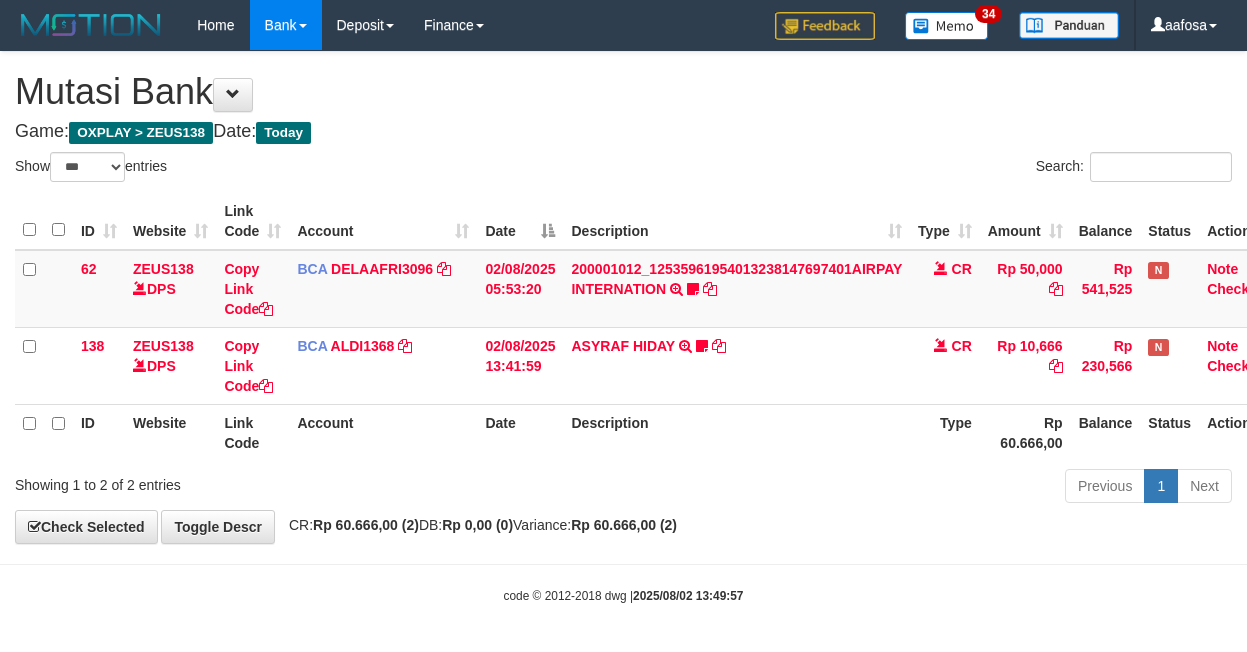 scroll, scrollTop: 3, scrollLeft: 31, axis: both 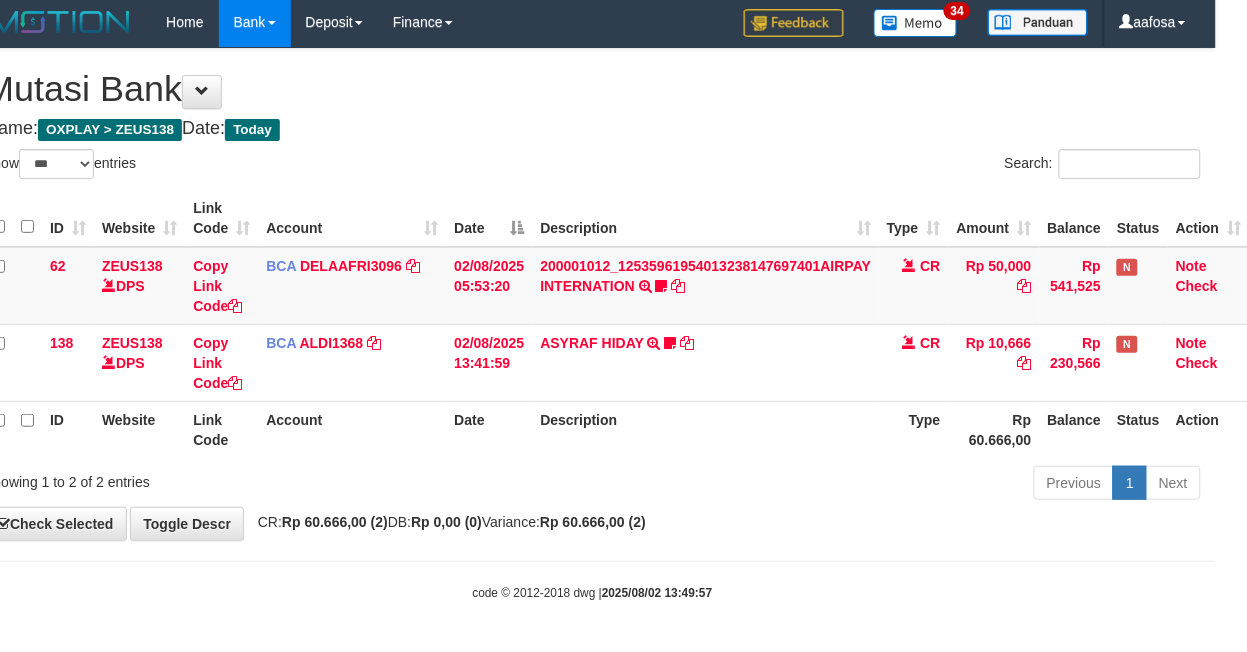 click on "Search:" at bounding box center [905, 166] 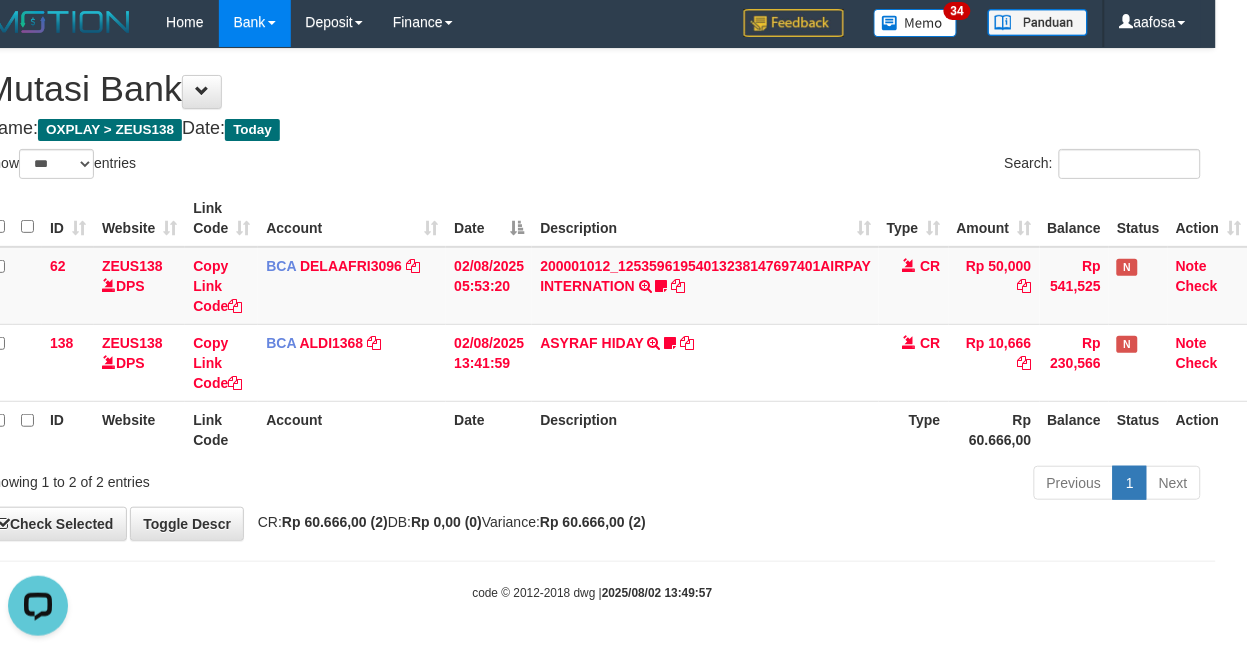 scroll, scrollTop: 0, scrollLeft: 0, axis: both 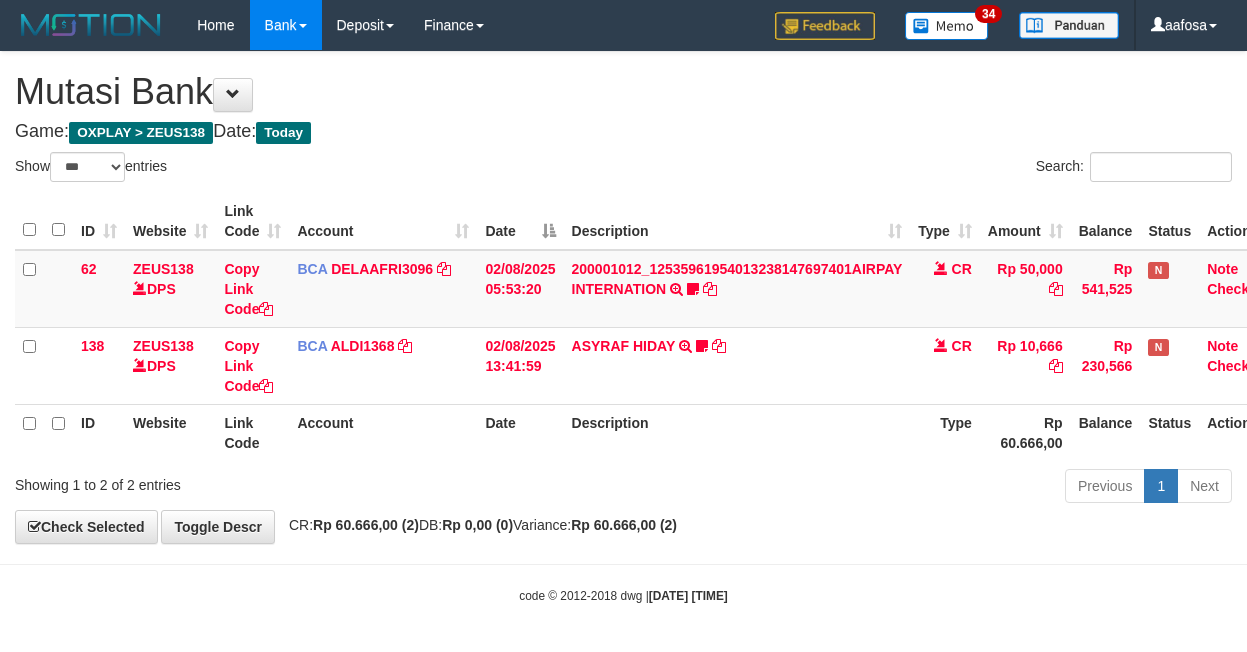 select on "***" 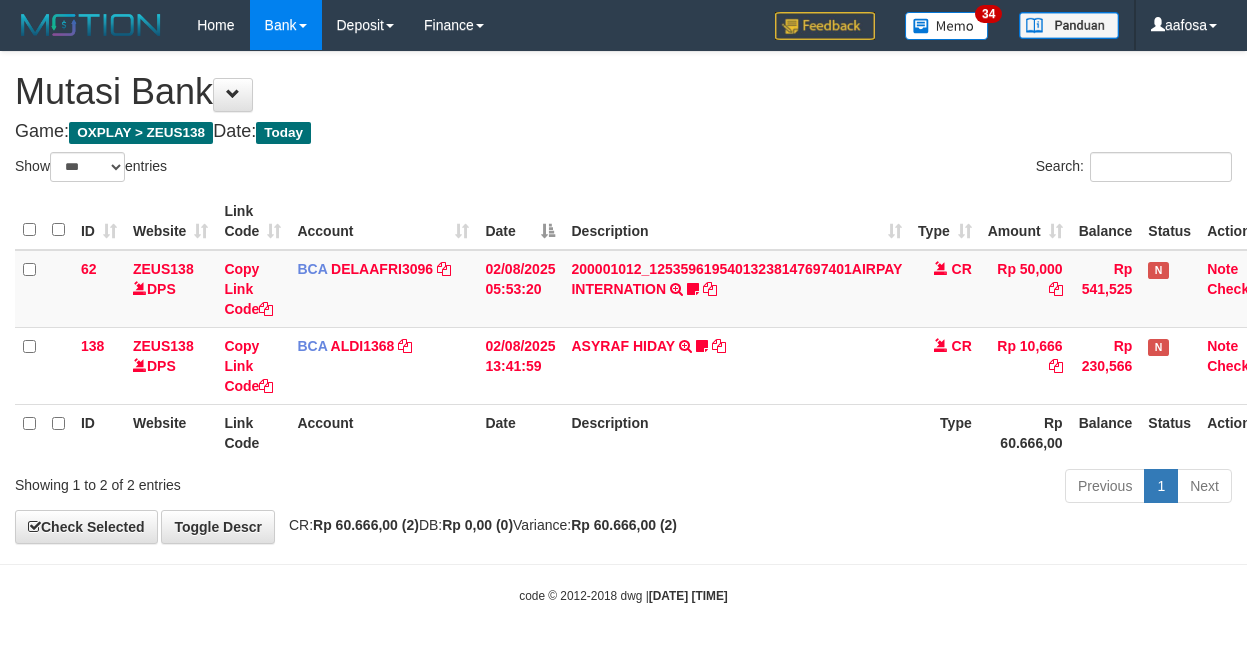 scroll, scrollTop: 3, scrollLeft: 31, axis: both 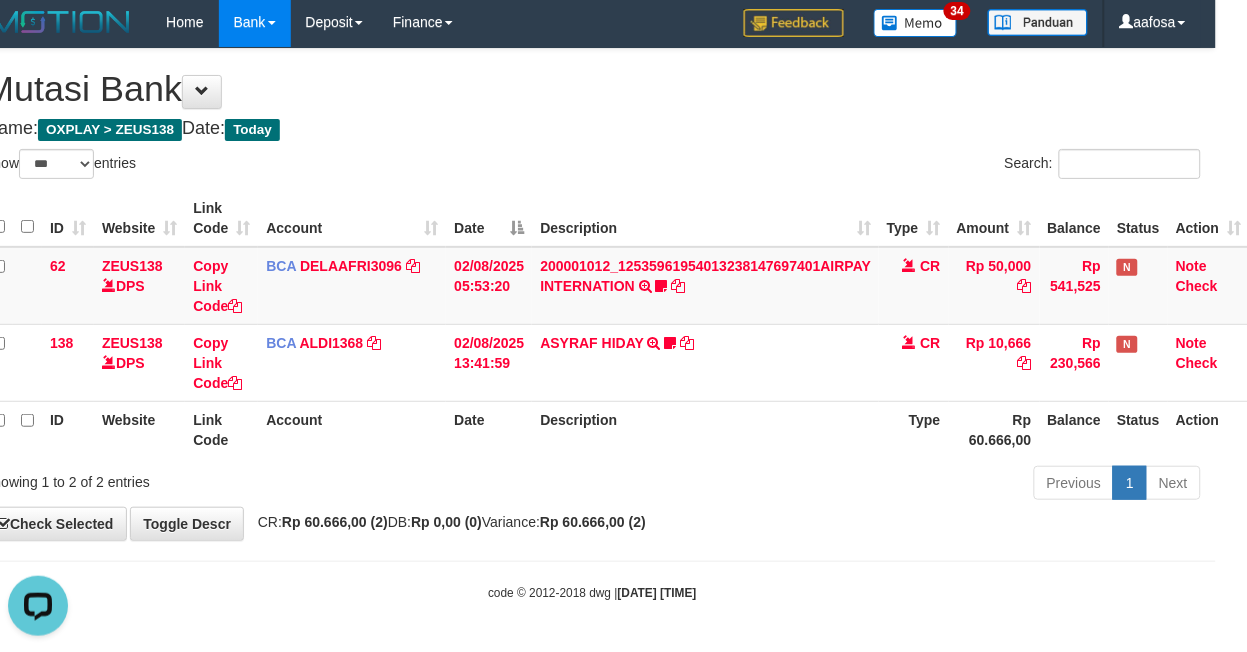 drag, startPoint x: 743, startPoint y: 158, endPoint x: 701, endPoint y: 164, distance: 42.426407 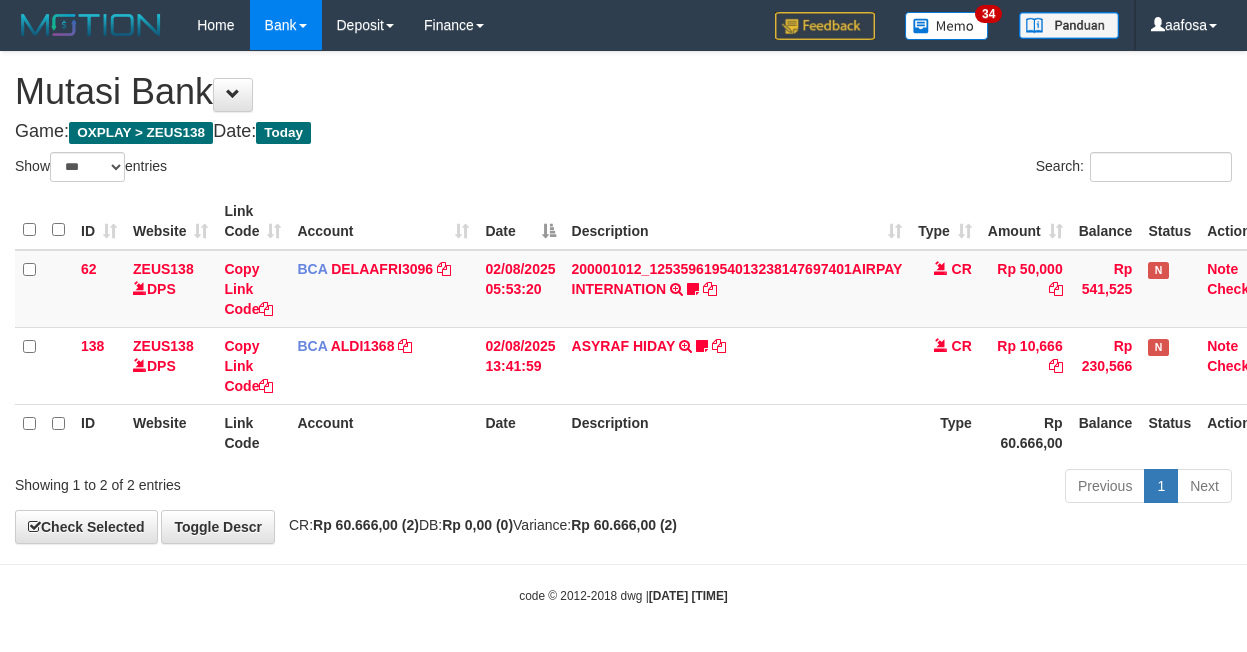 select on "***" 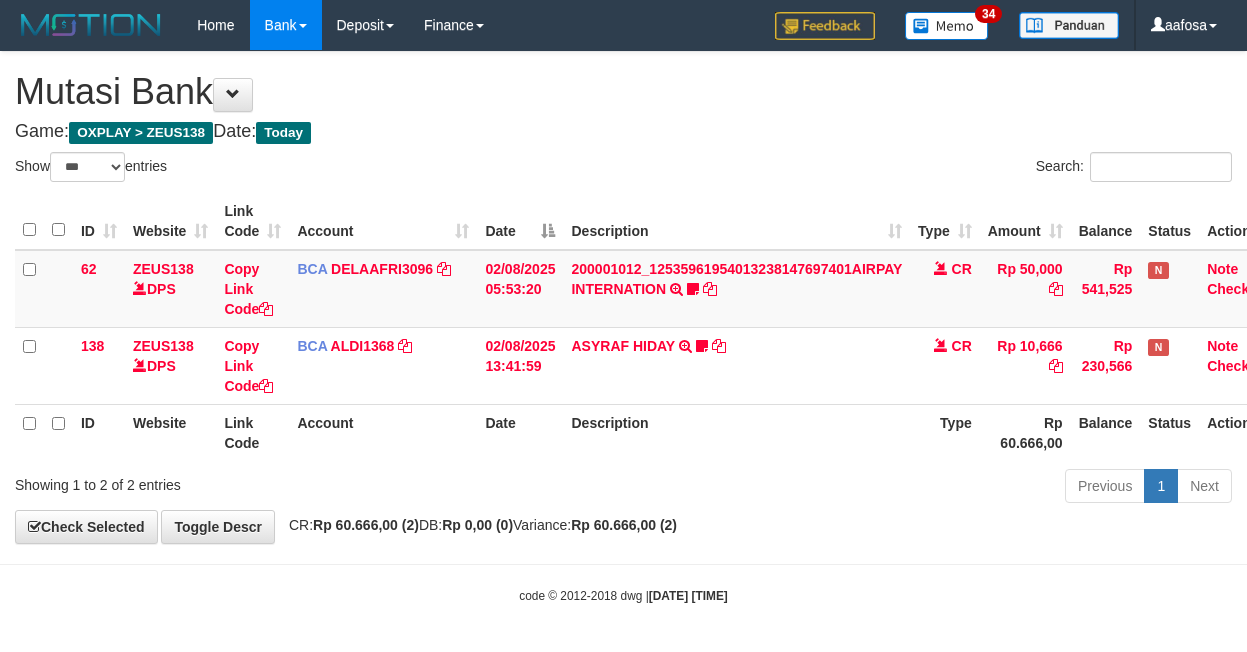scroll, scrollTop: 3, scrollLeft: 31, axis: both 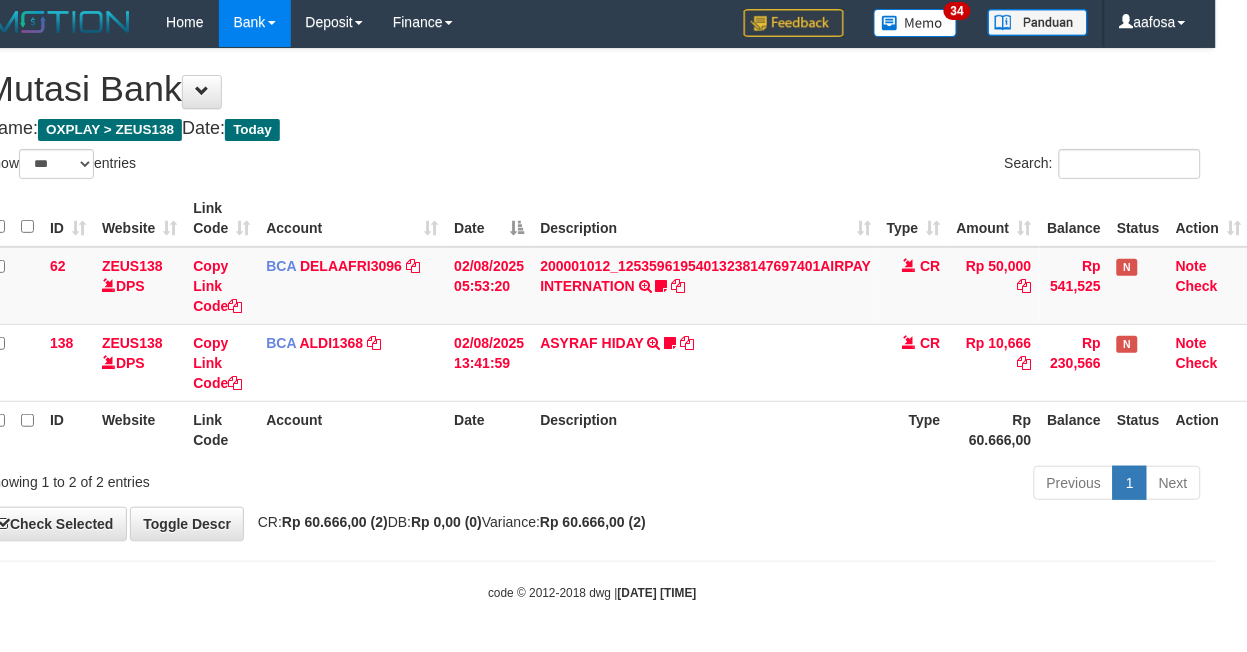 click on "Game:   OXPLAY > ZEUS138    				Date:  Today" at bounding box center (592, 129) 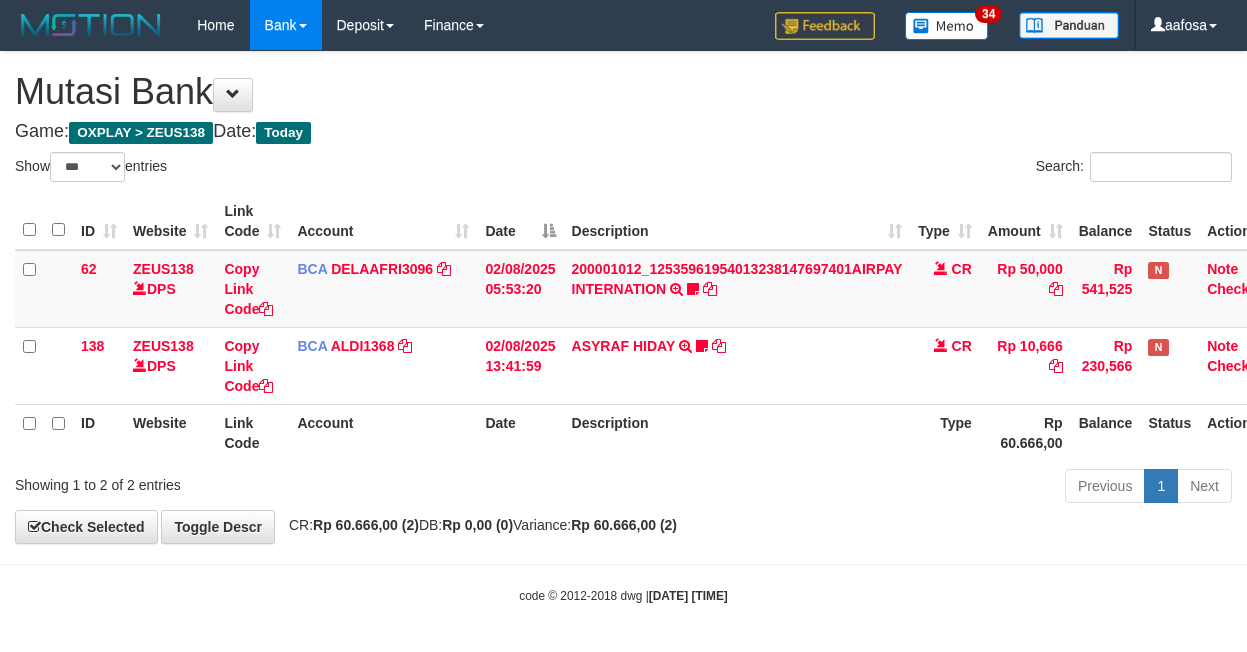 select on "***" 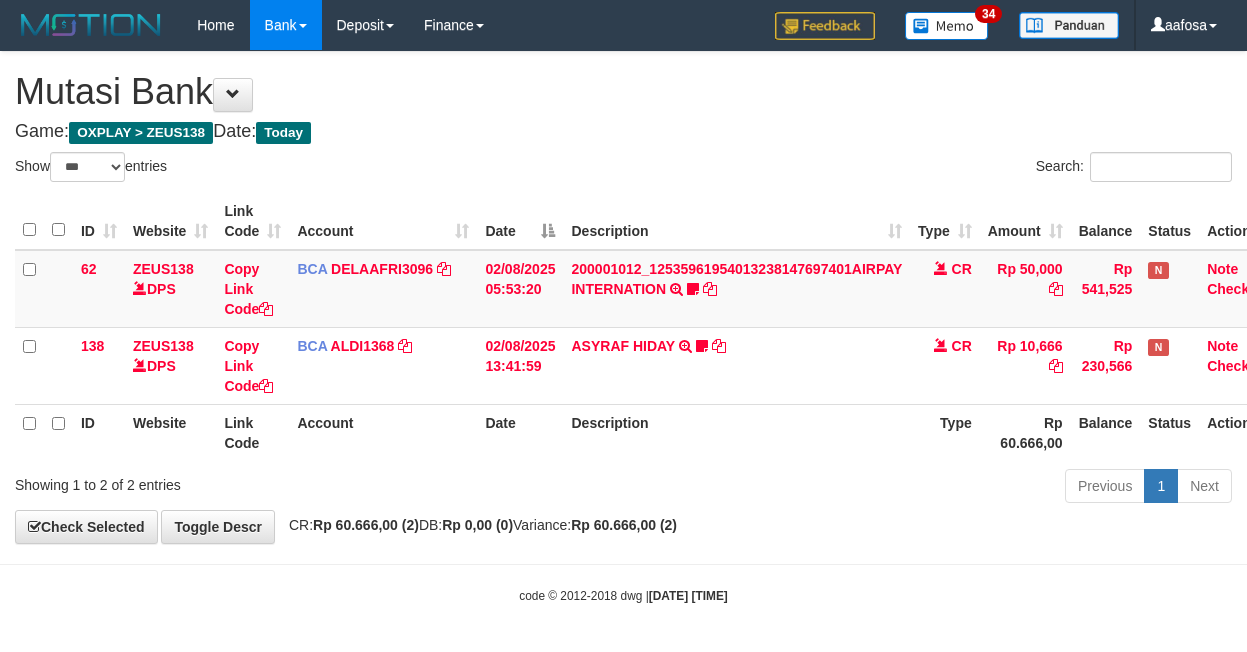 scroll, scrollTop: 3, scrollLeft: 31, axis: both 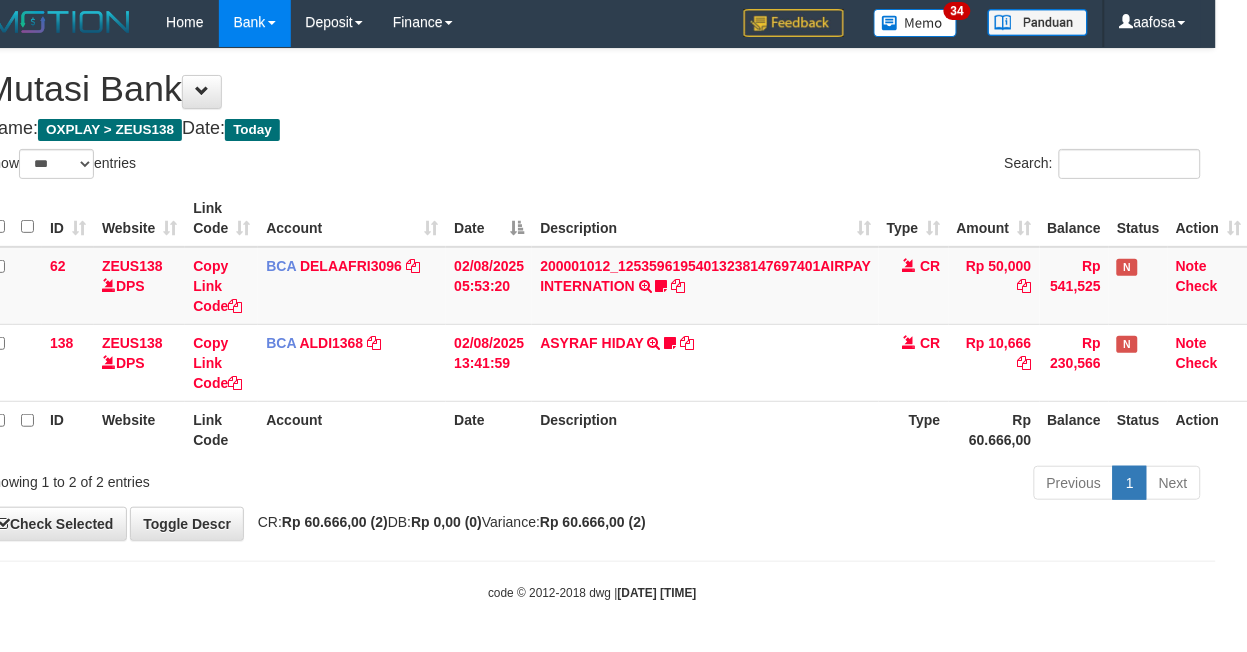 click on "**********" at bounding box center (592, 294) 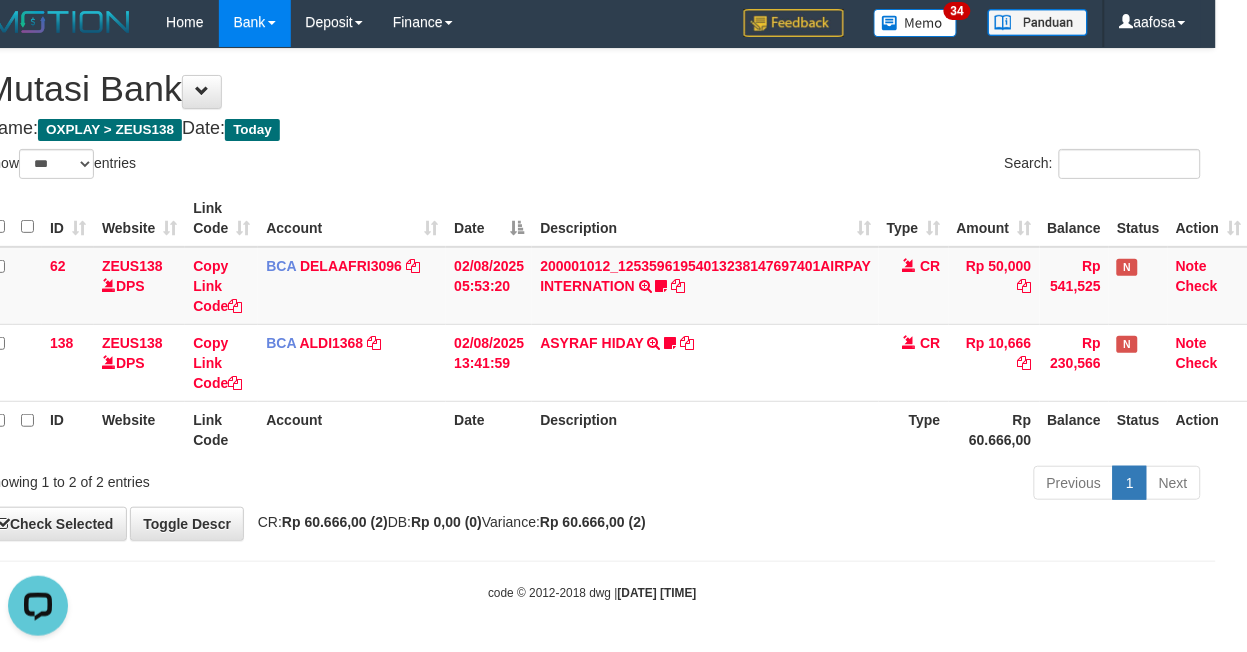 scroll, scrollTop: 0, scrollLeft: 0, axis: both 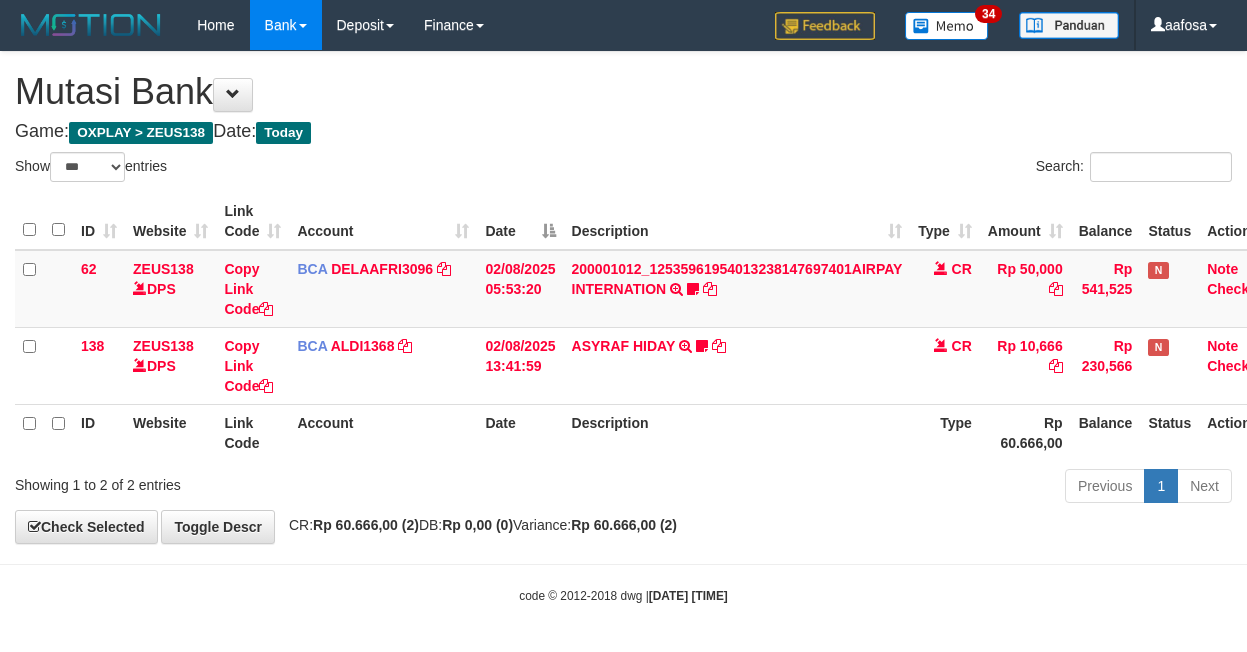 select on "***" 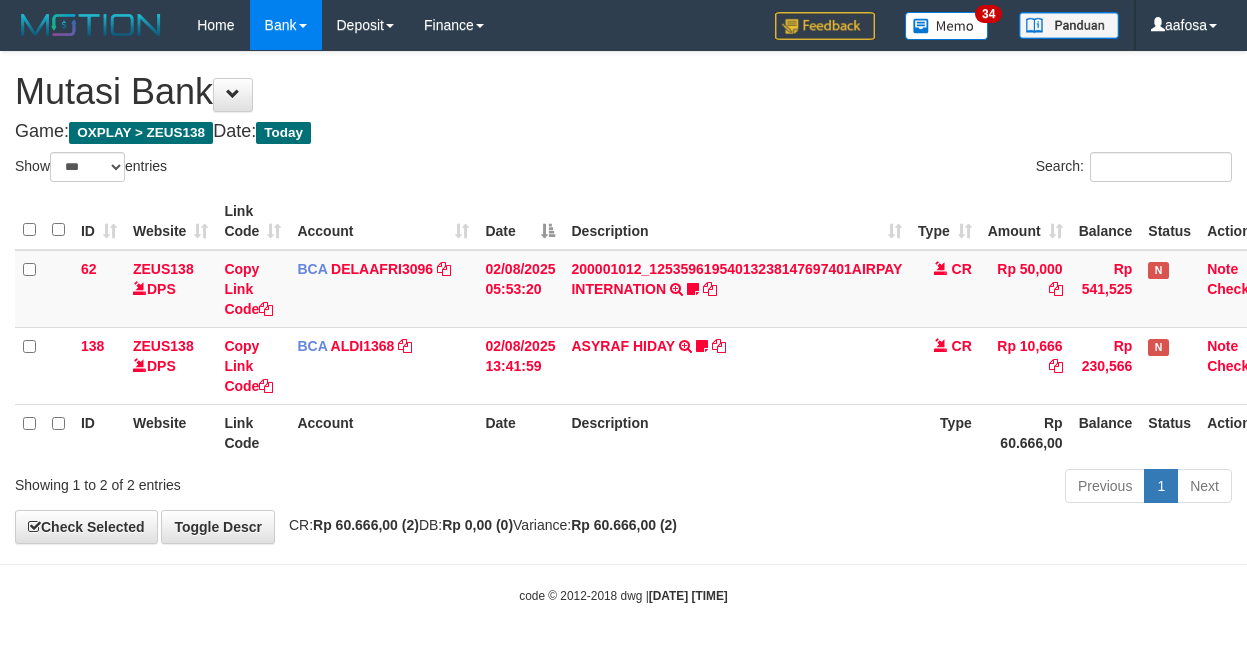 scroll, scrollTop: 3, scrollLeft: 31, axis: both 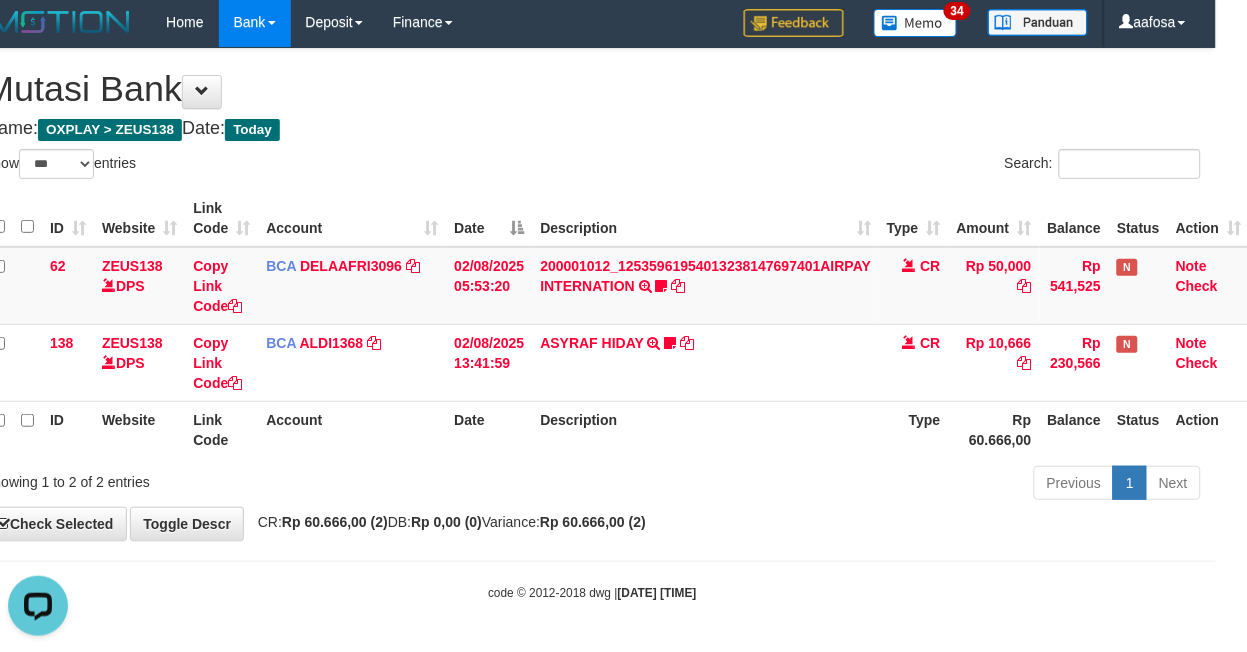 drag, startPoint x: 568, startPoint y: 136, endPoint x: 530, endPoint y: 147, distance: 39.56008 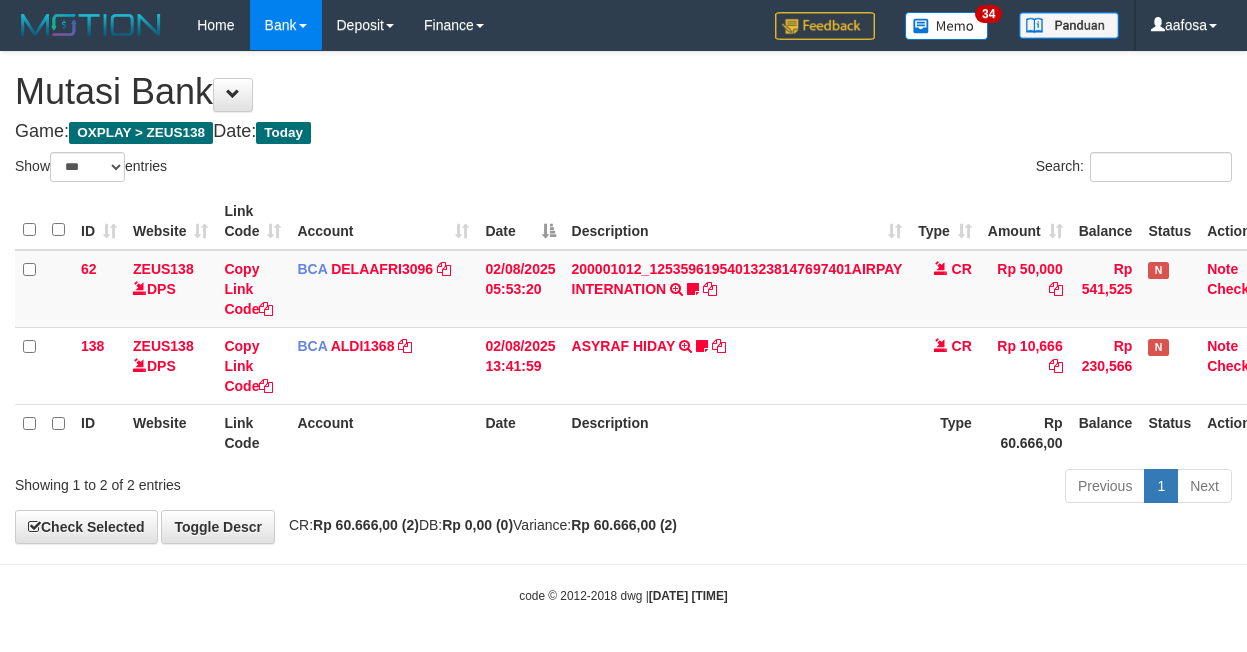 select on "***" 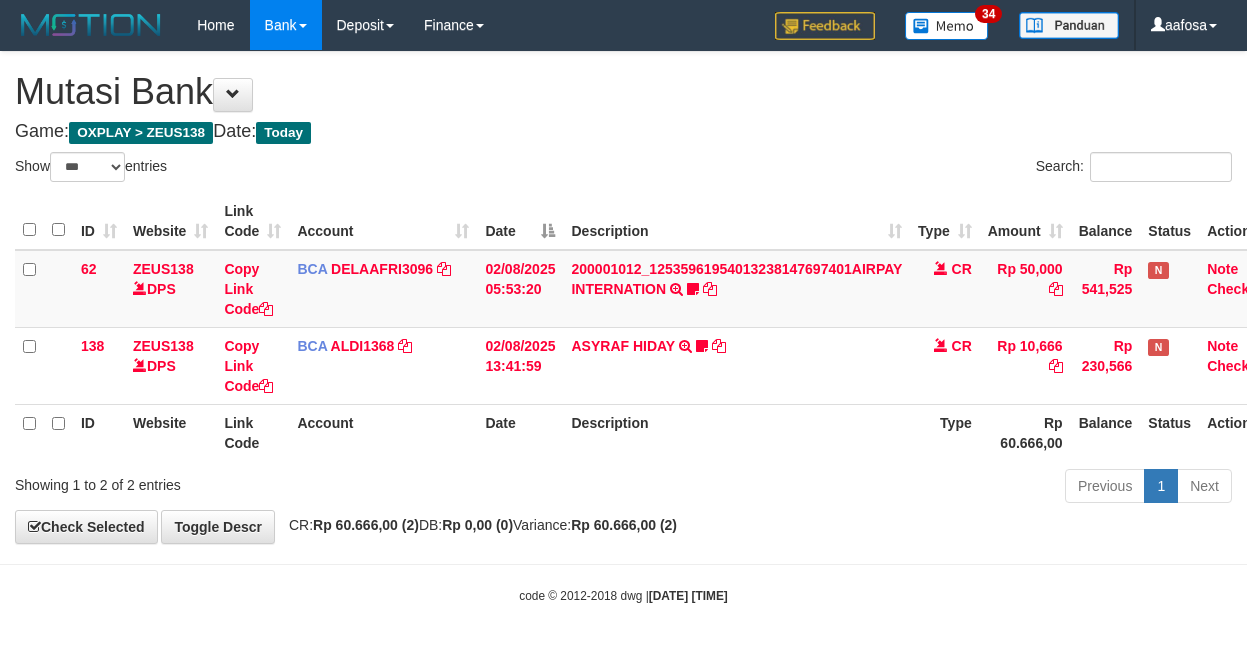 scroll, scrollTop: 3, scrollLeft: 31, axis: both 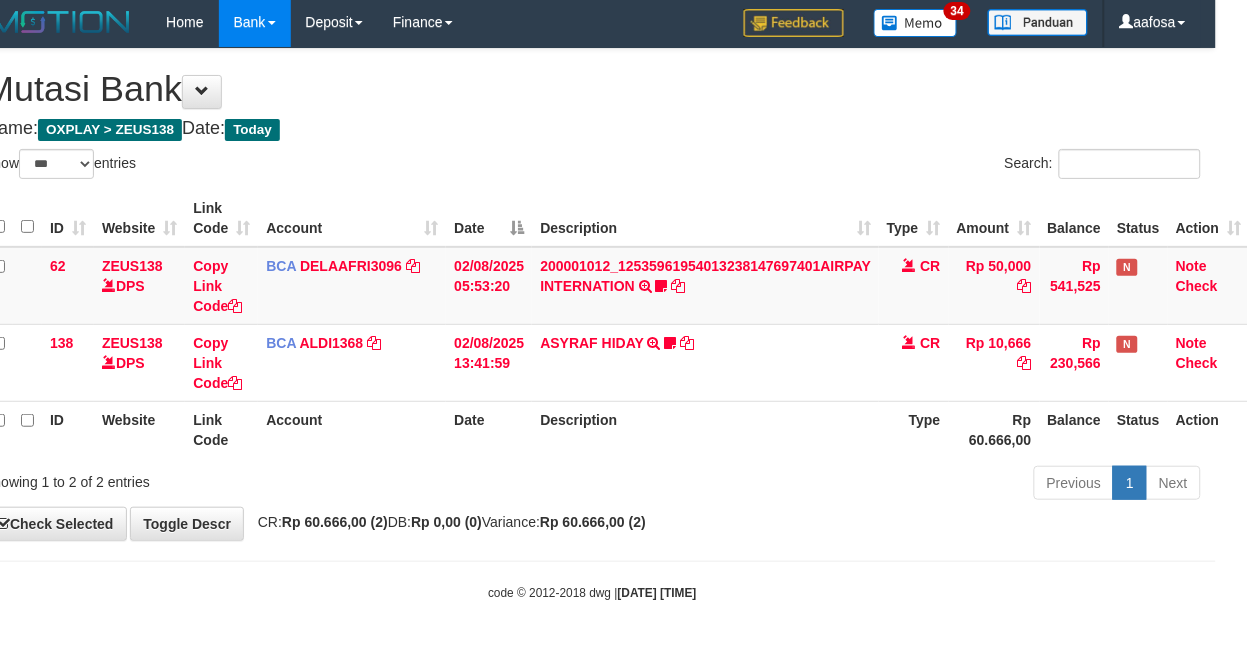 drag, startPoint x: 720, startPoint y: 145, endPoint x: 554, endPoint y: 182, distance: 170.07352 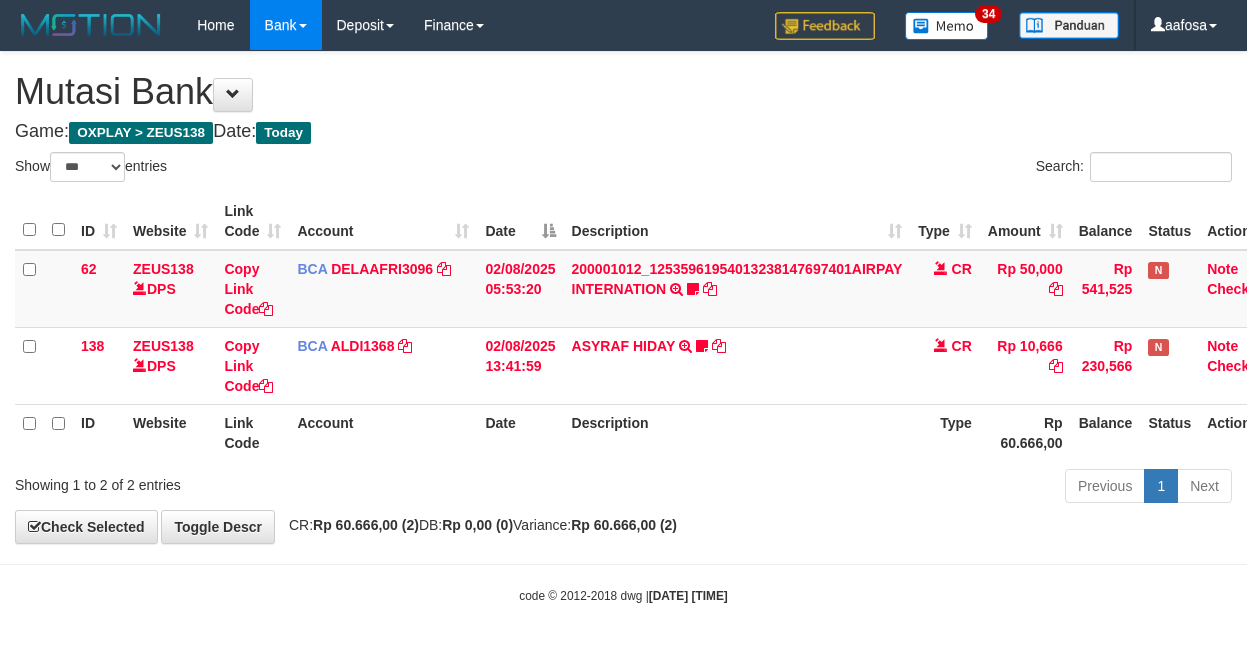 select on "***" 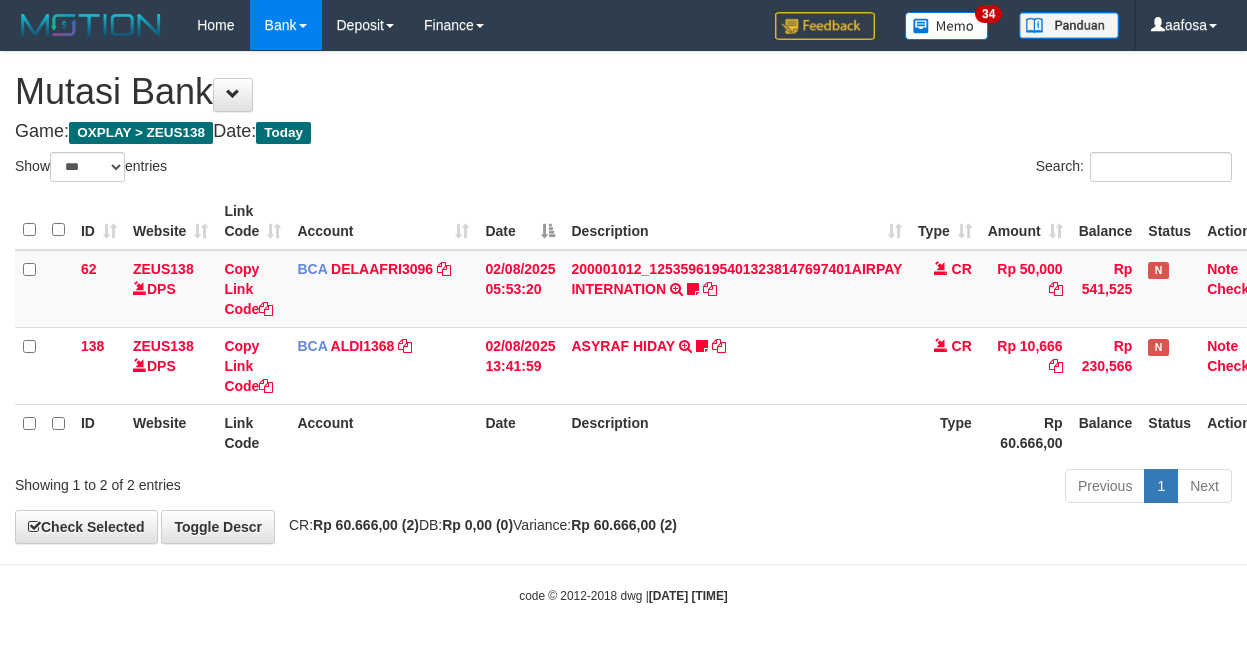 scroll, scrollTop: 3, scrollLeft: 31, axis: both 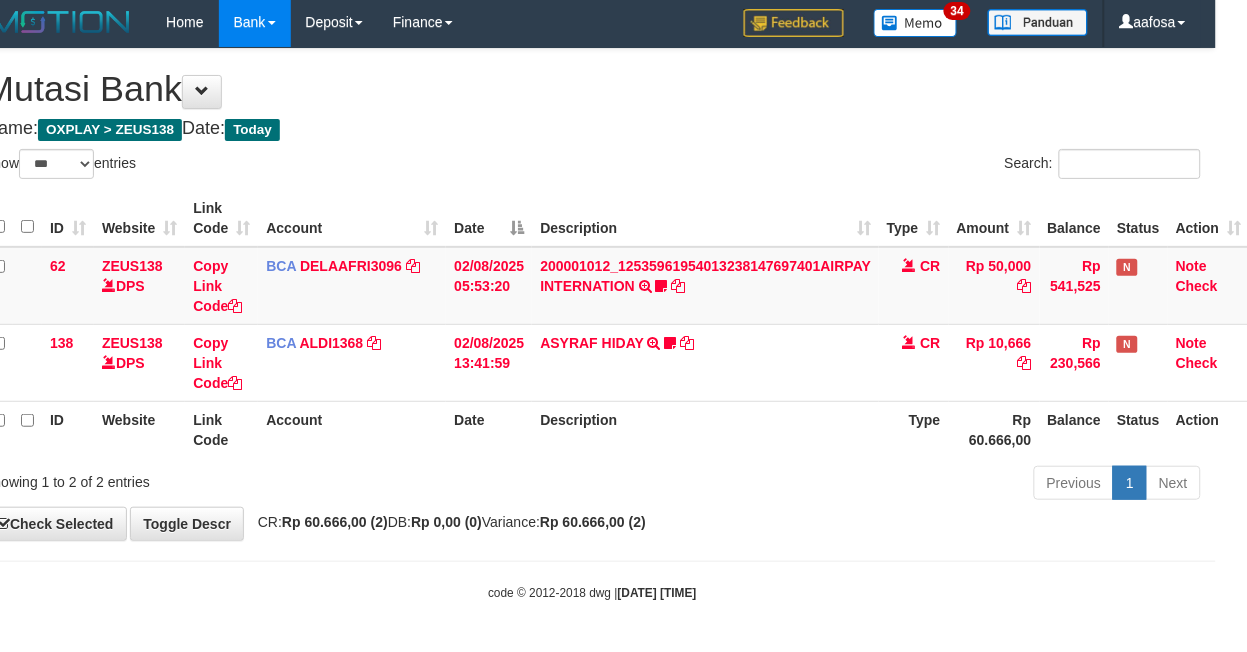 drag, startPoint x: 774, startPoint y: 142, endPoint x: 553, endPoint y: 182, distance: 224.59074 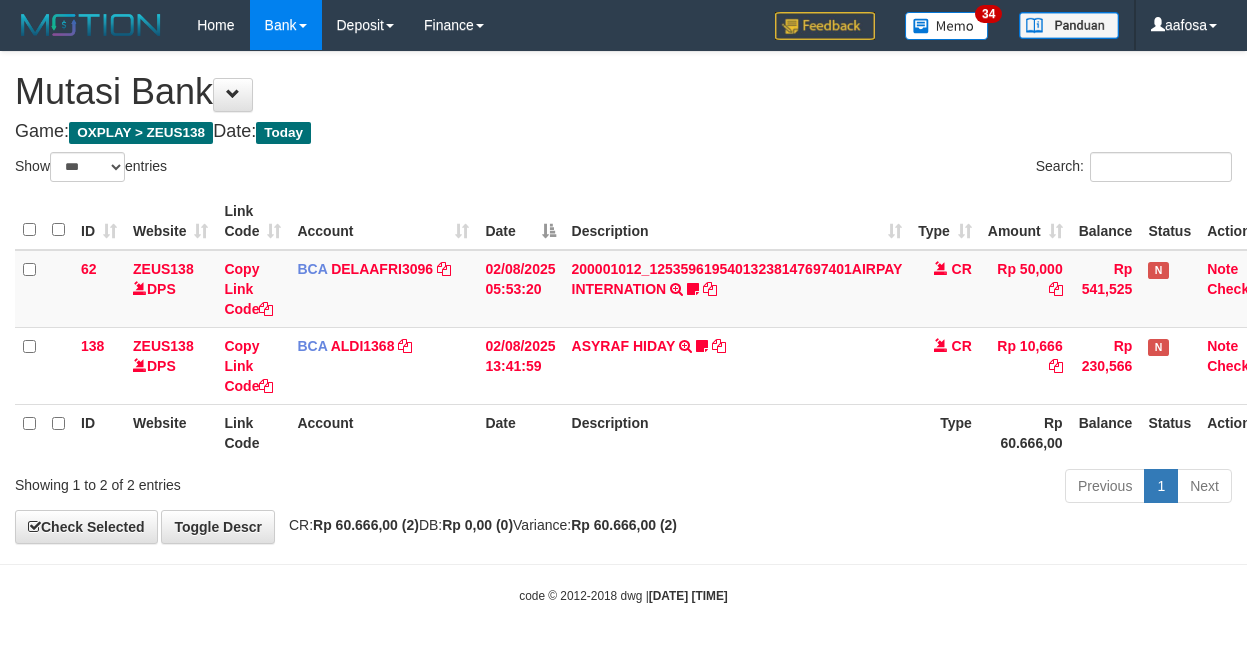 select on "***" 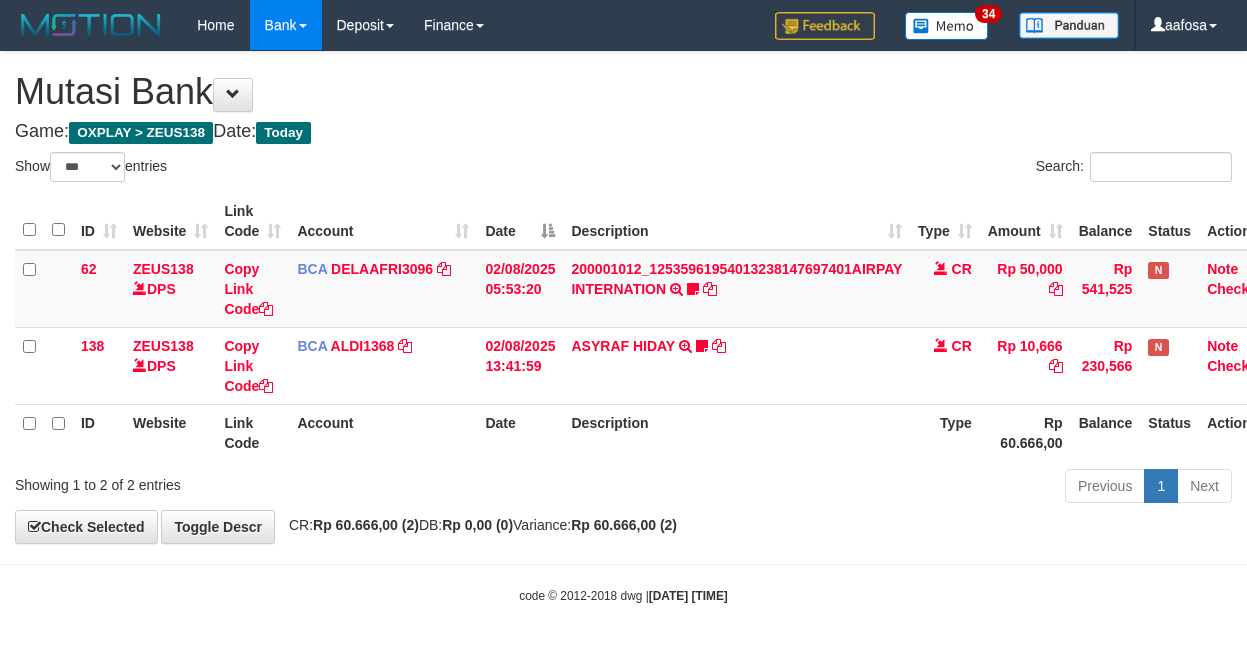 scroll, scrollTop: 3, scrollLeft: 31, axis: both 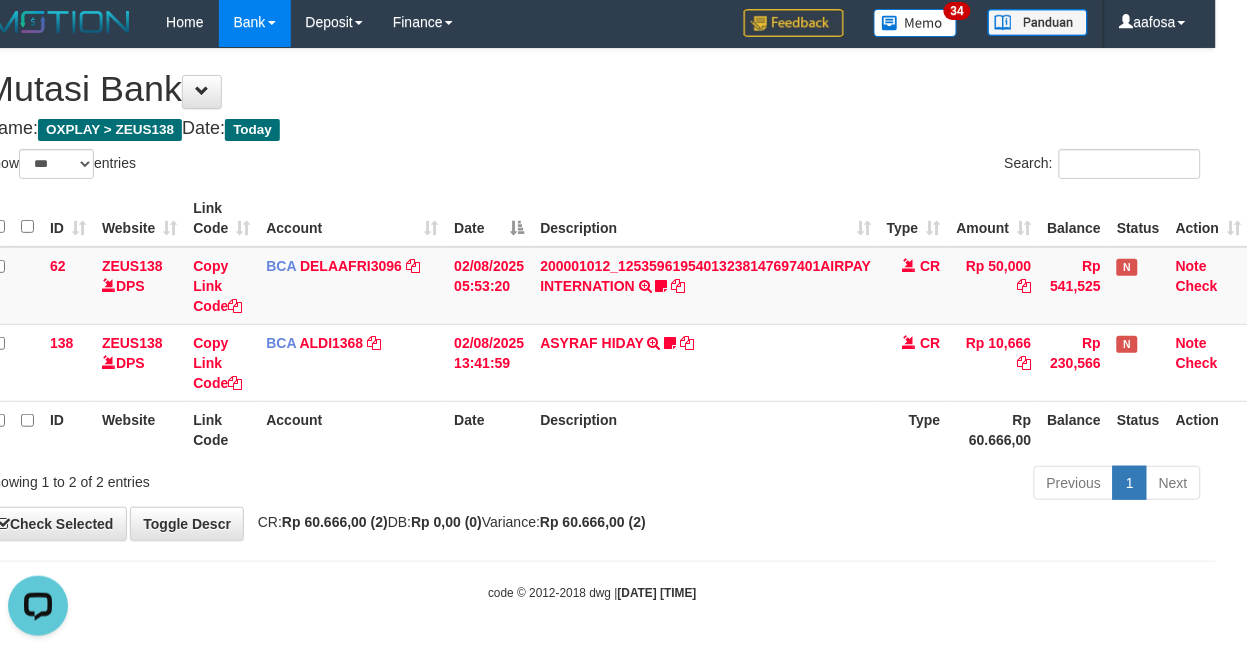 click on "Search:" at bounding box center (905, 166) 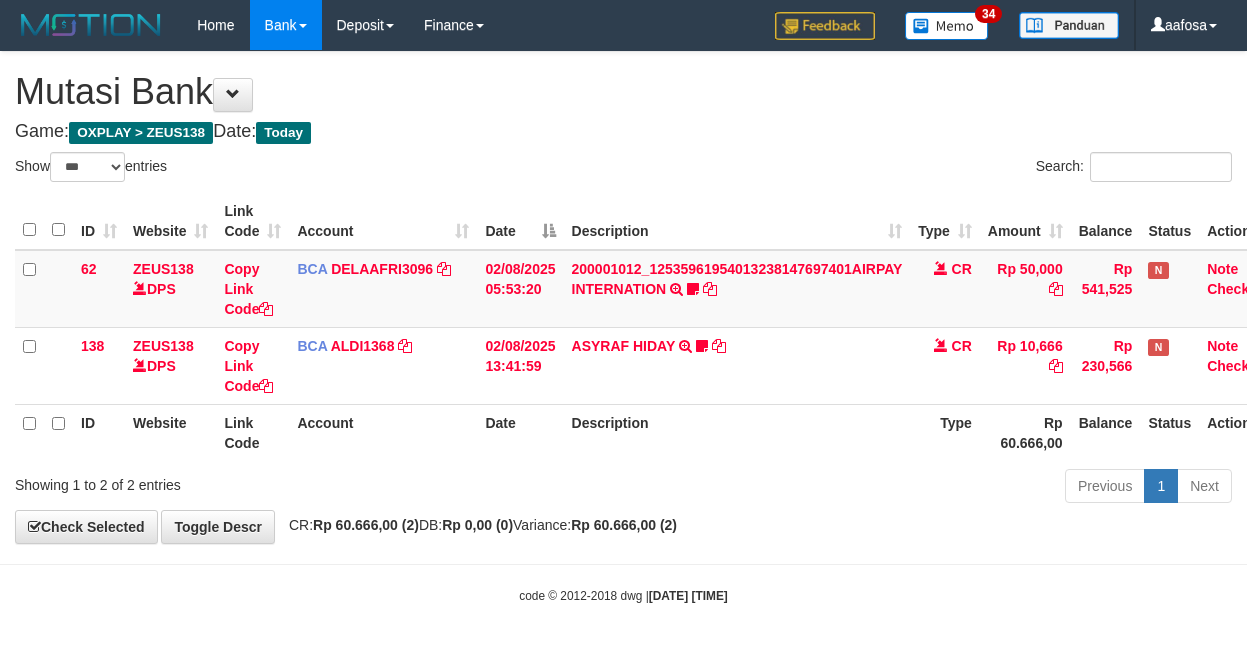 select on "***" 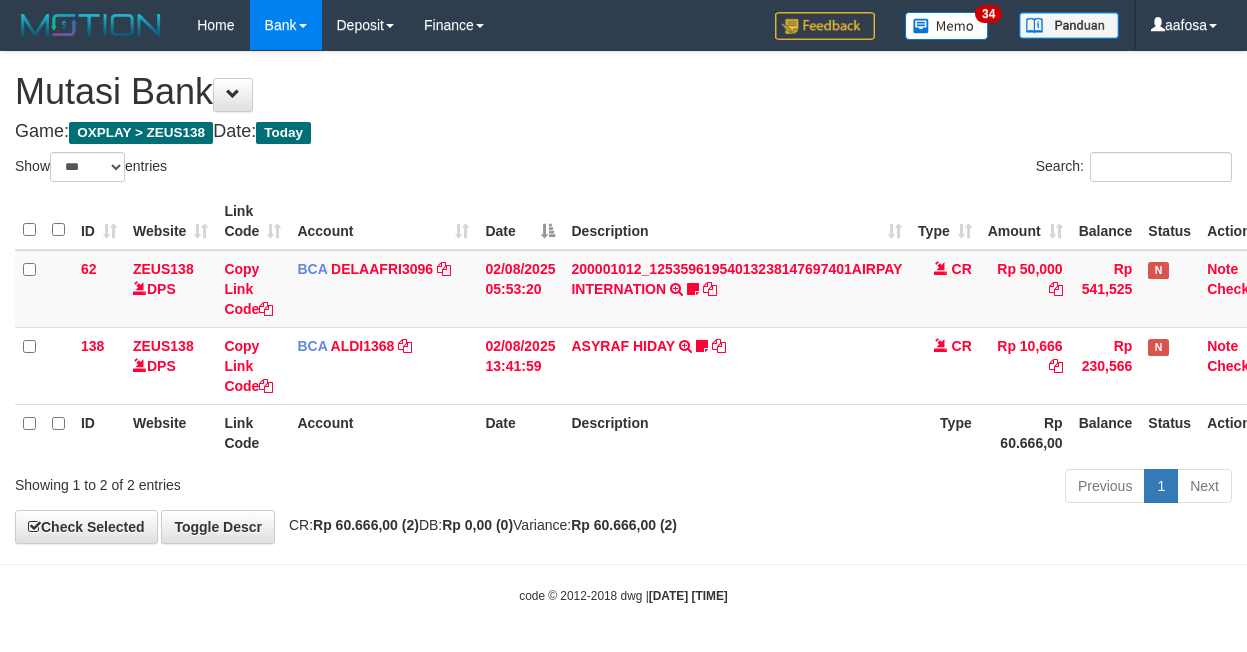 scroll, scrollTop: 3, scrollLeft: 31, axis: both 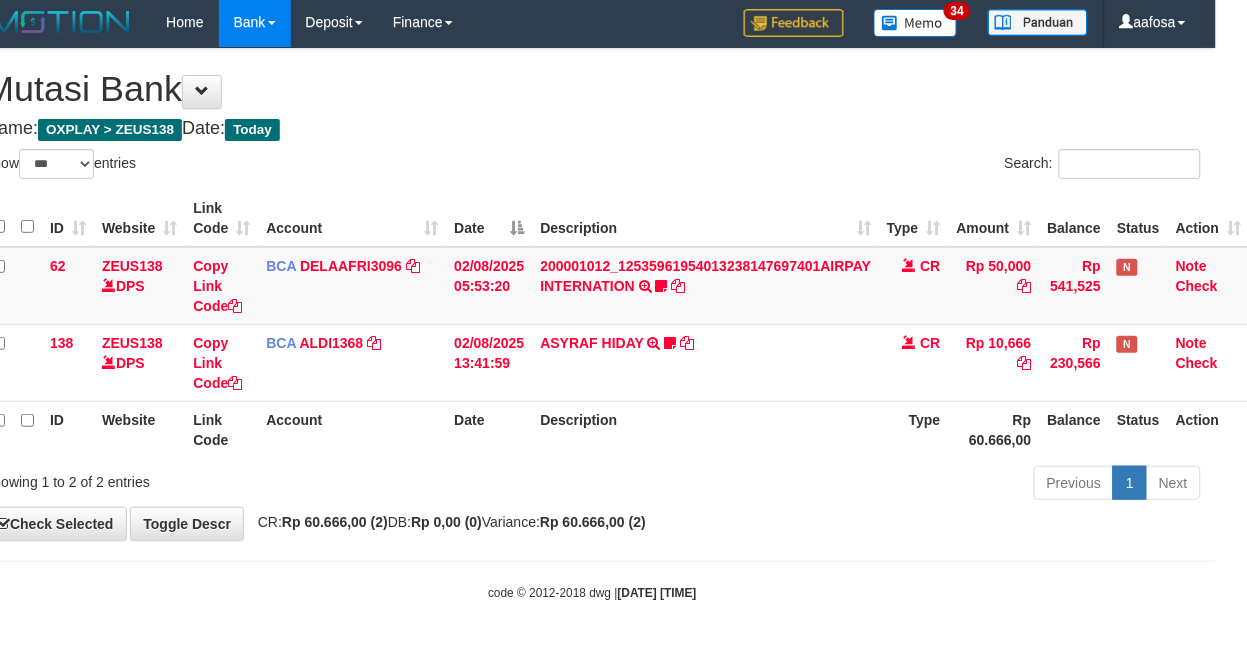 click on "Game:   OXPLAY > ZEUS138    				Date:  Today" at bounding box center [592, 129] 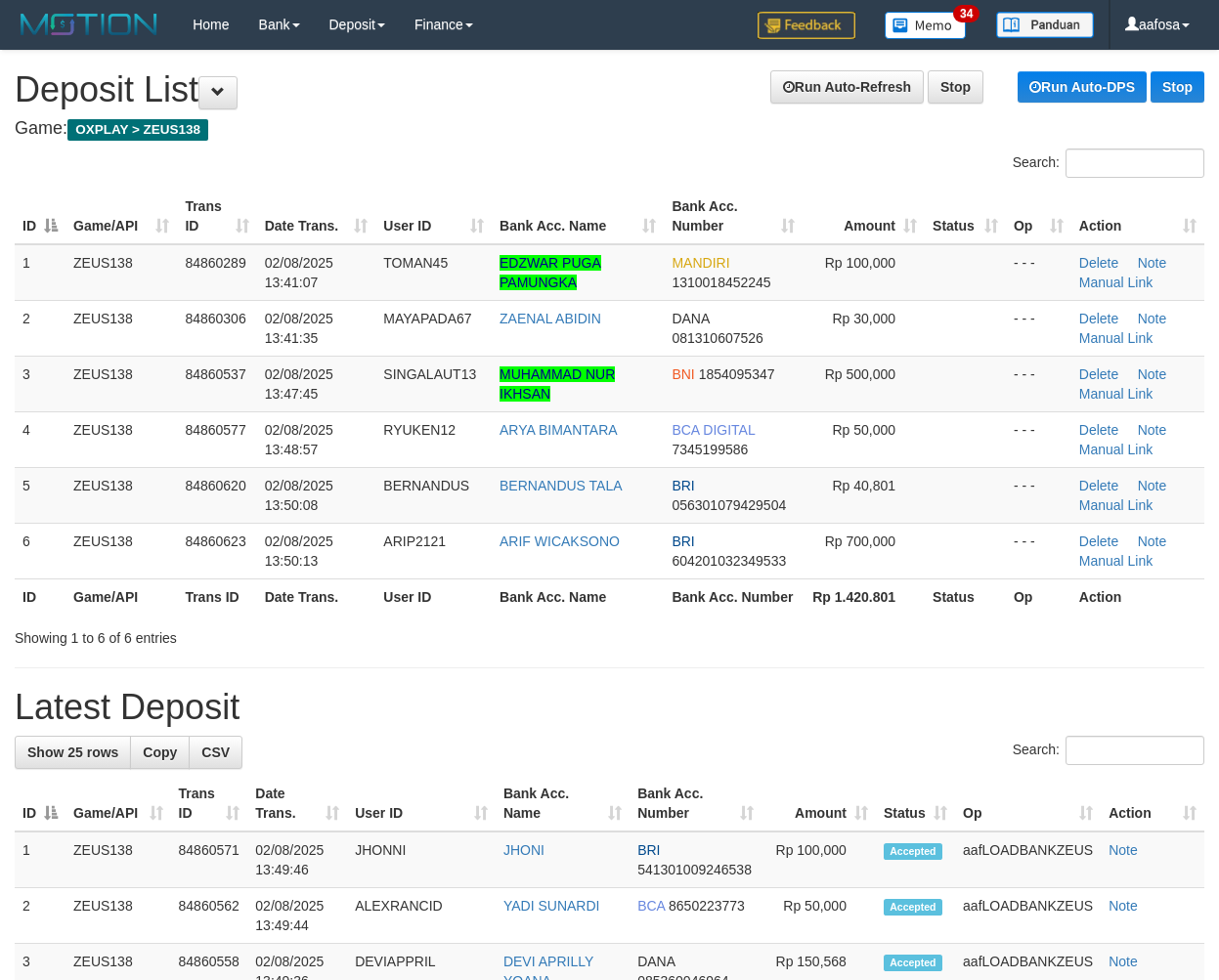 scroll, scrollTop: 0, scrollLeft: 0, axis: both 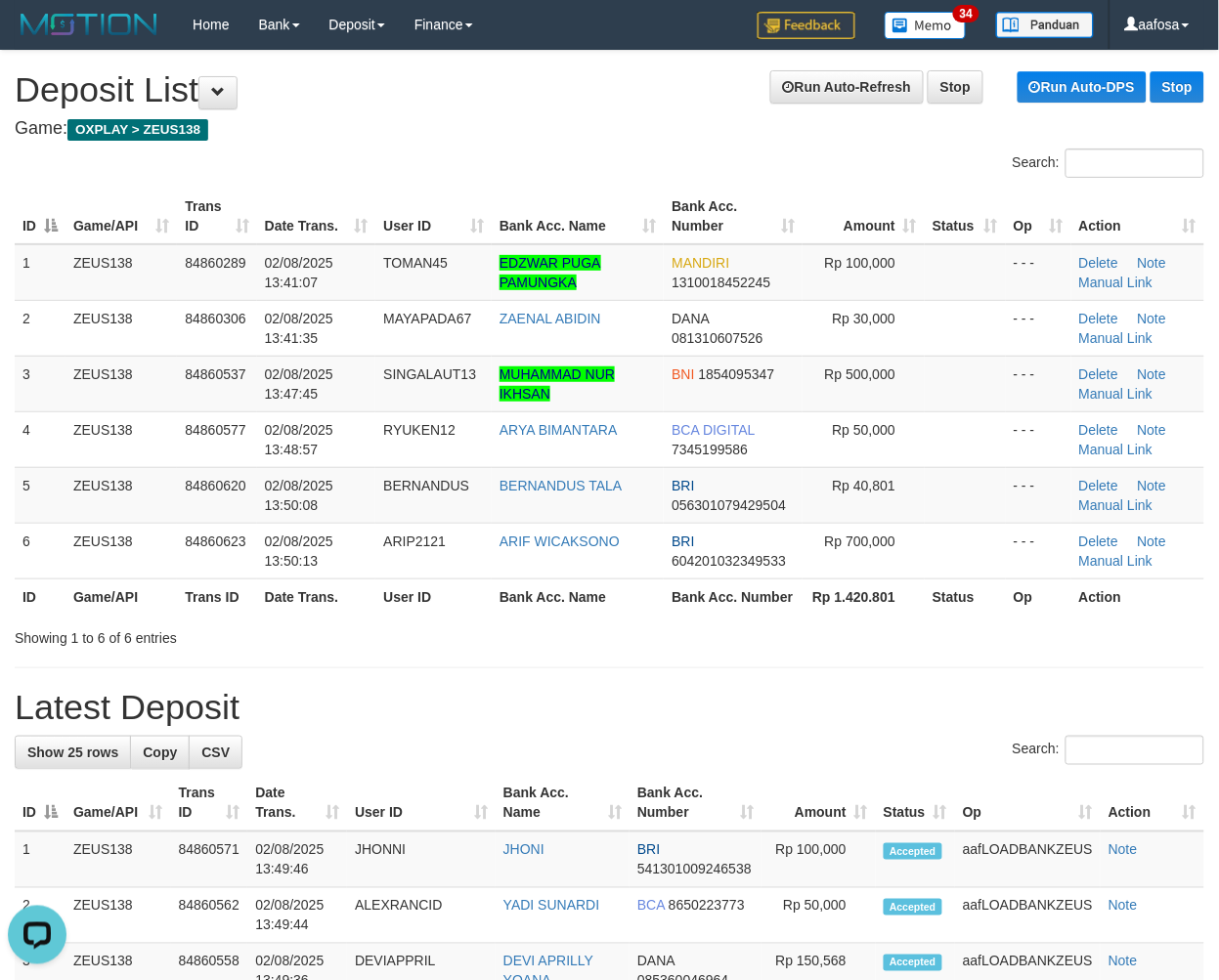 click on "**********" at bounding box center (609, 1203) 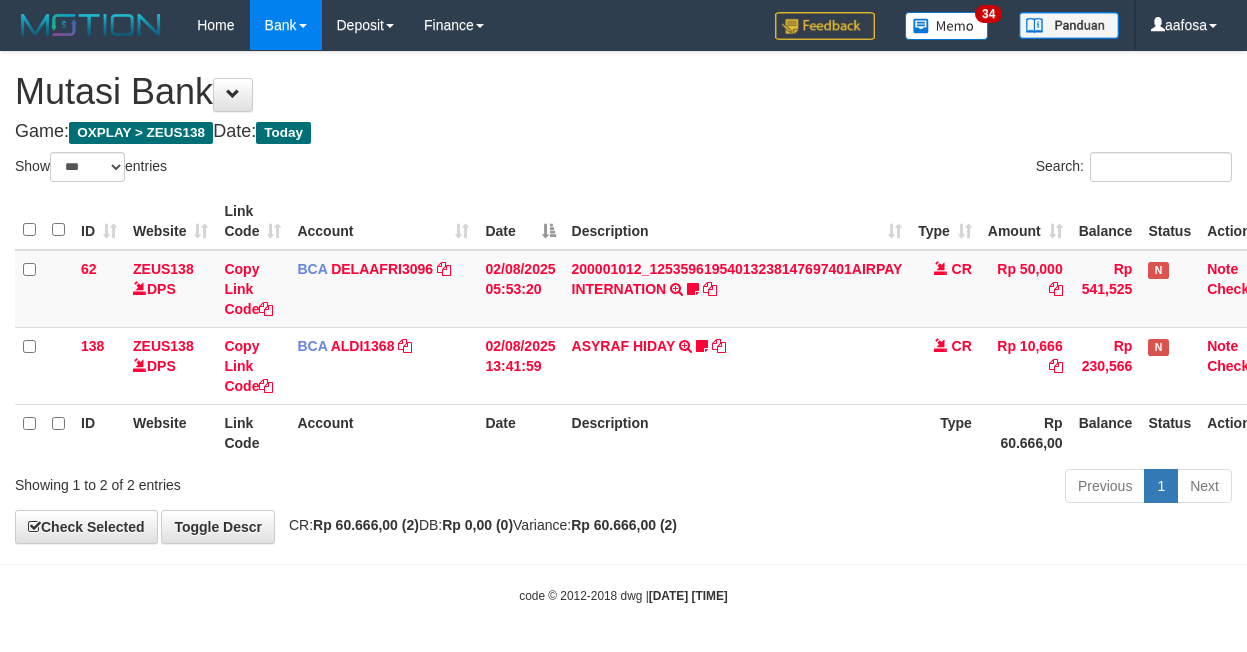 select on "***" 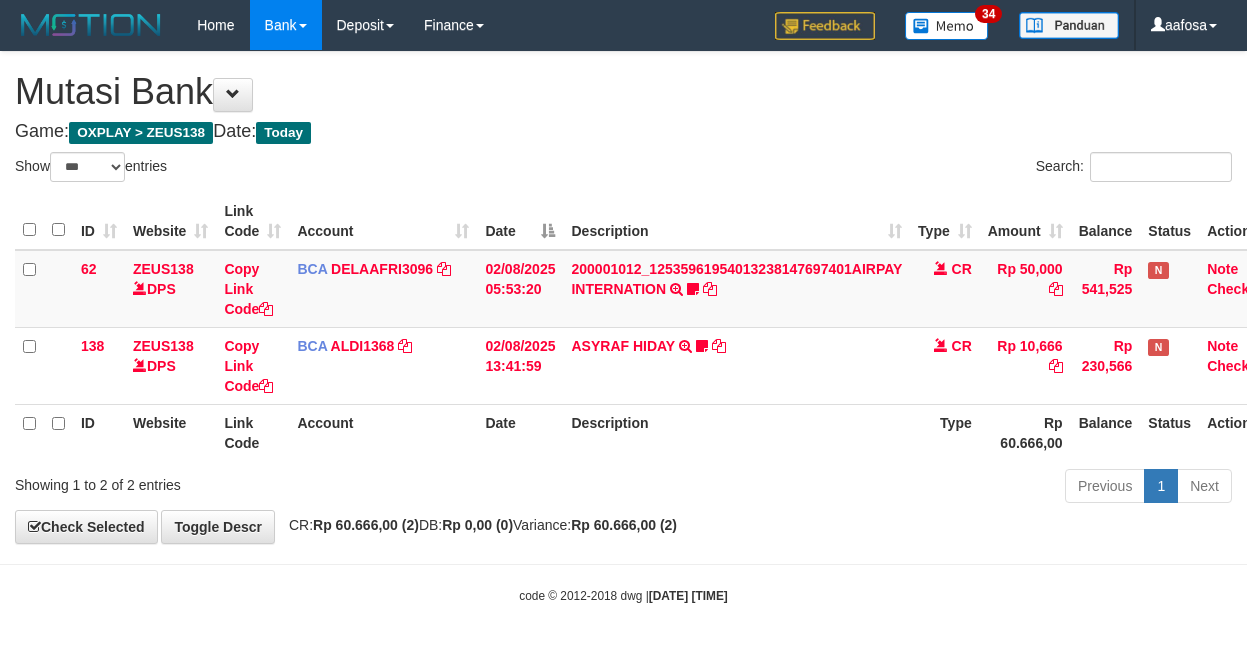 scroll, scrollTop: 3, scrollLeft: 31, axis: both 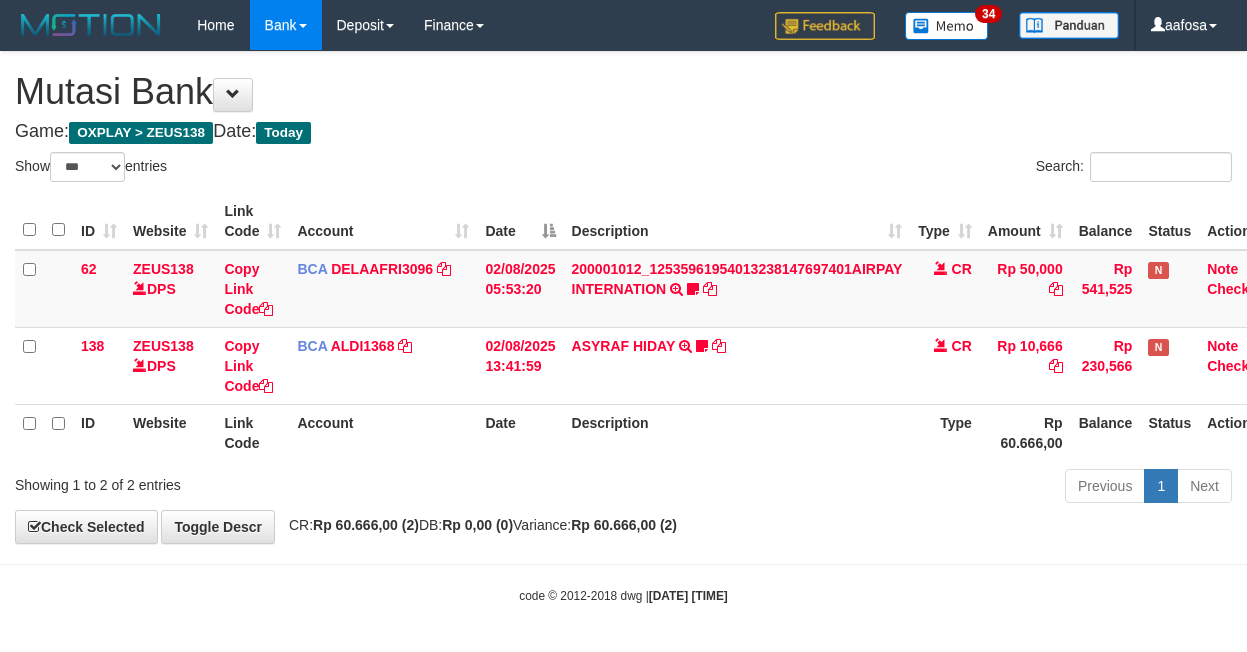 select on "***" 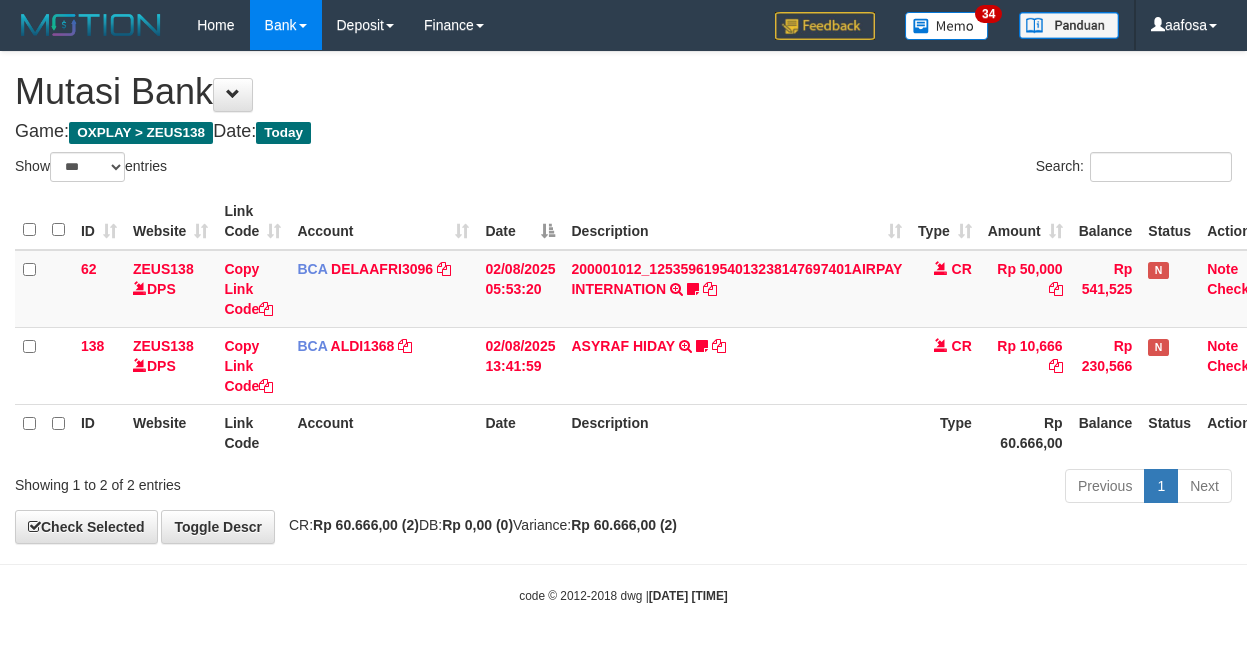 scroll, scrollTop: 3, scrollLeft: 31, axis: both 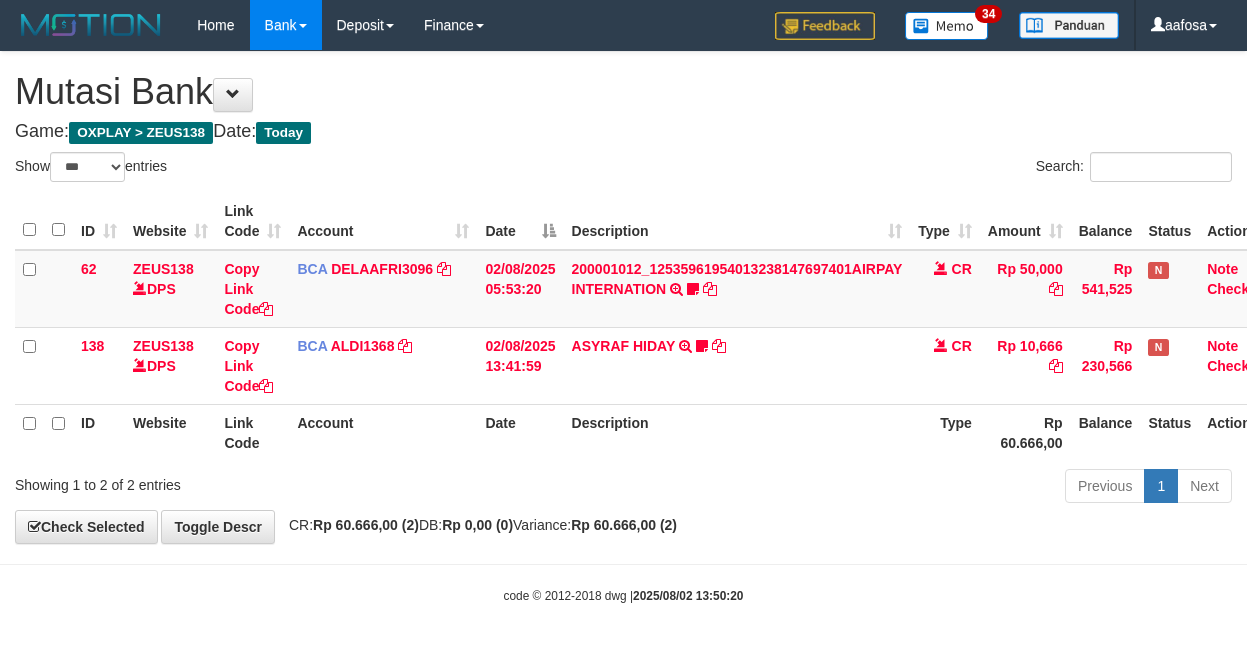 select on "***" 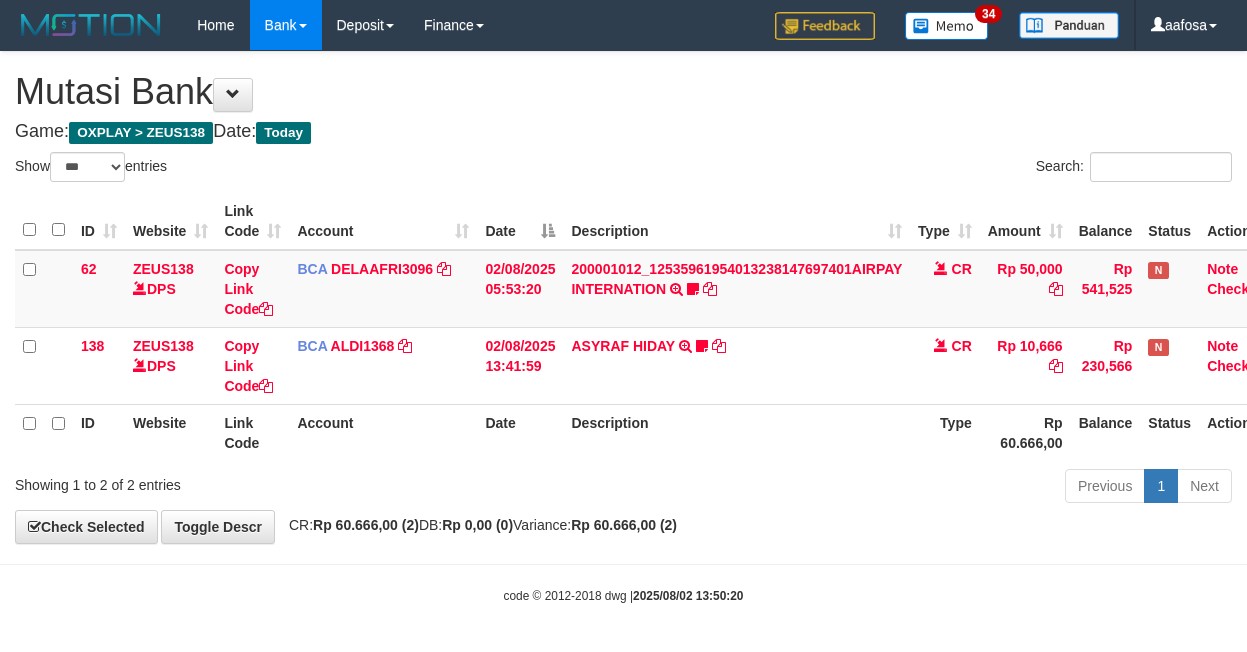 scroll, scrollTop: 3, scrollLeft: 31, axis: both 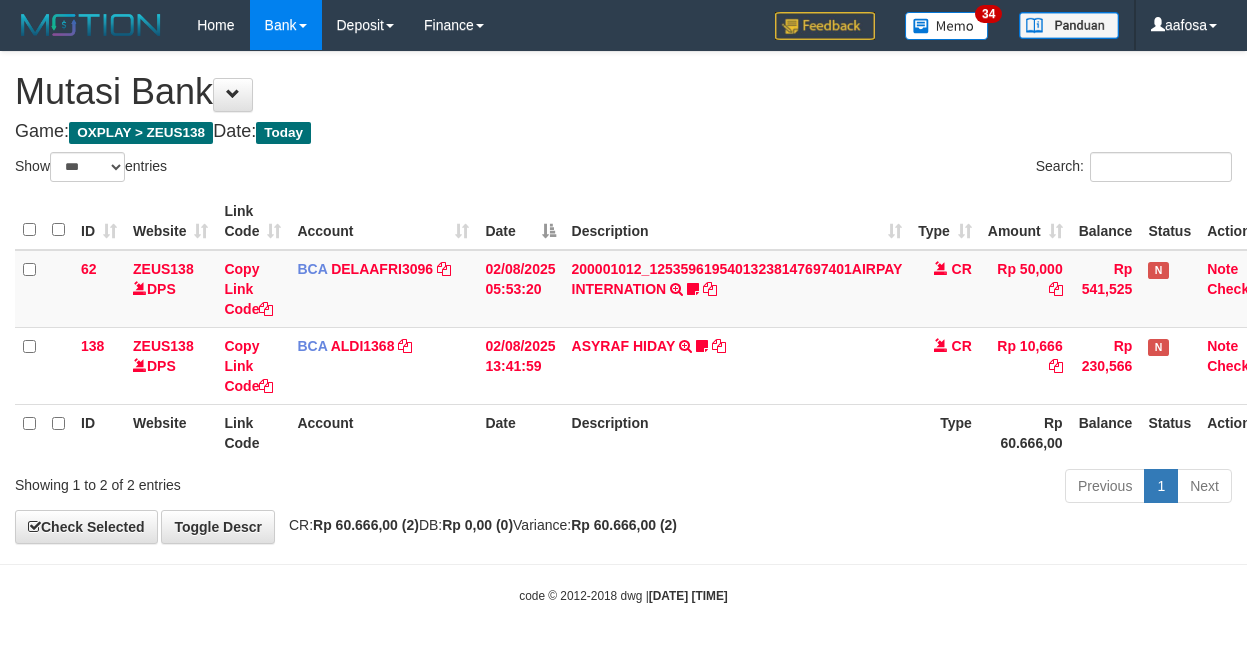 select on "***" 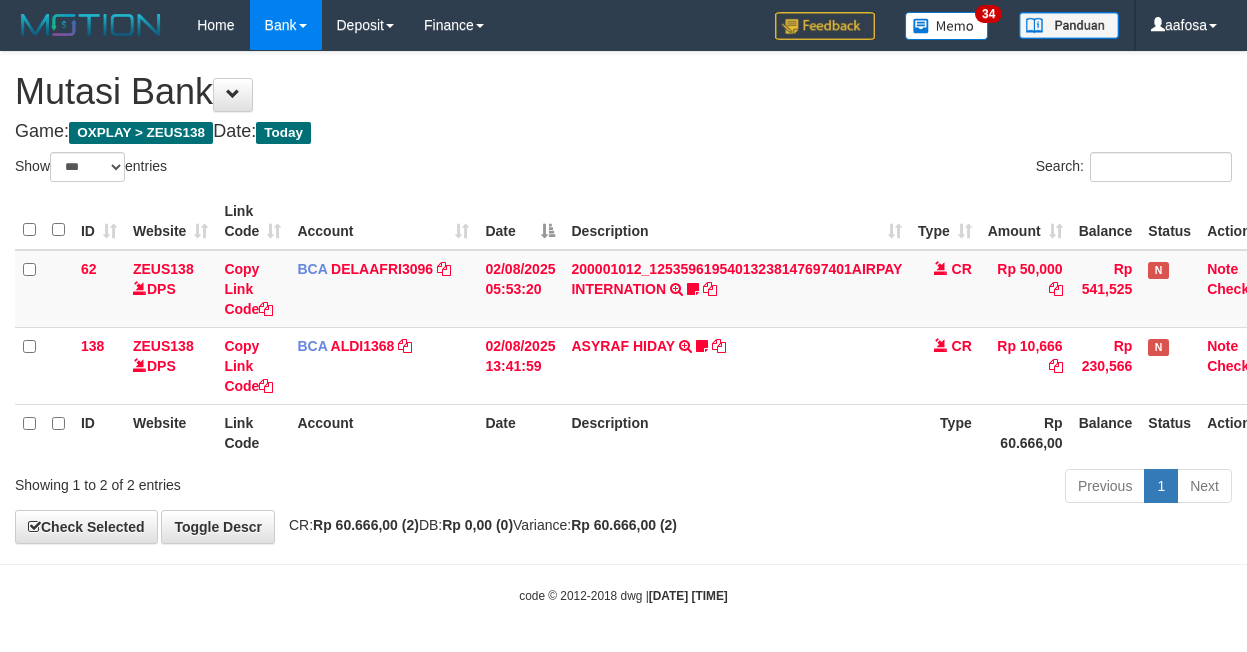 scroll, scrollTop: 3, scrollLeft: 31, axis: both 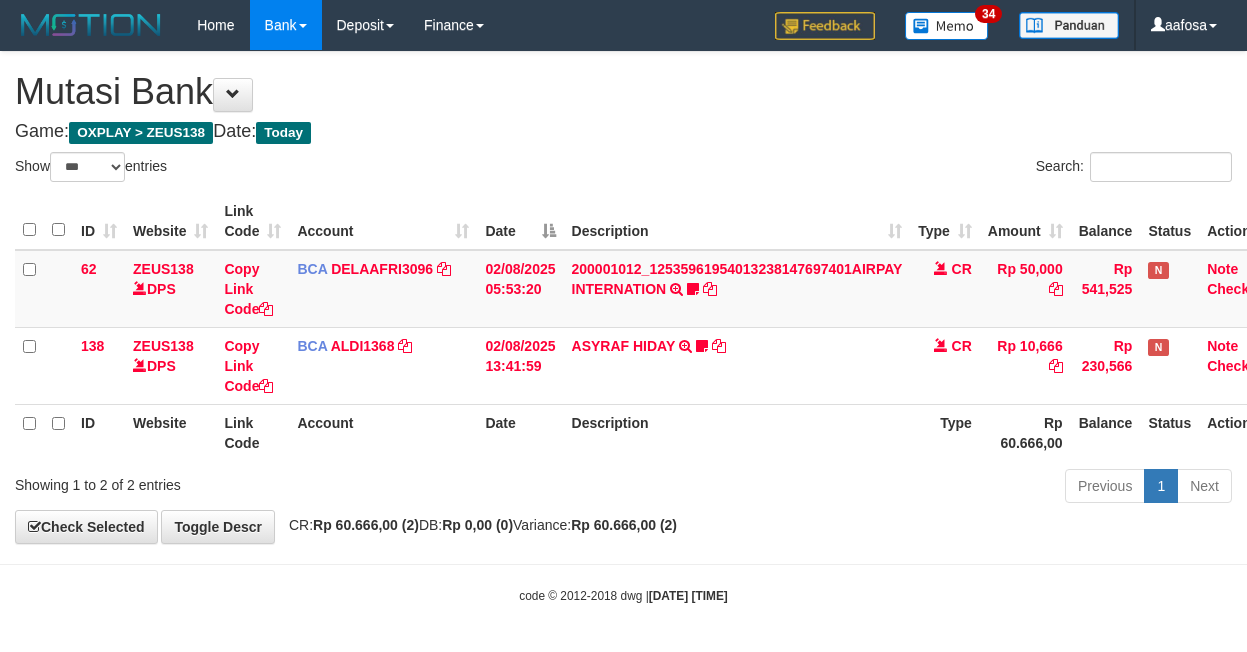 select on "***" 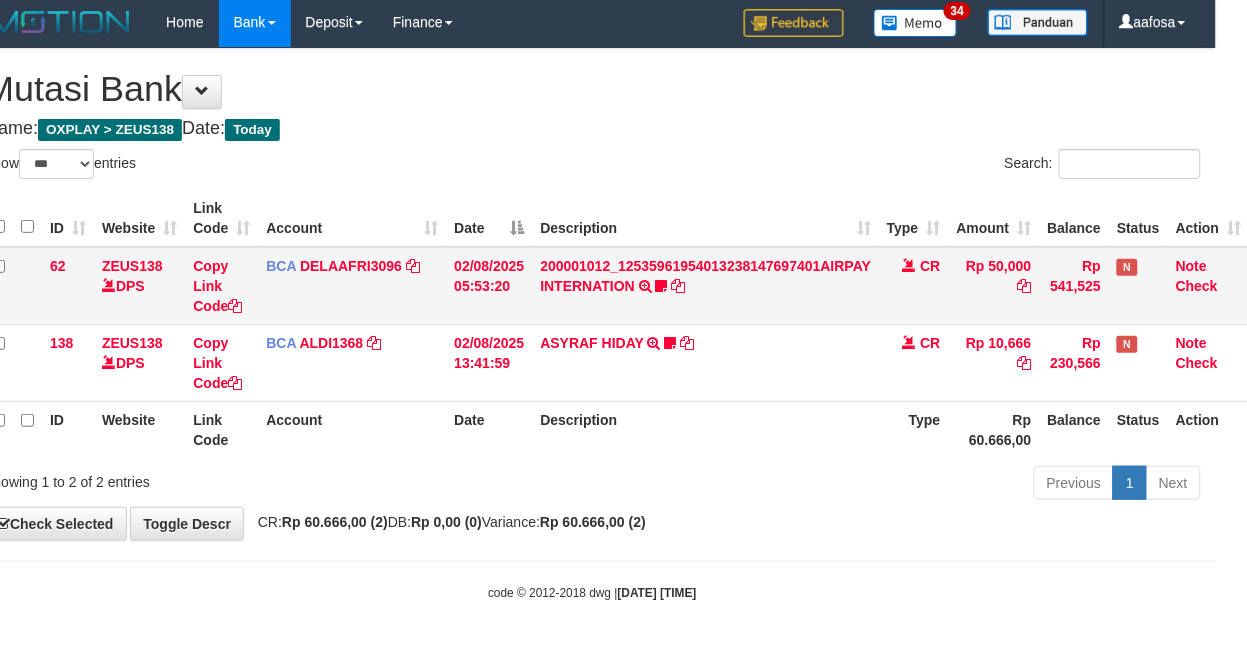 scroll, scrollTop: 3, scrollLeft: 31, axis: both 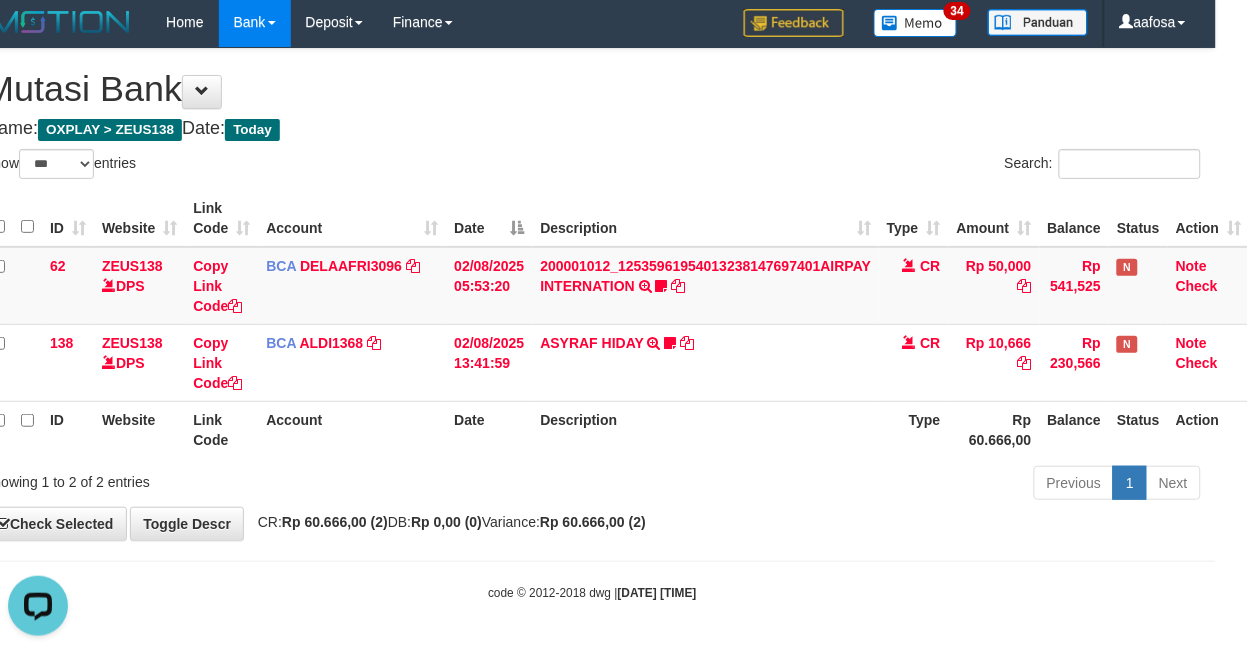 drag, startPoint x: 844, startPoint y: 128, endPoint x: 564, endPoint y: 214, distance: 292.90955 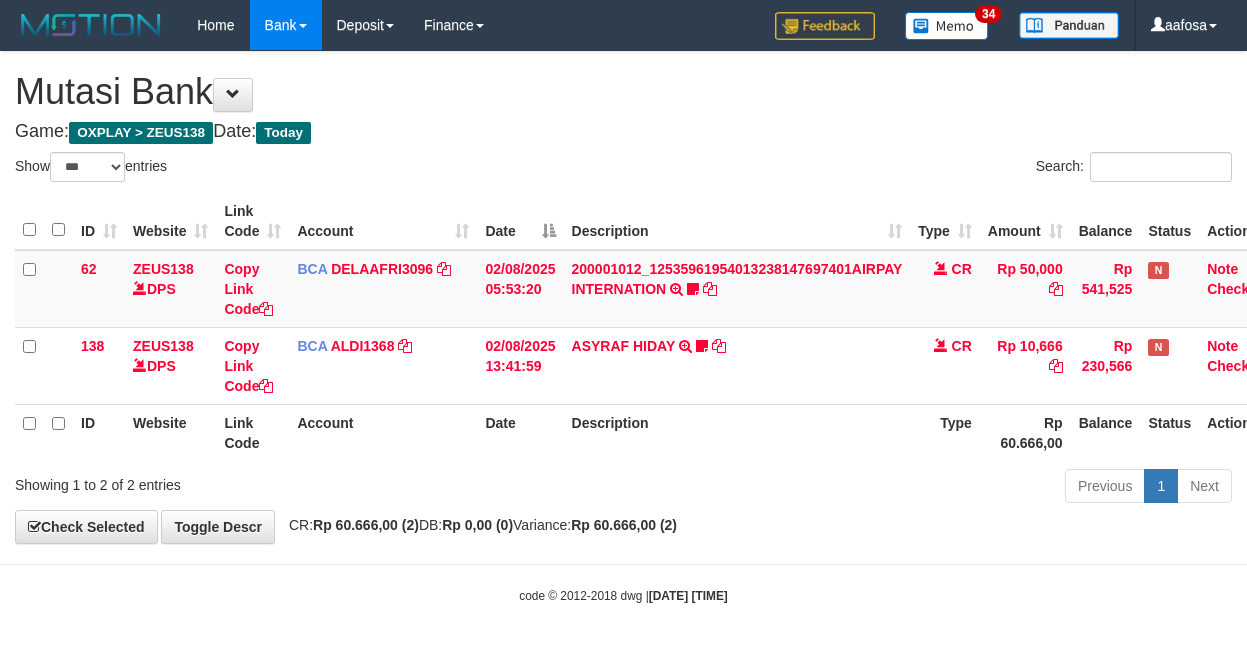 select on "***" 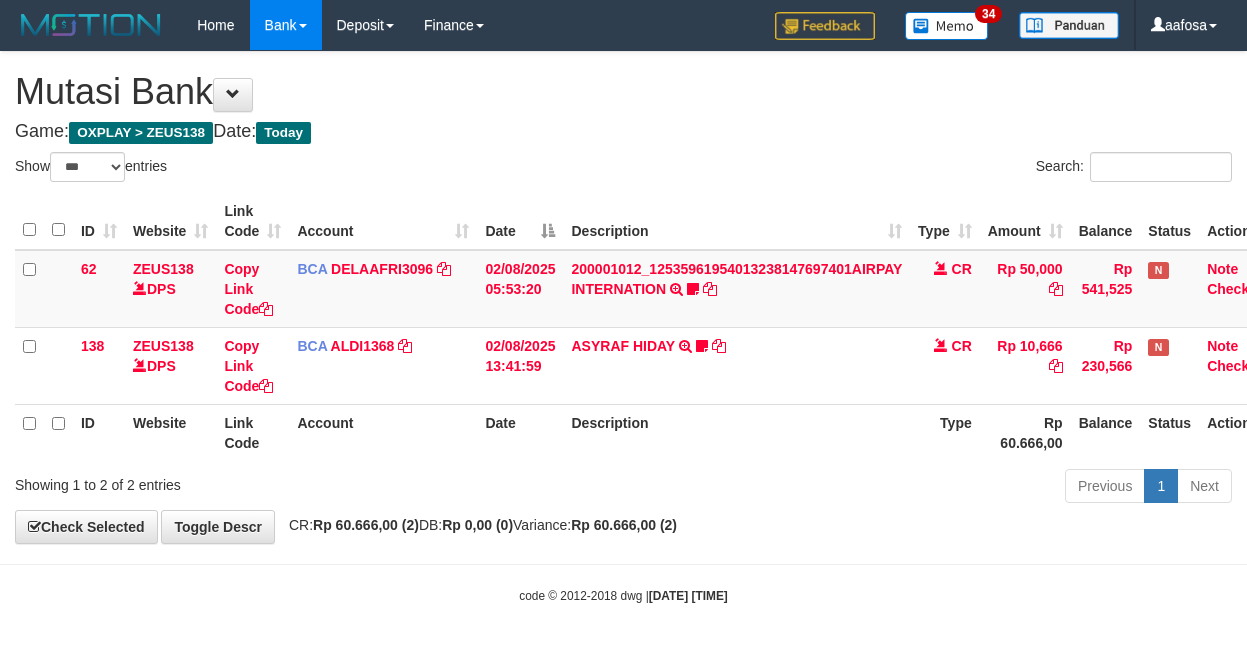 scroll, scrollTop: 3, scrollLeft: 31, axis: both 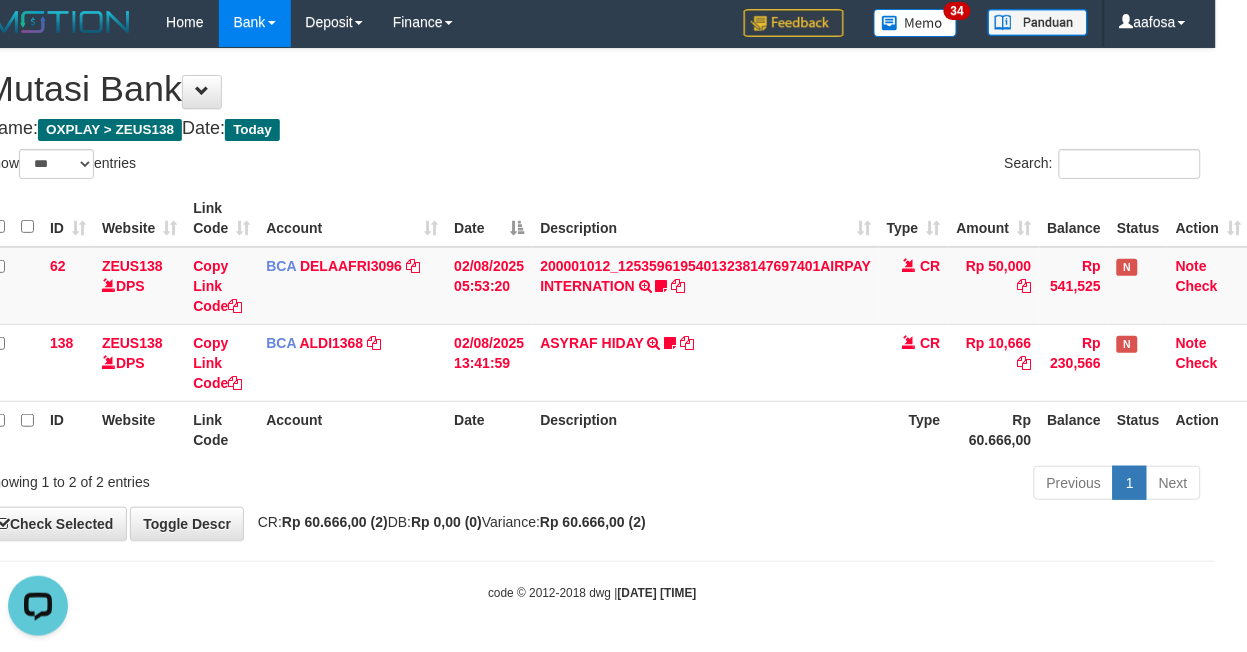 drag, startPoint x: 477, startPoint y: 162, endPoint x: 242, endPoint y: 181, distance: 235.76683 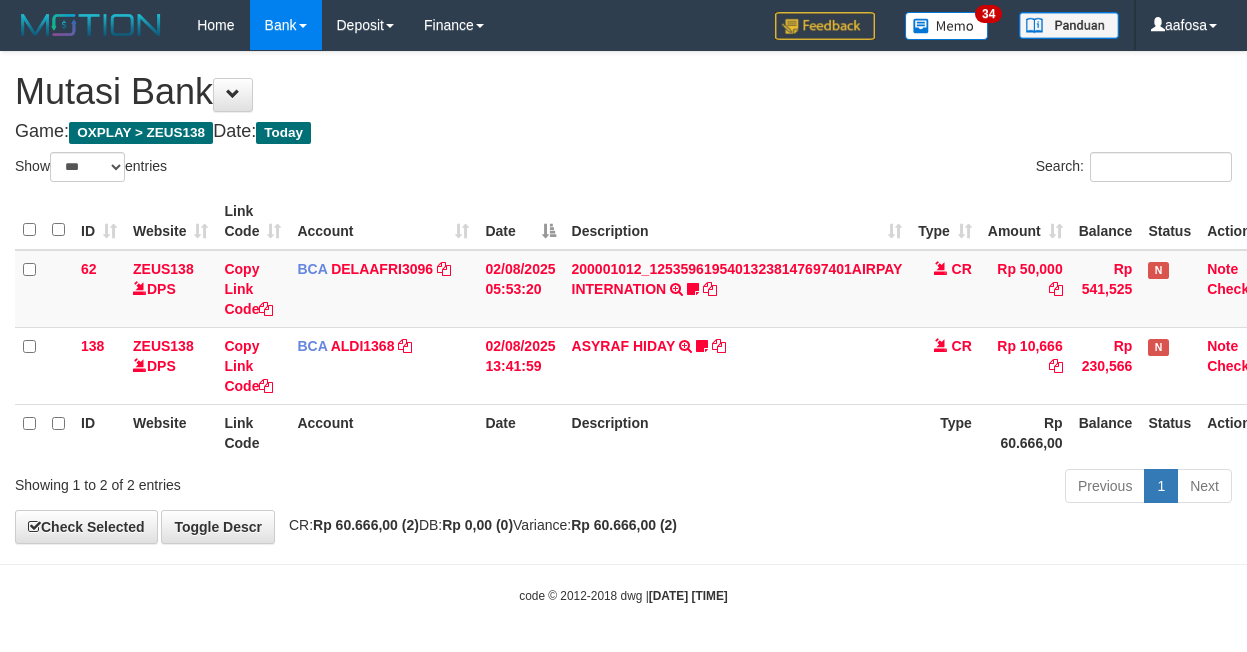 select on "***" 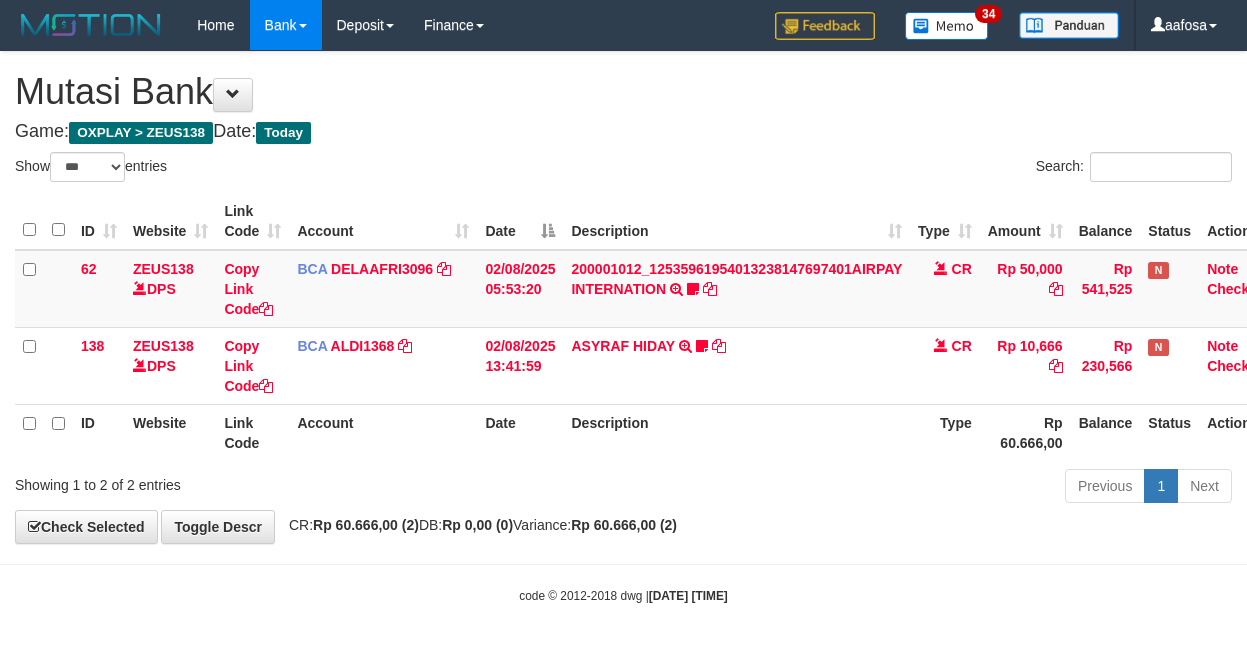 scroll, scrollTop: 3, scrollLeft: 31, axis: both 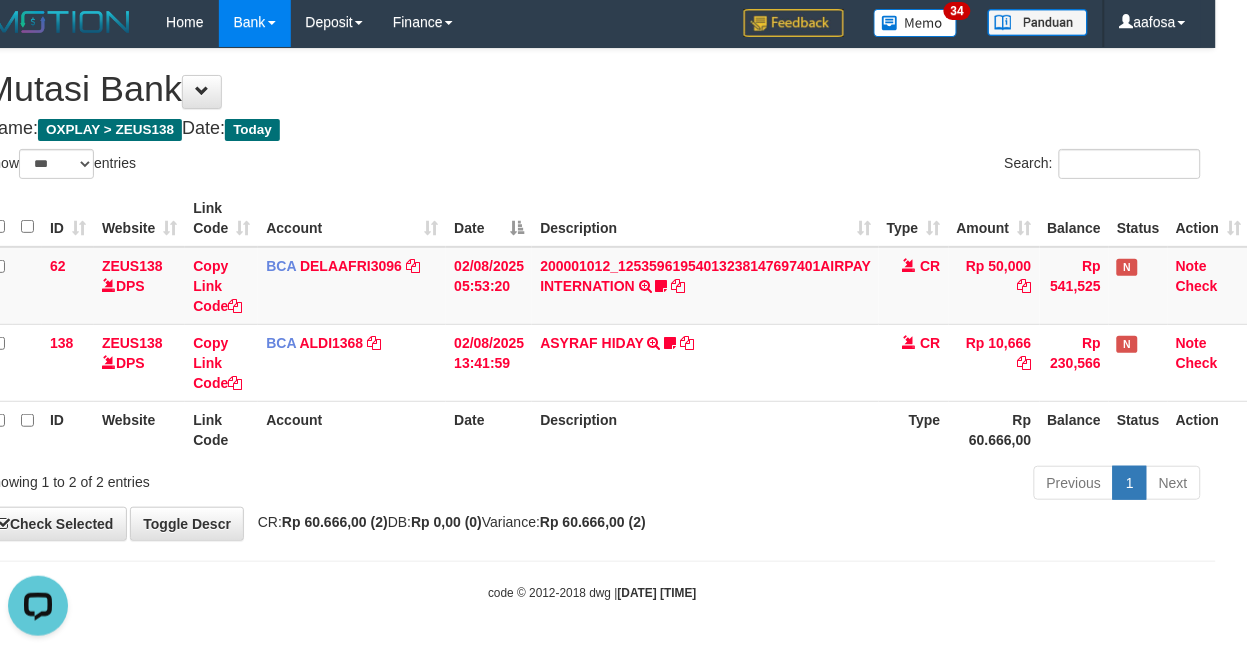 click on "**********" at bounding box center [592, 294] 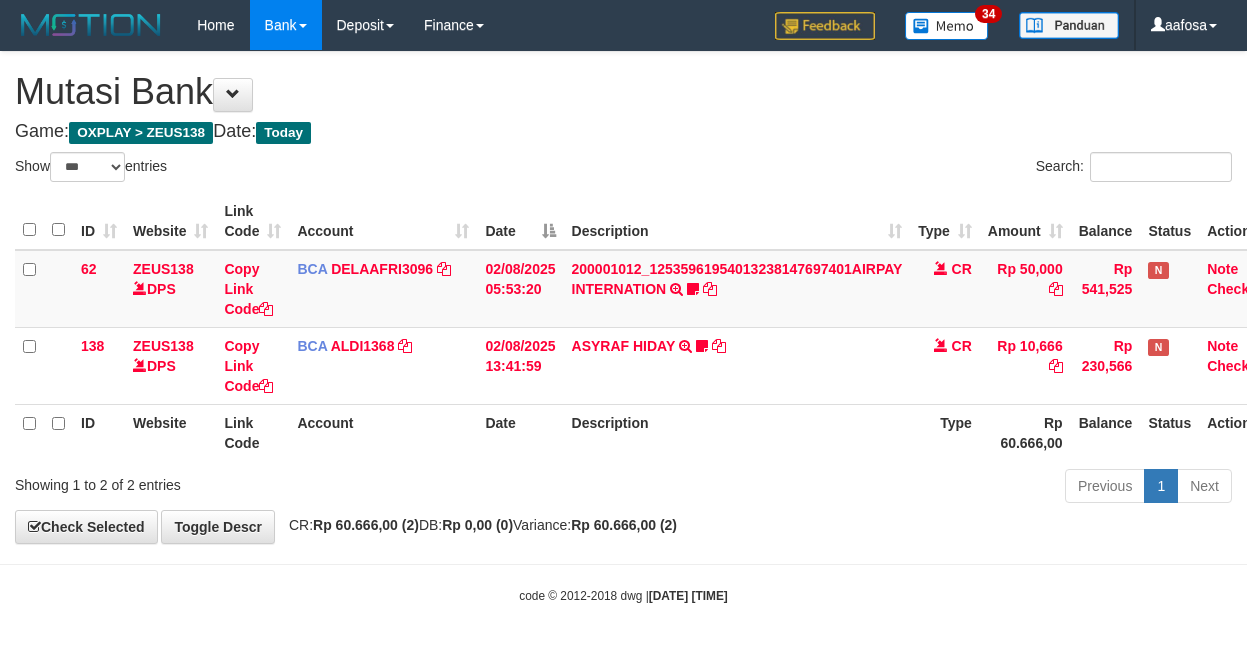 select on "***" 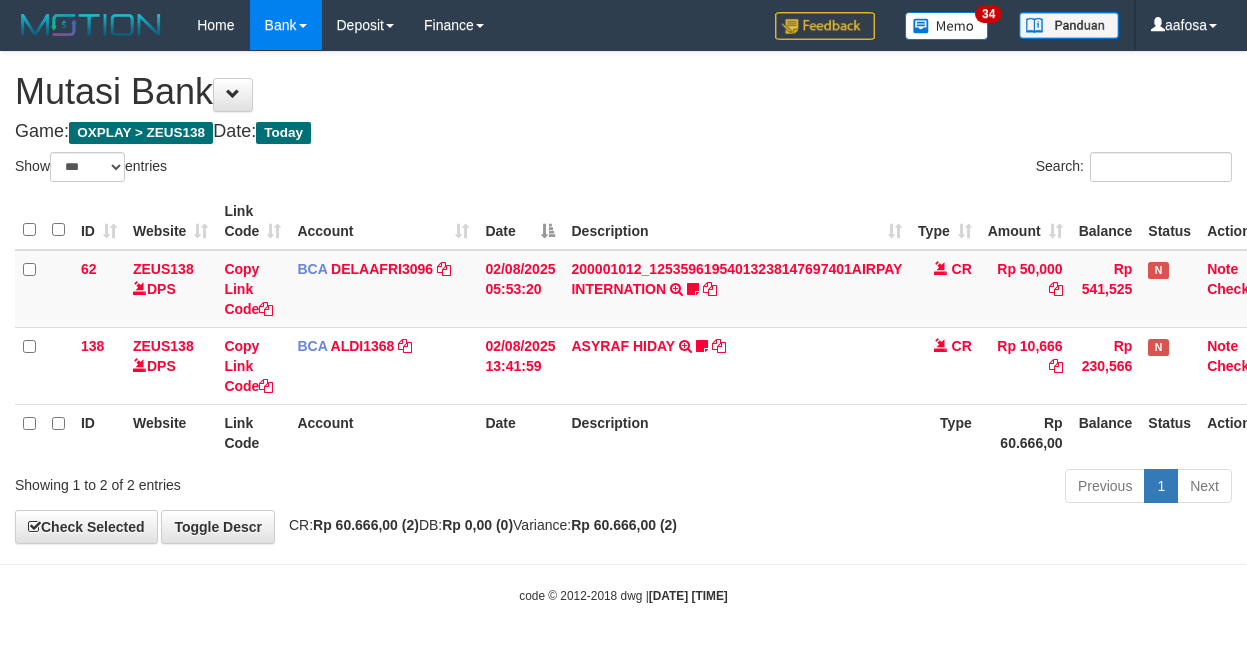 scroll, scrollTop: 3, scrollLeft: 31, axis: both 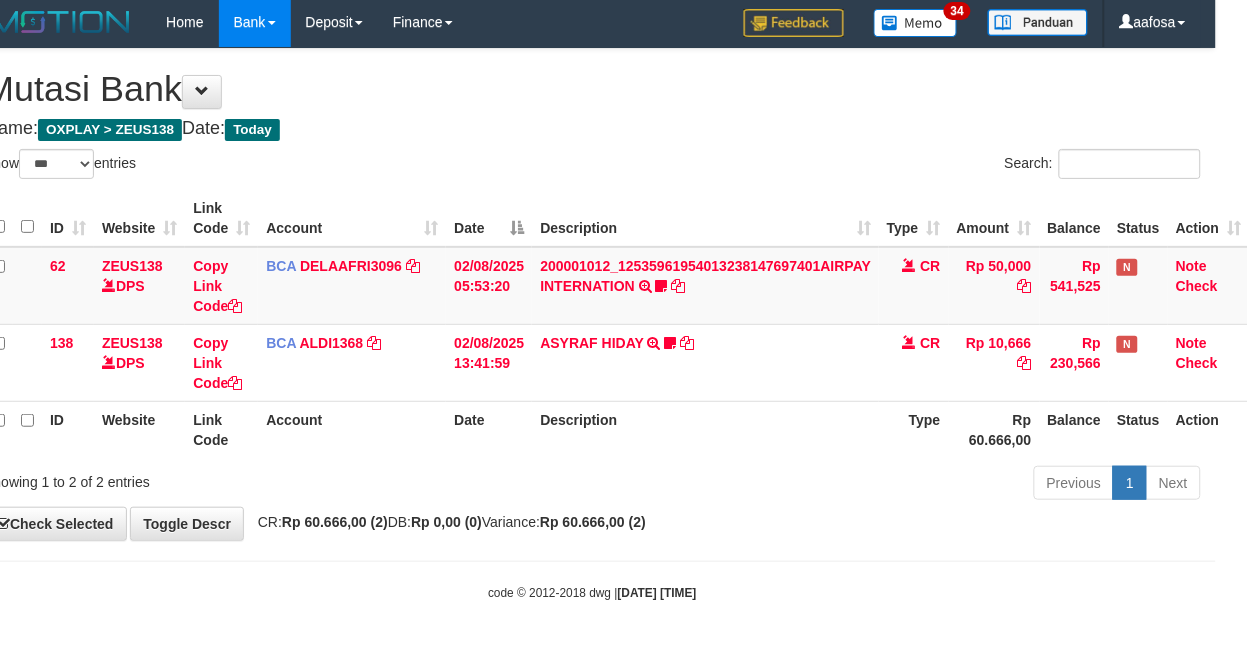 click on "Game:   OXPLAY > ZEUS138    				Date:  Today" at bounding box center [592, 129] 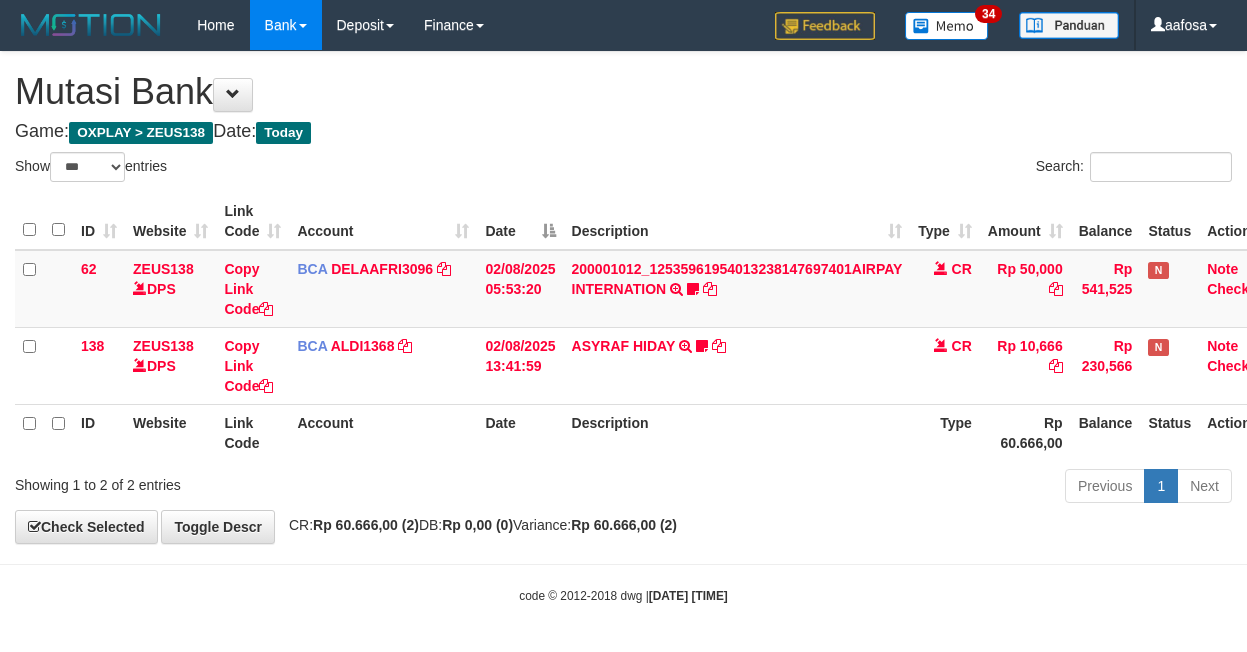select on "***" 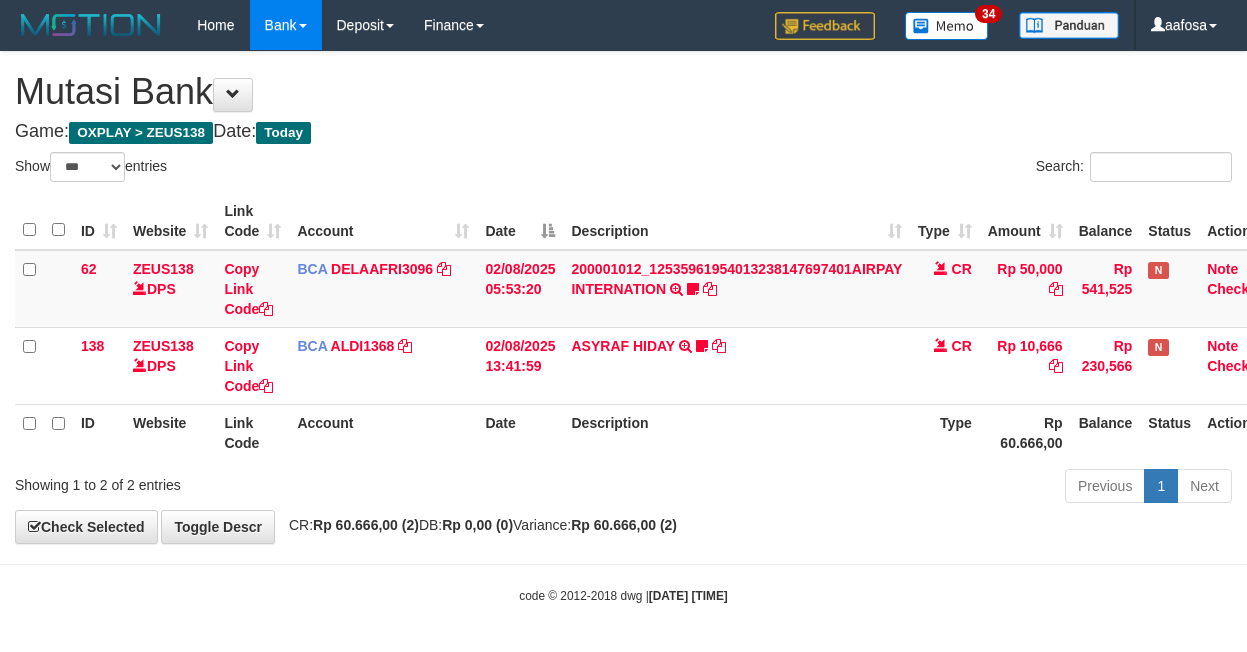 scroll, scrollTop: 3, scrollLeft: 31, axis: both 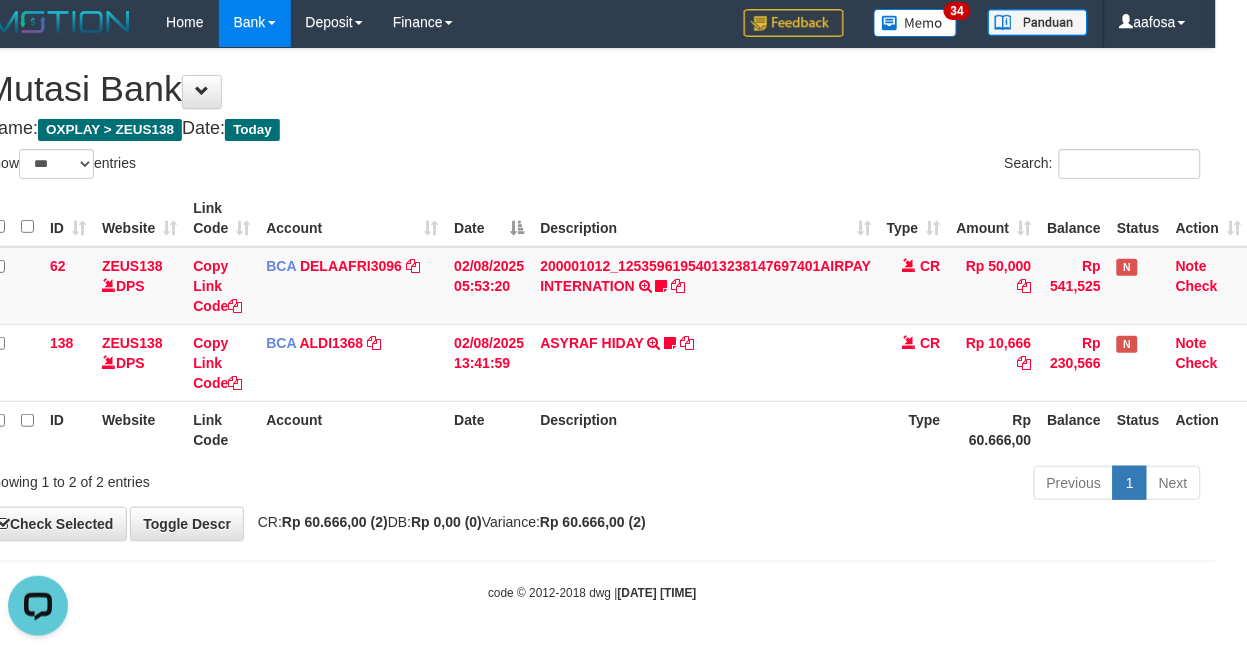click on "Game:   OXPLAY > ZEUS138    				Date:  Today" at bounding box center [592, 129] 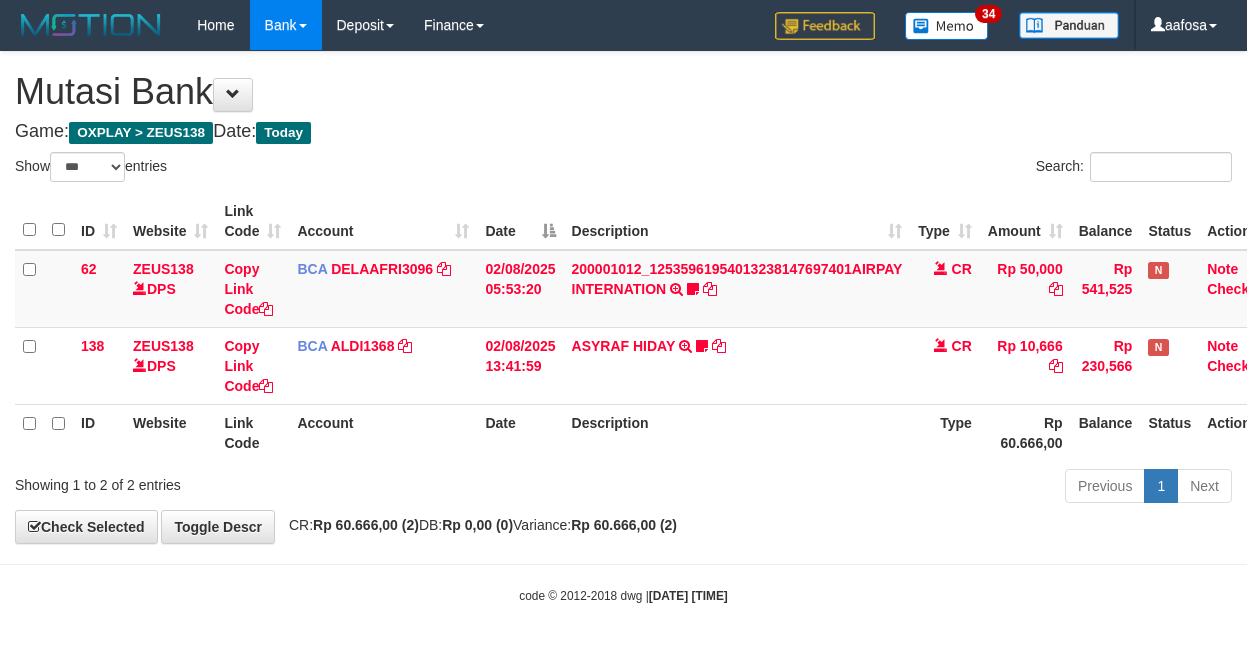select on "***" 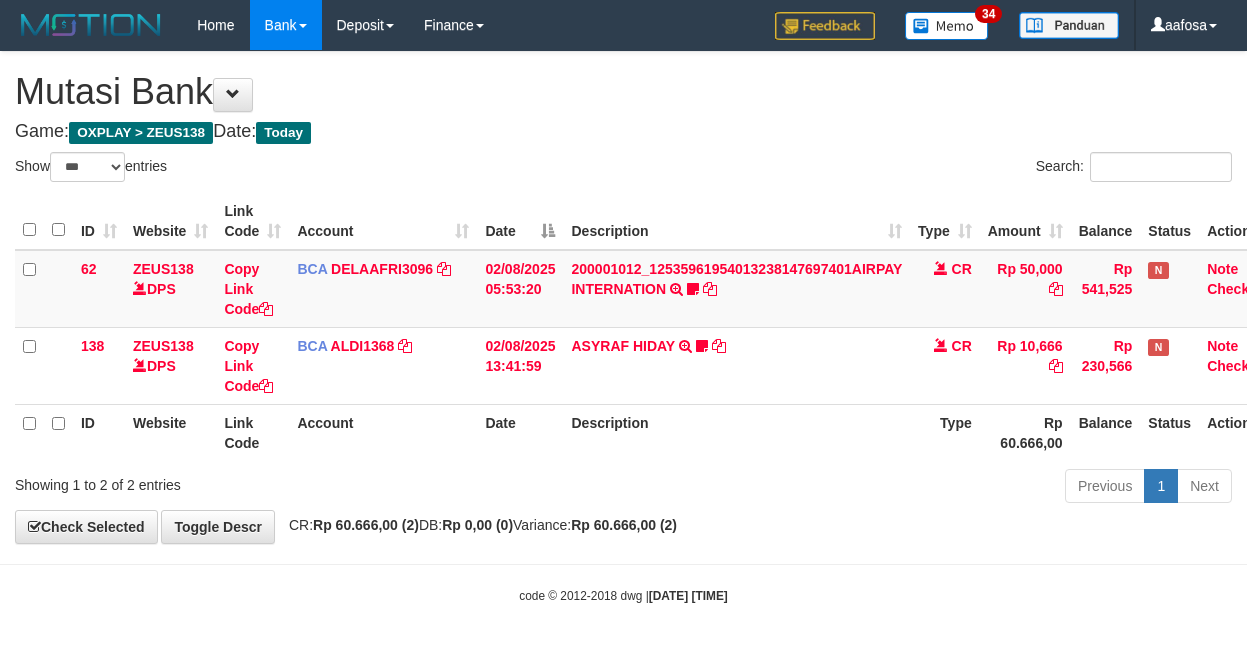 scroll, scrollTop: 3, scrollLeft: 31, axis: both 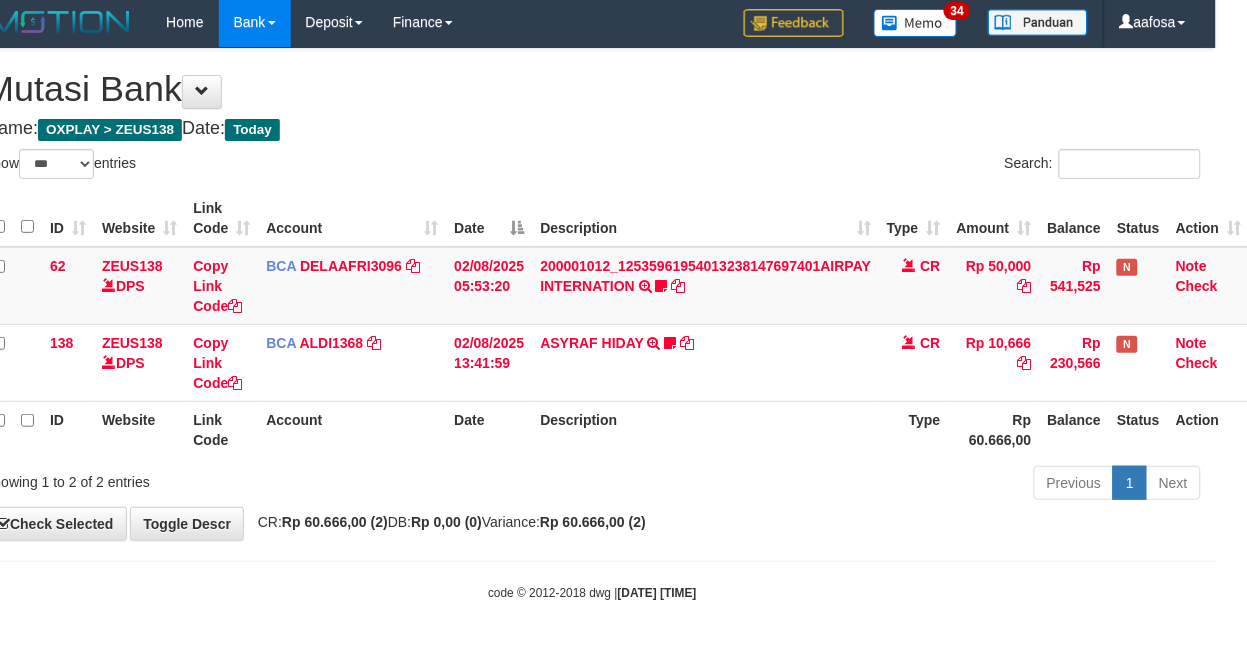 click on "Game:   OXPLAY > ZEUS138    				Date:  Today" at bounding box center [592, 129] 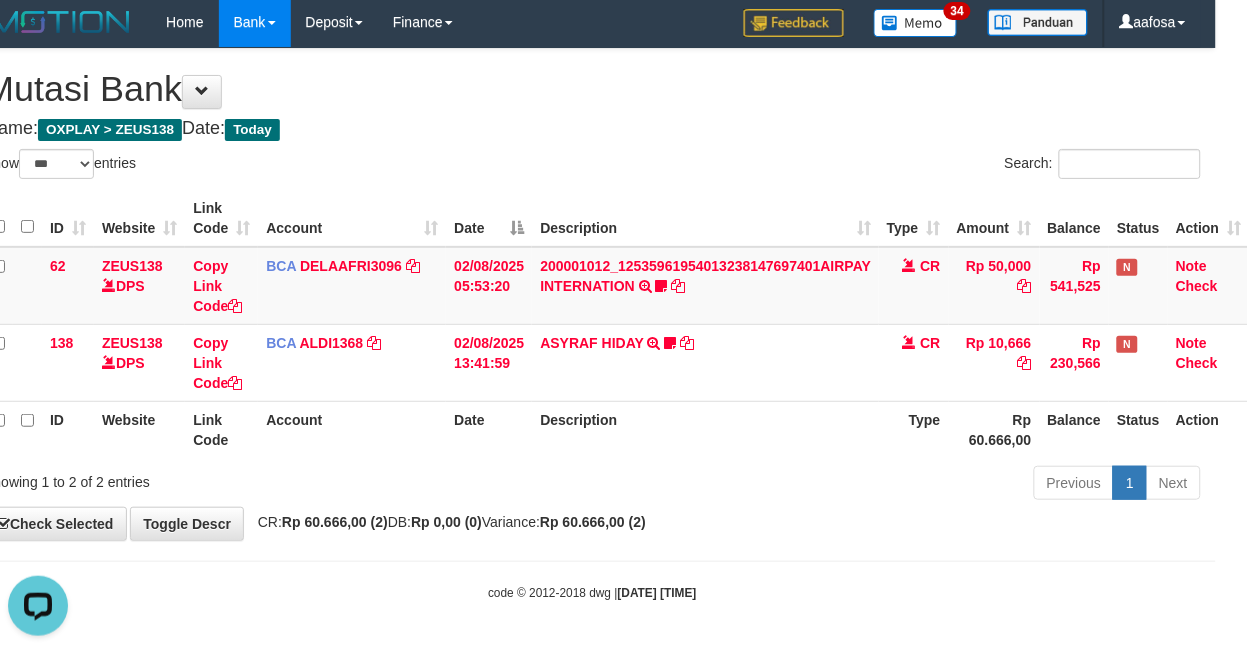 scroll, scrollTop: 0, scrollLeft: 0, axis: both 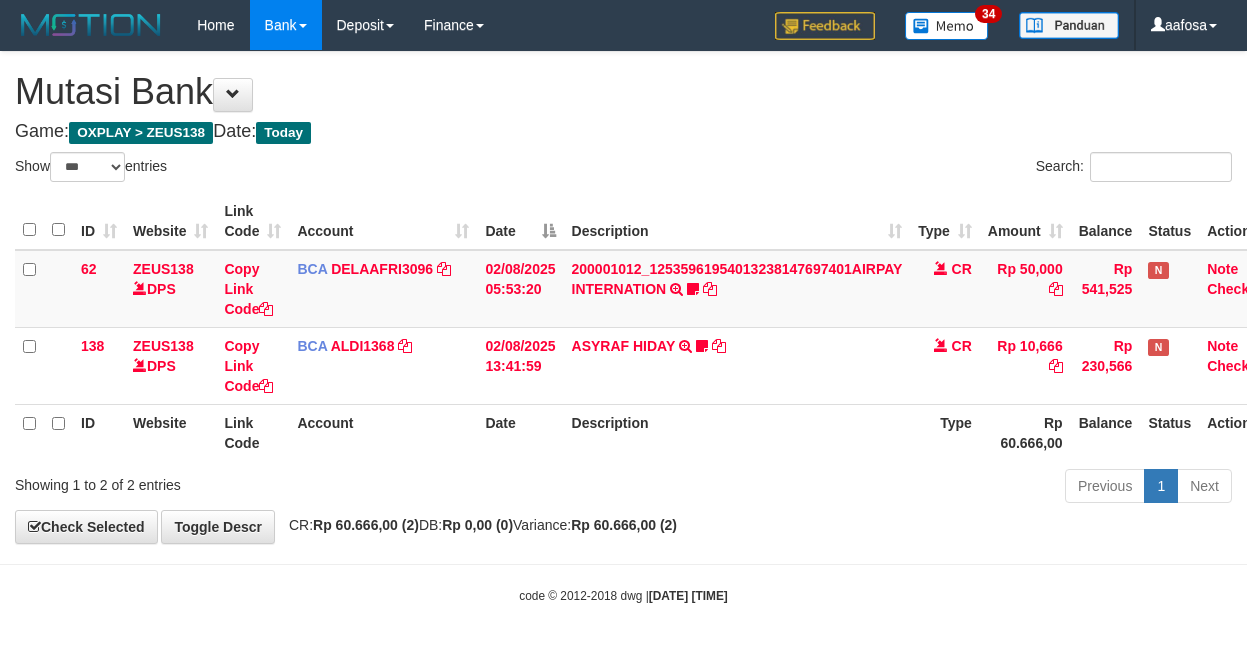 select on "***" 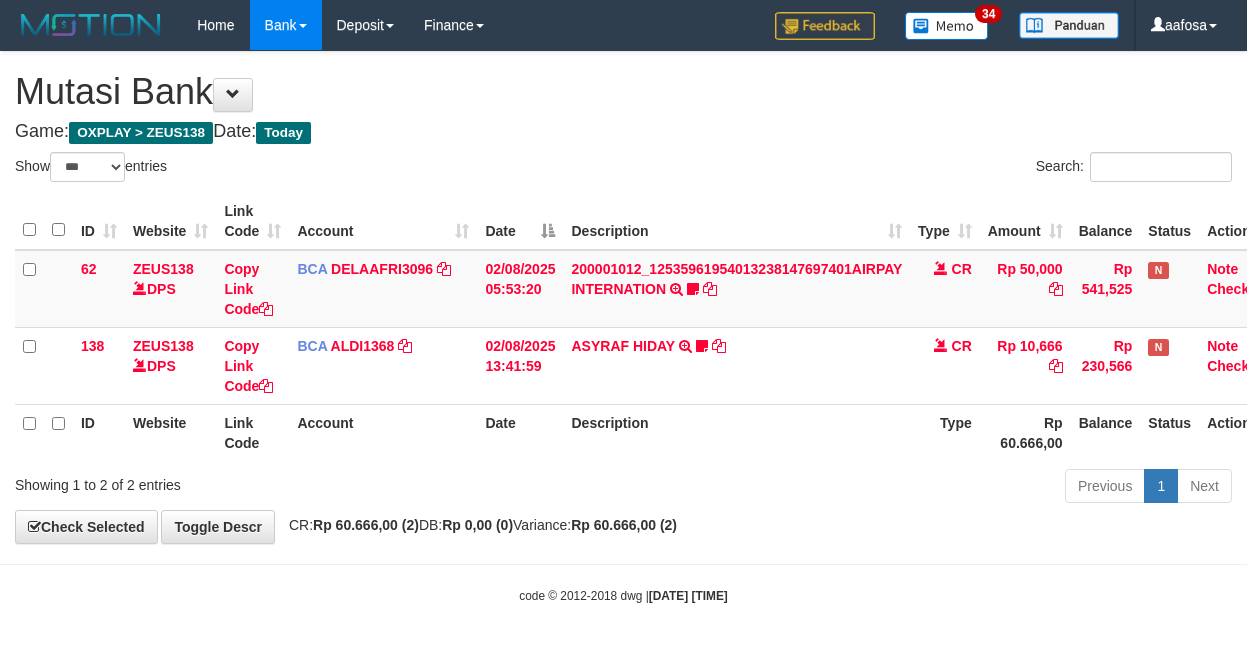 scroll, scrollTop: 3, scrollLeft: 31, axis: both 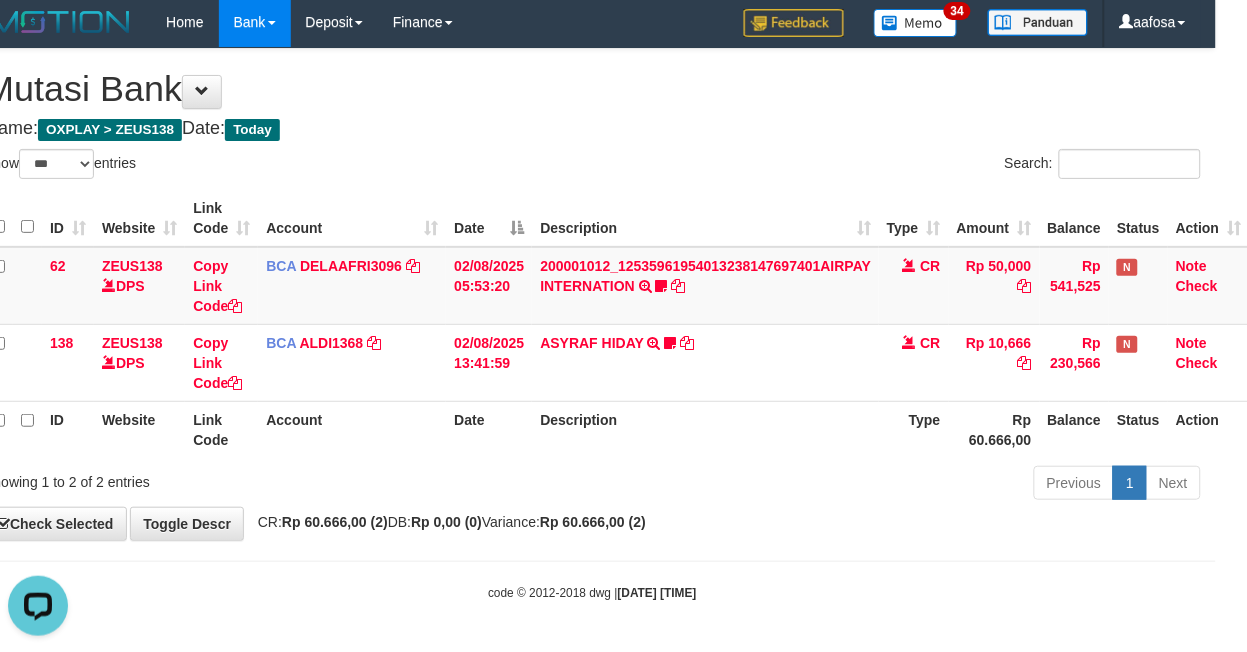 click on "Game:   OXPLAY > ZEUS138    				Date:  Today" at bounding box center (592, 129) 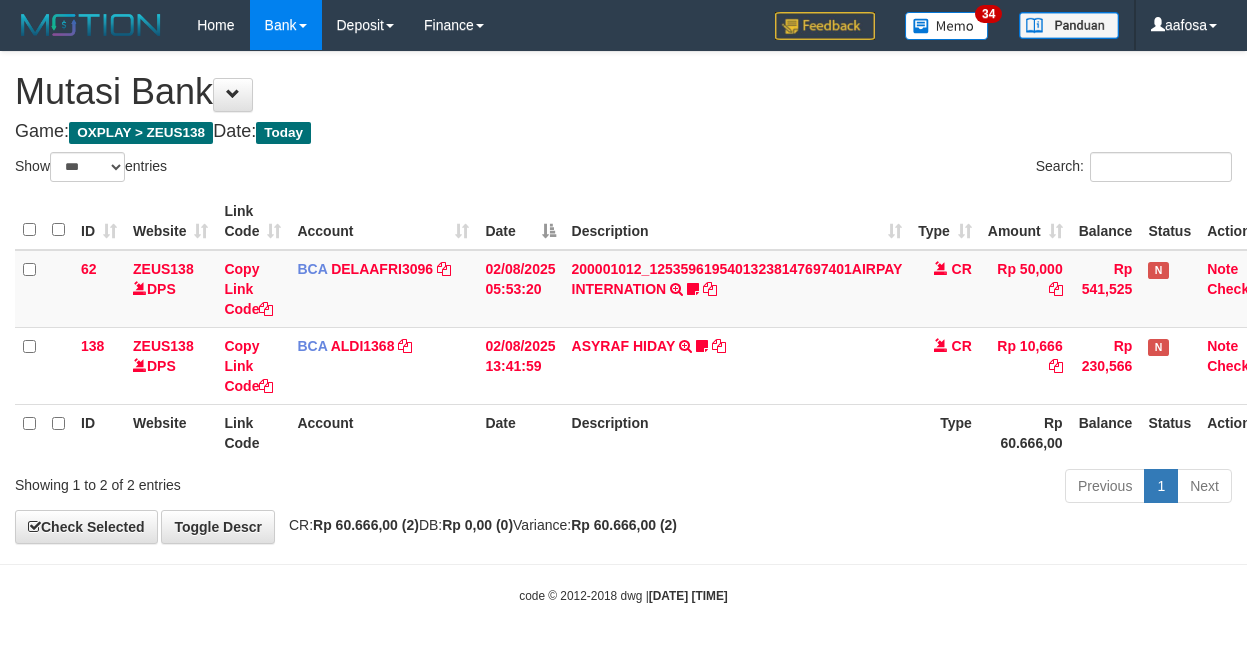 select on "***" 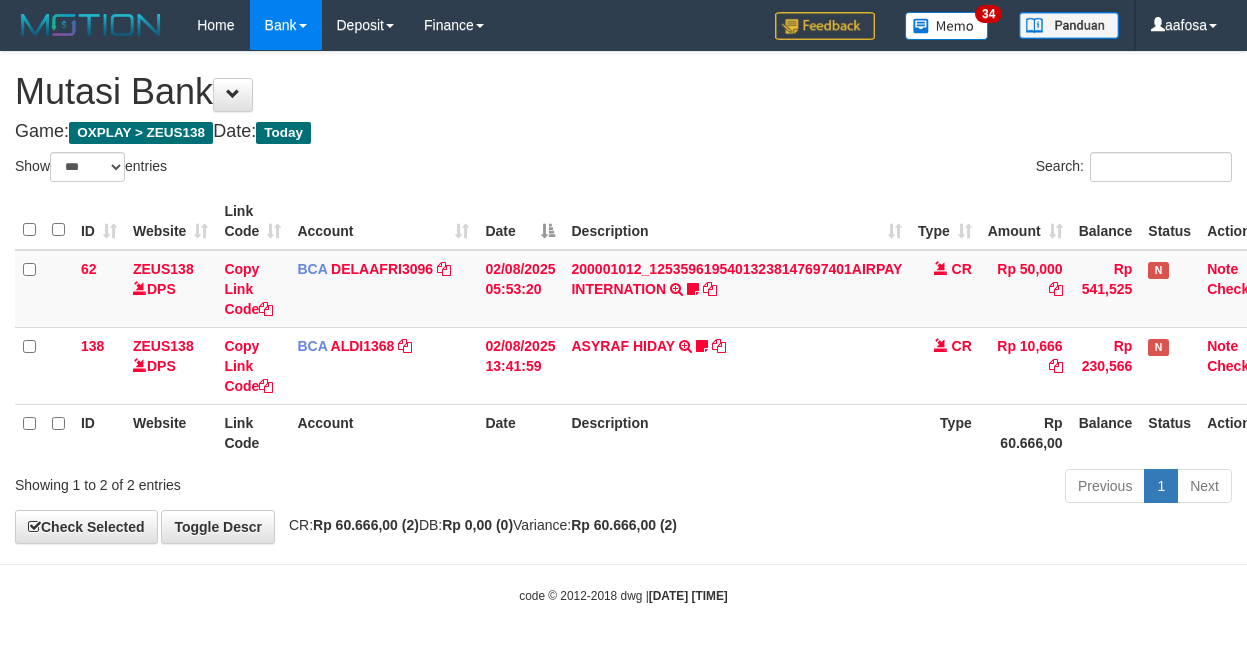 scroll, scrollTop: 3, scrollLeft: 31, axis: both 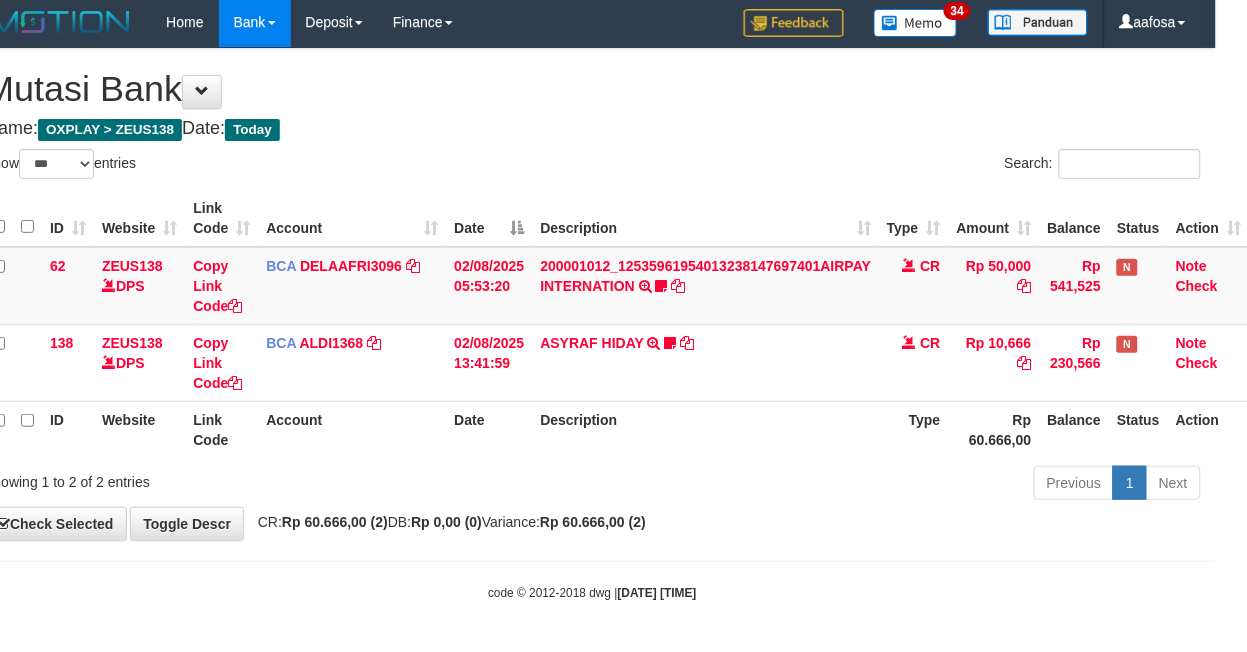 click on "**********" at bounding box center [592, 294] 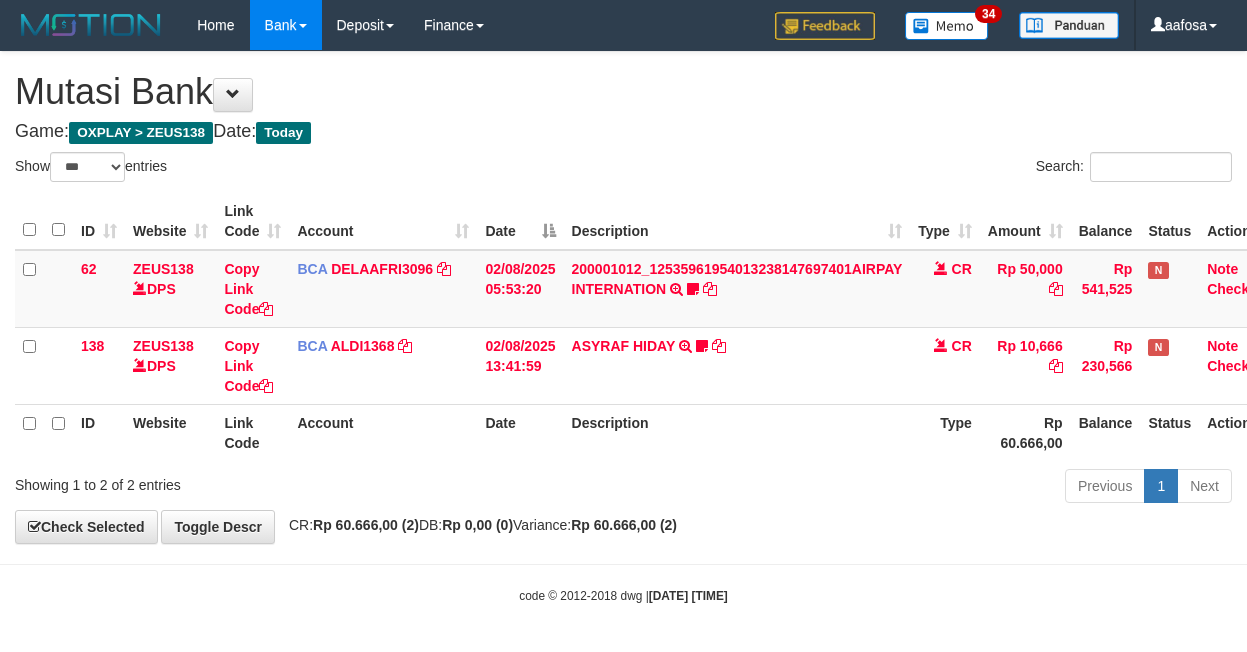 select on "***" 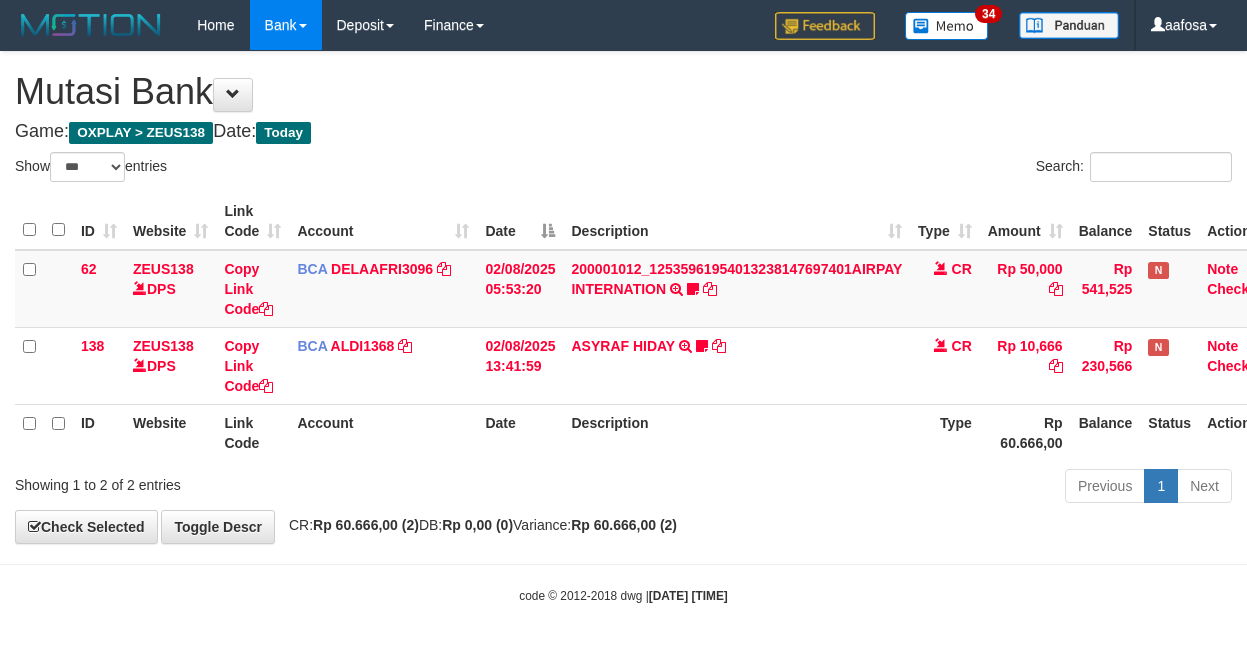 scroll, scrollTop: 3, scrollLeft: 31, axis: both 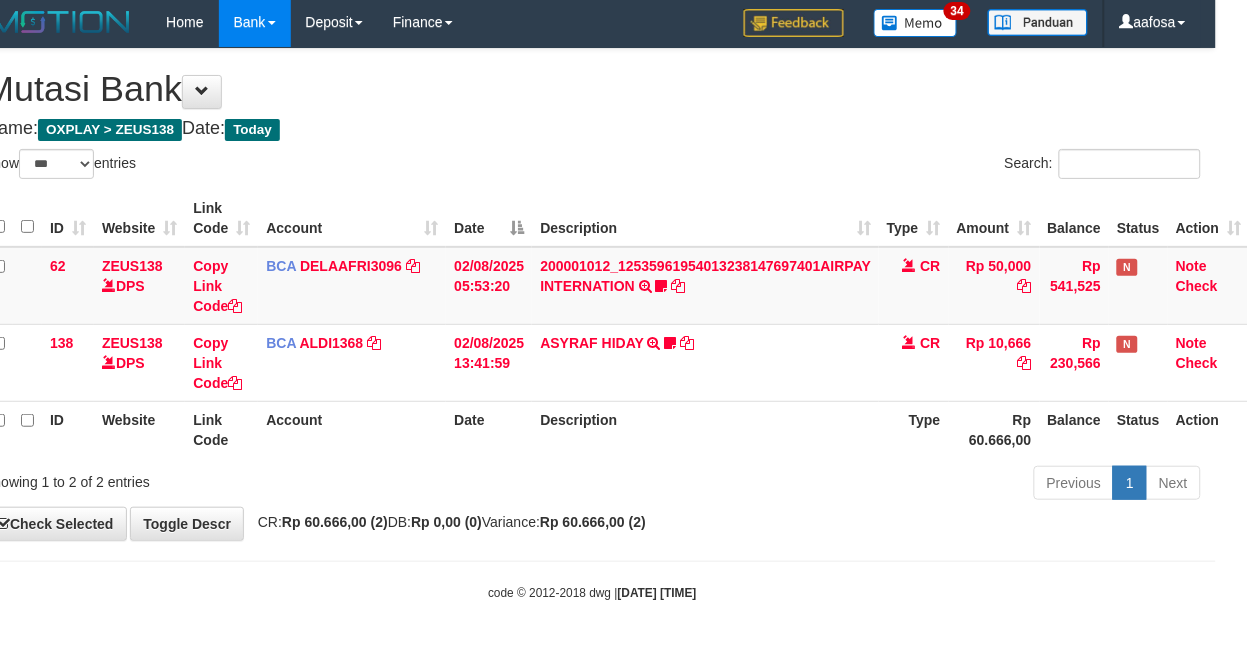 click on "Show  ** ** ** ***  entries" at bounding box center [281, 166] 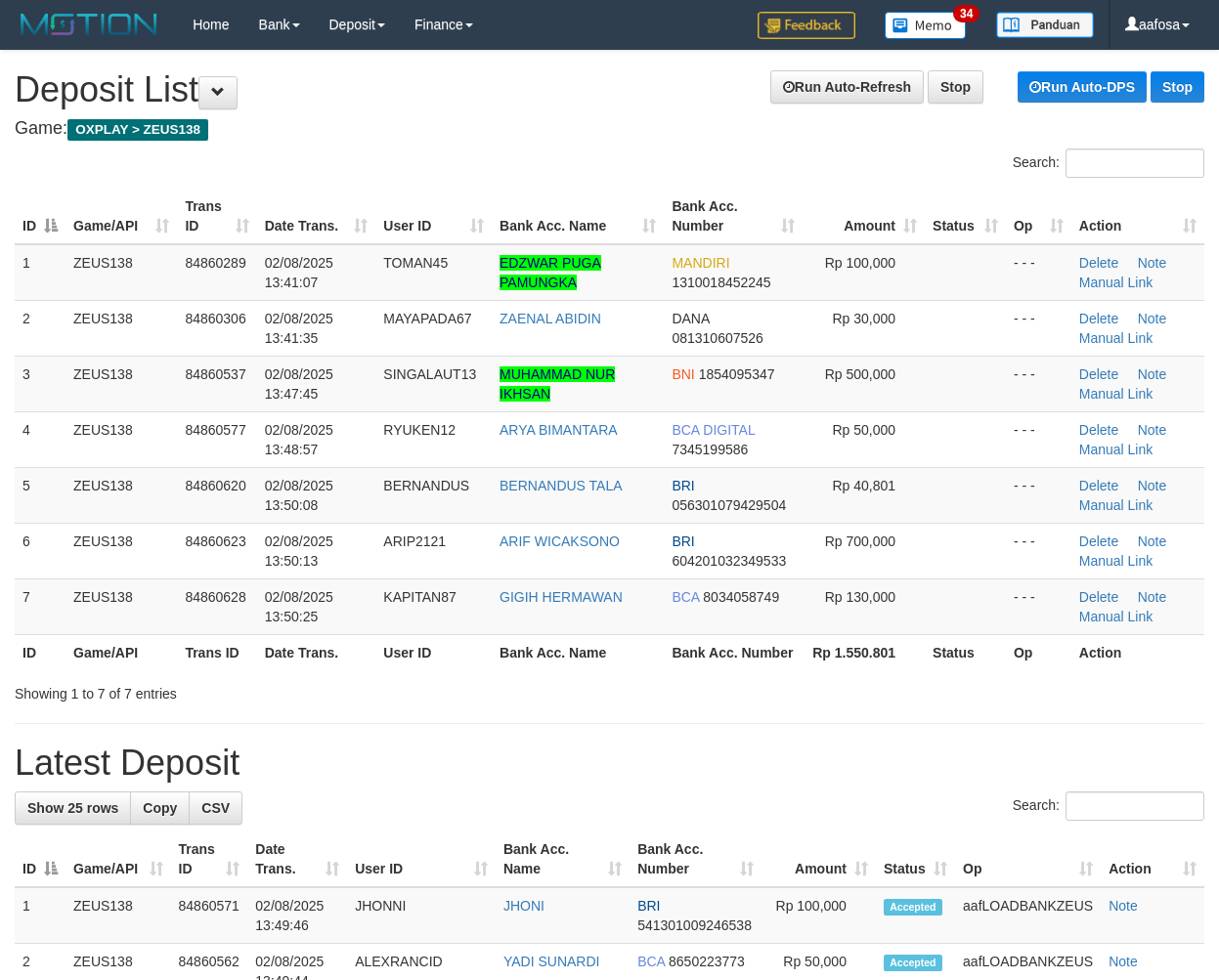 scroll, scrollTop: 0, scrollLeft: 0, axis: both 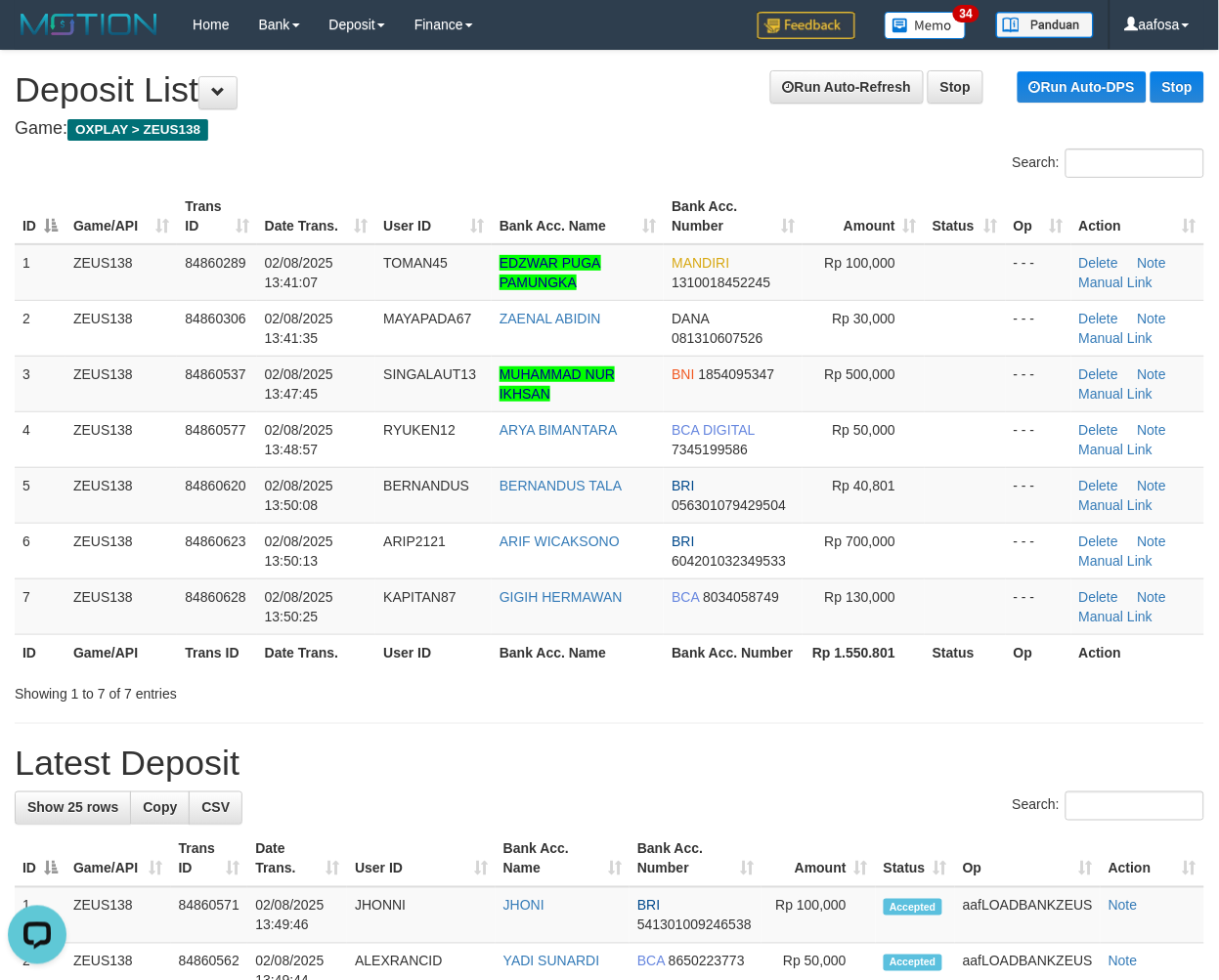 drag, startPoint x: 343, startPoint y: 162, endPoint x: 3, endPoint y: 170, distance: 340.0941 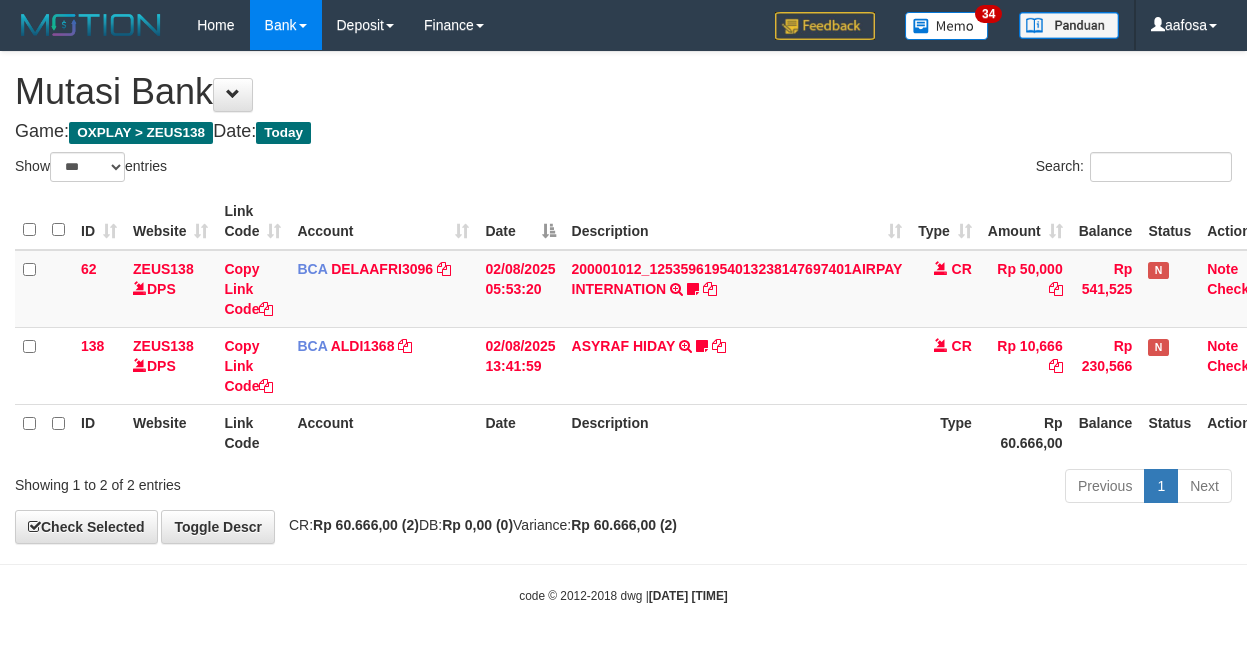 select on "***" 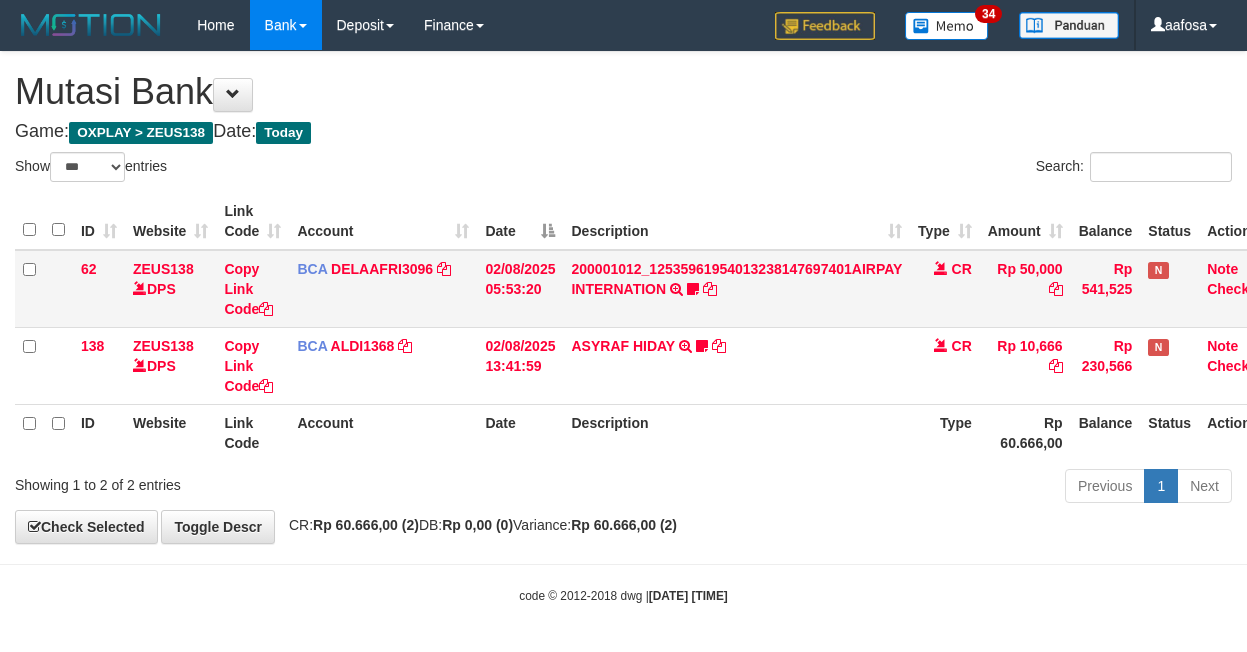 scroll, scrollTop: 3, scrollLeft: 31, axis: both 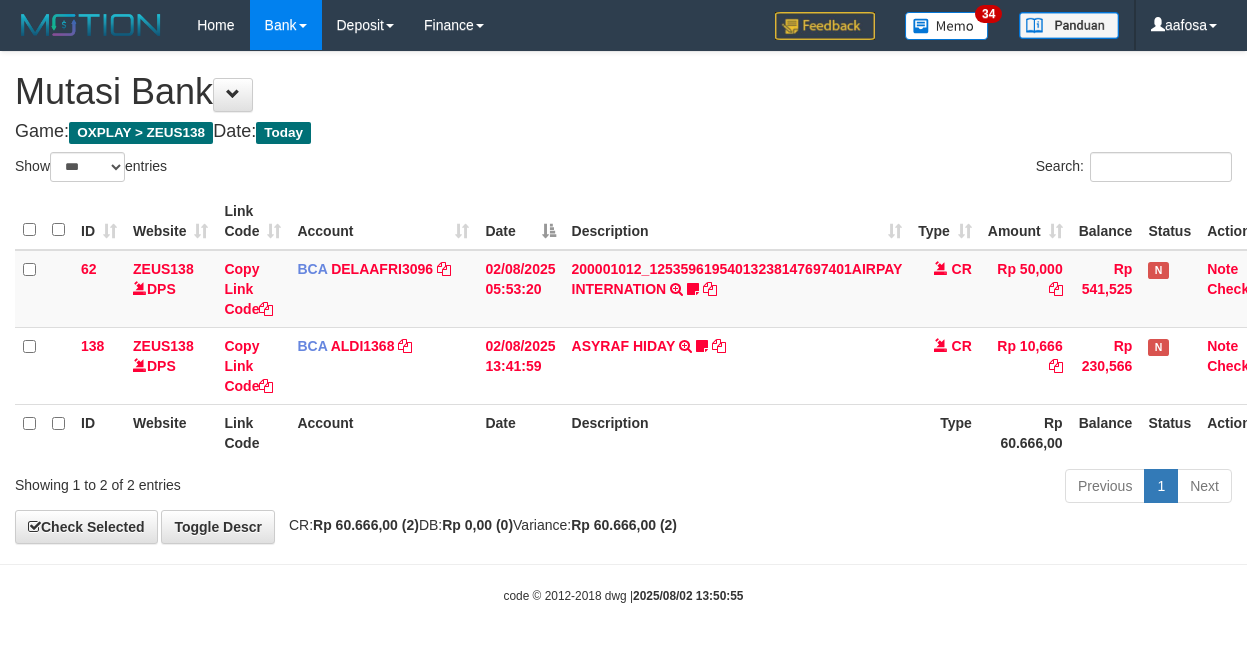 select on "***" 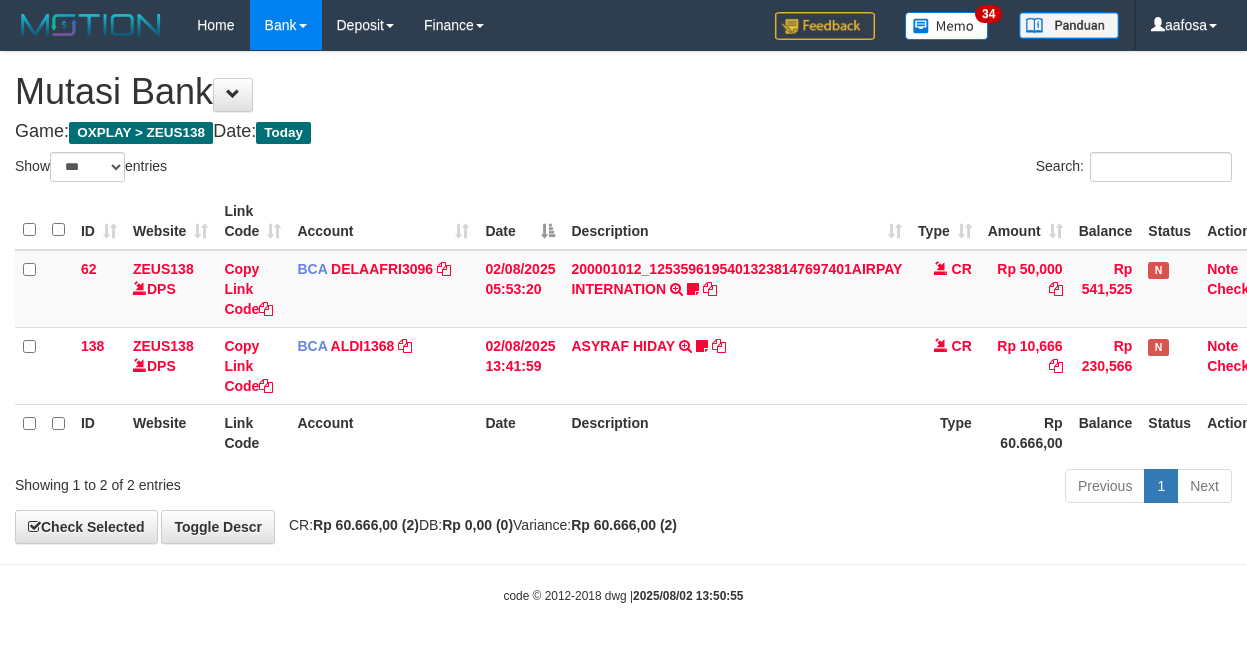 scroll, scrollTop: 3, scrollLeft: 31, axis: both 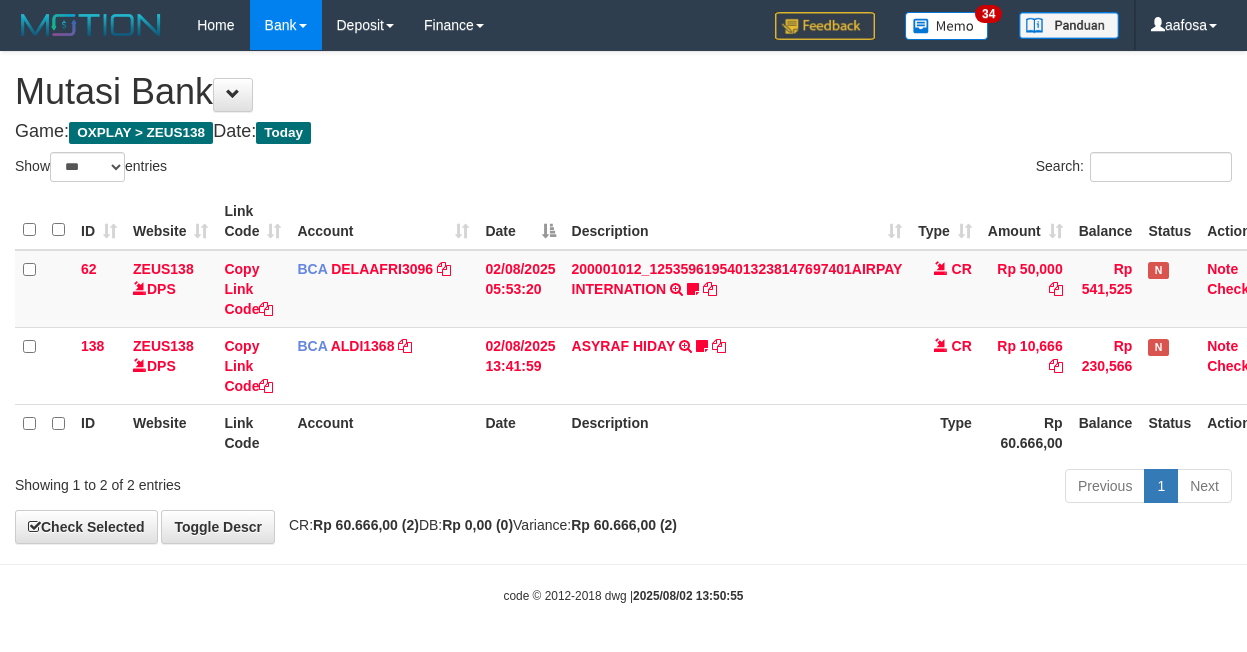 select on "***" 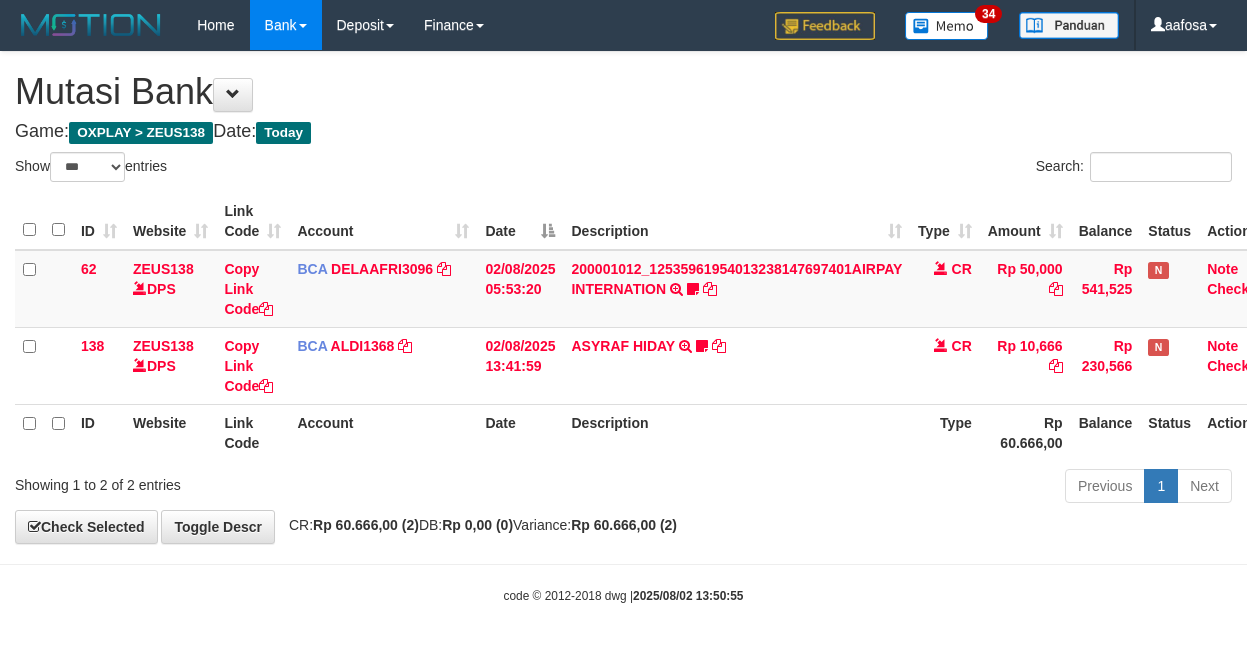 scroll, scrollTop: 3, scrollLeft: 31, axis: both 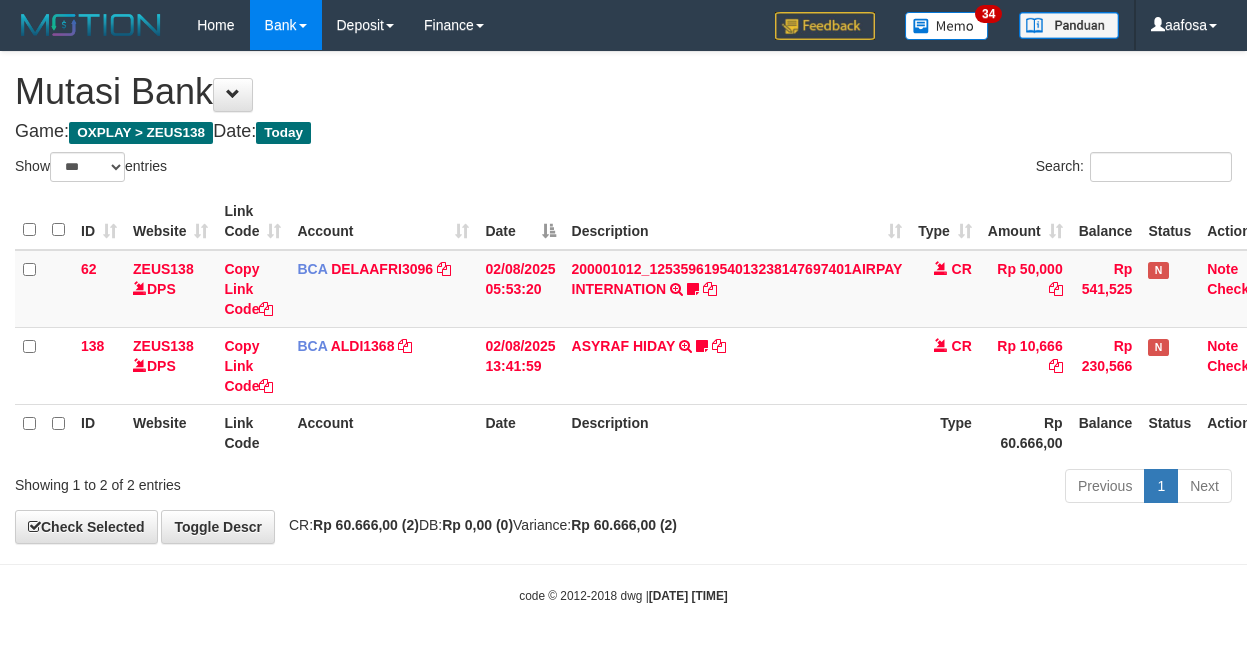select on "***" 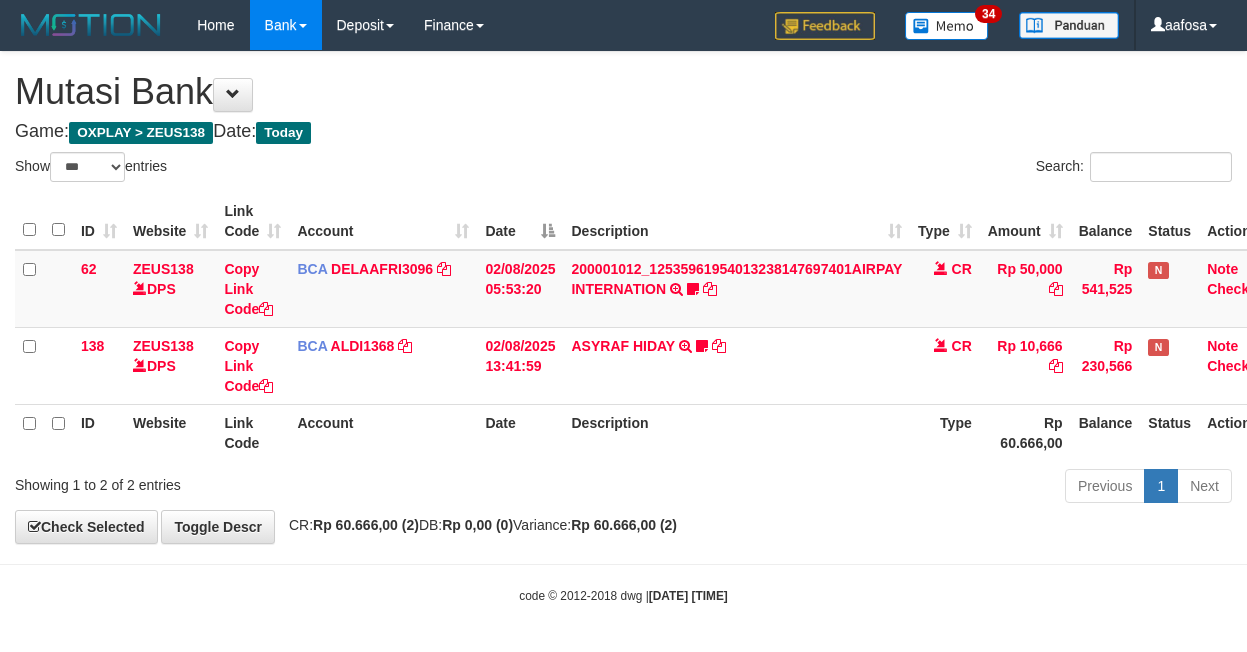 scroll, scrollTop: 3, scrollLeft: 31, axis: both 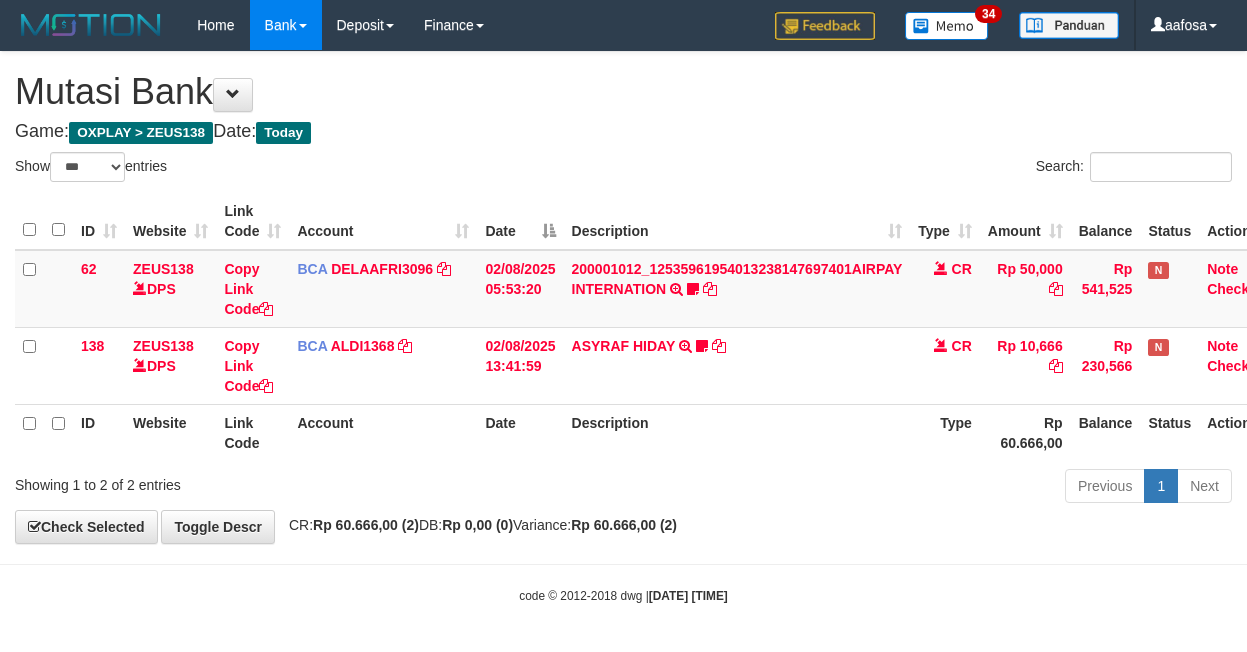 select on "***" 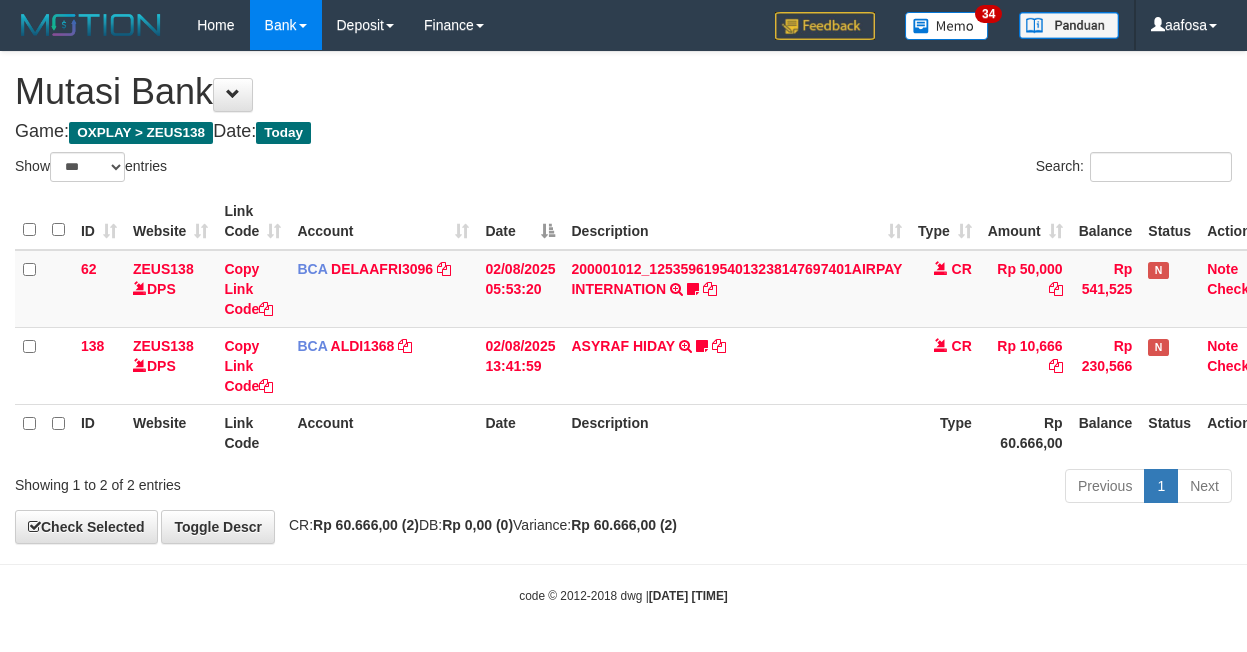 scroll, scrollTop: 3, scrollLeft: 31, axis: both 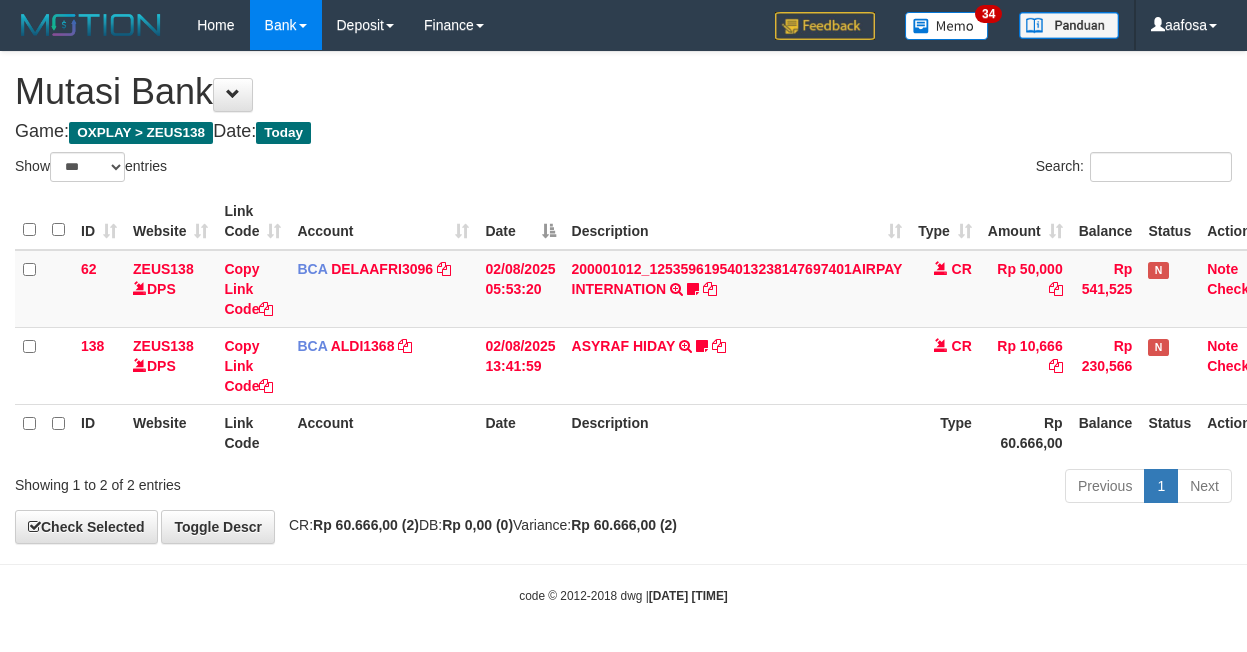 select on "***" 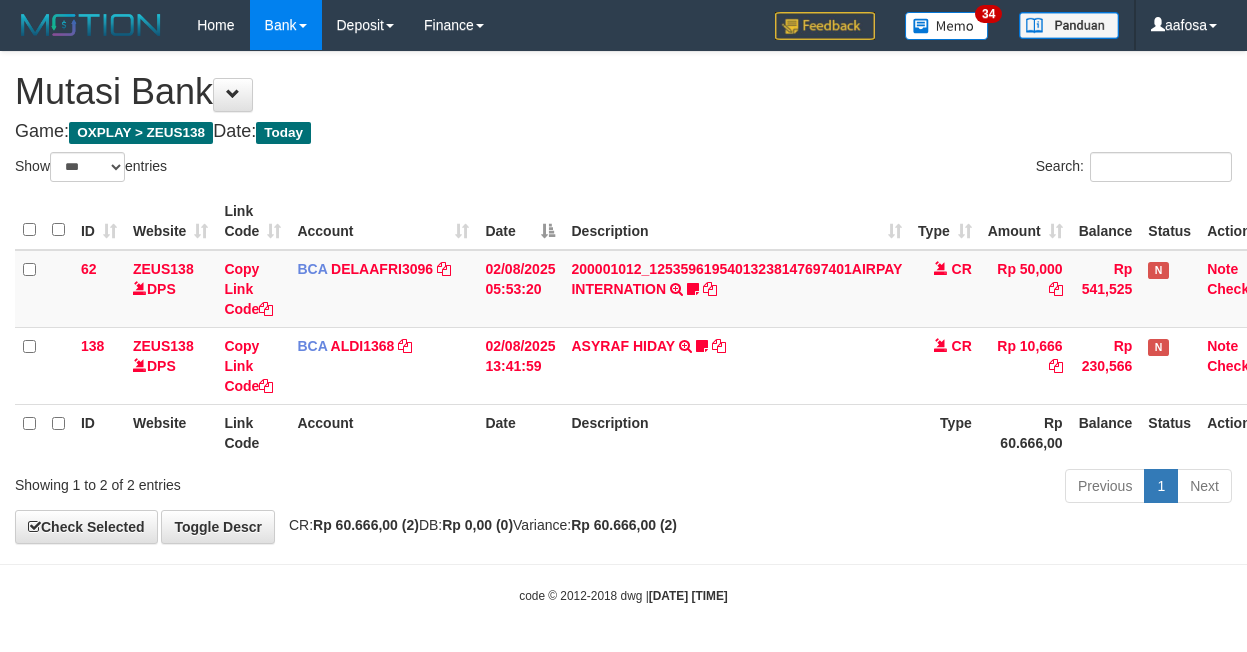 scroll, scrollTop: 3, scrollLeft: 31, axis: both 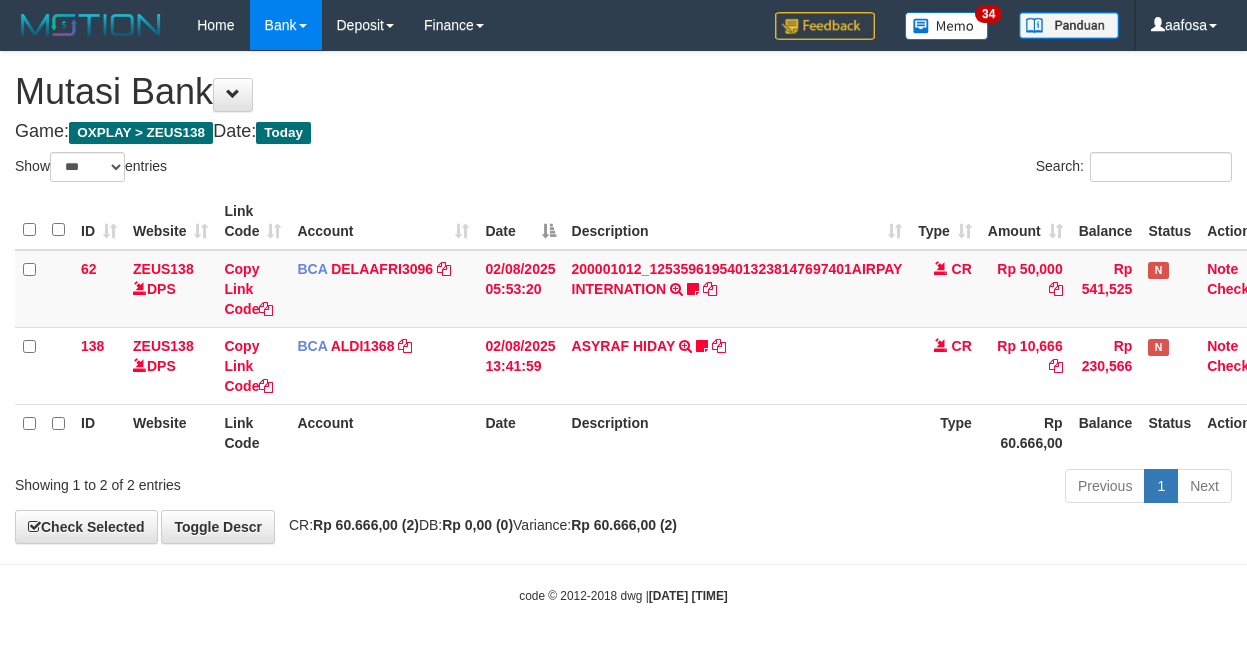 select on "***" 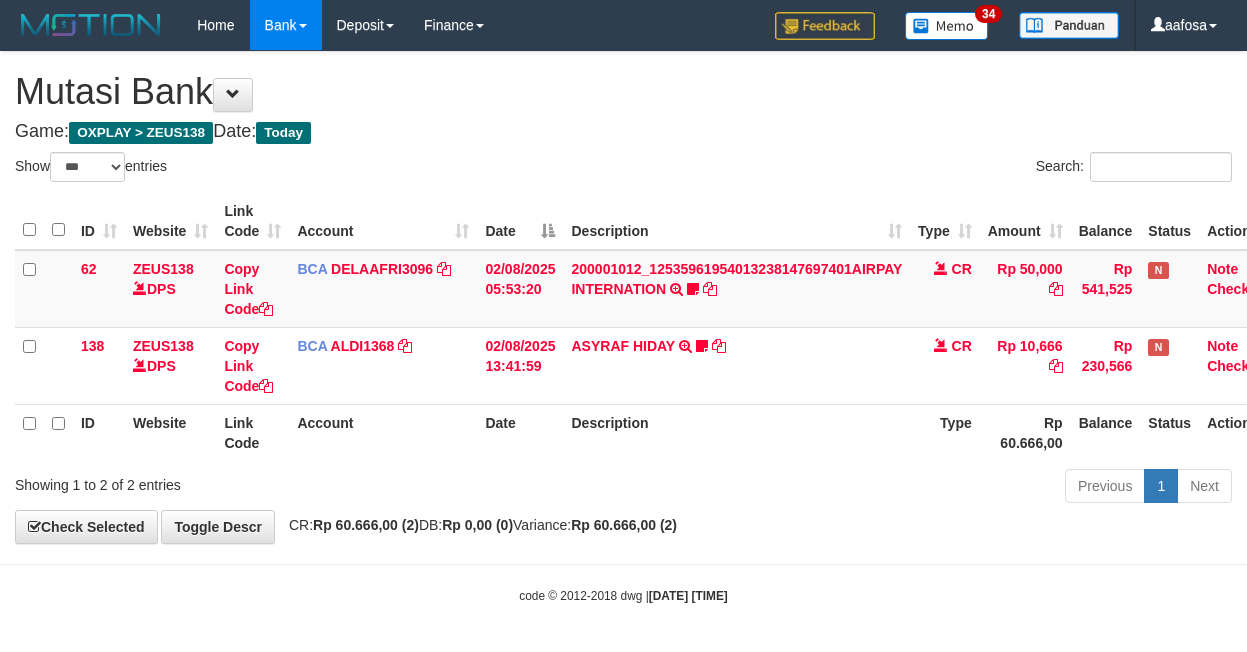 scroll, scrollTop: 3, scrollLeft: 31, axis: both 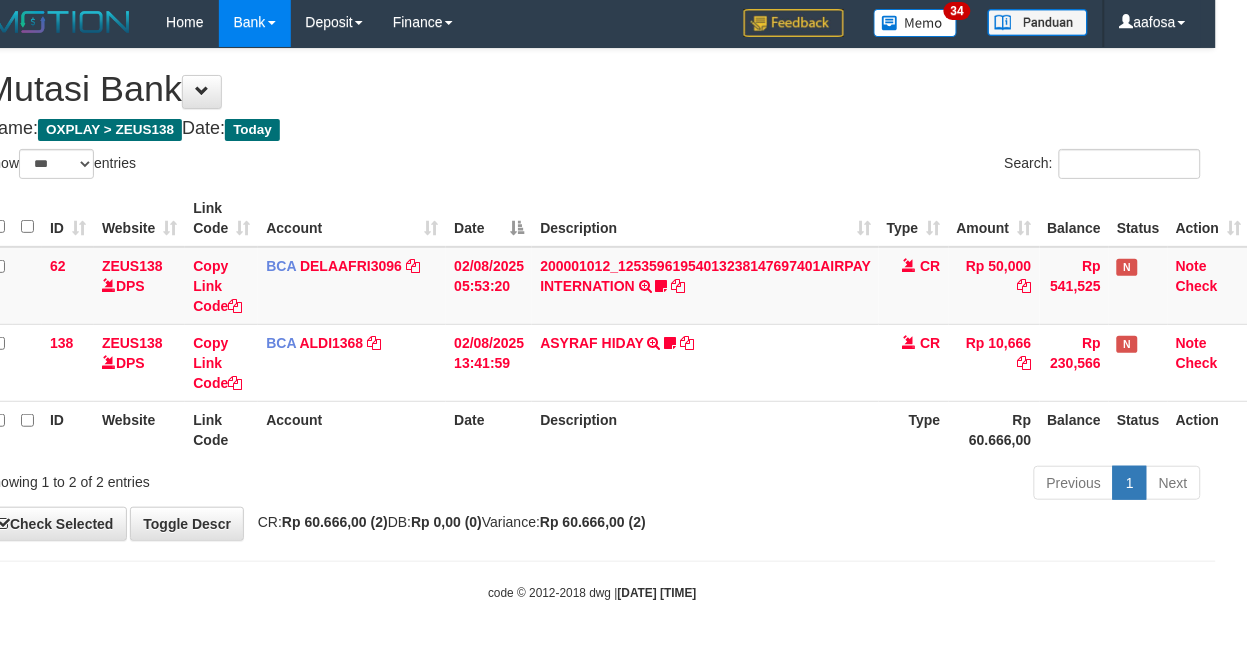 click on "Search:" at bounding box center [905, 166] 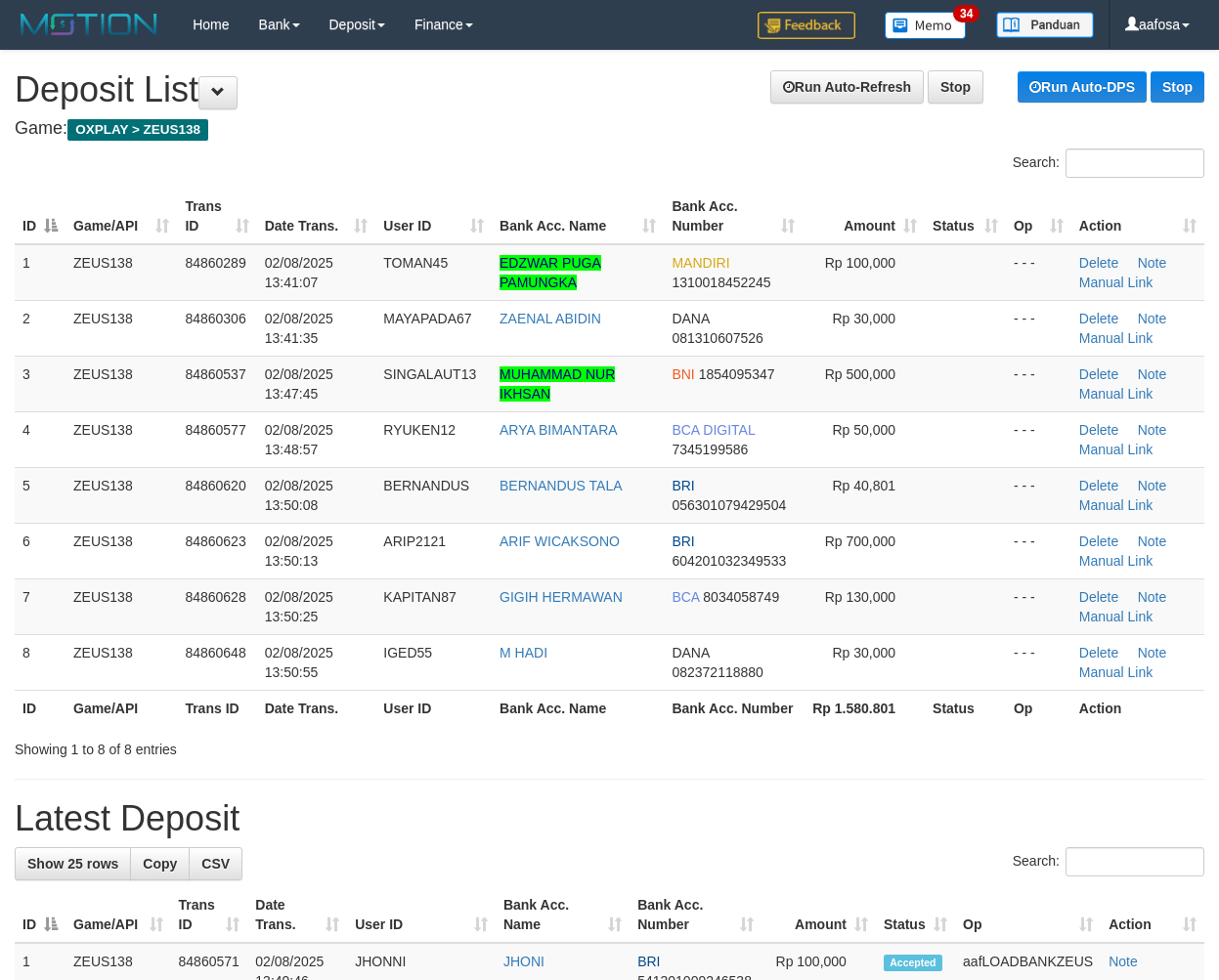 scroll, scrollTop: 0, scrollLeft: 0, axis: both 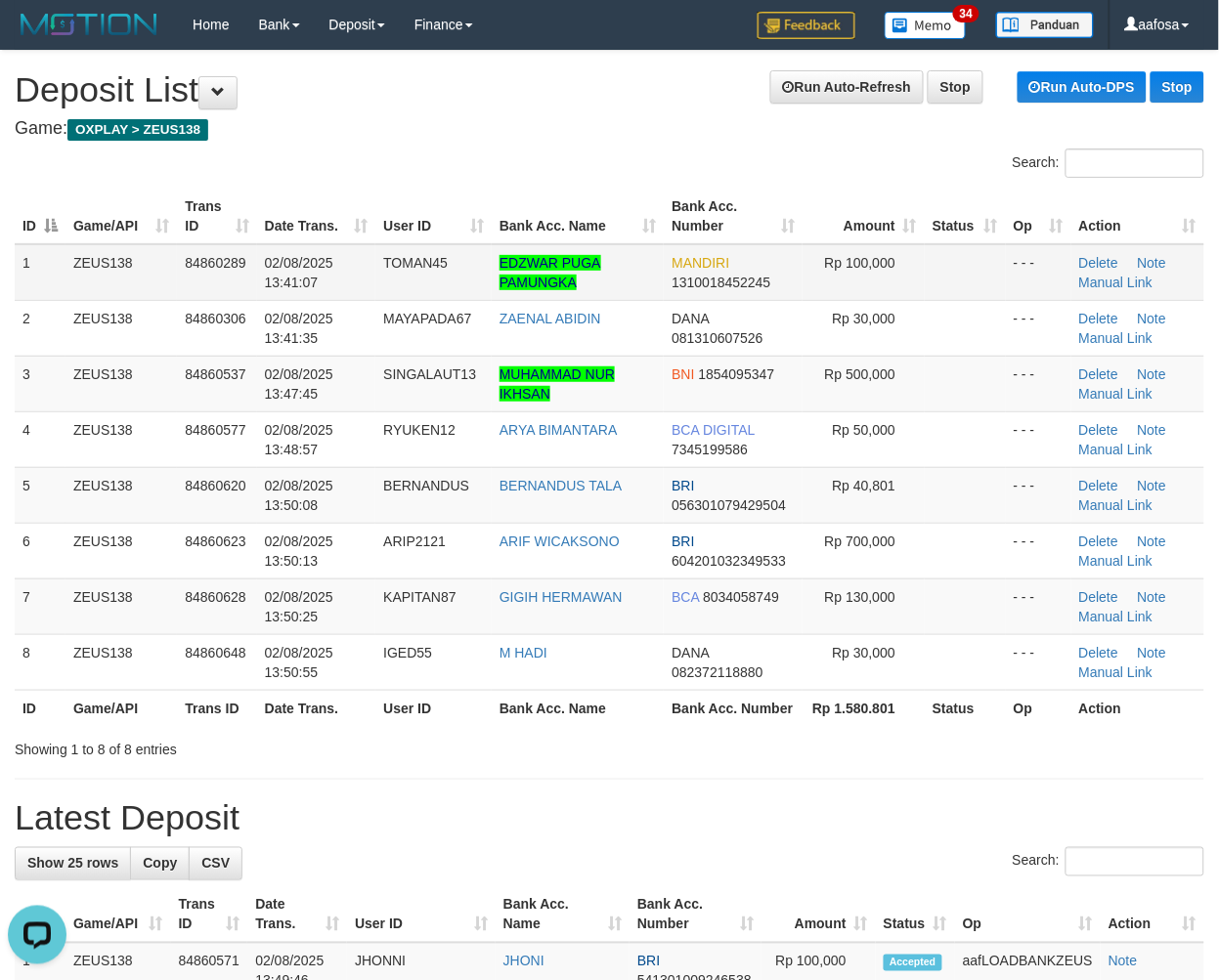 click on "EDZWAR PUGA PAMUNGKA" at bounding box center [578, 273] 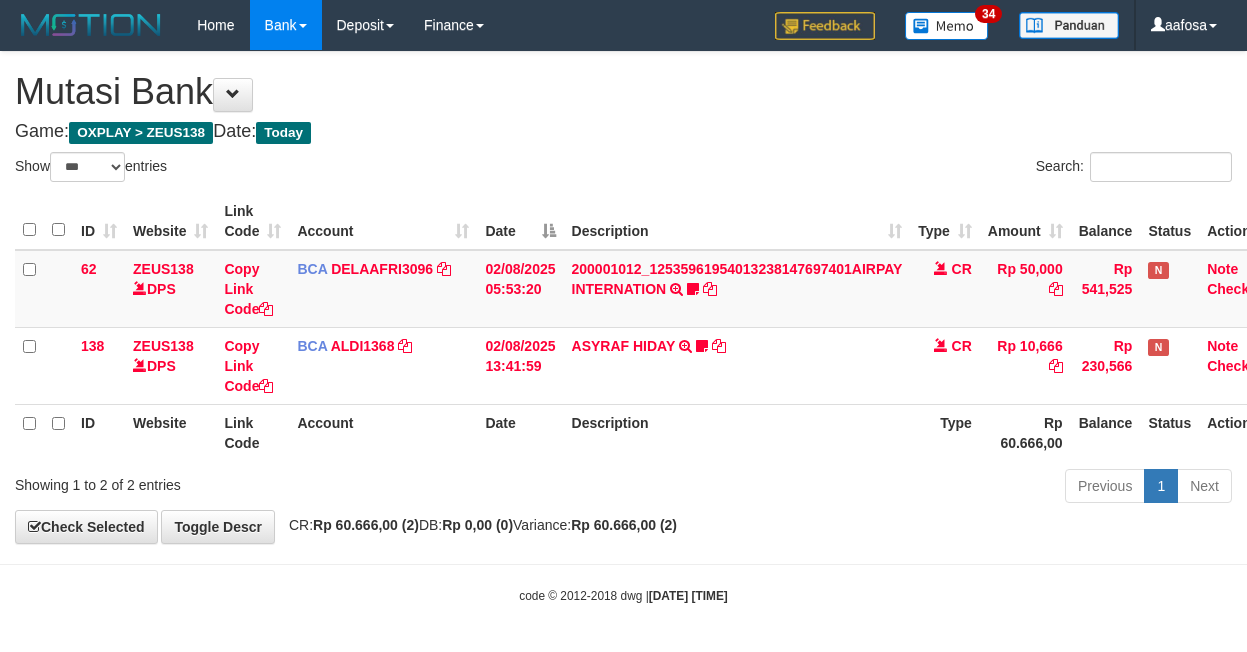 select on "***" 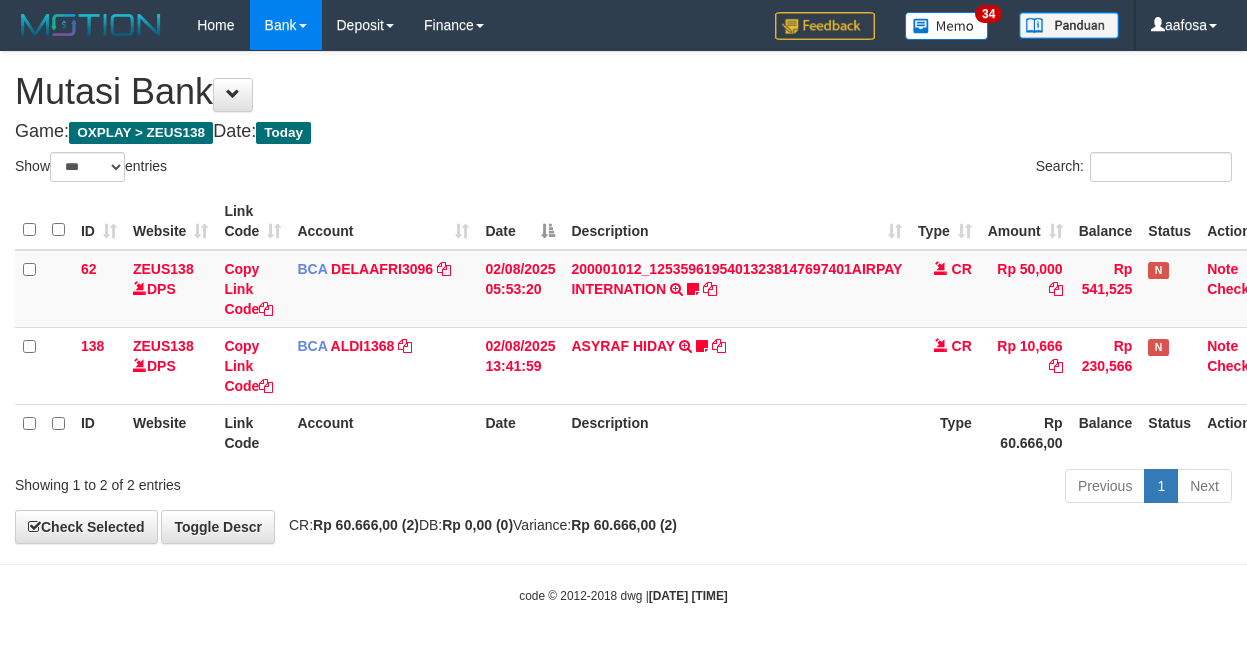 scroll, scrollTop: 3, scrollLeft: 31, axis: both 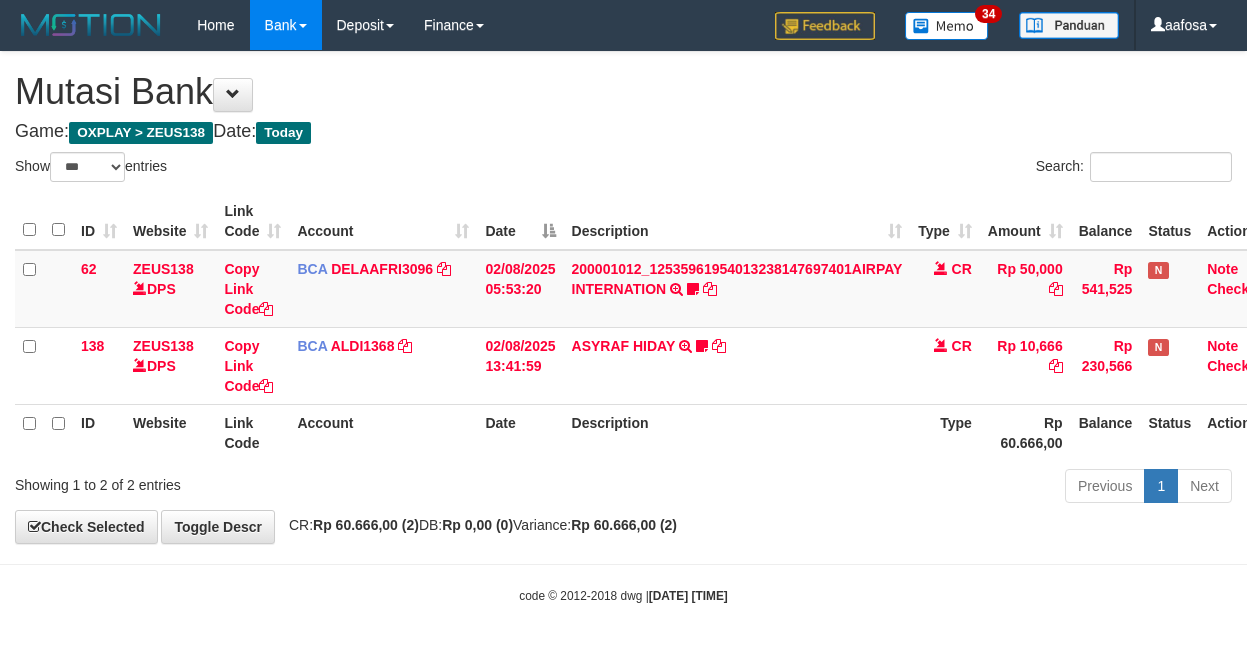 select on "***" 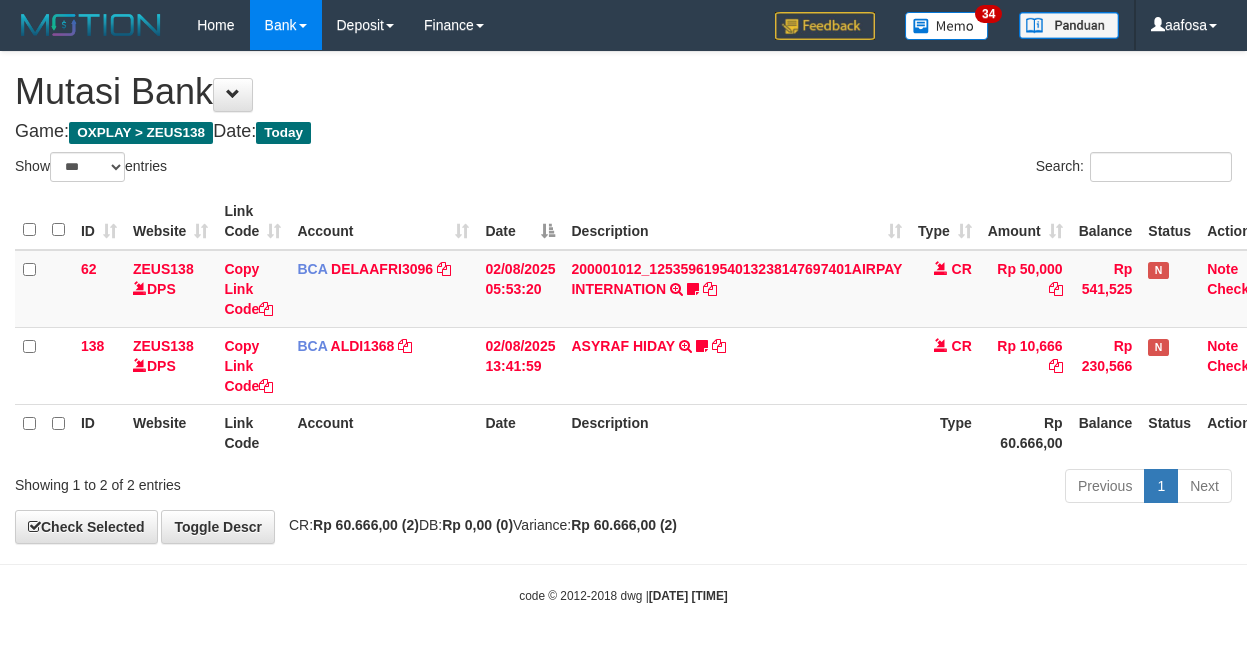 scroll, scrollTop: 3, scrollLeft: 31, axis: both 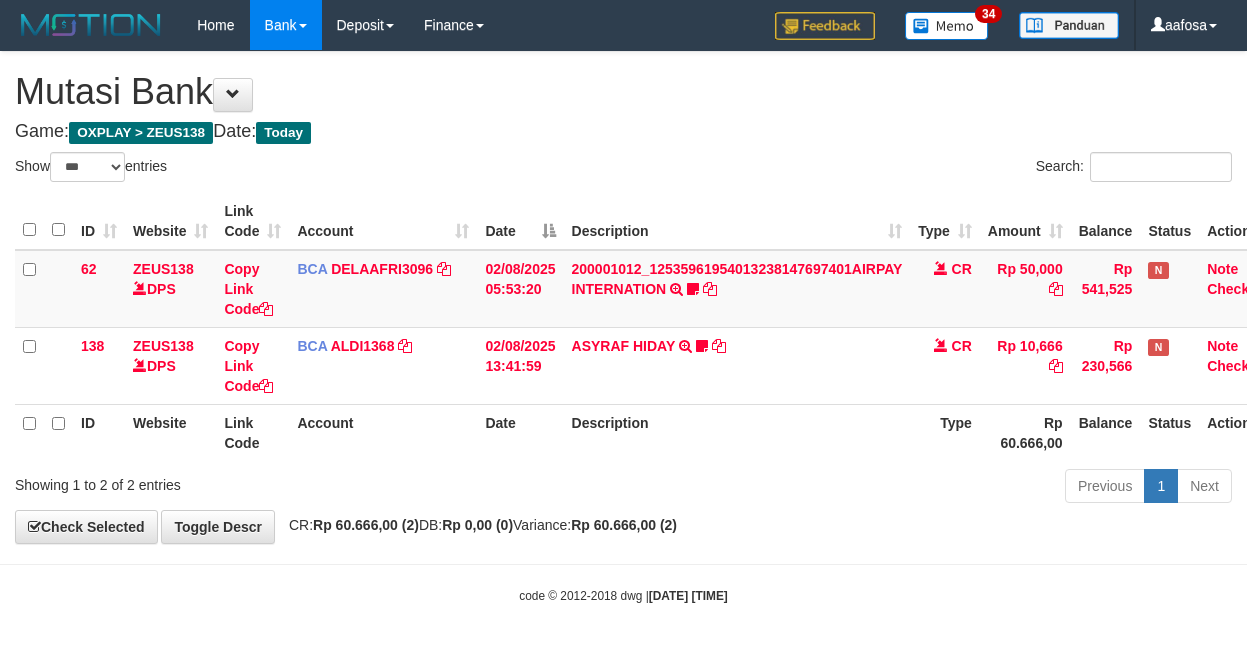 select on "***" 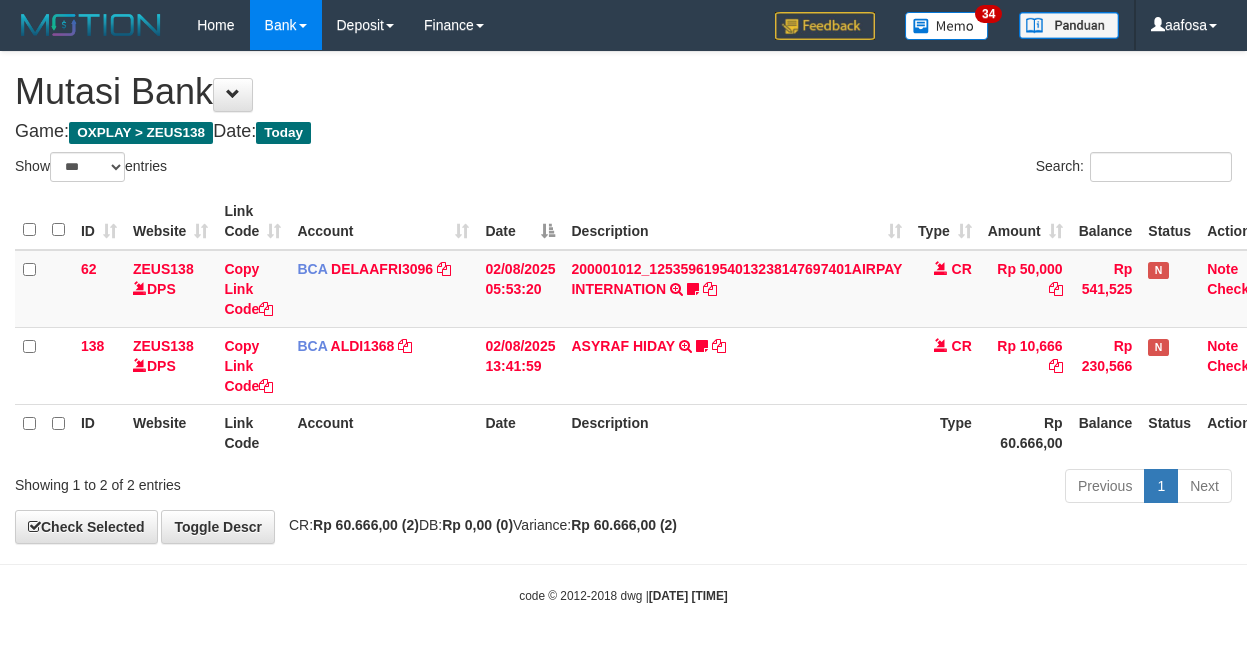 scroll, scrollTop: 3, scrollLeft: 31, axis: both 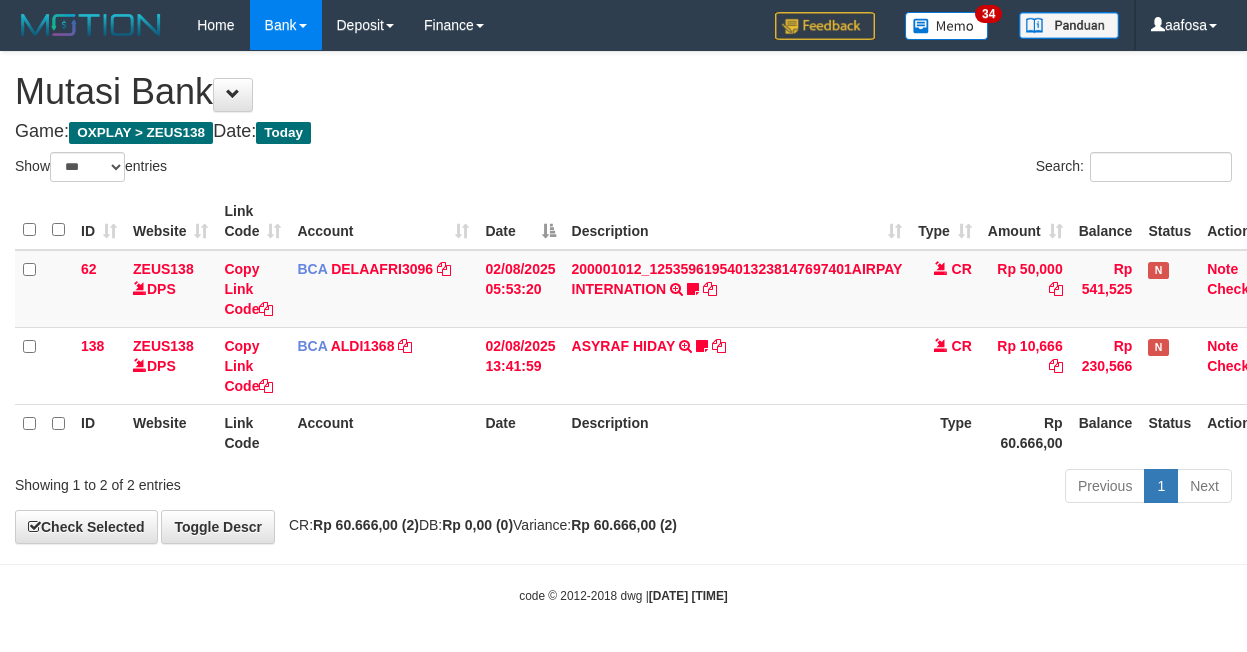 select on "***" 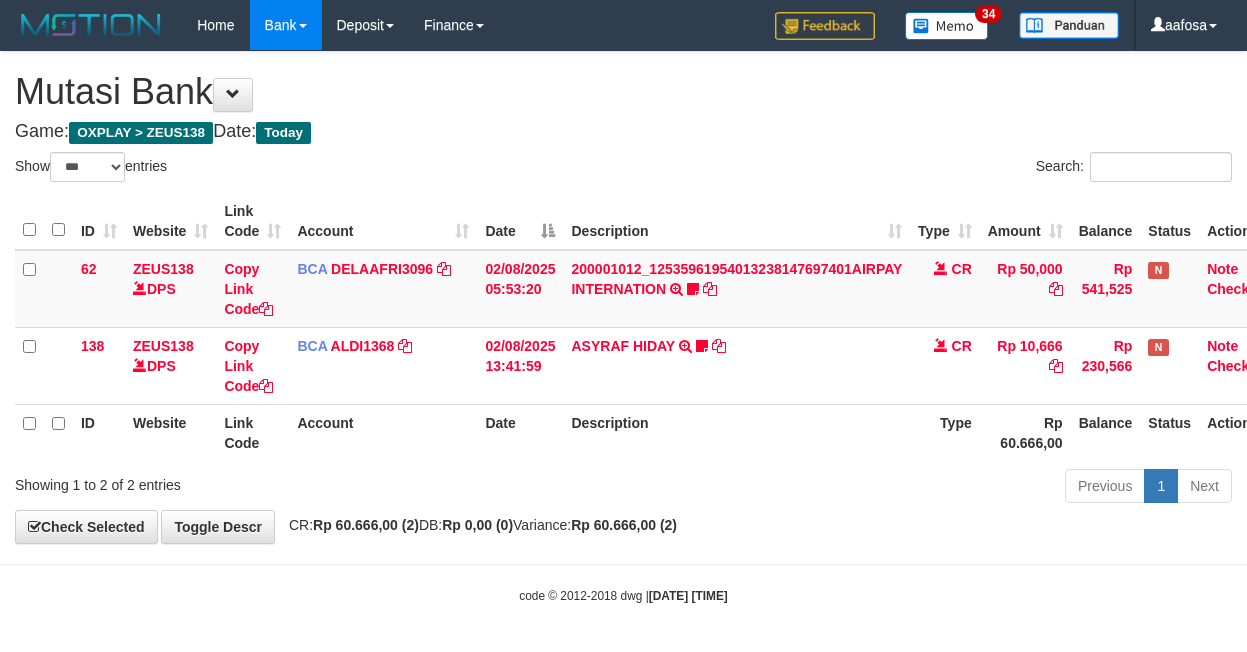 scroll, scrollTop: 3, scrollLeft: 31, axis: both 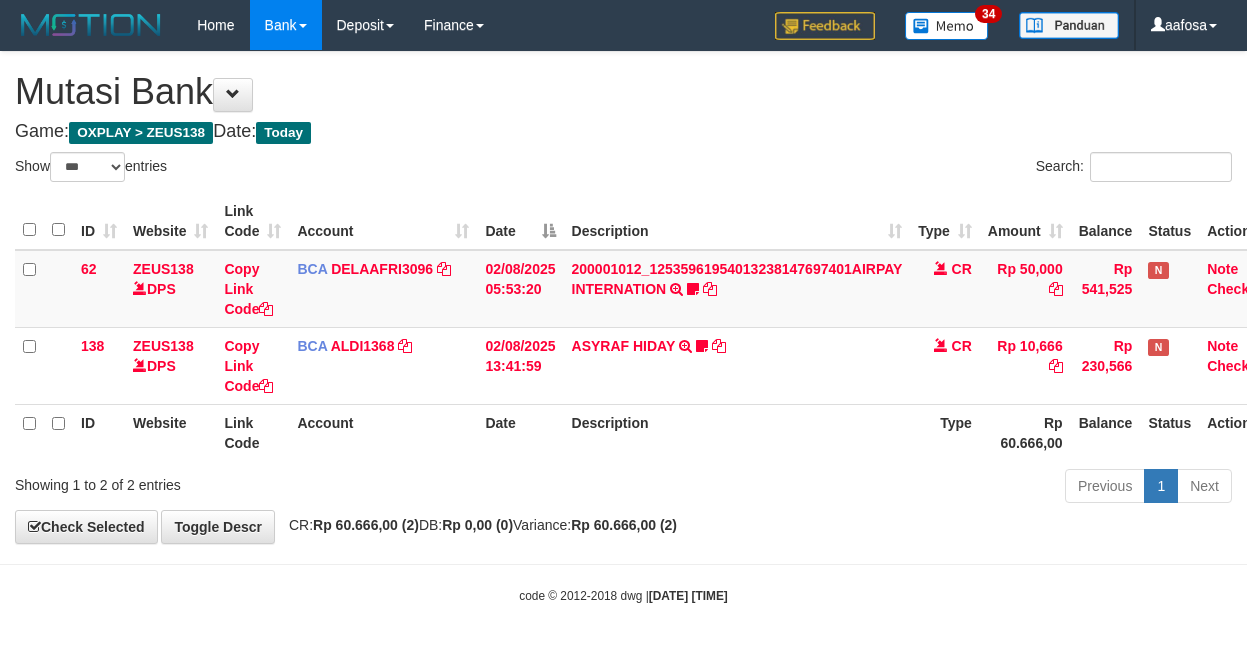 select on "***" 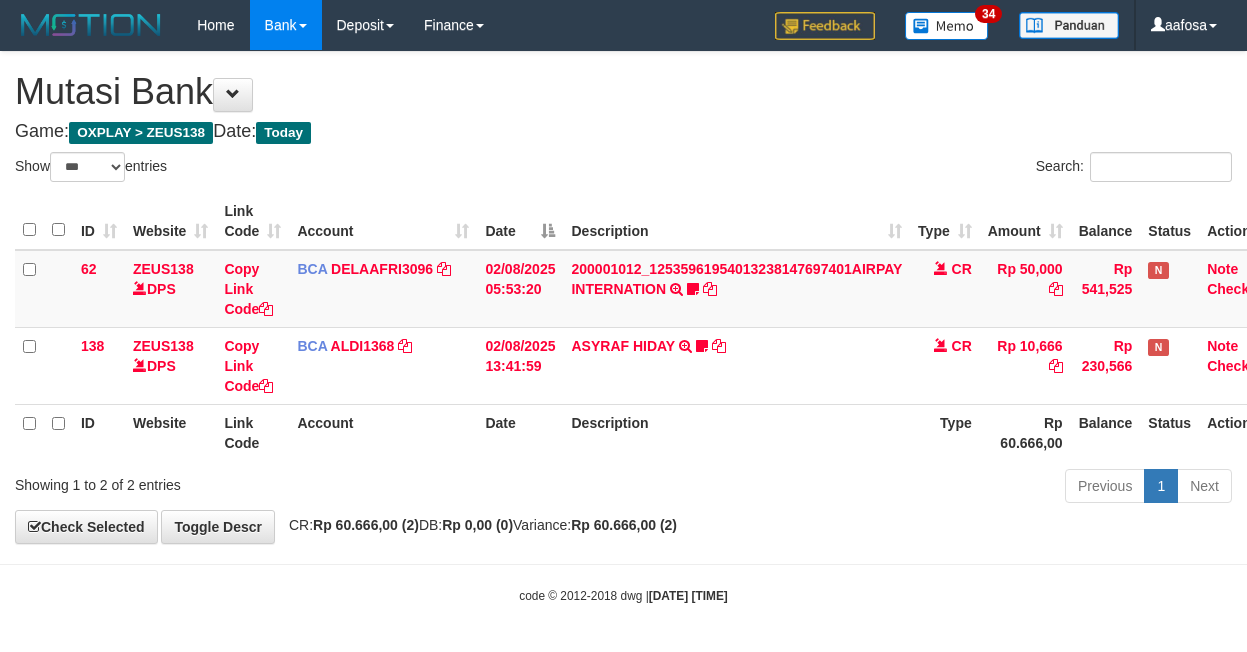 scroll, scrollTop: 3, scrollLeft: 31, axis: both 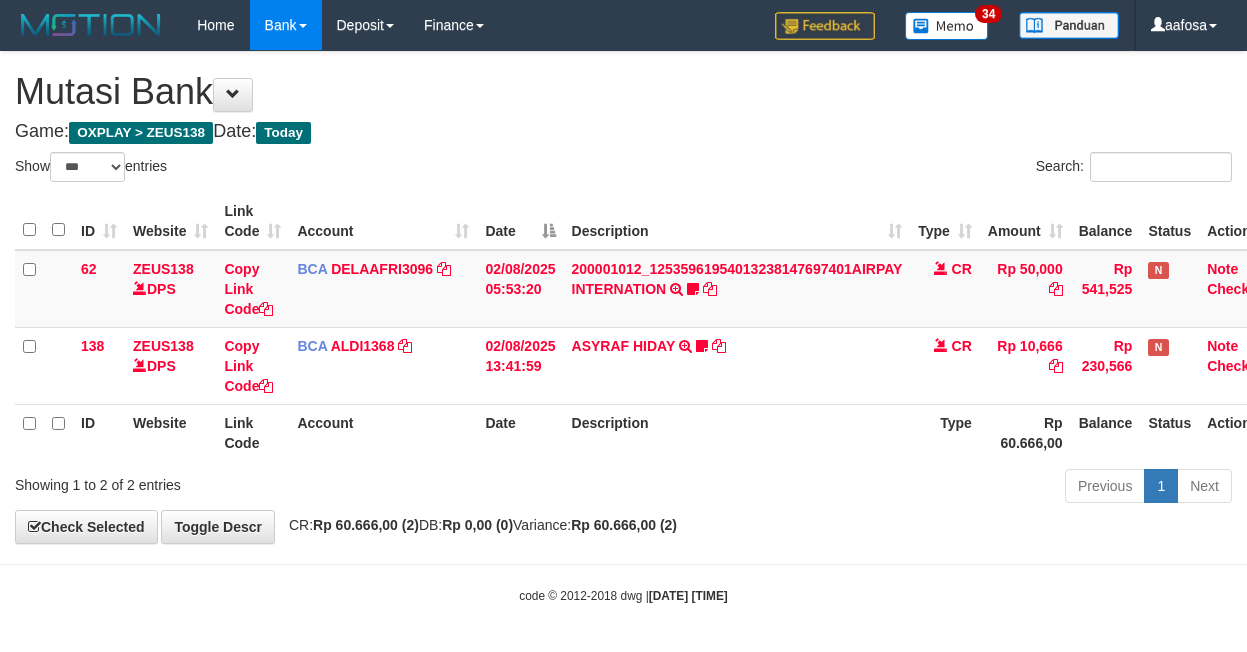 select on "***" 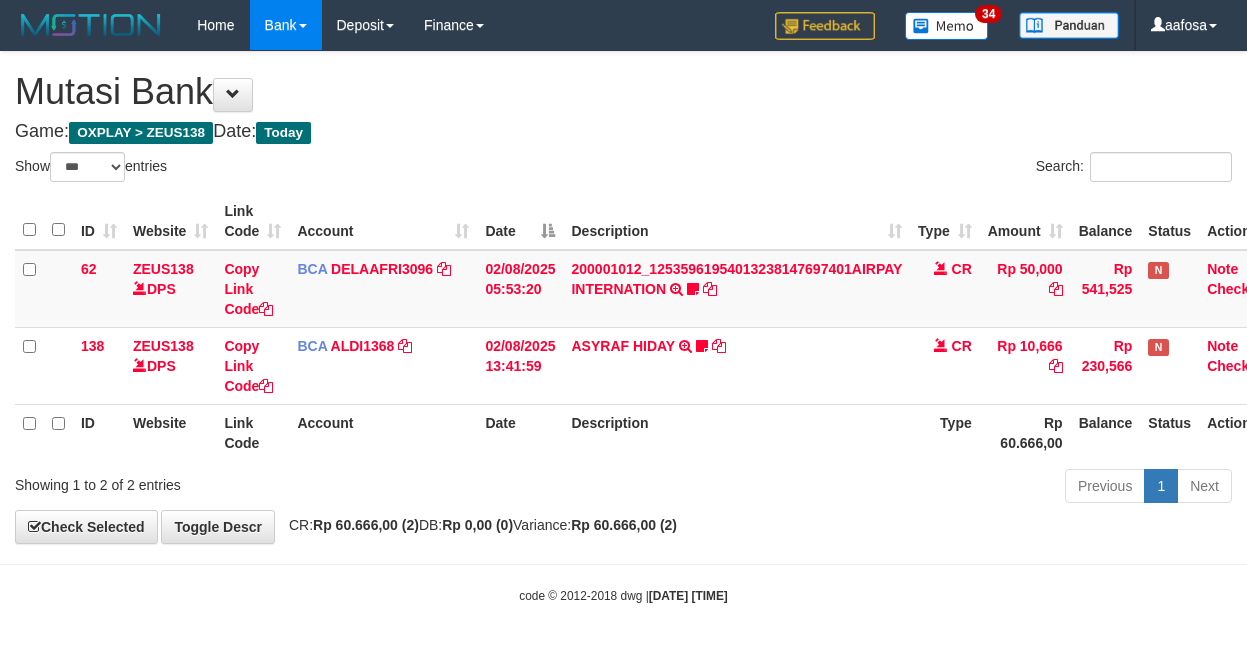 scroll, scrollTop: 3, scrollLeft: 31, axis: both 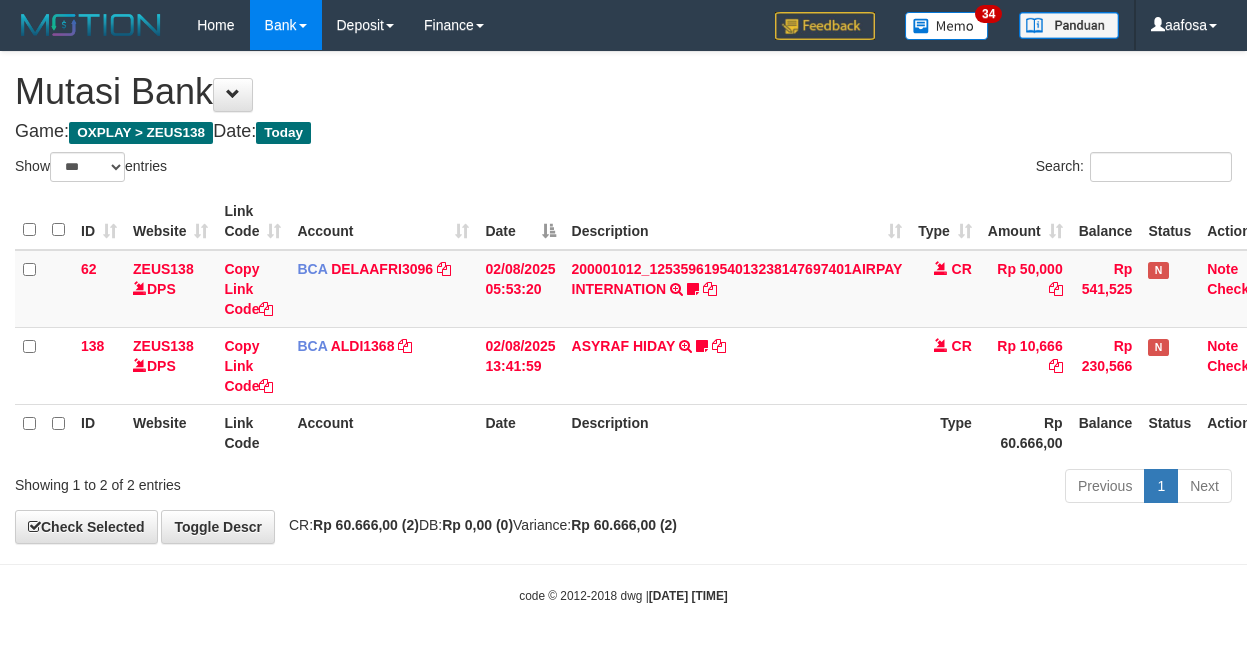 select on "***" 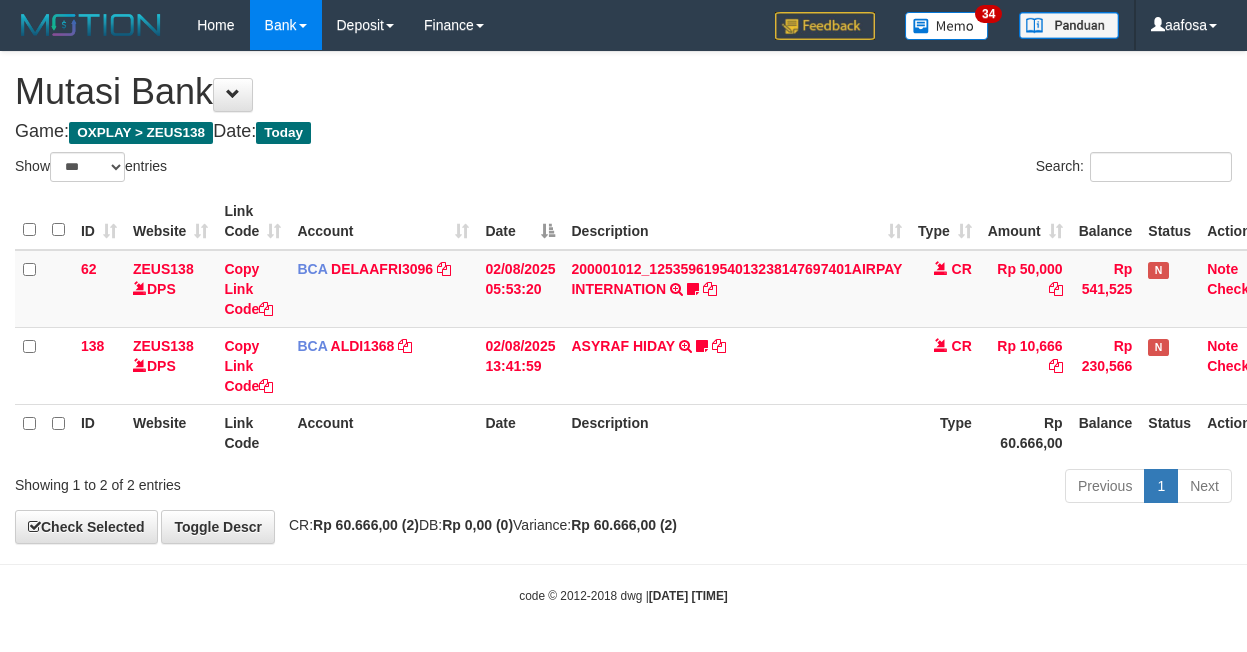 scroll, scrollTop: 3, scrollLeft: 31, axis: both 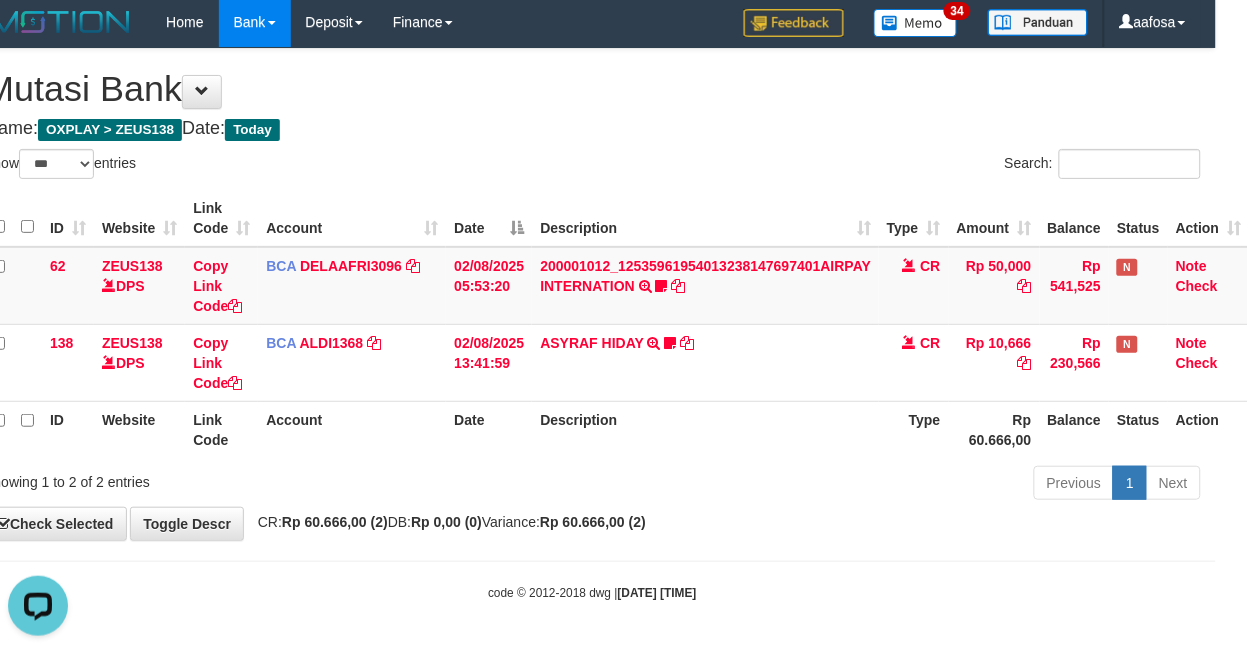 drag, startPoint x: 757, startPoint y: 136, endPoint x: 715, endPoint y: 130, distance: 42.426407 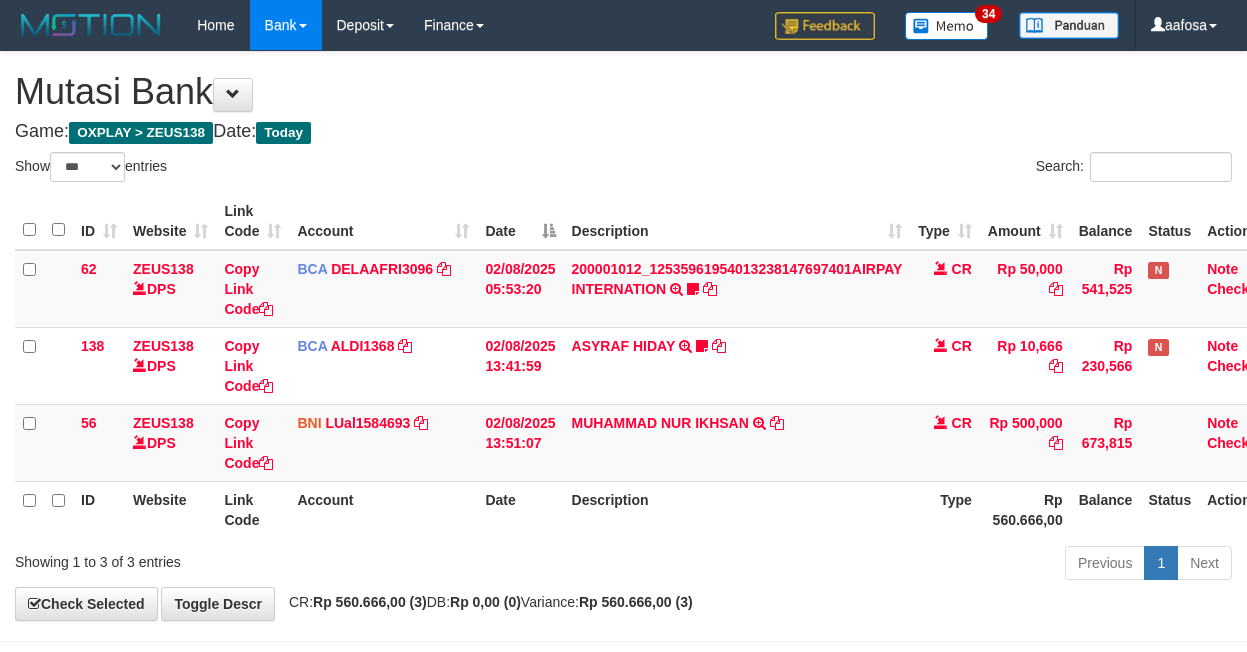 select on "***" 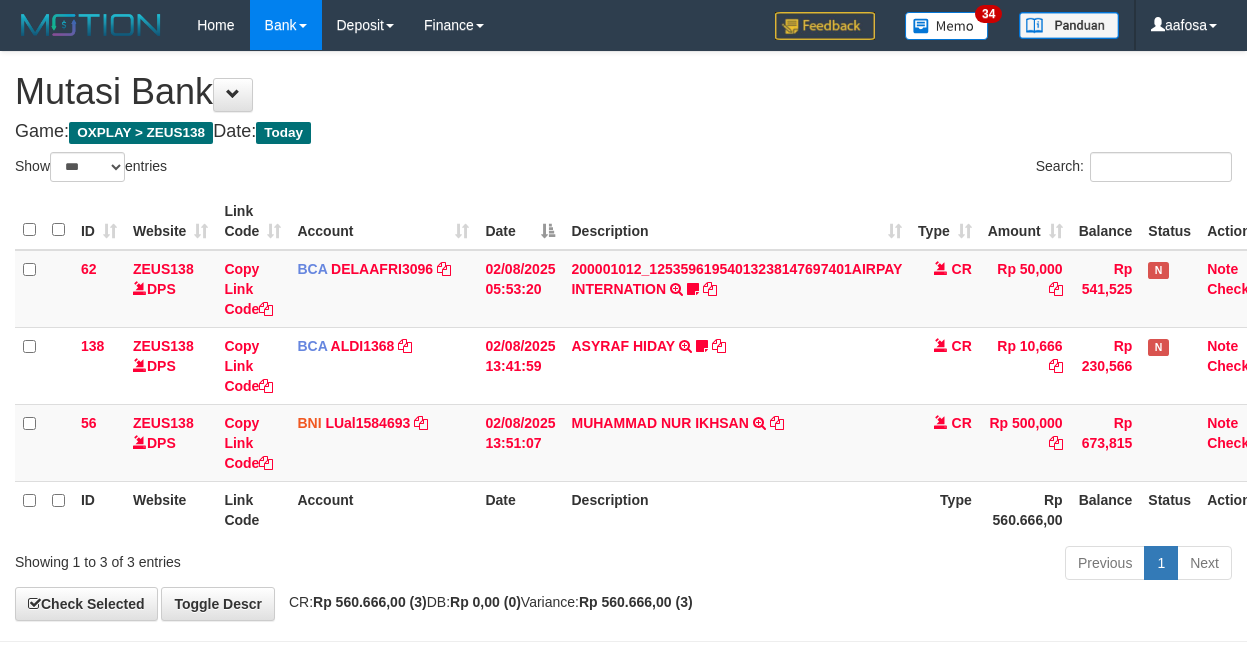 scroll, scrollTop: 3, scrollLeft: 31, axis: both 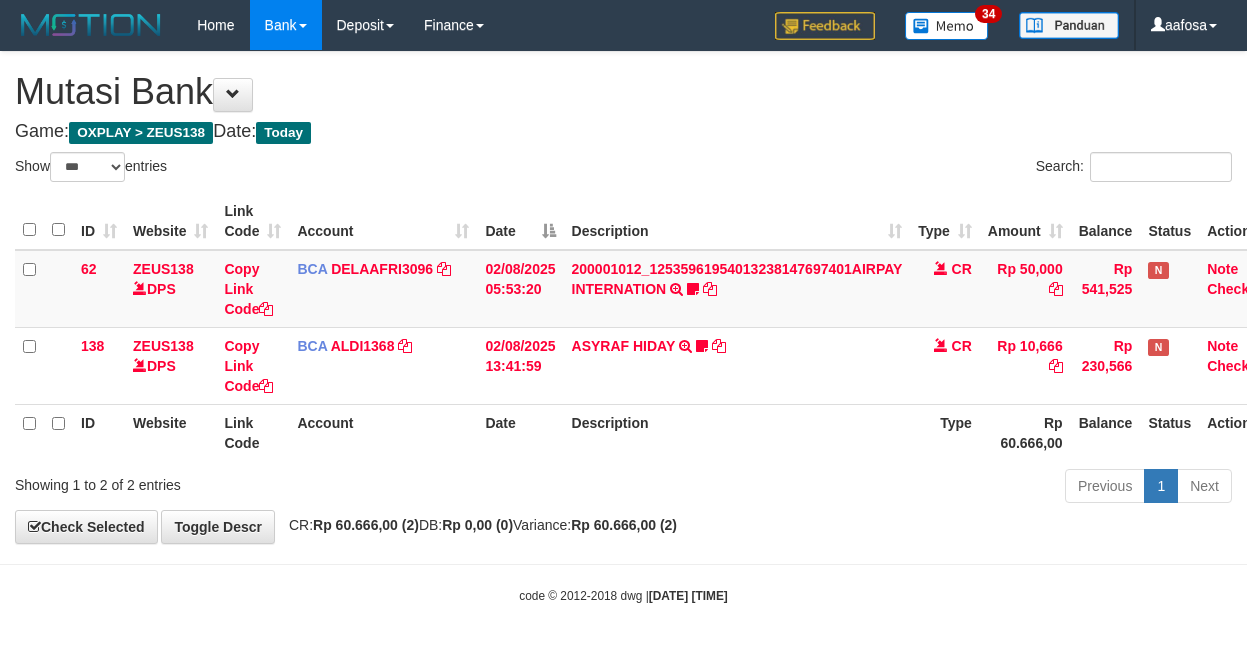 select on "***" 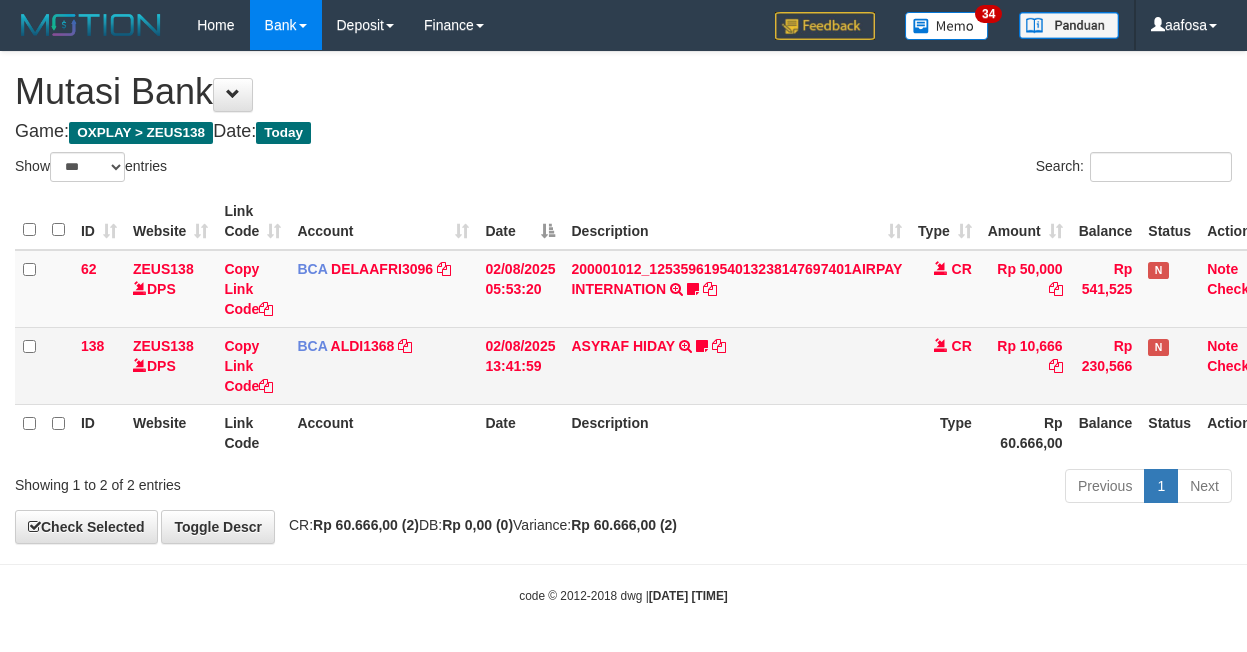 scroll, scrollTop: 3, scrollLeft: 31, axis: both 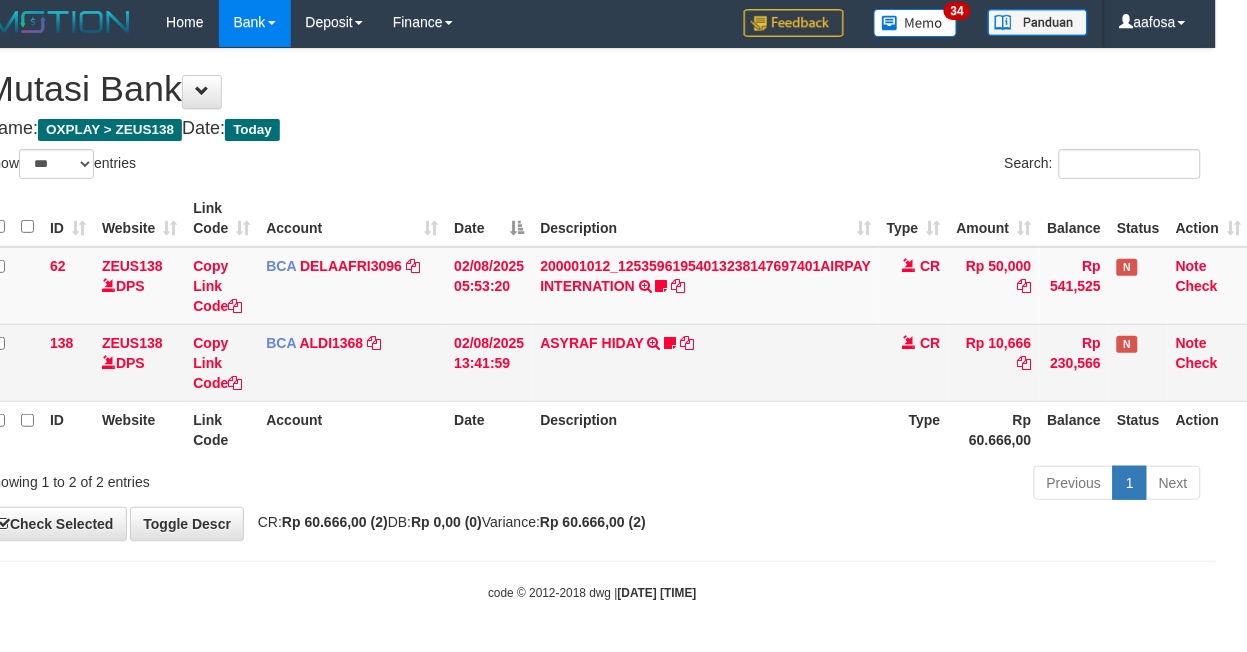 click on "ASYRAF HIDAY            TRSF E-BANKING CR 0208/FTSCY/WS95051
10666.002025080219953269 TRFDN-ASYRAF HIDAYESPAY DEBIT INDONE    Agemkocu138" at bounding box center [705, 362] 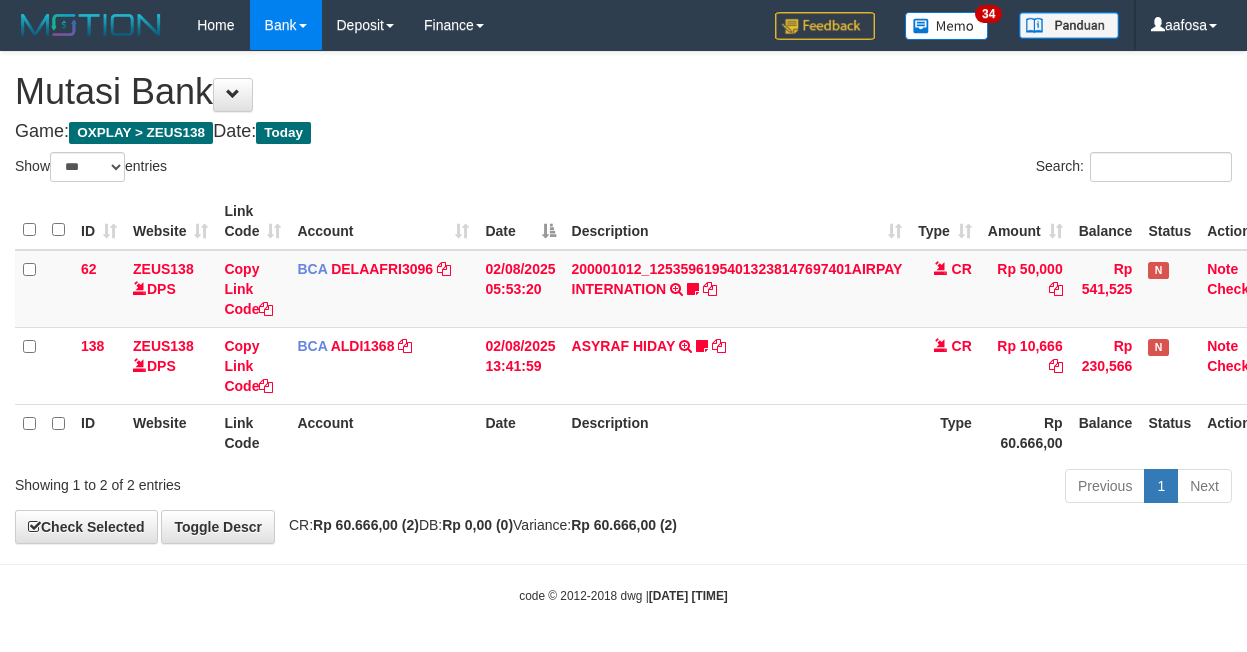 select on "***" 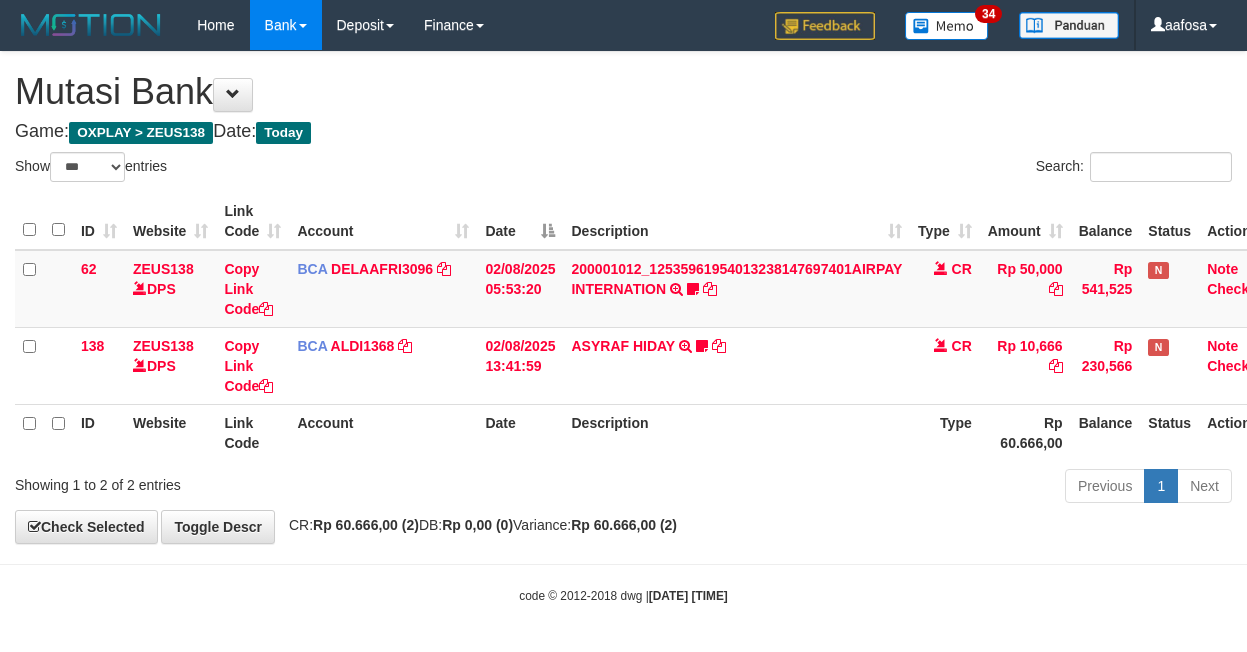 scroll, scrollTop: 3, scrollLeft: 31, axis: both 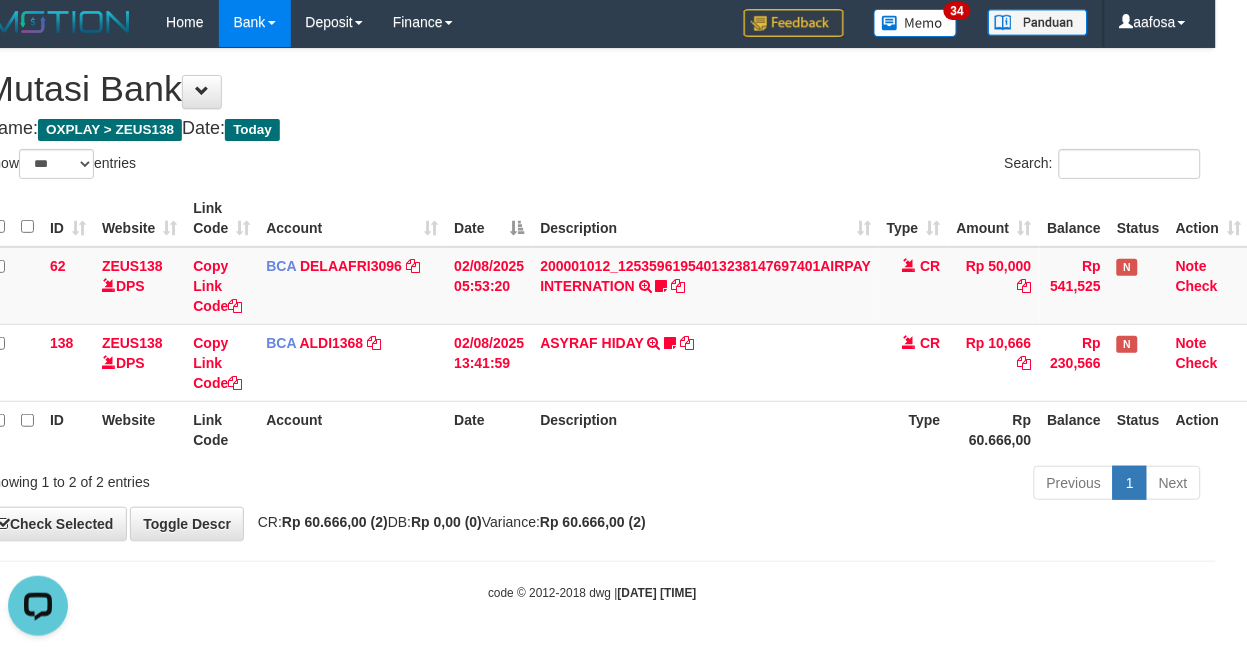 click on "Search:" at bounding box center (905, 166) 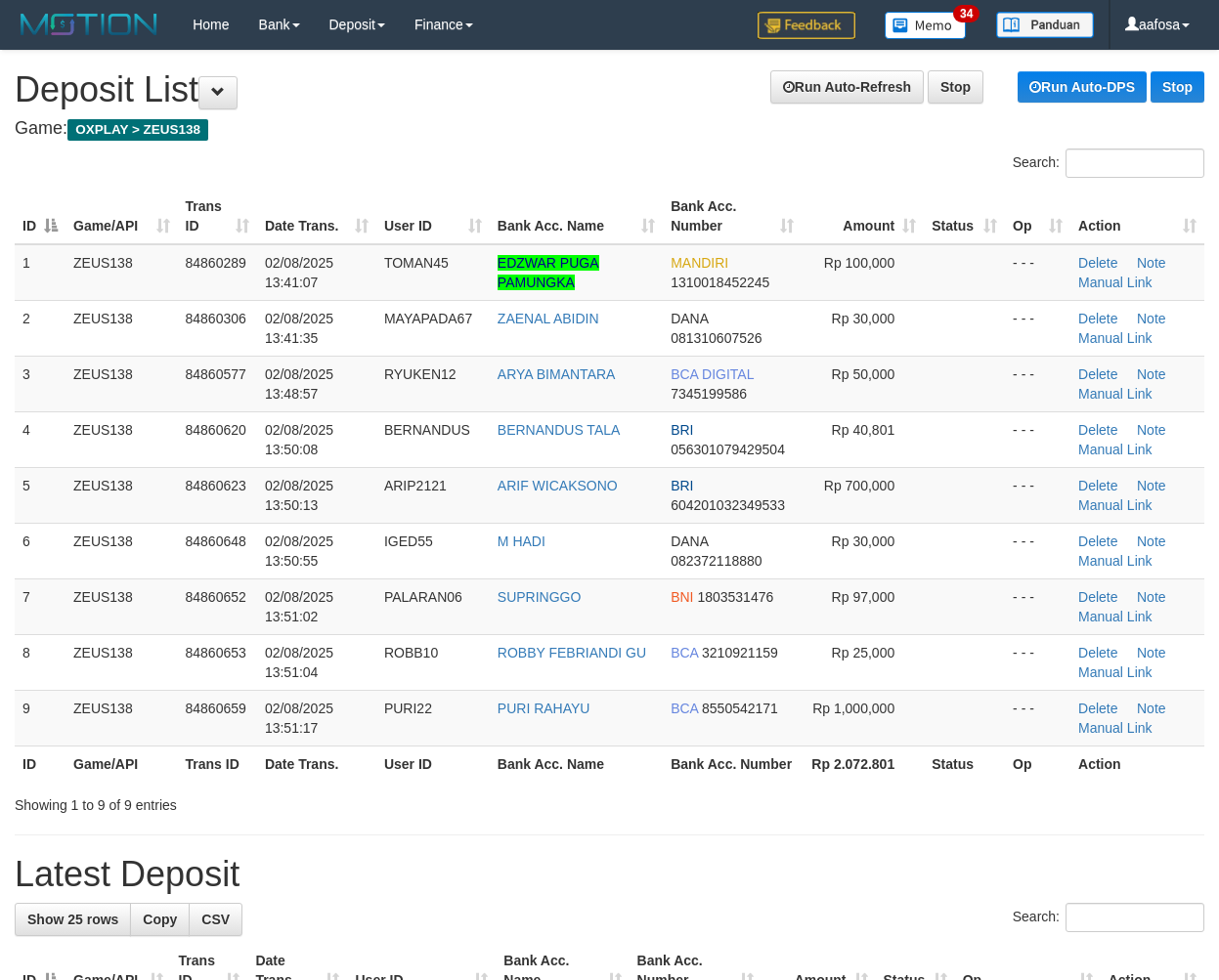 scroll, scrollTop: 0, scrollLeft: 0, axis: both 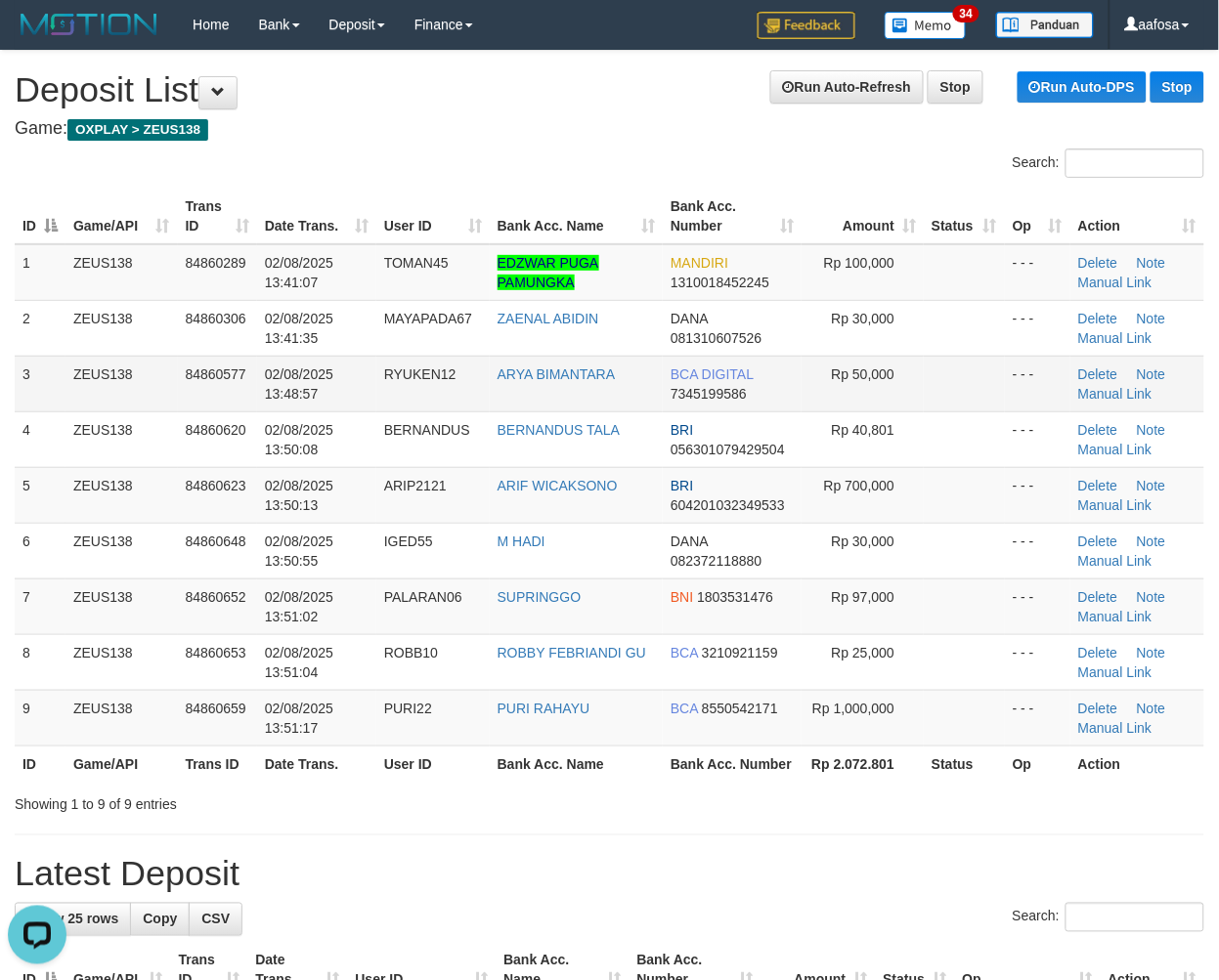 click on "ARYA BIMANTARA" at bounding box center (576, 383) 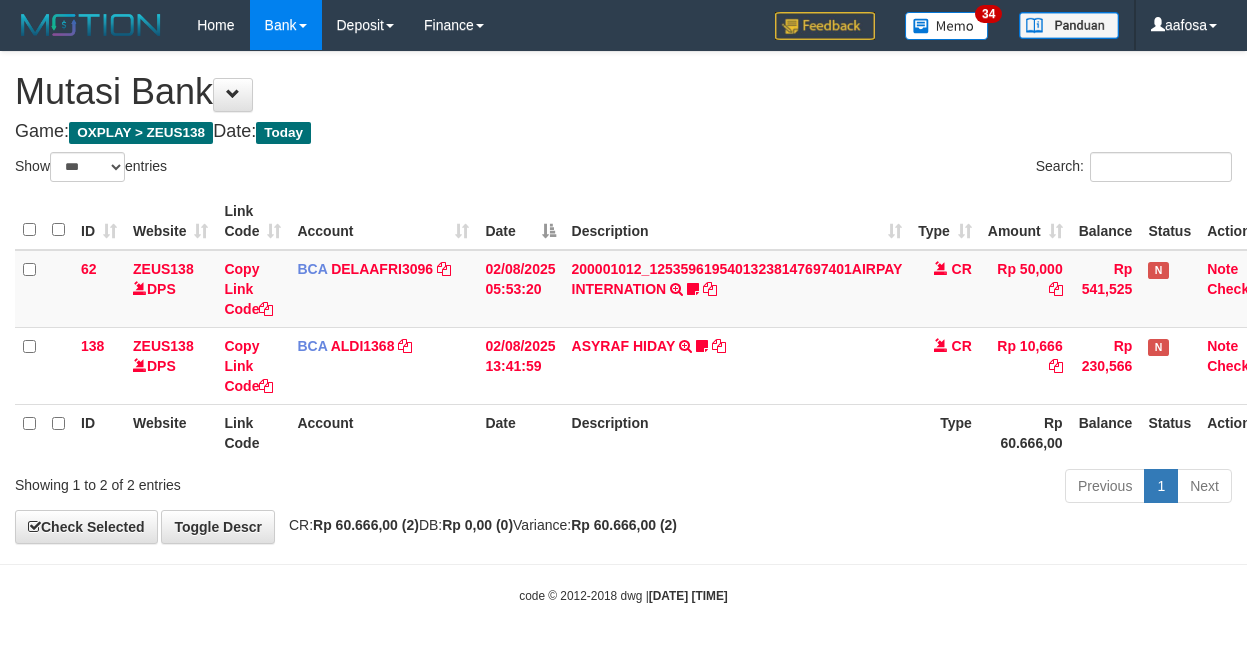 select on "***" 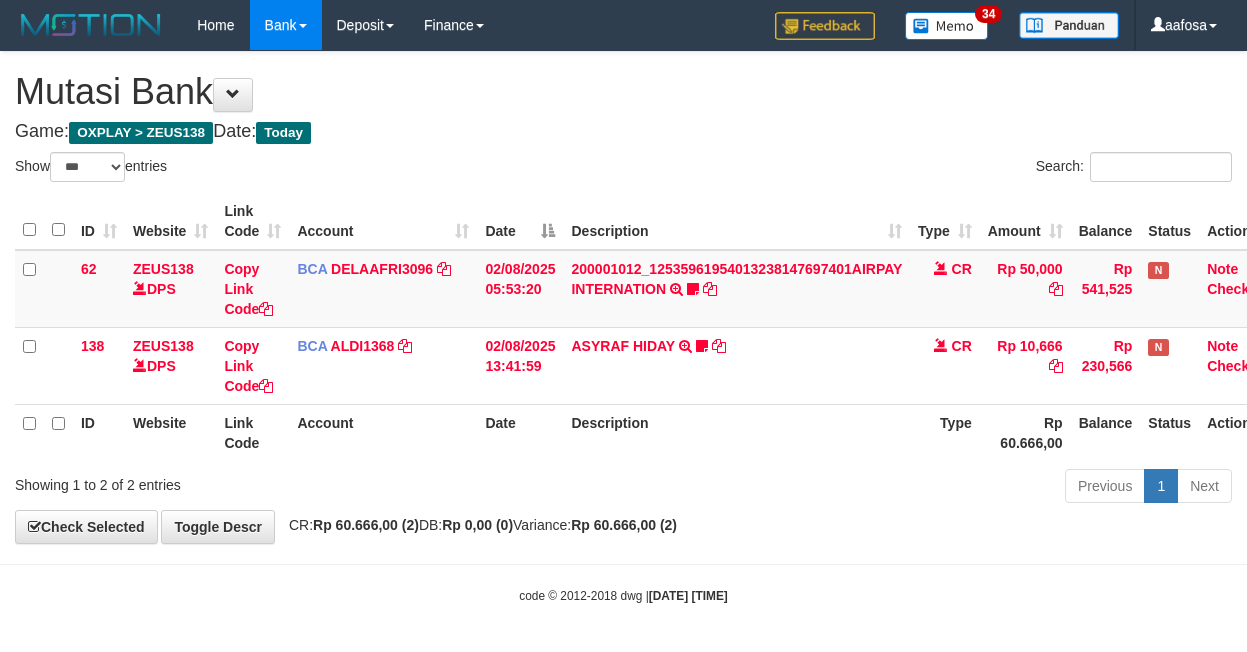 scroll, scrollTop: 3, scrollLeft: 31, axis: both 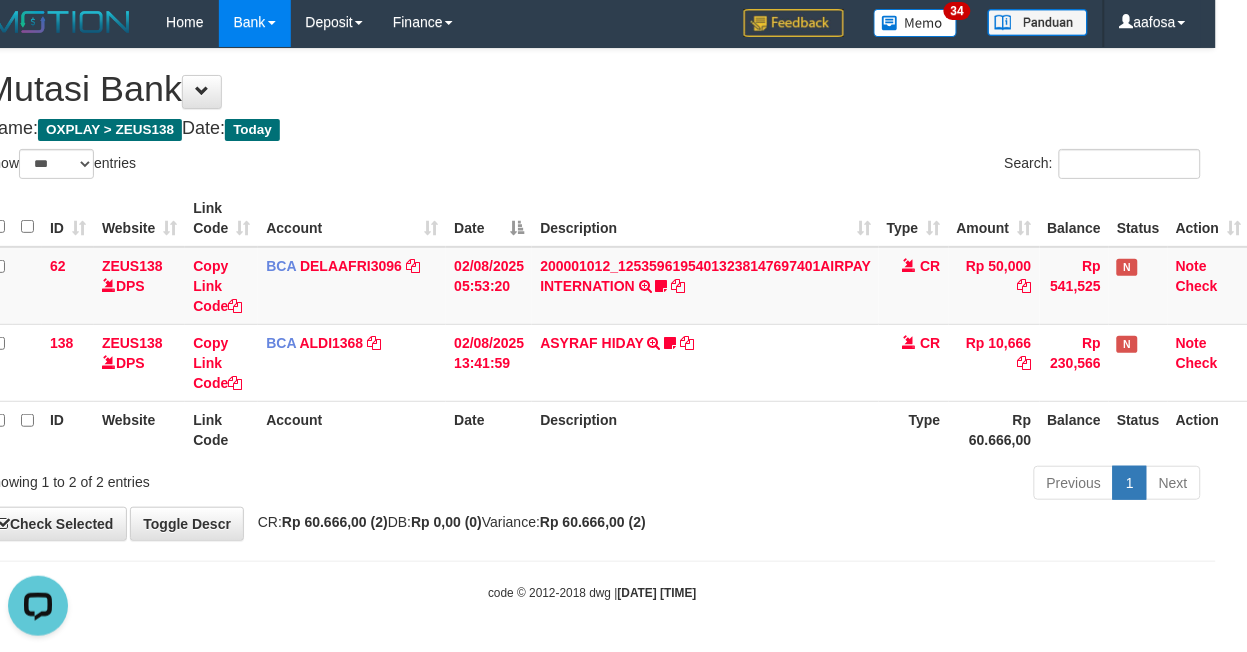 click on "Game:   OXPLAY > ZEUS138    				Date:  Today" at bounding box center (592, 129) 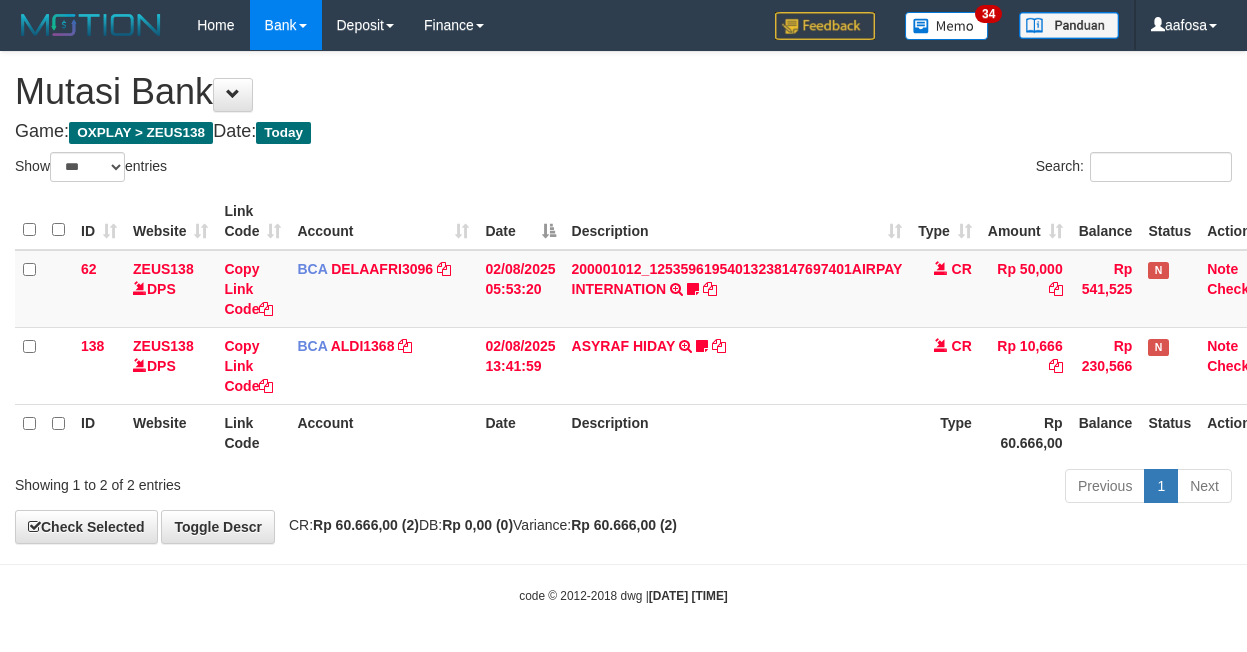 select on "***" 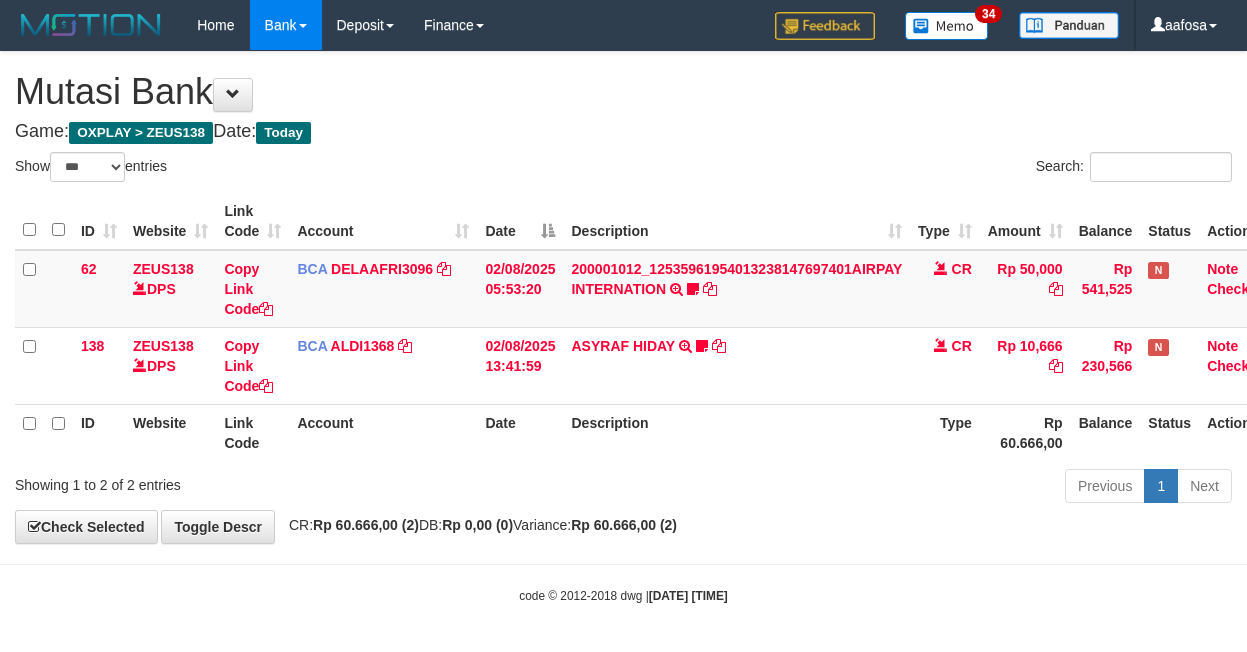 scroll, scrollTop: 3, scrollLeft: 31, axis: both 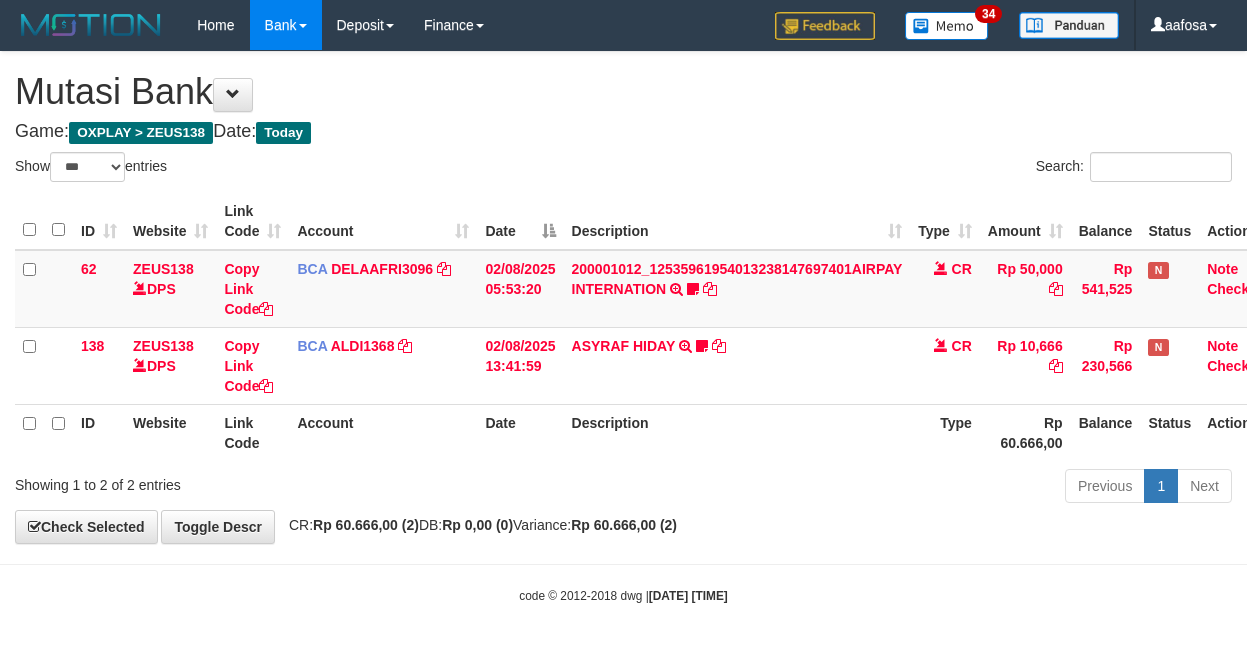 select on "***" 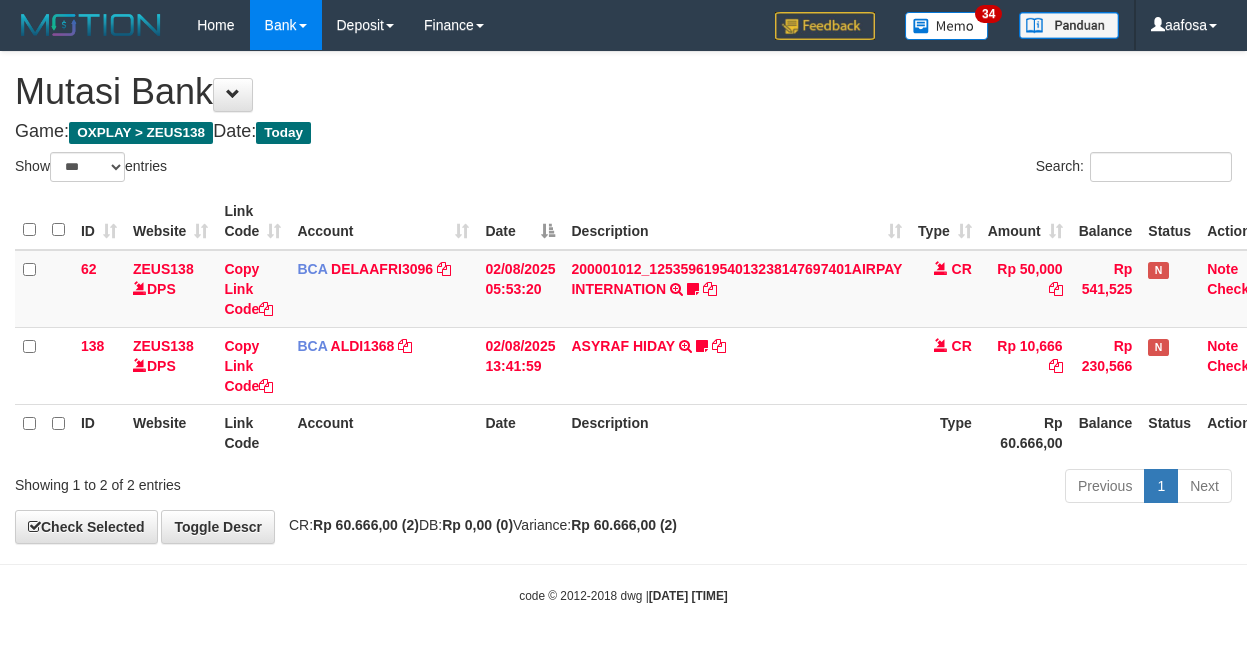 scroll, scrollTop: 3, scrollLeft: 31, axis: both 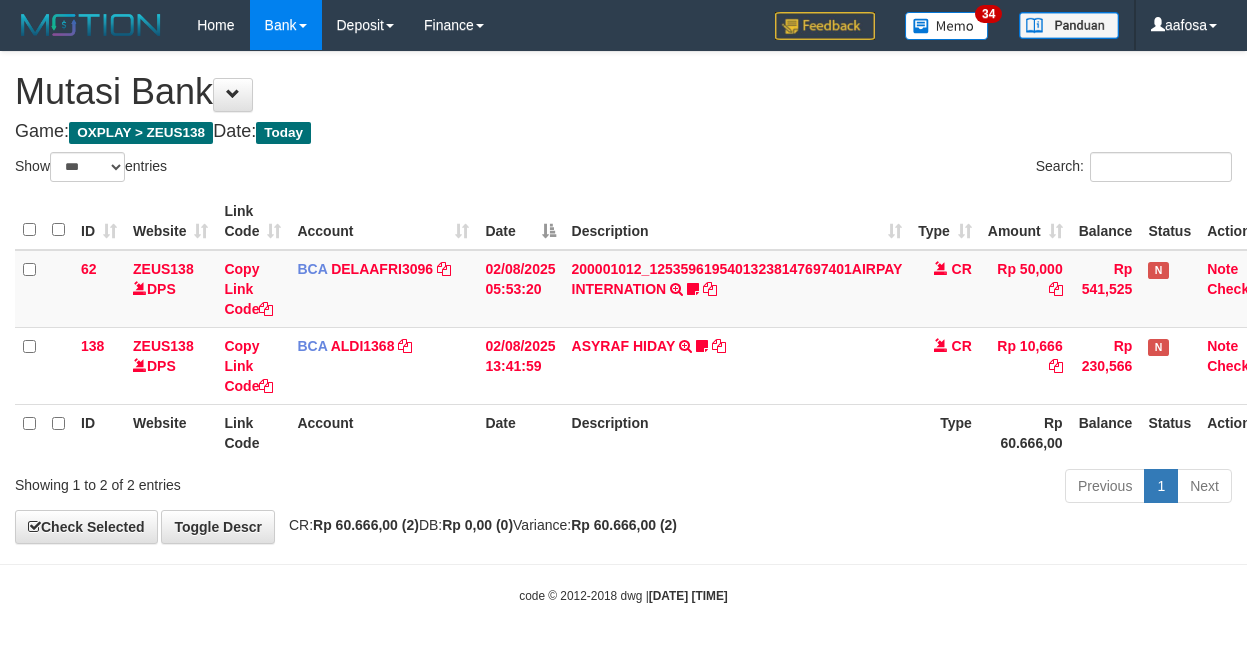 select on "***" 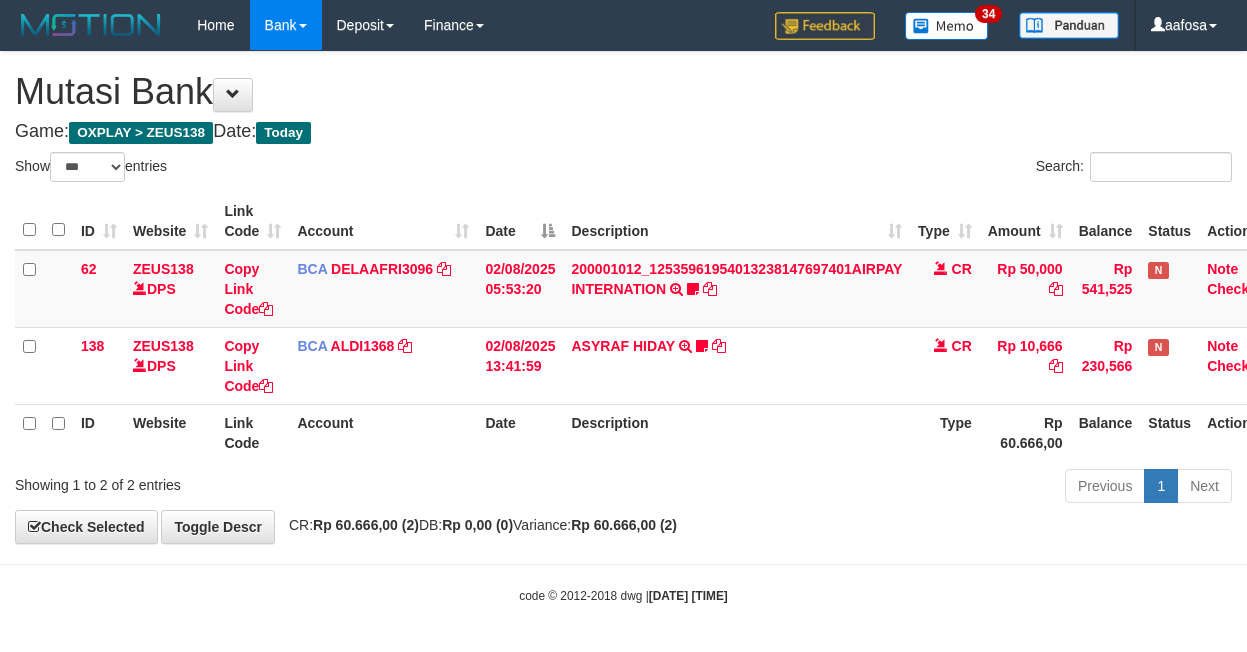 scroll, scrollTop: 3, scrollLeft: 31, axis: both 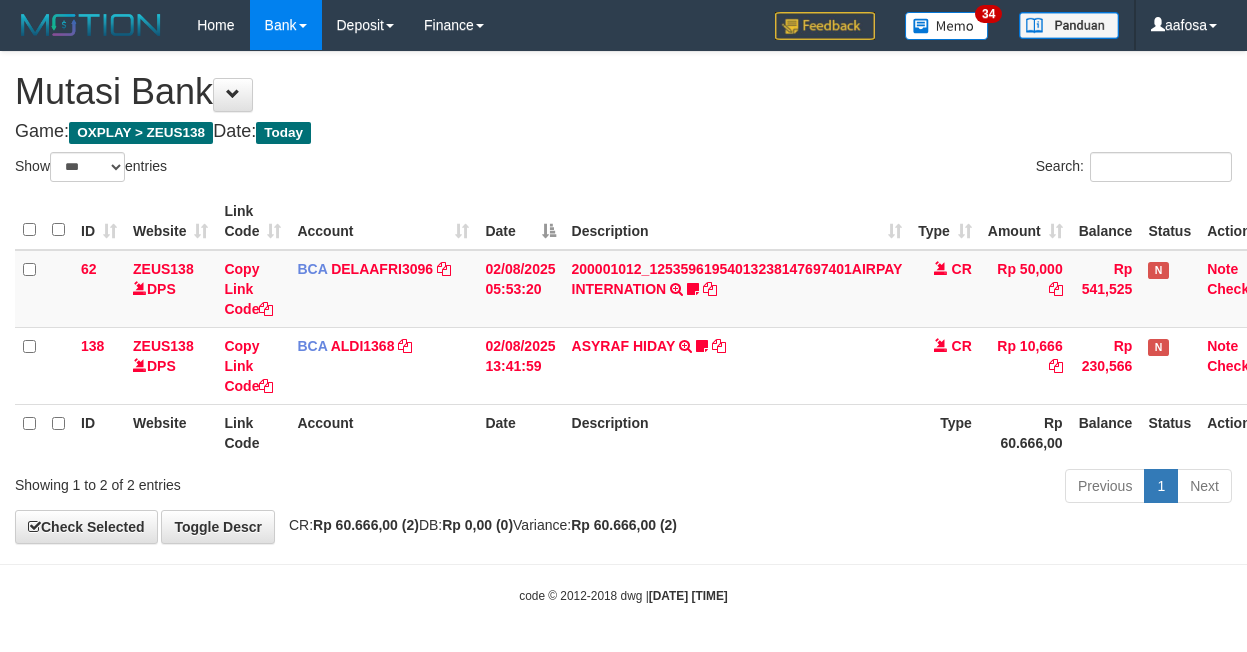 select on "***" 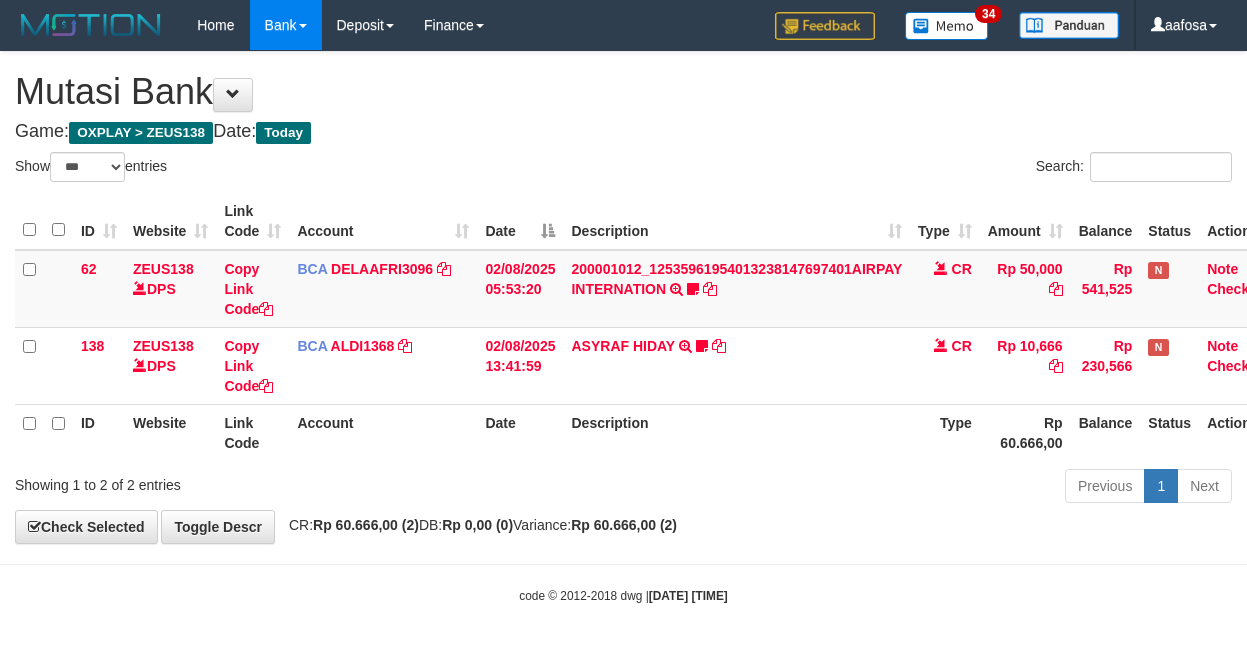 scroll, scrollTop: 3, scrollLeft: 31, axis: both 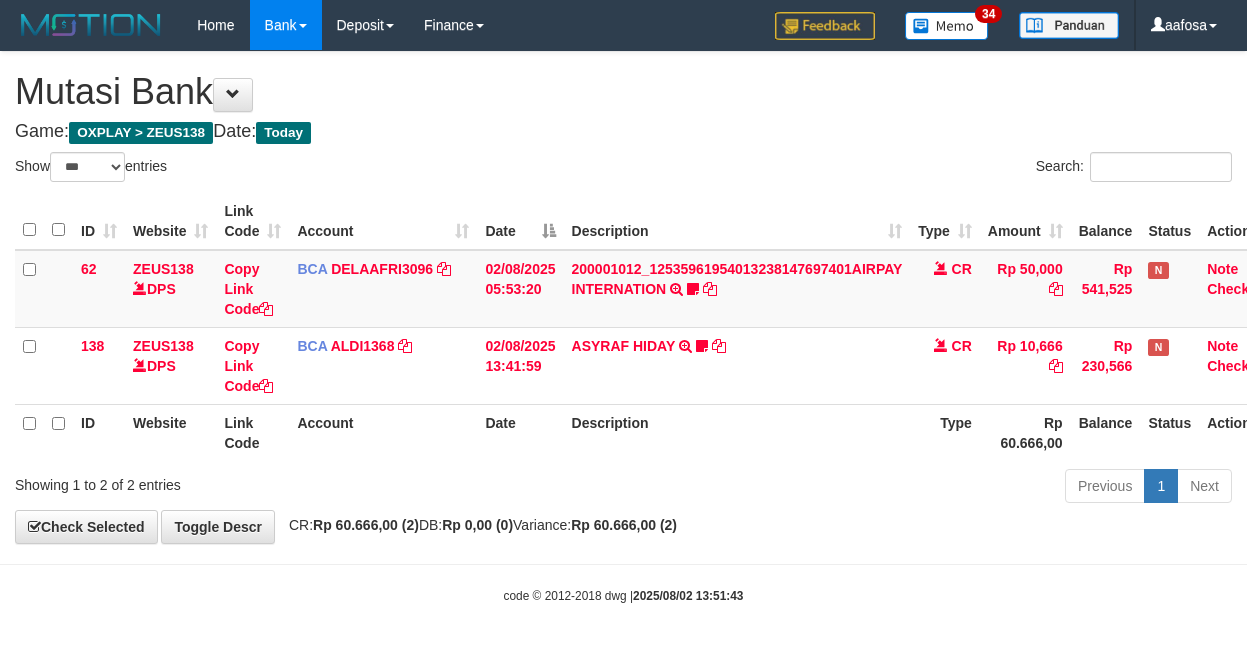 select on "***" 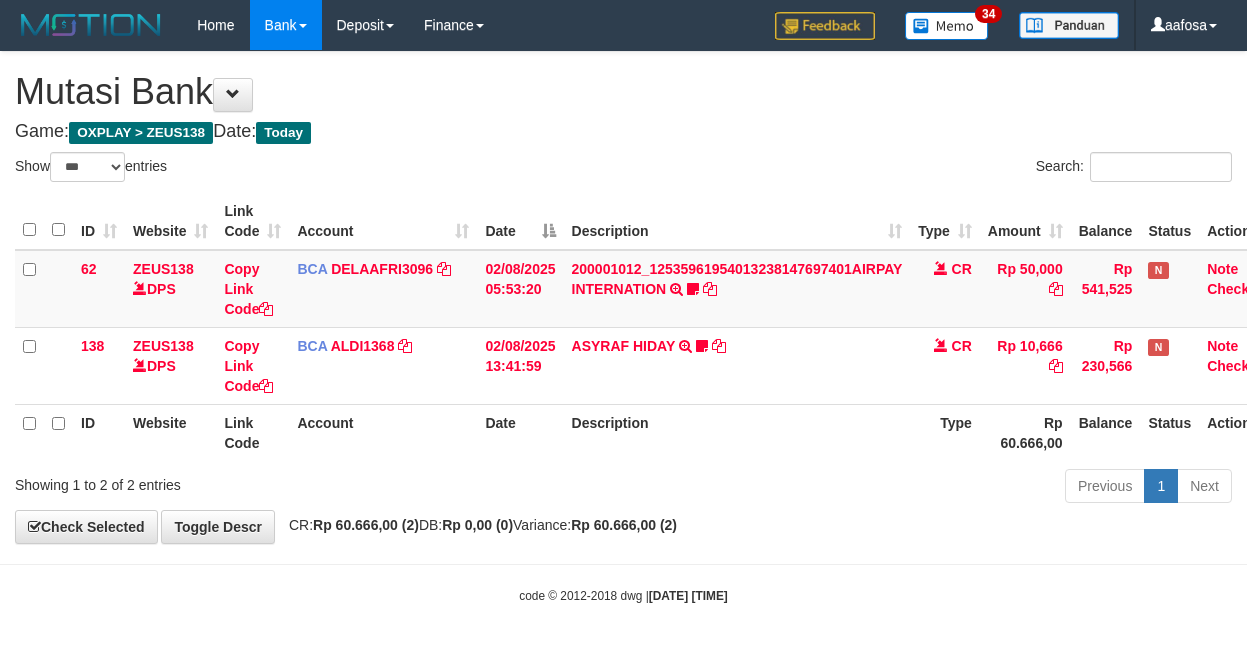 select on "***" 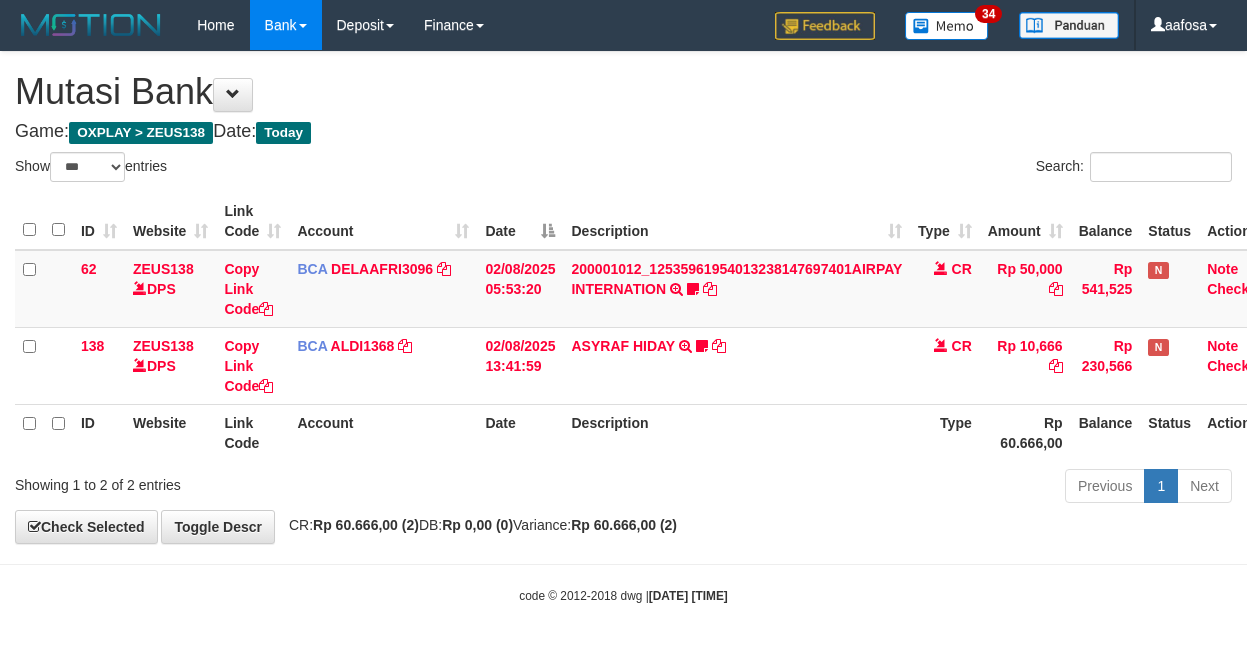 scroll, scrollTop: 3, scrollLeft: 31, axis: both 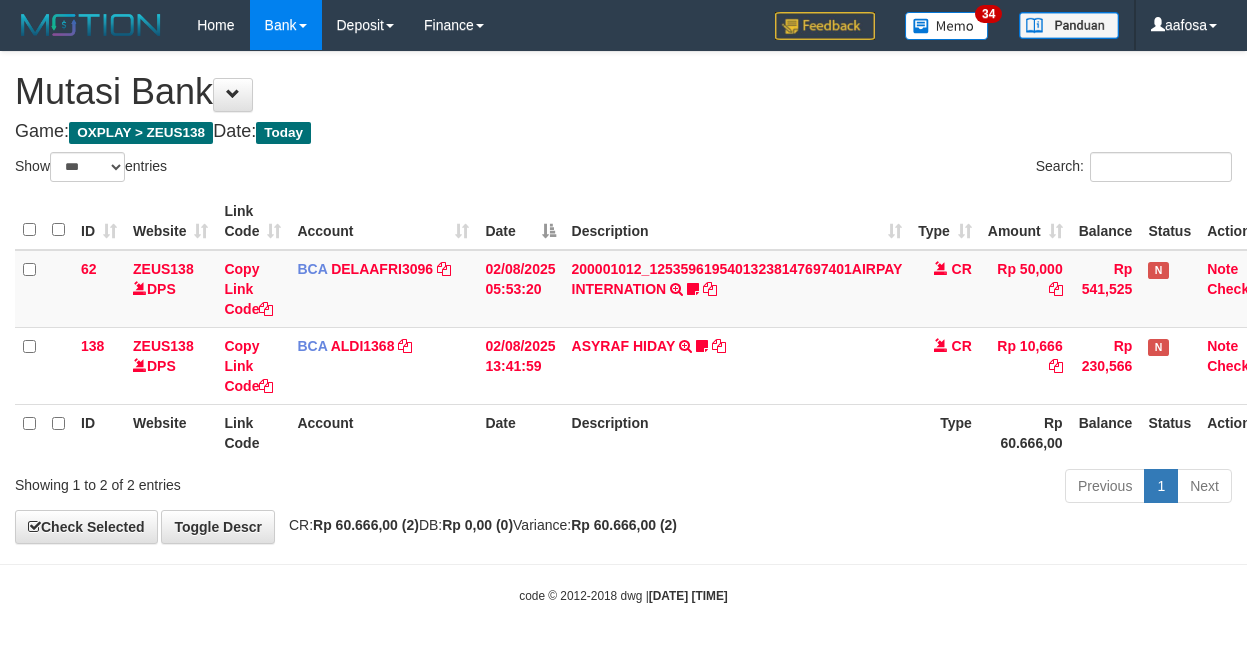 select on "***" 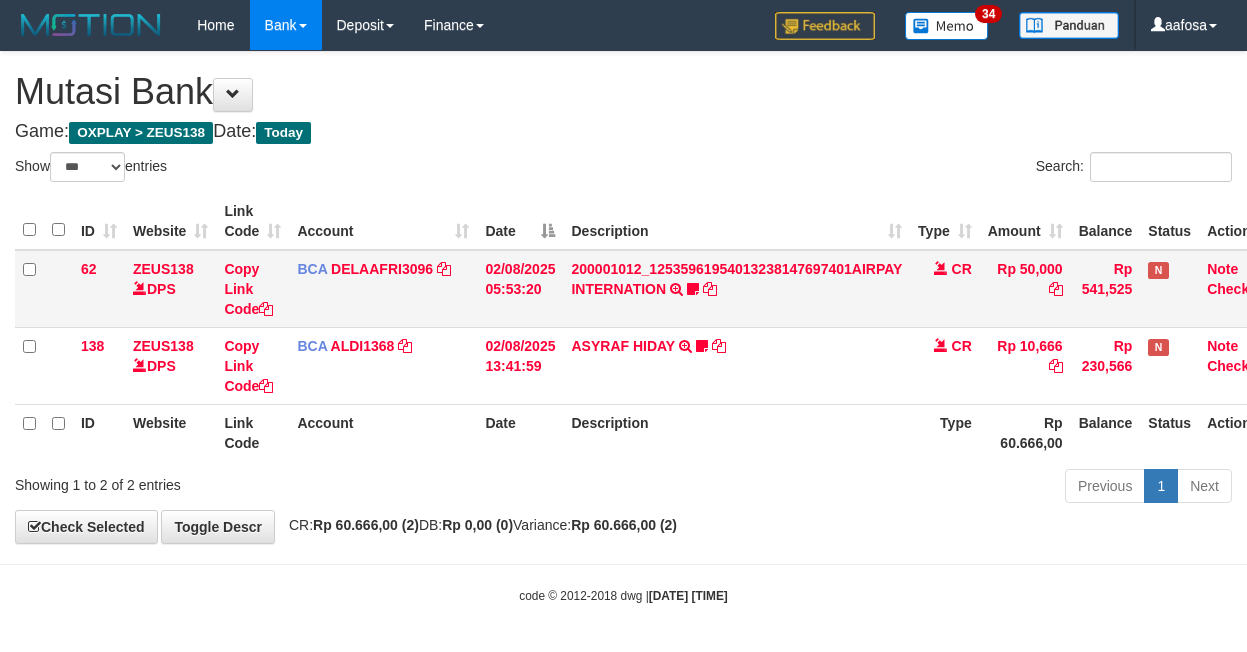 scroll, scrollTop: 3, scrollLeft: 31, axis: both 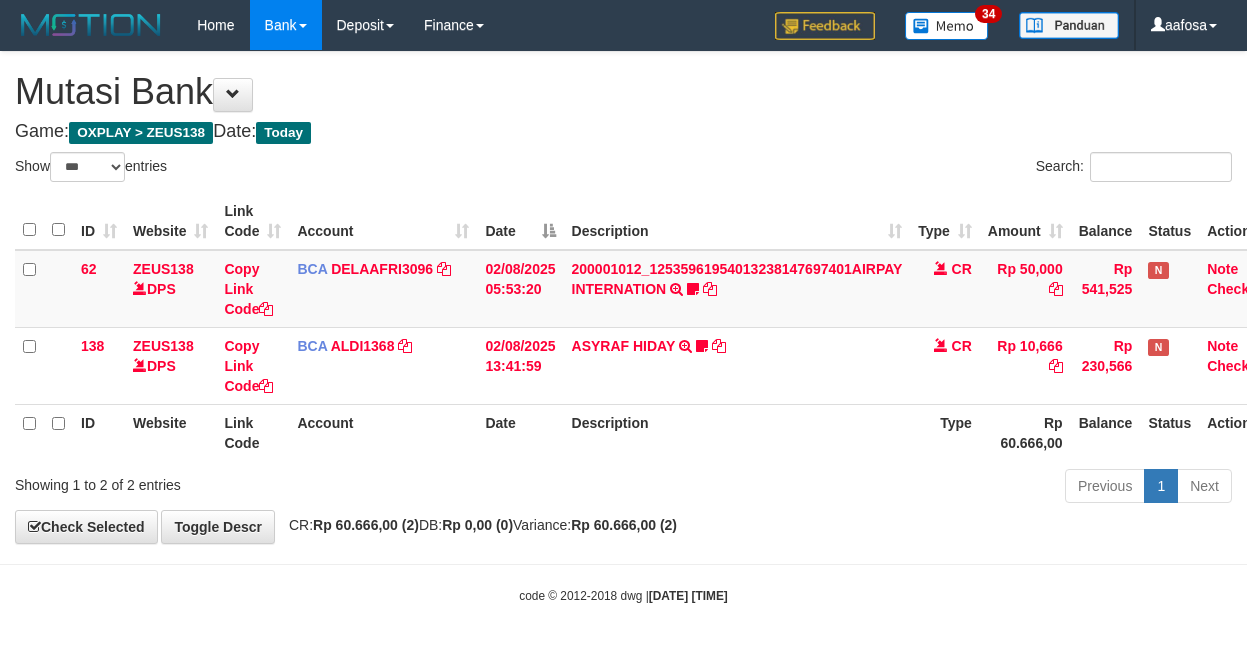 select on "***" 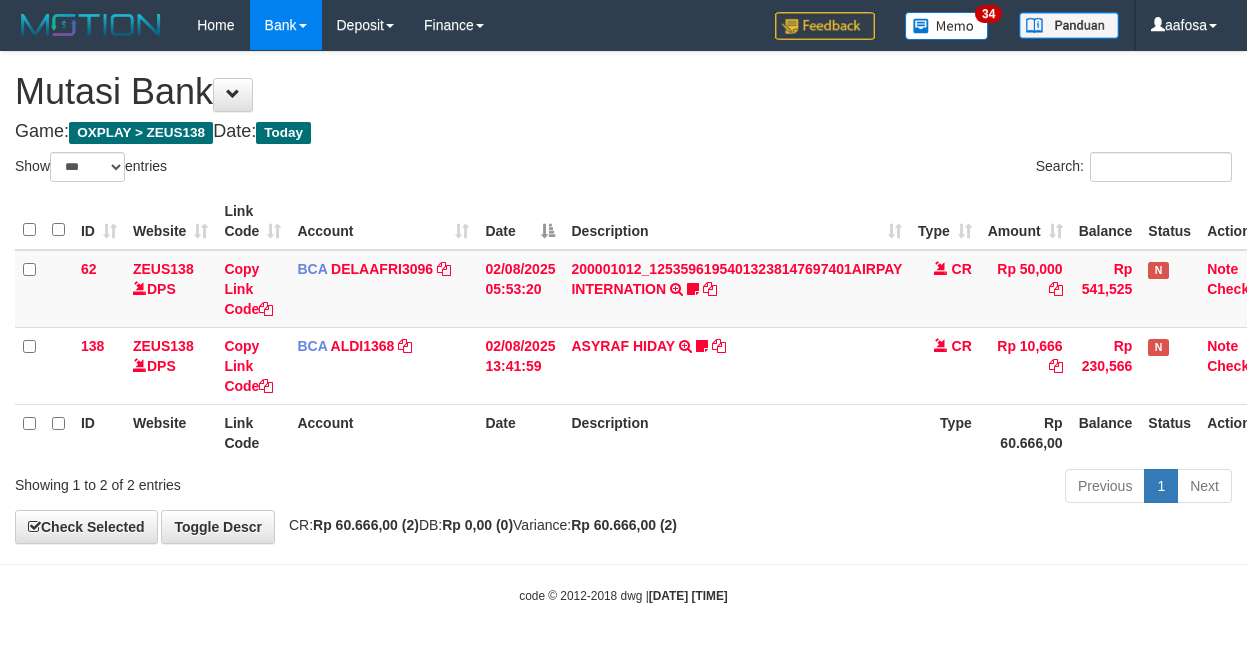 scroll, scrollTop: 3, scrollLeft: 31, axis: both 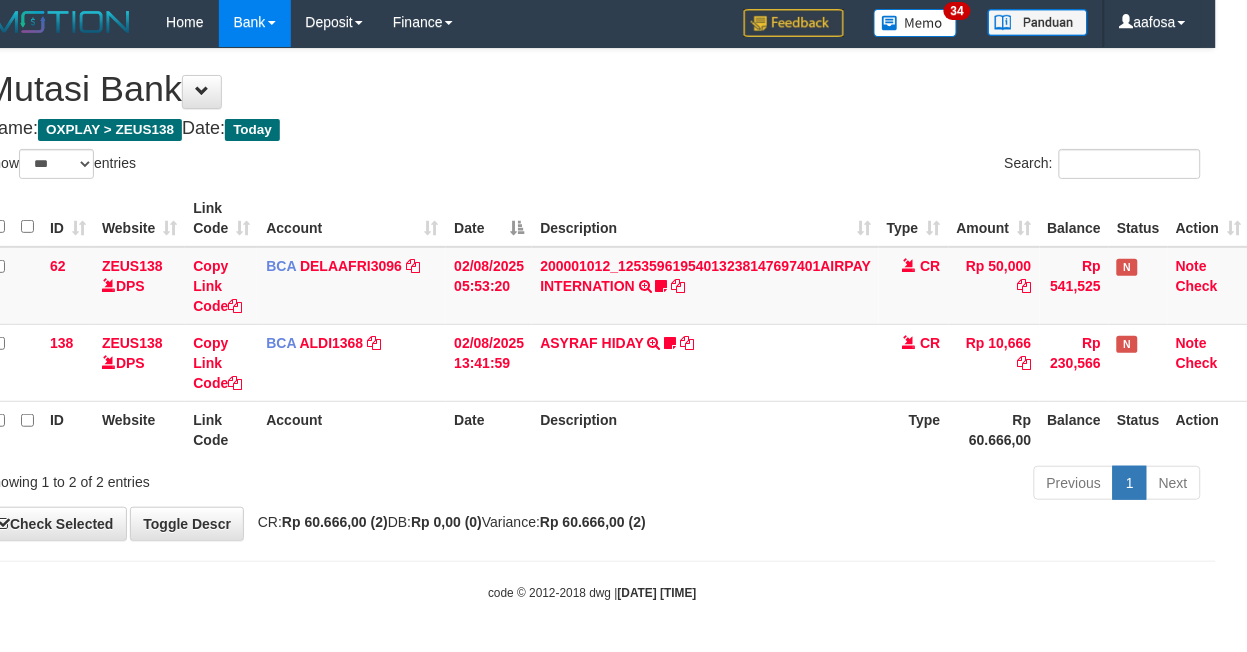 click on "**********" at bounding box center (592, 294) 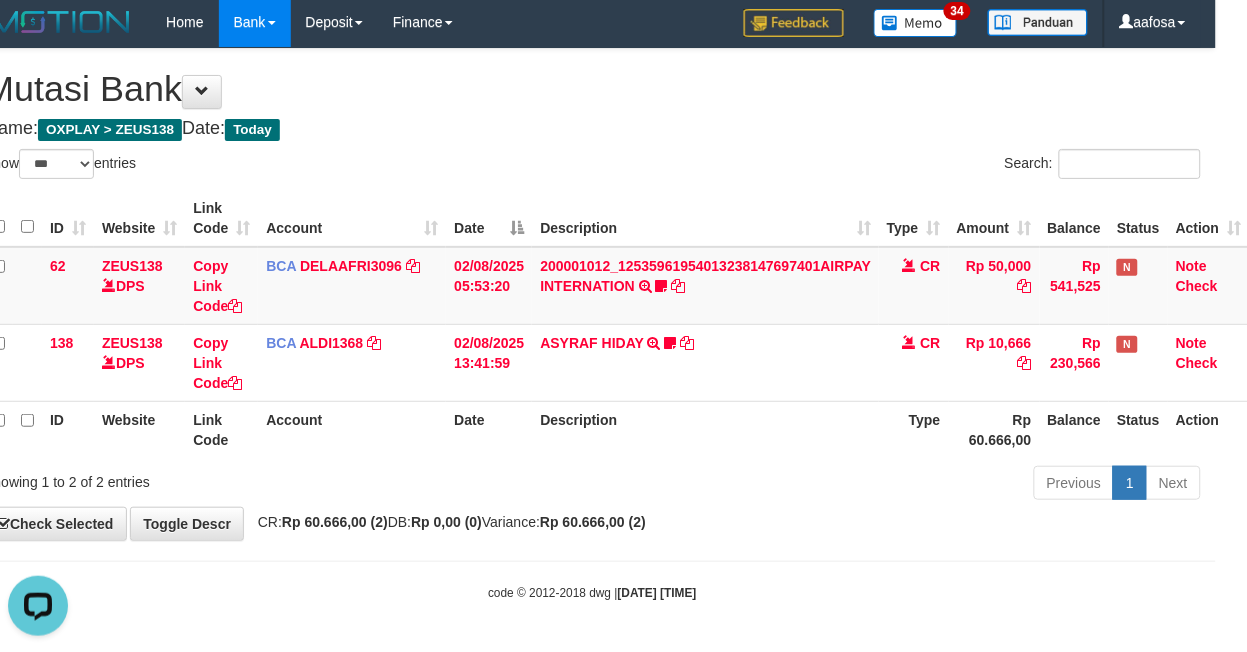 scroll, scrollTop: 0, scrollLeft: 0, axis: both 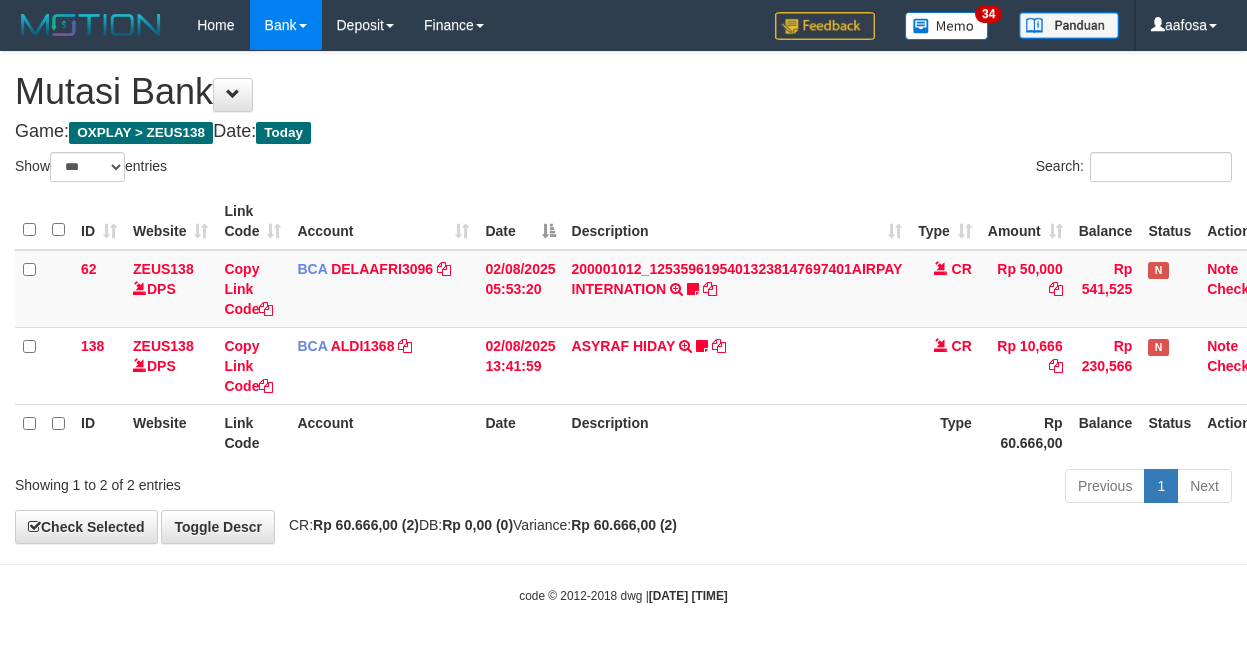 select on "***" 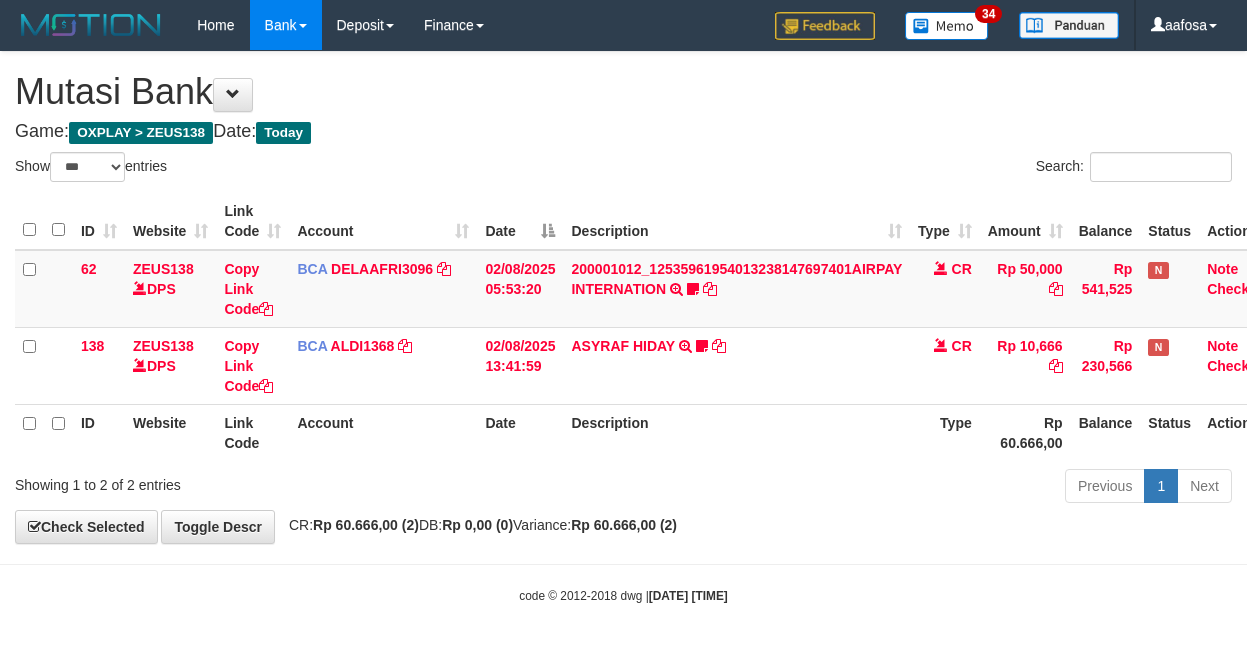 scroll, scrollTop: 3, scrollLeft: 31, axis: both 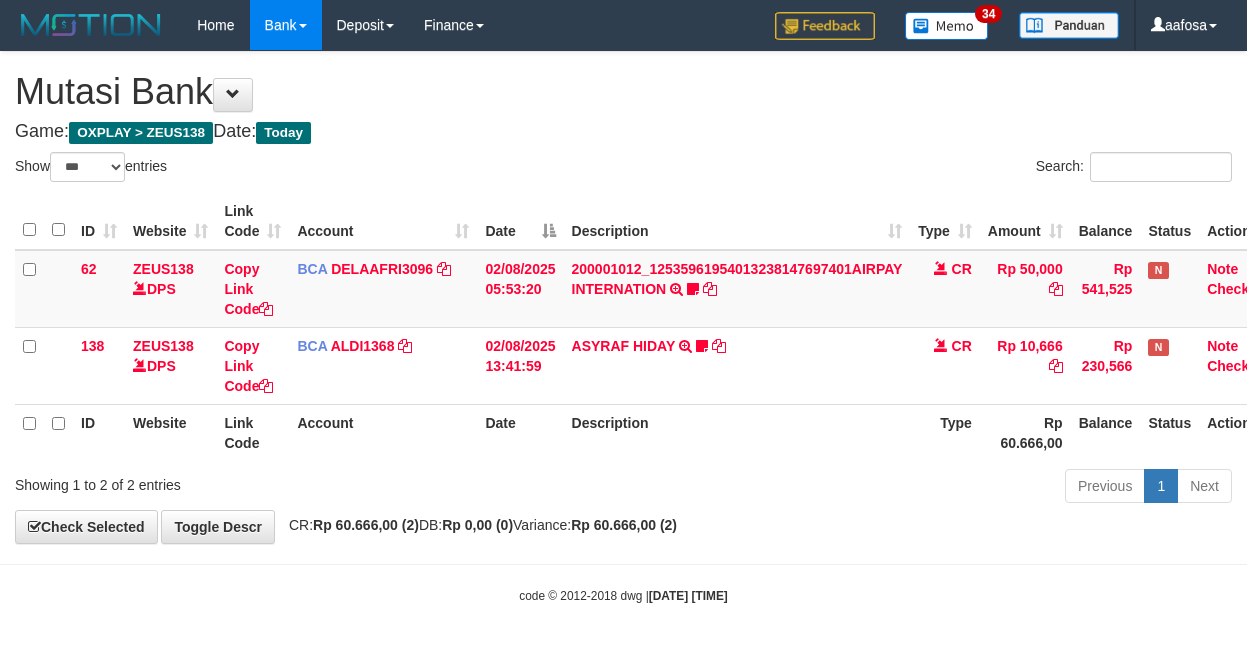 select on "***" 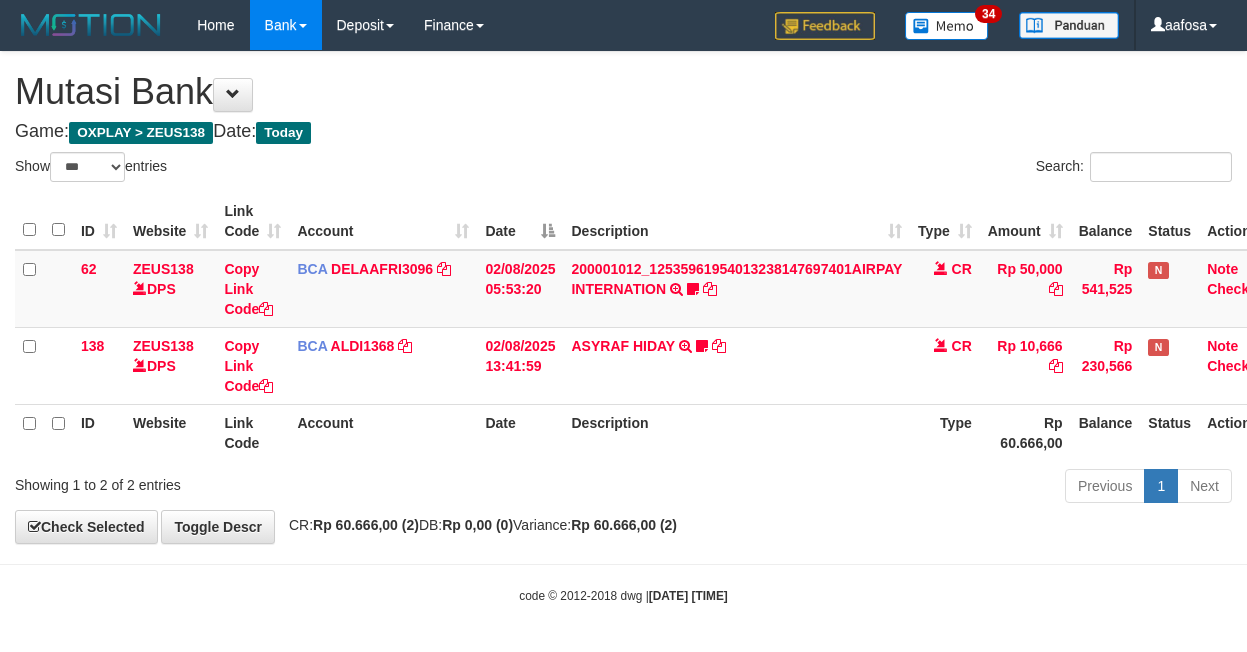 scroll, scrollTop: 3, scrollLeft: 31, axis: both 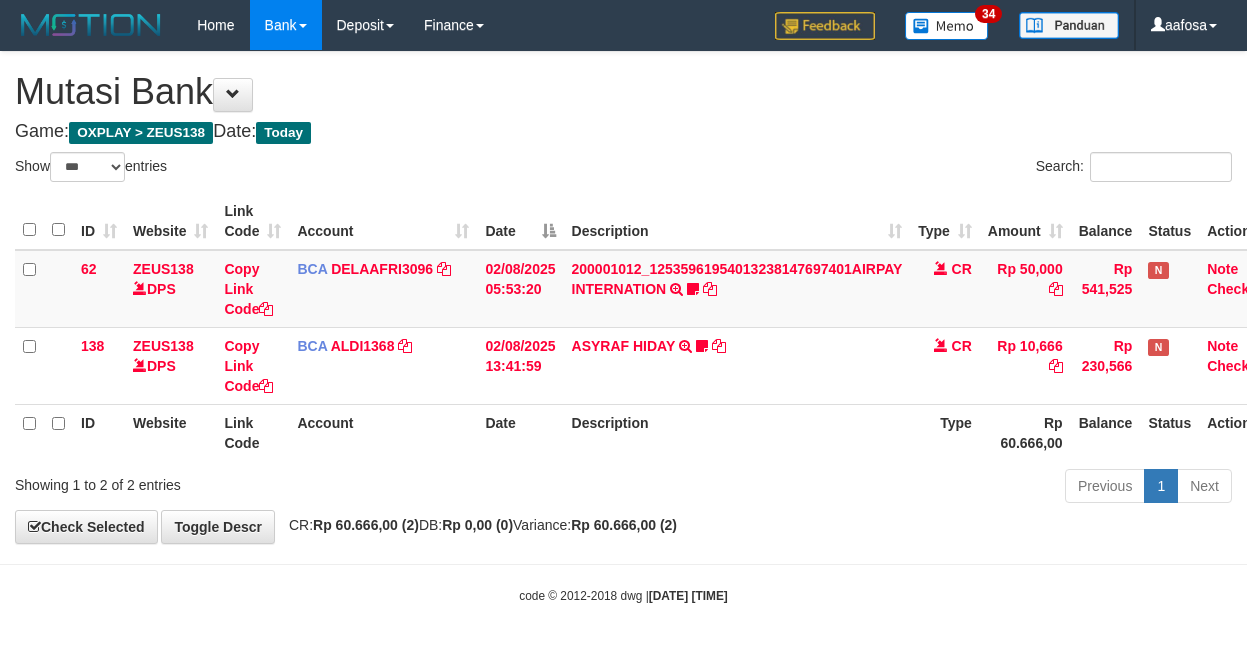 select on "***" 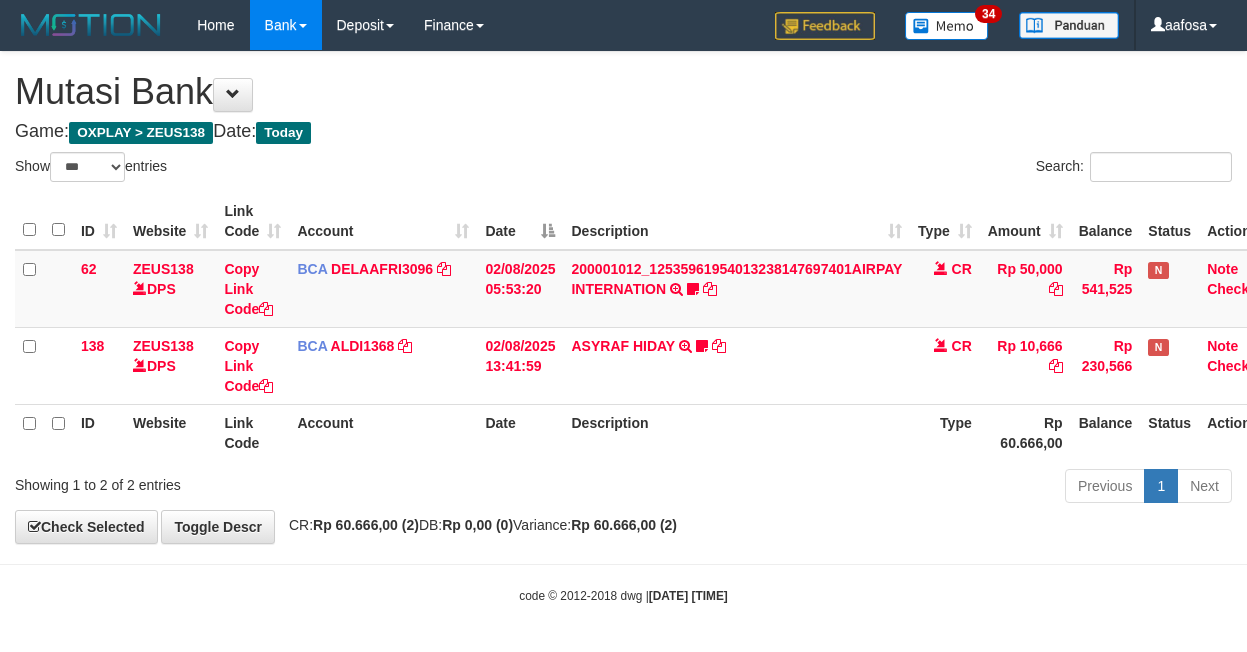 scroll, scrollTop: 3, scrollLeft: 31, axis: both 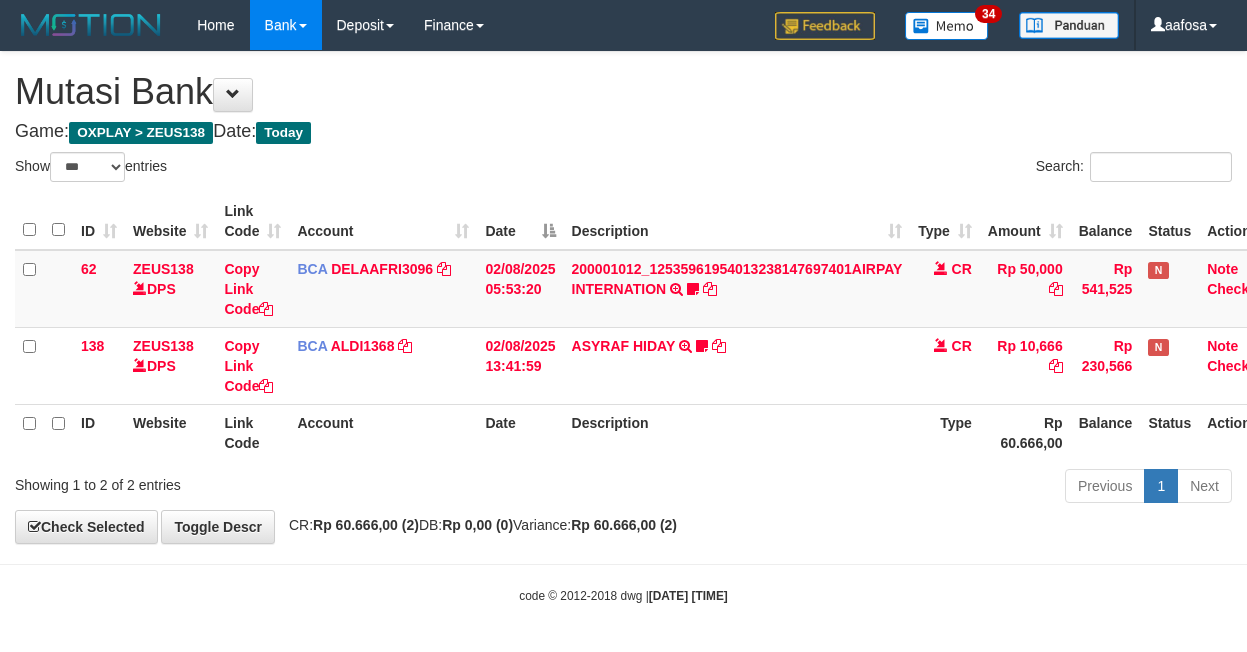 select on "***" 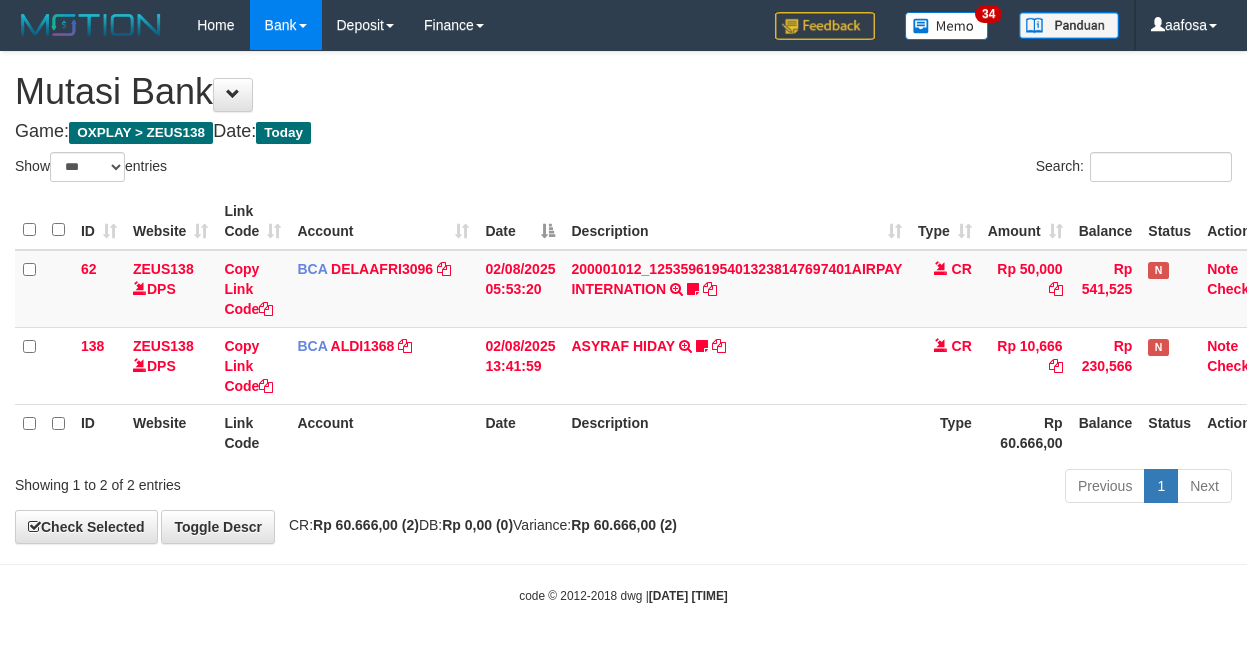 scroll, scrollTop: 3, scrollLeft: 31, axis: both 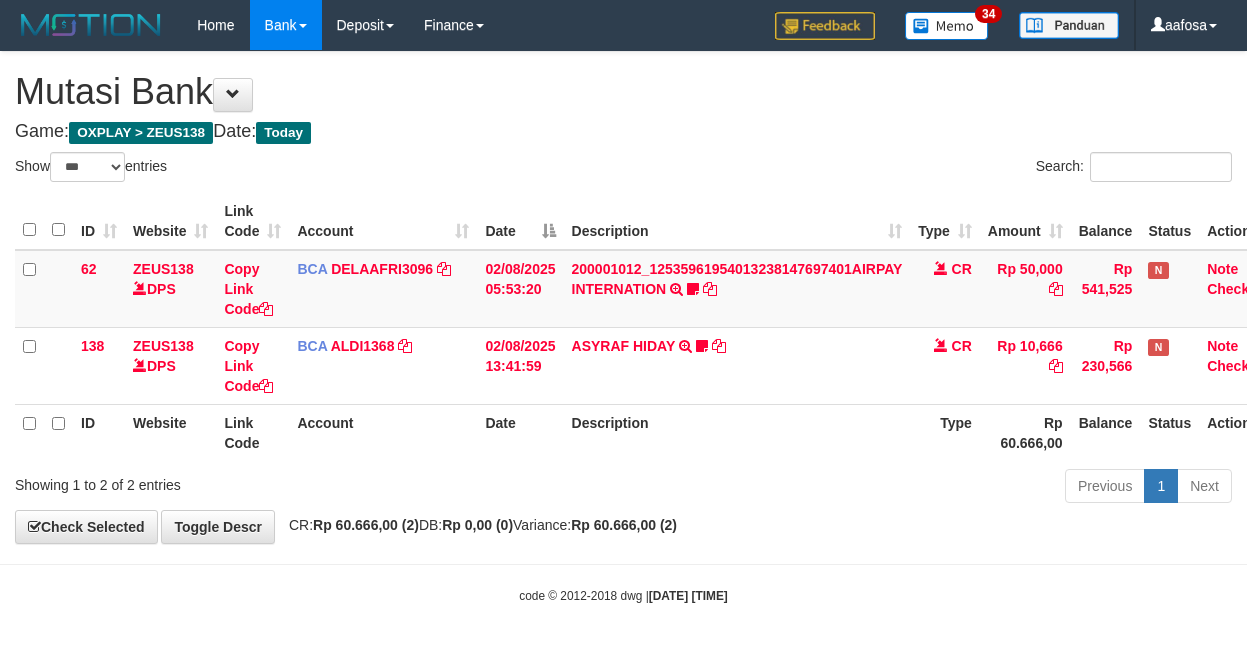 select on "***" 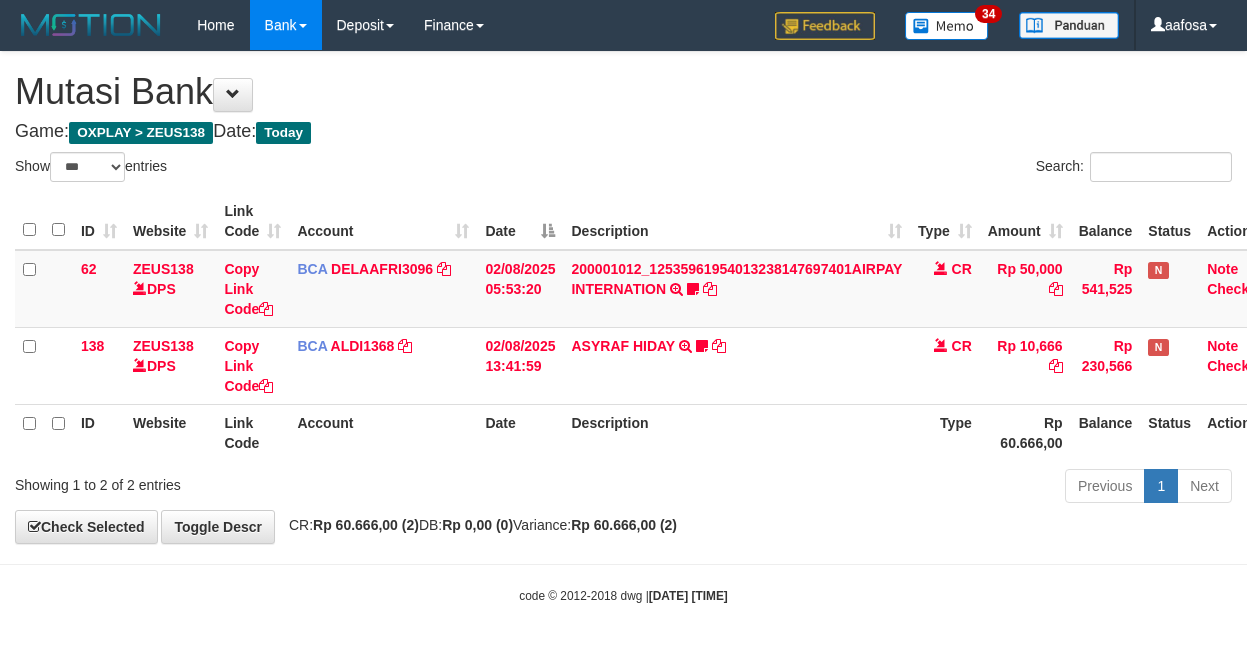 scroll, scrollTop: 3, scrollLeft: 31, axis: both 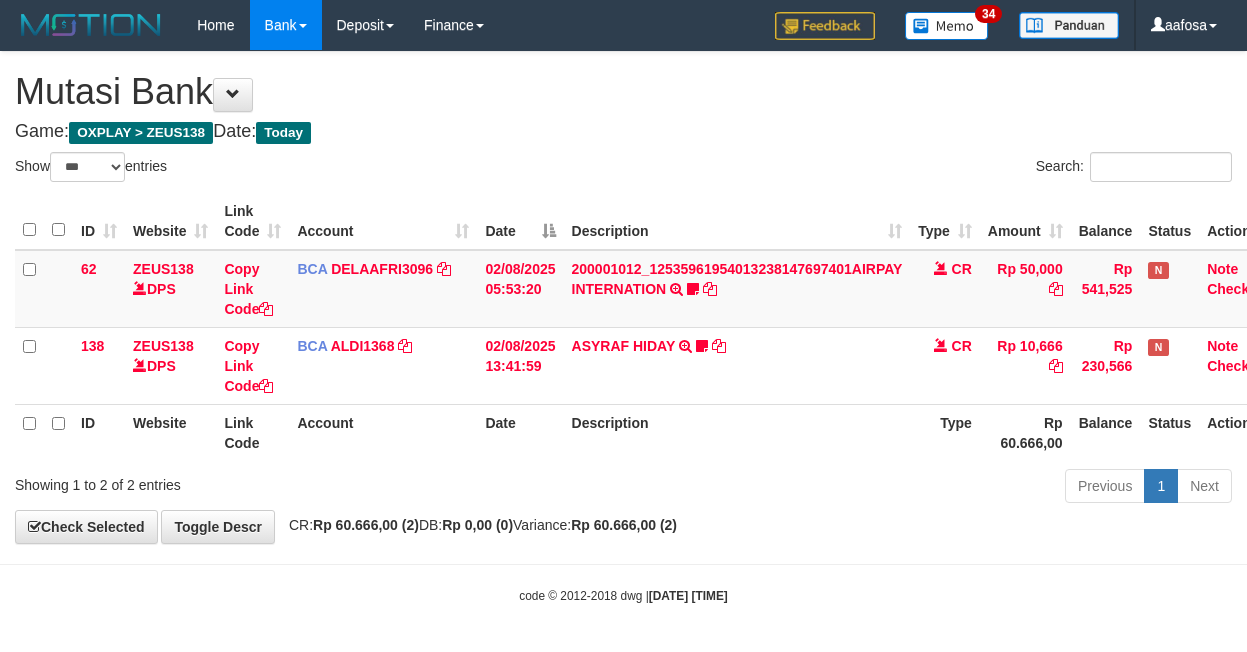 select on "***" 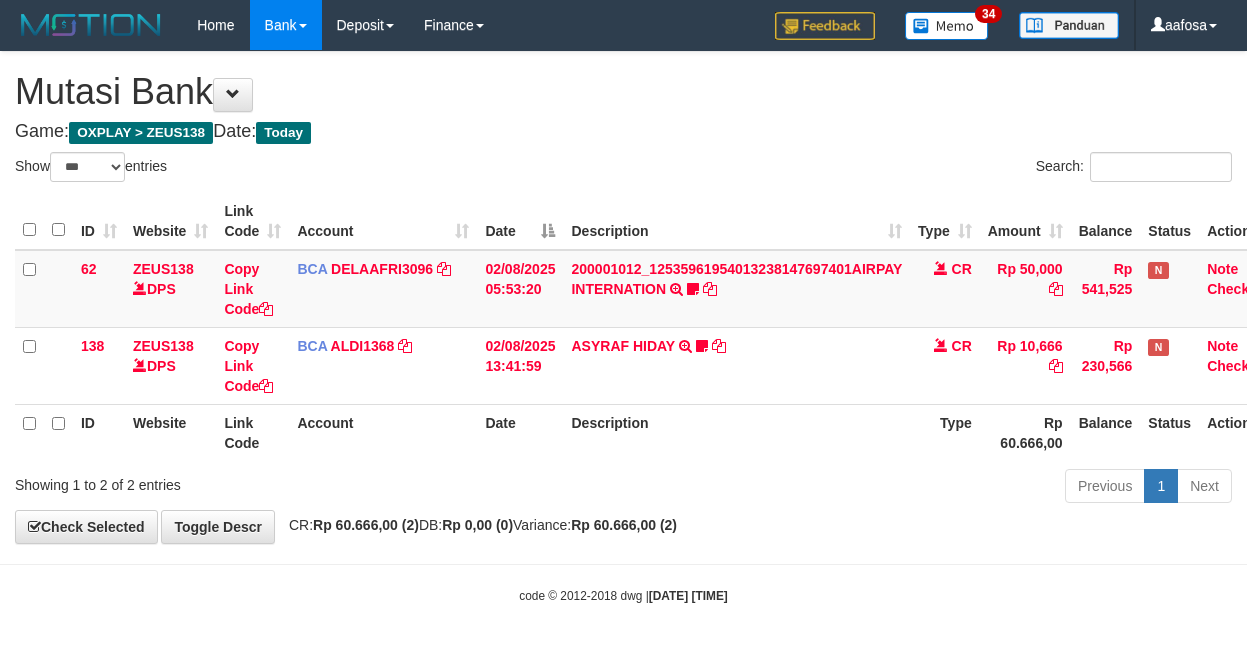 scroll, scrollTop: 3, scrollLeft: 31, axis: both 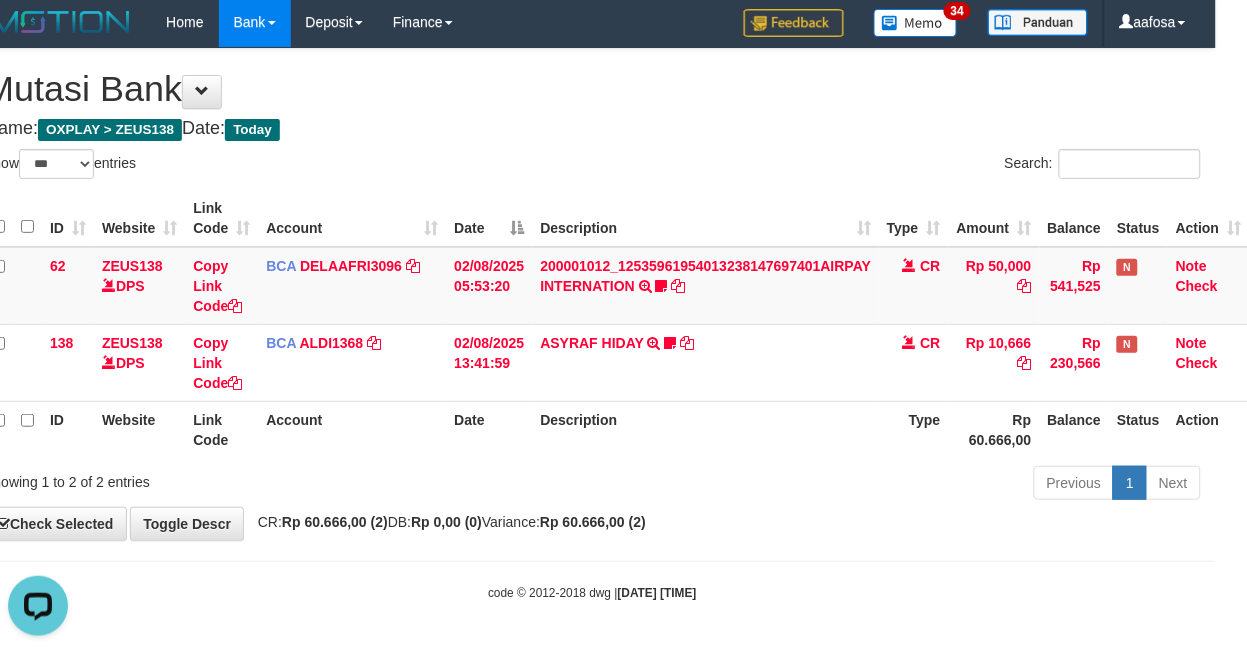 drag, startPoint x: 848, startPoint y: 173, endPoint x: 830, endPoint y: 173, distance: 18 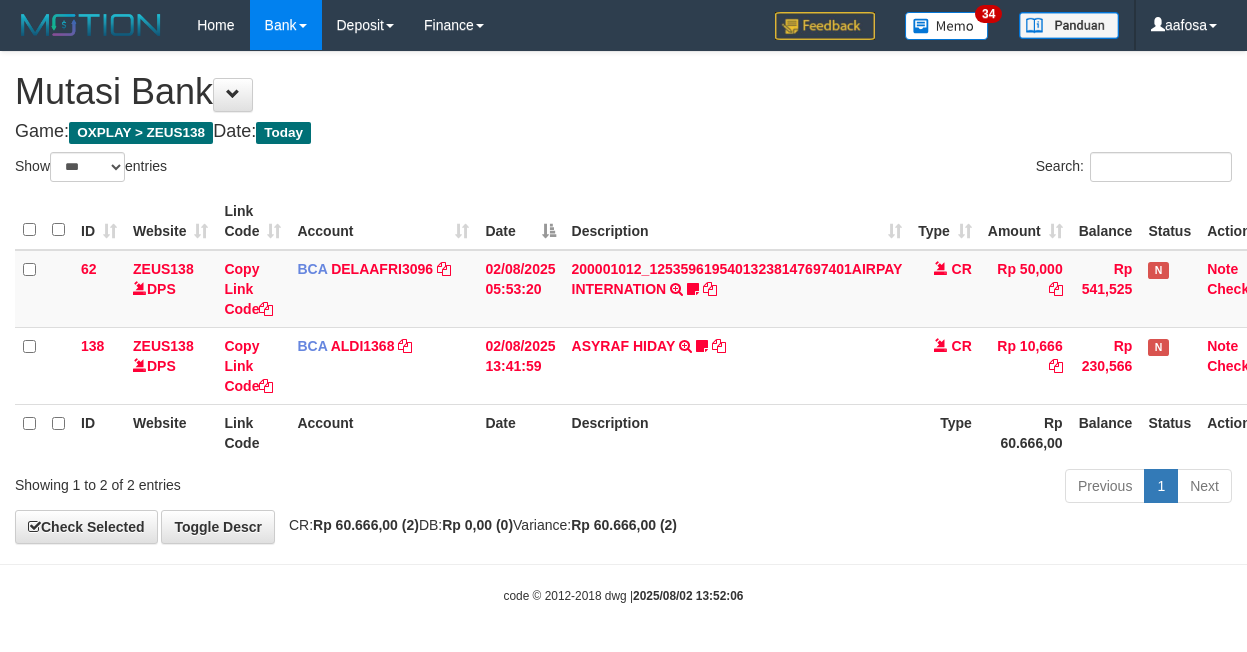 select on "***" 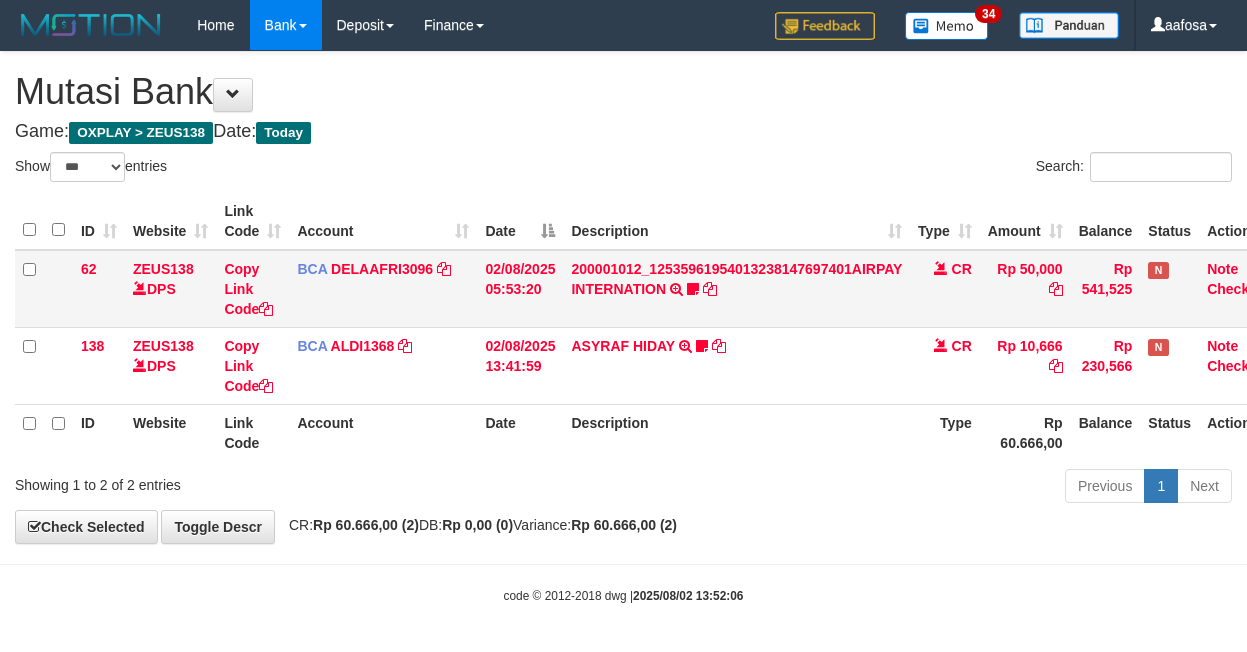 scroll, scrollTop: 3, scrollLeft: 31, axis: both 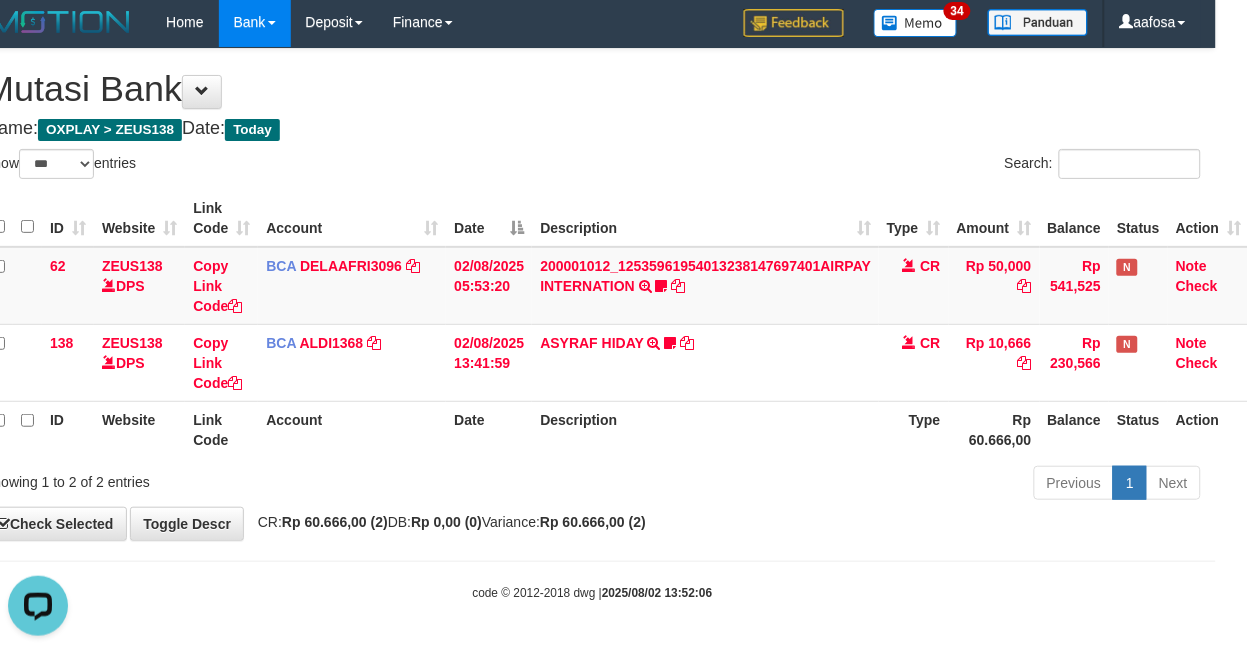 click on "Game:   OXPLAY > ZEUS138    				Date:  Today" at bounding box center [592, 129] 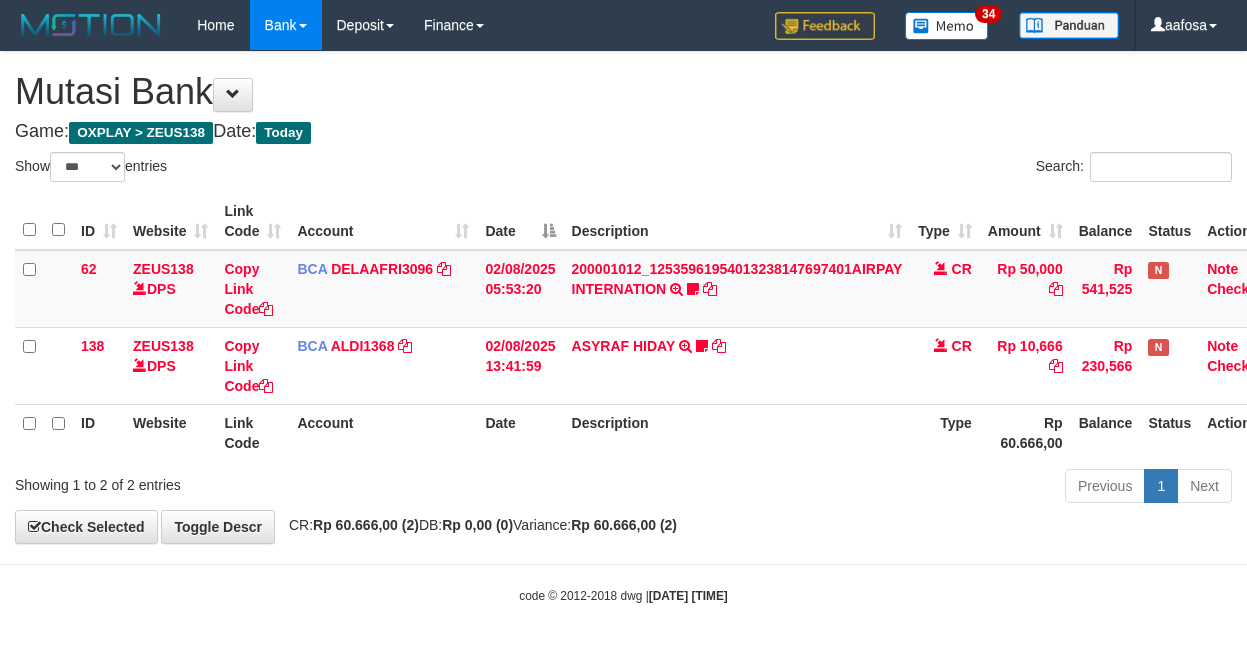 select on "***" 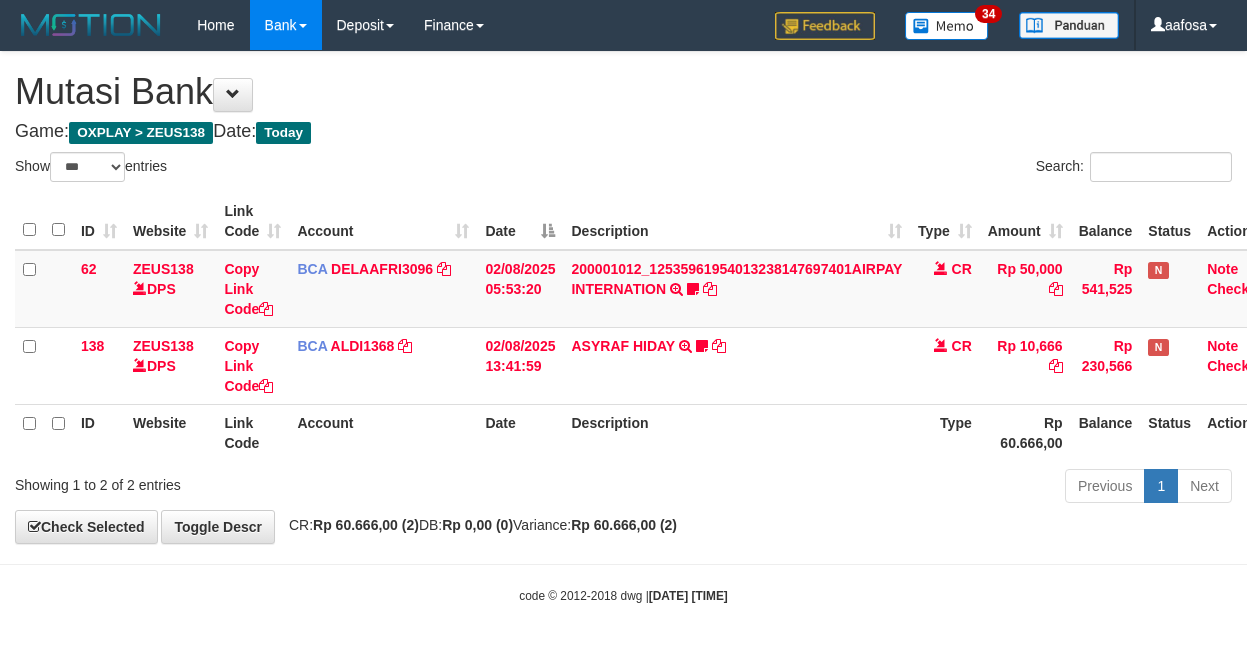 scroll, scrollTop: 3, scrollLeft: 31, axis: both 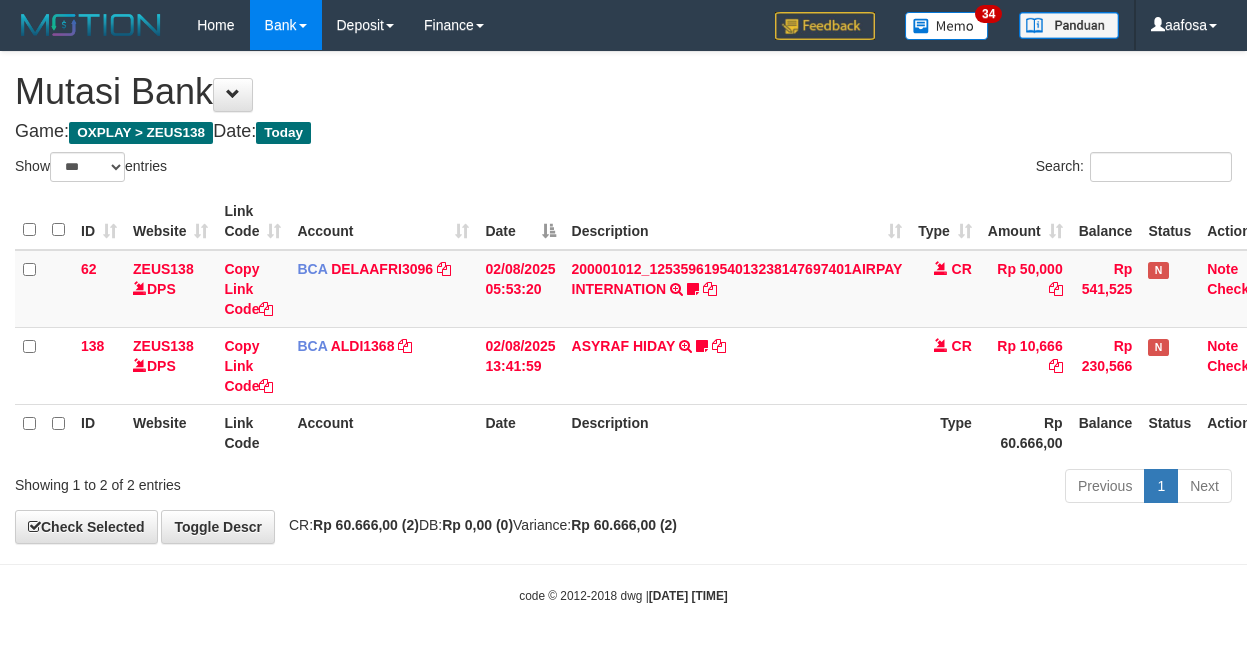 select on "***" 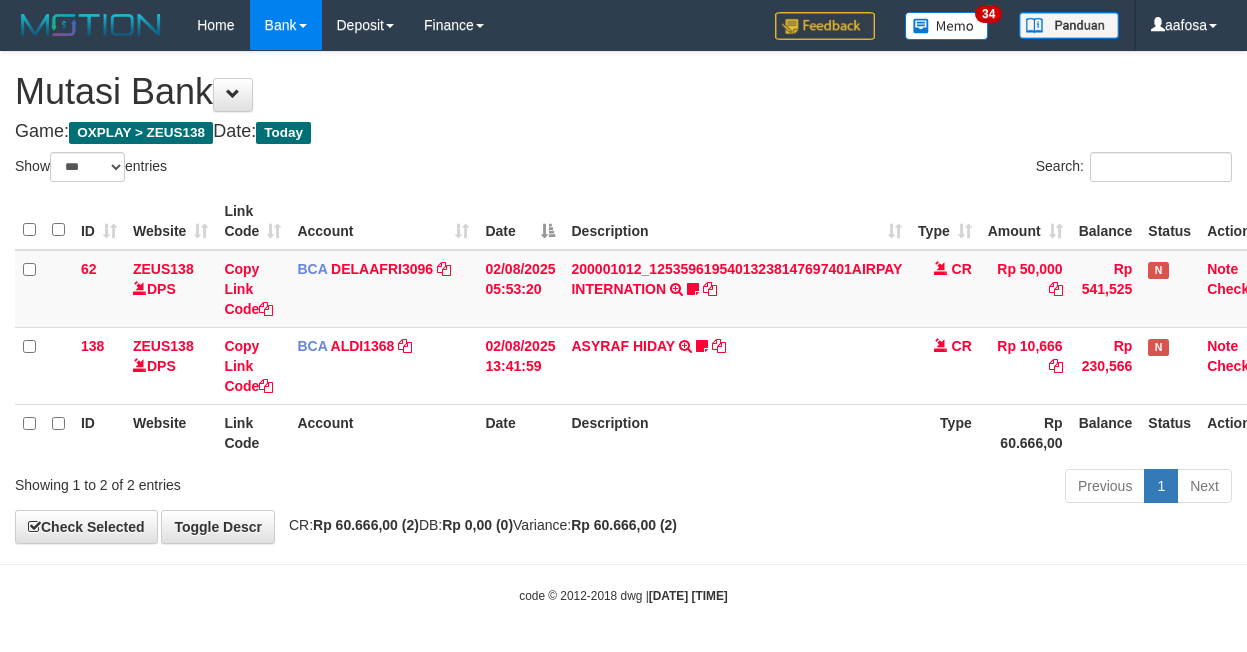 scroll, scrollTop: 3, scrollLeft: 31, axis: both 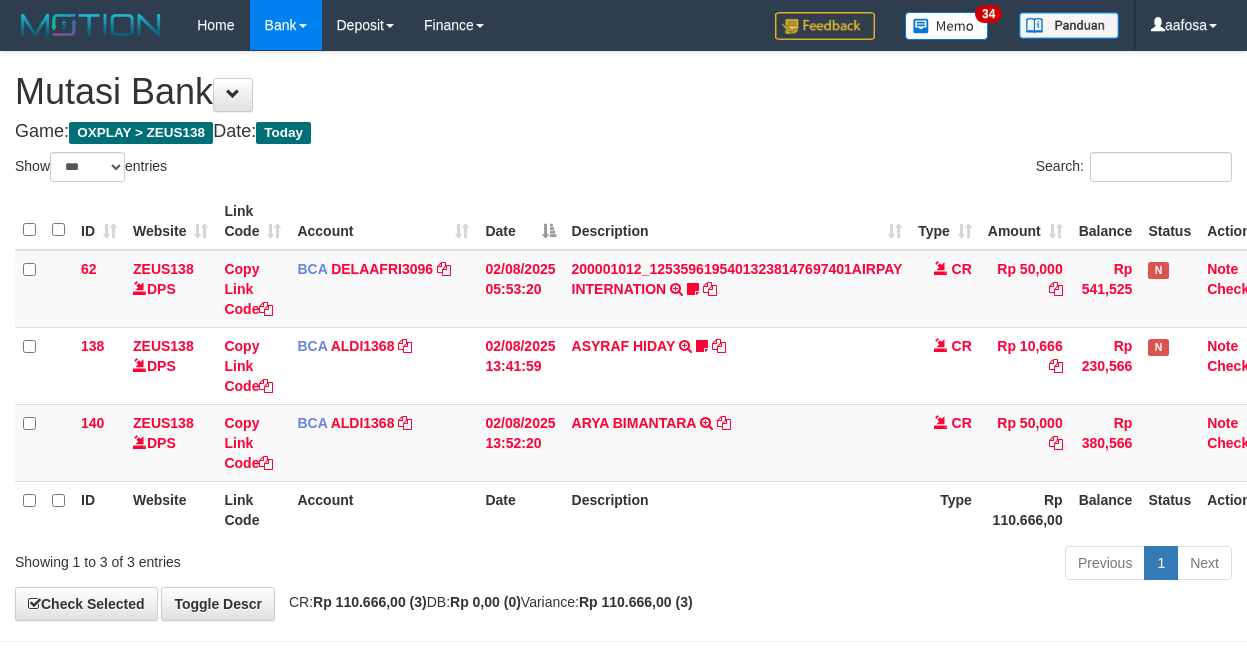 select on "***" 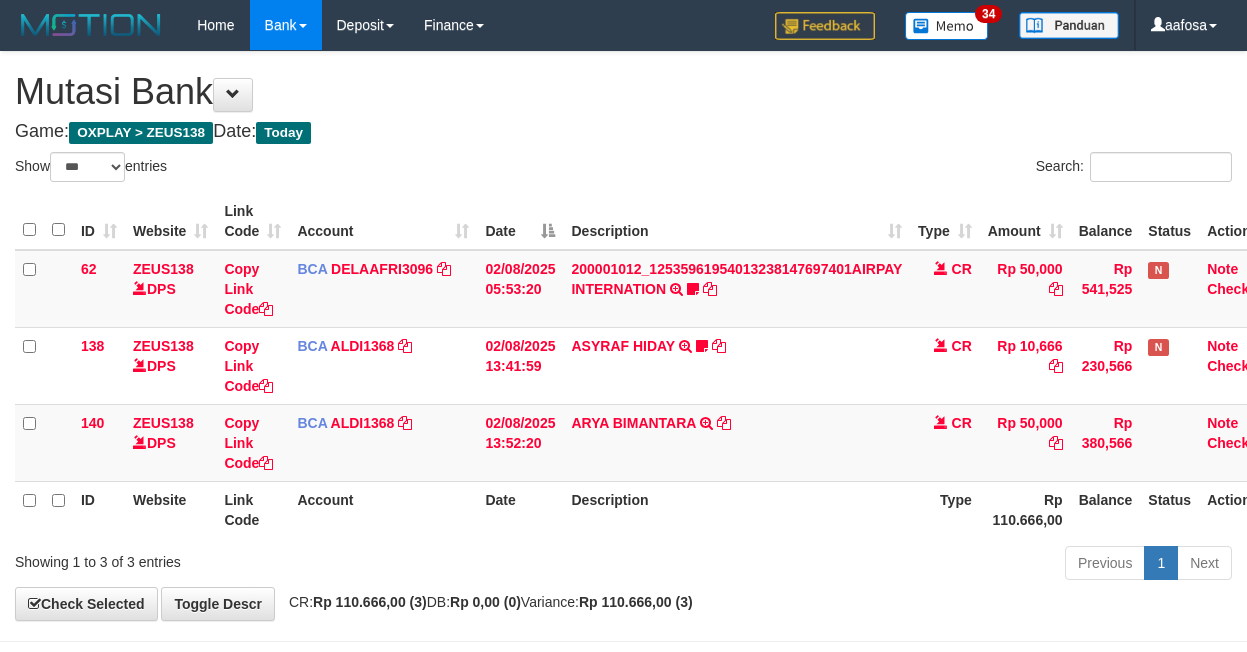scroll, scrollTop: 3, scrollLeft: 31, axis: both 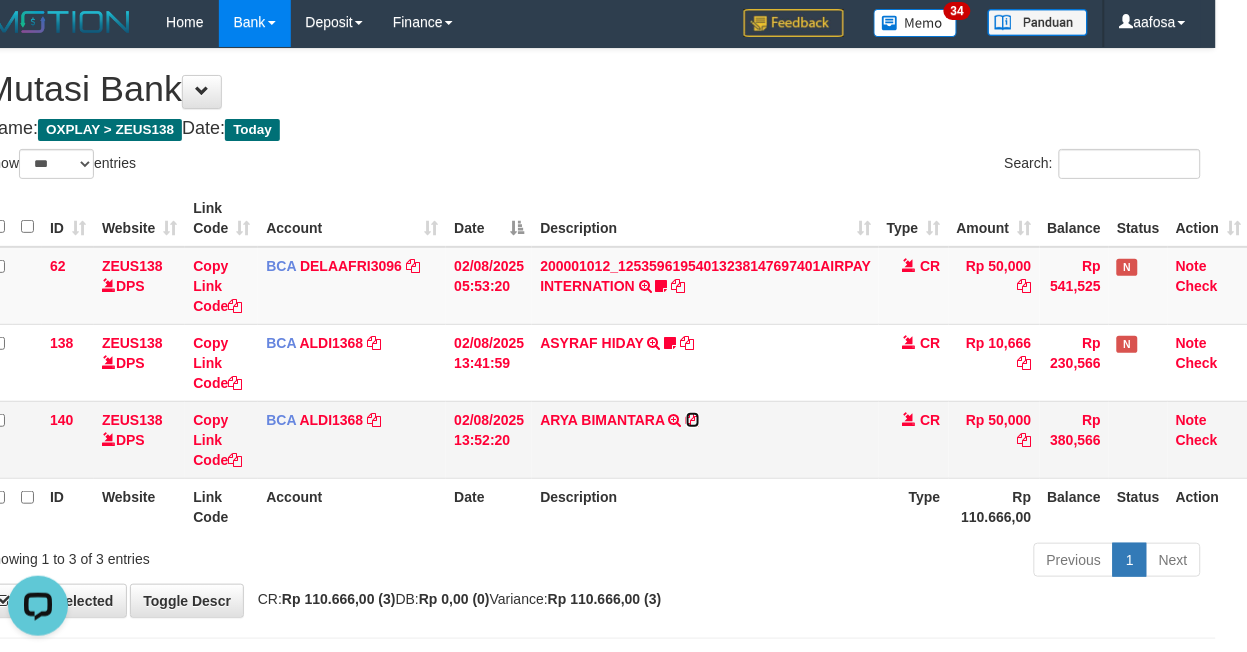 click at bounding box center [693, 420] 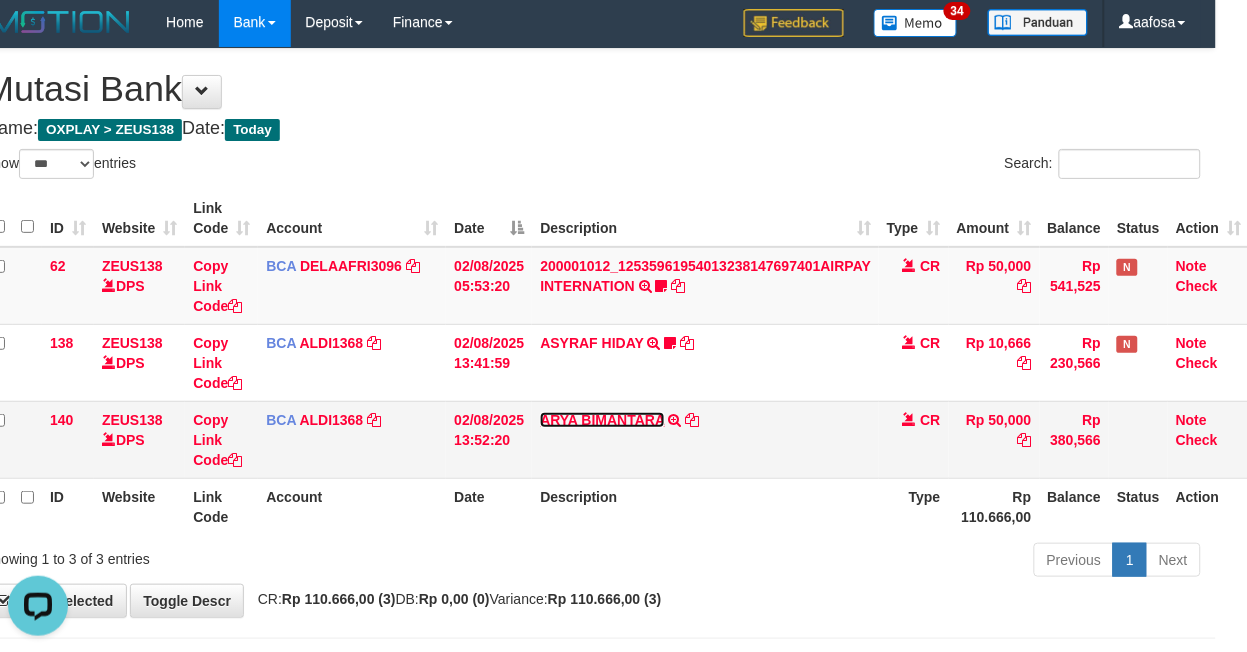 click on "ARYA BIMANTARA" at bounding box center (602, 420) 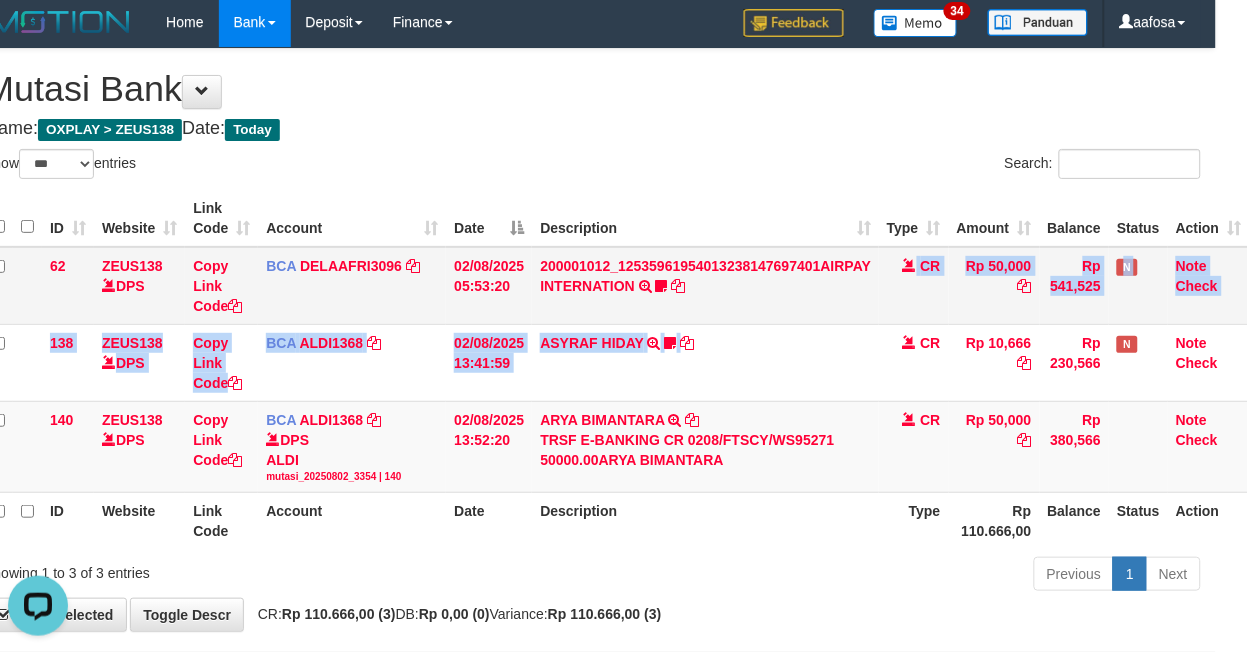 click on "62
ZEUS138    DPS
Copy Link Code
BCA
DELAAFRI3096
DPS
DELA AFRIANI
mutasi_20250802_3552 | 62
mutasi_20250802_3552 | 62
02/08/2025 05:53:20
200001012_12535961954013238147697401AIRPAY INTERNATION            TRSF E-BANKING CR 0208/FTSCY/WS95051
50000.00200001012_12535961954013238147697401AIRPAY INTERNATION    Labubutaiki
https://prnt.sc/l7T6Eus7w_Qi
CR
Rp 50,000
Rp 541,525
N
Note
Check
138
ZEUS138    DPS
Copy Link Code
BCA
ALDI1368
DPS" at bounding box center (617, 370) 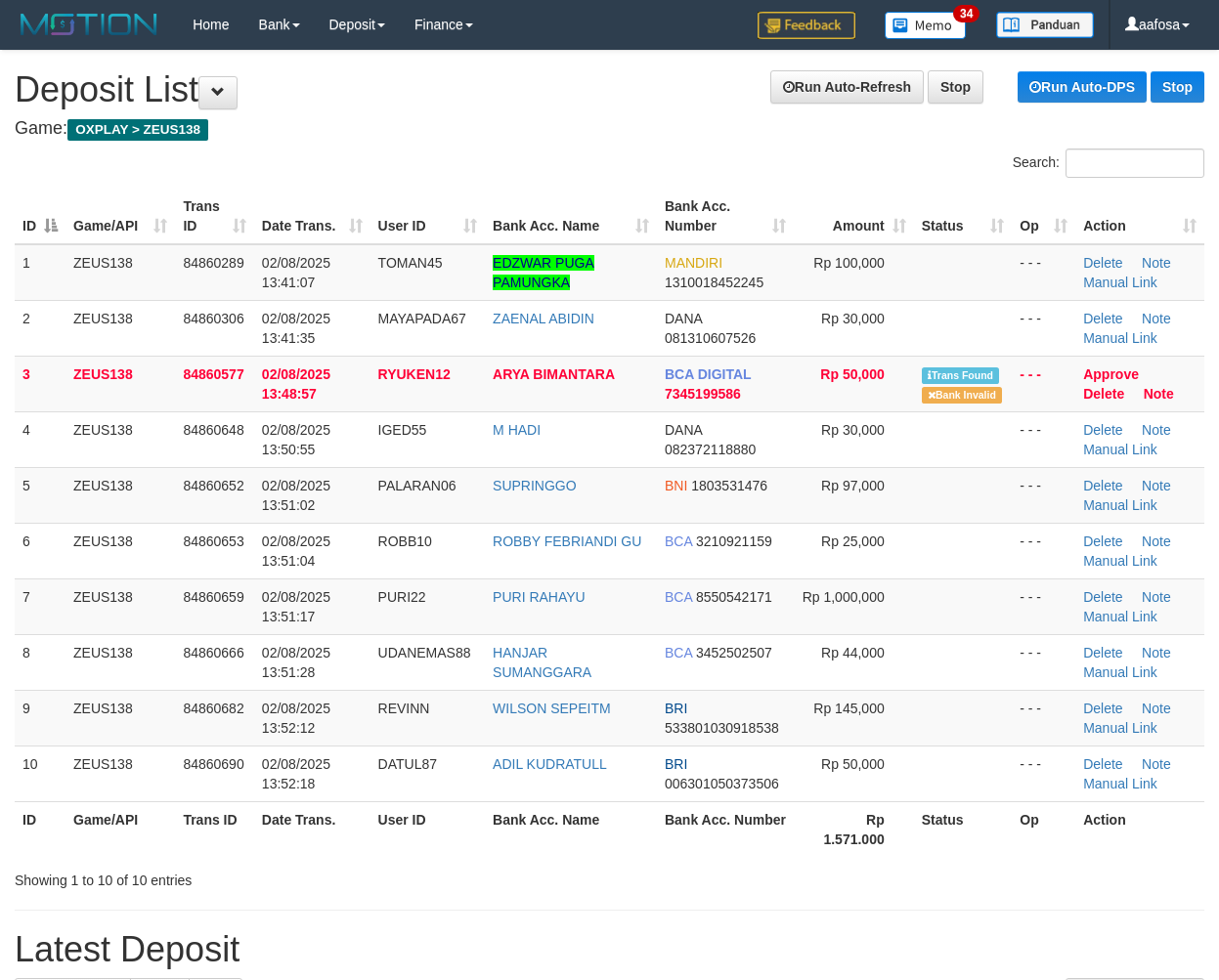scroll, scrollTop: 0, scrollLeft: 0, axis: both 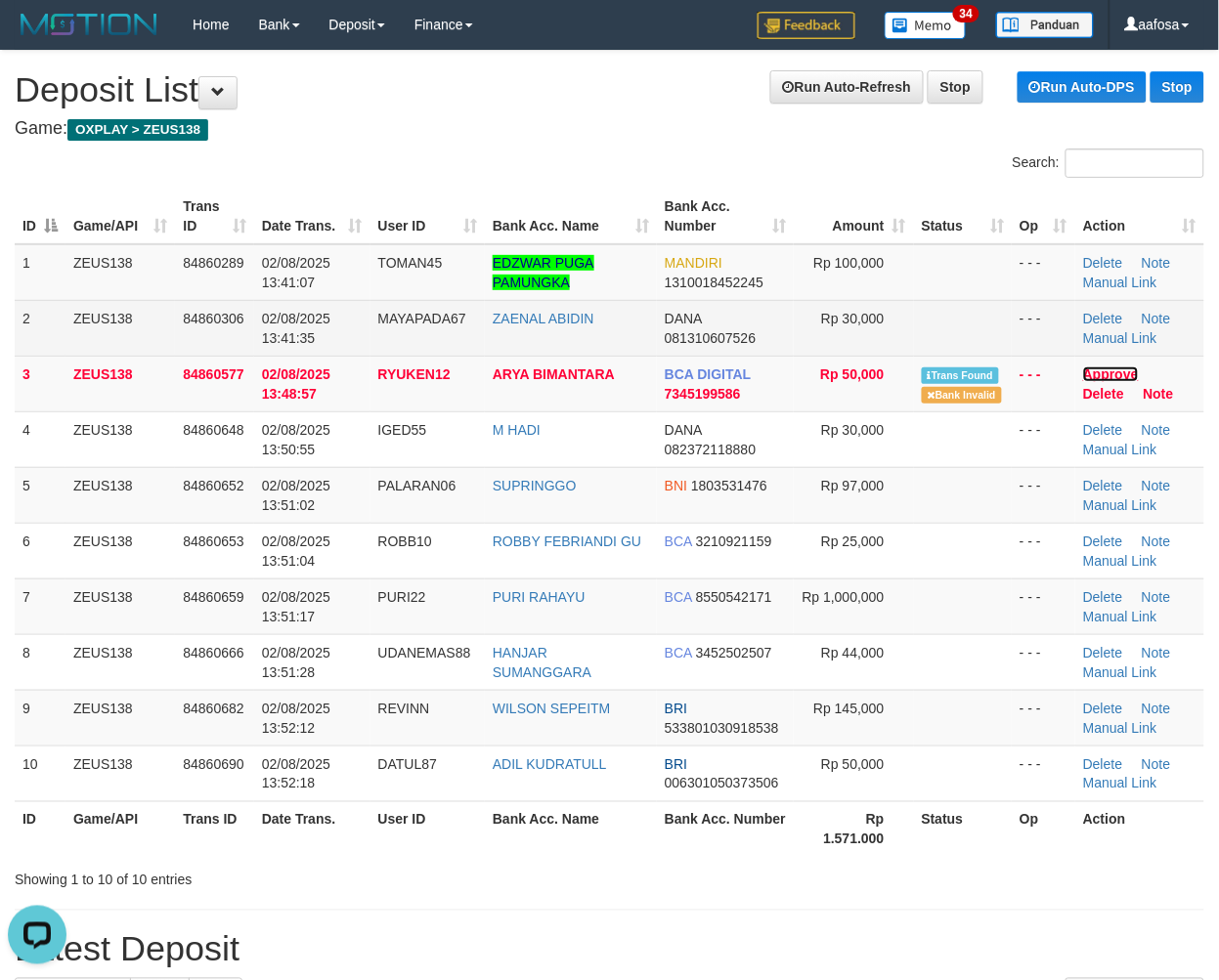 drag, startPoint x: 1120, startPoint y: 365, endPoint x: 998, endPoint y: 313, distance: 132.61976 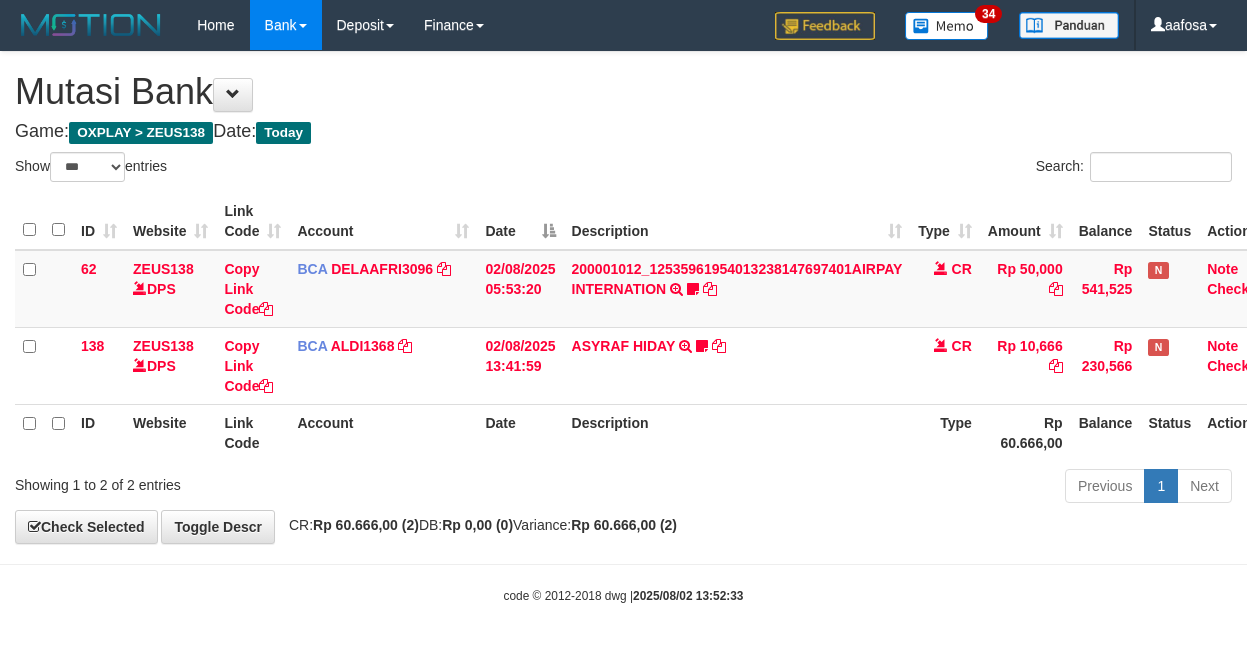 select on "***" 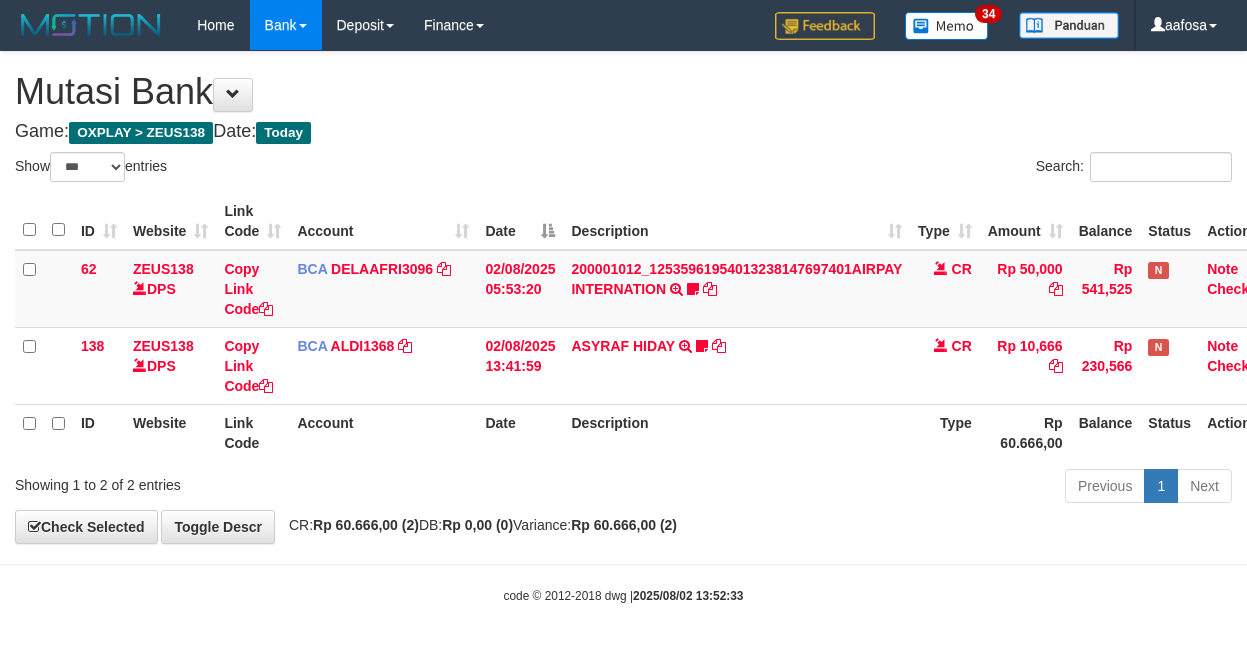scroll, scrollTop: 3, scrollLeft: 31, axis: both 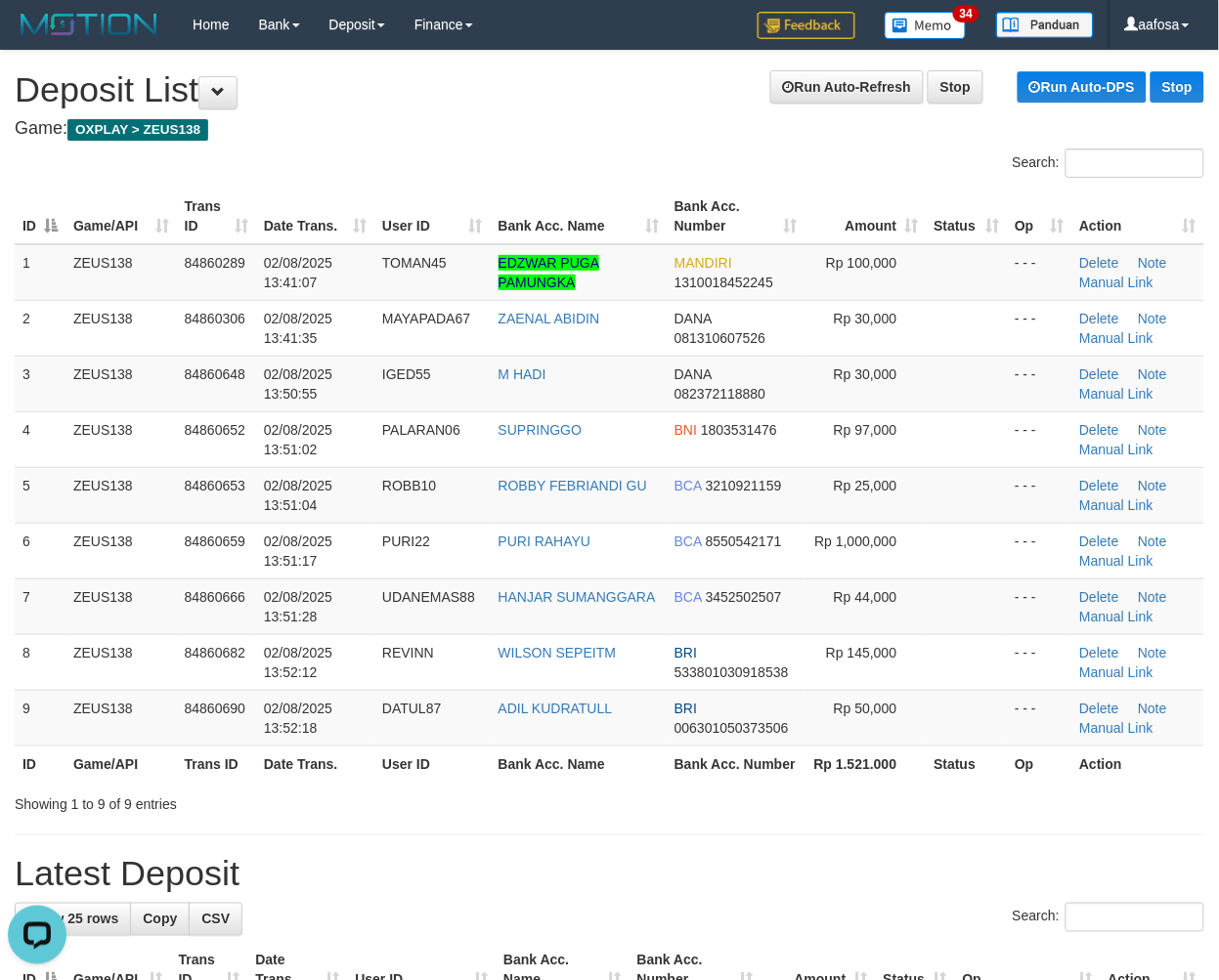 drag, startPoint x: 508, startPoint y: 123, endPoint x: 437, endPoint y: 138, distance: 72.56721 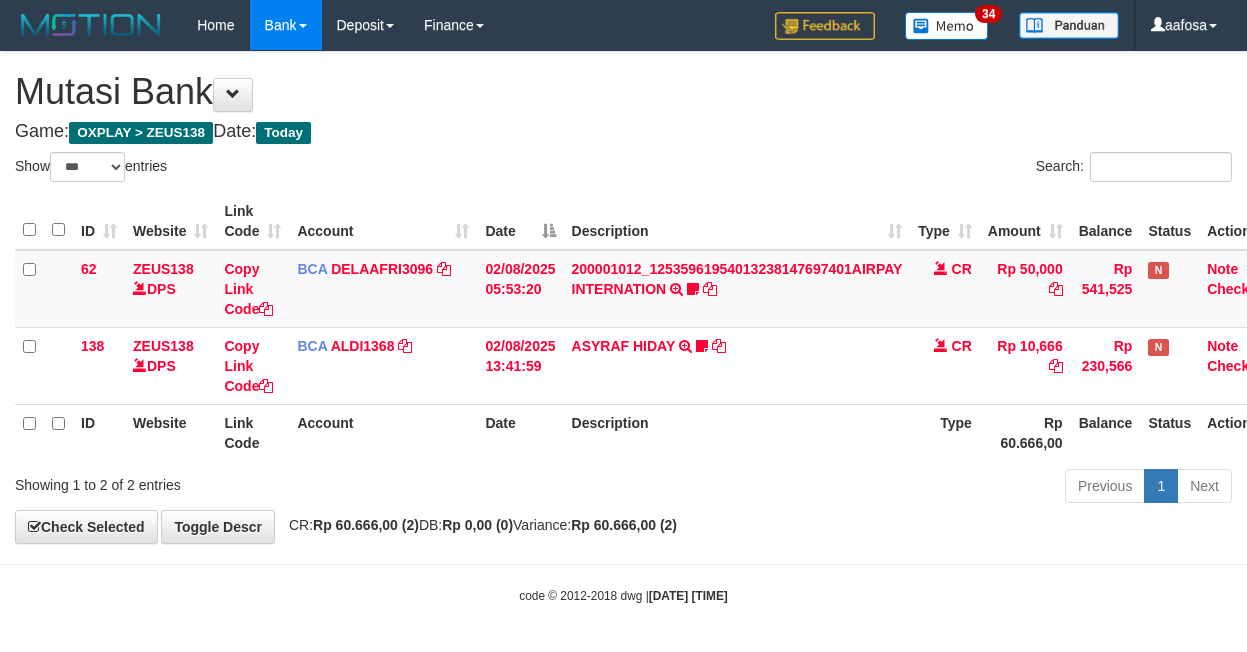 select on "***" 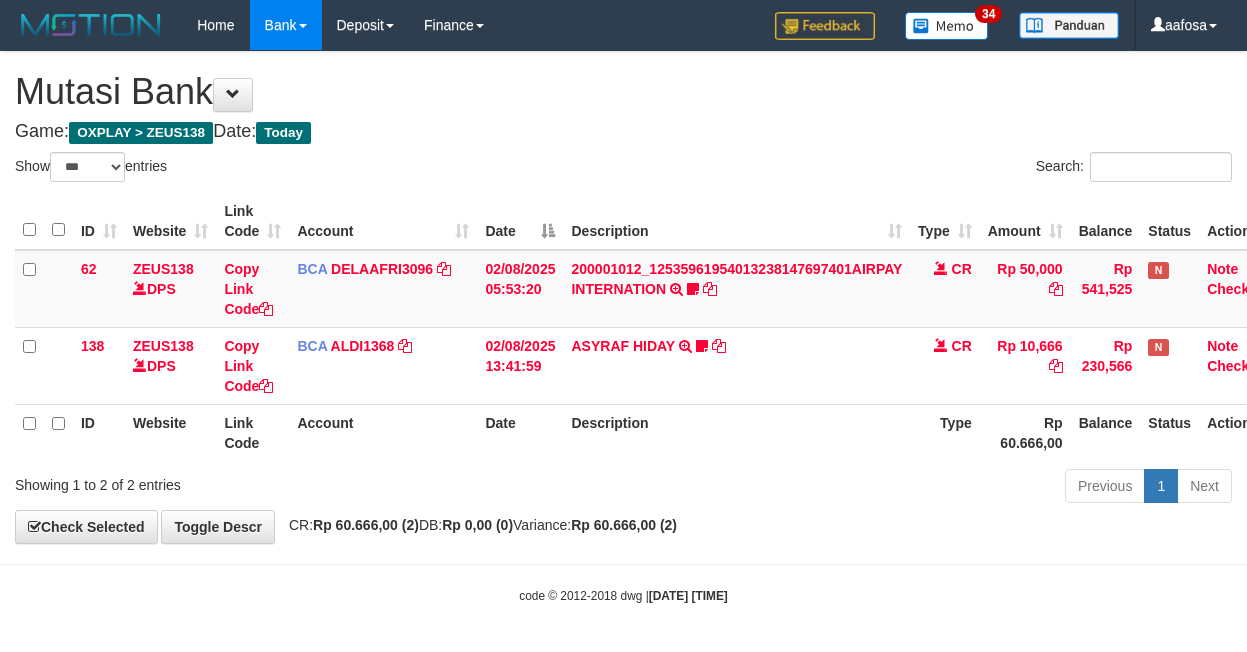 scroll, scrollTop: 3, scrollLeft: 31, axis: both 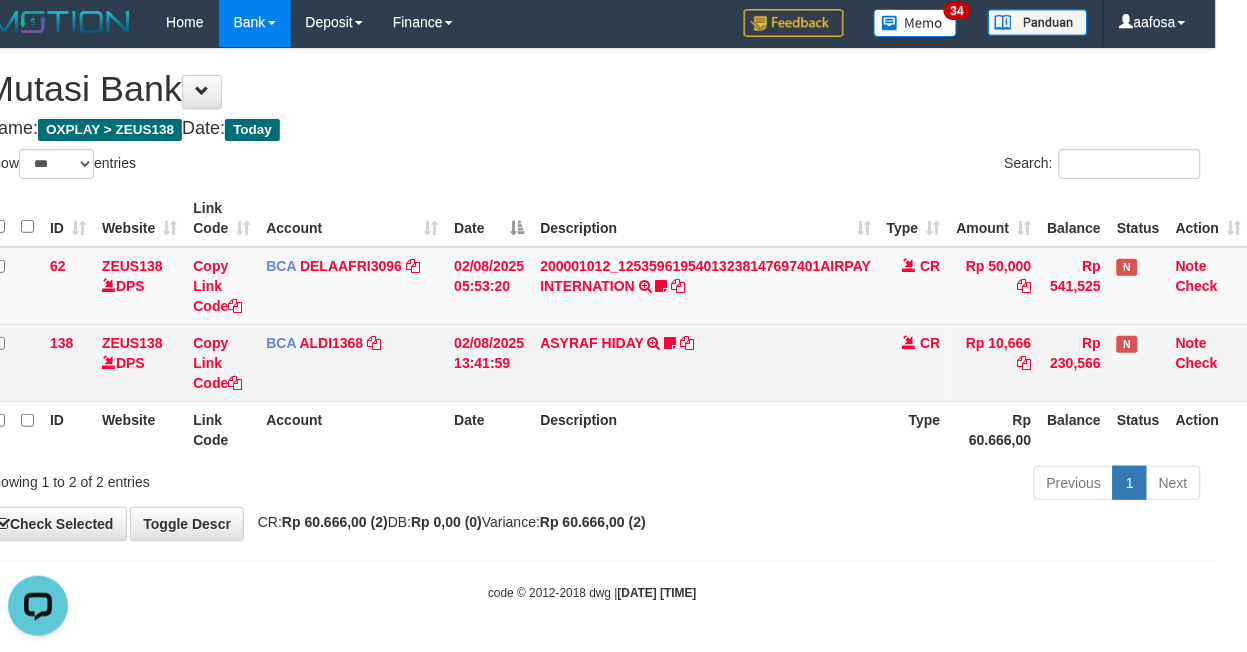 click on "ASYRAF HIDAY            TRSF E-BANKING CR 0208/FTSCY/WS95051
10666.002025080219953269 TRFDN-ASYRAF HIDAYESPAY DEBIT INDONE    Agemkocu138" at bounding box center (705, 362) 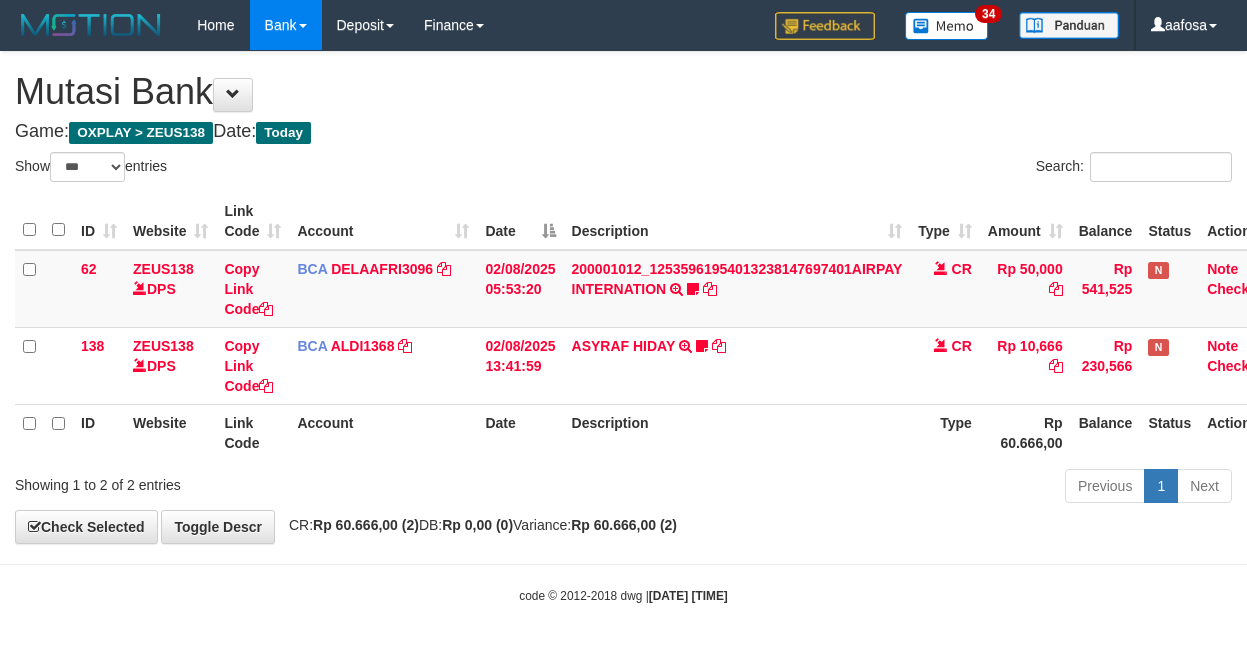 select on "***" 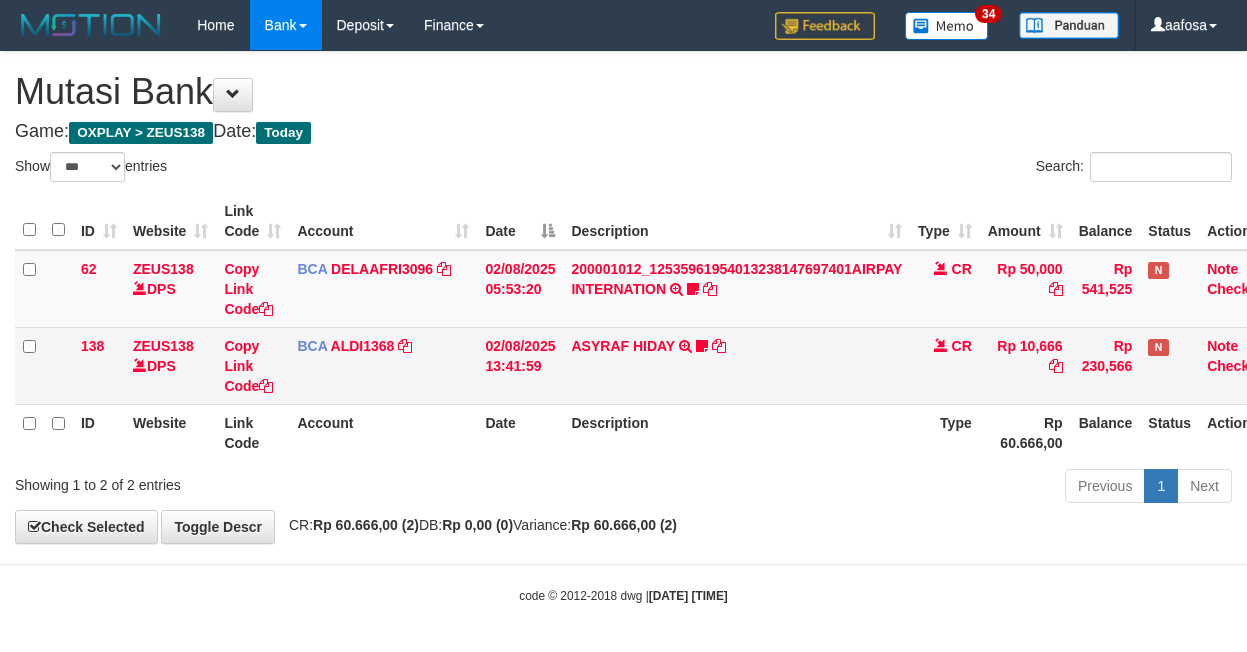 scroll, scrollTop: 3, scrollLeft: 31, axis: both 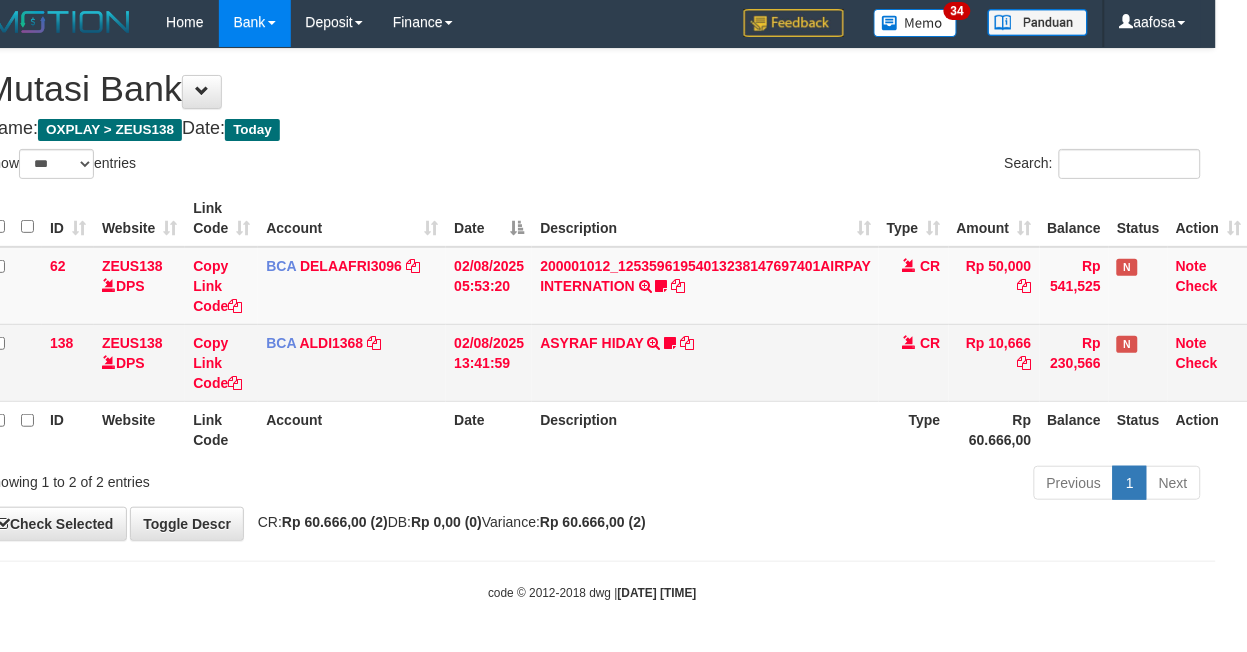 click on "ASYRAF HIDAY            TRSF E-BANKING CR 0208/FTSCY/WS95051
10666.002025080219953269 TRFDN-ASYRAF HIDAYESPAY DEBIT INDONE    Agemkocu138" at bounding box center (705, 362) 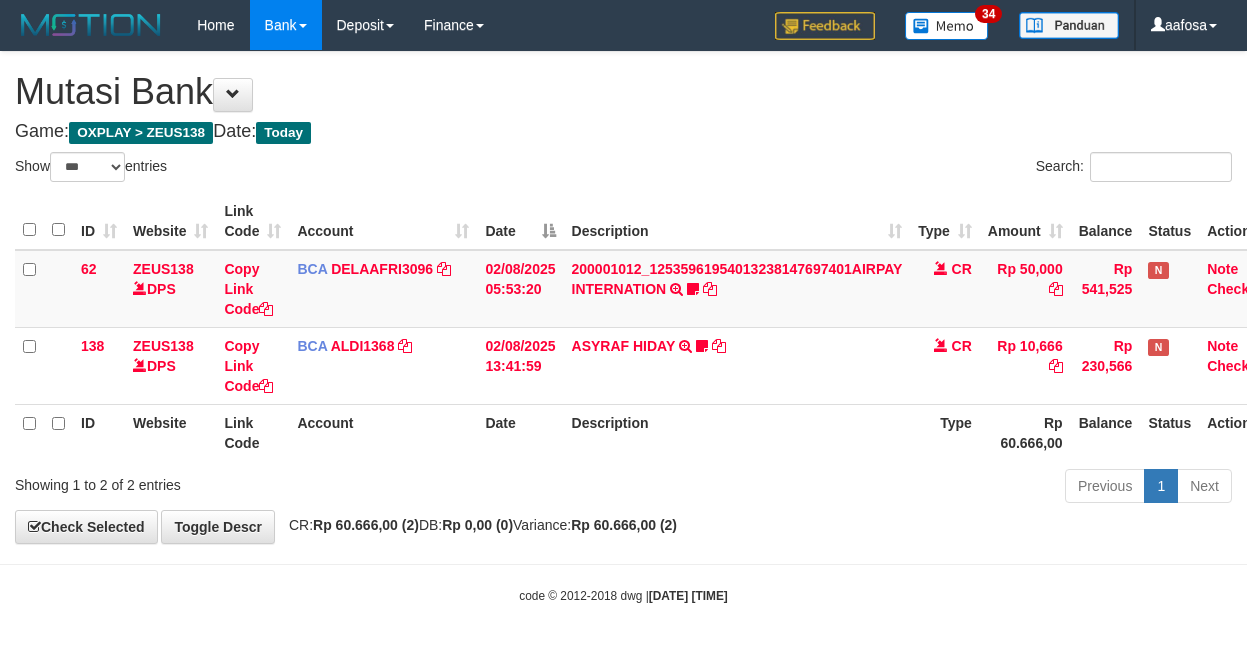 select on "***" 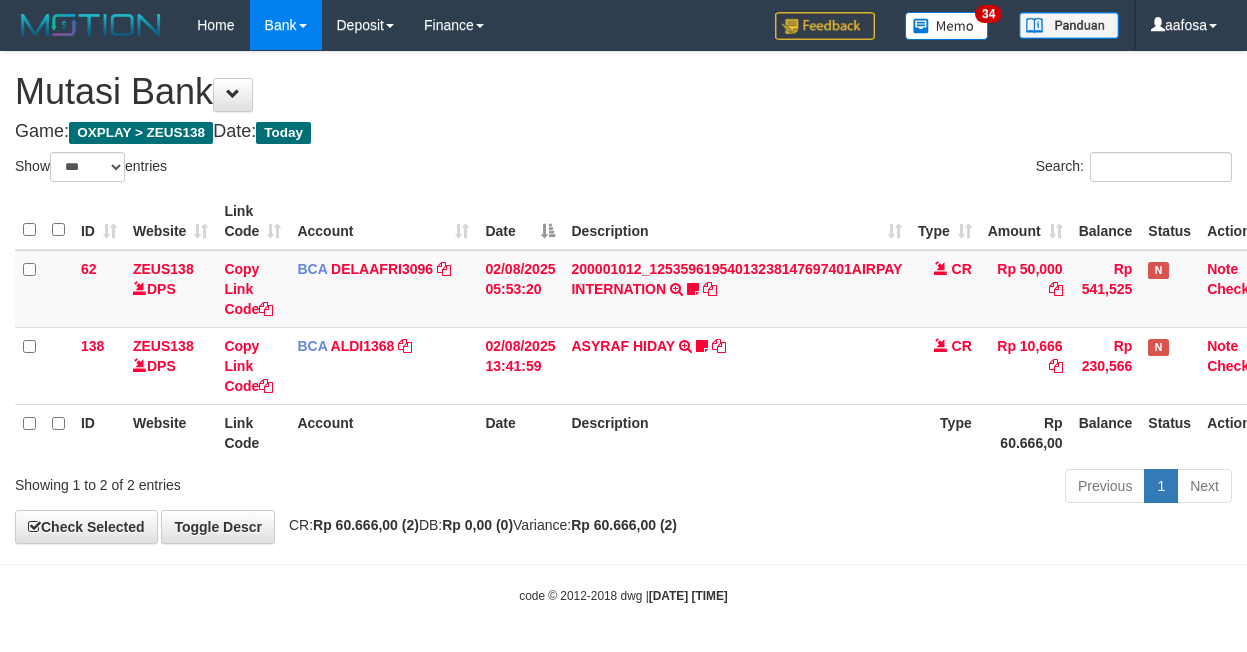 scroll, scrollTop: 3, scrollLeft: 31, axis: both 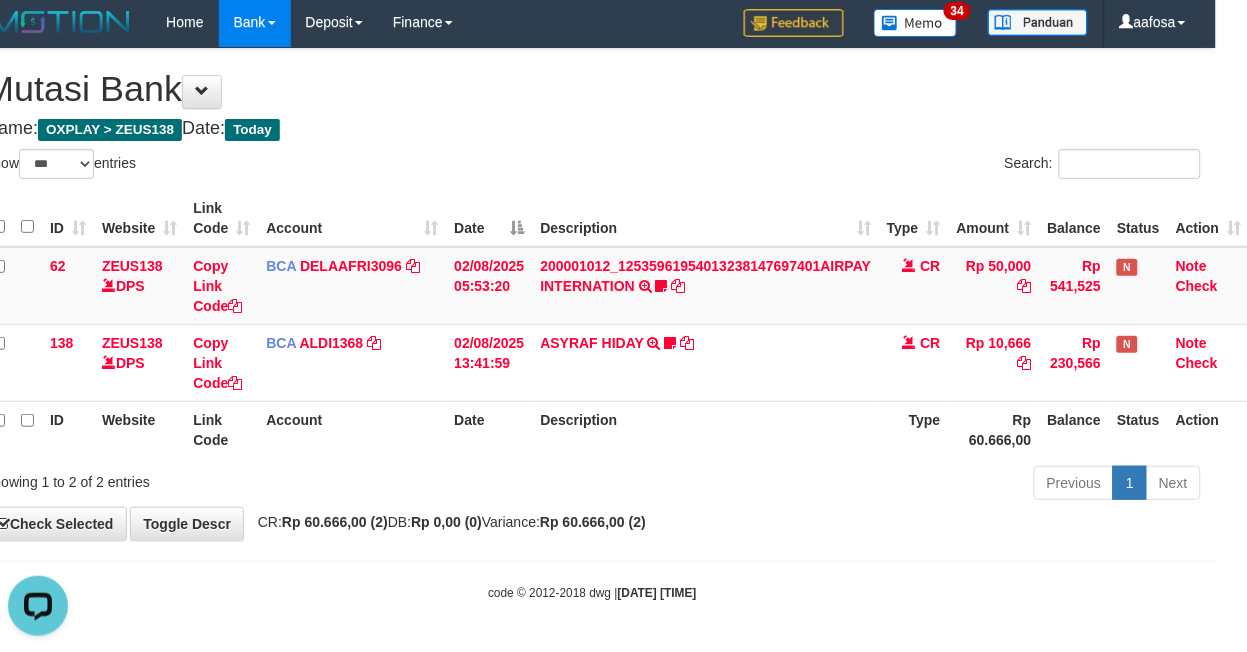drag, startPoint x: 764, startPoint y: 158, endPoint x: 786, endPoint y: 158, distance: 22 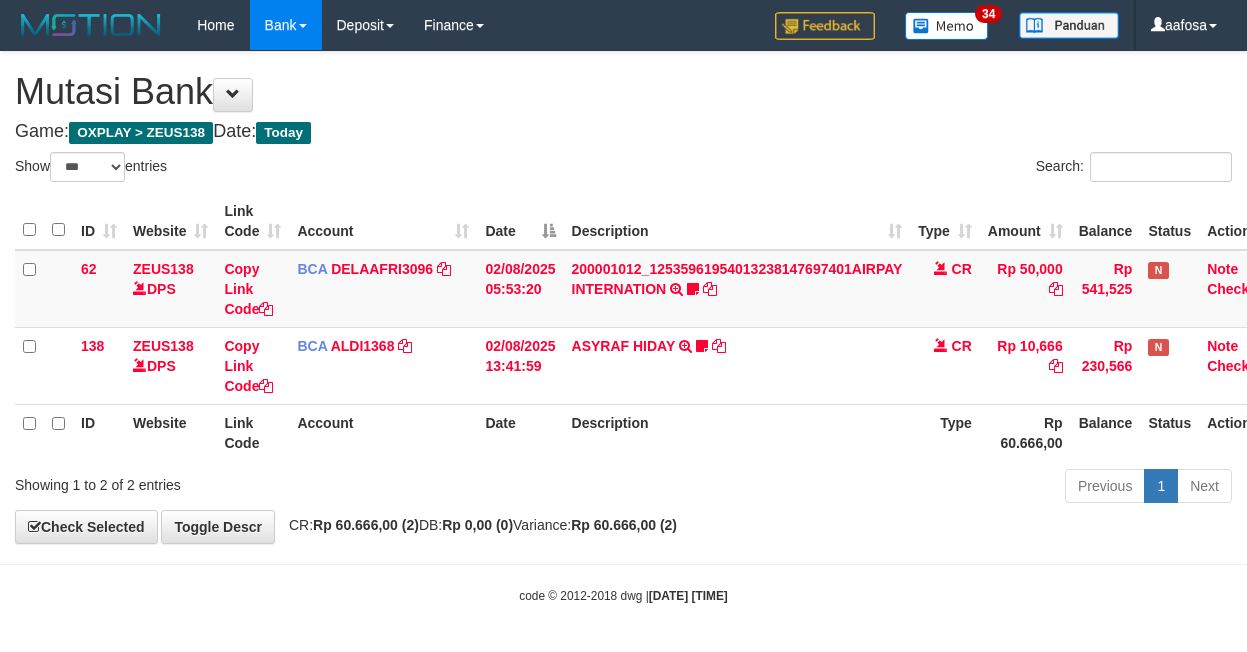 select on "***" 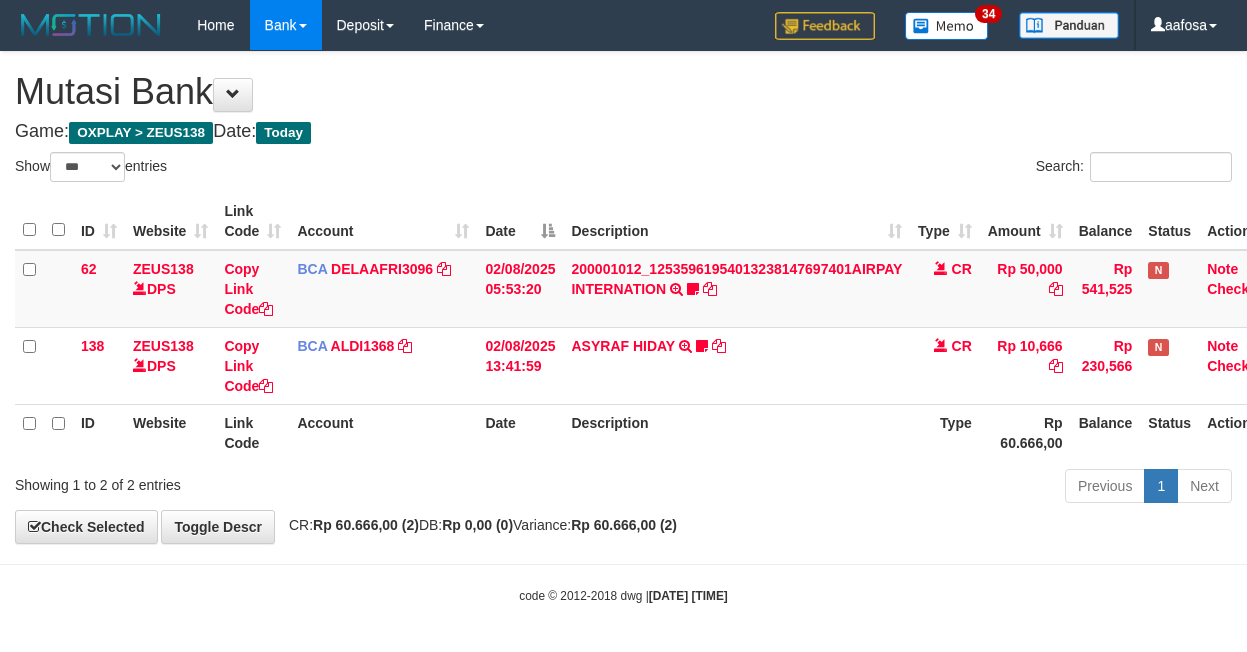 scroll, scrollTop: 3, scrollLeft: 31, axis: both 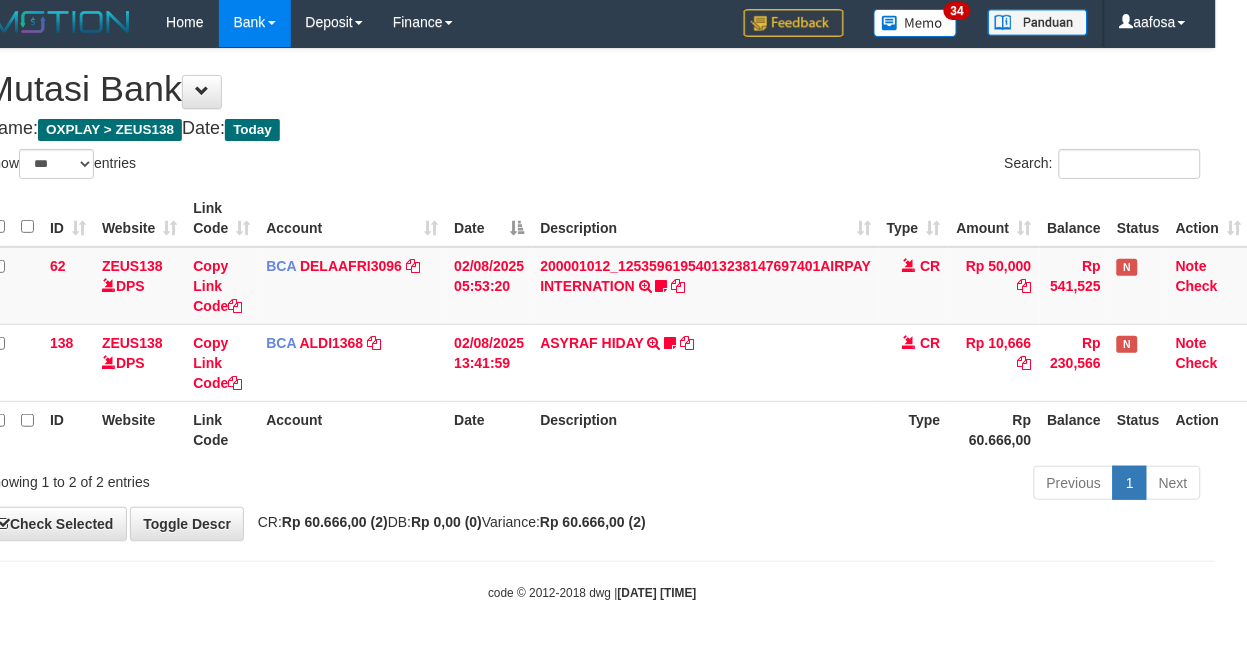 click on "Search:" at bounding box center [905, 166] 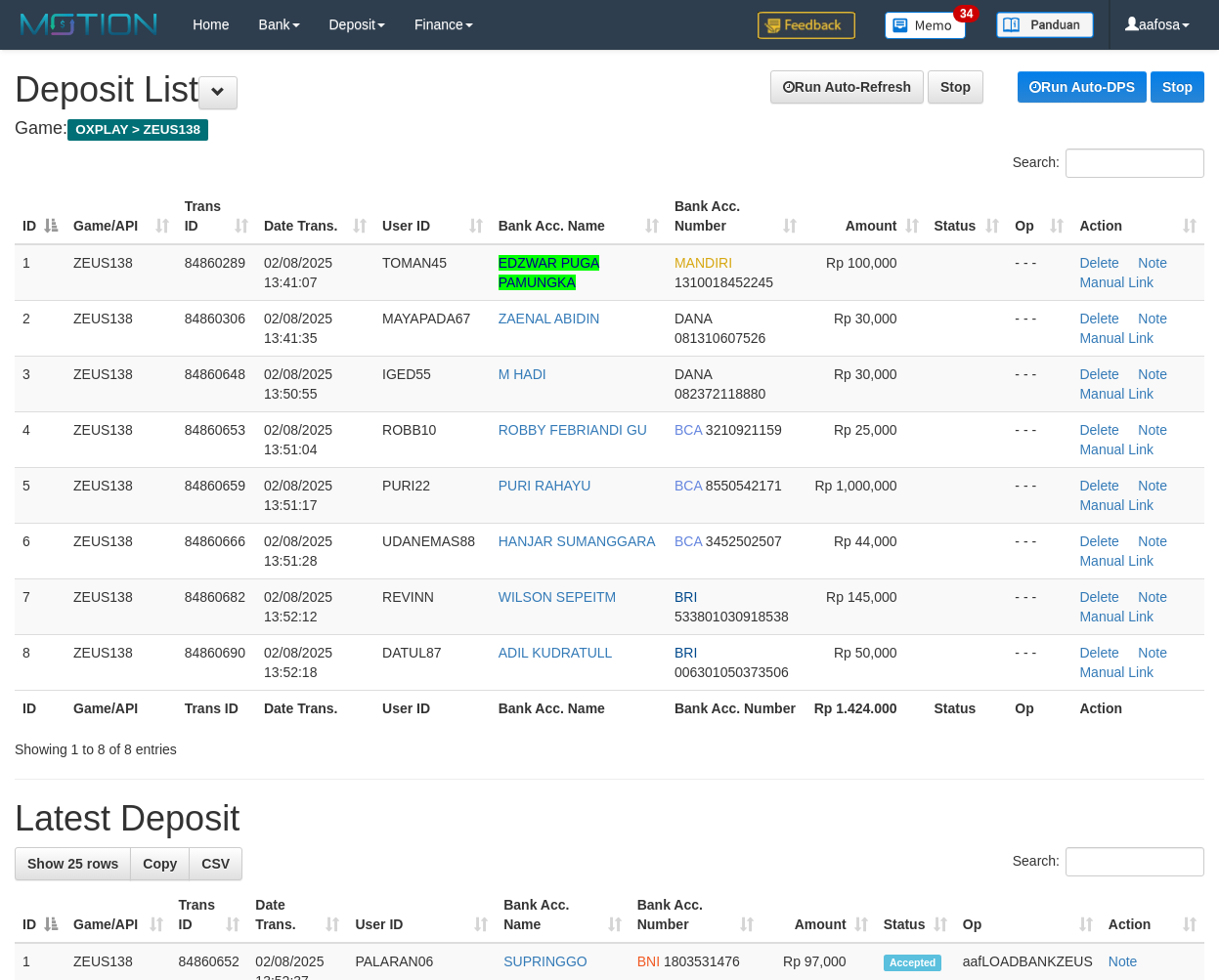 scroll, scrollTop: 0, scrollLeft: 0, axis: both 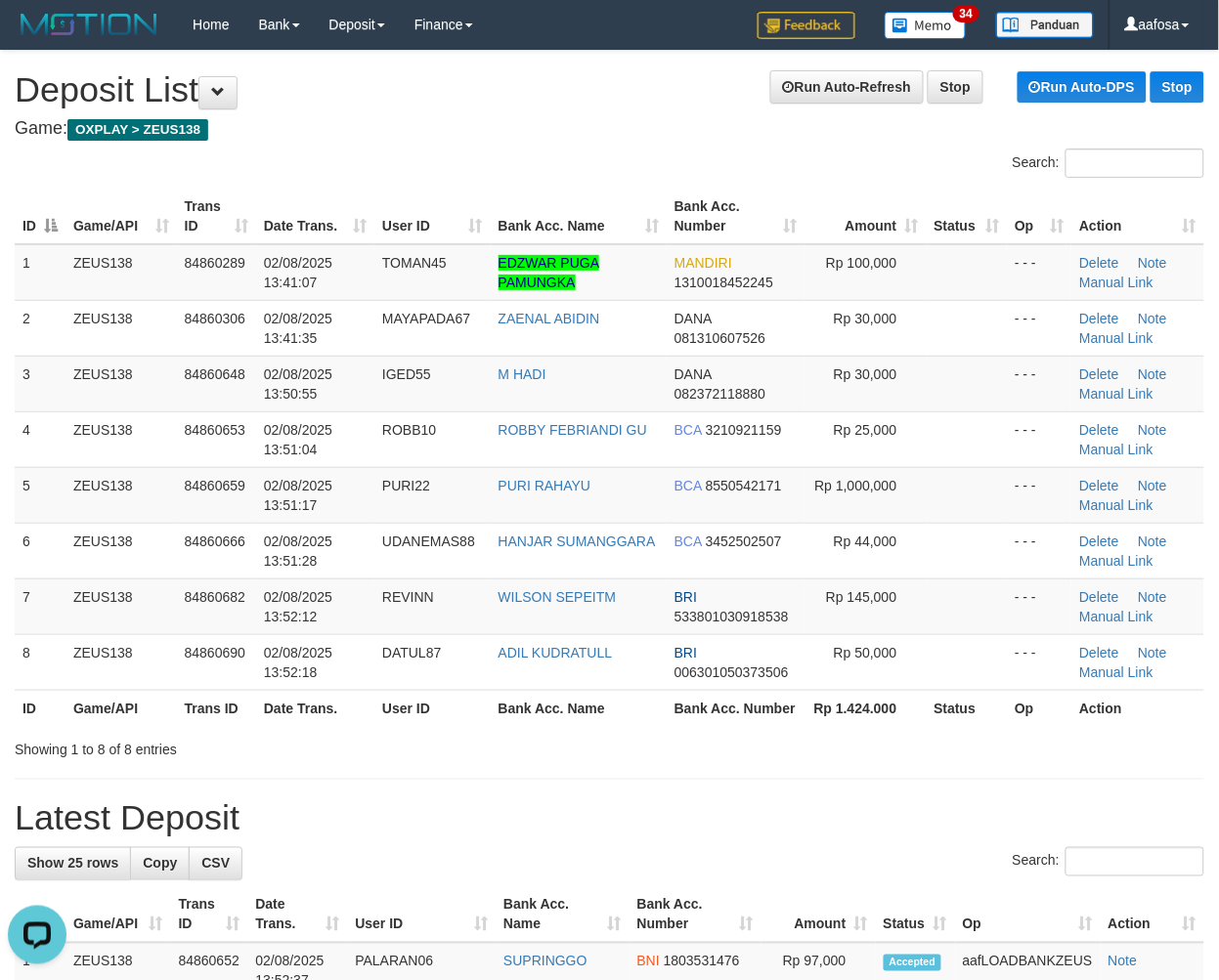 click on "Game:   OXPLAY > ZEUS138" at bounding box center [609, 129] 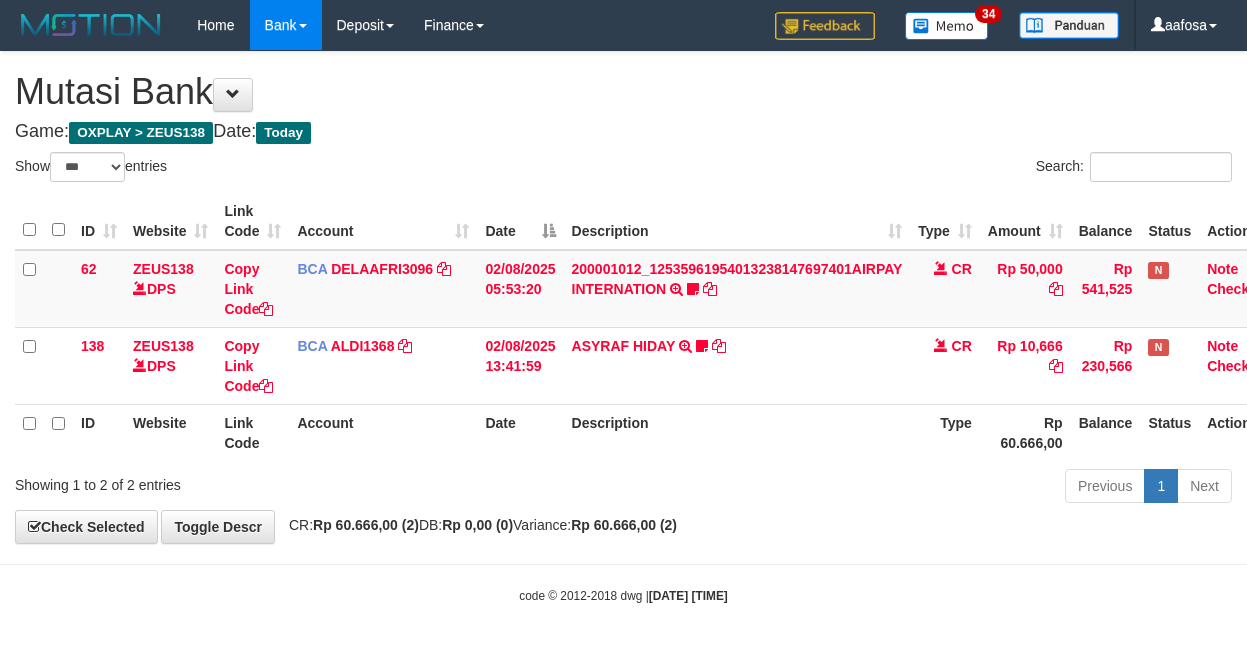select on "***" 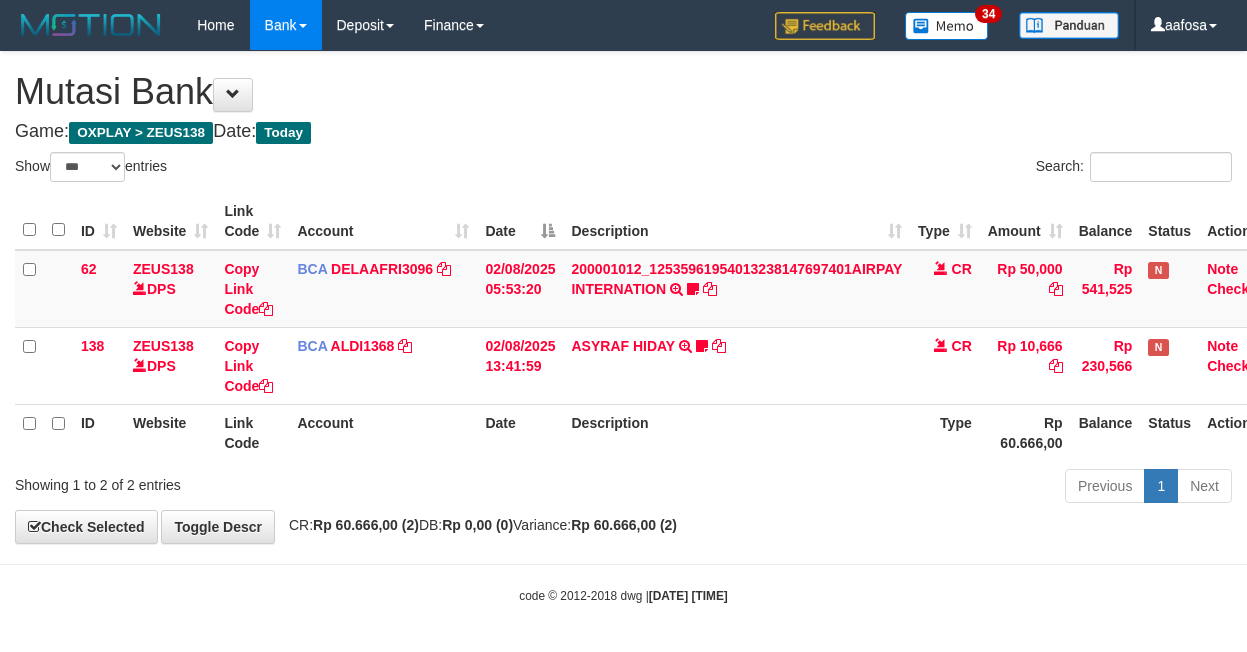 scroll, scrollTop: 3, scrollLeft: 31, axis: both 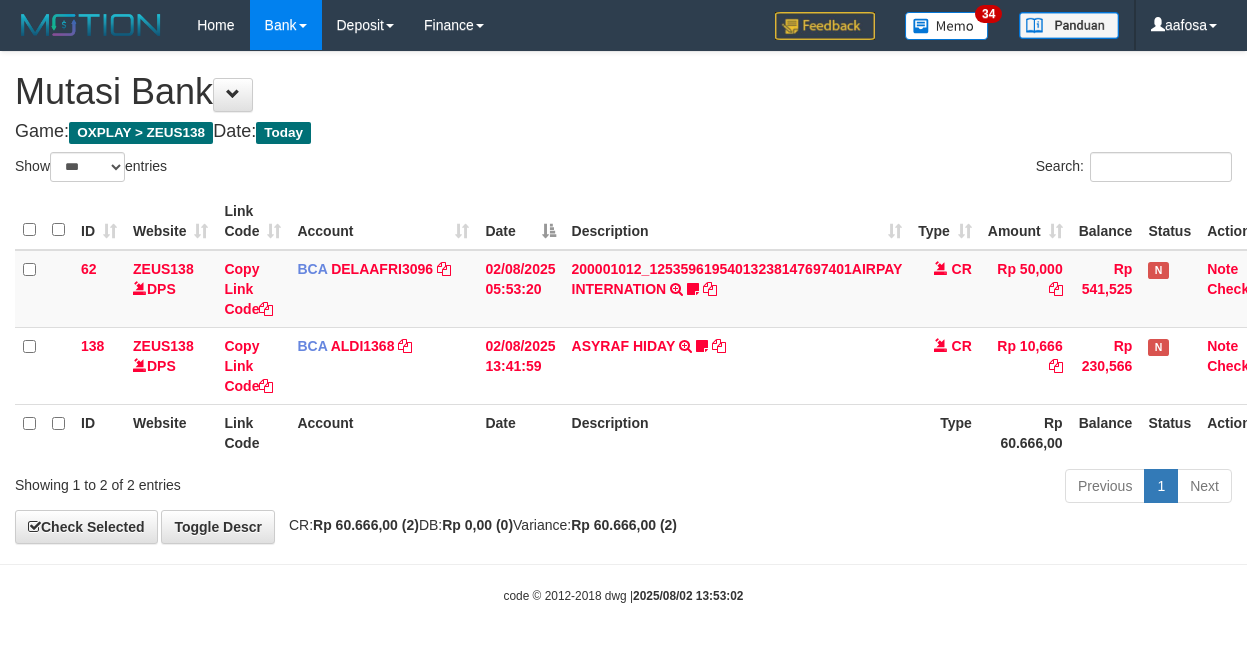 select on "***" 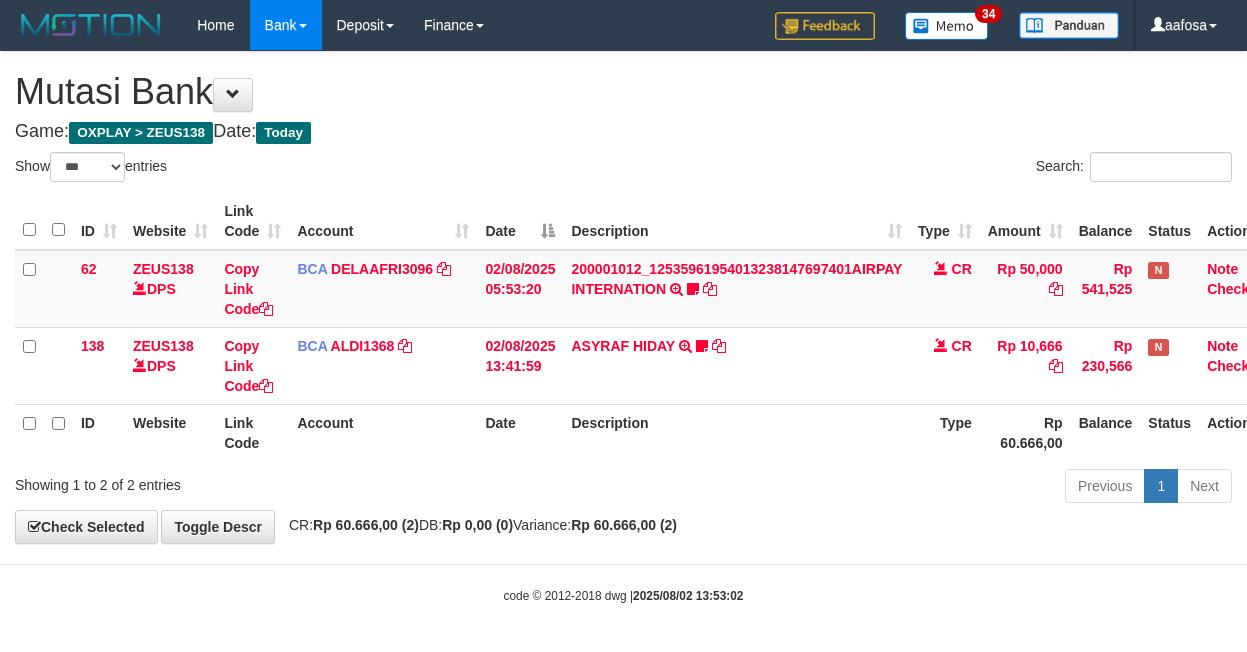 scroll, scrollTop: 3, scrollLeft: 31, axis: both 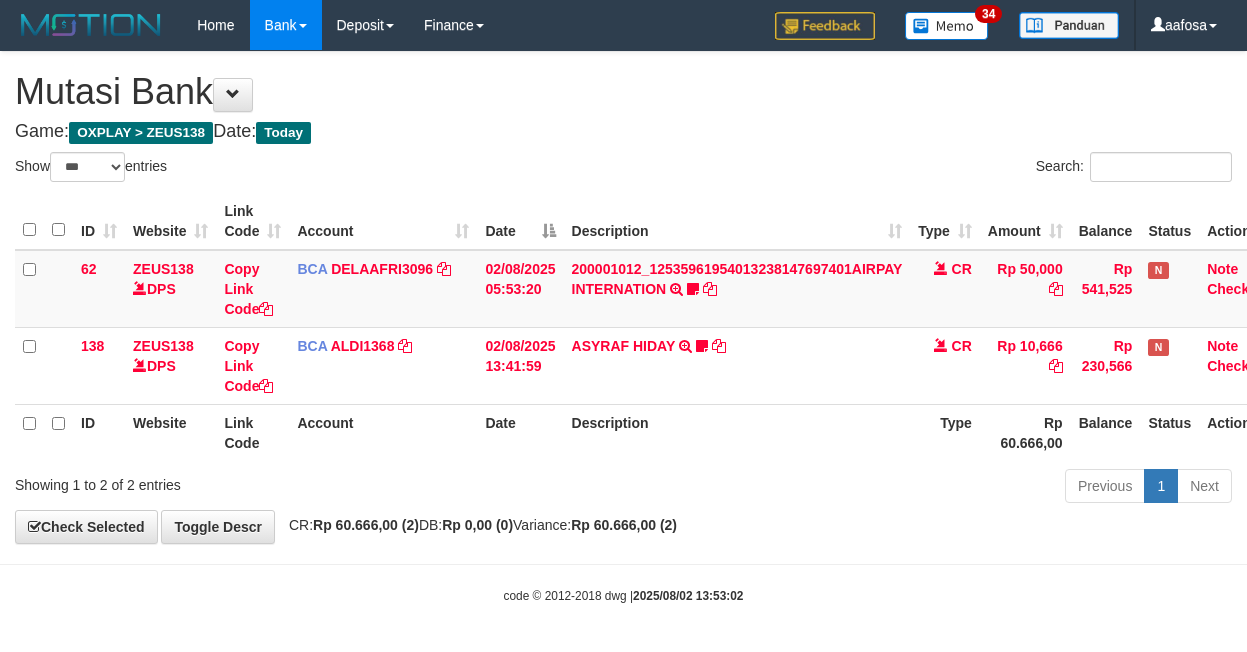 select on "***" 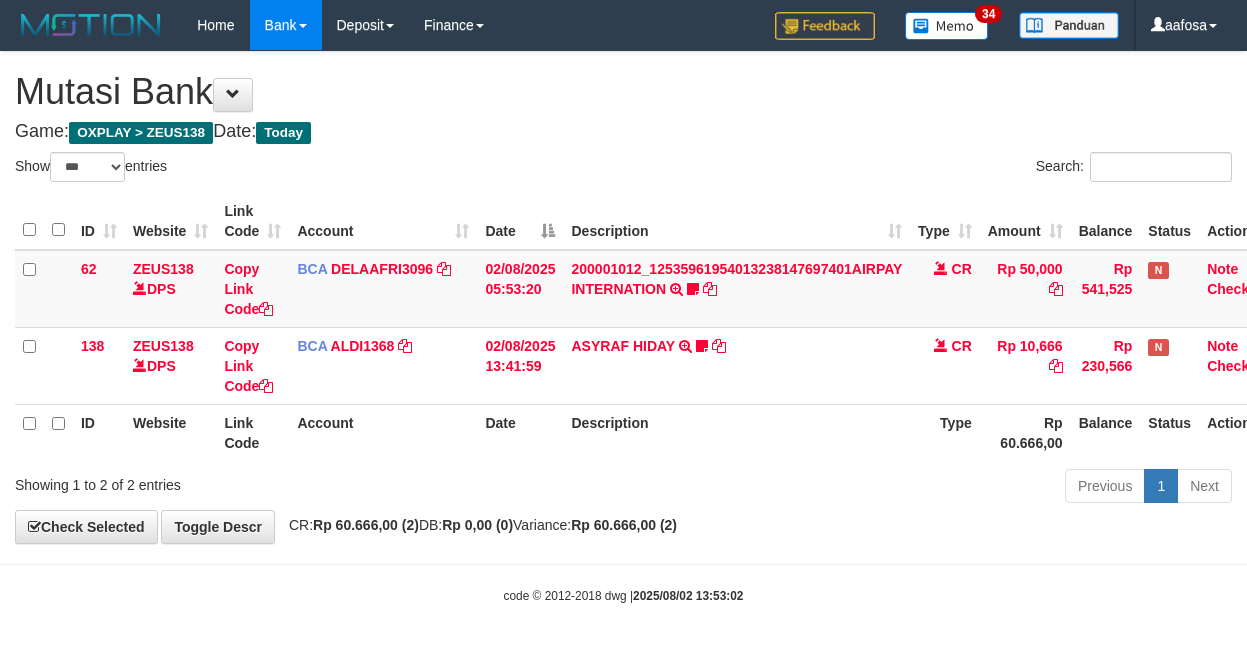 scroll, scrollTop: 3, scrollLeft: 31, axis: both 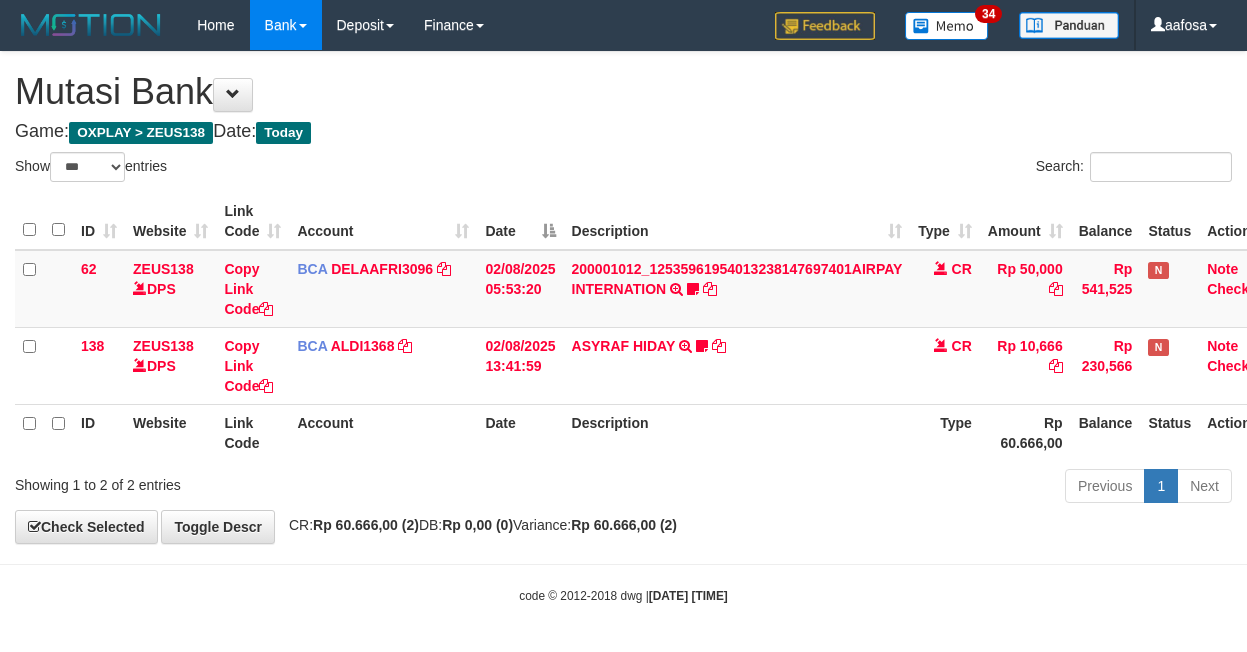 select on "***" 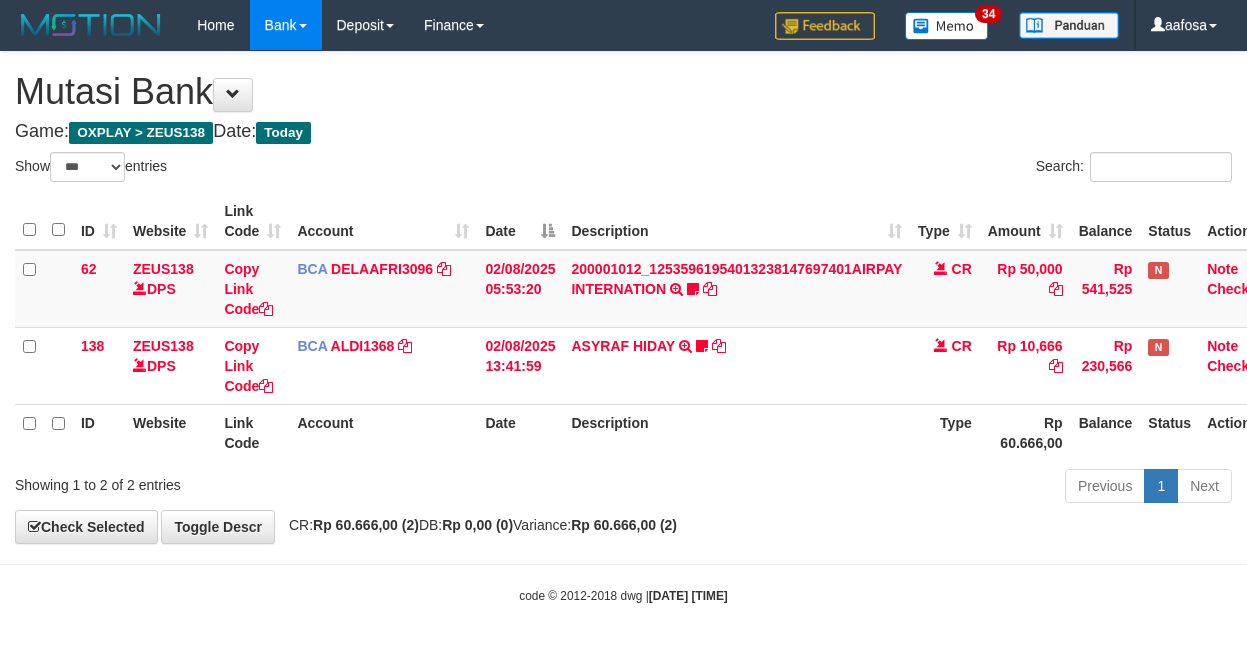 scroll, scrollTop: 3, scrollLeft: 31, axis: both 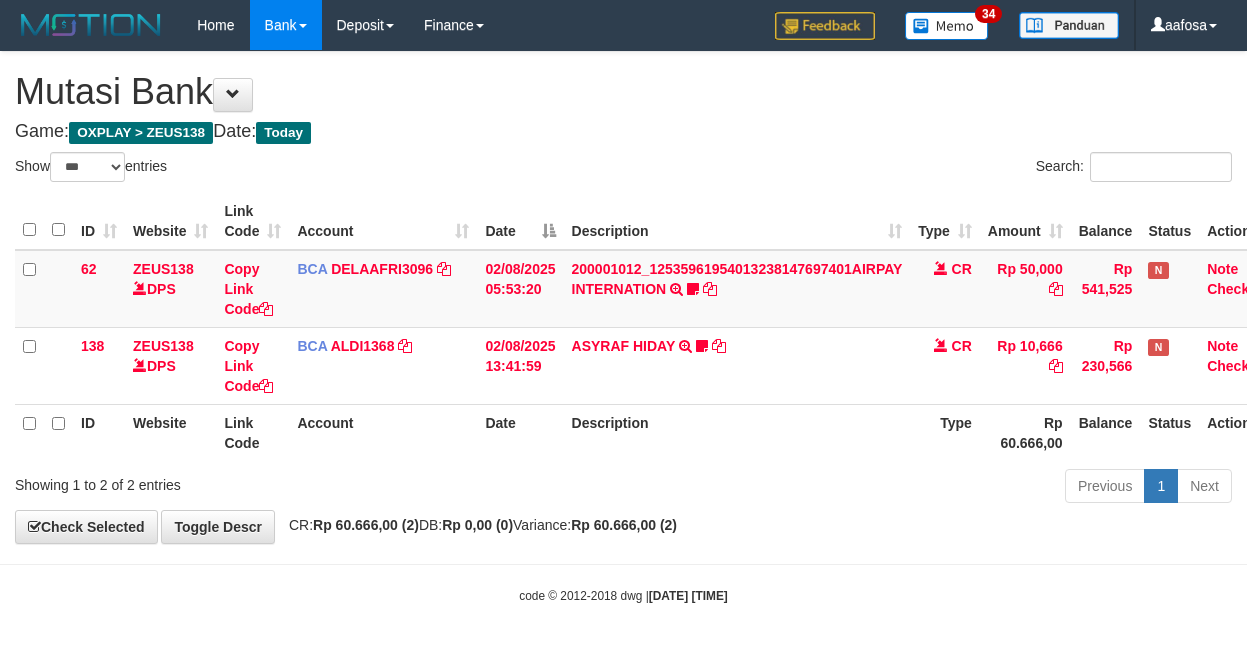 select on "***" 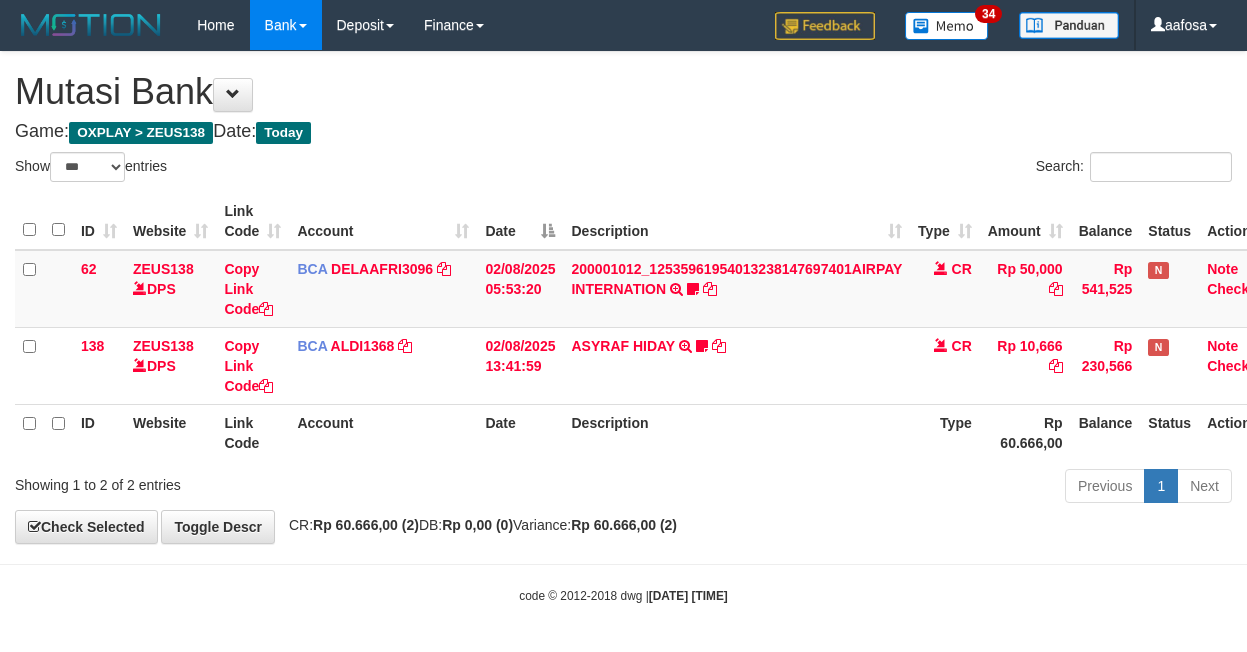 scroll, scrollTop: 3, scrollLeft: 31, axis: both 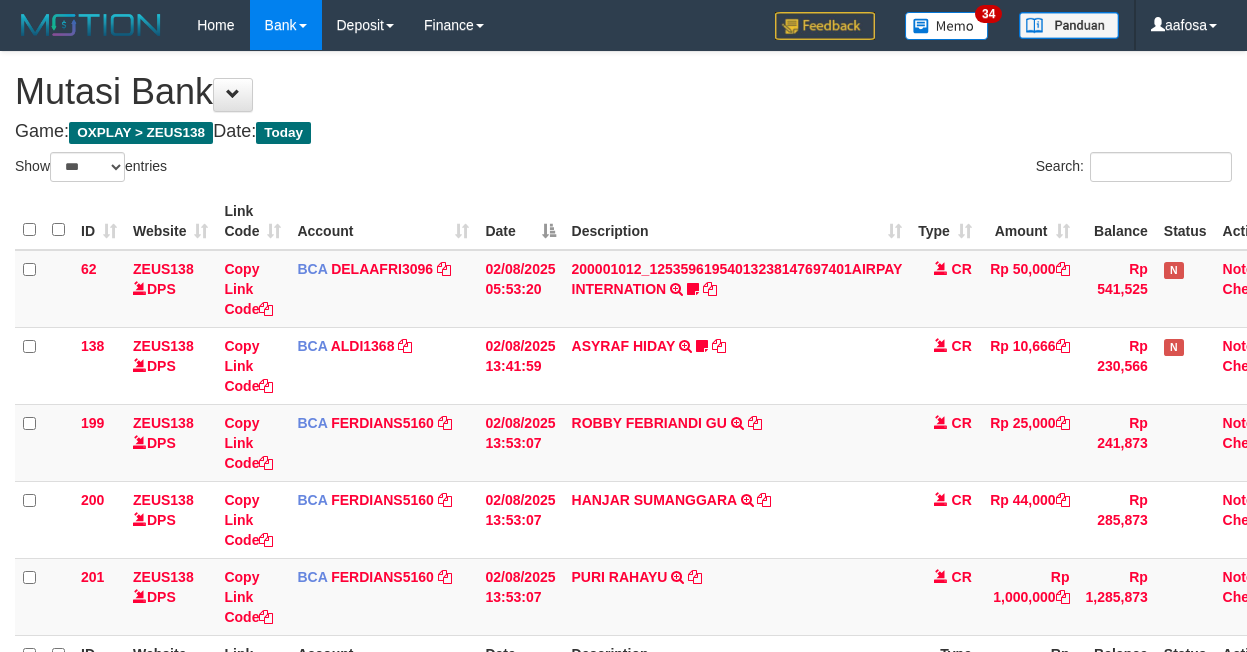 select on "***" 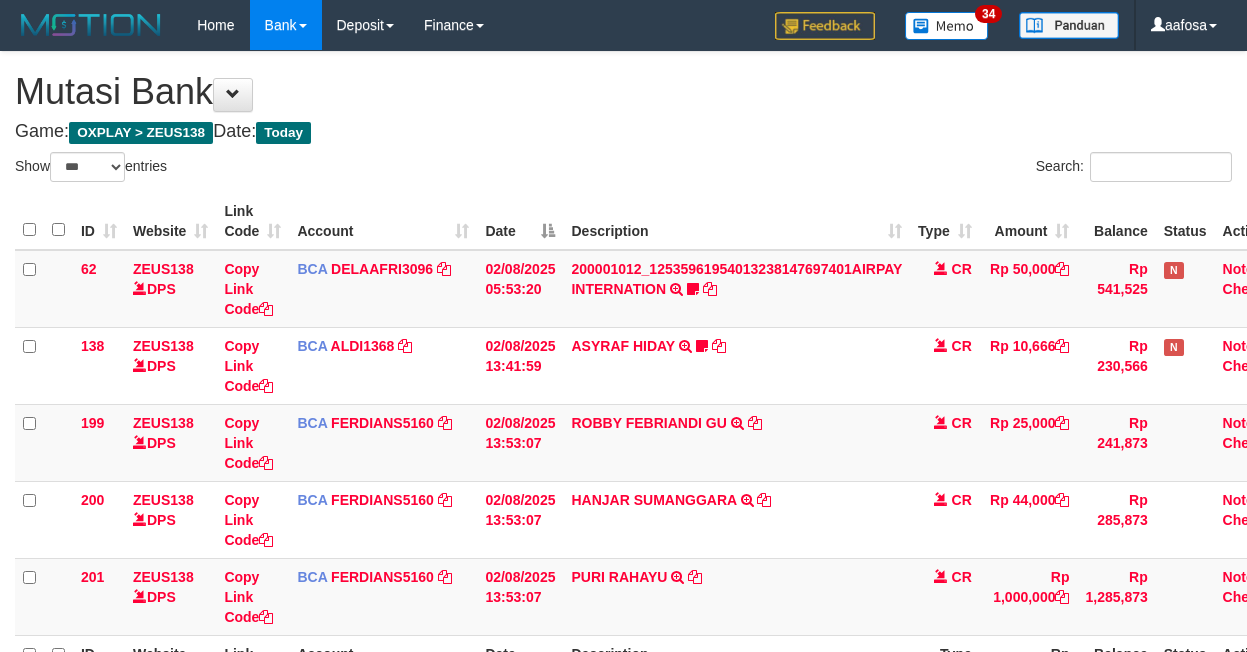 scroll, scrollTop: 3, scrollLeft: 31, axis: both 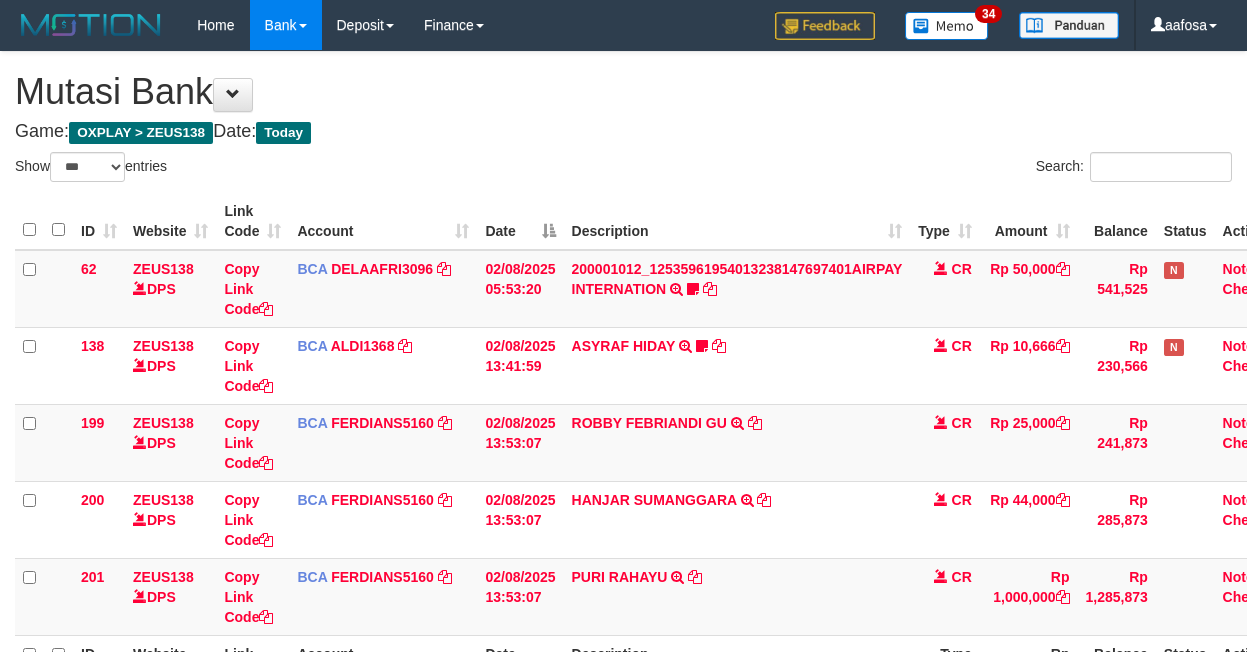 select on "***" 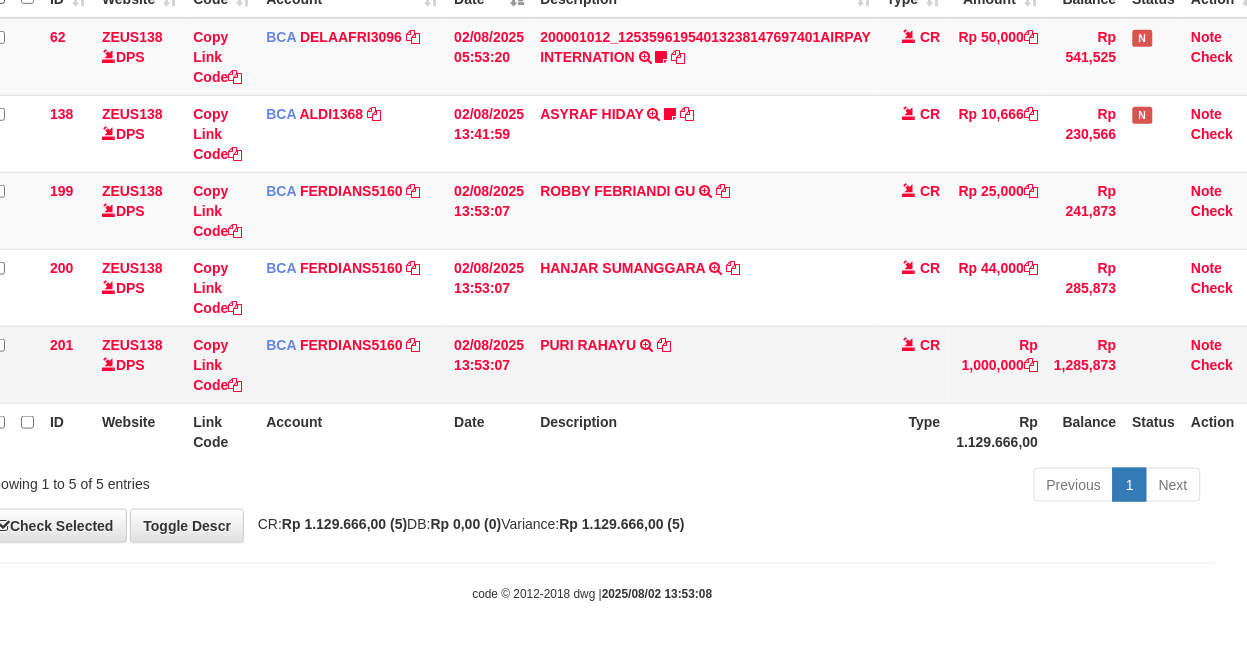 scroll, scrollTop: 234, scrollLeft: 31, axis: both 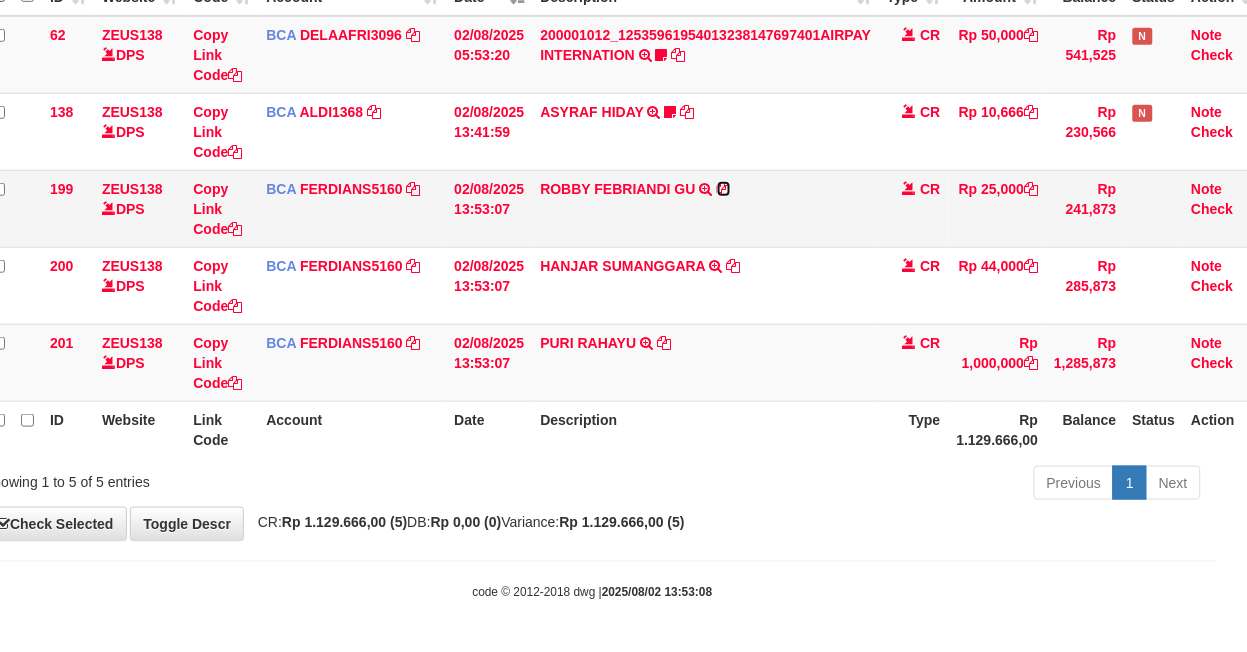 click at bounding box center [724, 189] 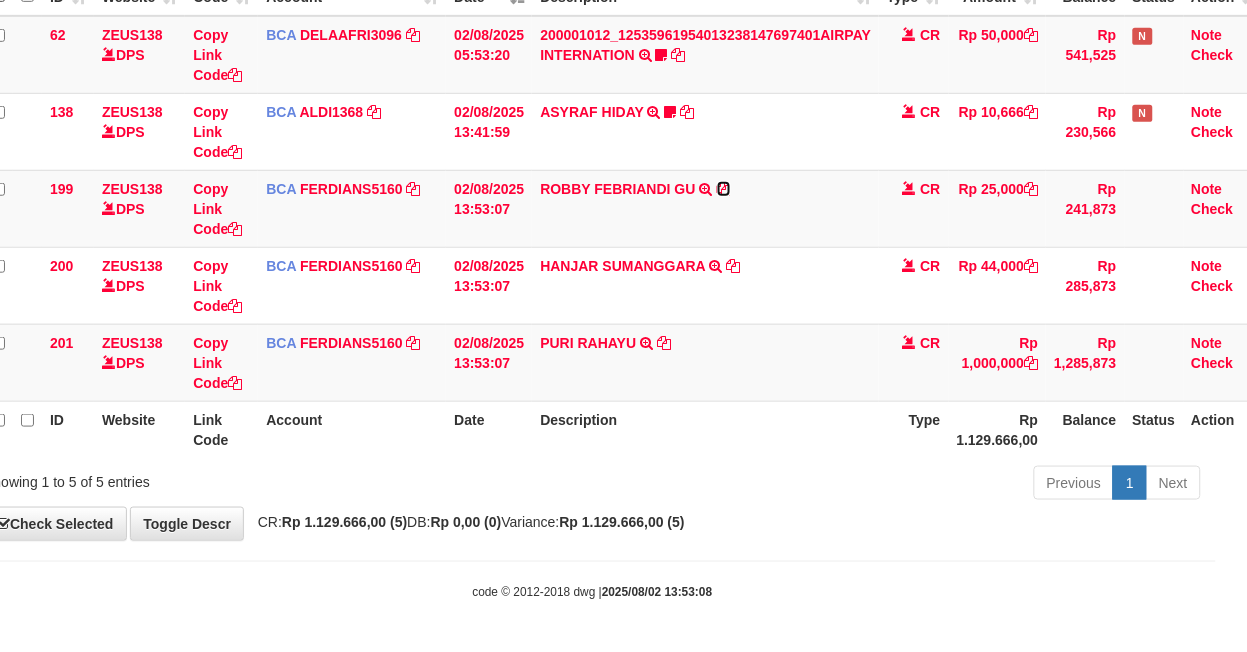 drag, startPoint x: 722, startPoint y: 184, endPoint x: 1262, endPoint y: 232, distance: 542.12915 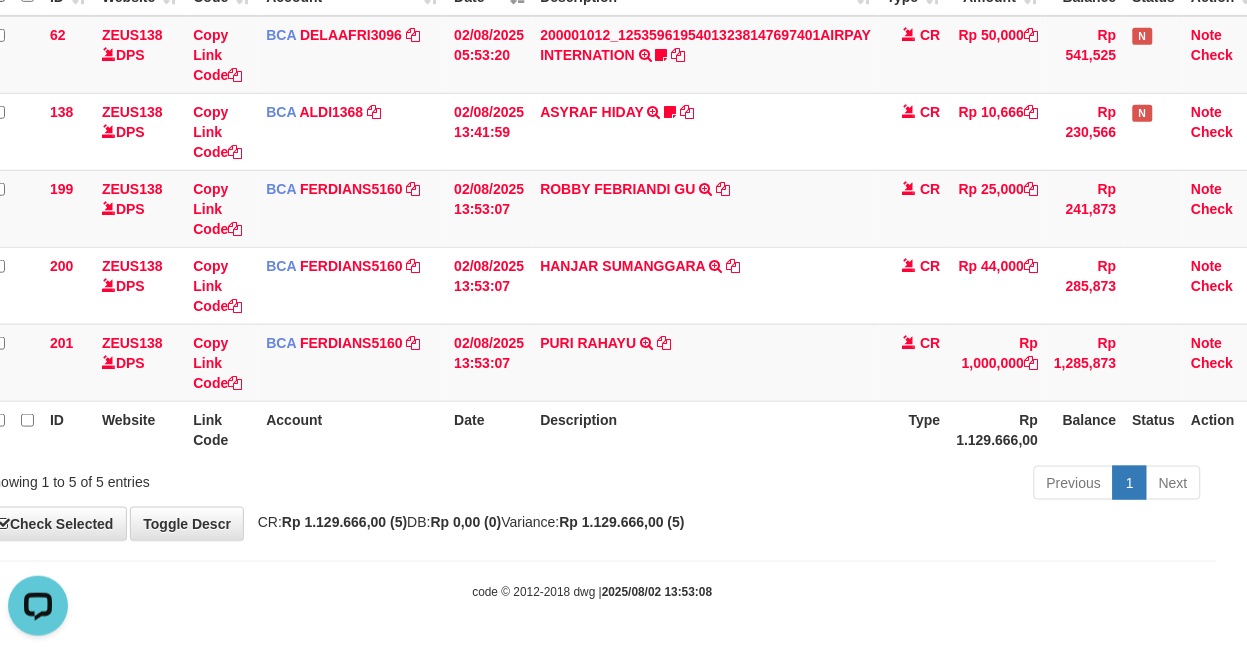 scroll, scrollTop: 0, scrollLeft: 0, axis: both 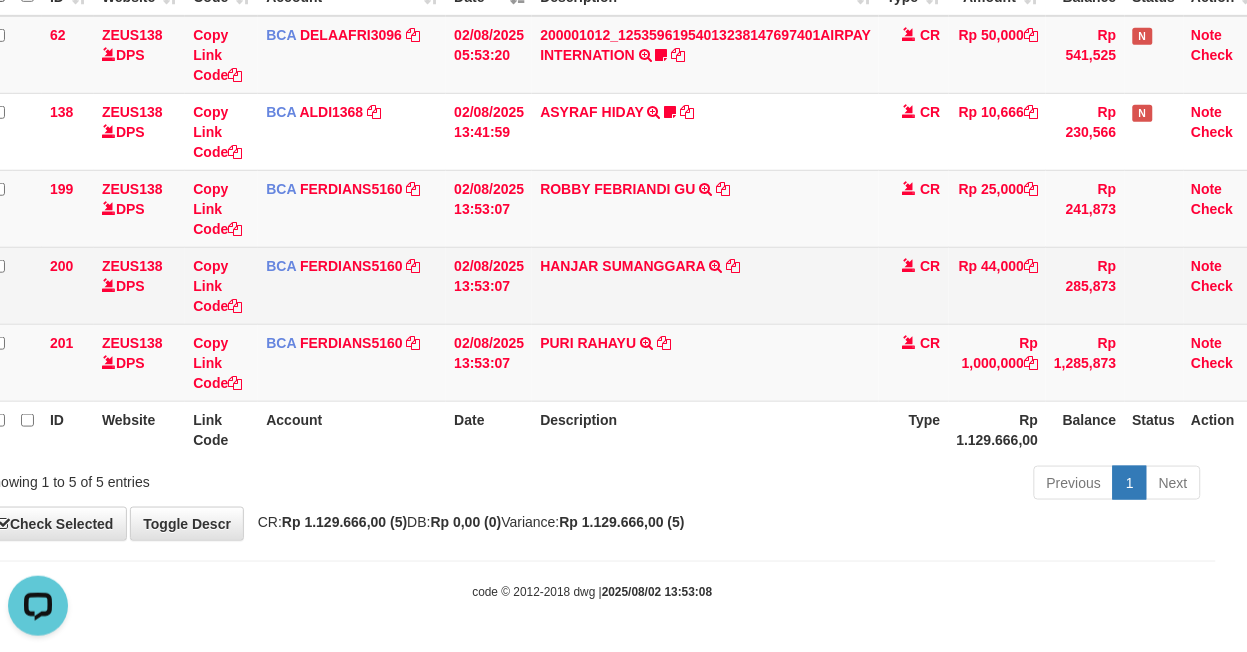click on "HANJAR SUMANGGARA         TRSF E-BANKING CR 0208/FTSCY/WS95031
44000.00HANJAR SUMANGGARA" at bounding box center (705, 285) 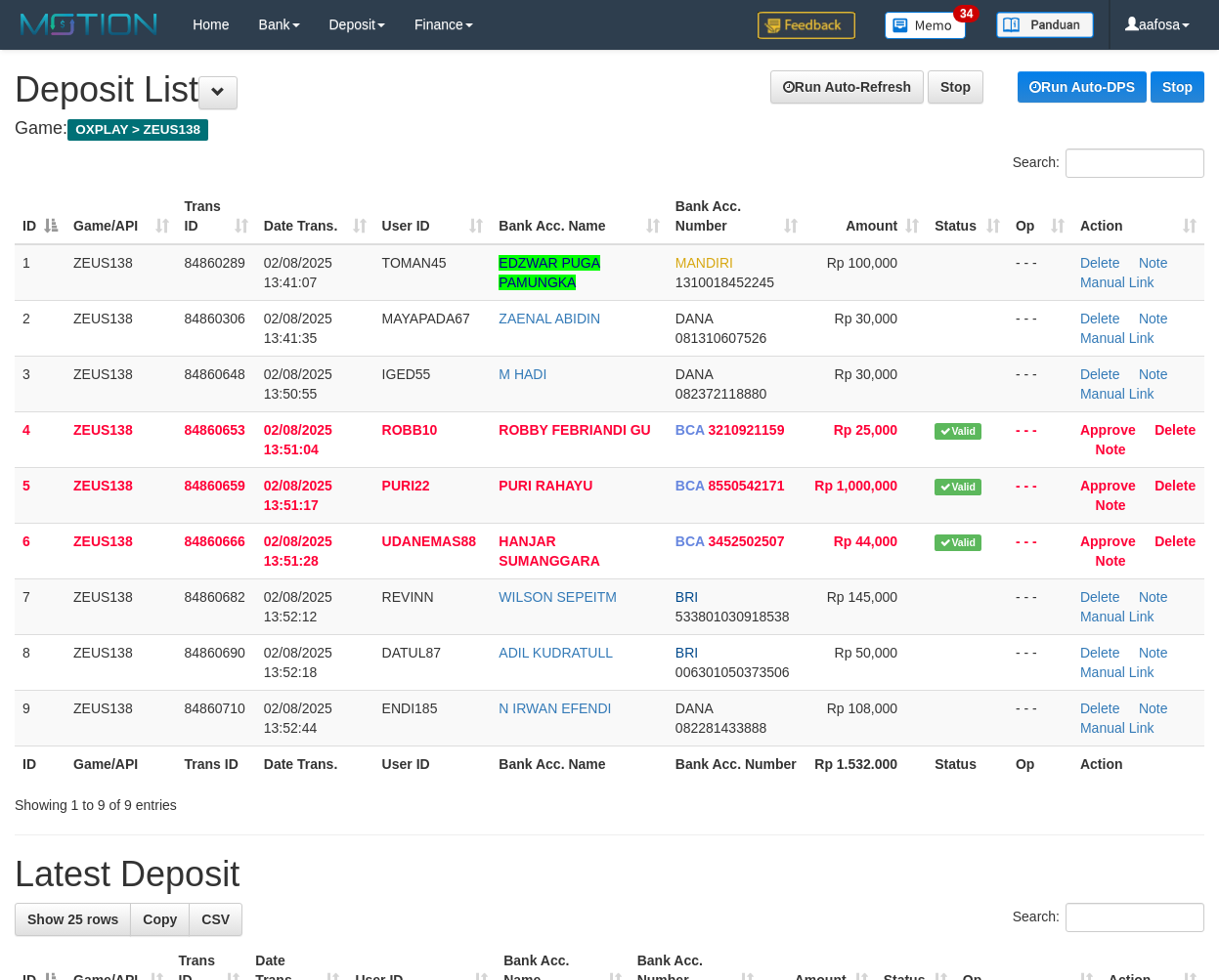 scroll, scrollTop: 0, scrollLeft: 0, axis: both 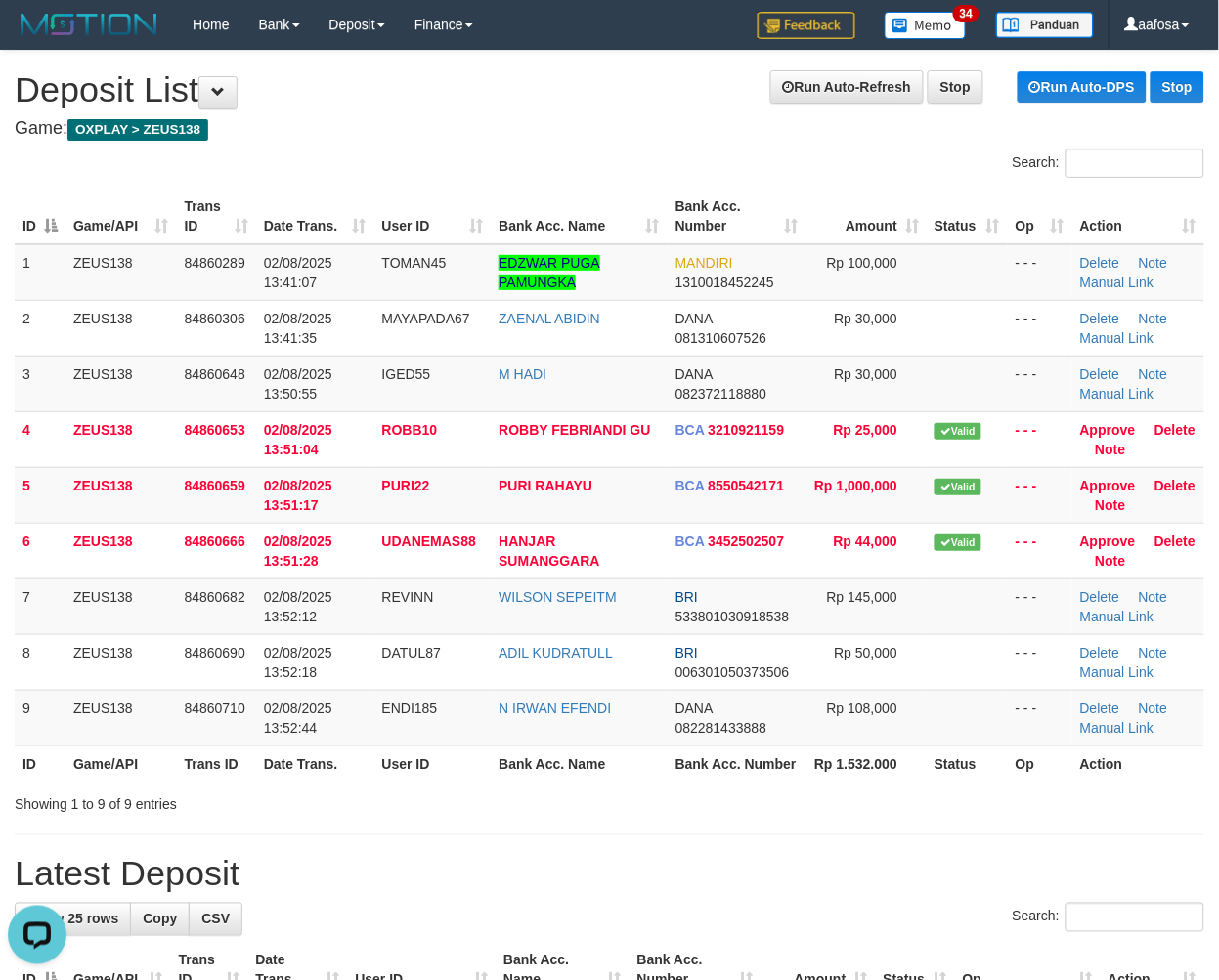 click on "Game:   OXPLAY > ZEUS138" at bounding box center (609, 129) 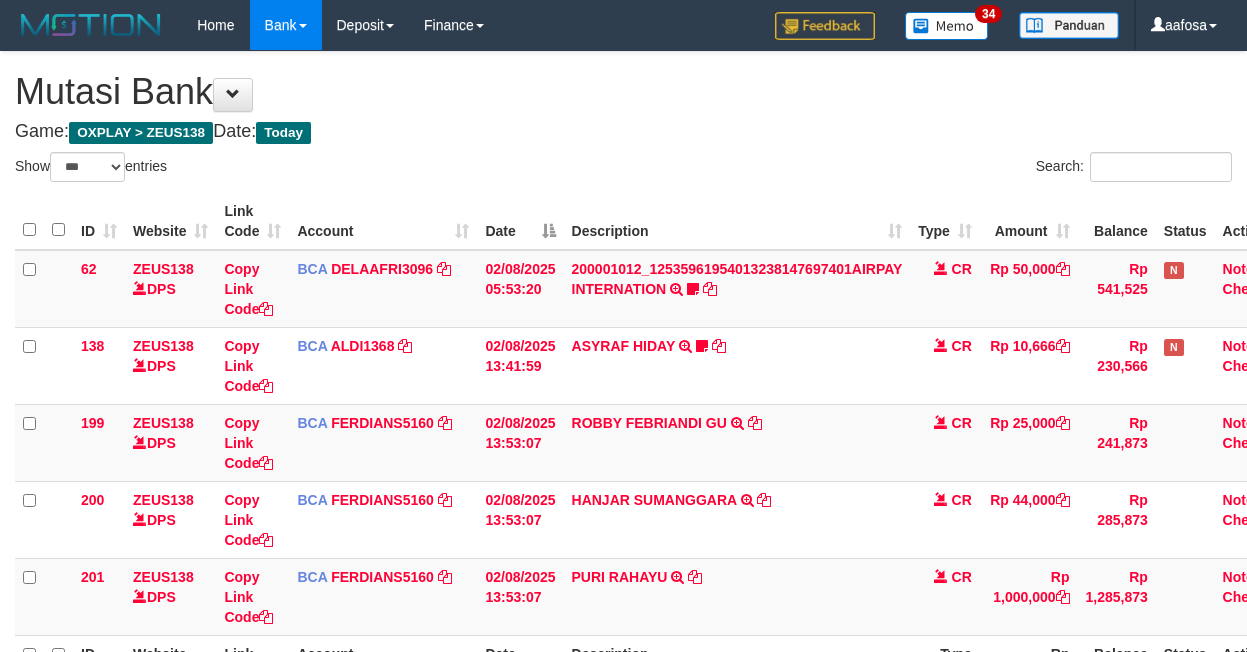 select on "***" 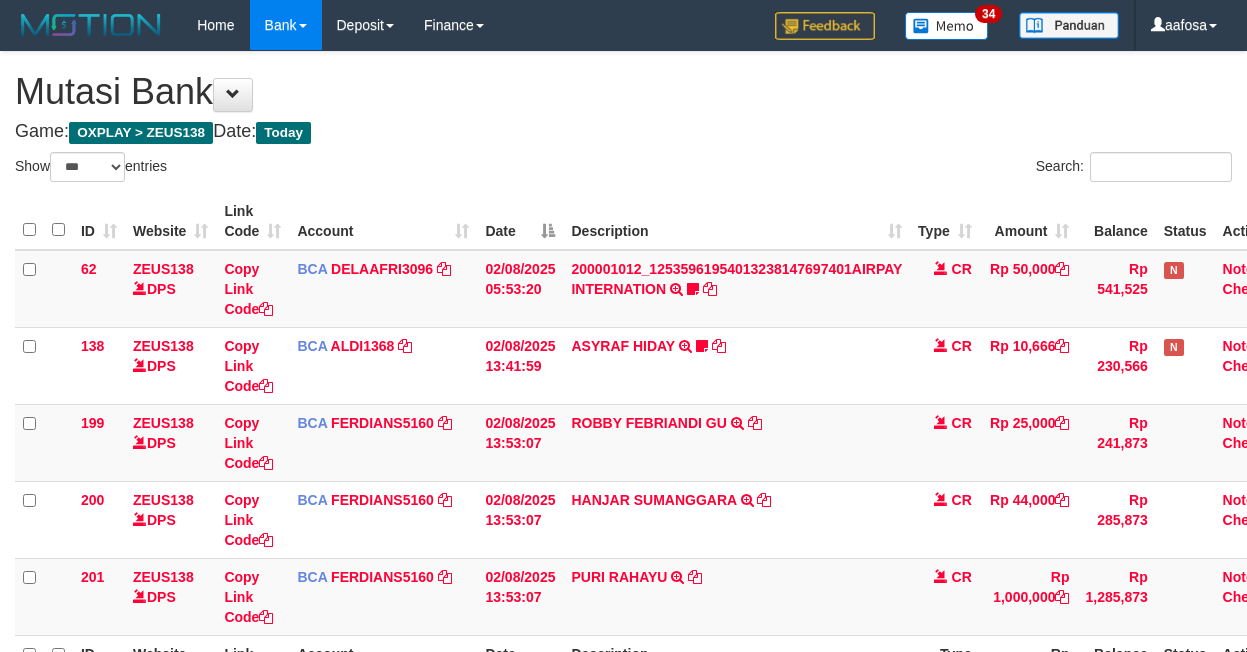 scroll, scrollTop: 234, scrollLeft: 31, axis: both 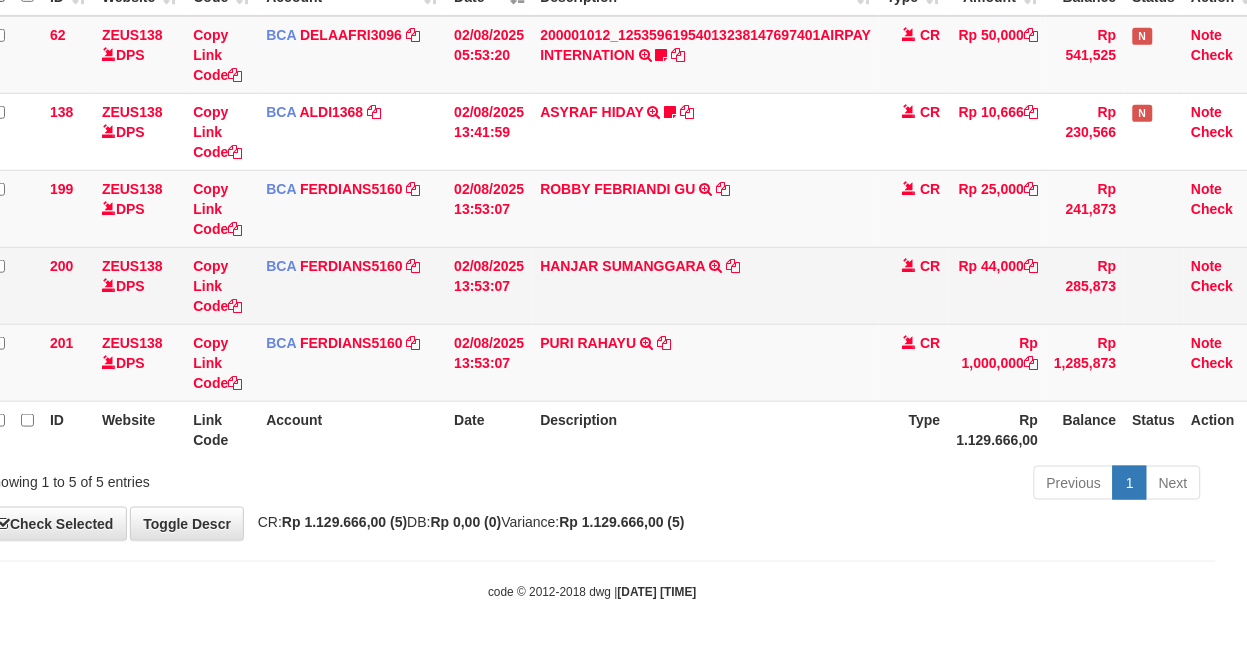click on "[FIRST] [LAST]         TRSF E-BANKING CR 0208/FTSCY/WS95031
44000.00[FIRST] [LAST]" at bounding box center [705, 285] 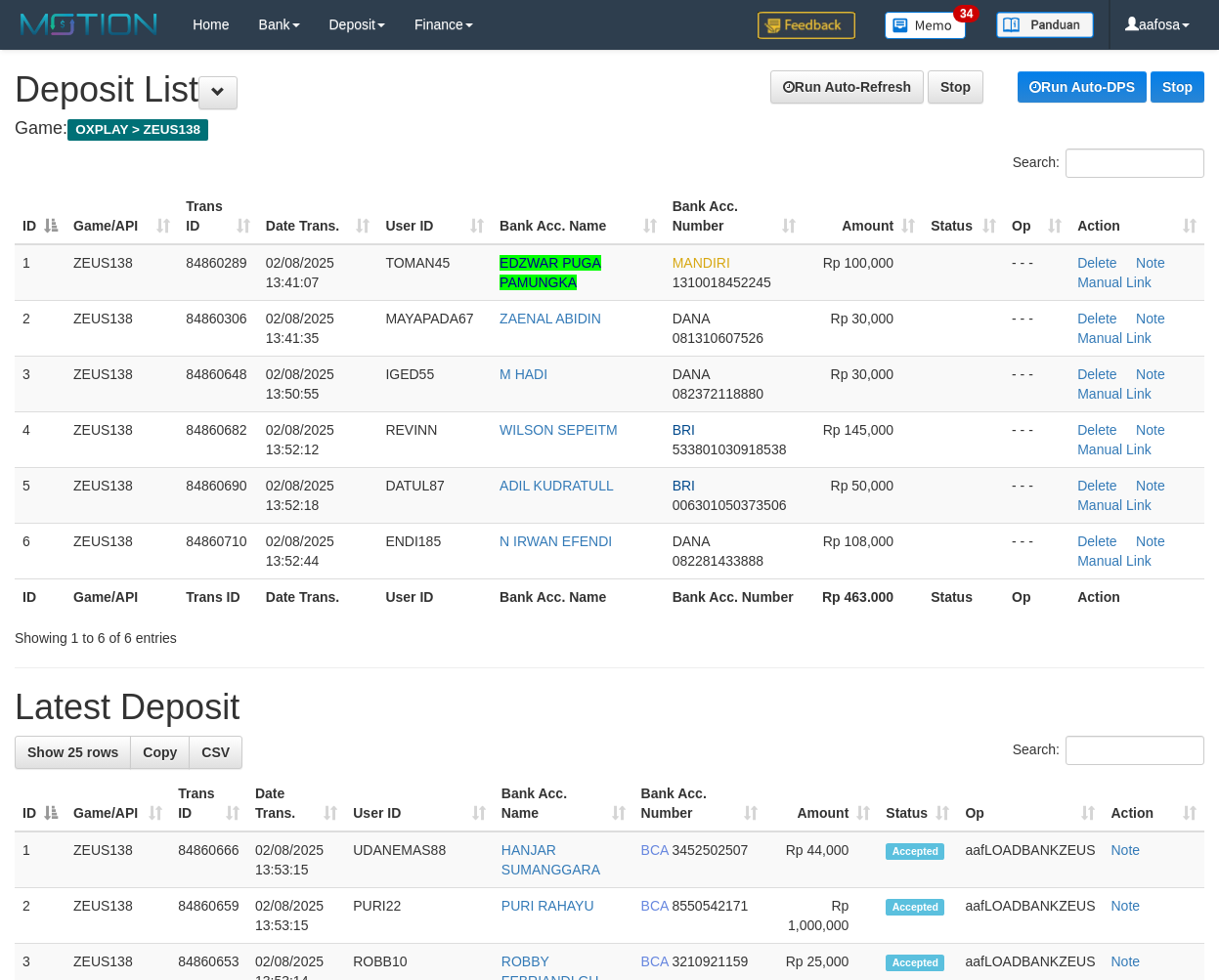 scroll, scrollTop: 0, scrollLeft: 0, axis: both 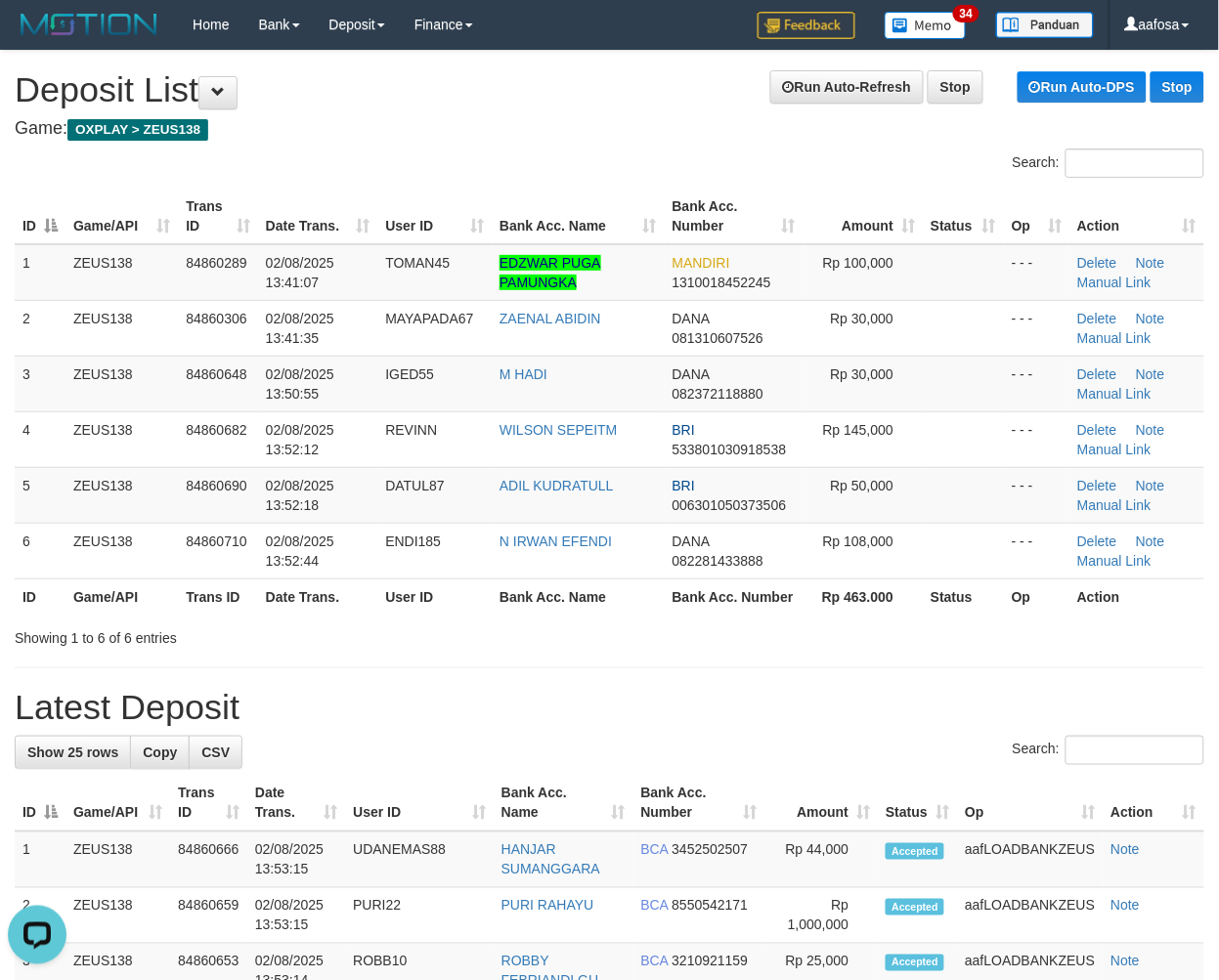 drag, startPoint x: 672, startPoint y: 149, endPoint x: 588, endPoint y: 188, distance: 92.61209 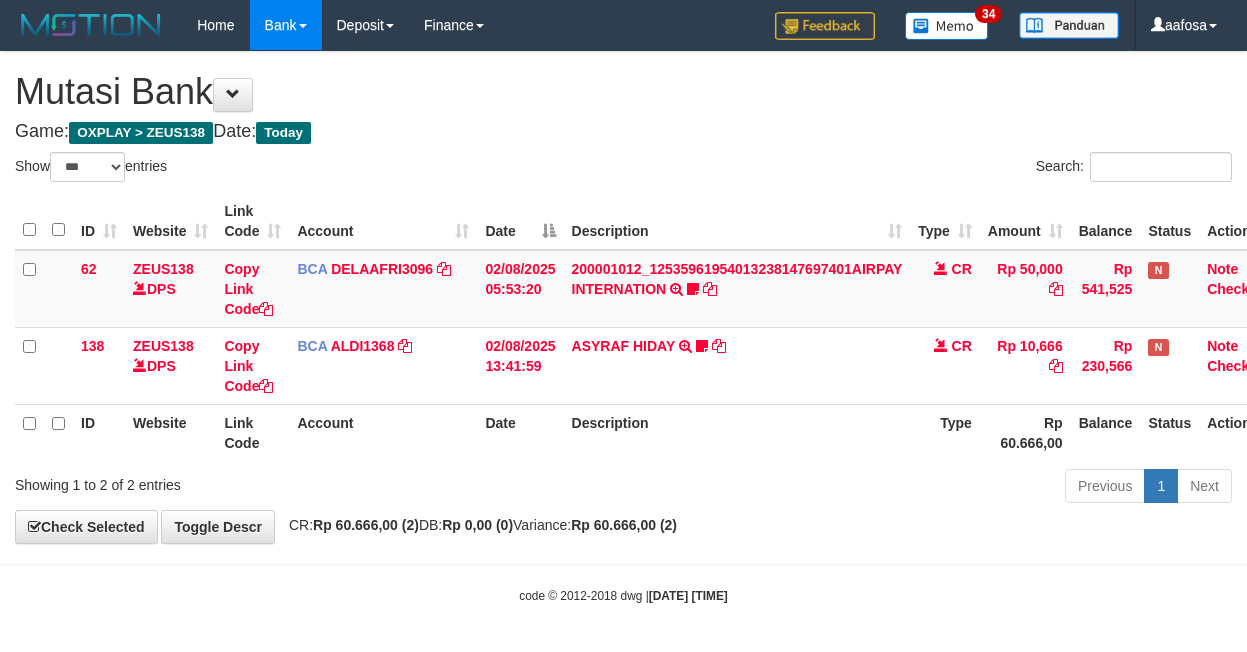select on "***" 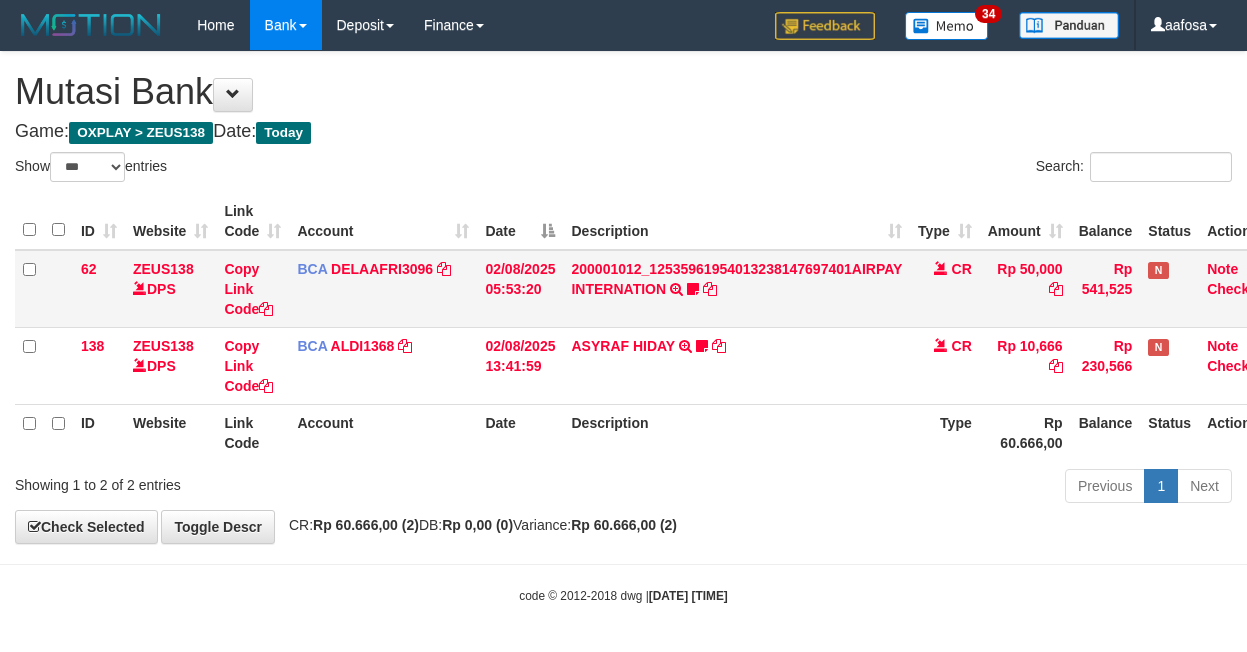 scroll, scrollTop: 0, scrollLeft: 0, axis: both 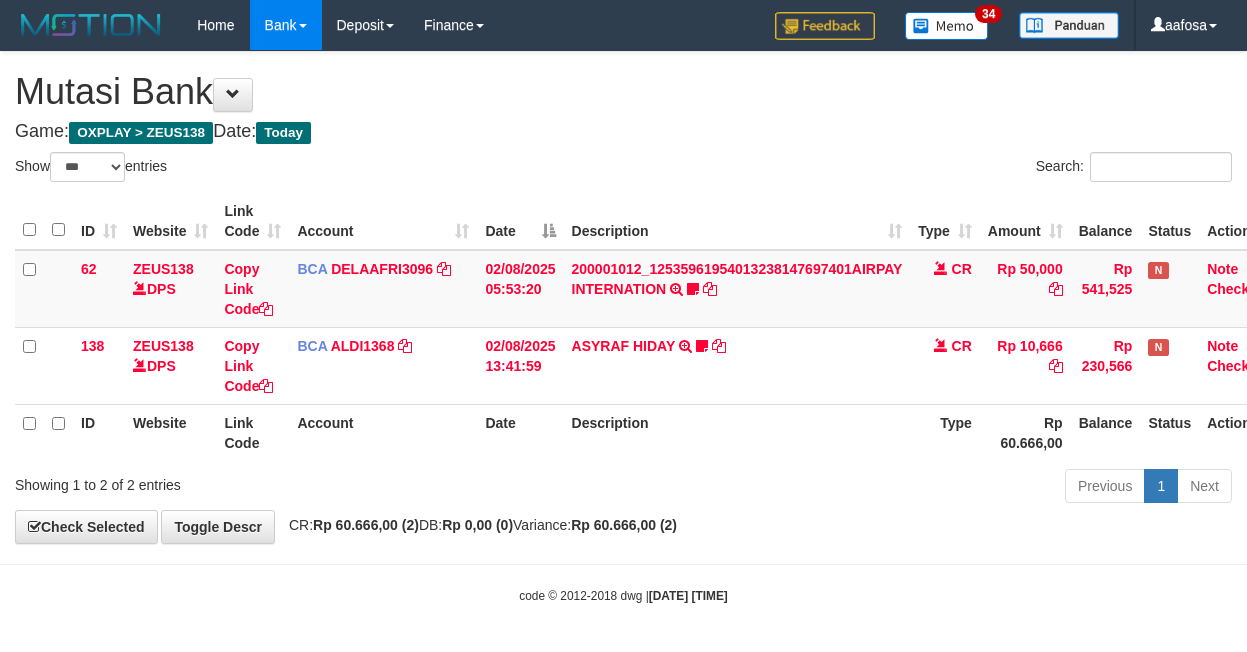 select on "***" 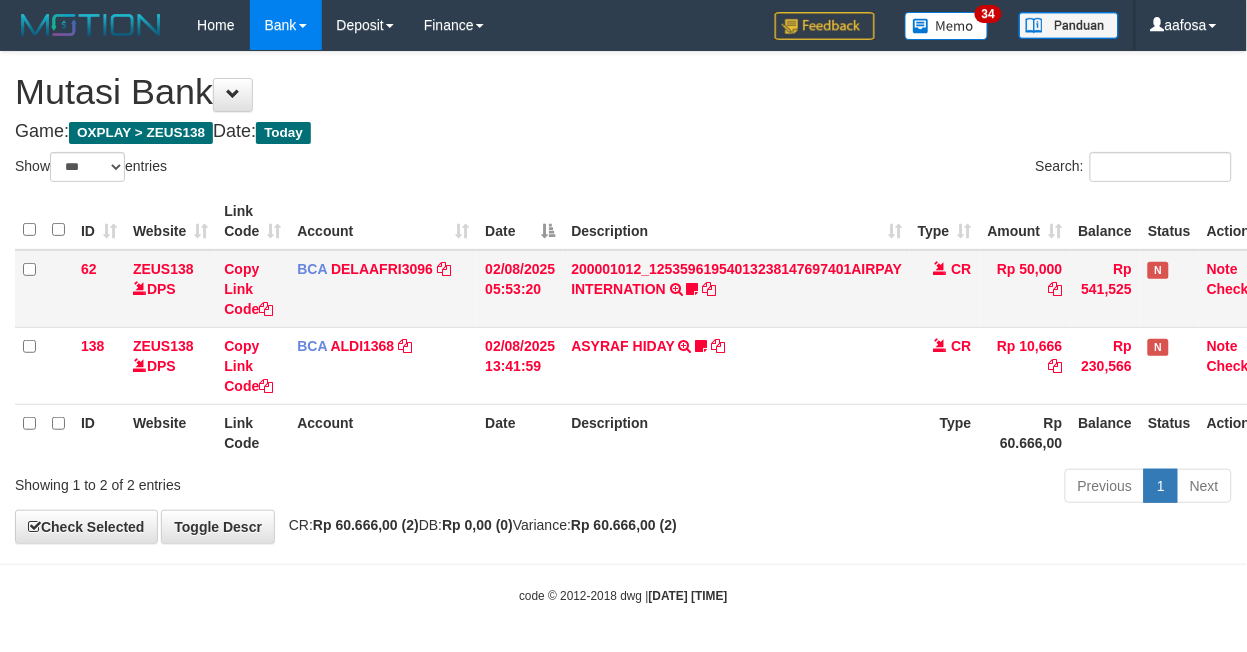 click on "200001012_12535961954013238147697401AIRPAY INTERNATION            TRSF E-BANKING CR 0208/FTSCY/WS95051
50000.00200001012_12535961954013238147697401AIRPAY INTERNATION    Labubutaiki
https://prnt.sc/l7T6Eus7w_Qi" at bounding box center [736, 289] 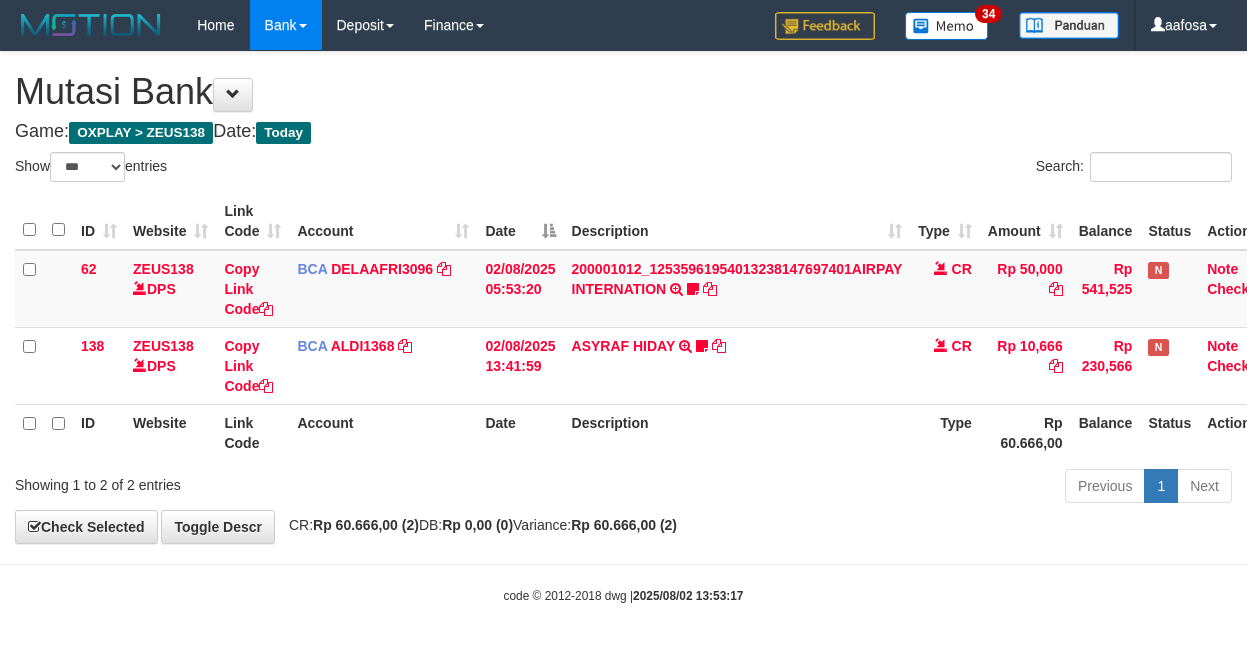 select on "***" 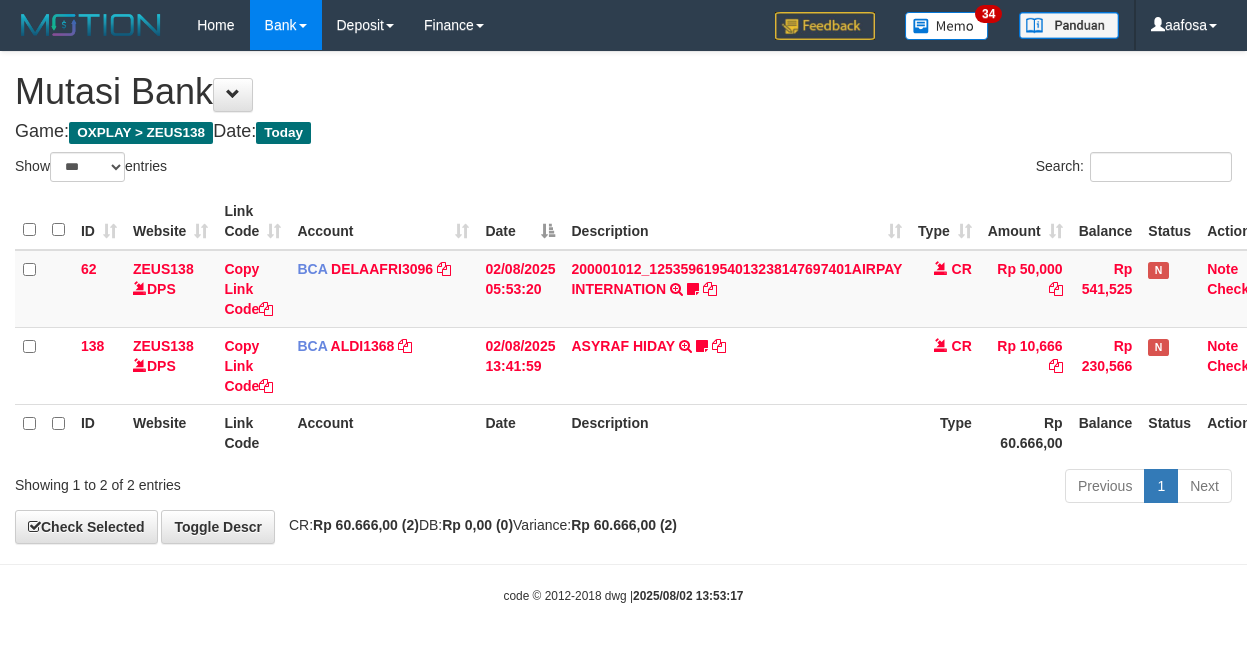 scroll, scrollTop: 3, scrollLeft: 31, axis: both 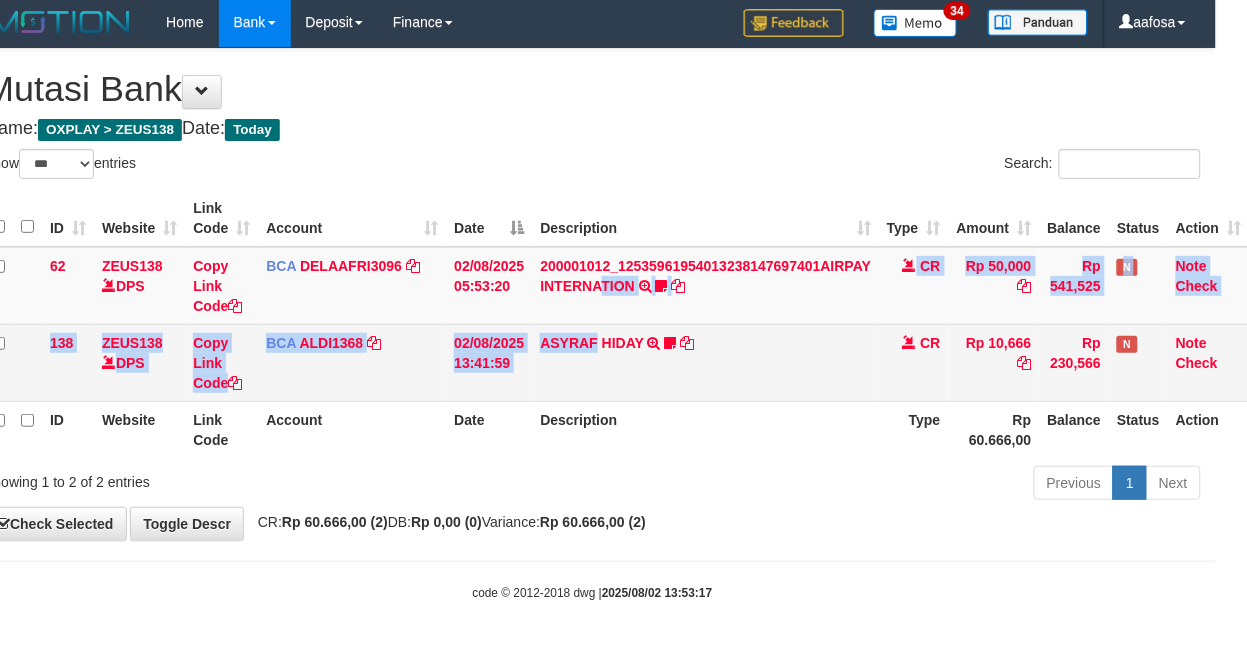 click on "62
ZEUS138    DPS
Copy Link Code
BCA
DELAAFRI3096
DPS
[FIRST] [LAST]
mutasi_20250802_3552 | 62
mutasi_20250802_3552 | 62
02/08/2025 05:53:20
200001012_12535961954013238147697401AIRPAY INTERNATION            TRSF E-BANKING CR 0208/FTSCY/WS95051
50000.00200001012_12535961954013238147697401AIRPAY INTERNATION    Labubutaiki
https://prnt.sc/l7T6Eus7w_Qi
CR
Rp 50,000
Rp 541,525
N
Note
Check
138
ZEUS138    DPS
Copy Link Code
BCA
ALDI1368
DPS
ALDI" at bounding box center (617, 324) 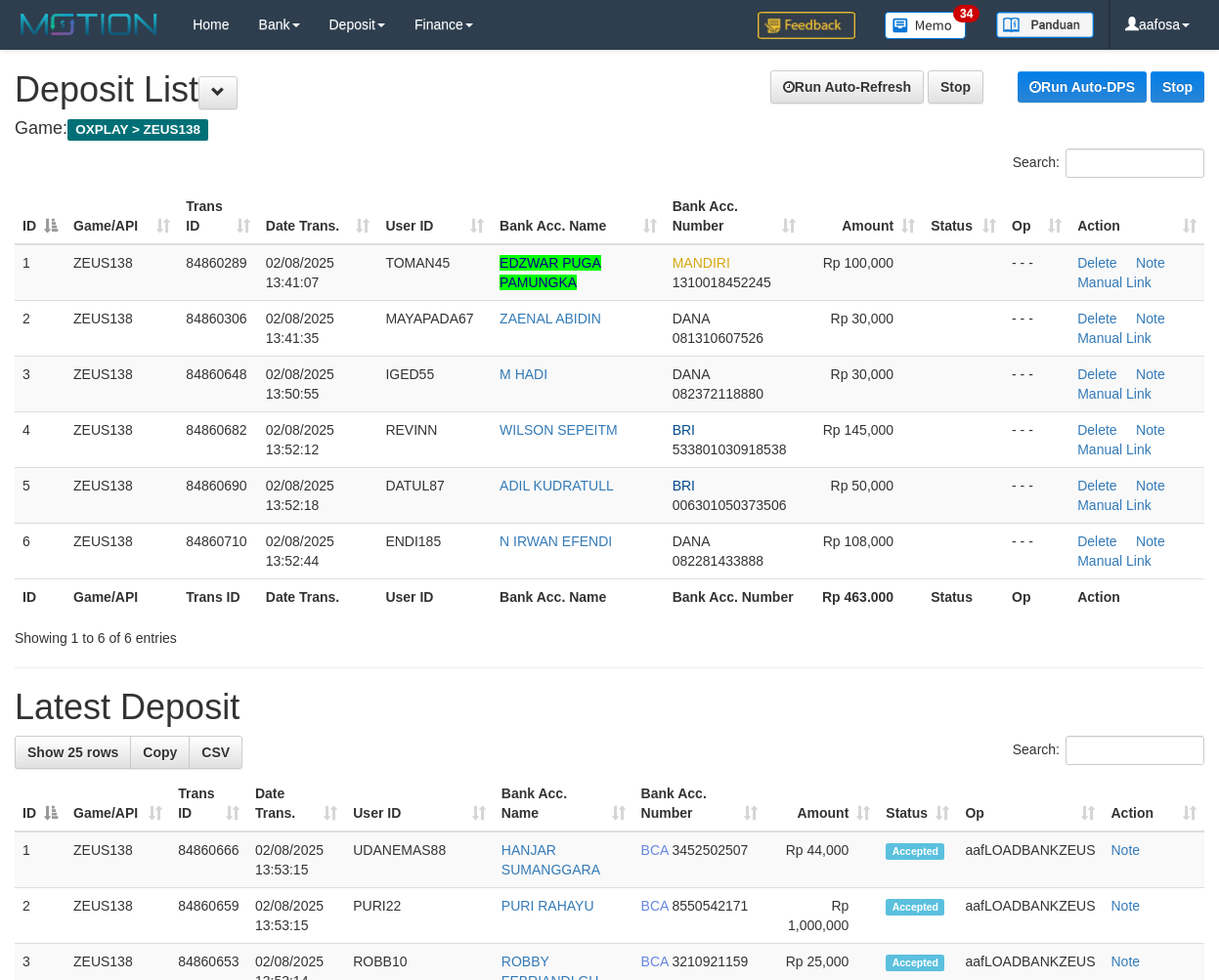 scroll, scrollTop: 0, scrollLeft: 0, axis: both 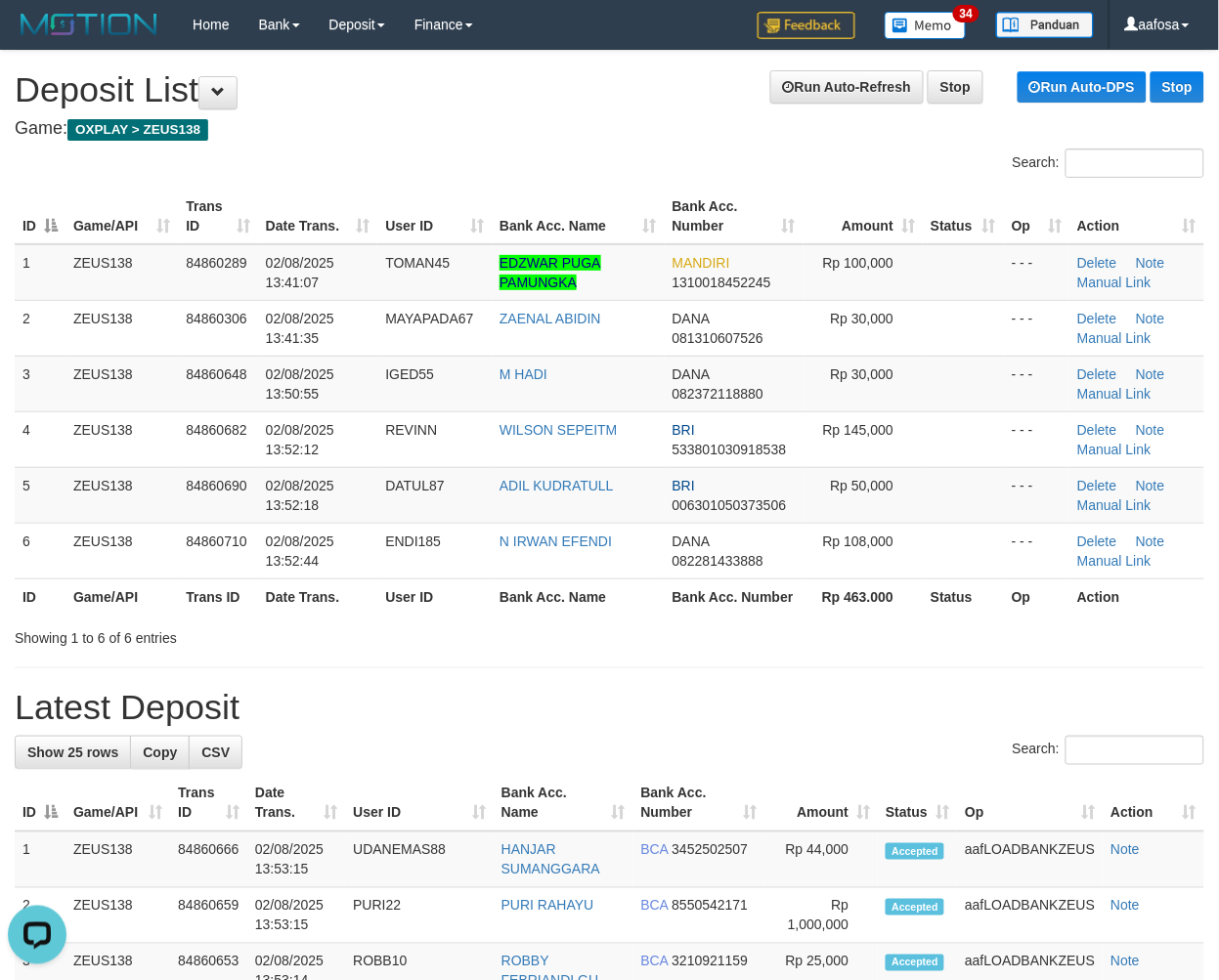 drag, startPoint x: 549, startPoint y: 123, endPoint x: 539, endPoint y: 130, distance: 12.206556 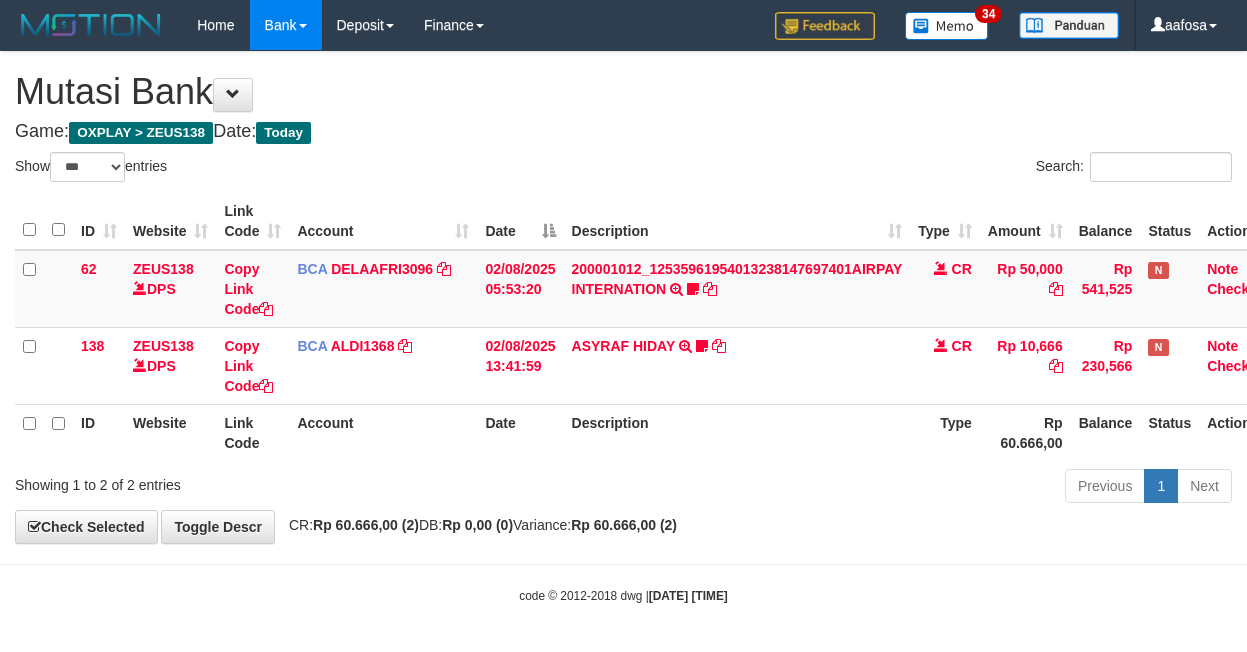 select on "***" 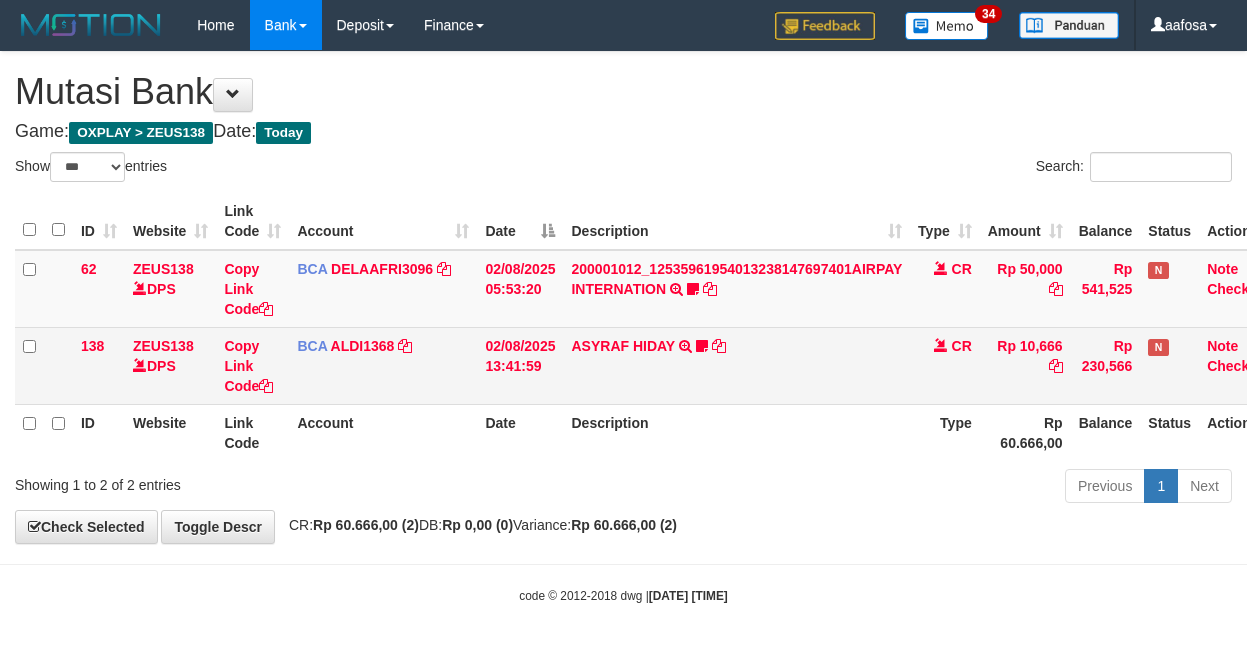 scroll, scrollTop: 3, scrollLeft: 31, axis: both 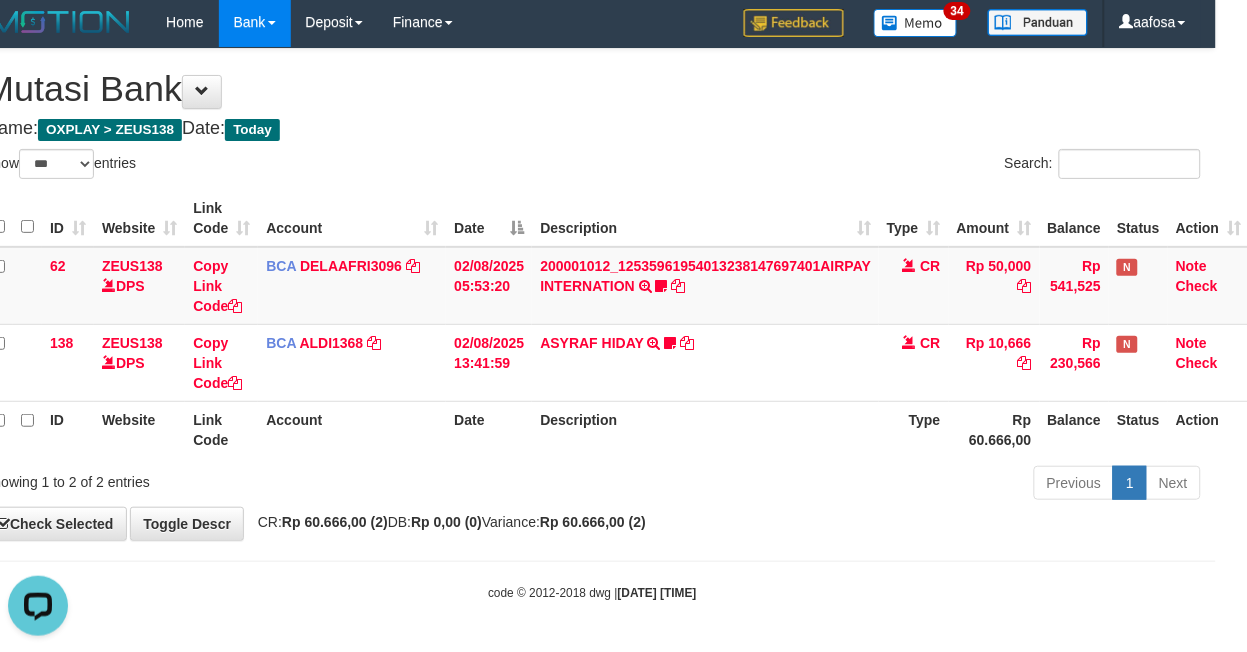 click on "**********" at bounding box center (592, 294) 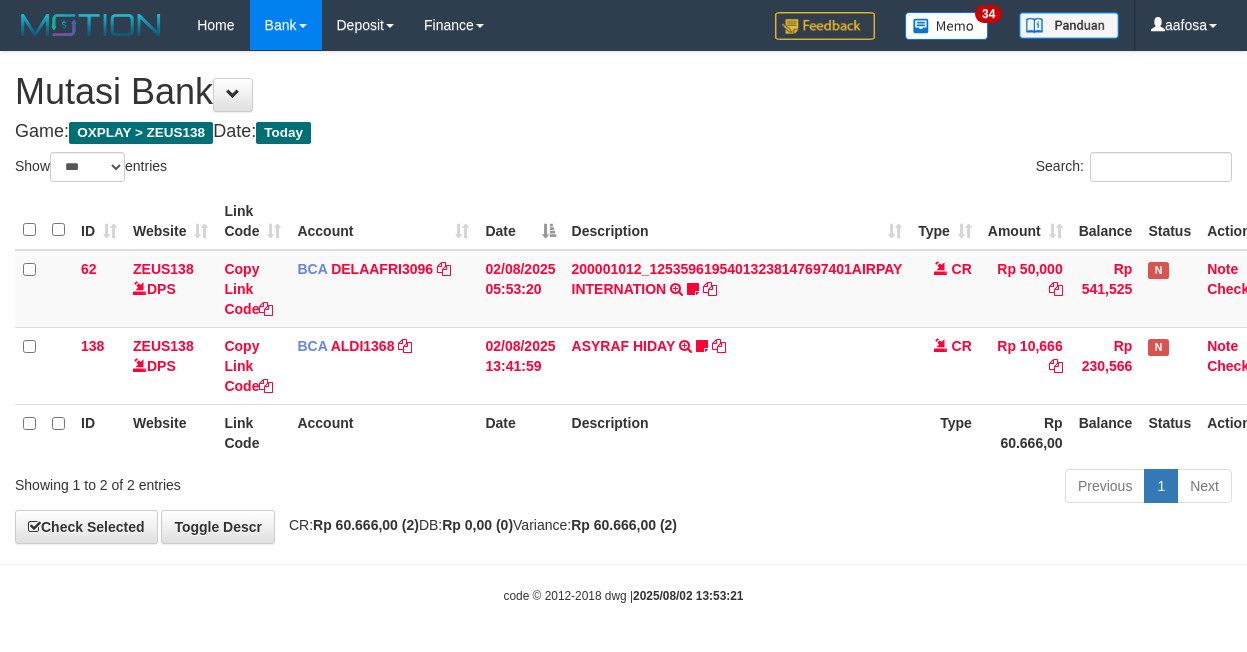 select on "***" 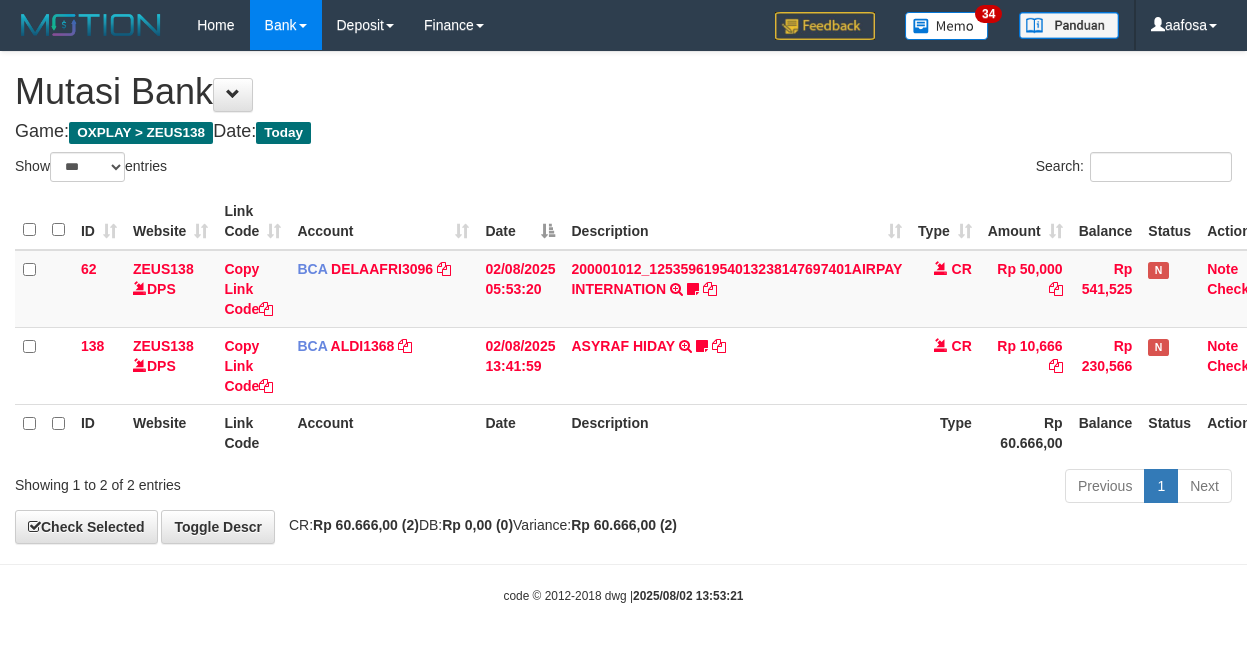 scroll, scrollTop: 3, scrollLeft: 31, axis: both 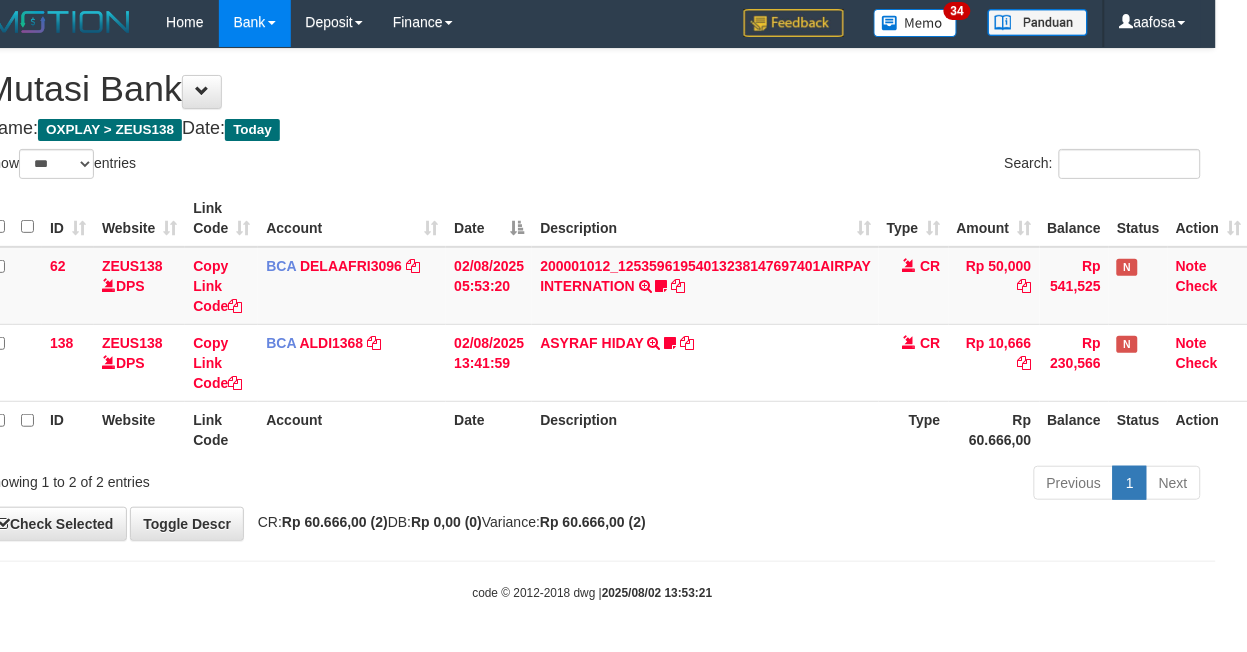 click on "Search:" at bounding box center [905, 166] 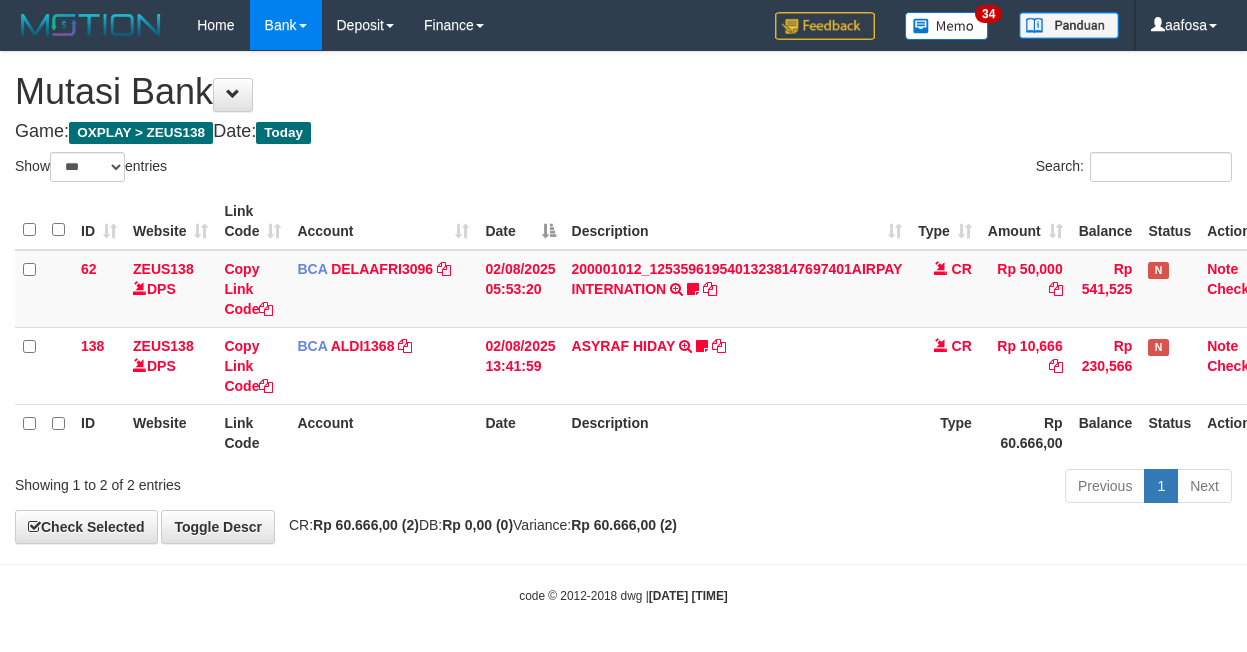 select on "***" 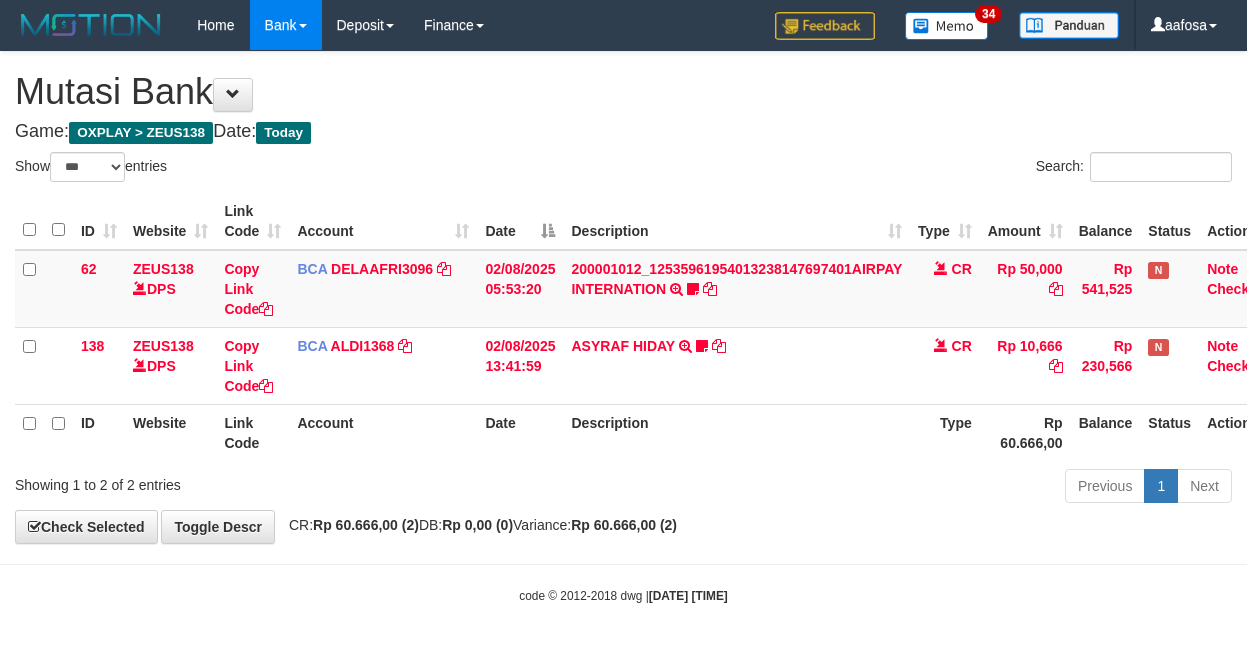 scroll, scrollTop: 3, scrollLeft: 31, axis: both 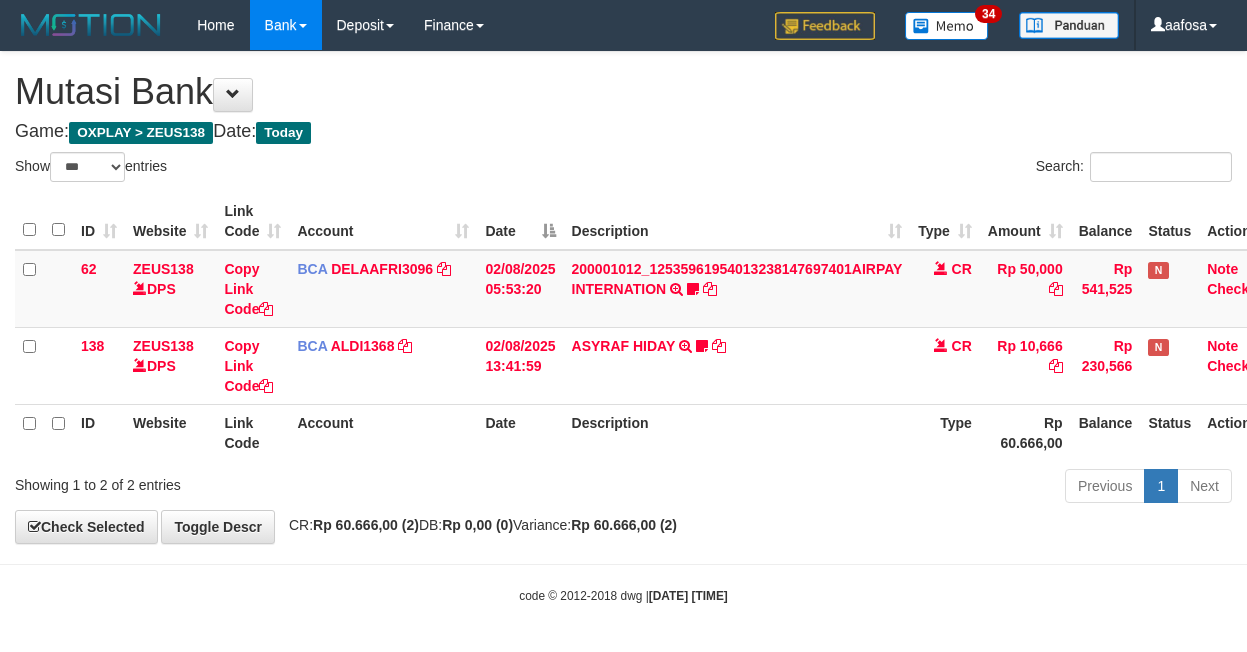 select on "***" 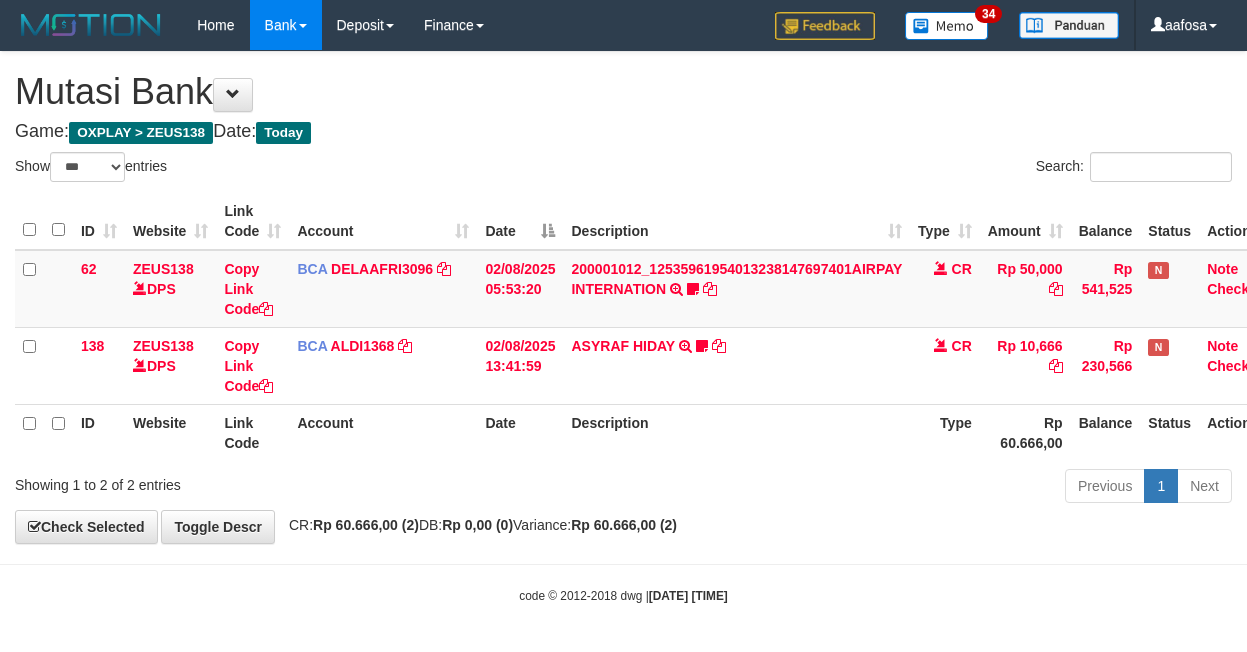 scroll, scrollTop: 3, scrollLeft: 31, axis: both 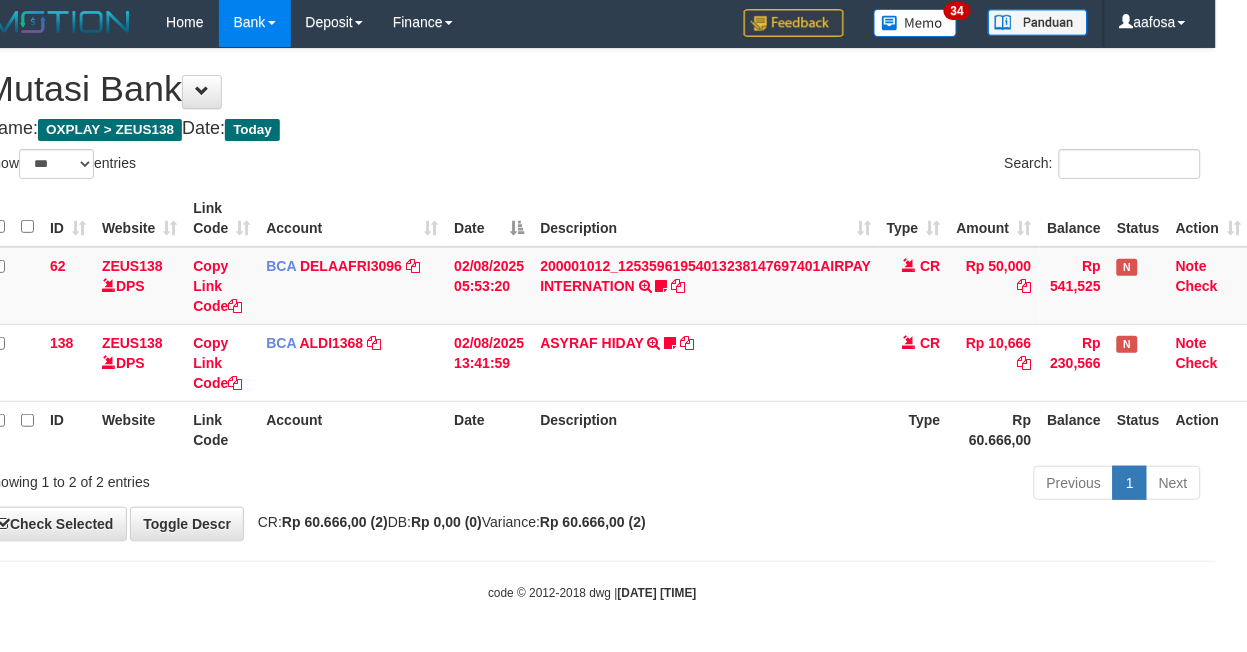 click on "Search:" at bounding box center [905, 166] 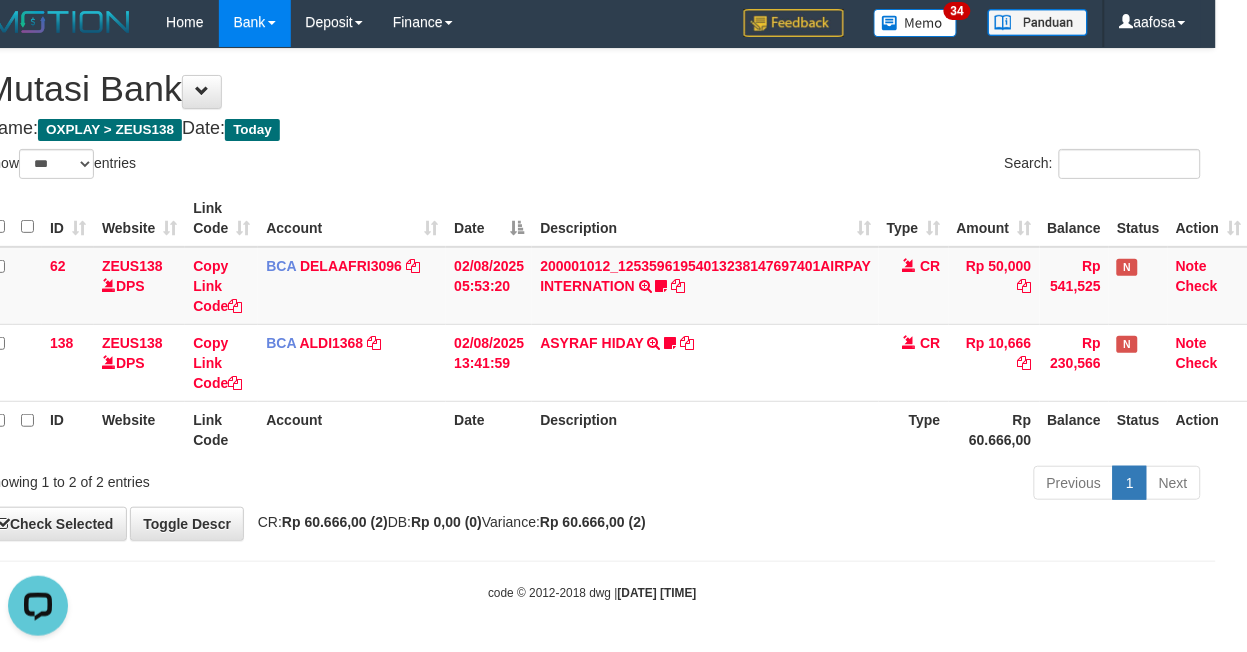 scroll, scrollTop: 0, scrollLeft: 0, axis: both 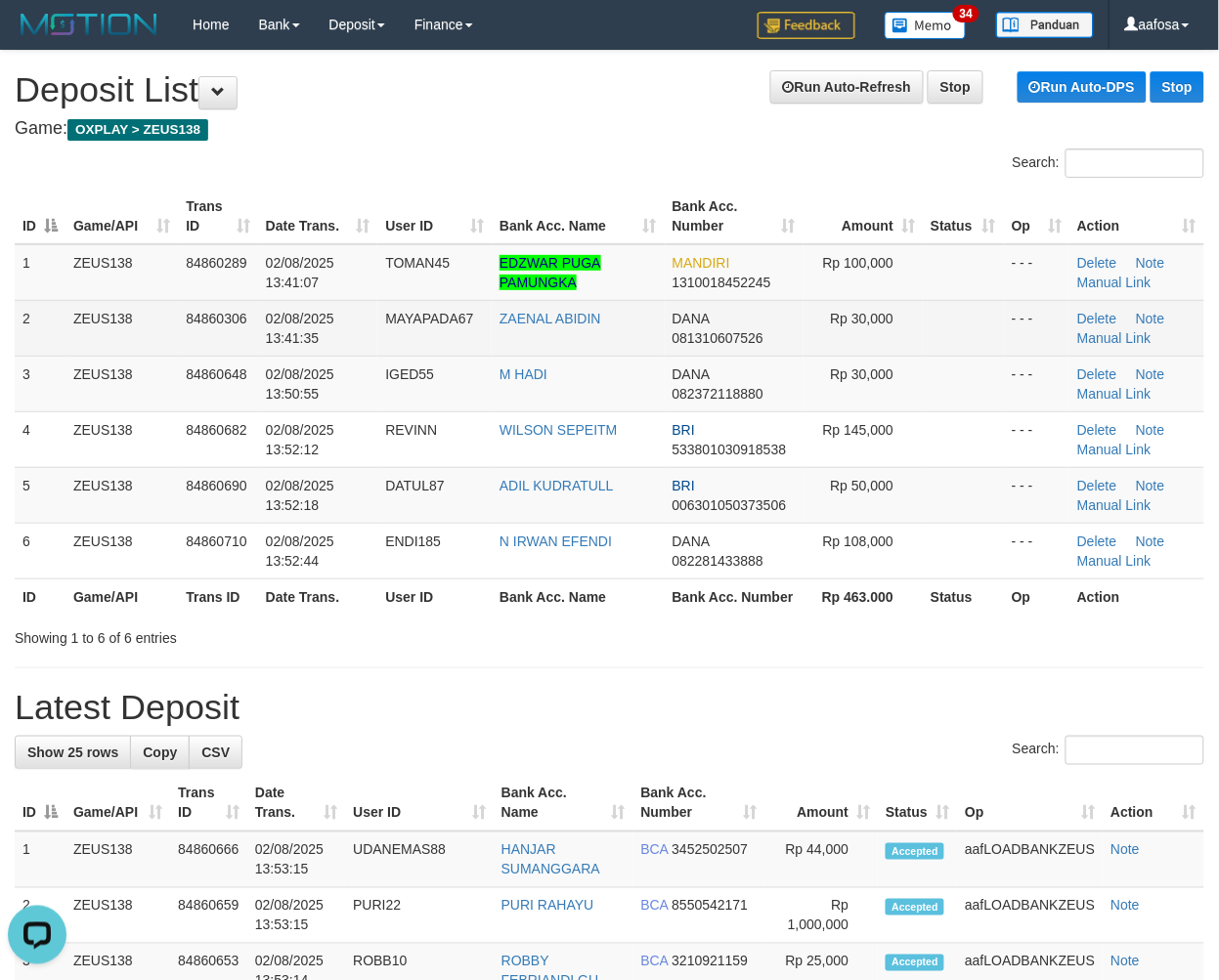 click on "ZAENAL ABIDIN" at bounding box center (578, 327) 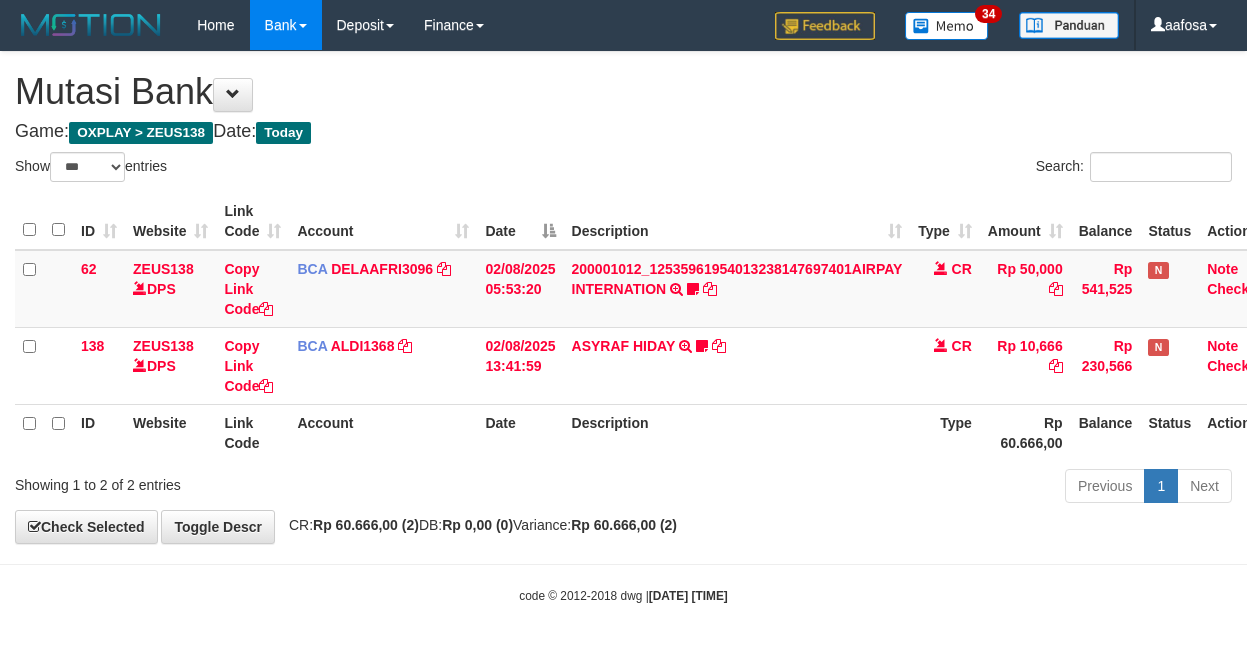 select on "***" 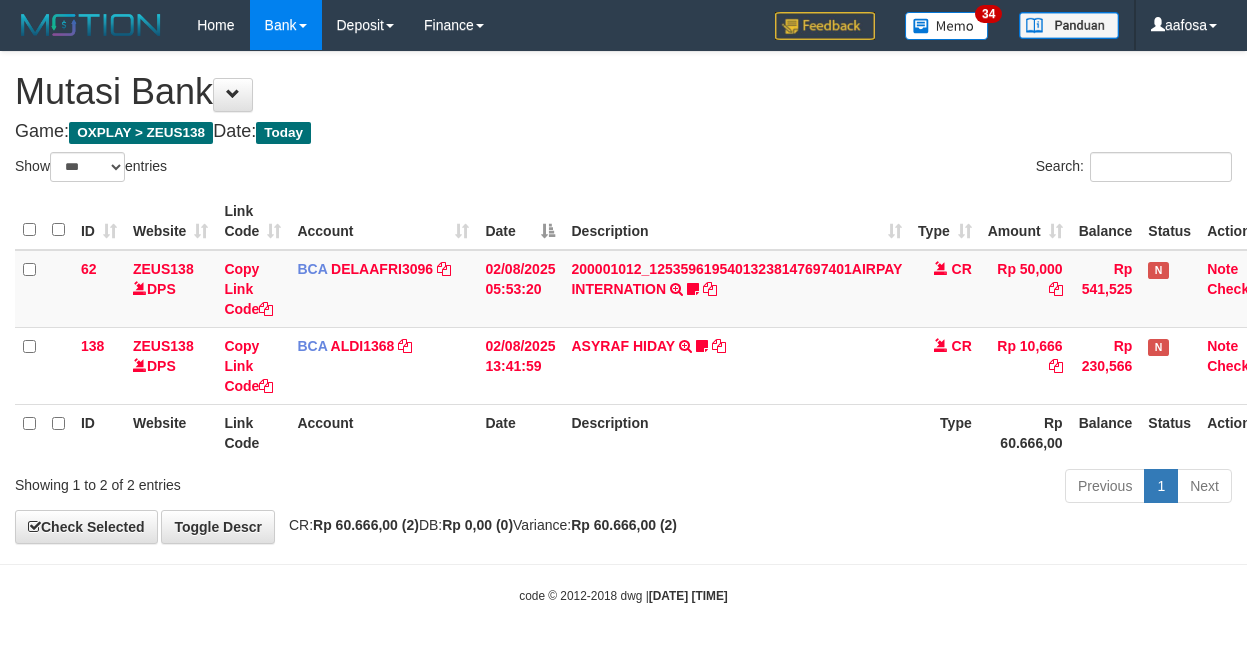 scroll, scrollTop: 3, scrollLeft: 31, axis: both 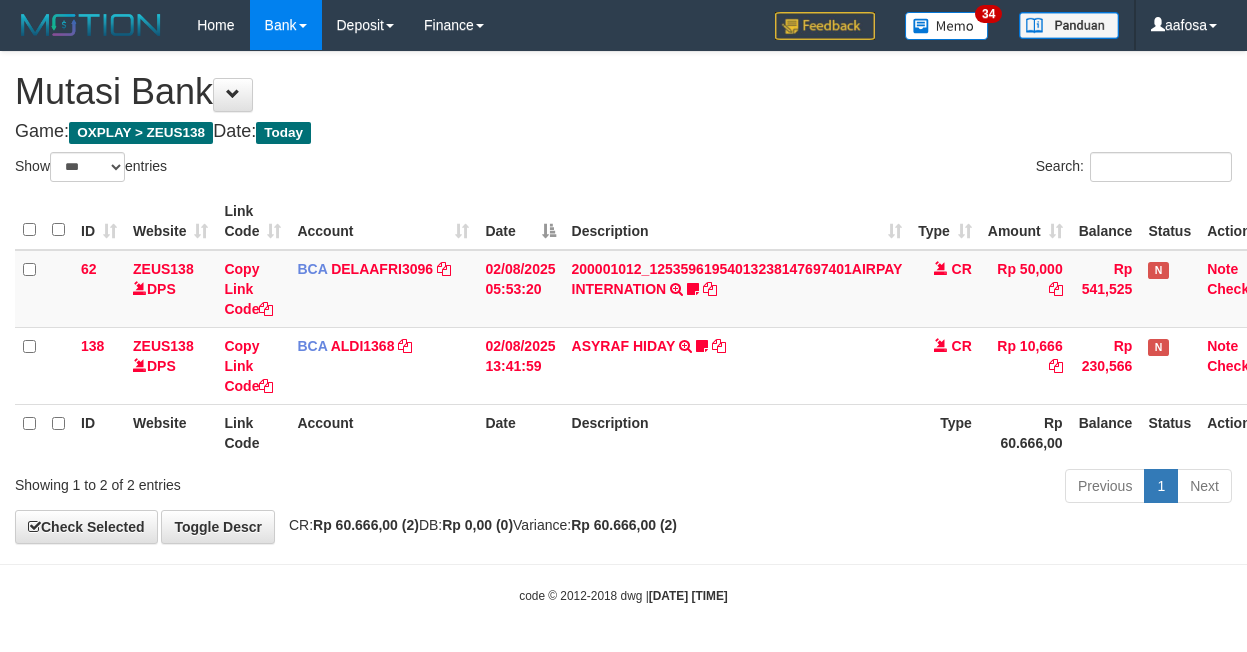 select on "***" 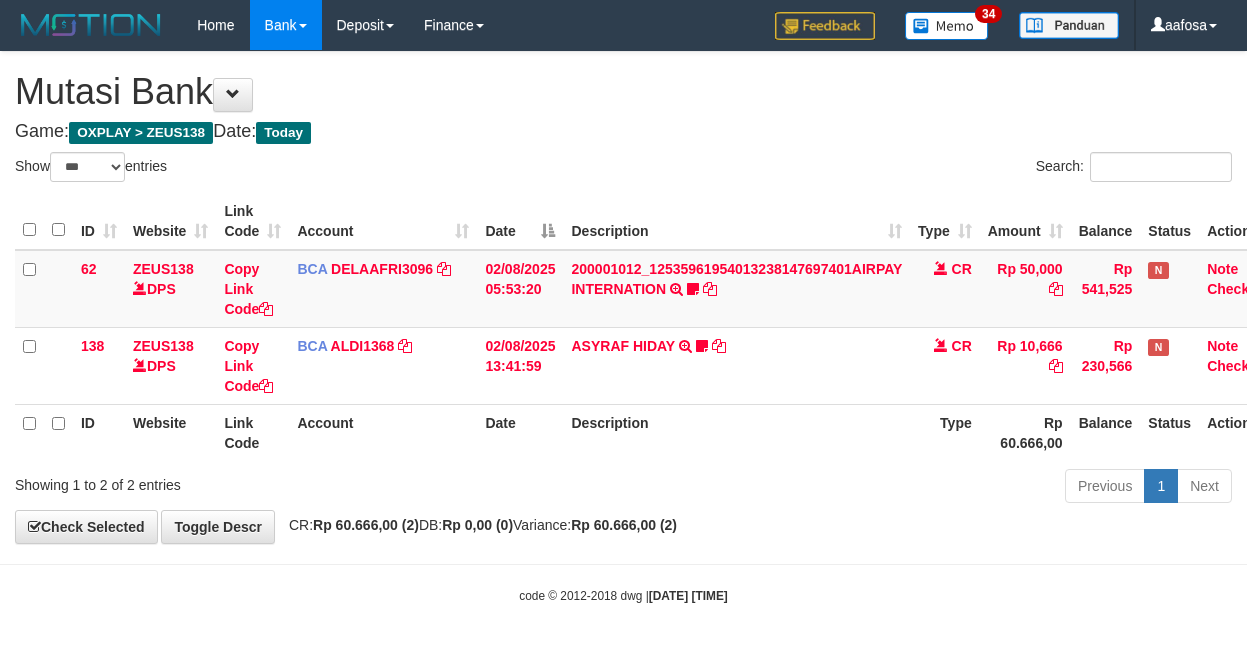 scroll, scrollTop: 3, scrollLeft: 31, axis: both 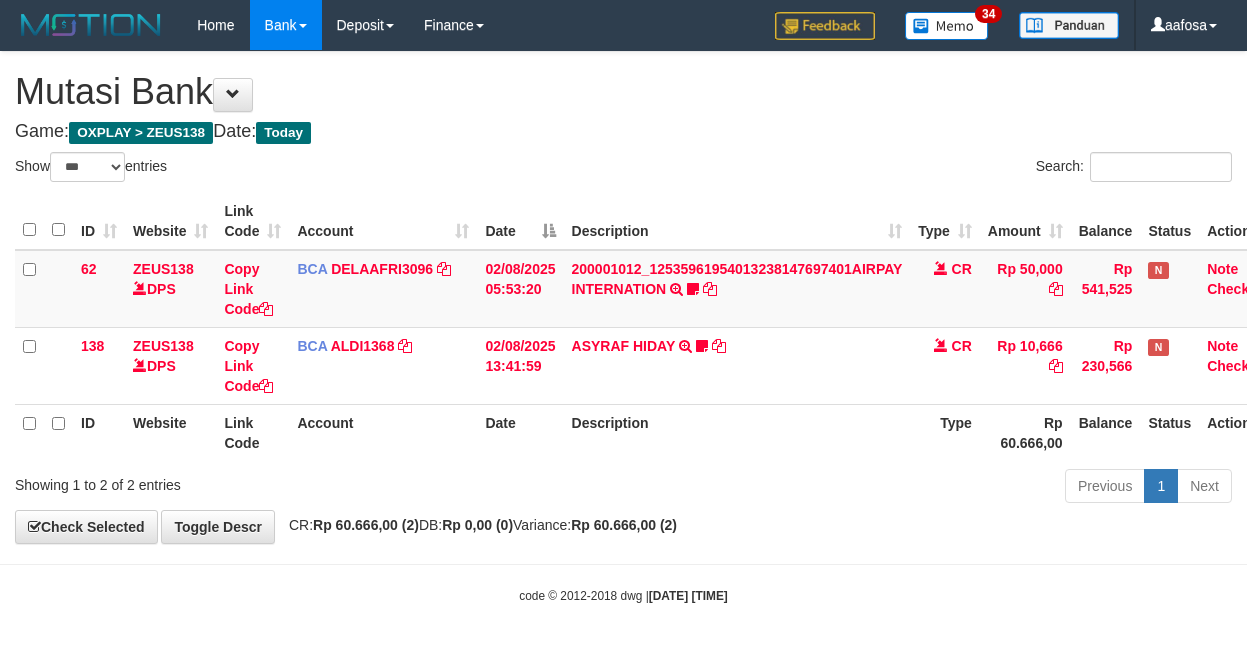 select on "***" 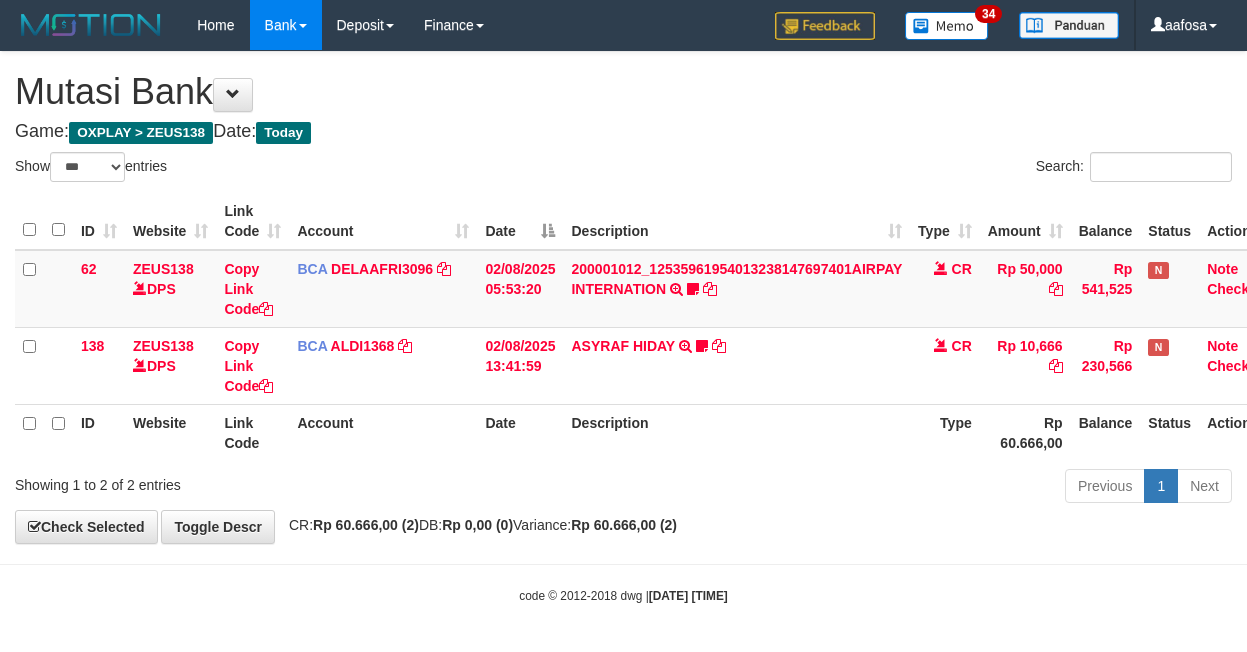 scroll, scrollTop: 3, scrollLeft: 31, axis: both 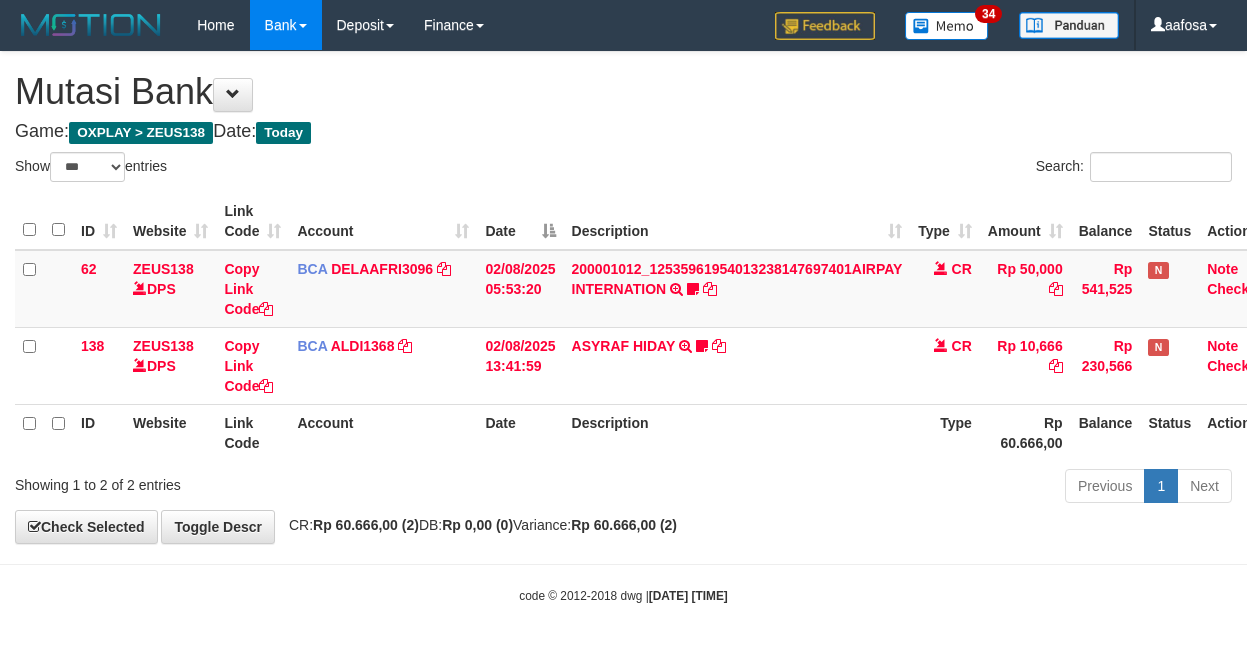 select on "***" 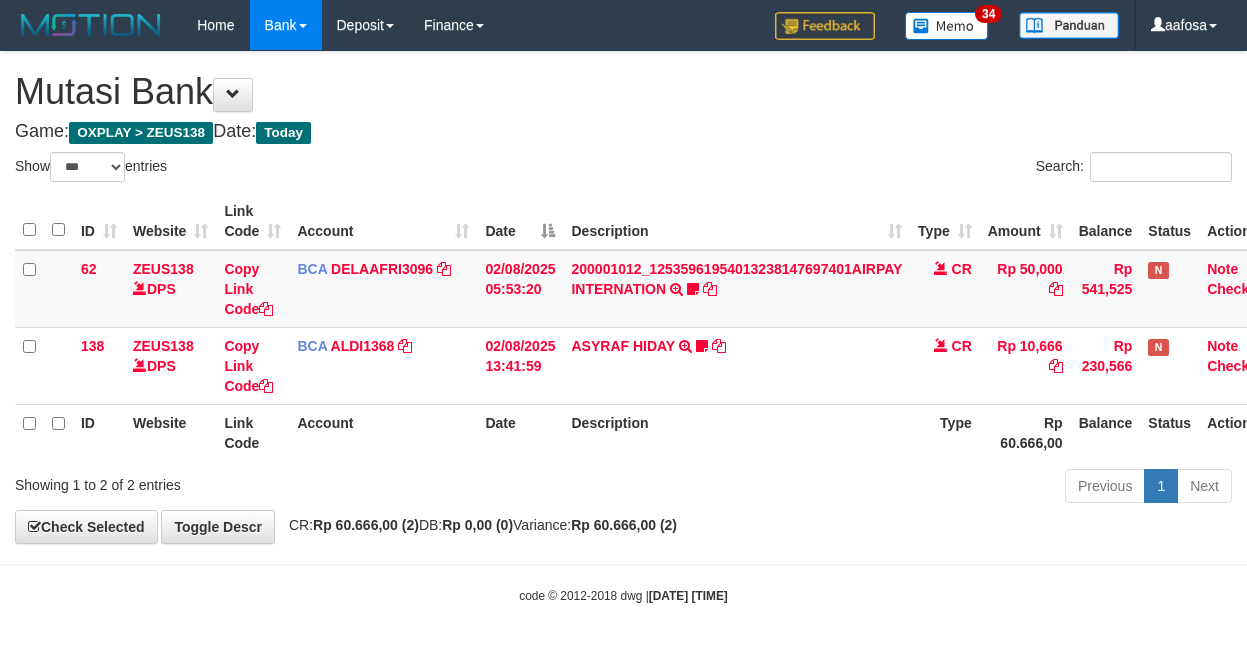 scroll, scrollTop: 3, scrollLeft: 31, axis: both 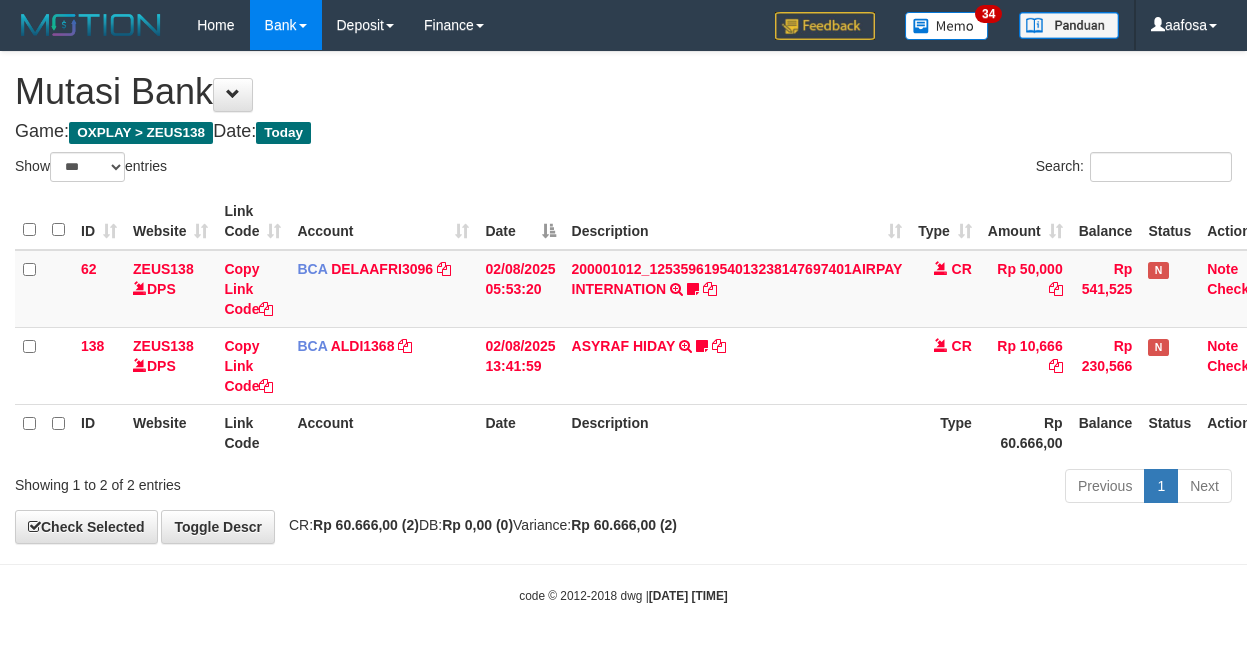 select on "***" 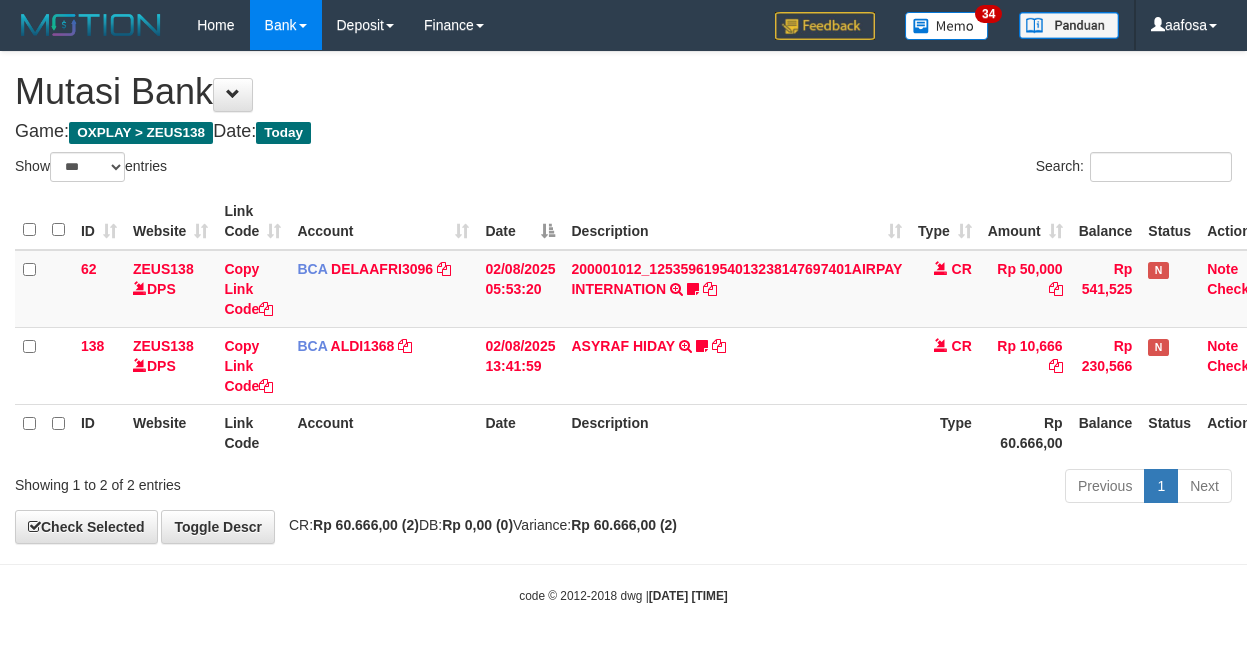 scroll, scrollTop: 3, scrollLeft: 31, axis: both 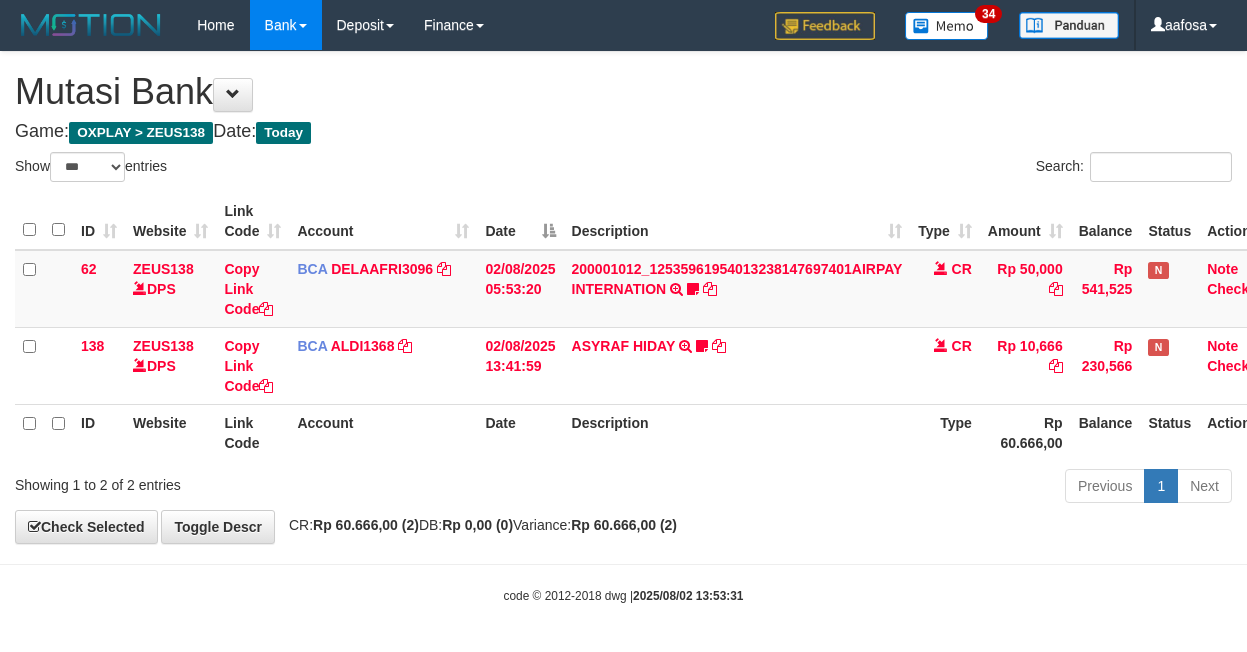 select on "***" 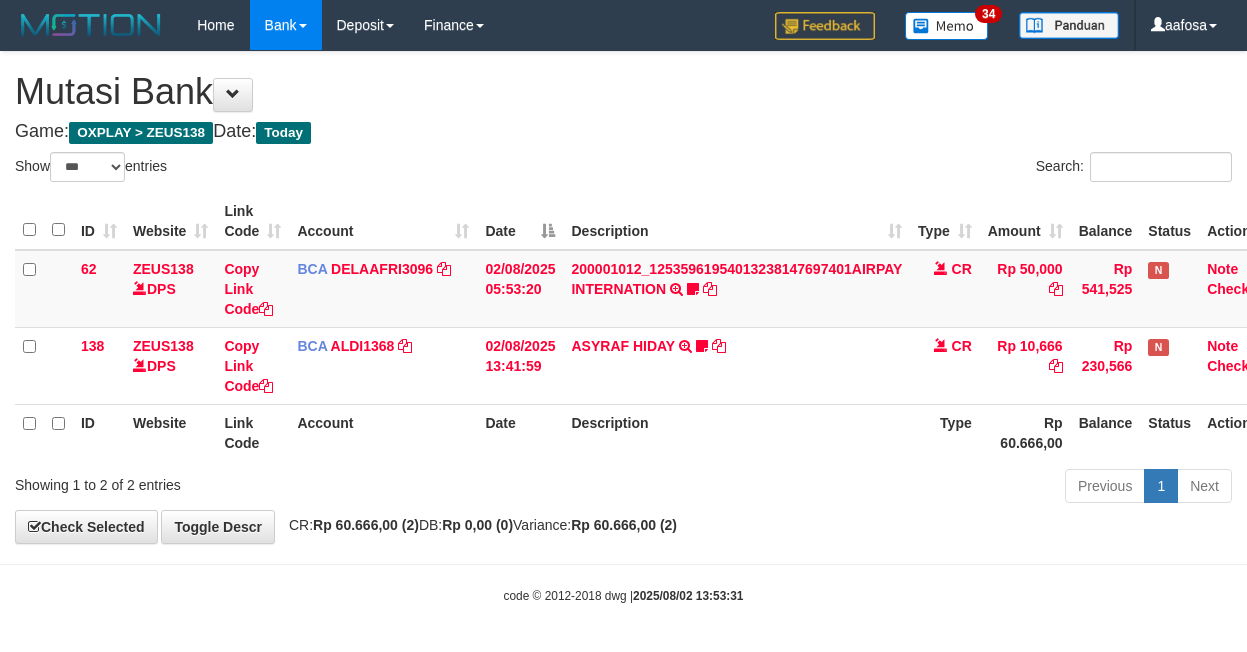 scroll, scrollTop: 3, scrollLeft: 31, axis: both 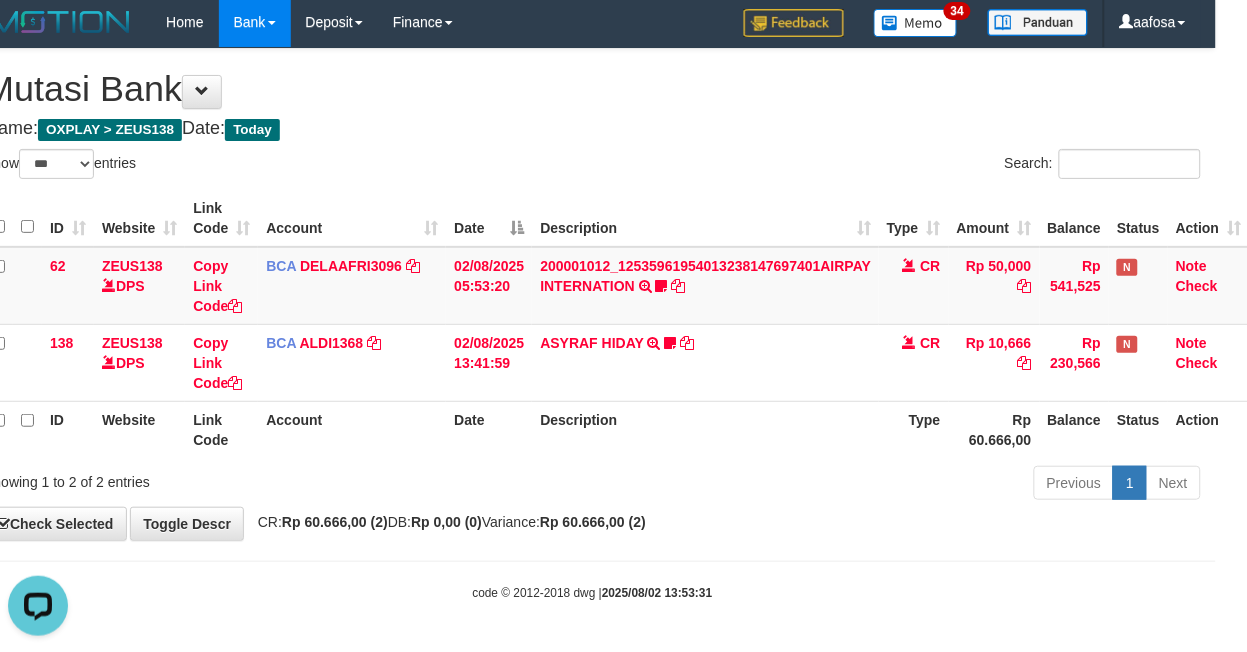 click on "Game:   OXPLAY > ZEUS138    				Date:  Today" at bounding box center (592, 129) 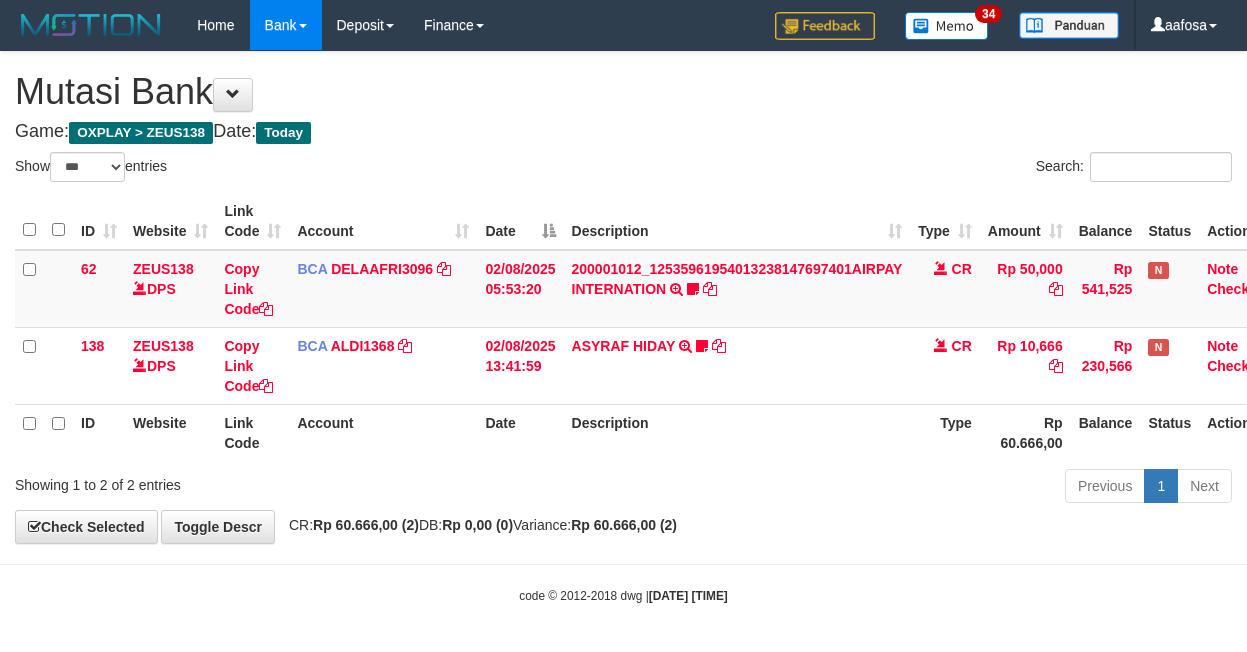 select on "***" 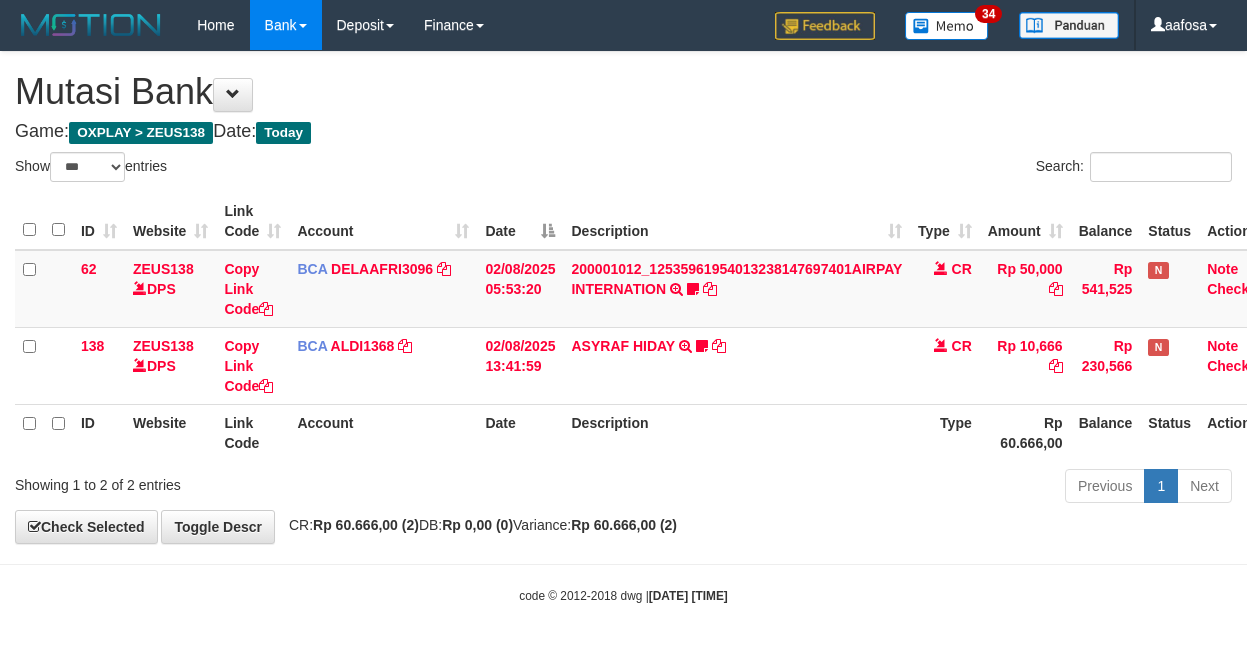 scroll, scrollTop: 3, scrollLeft: 31, axis: both 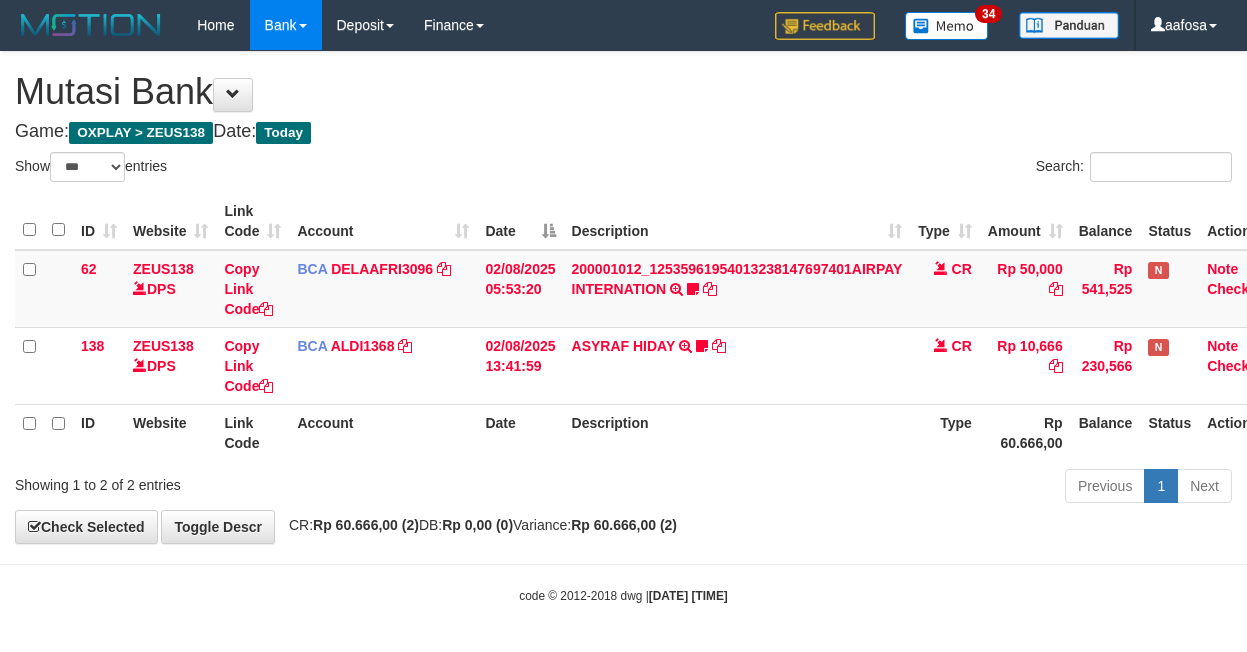 select on "***" 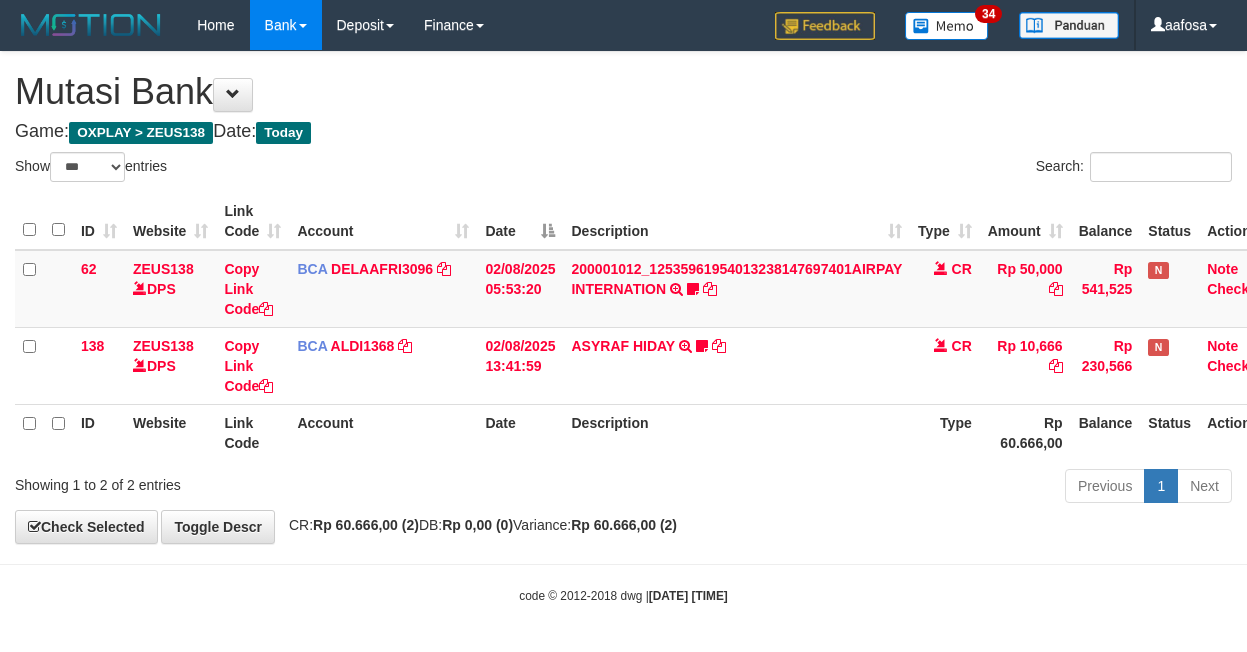 scroll, scrollTop: 3, scrollLeft: 31, axis: both 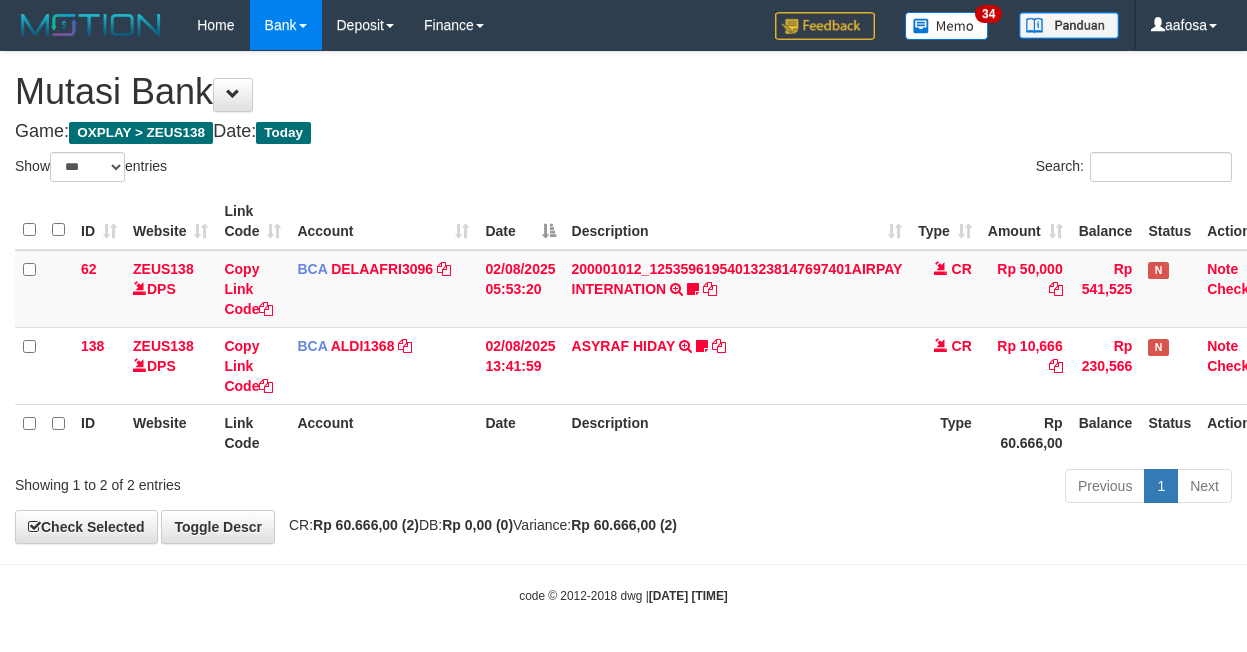 select on "***" 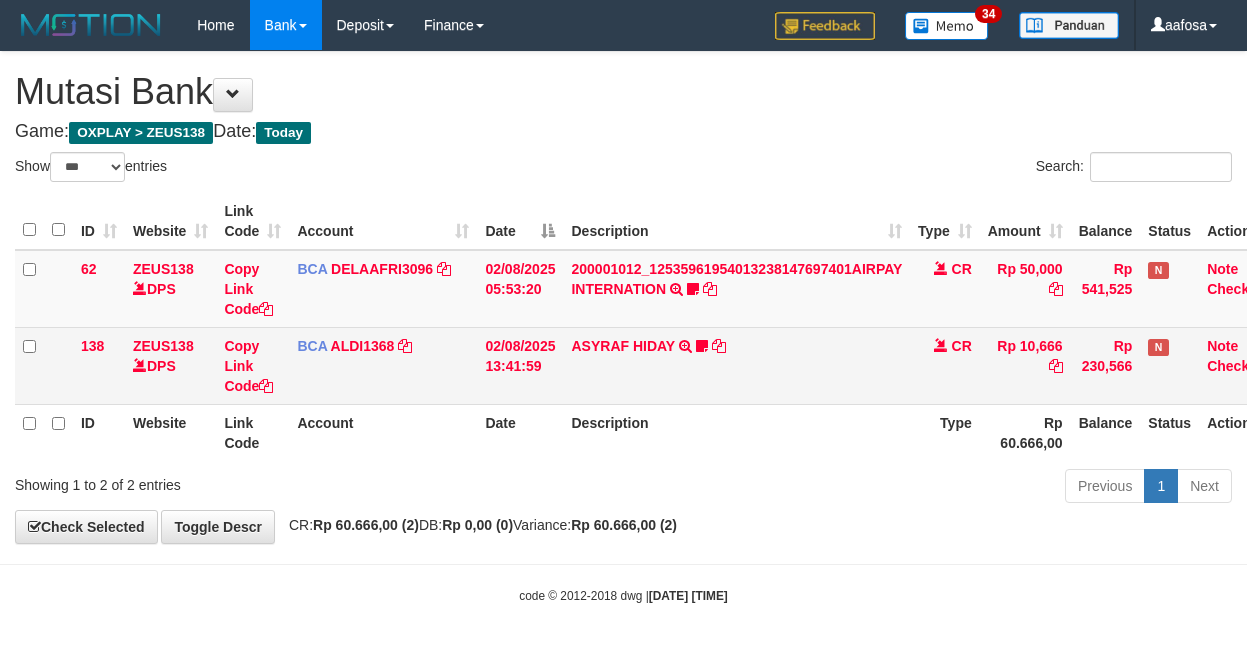 scroll, scrollTop: 3, scrollLeft: 31, axis: both 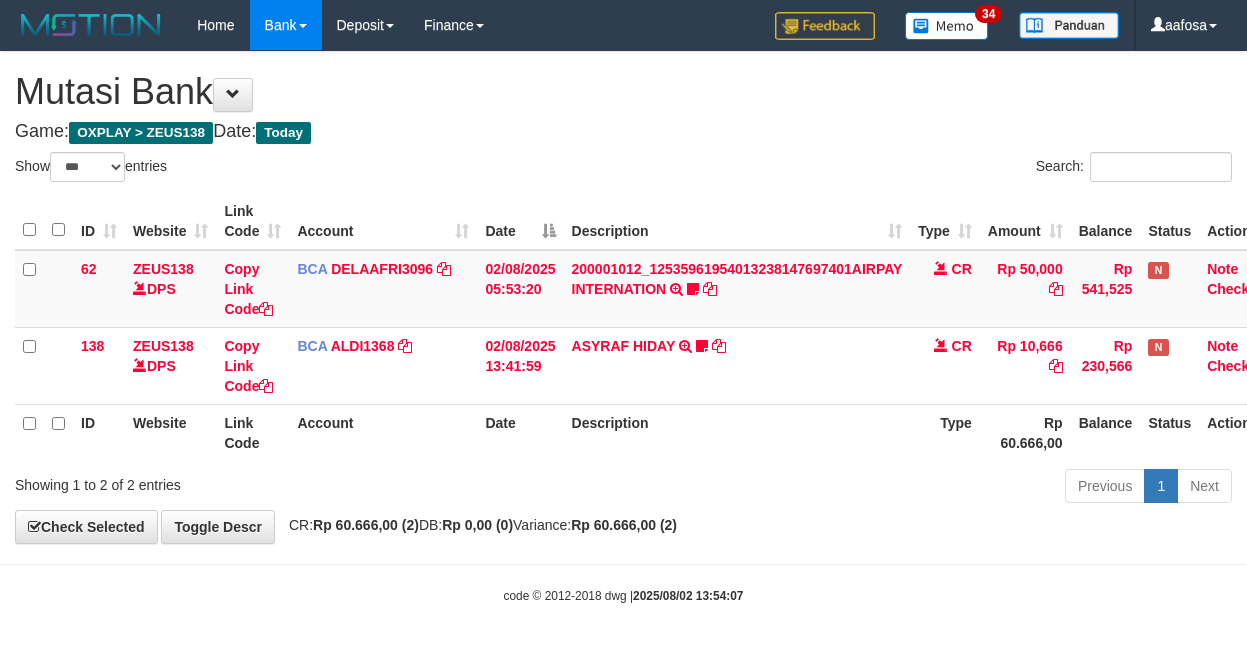 select on "***" 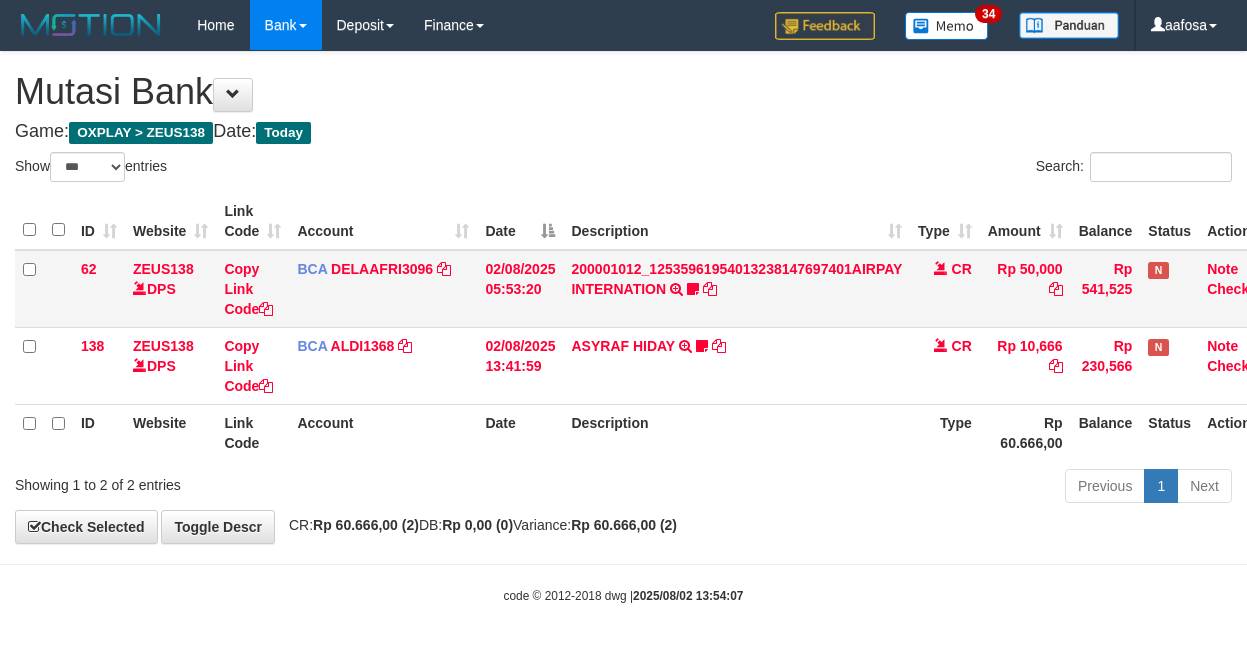 scroll, scrollTop: 3, scrollLeft: 31, axis: both 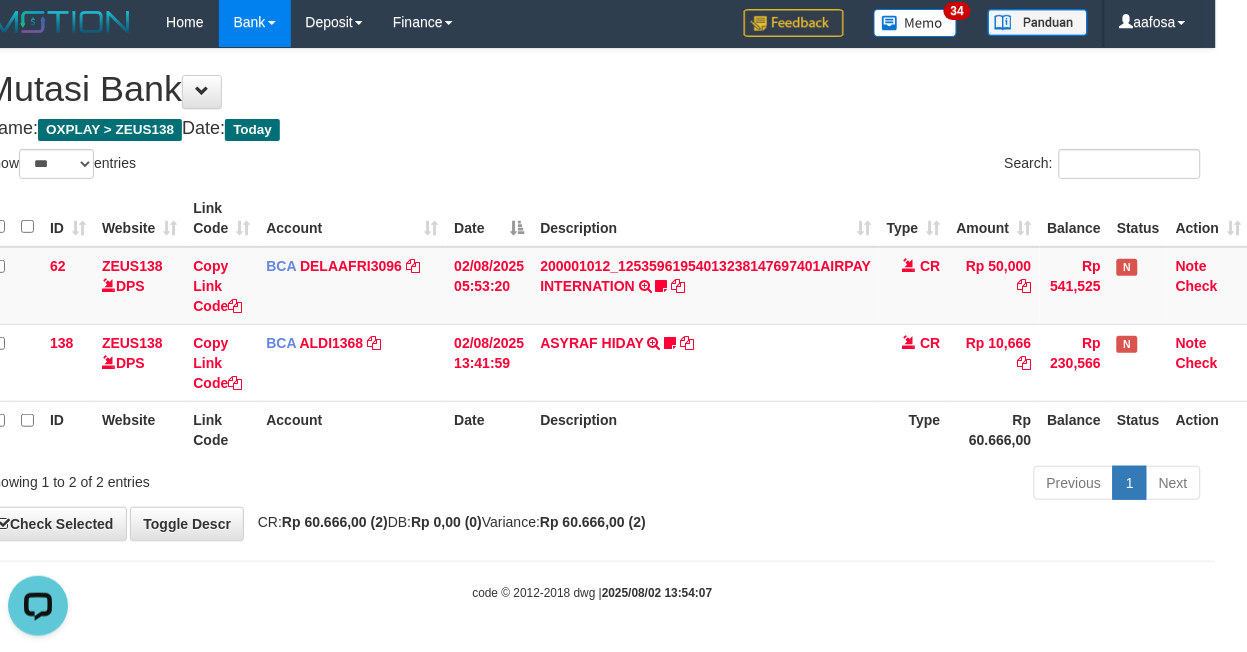 click on "Game:   OXPLAY > ZEUS138    				Date:  Today" at bounding box center (592, 129) 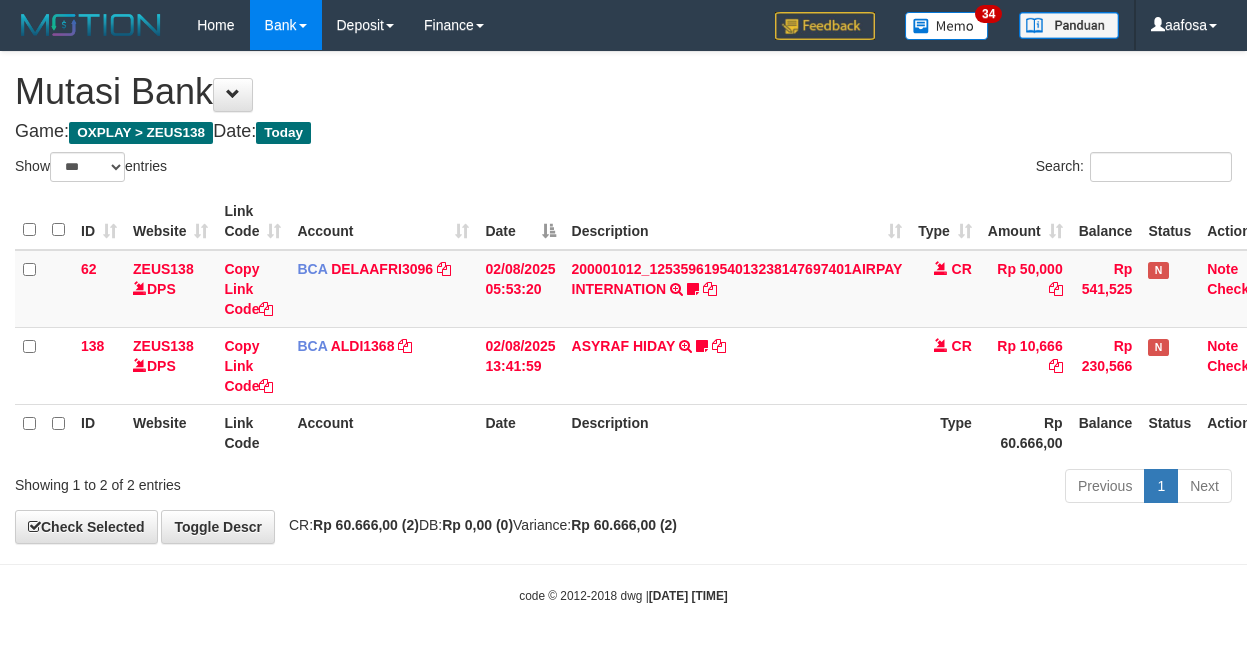 select on "***" 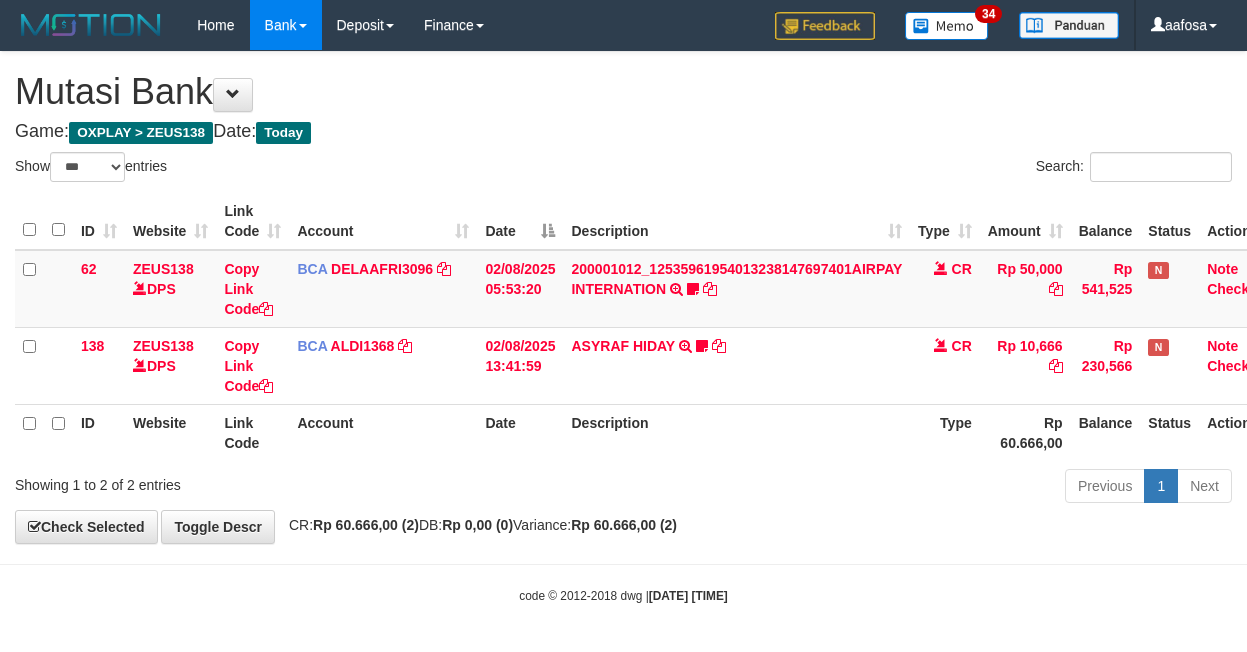 scroll, scrollTop: 3, scrollLeft: 31, axis: both 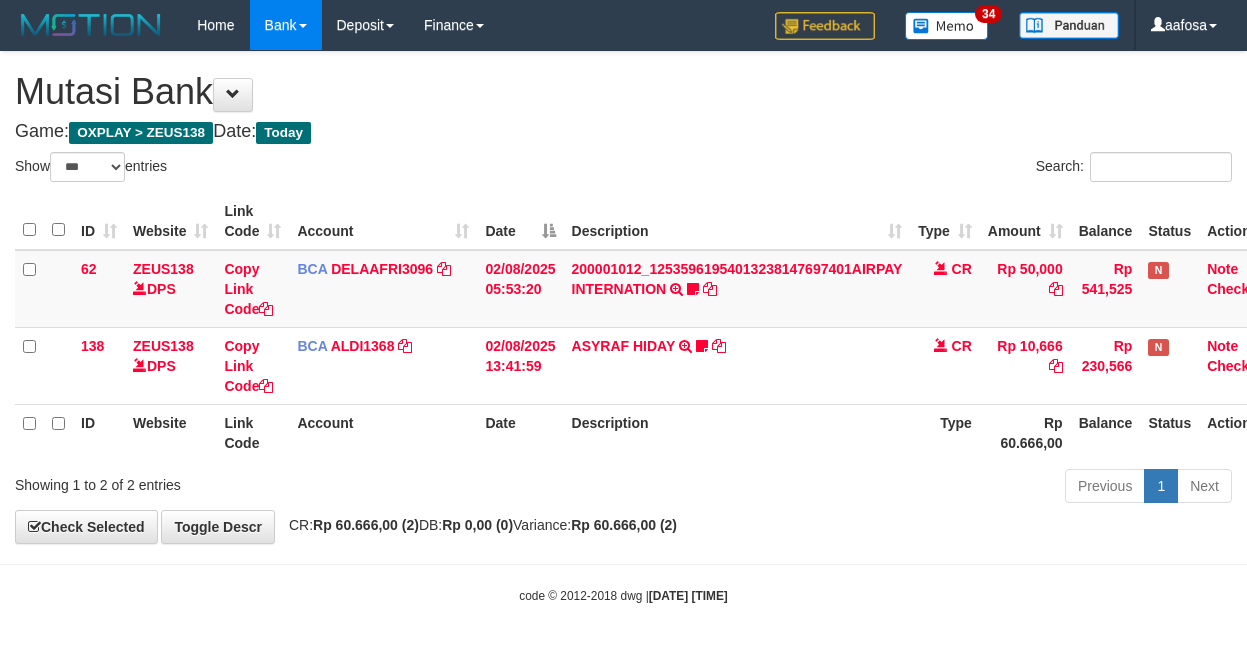 select on "***" 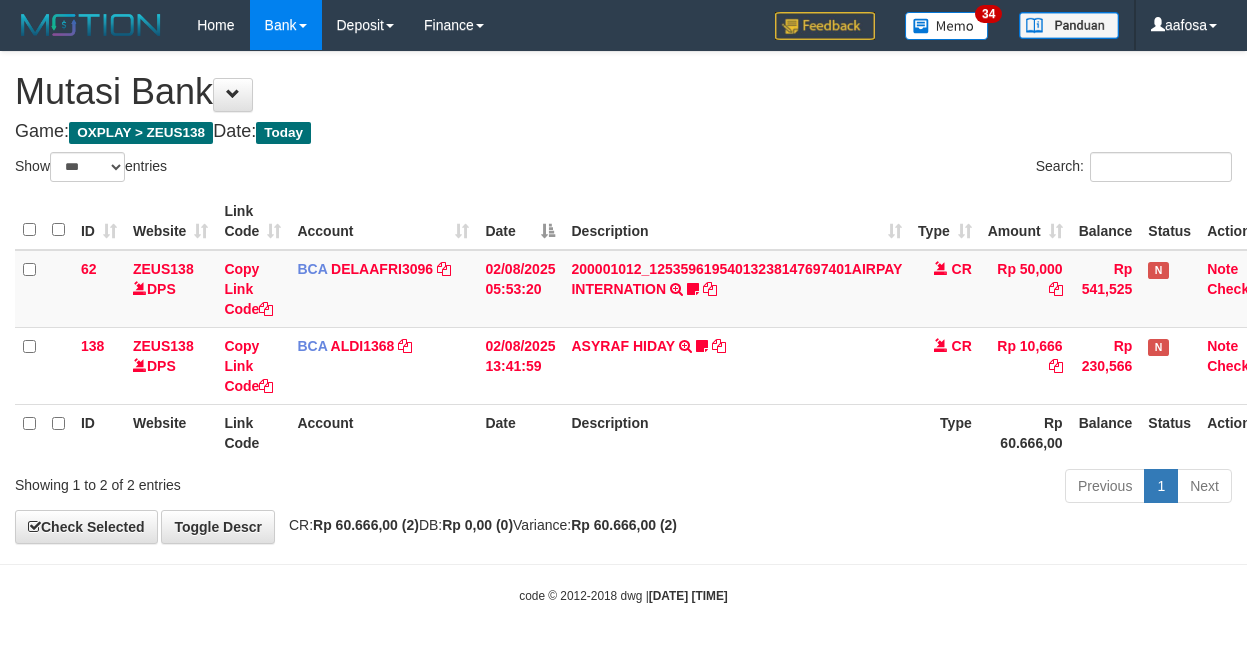 scroll, scrollTop: 3, scrollLeft: 31, axis: both 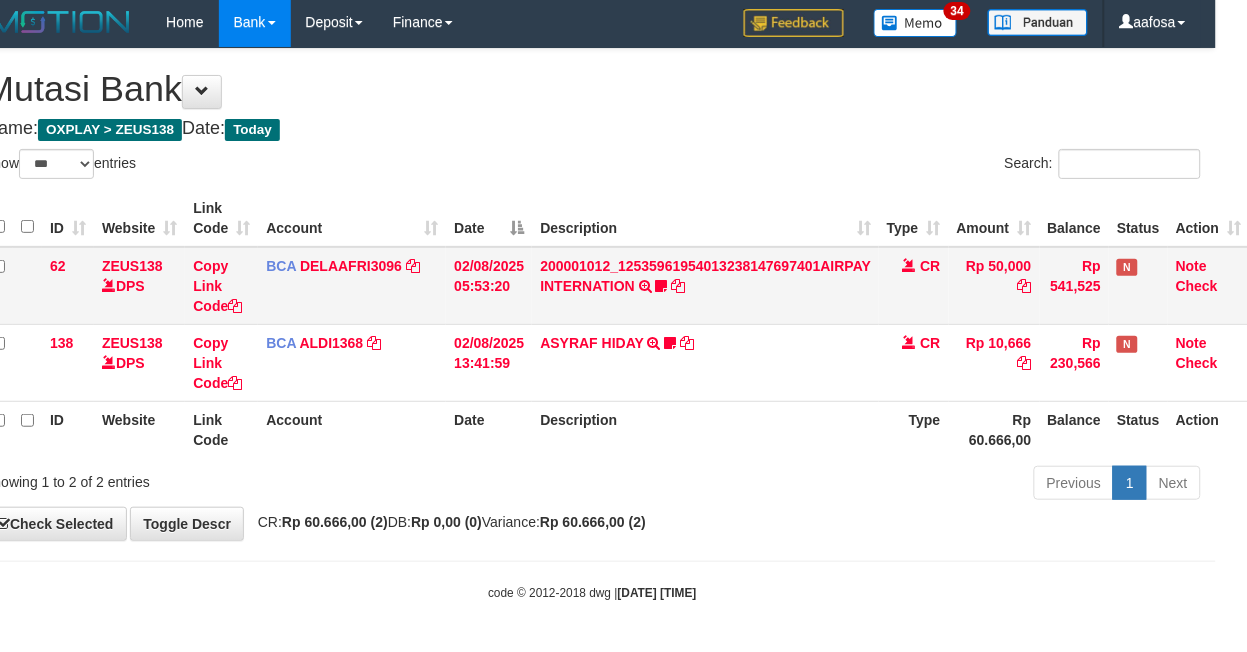 click on "200001012_12535961954013238147697401AIRPAY INTERNATION            TRSF E-BANKING CR 0208/FTSCY/WS95051
50000.00200001012_12535961954013238147697401AIRPAY INTERNATION    Labubutaiki
https://prnt.sc/l7T6Eus7w_Qi" at bounding box center [705, 286] 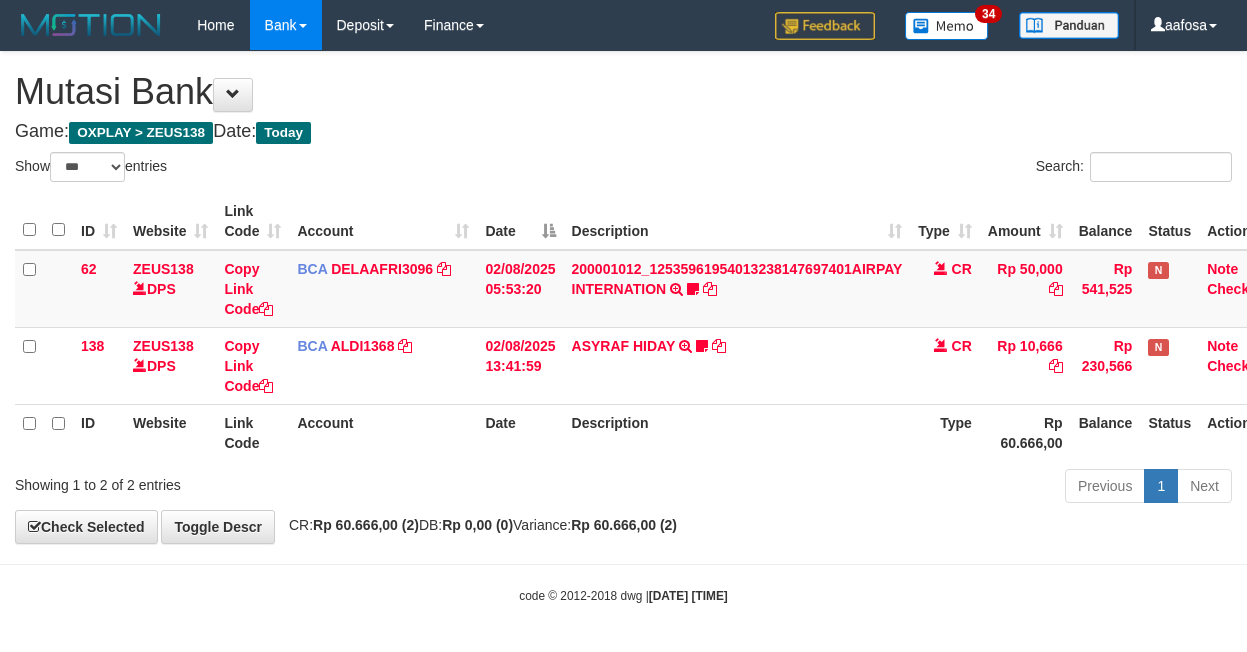 select on "***" 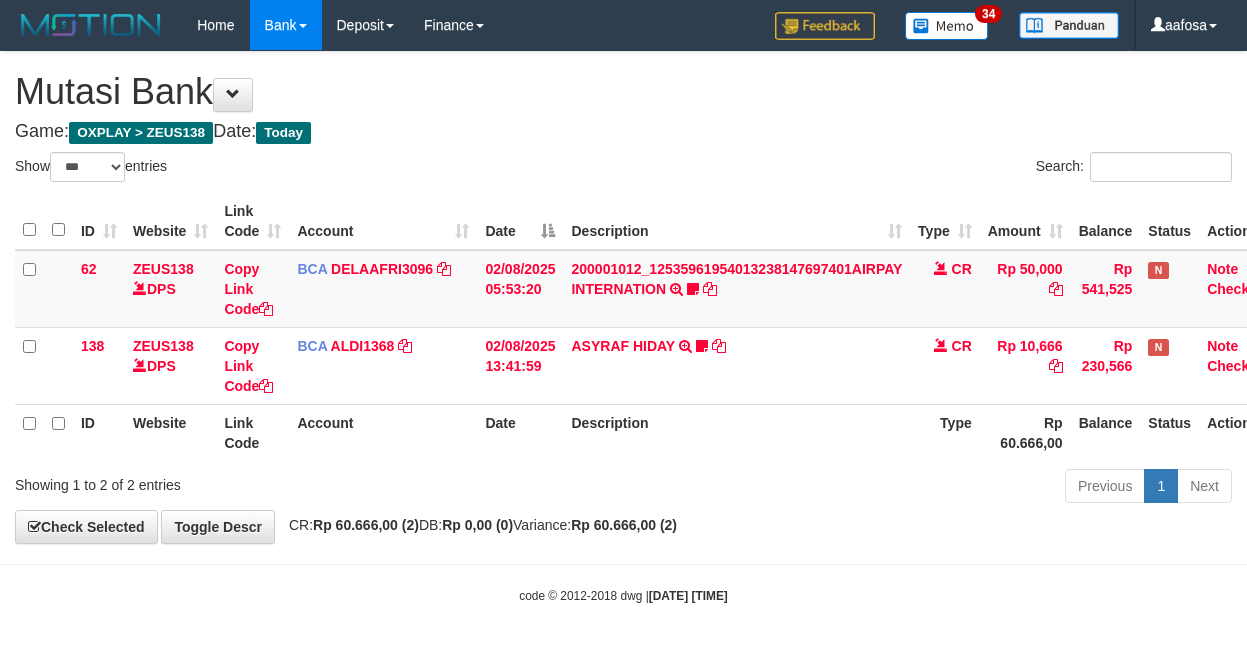 scroll, scrollTop: 3, scrollLeft: 31, axis: both 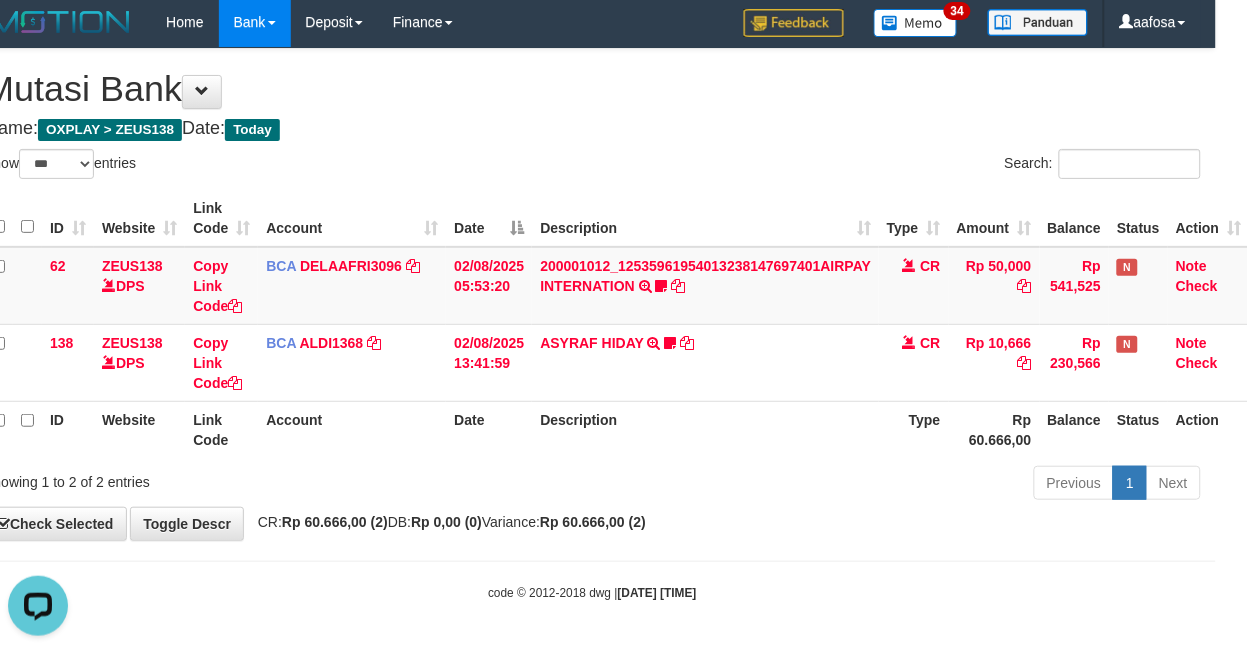 click on "Search:" at bounding box center [905, 166] 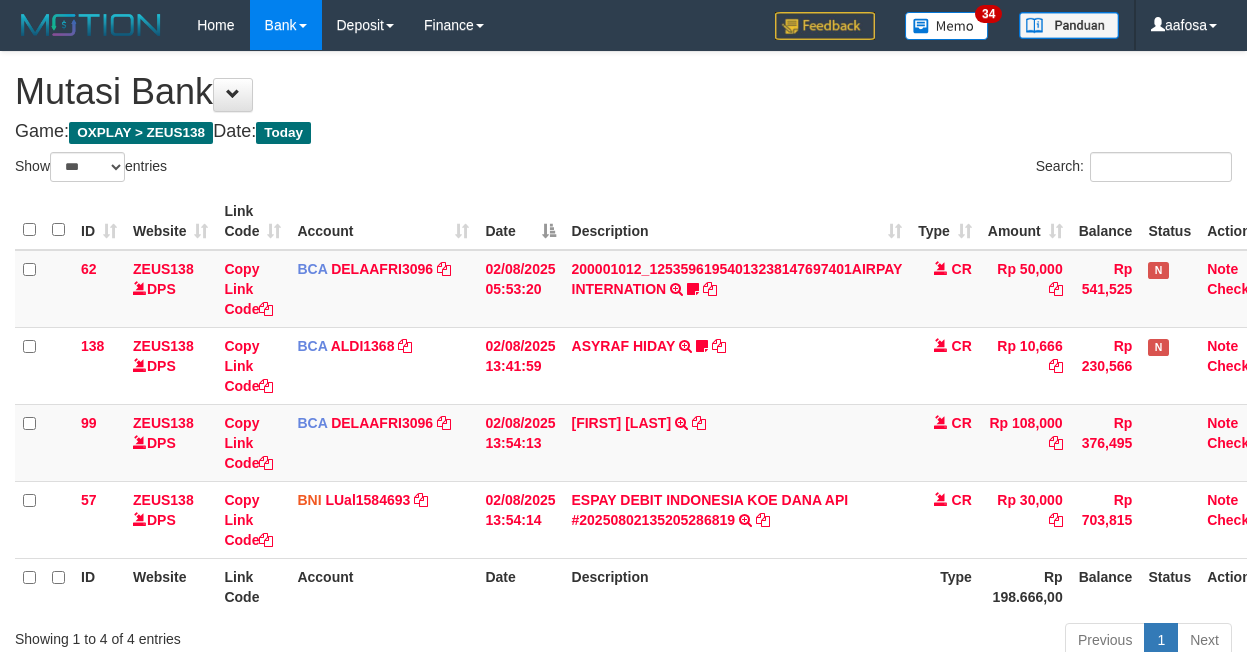 select on "***" 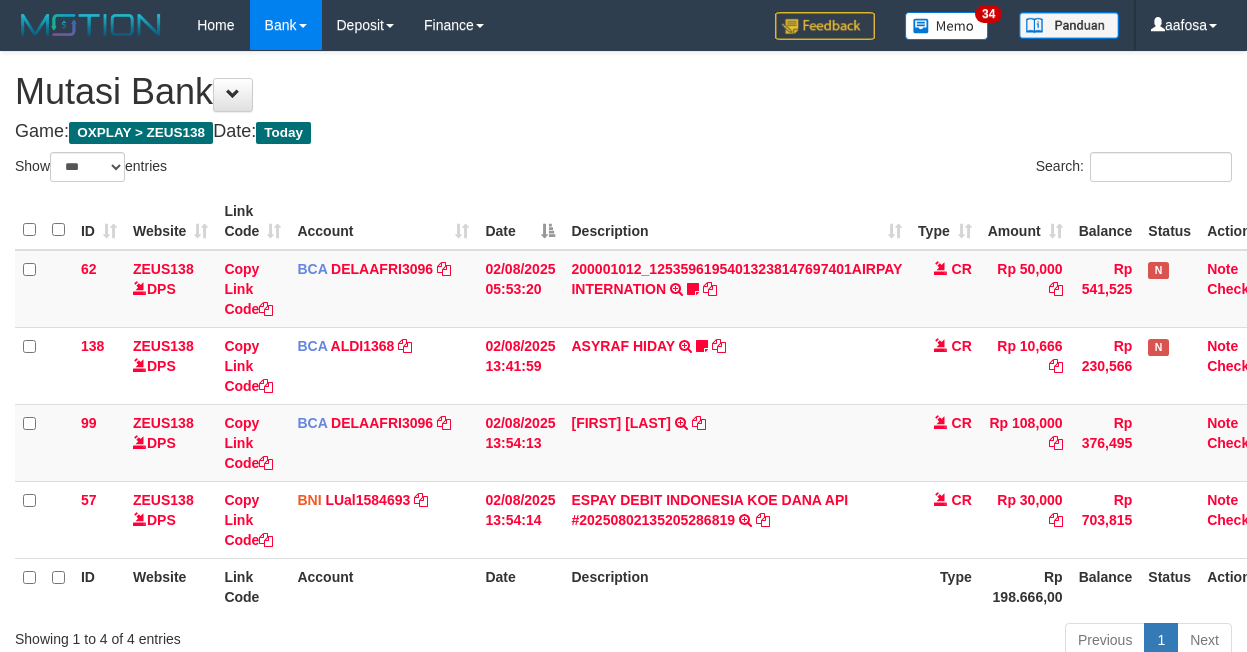 scroll, scrollTop: 121, scrollLeft: 31, axis: both 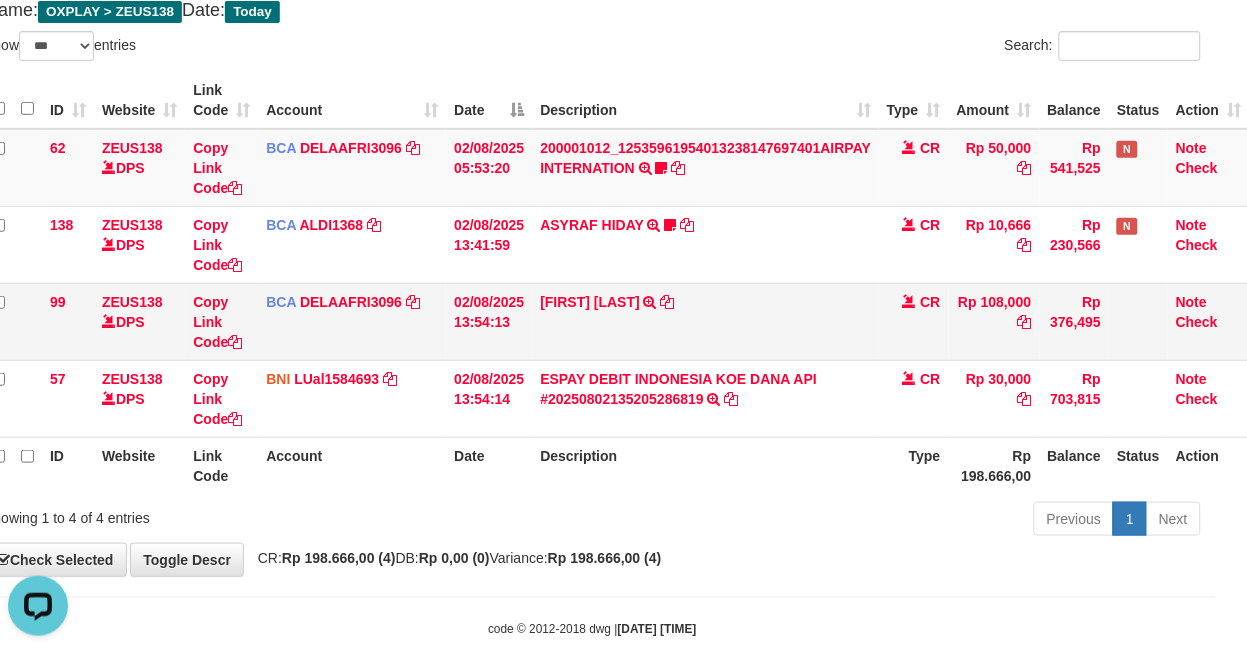 click on "[FIRST] [LAST]         TRSF E-BANKING CR 0208/FTSCY/WS95051
108000.002025080203741866 TRFDN-[FIRST] [LAST]ESPAY DEBIT INDONE" at bounding box center (705, 321) 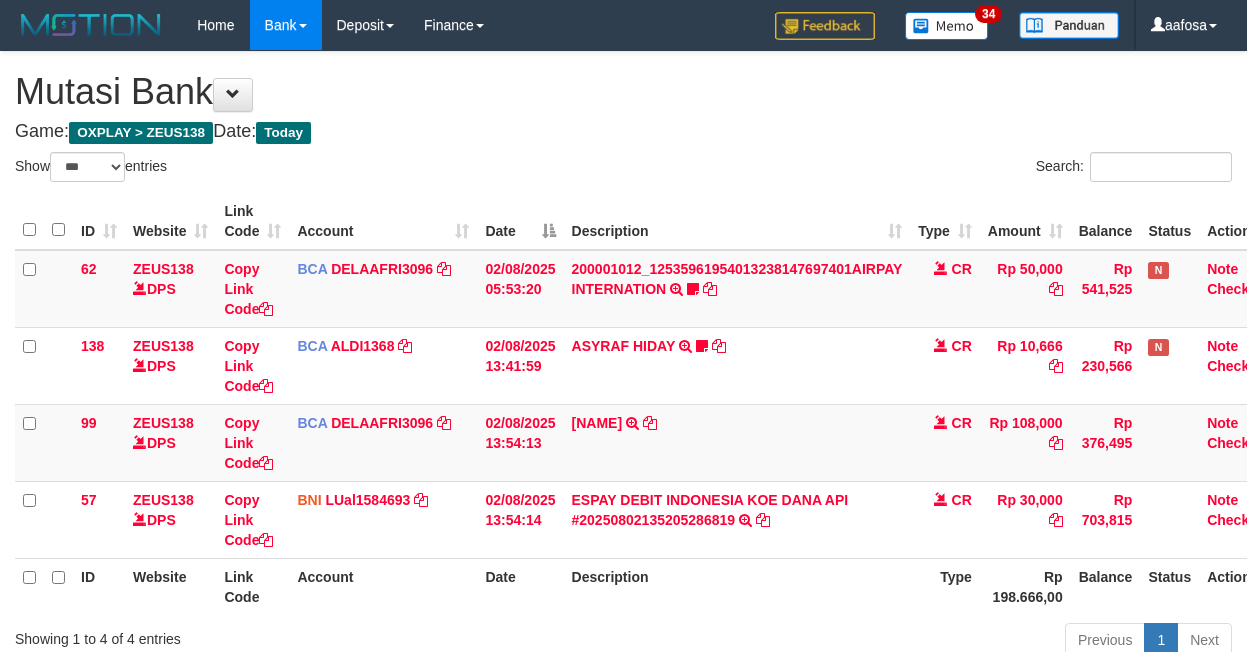 select on "***" 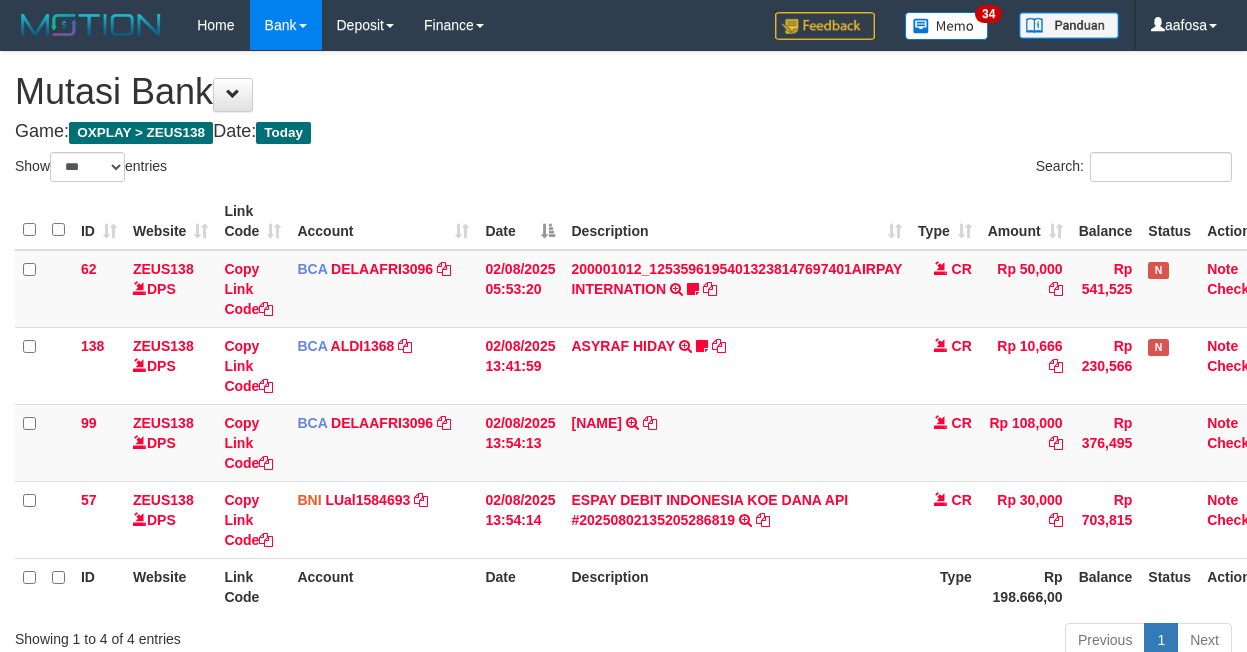 scroll, scrollTop: 121, scrollLeft: 31, axis: both 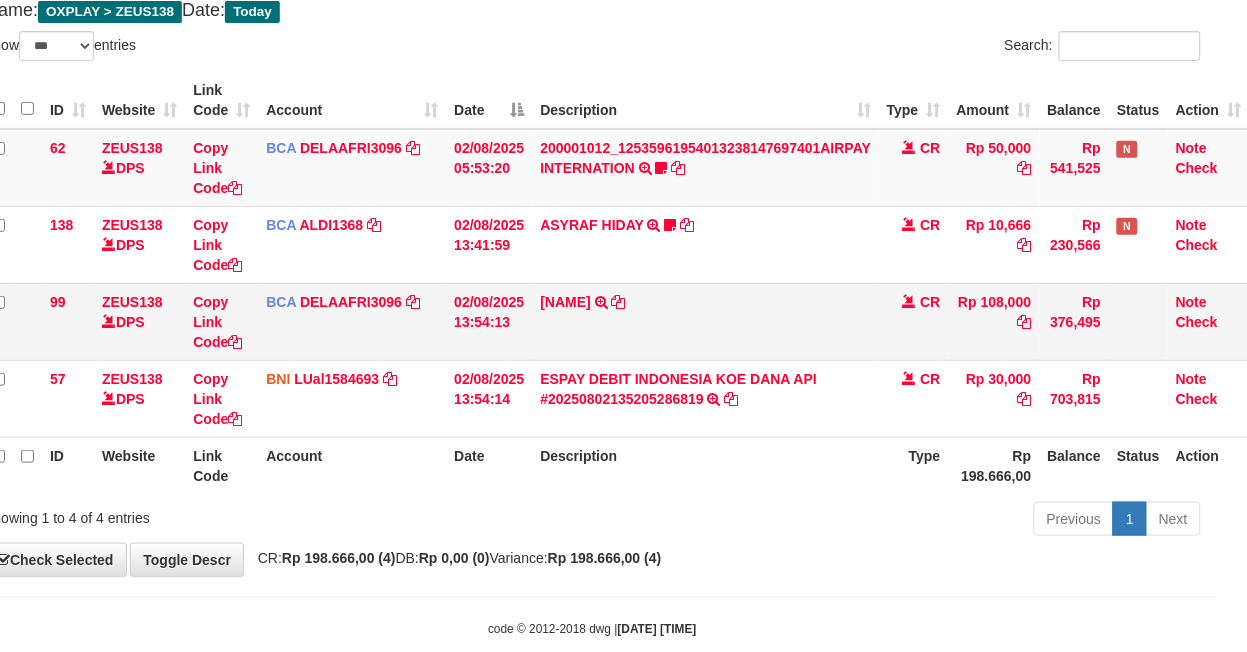 click on "N.IRWAN EFEN         TRSF E-BANKING CR 0208/FTSCY/WS95051
108000.002025080203741866 TRFDN-N.IRWAN EFENESPAY DEBIT INDONE" at bounding box center (705, 321) 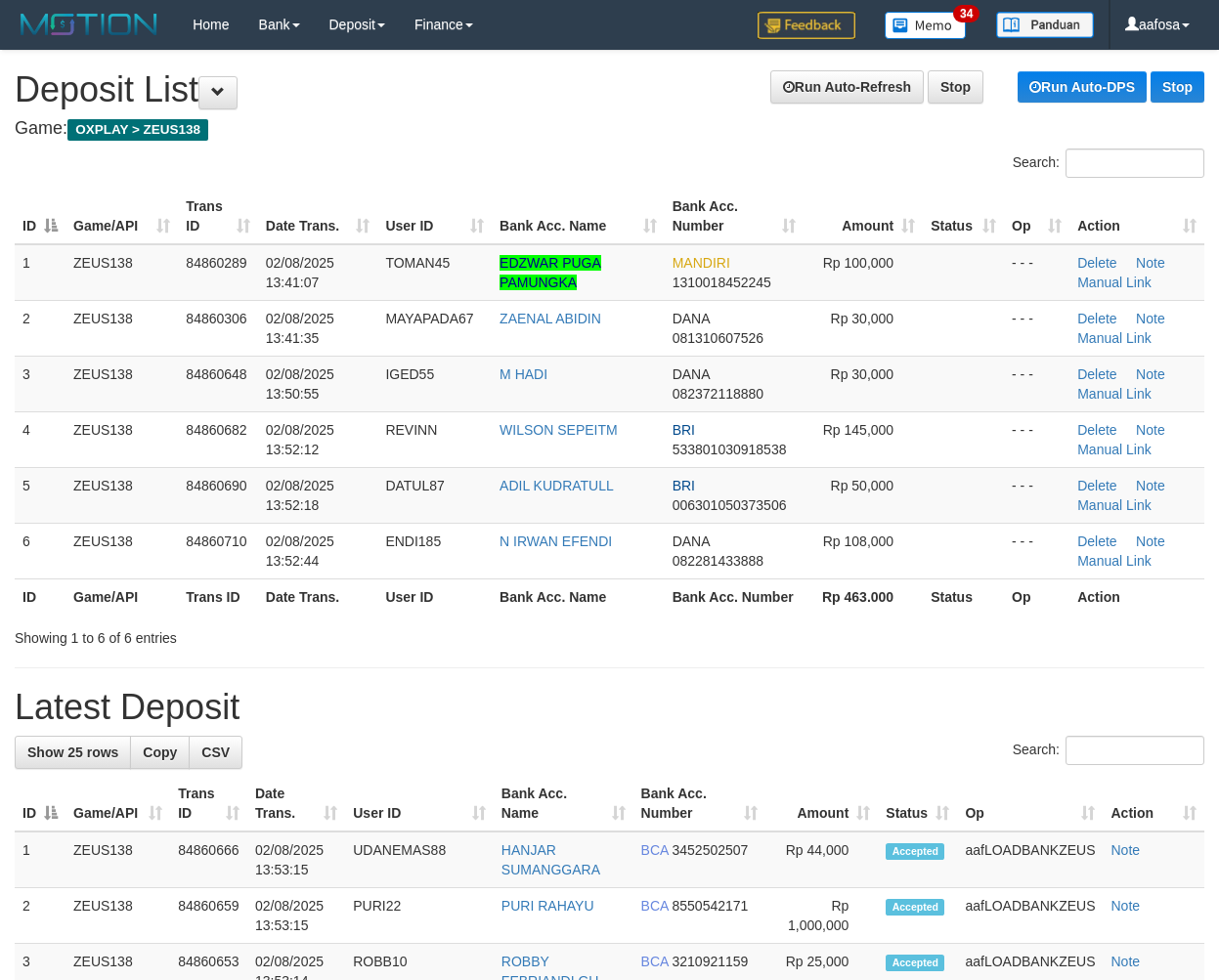 scroll, scrollTop: 0, scrollLeft: 0, axis: both 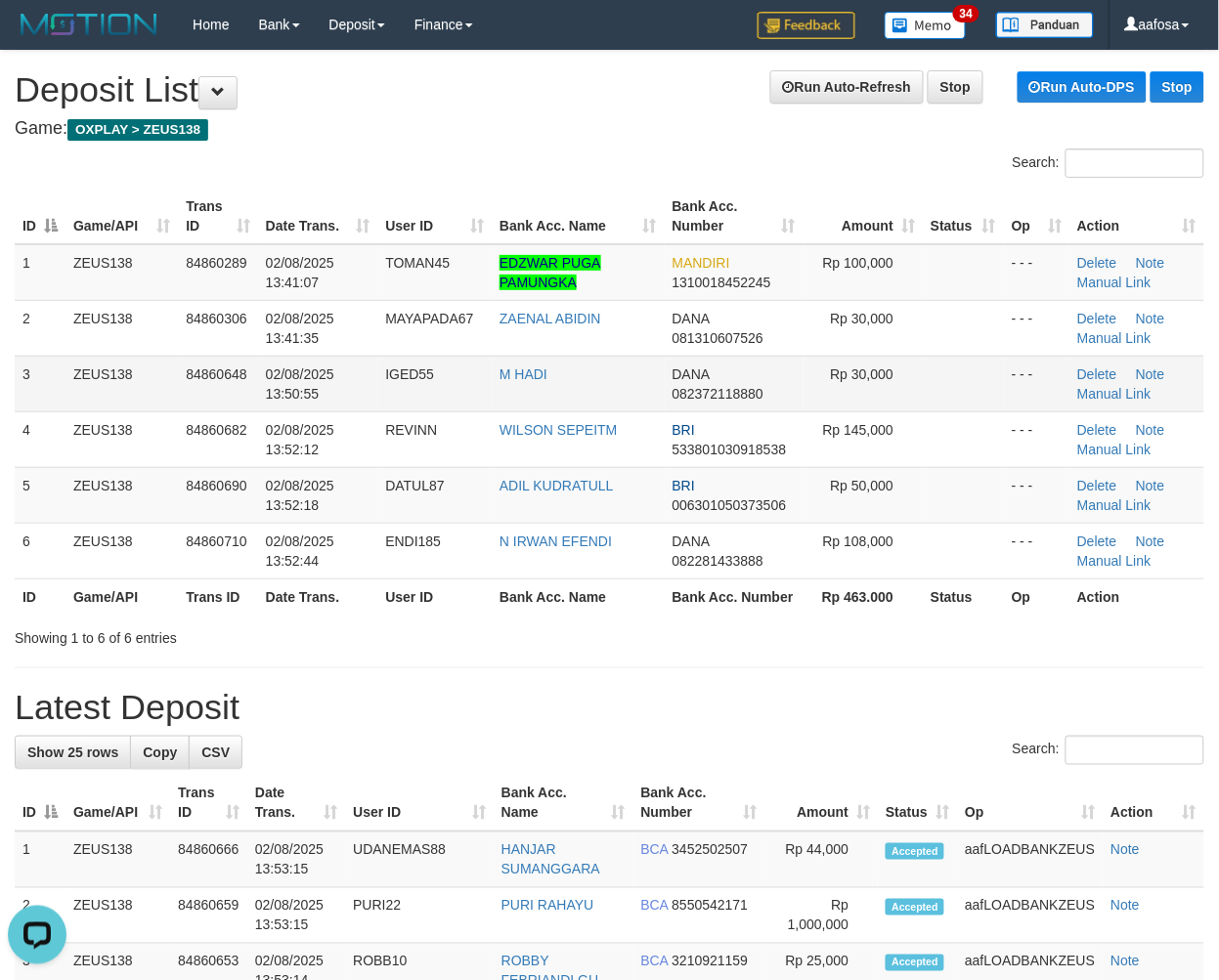 click on "02/08/2025 13:50:55" at bounding box center (318, 383) 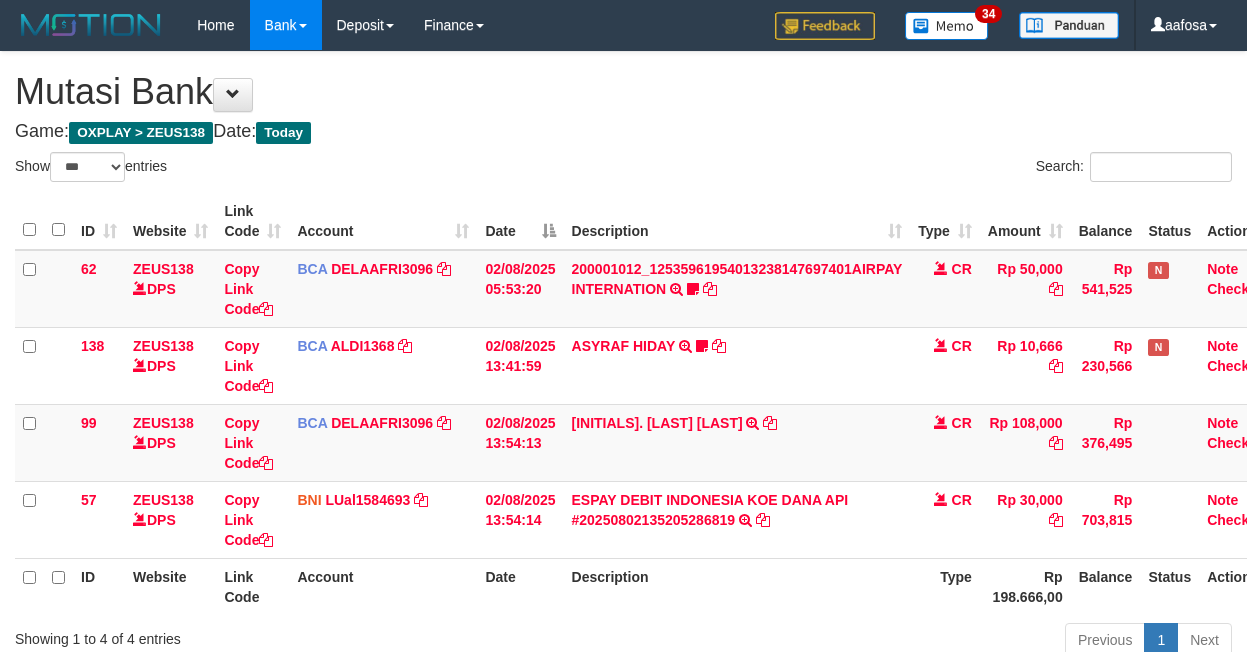 select on "***" 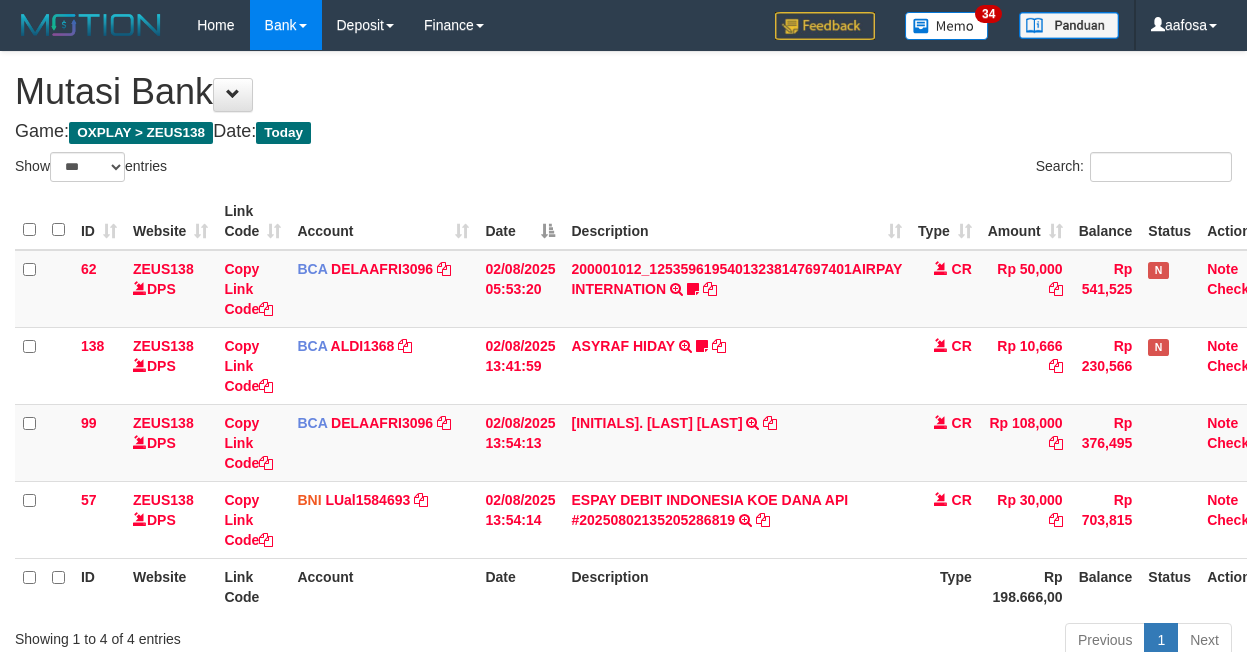 scroll, scrollTop: 121, scrollLeft: 31, axis: both 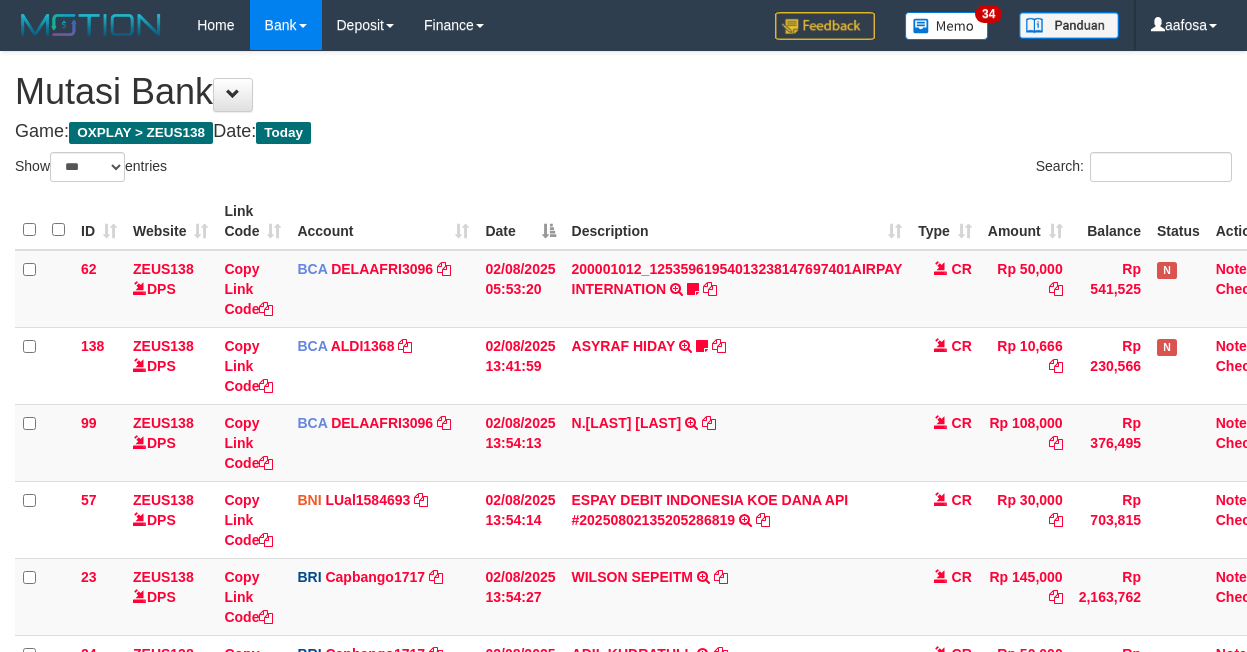 select on "***" 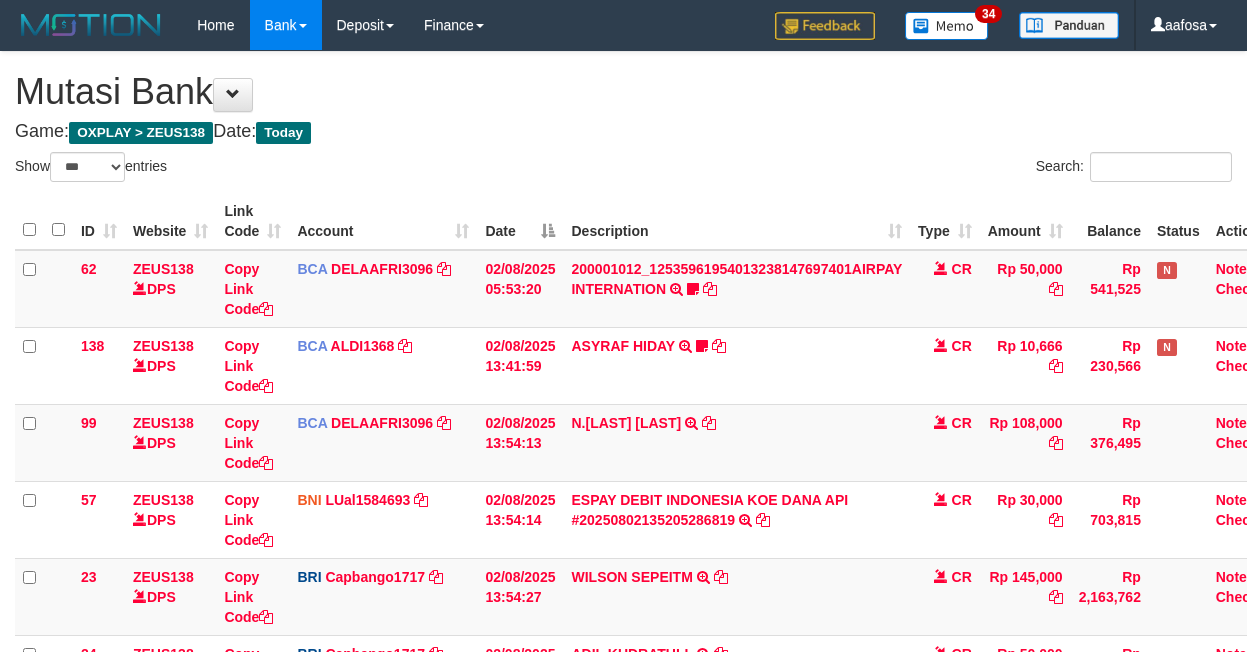 scroll, scrollTop: 193, scrollLeft: 31, axis: both 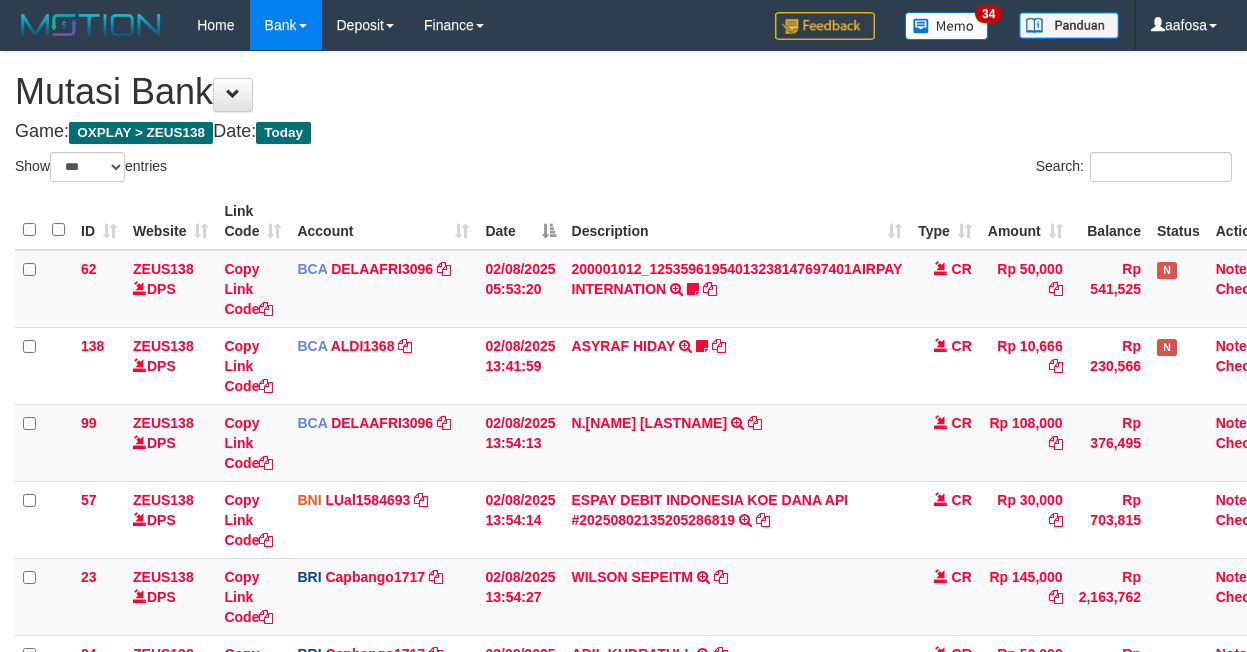 select on "***" 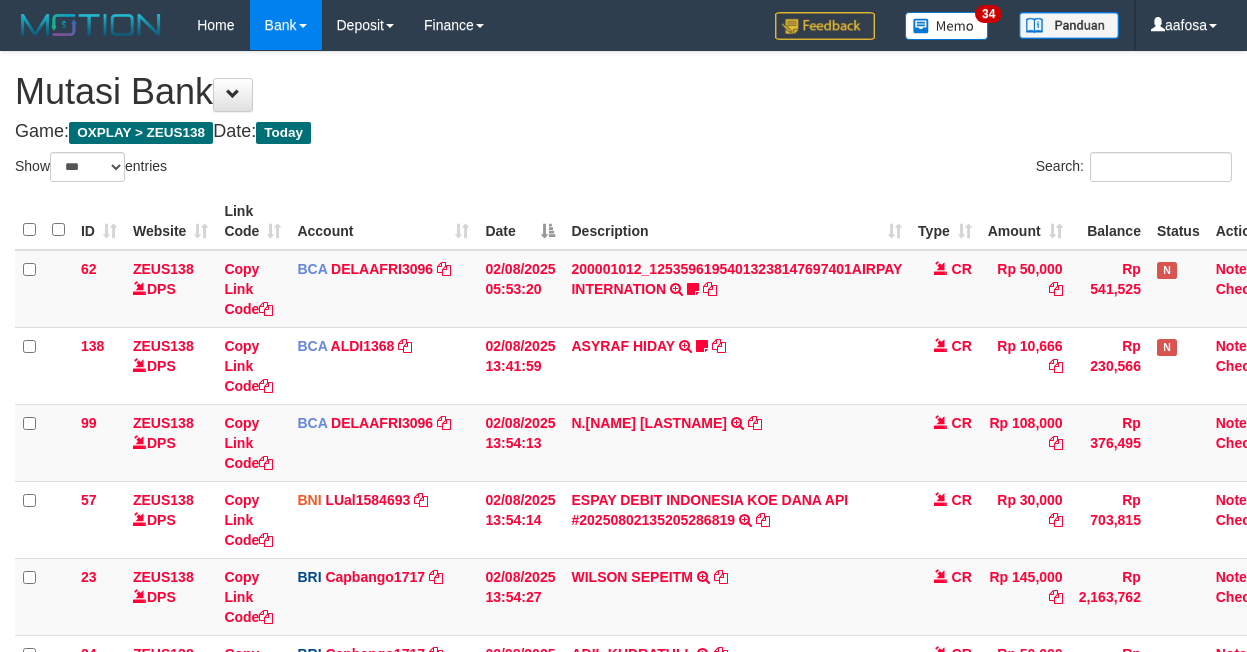 scroll, scrollTop: 165, scrollLeft: 23, axis: both 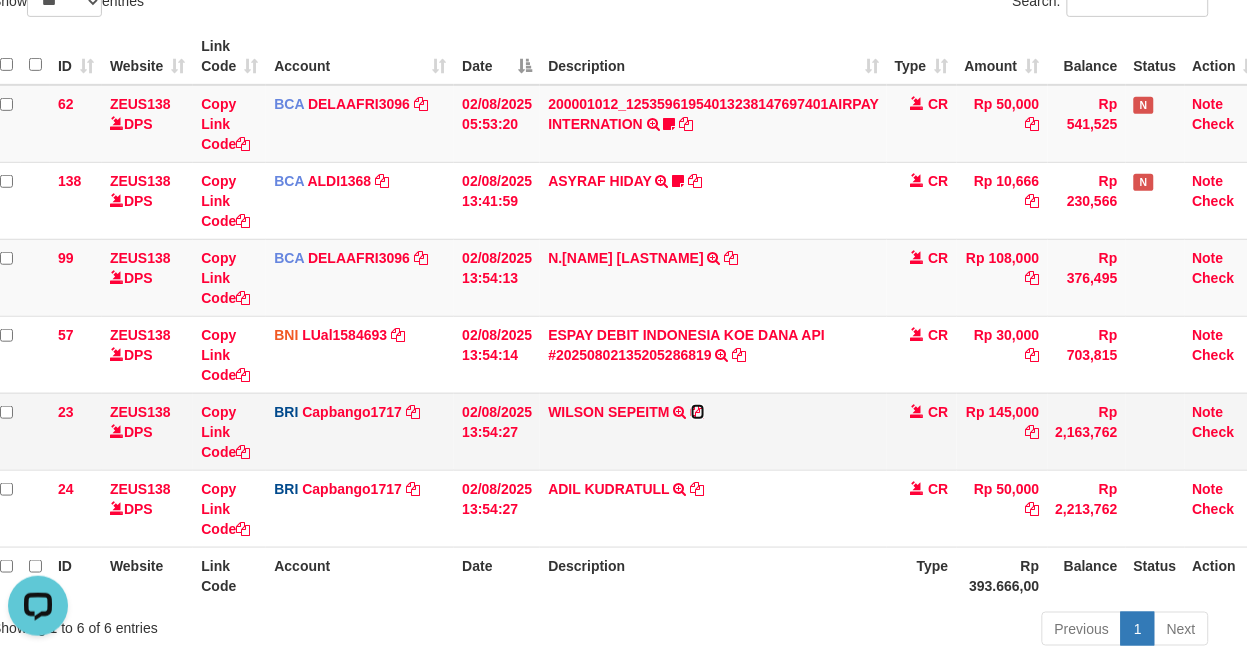 click at bounding box center [698, 412] 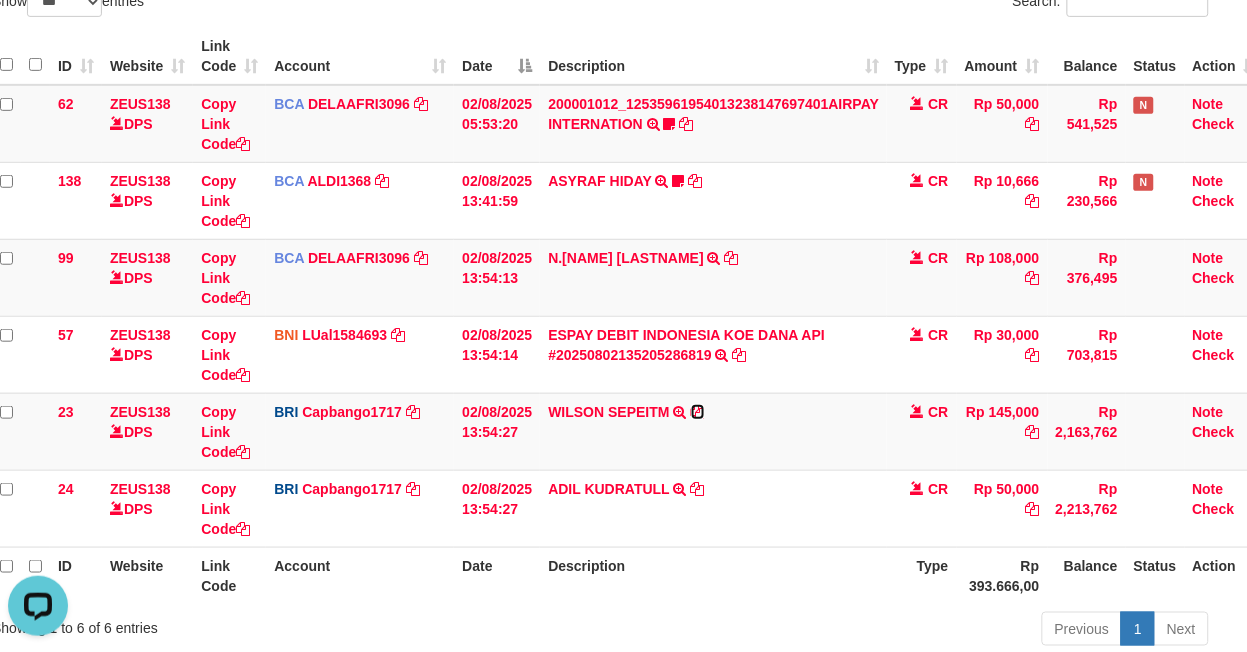drag, startPoint x: 694, startPoint y: 404, endPoint x: 1254, endPoint y: 417, distance: 560.1509 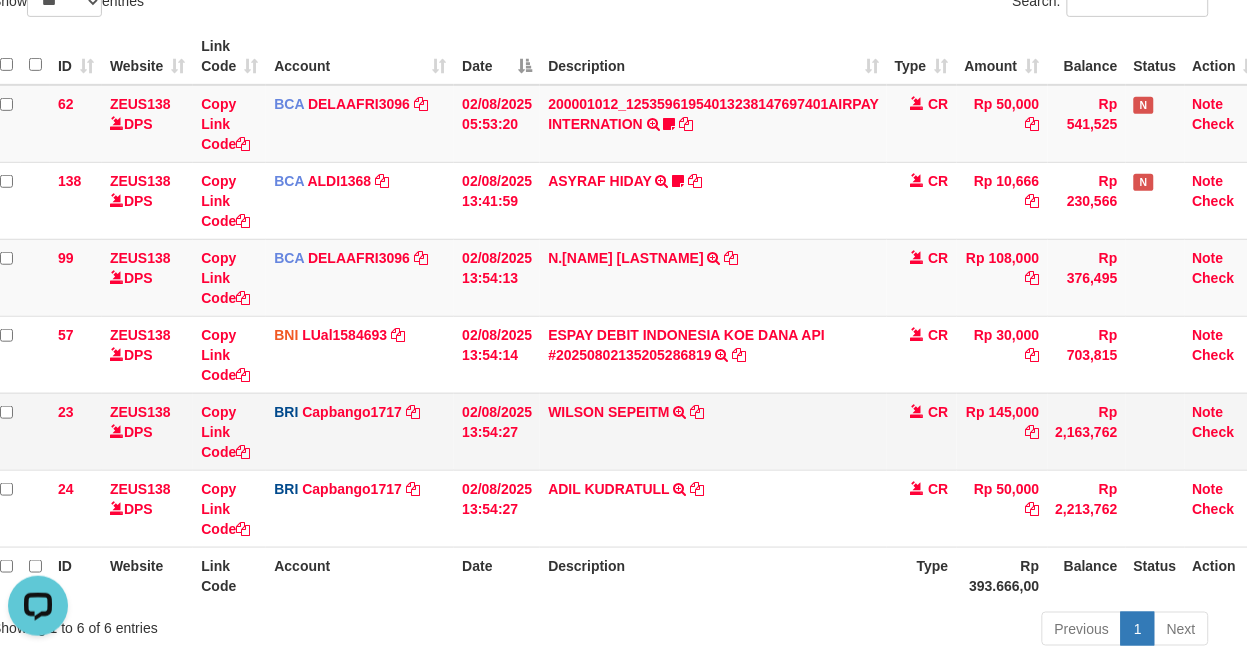click on "WILSON SEPEITM         TRANSFER NBMB WILSON SEPEITM TO HELMI" at bounding box center [713, 431] 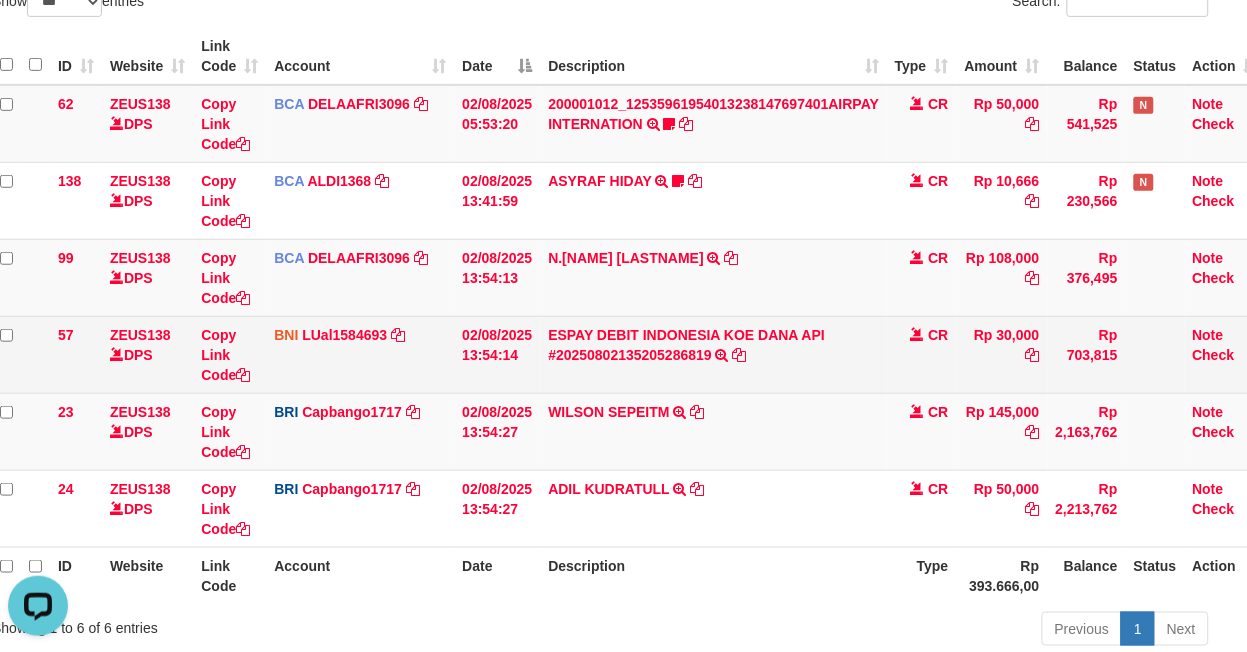 click on "ESPAY DEBIT INDONESIA KOE DANA API #20250802135205286819         TRANSFER DARI ESPAY DEBIT INDONESIA KOE DANA API #20250802135205286819" at bounding box center (713, 354) 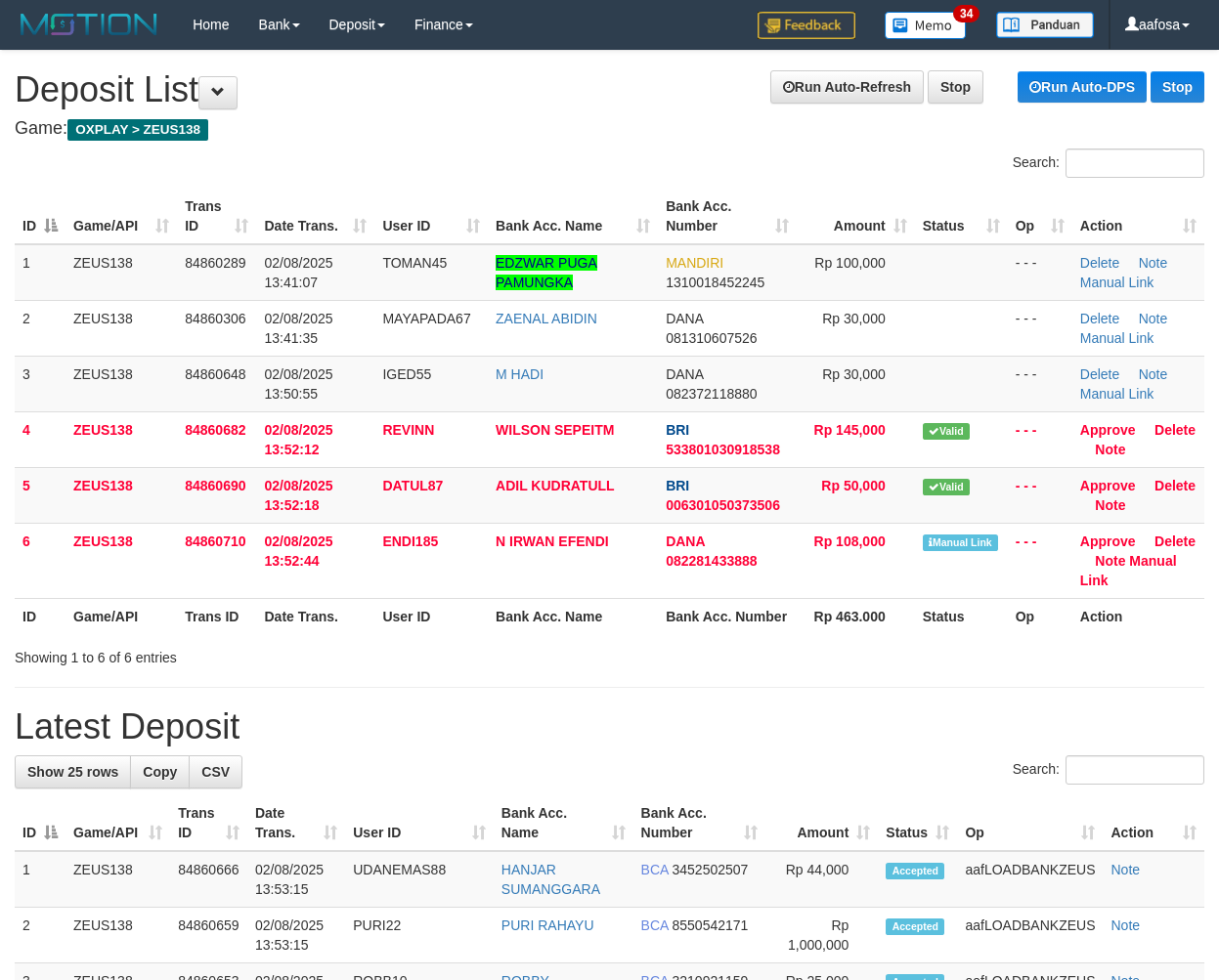 scroll, scrollTop: 0, scrollLeft: 0, axis: both 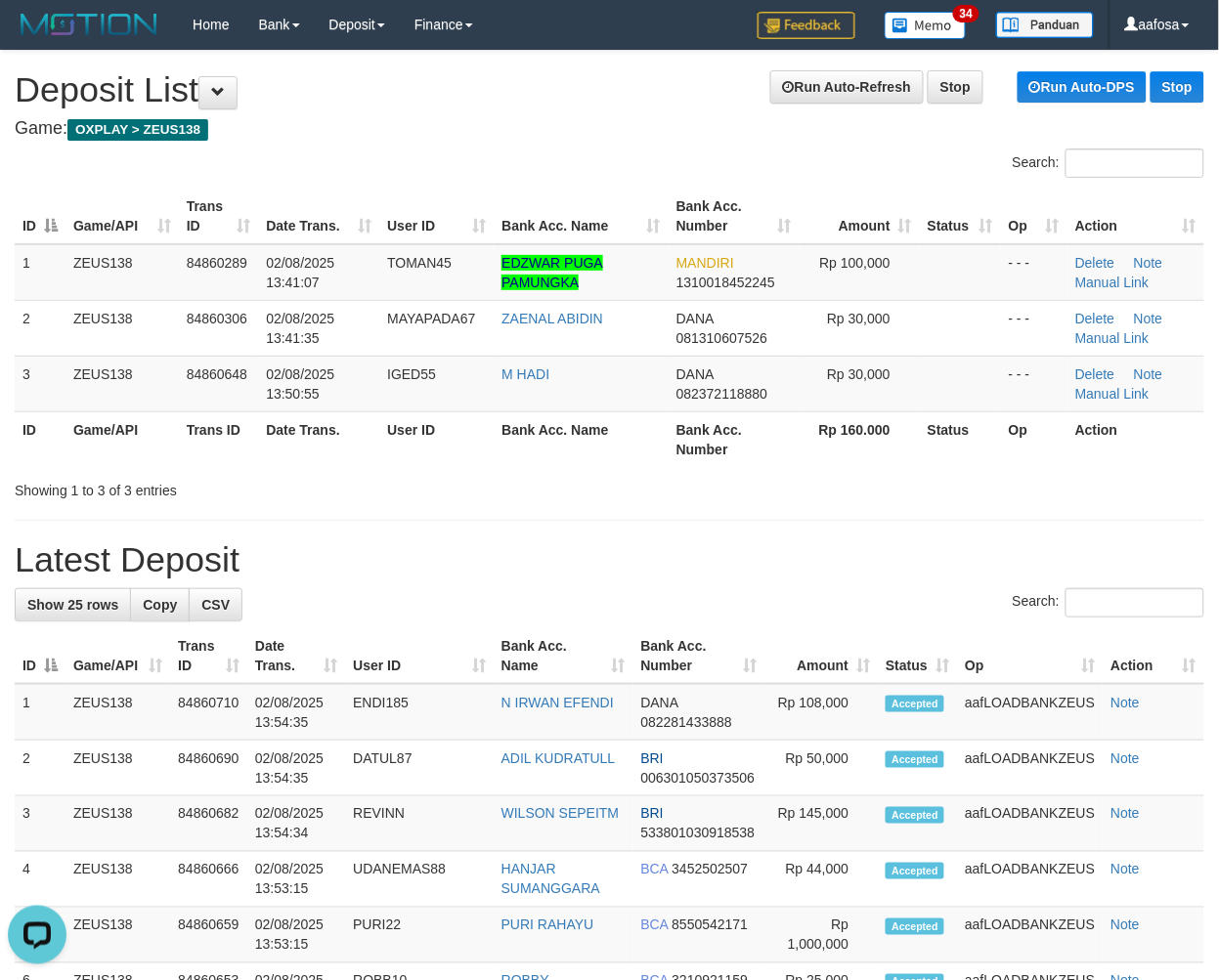 drag, startPoint x: 471, startPoint y: 95, endPoint x: 402, endPoint y: 119, distance: 73.054774 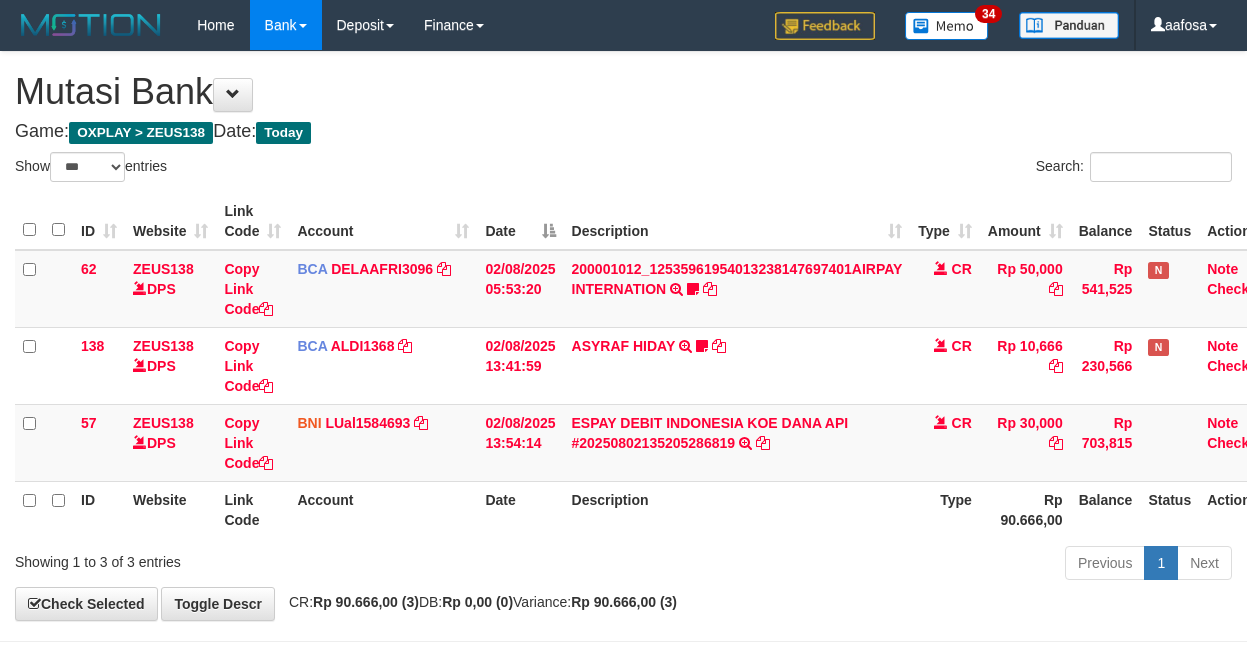 select on "***" 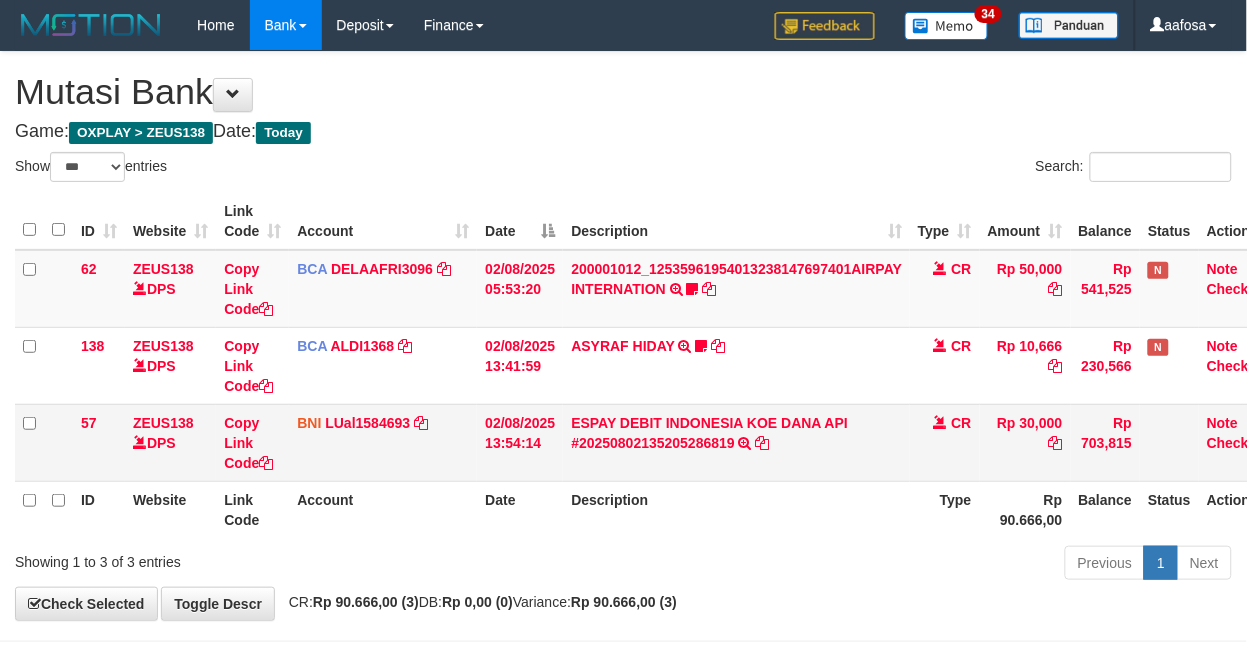 scroll, scrollTop: 81, scrollLeft: 23, axis: both 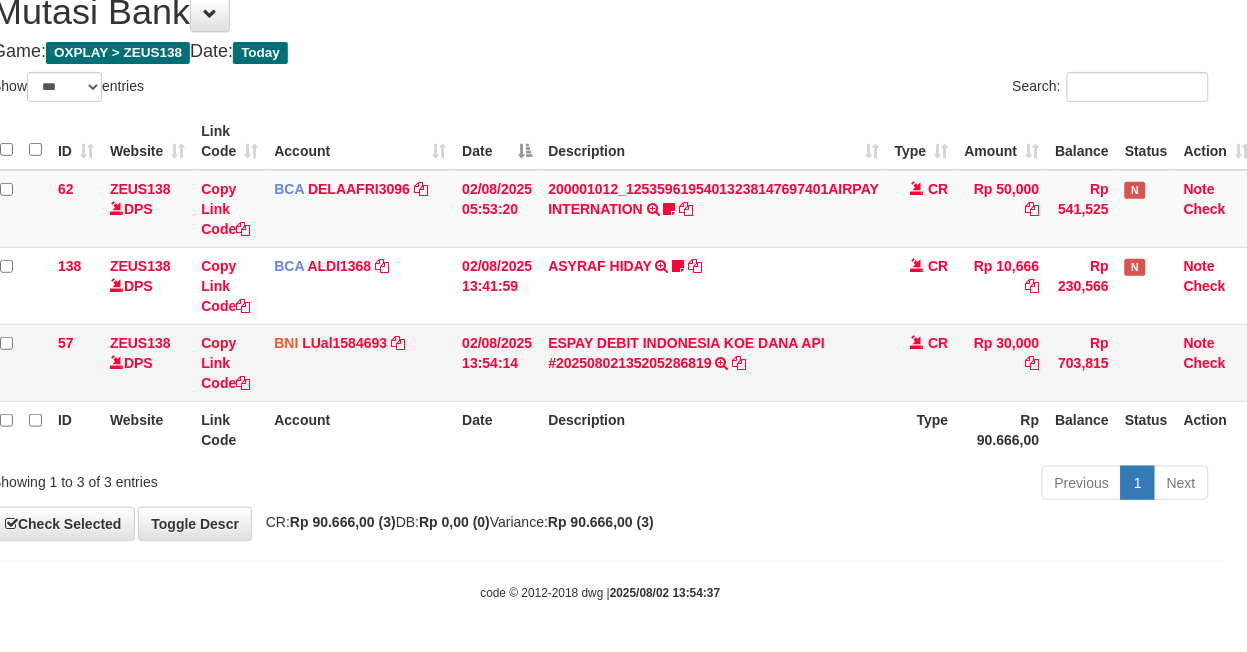 drag, startPoint x: 740, startPoint y: 396, endPoint x: 728, endPoint y: 396, distance: 12 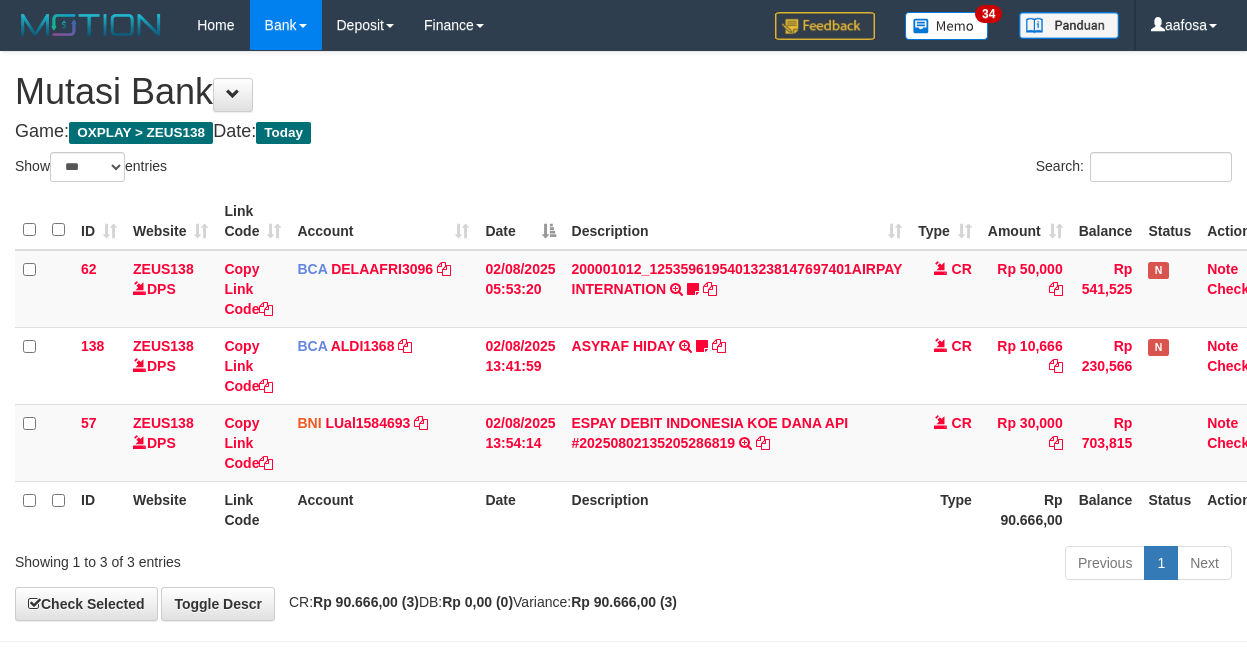 select on "***" 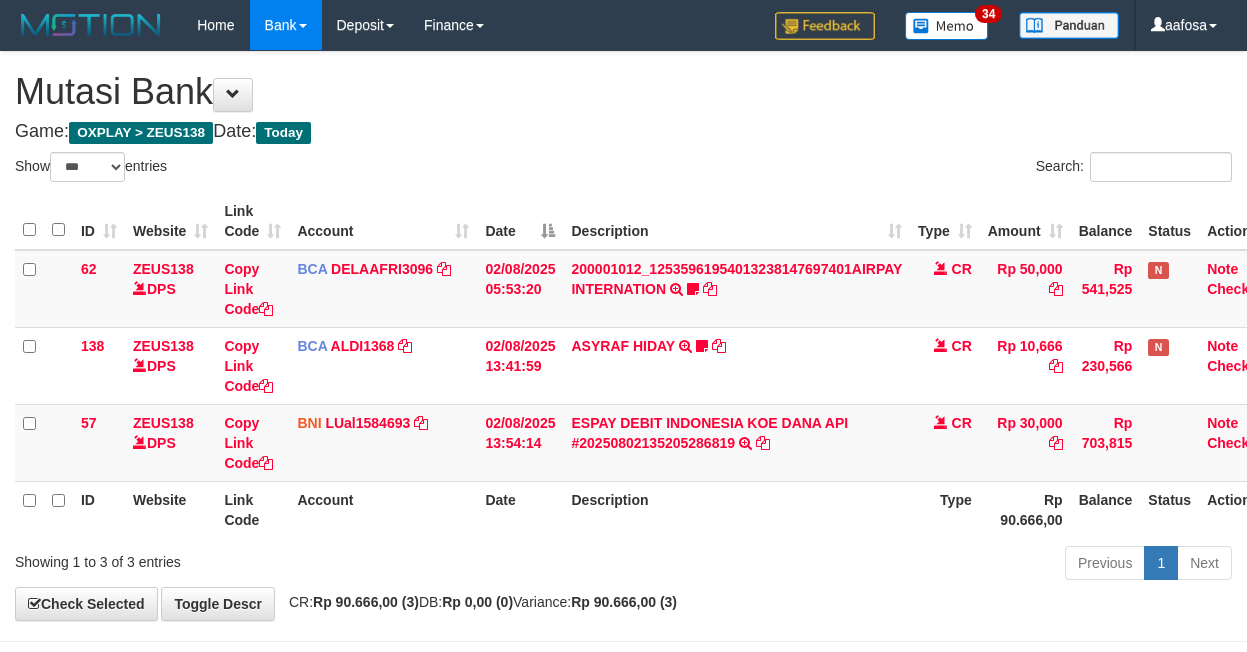 scroll, scrollTop: 81, scrollLeft: 23, axis: both 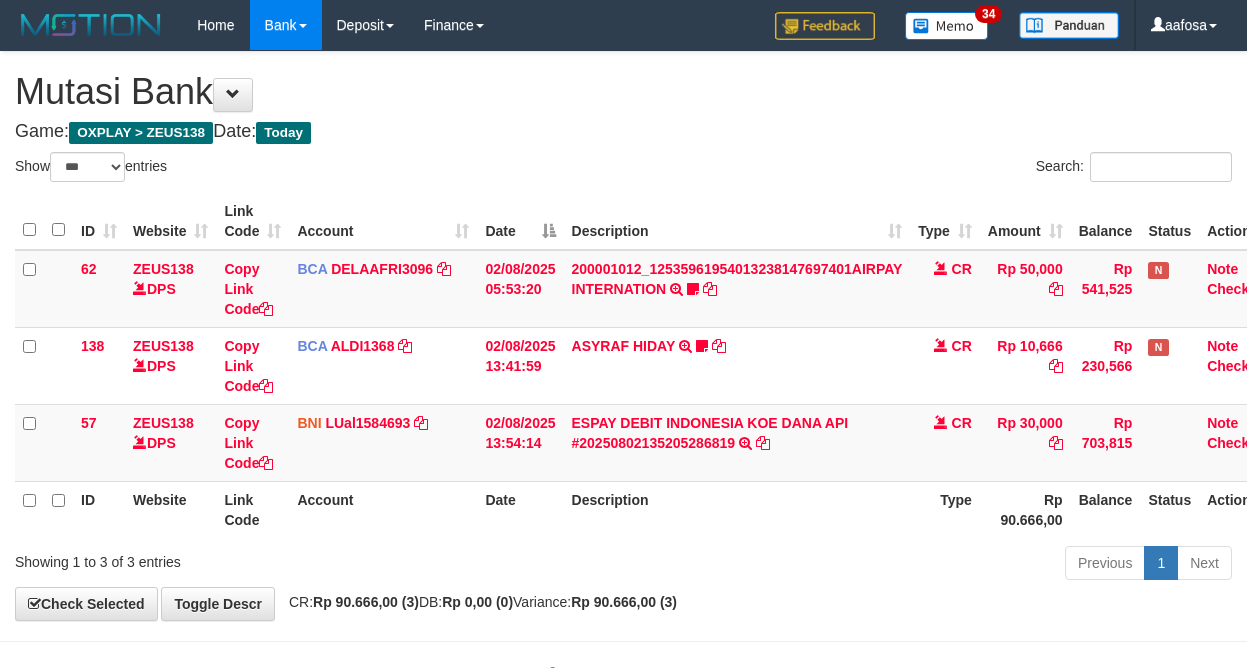 select on "***" 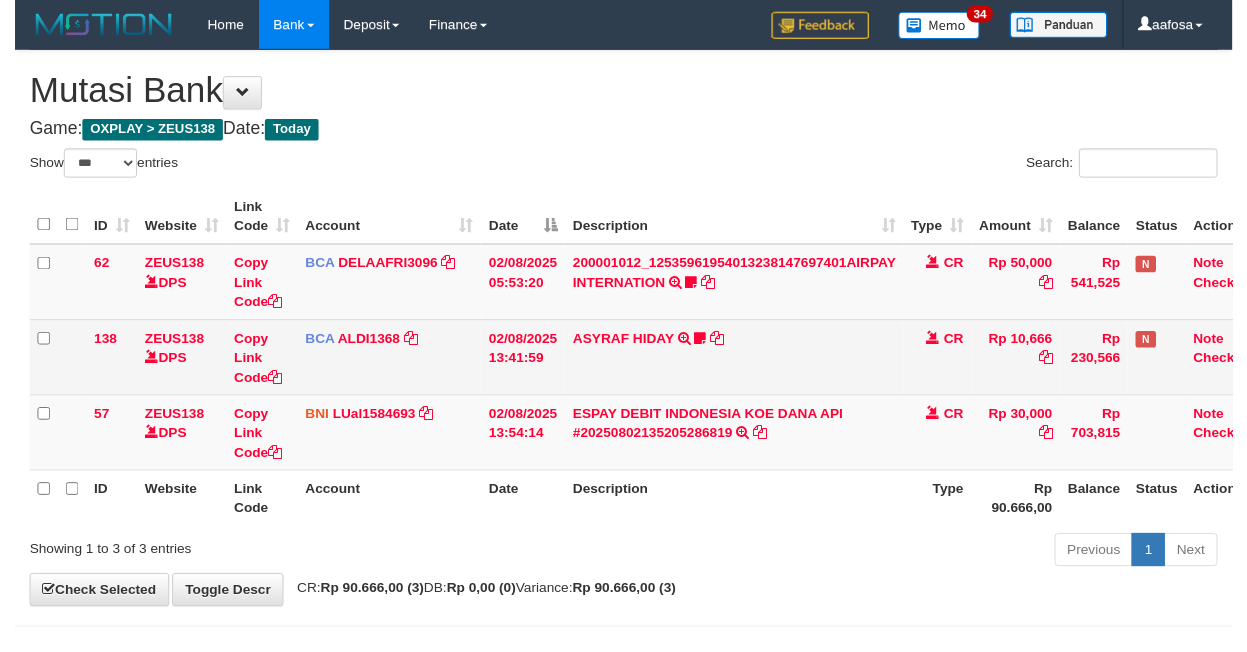 scroll, scrollTop: 81, scrollLeft: 23, axis: both 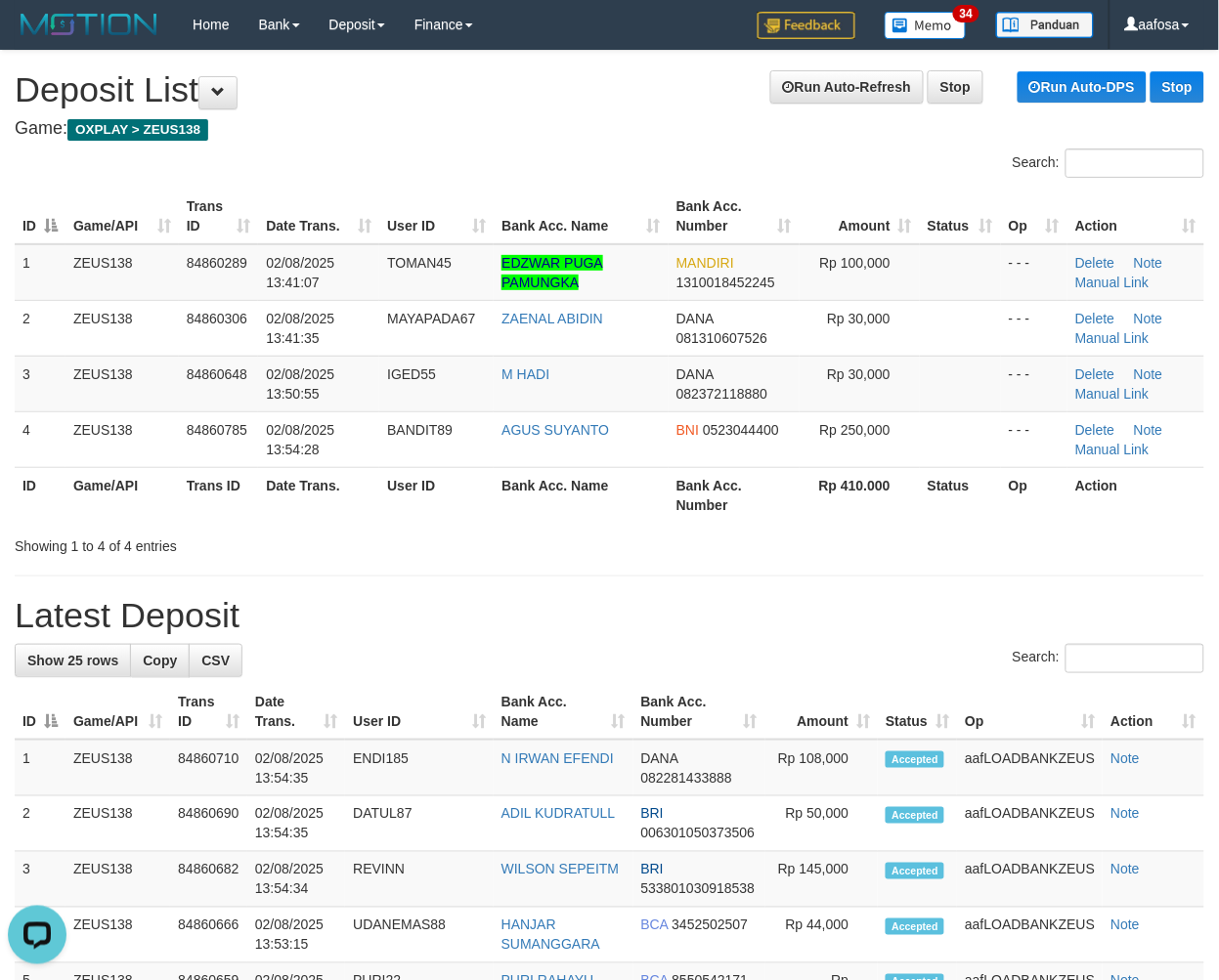 click on "**********" at bounding box center [609, 1157] 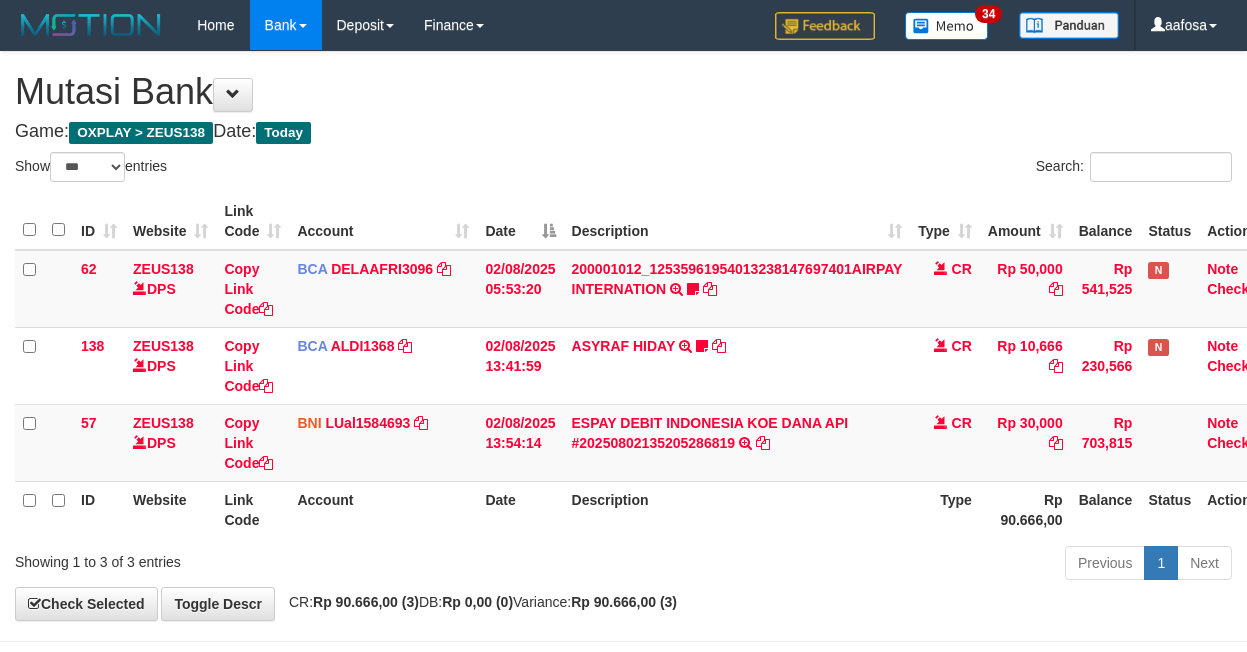 select on "***" 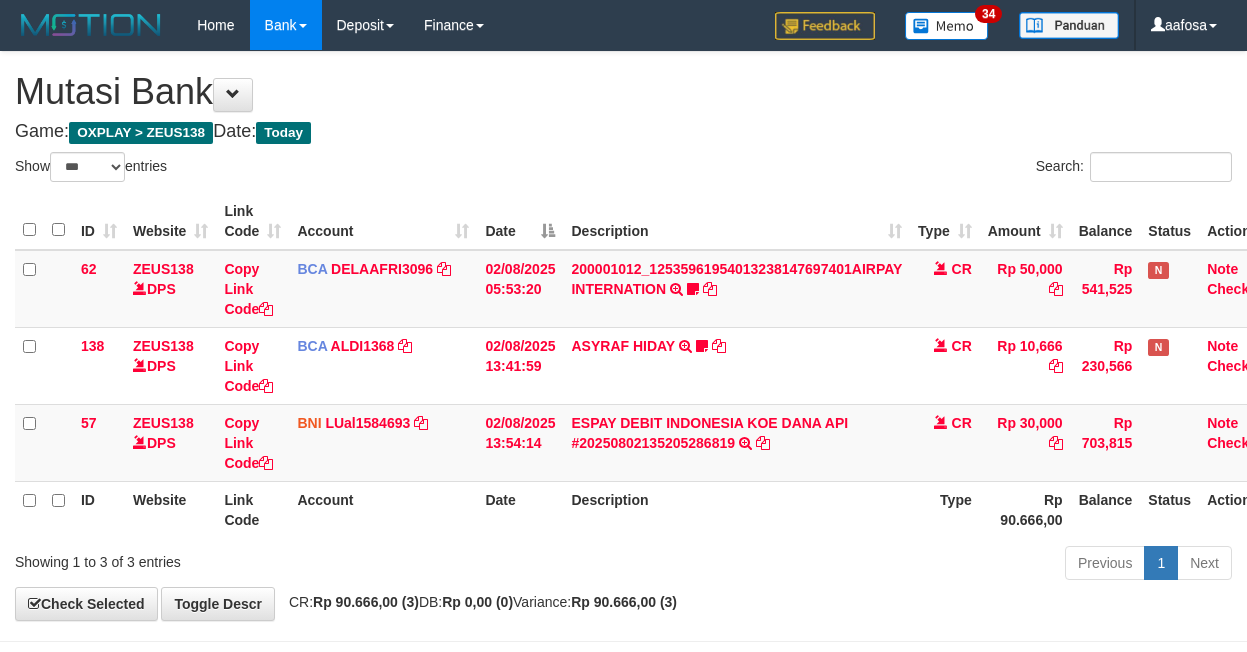 scroll, scrollTop: 81, scrollLeft: 23, axis: both 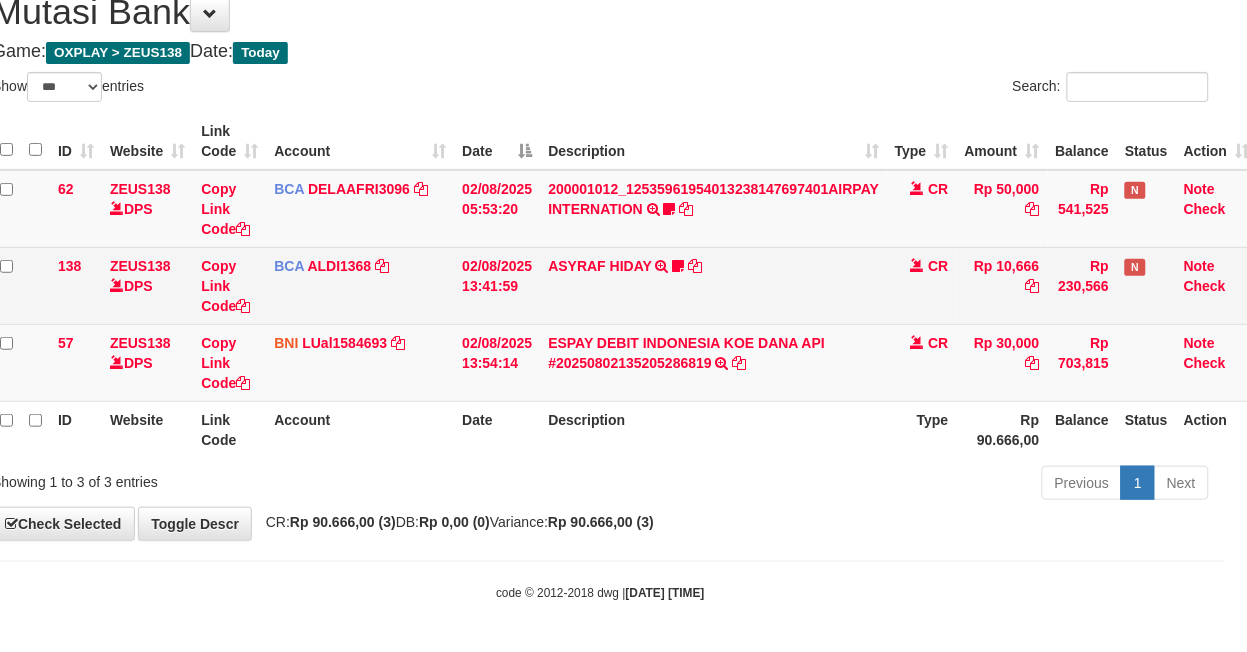 click on "ASYRAF HIDAY            TRSF E-BANKING CR 0208/FTSCY/WS95051
10666.002025080219953269 TRFDN-ASYRAF HIDAYESPAY DEBIT INDONE    Agemkocu138" at bounding box center (713, 285) 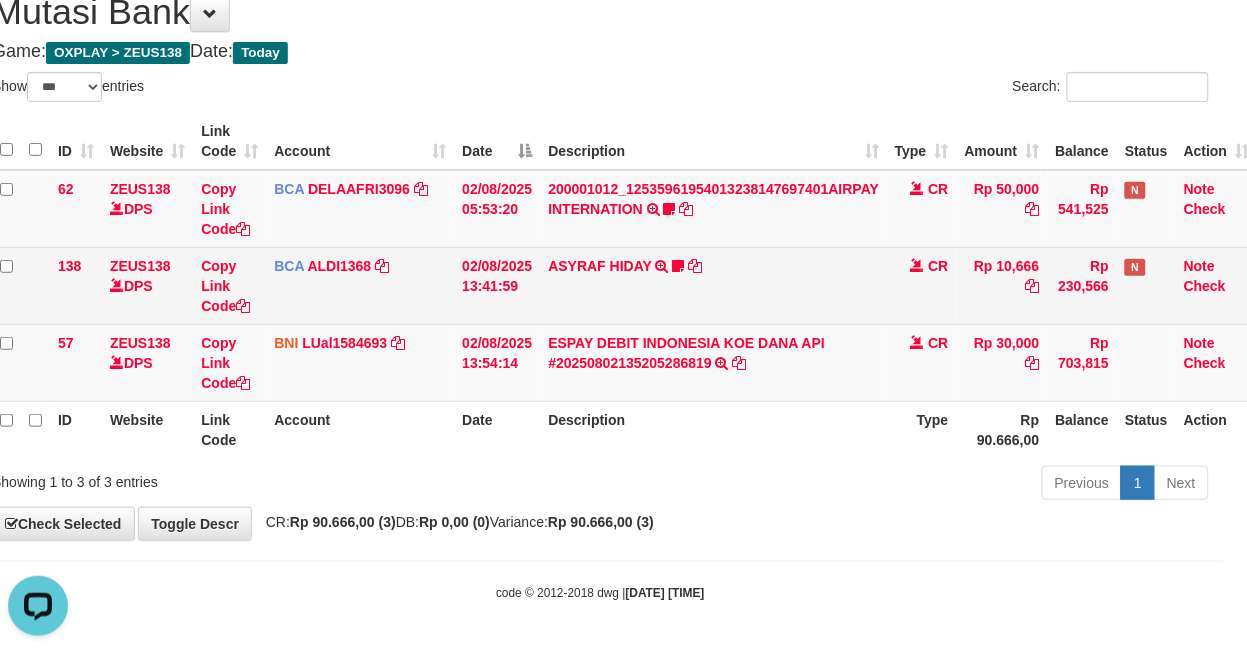 scroll, scrollTop: 0, scrollLeft: 0, axis: both 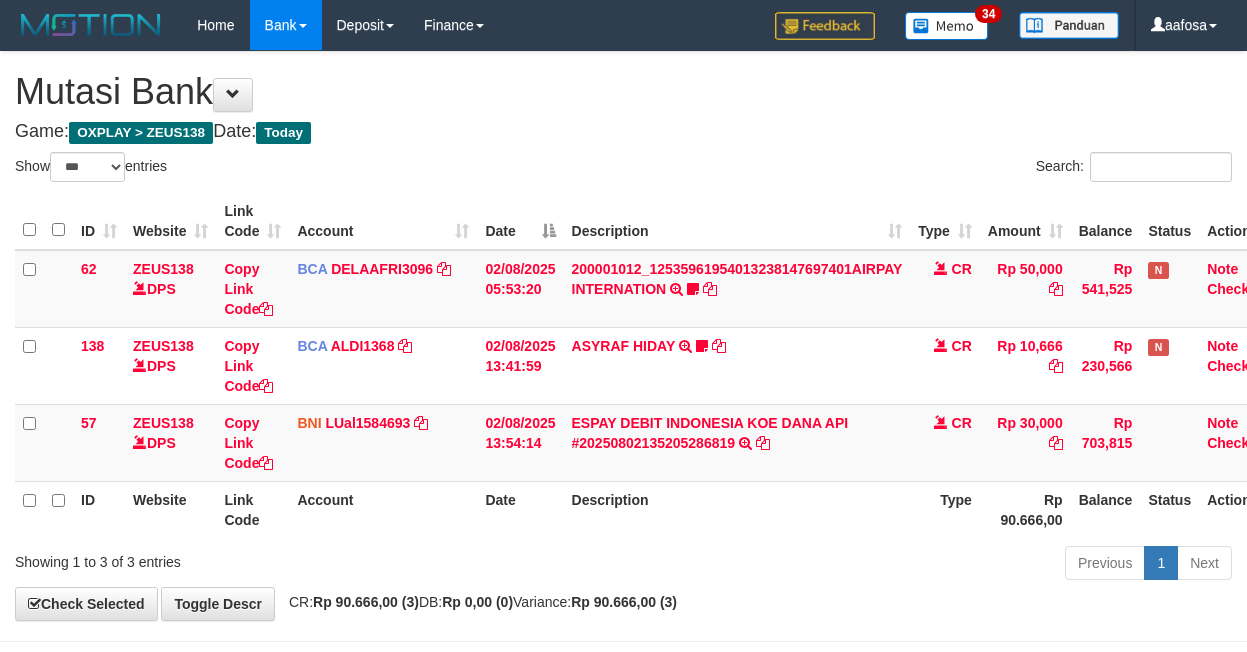 select on "***" 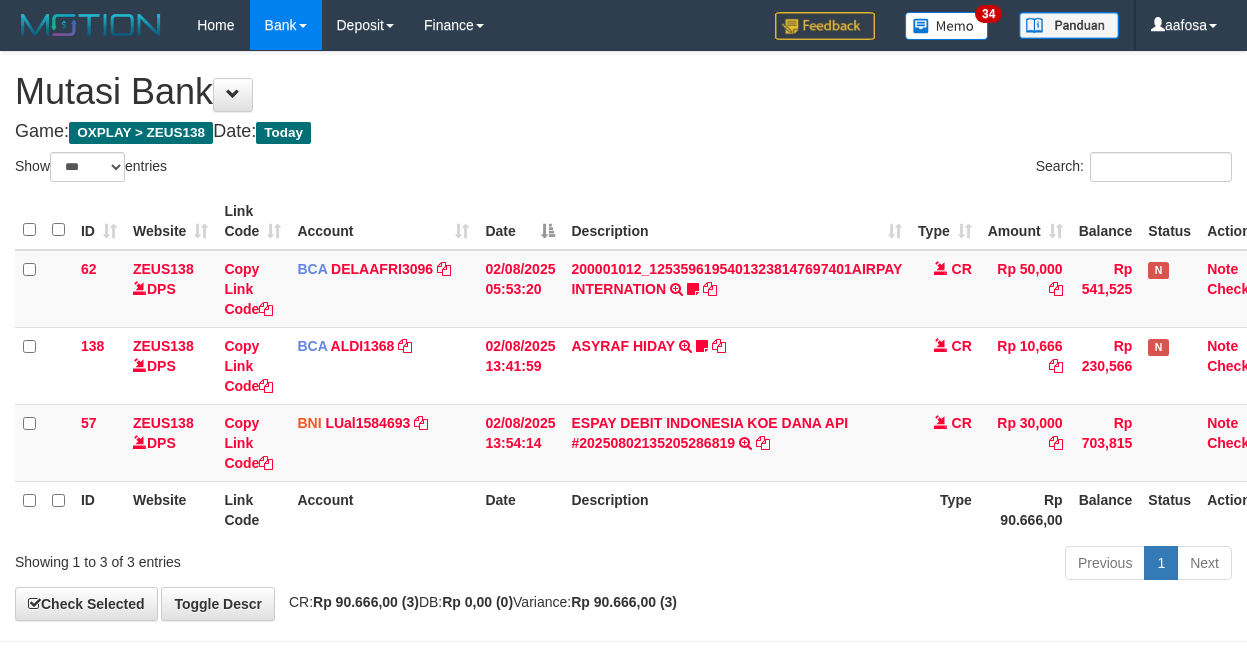 scroll, scrollTop: 81, scrollLeft: 23, axis: both 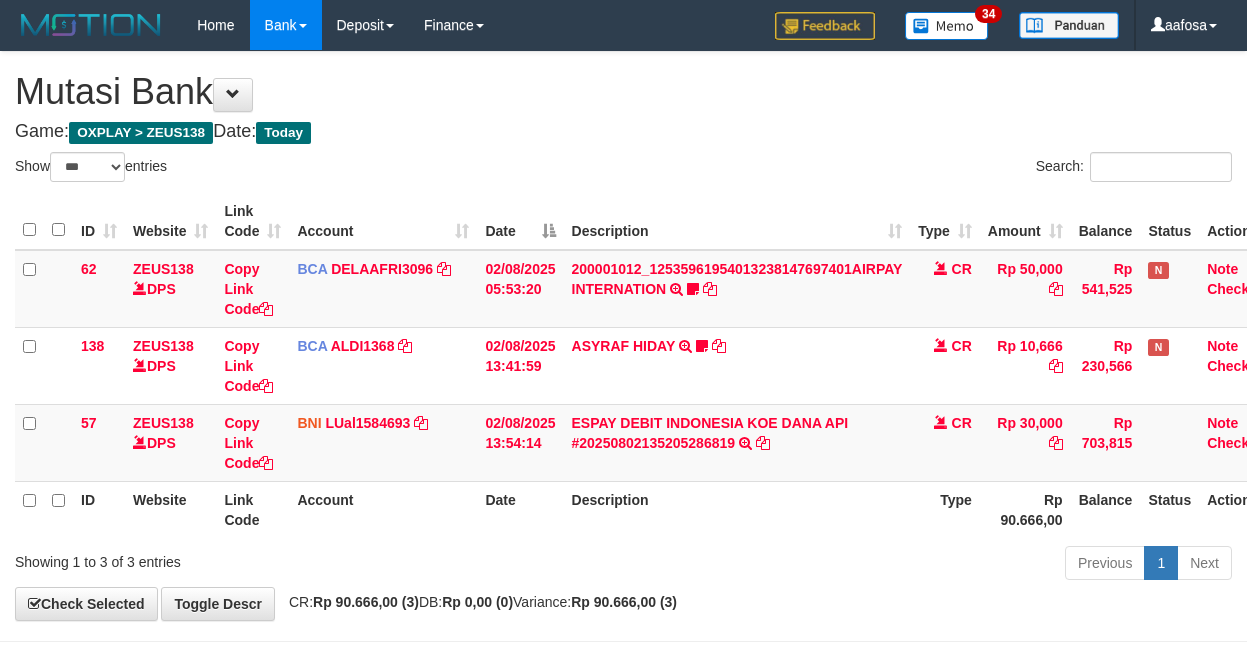 select on "***" 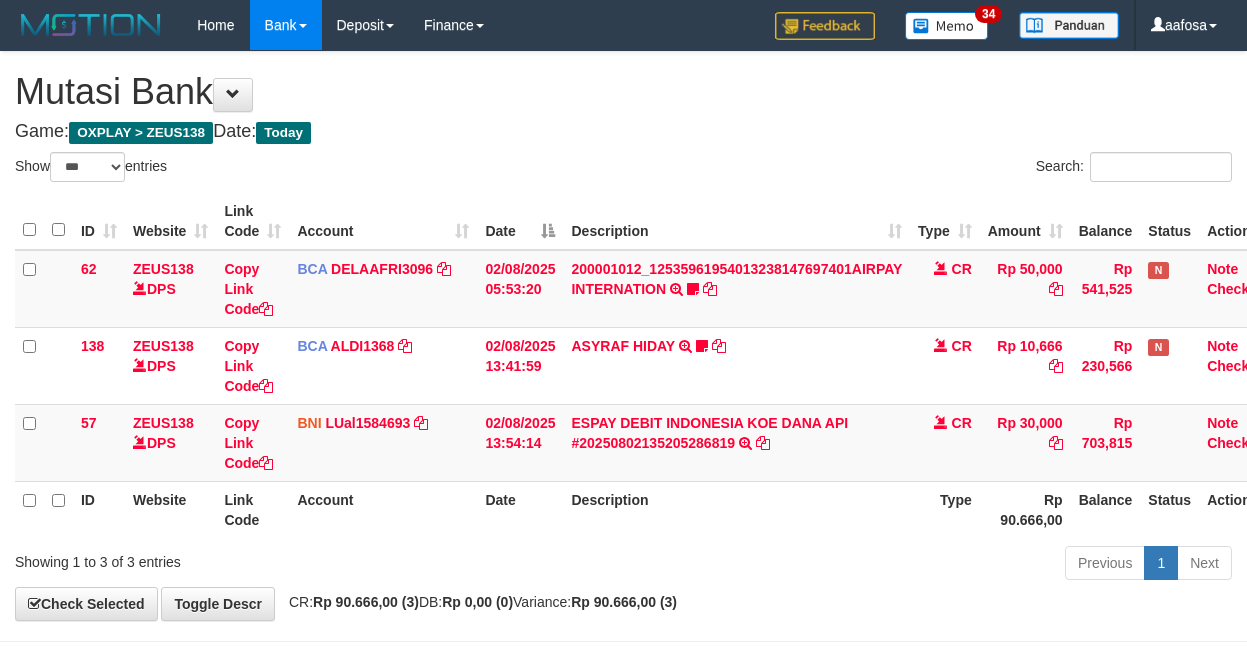 scroll, scrollTop: 81, scrollLeft: 23, axis: both 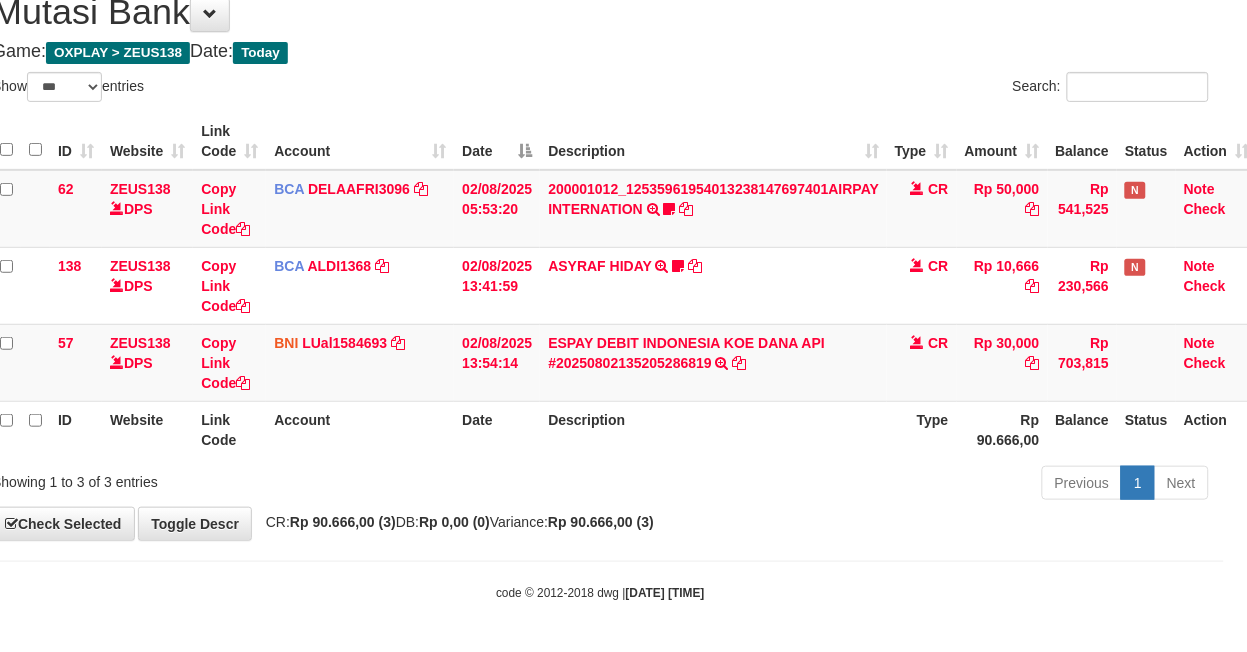 click at bounding box center [35, 429] 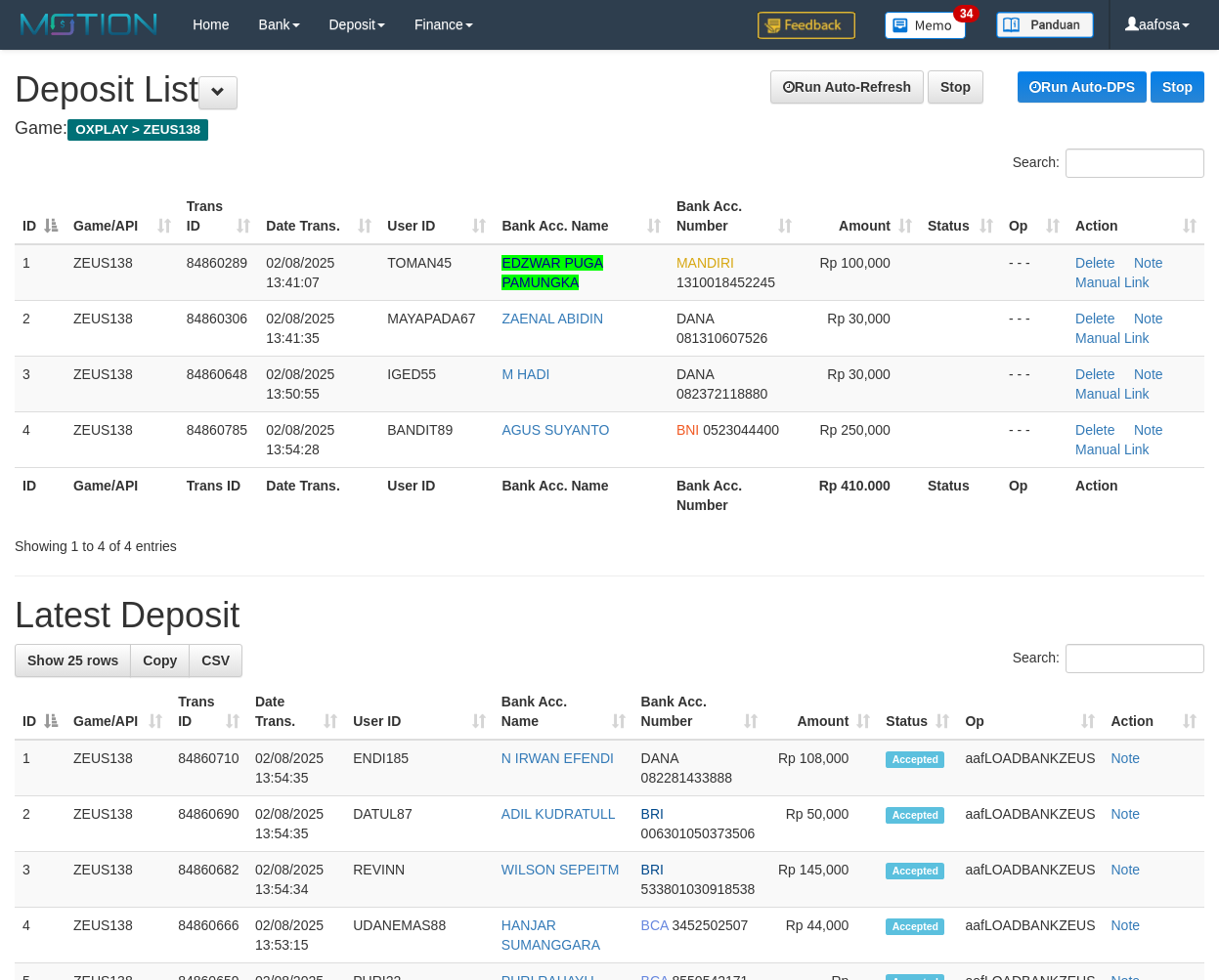 scroll, scrollTop: 0, scrollLeft: 0, axis: both 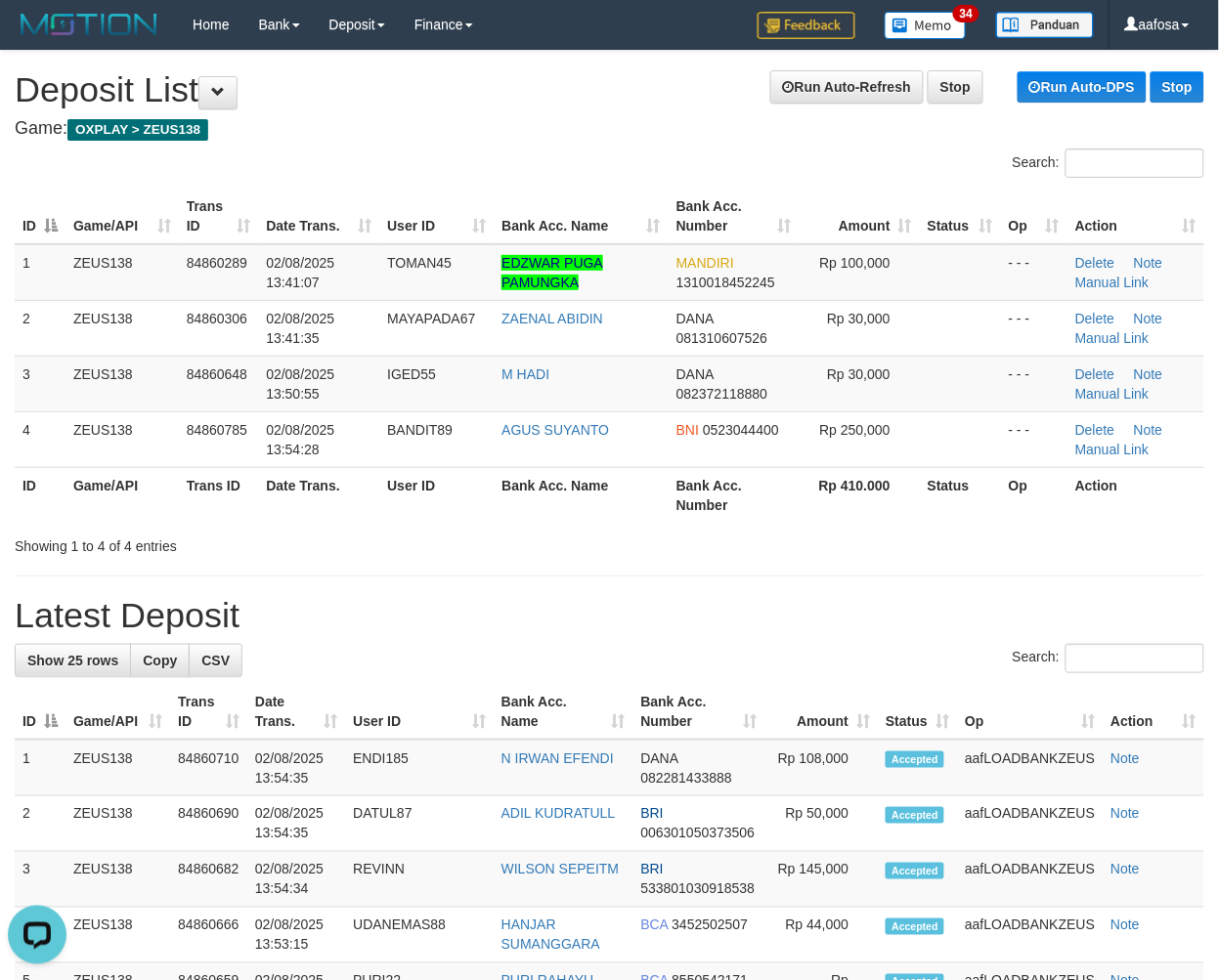 drag, startPoint x: 604, startPoint y: 168, endPoint x: 430, endPoint y: 176, distance: 174.18381 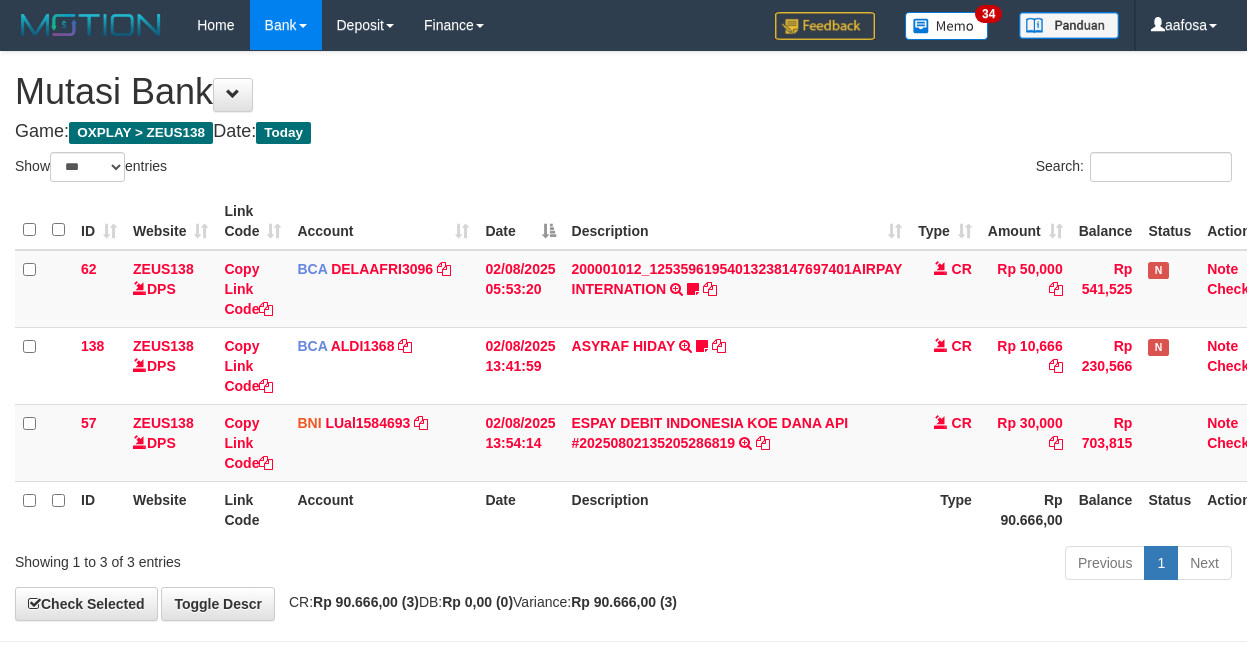 select on "***" 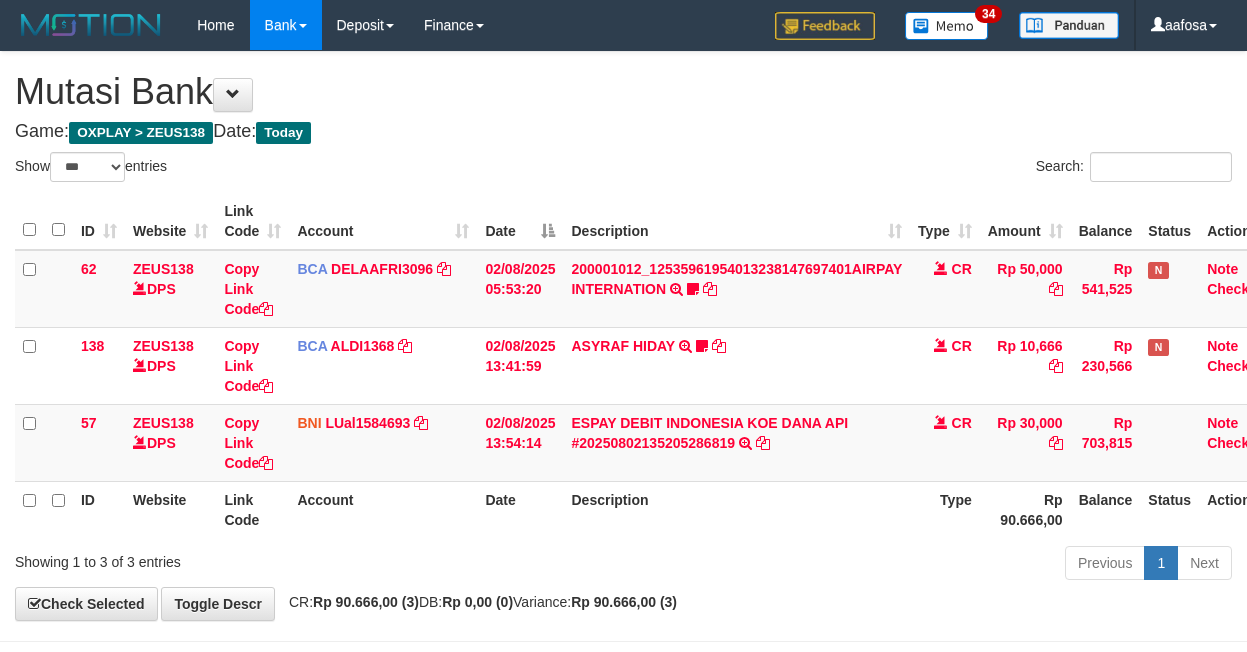 scroll, scrollTop: 81, scrollLeft: 23, axis: both 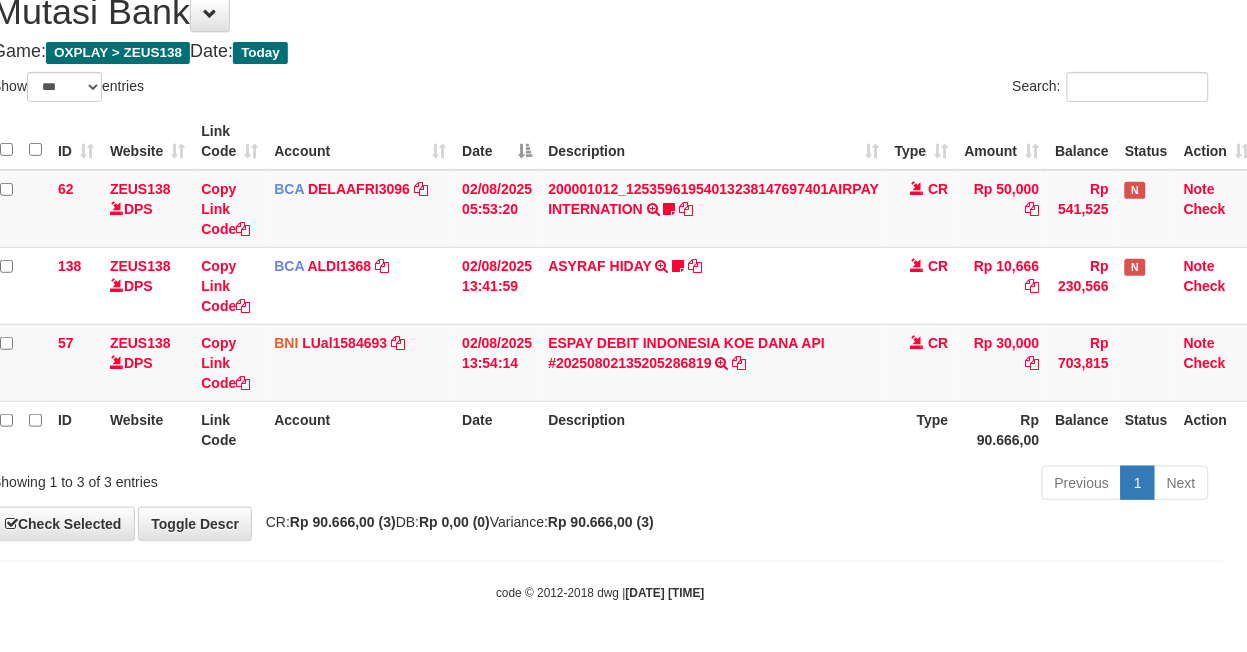 click on "Website" at bounding box center (147, 429) 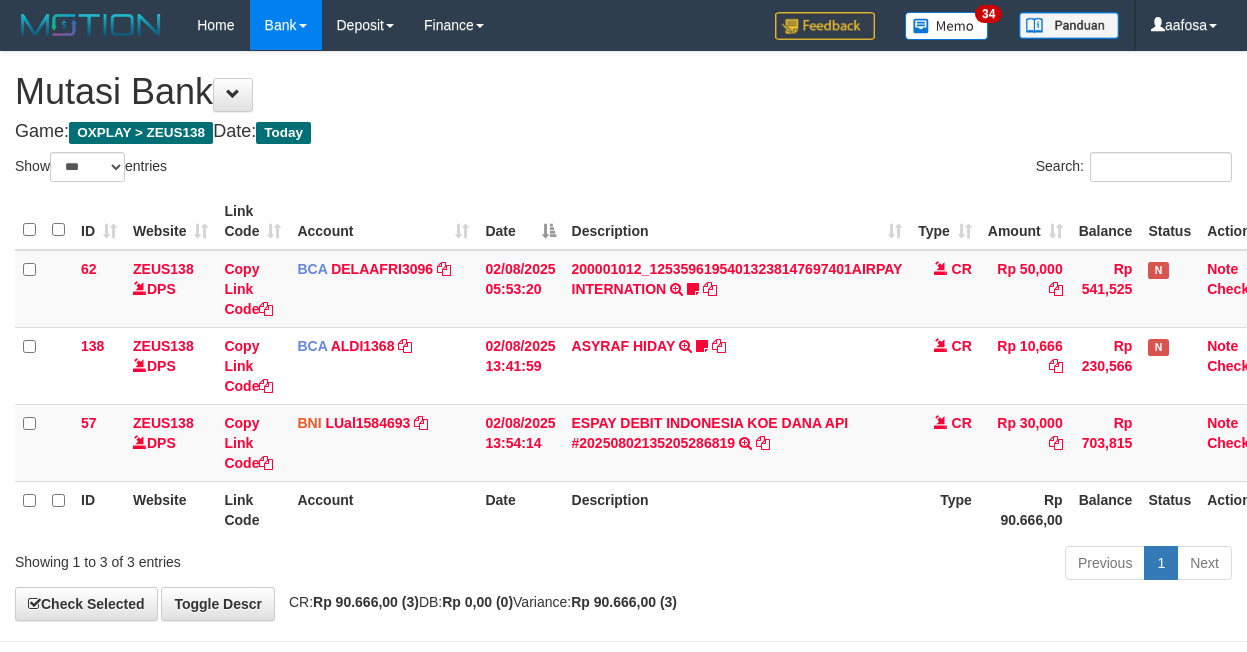 select on "***" 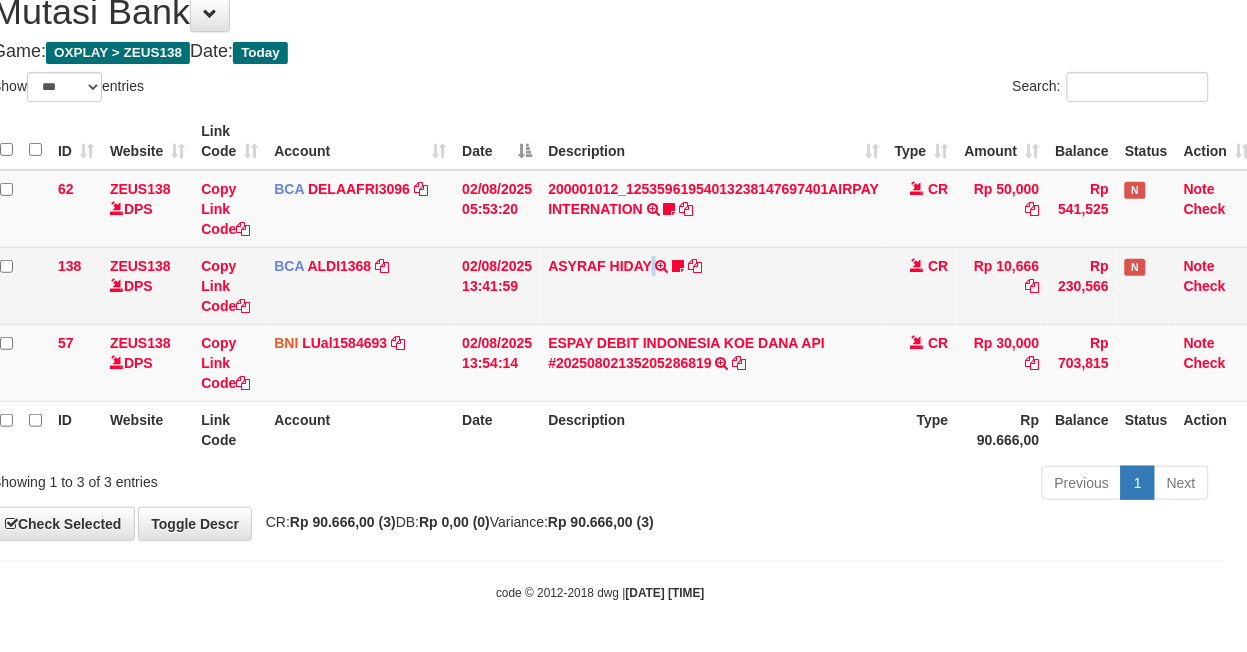scroll, scrollTop: 81, scrollLeft: 23, axis: both 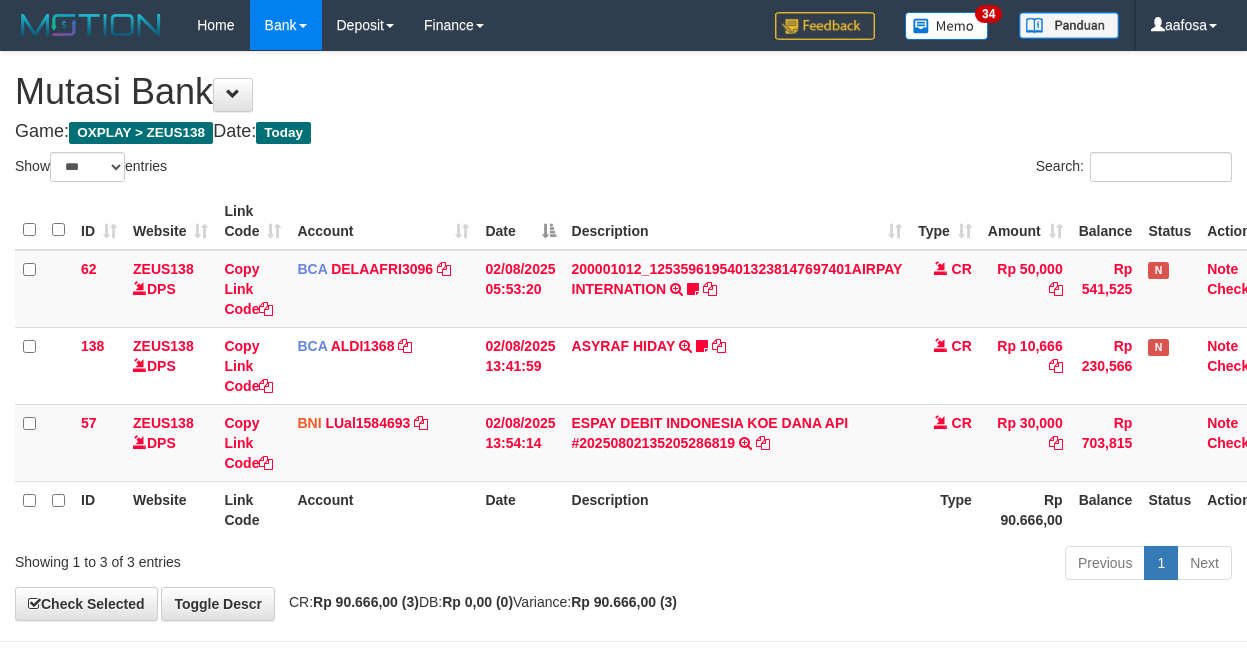 select on "***" 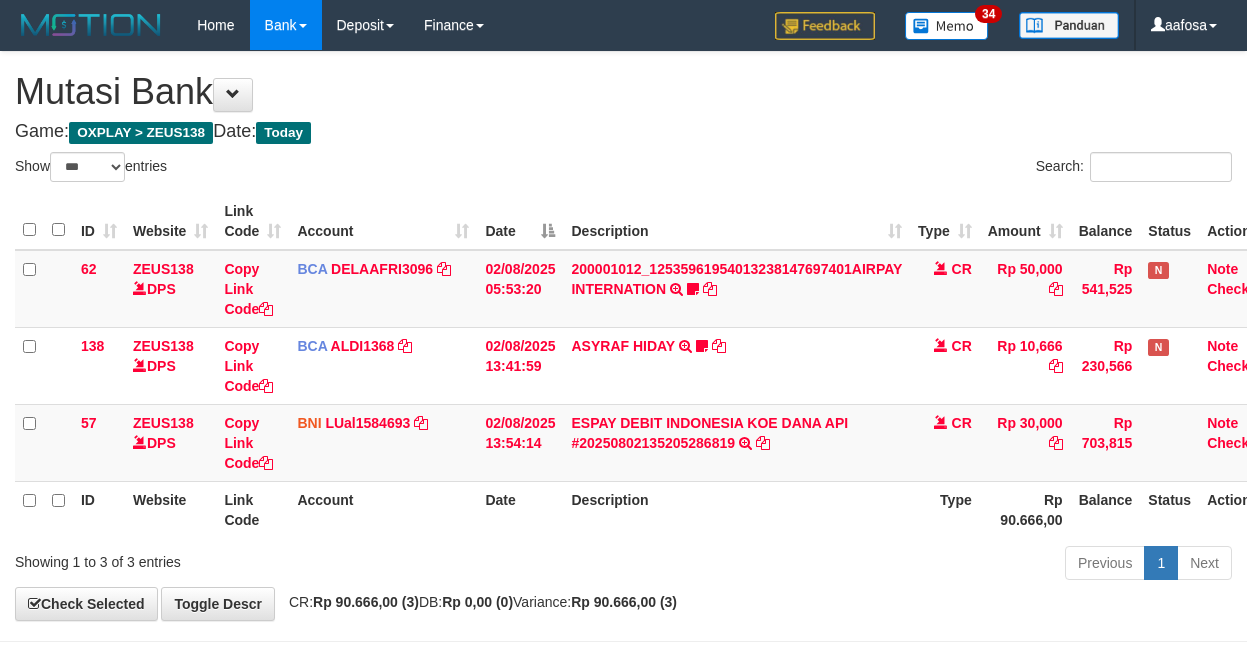 scroll, scrollTop: 81, scrollLeft: 23, axis: both 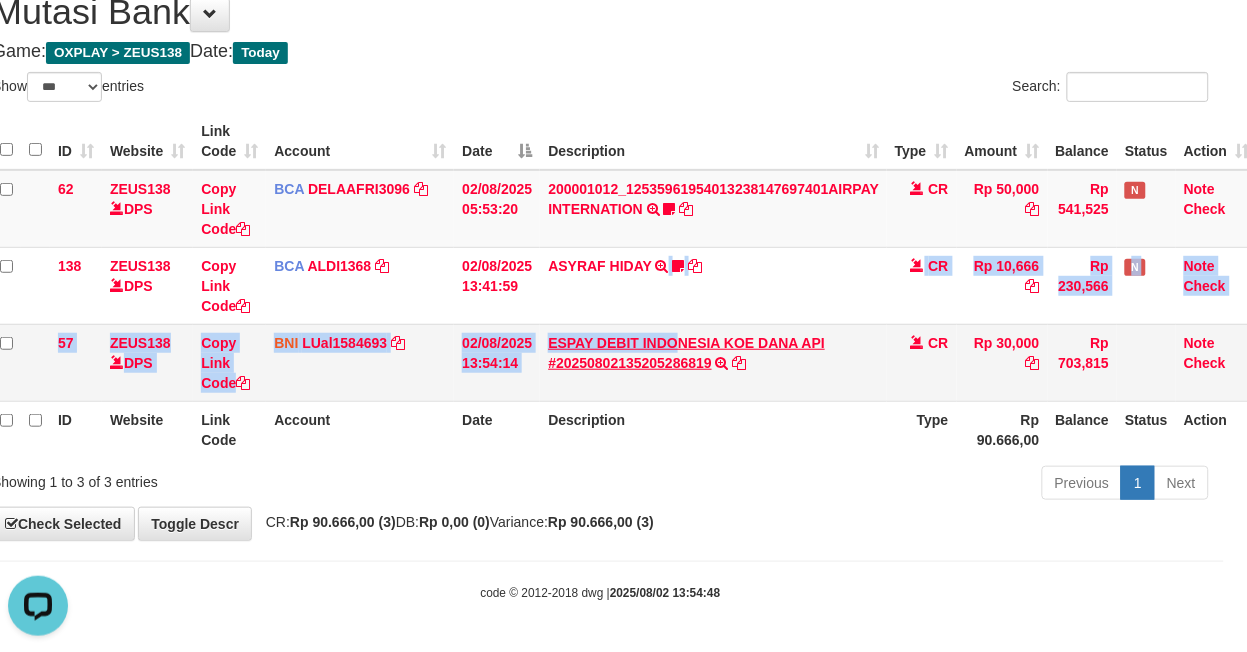drag, startPoint x: 664, startPoint y: 281, endPoint x: 677, endPoint y: 338, distance: 58.463665 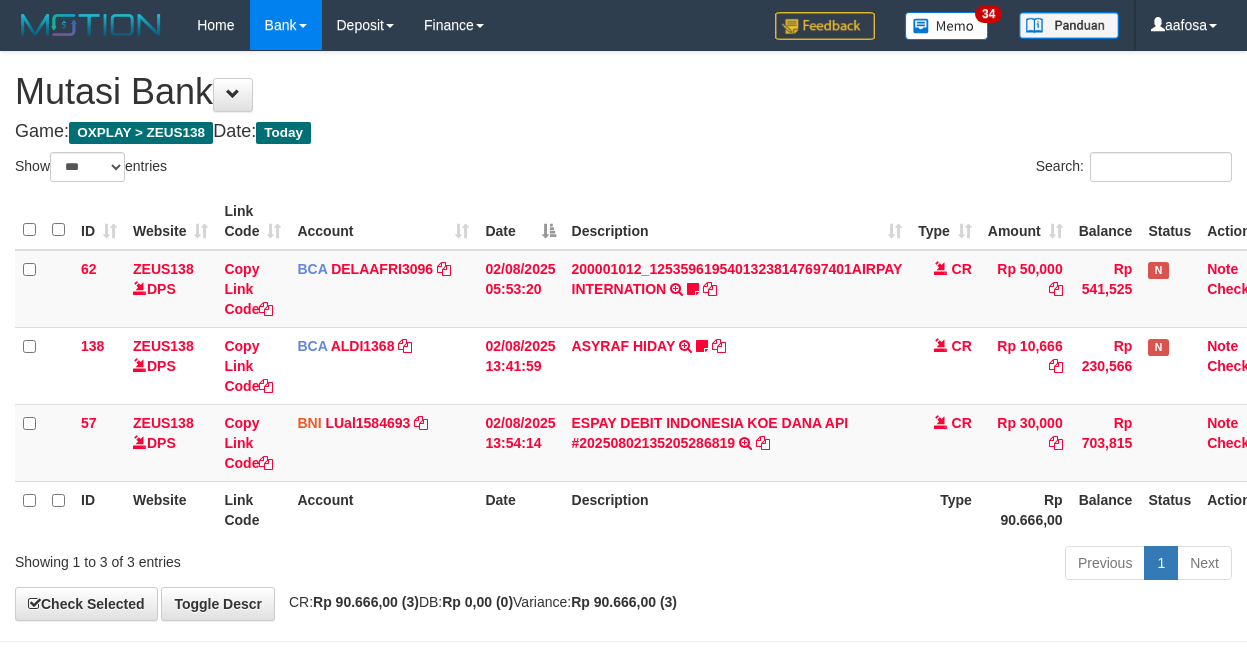 select on "***" 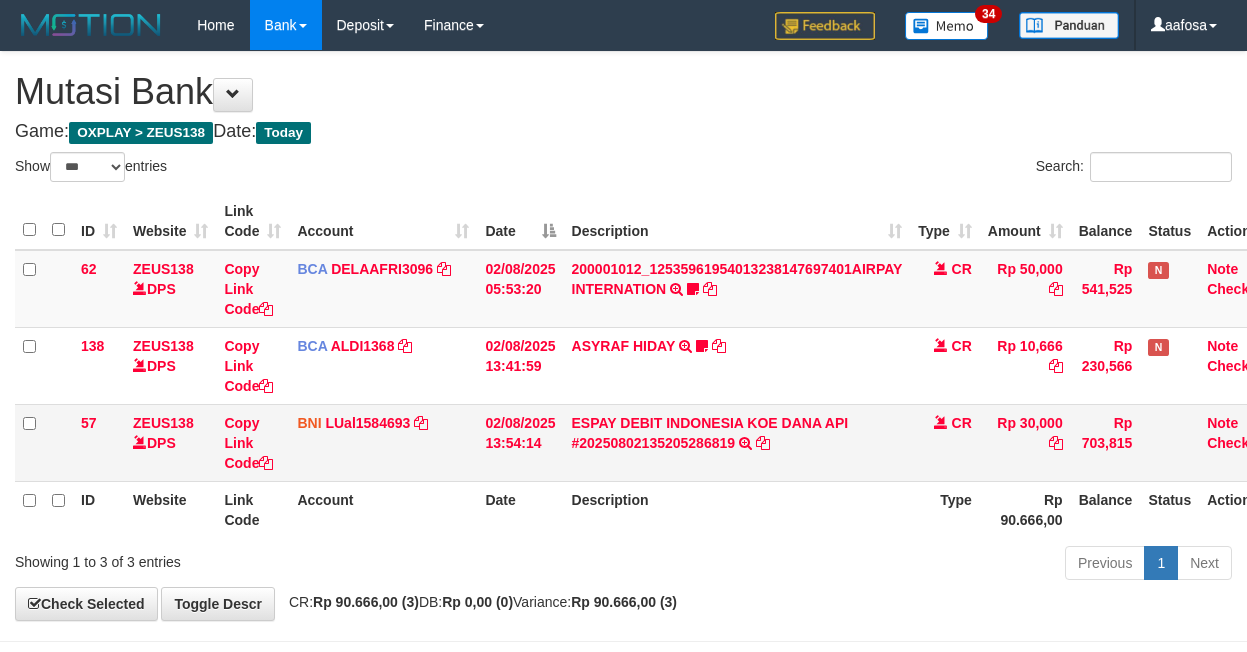 click on "ESPAY DEBIT INDONESIA KOE DANA API #20250802135205286819         TRANSFER DARI ESPAY DEBIT INDONESIA KOE DANA API #20250802135205286819" at bounding box center [737, 442] 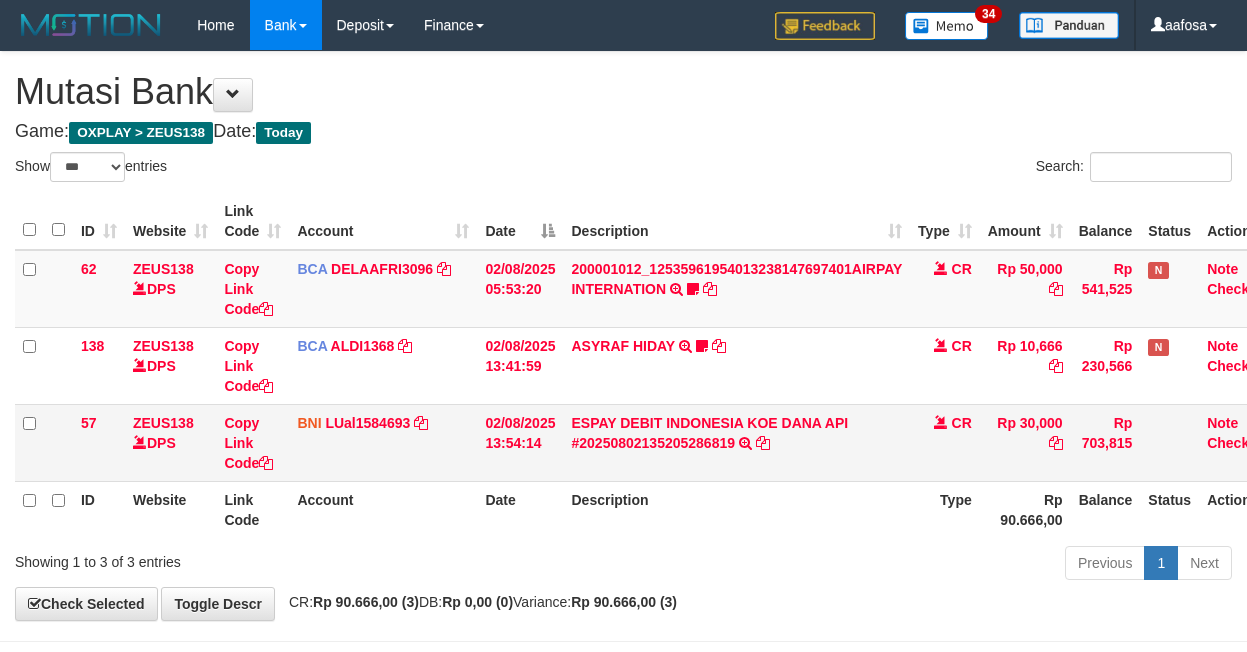 scroll, scrollTop: 81, scrollLeft: 23, axis: both 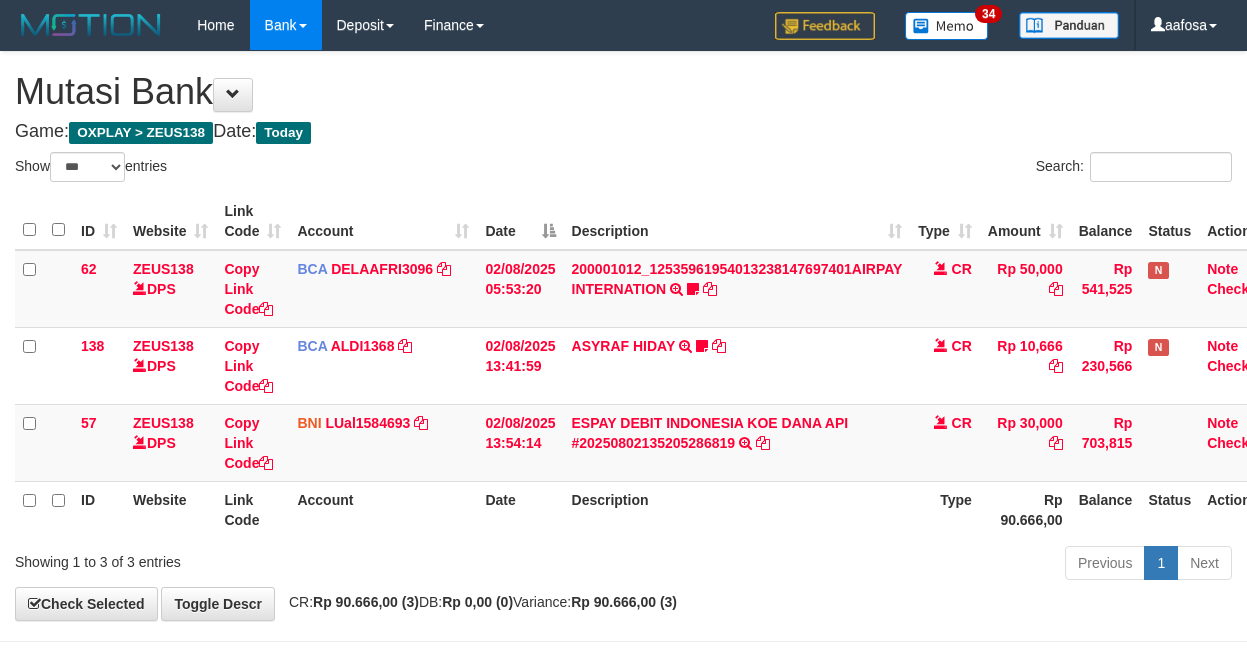 select on "***" 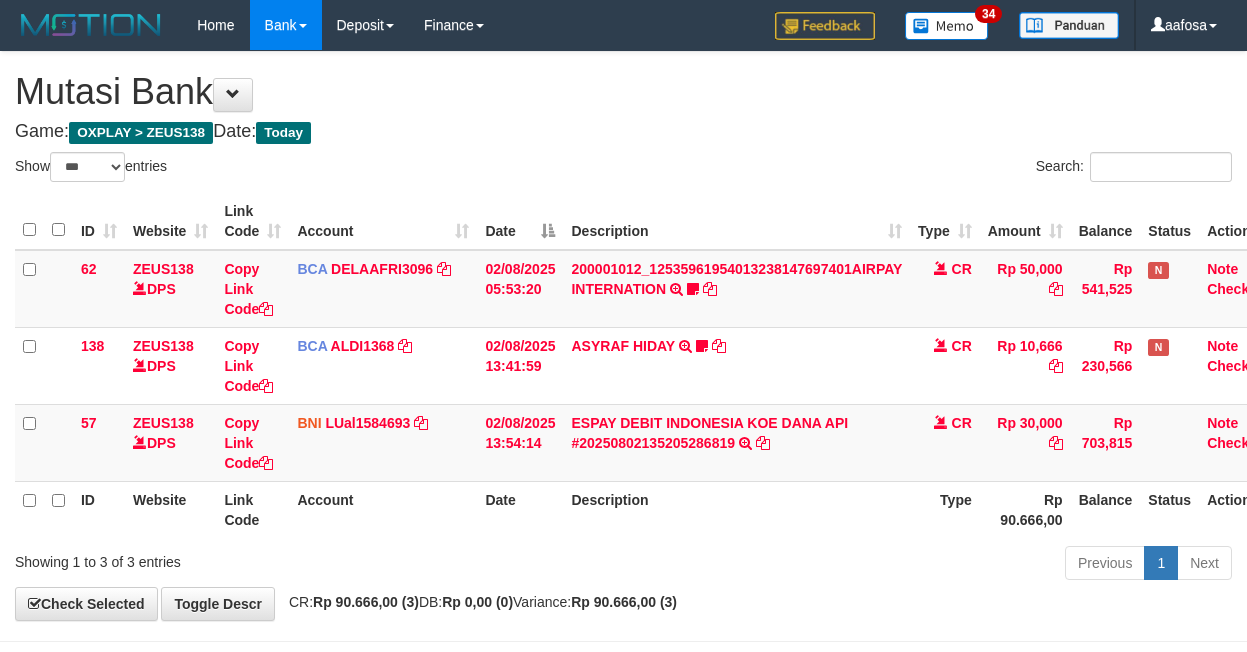 scroll, scrollTop: 81, scrollLeft: 23, axis: both 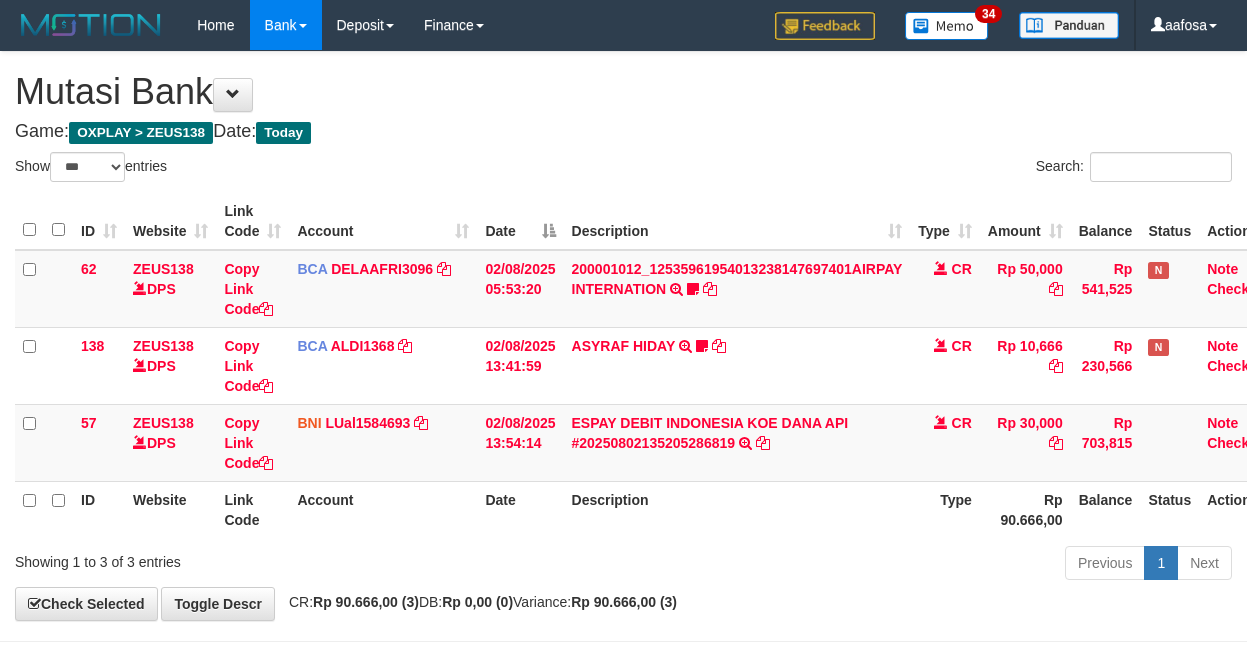 select on "***" 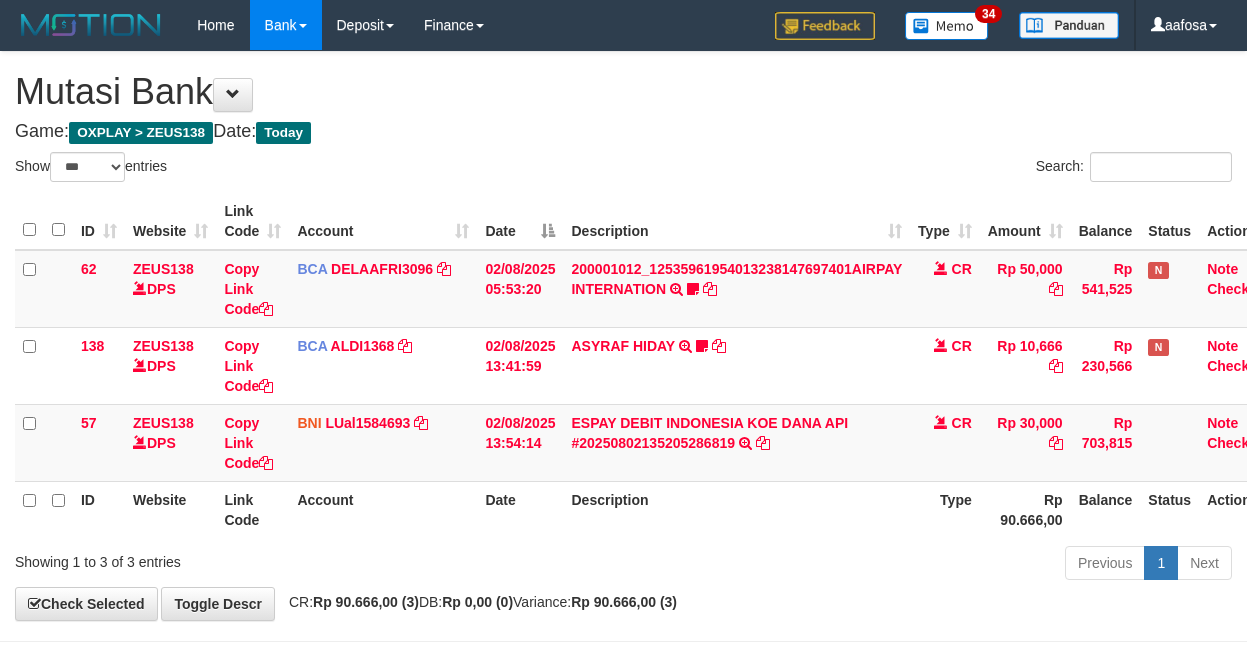 scroll, scrollTop: 81, scrollLeft: 23, axis: both 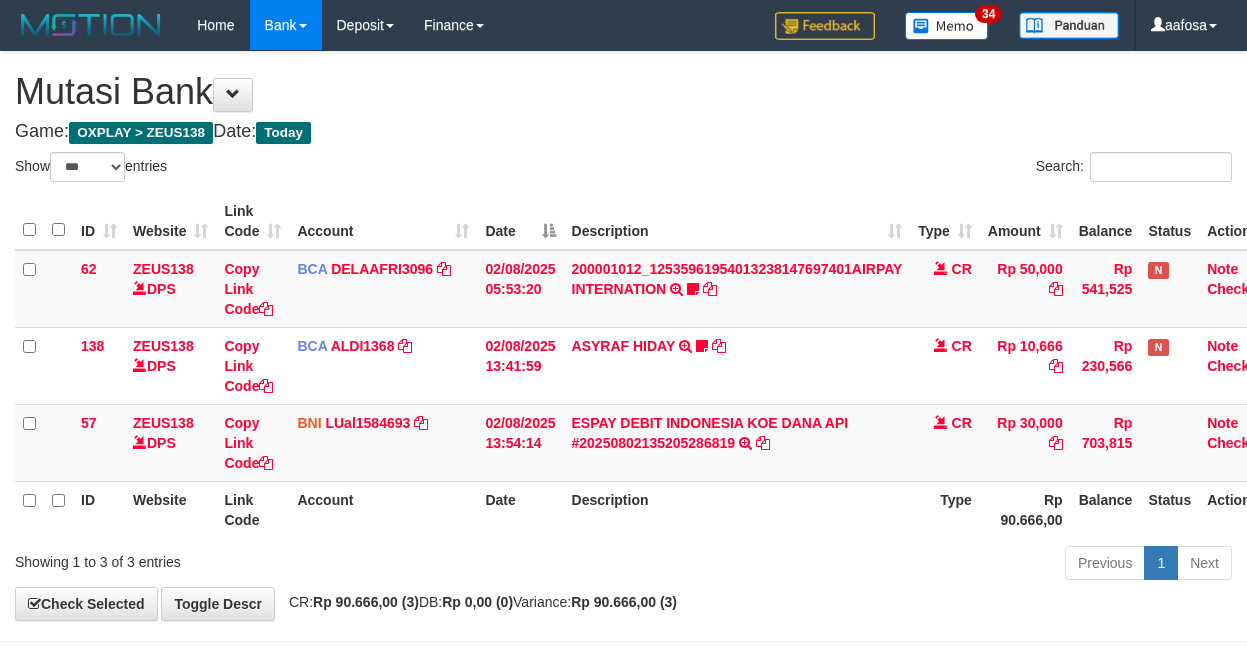 select on "***" 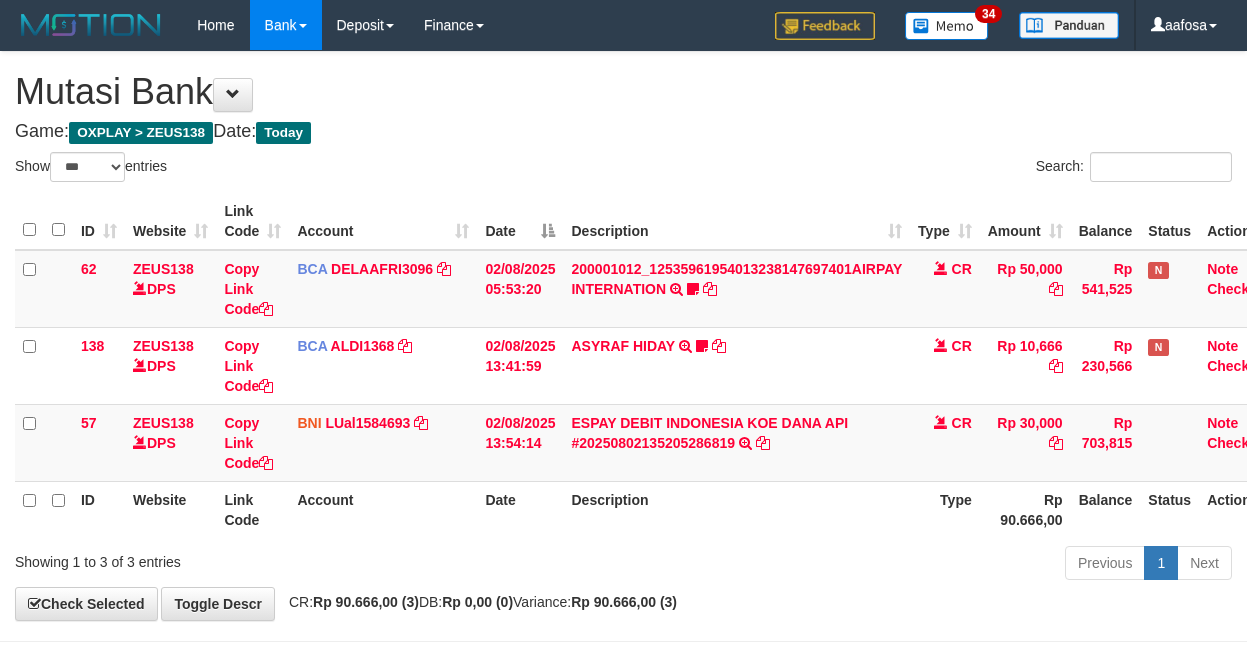 scroll, scrollTop: 81, scrollLeft: 23, axis: both 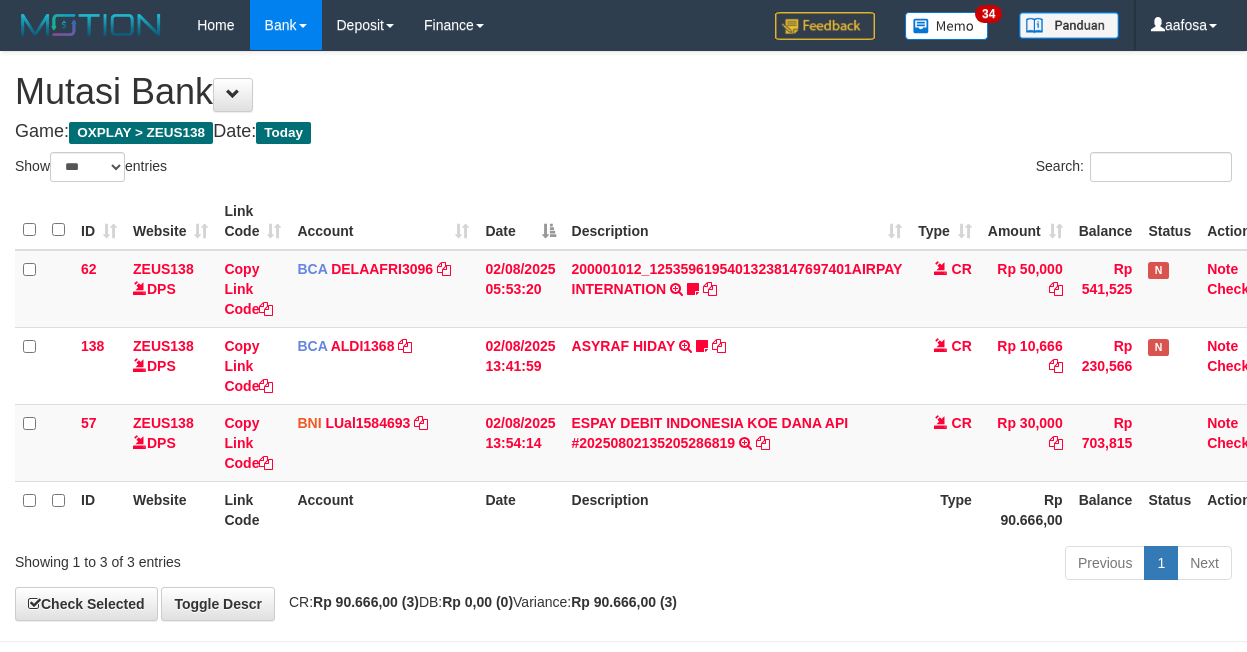 select on "***" 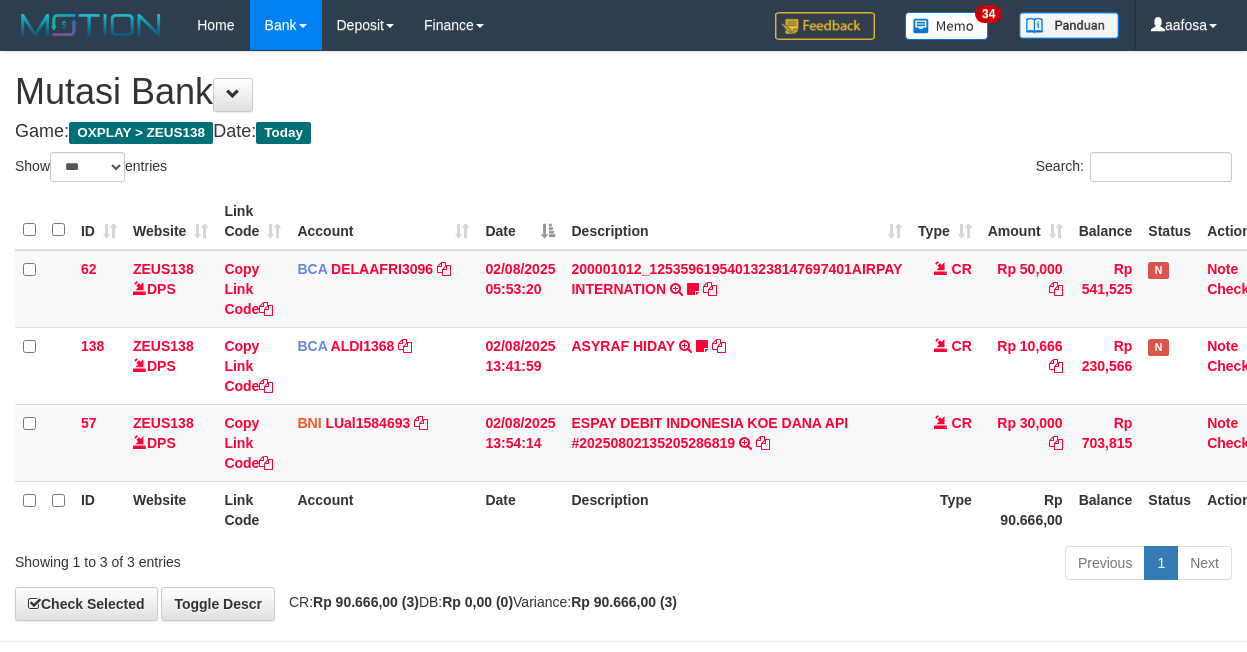 scroll, scrollTop: 81, scrollLeft: 23, axis: both 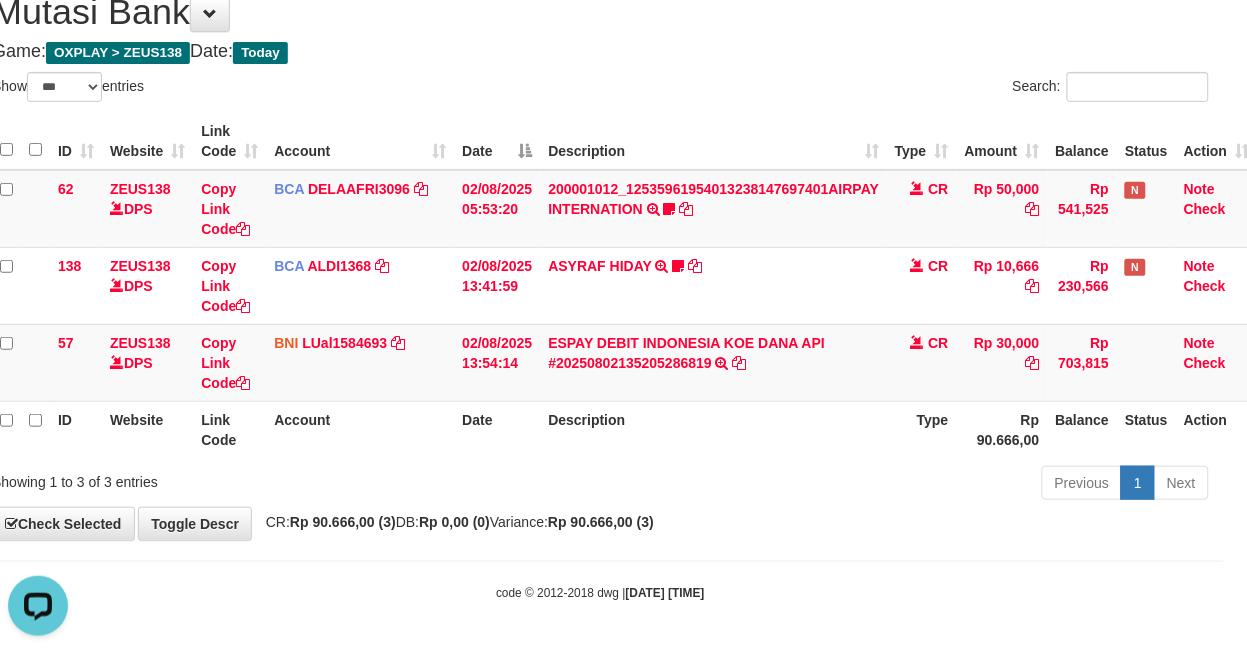 click on "Search:" at bounding box center [913, 89] 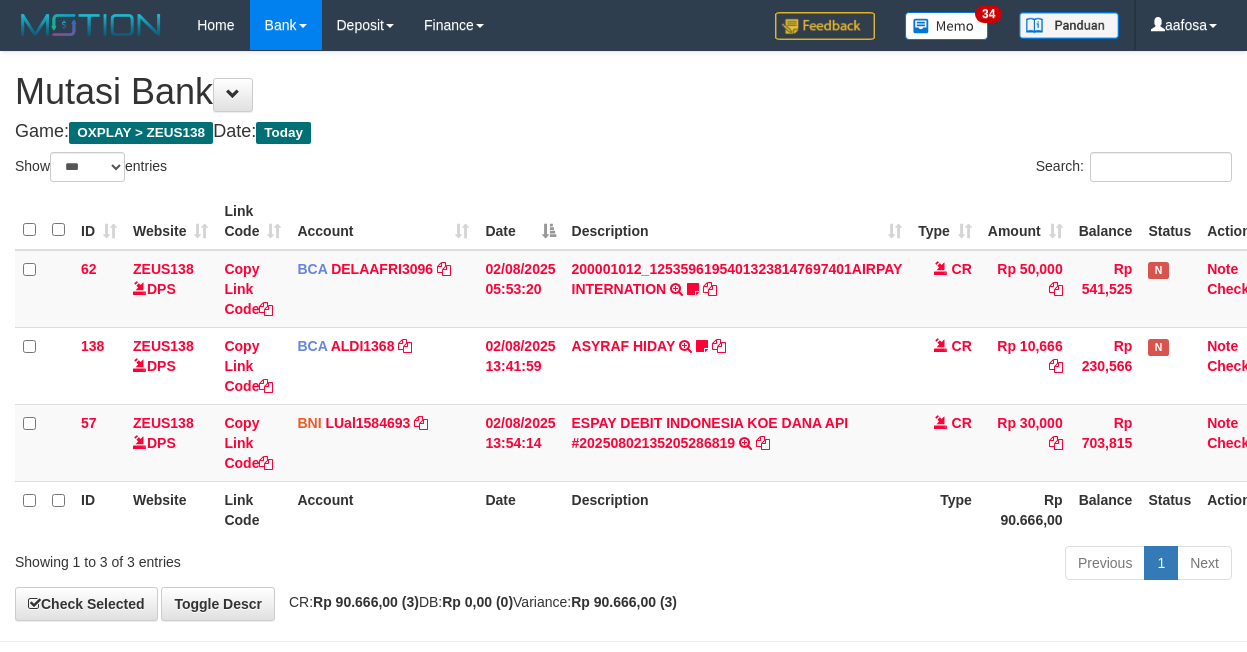 select on "***" 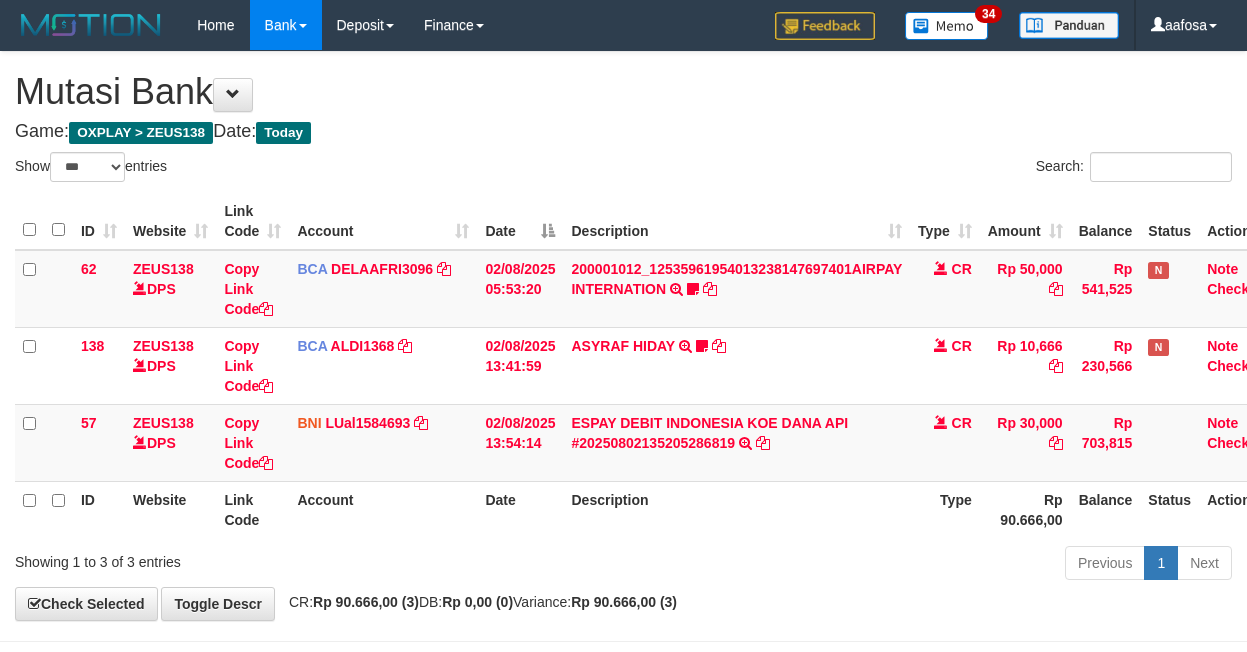 scroll, scrollTop: 81, scrollLeft: 23, axis: both 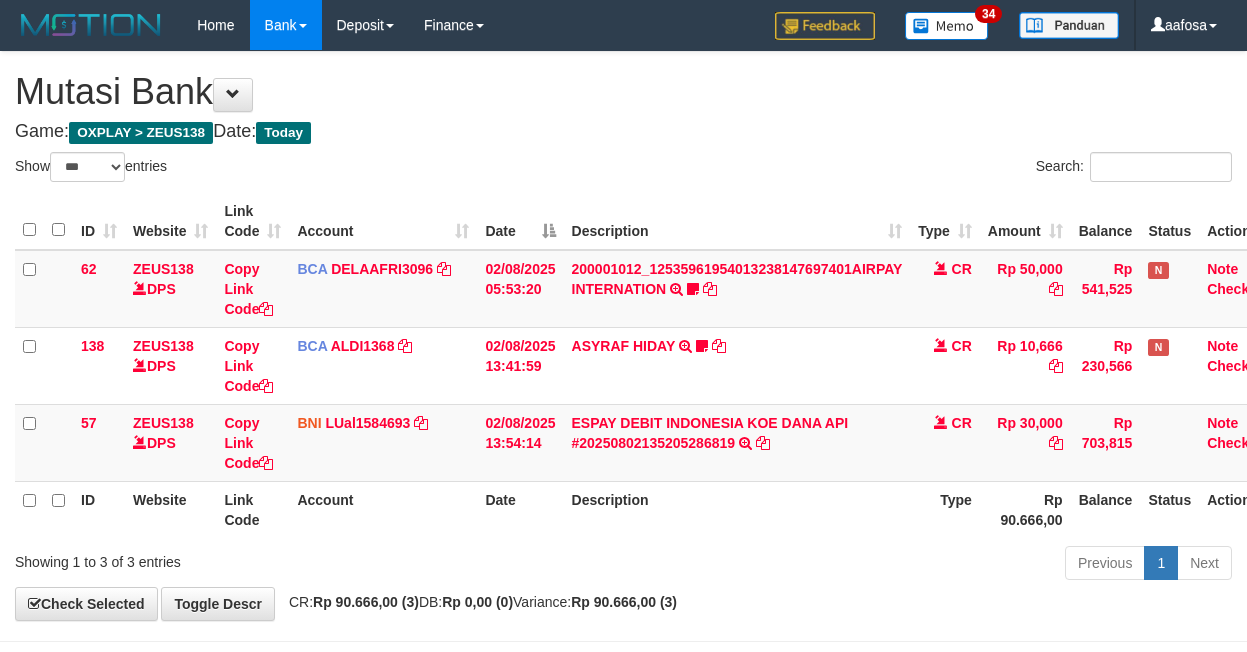 select on "***" 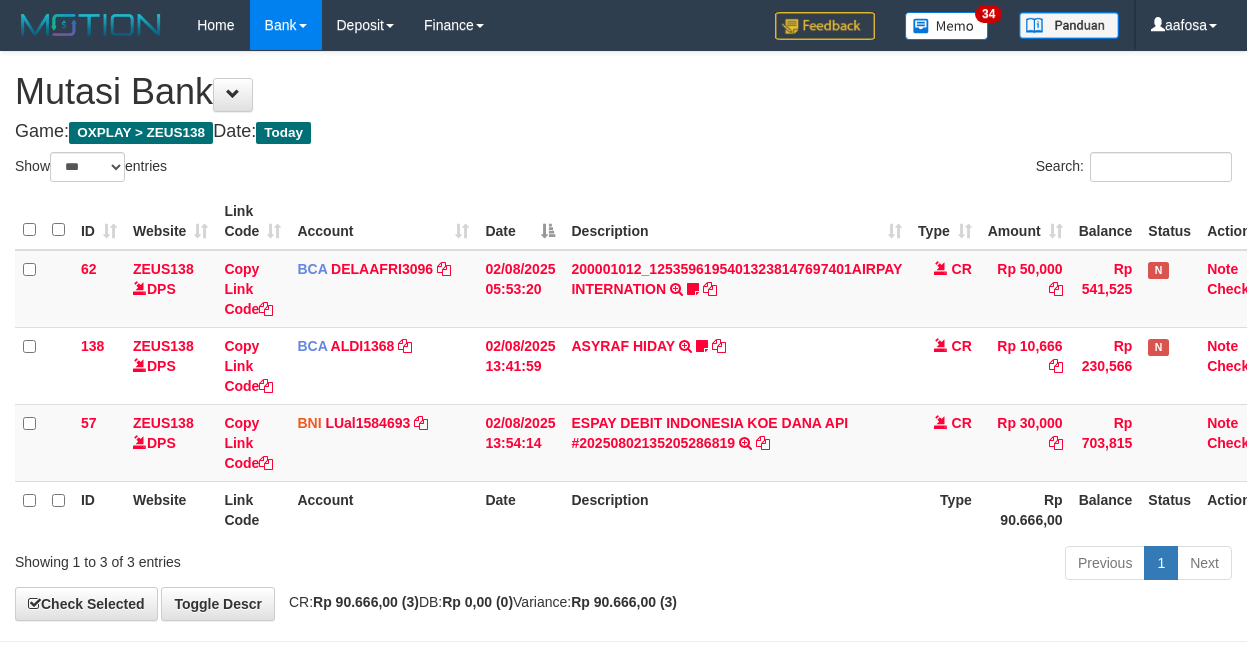 scroll, scrollTop: 81, scrollLeft: 23, axis: both 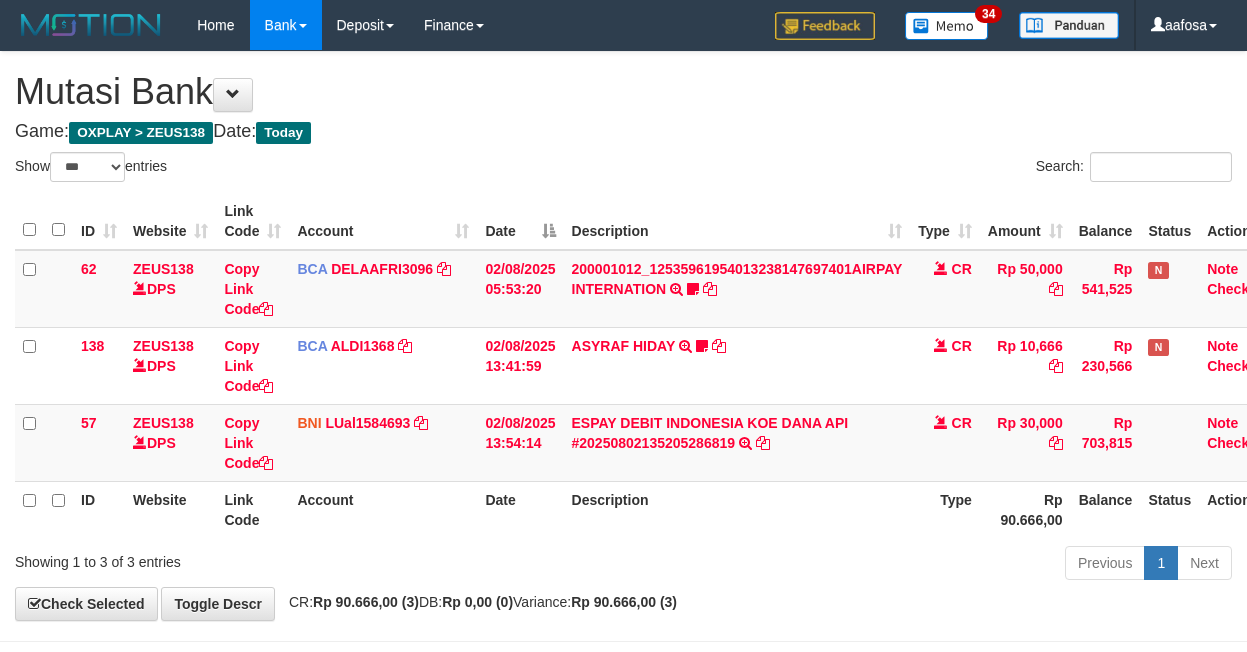 select on "***" 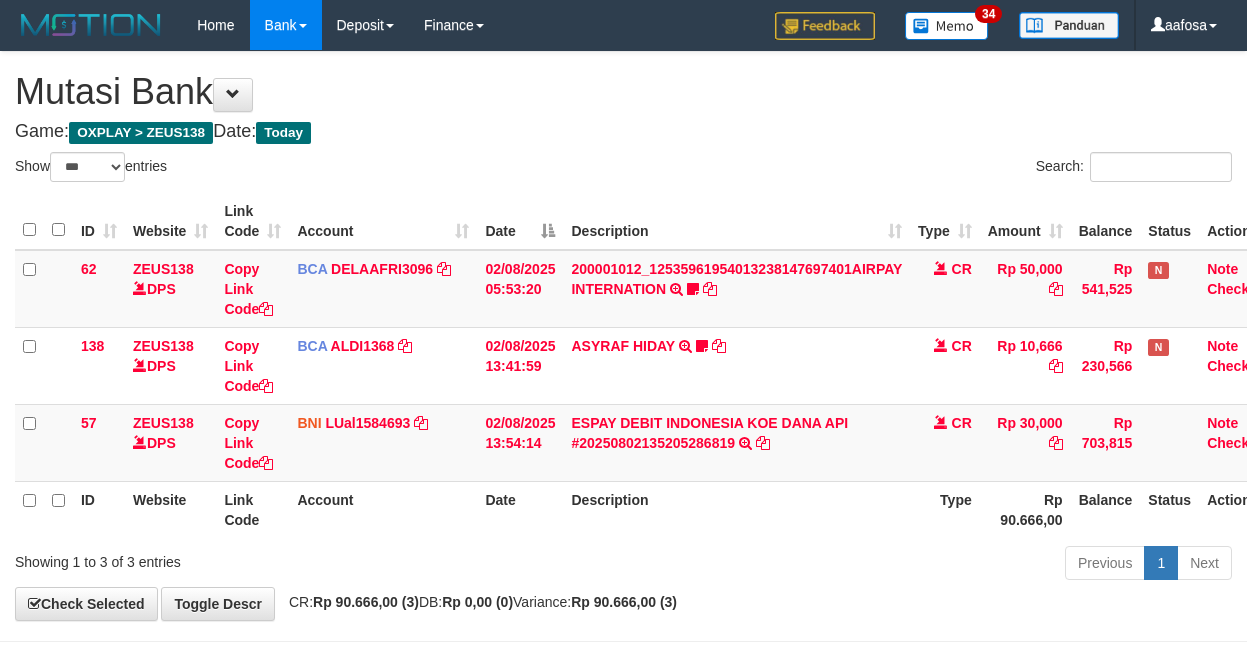 scroll, scrollTop: 81, scrollLeft: 23, axis: both 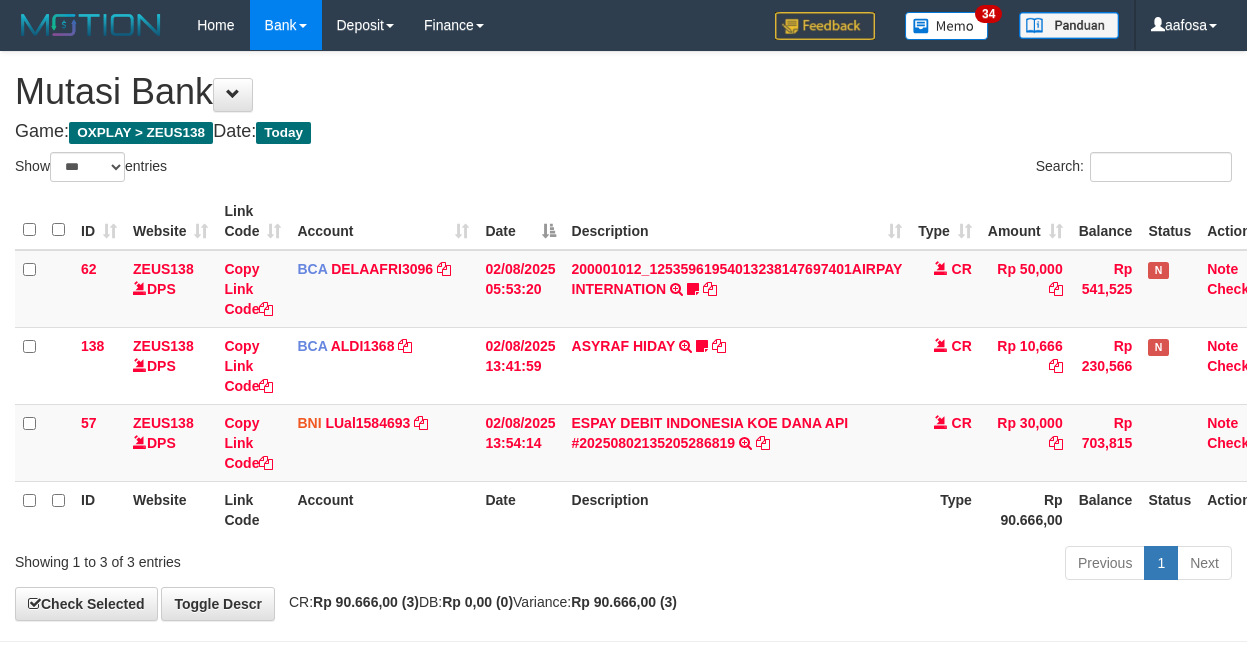 select on "***" 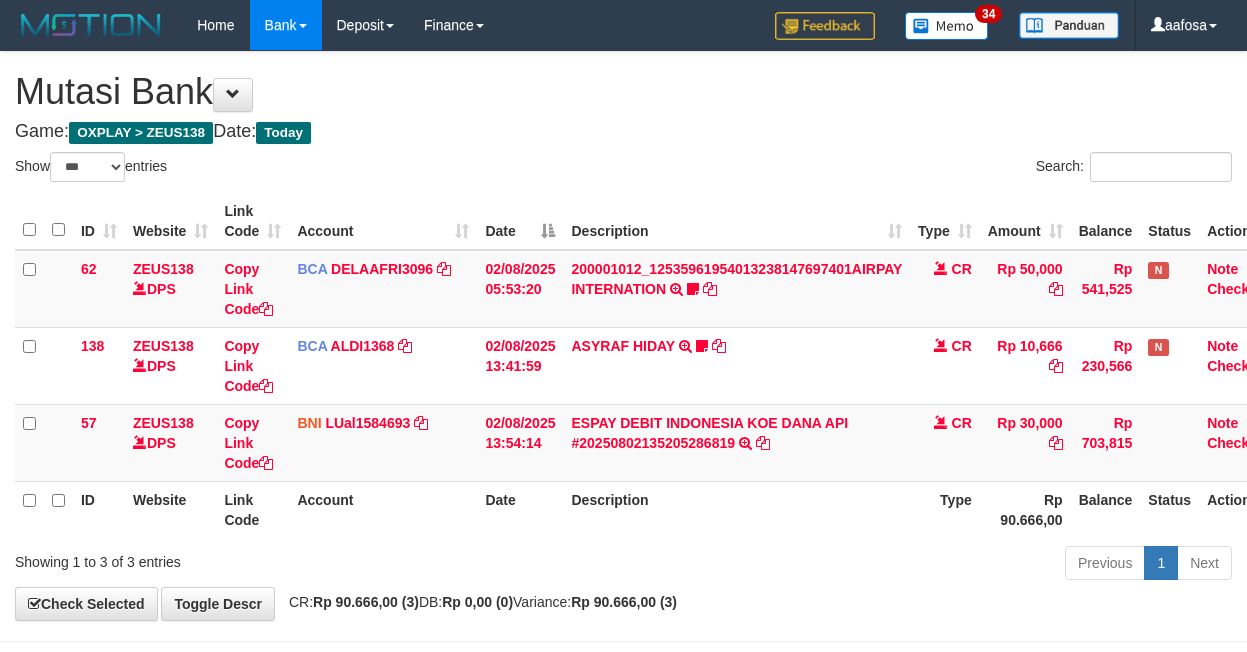 scroll, scrollTop: 81, scrollLeft: 23, axis: both 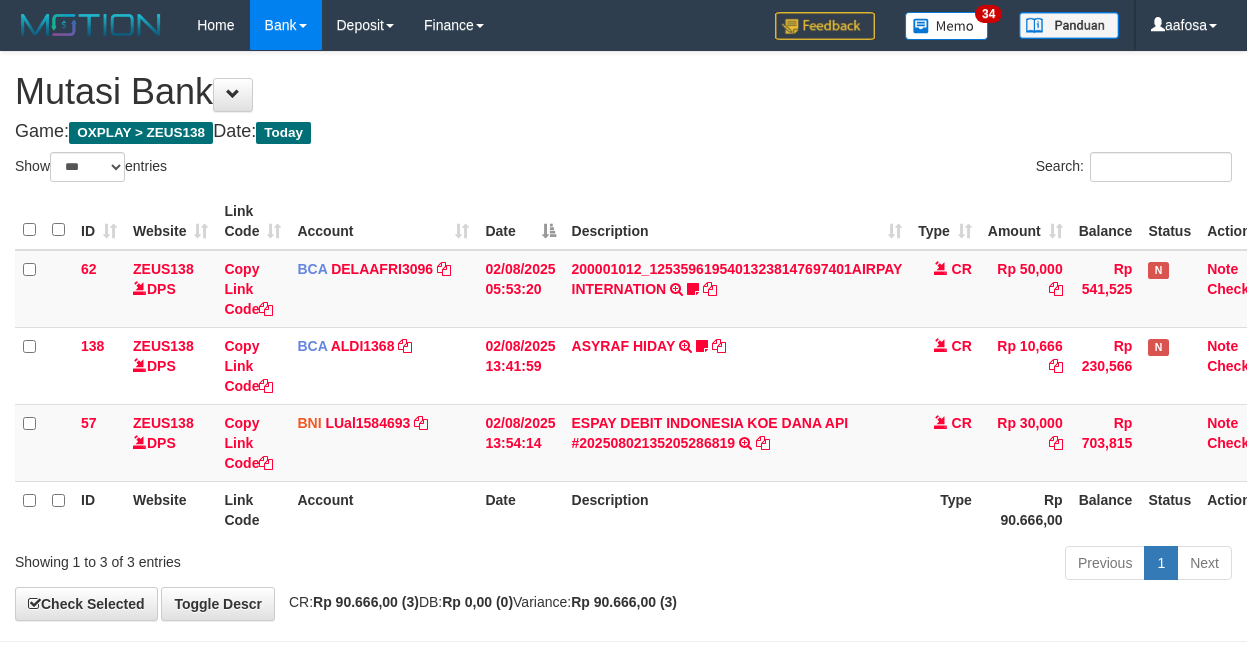 select on "***" 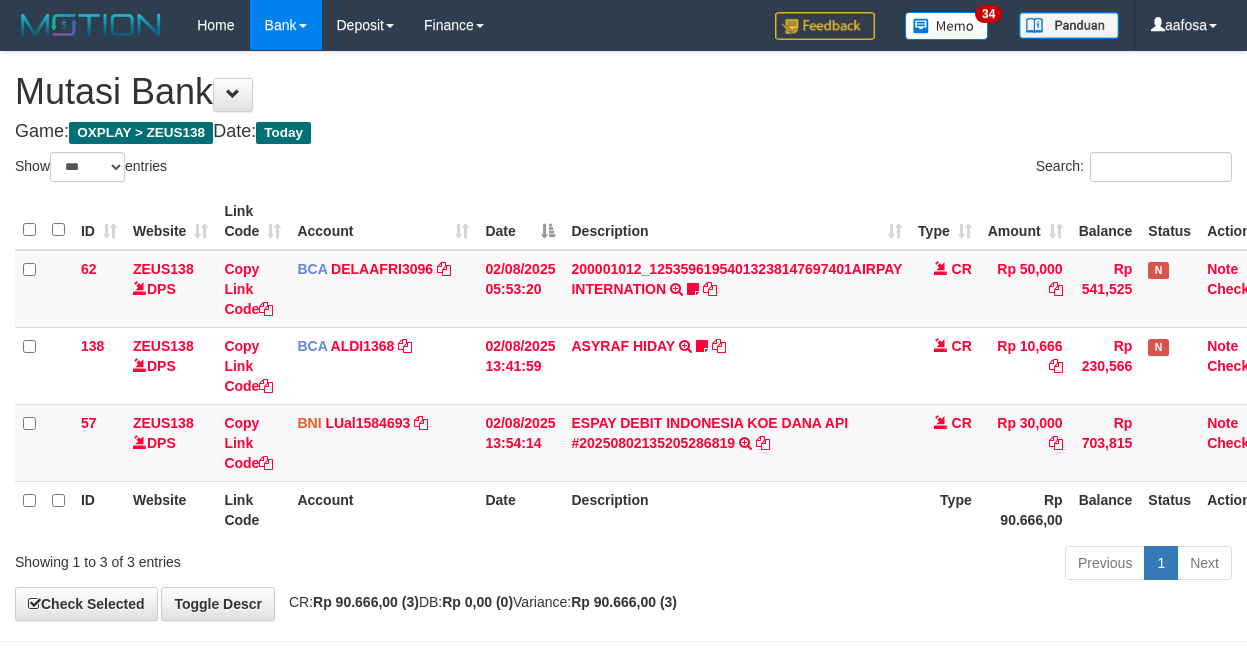 scroll, scrollTop: 81, scrollLeft: 23, axis: both 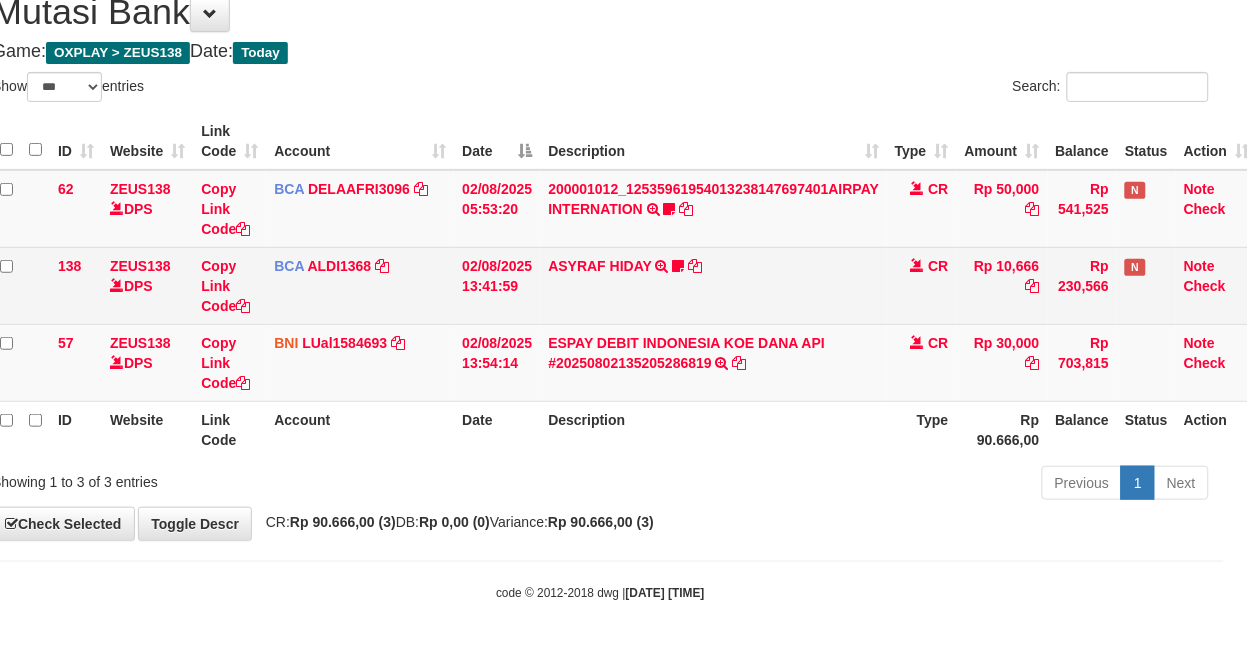 click on "ASYRAF HIDAY            TRSF E-BANKING CR 0208/FTSCY/WS95051
10666.002025080219953269 TRFDN-ASYRAF HIDAYESPAY DEBIT INDONE    Agemkocu138" at bounding box center (713, 285) 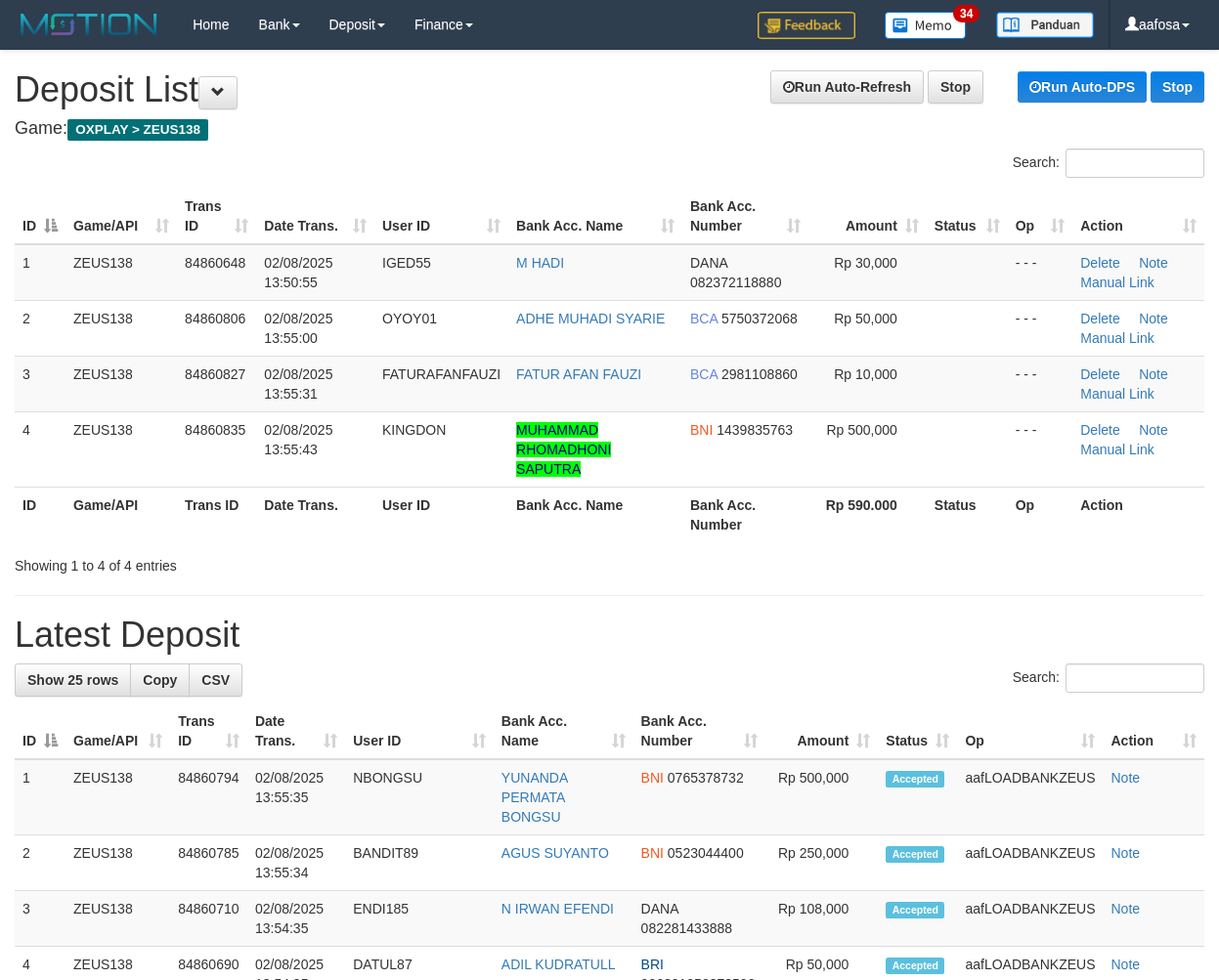 scroll, scrollTop: 0, scrollLeft: 0, axis: both 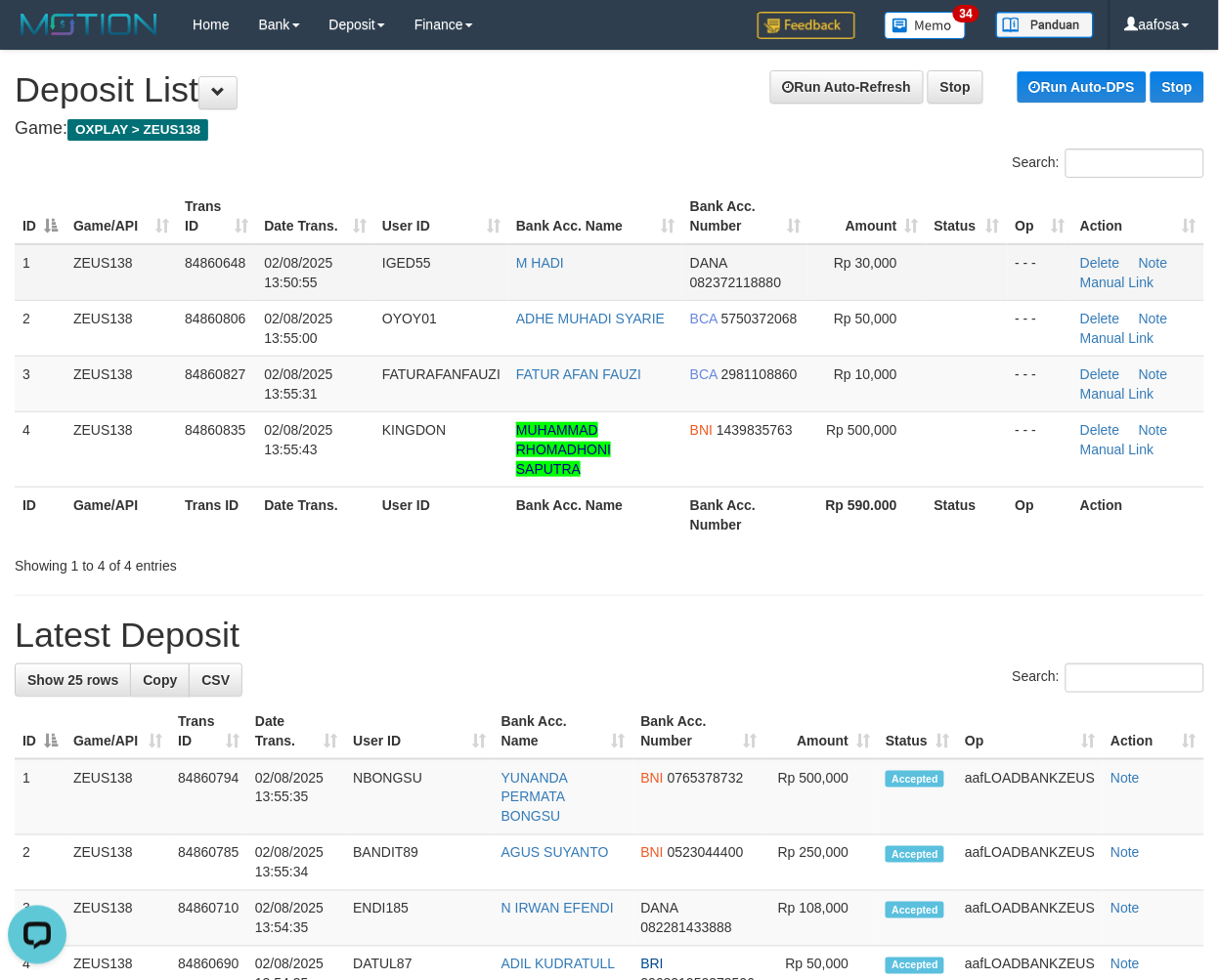 click on "M HADI" at bounding box center (595, 273) 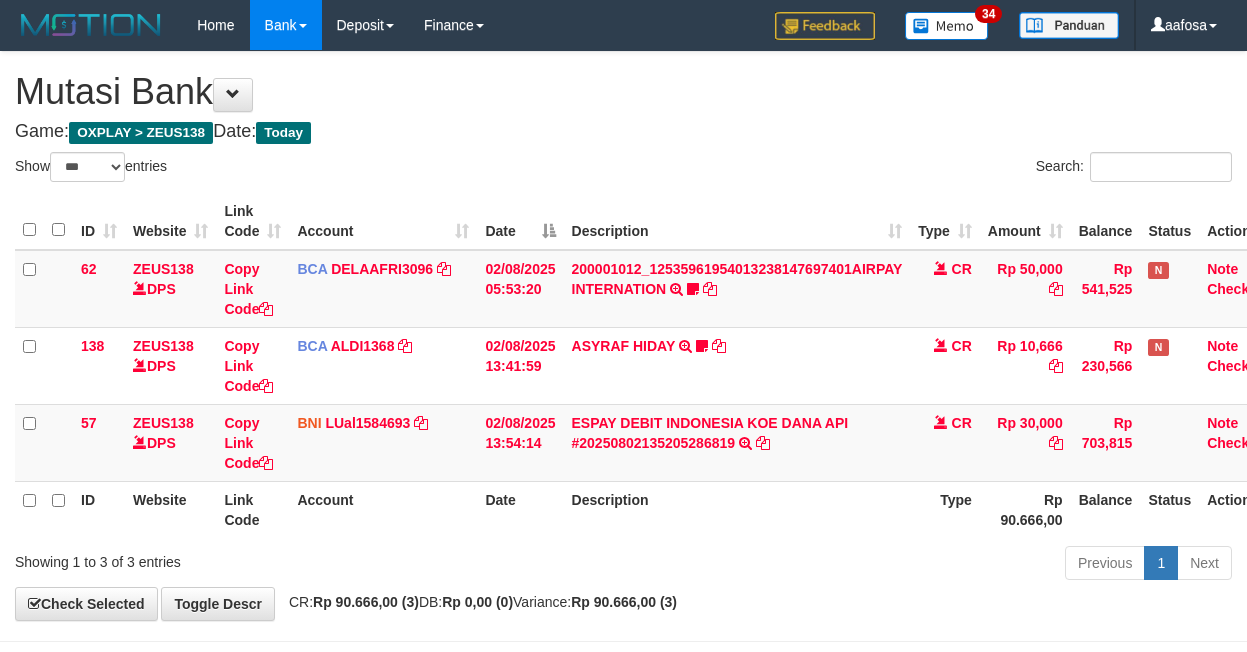 select on "***" 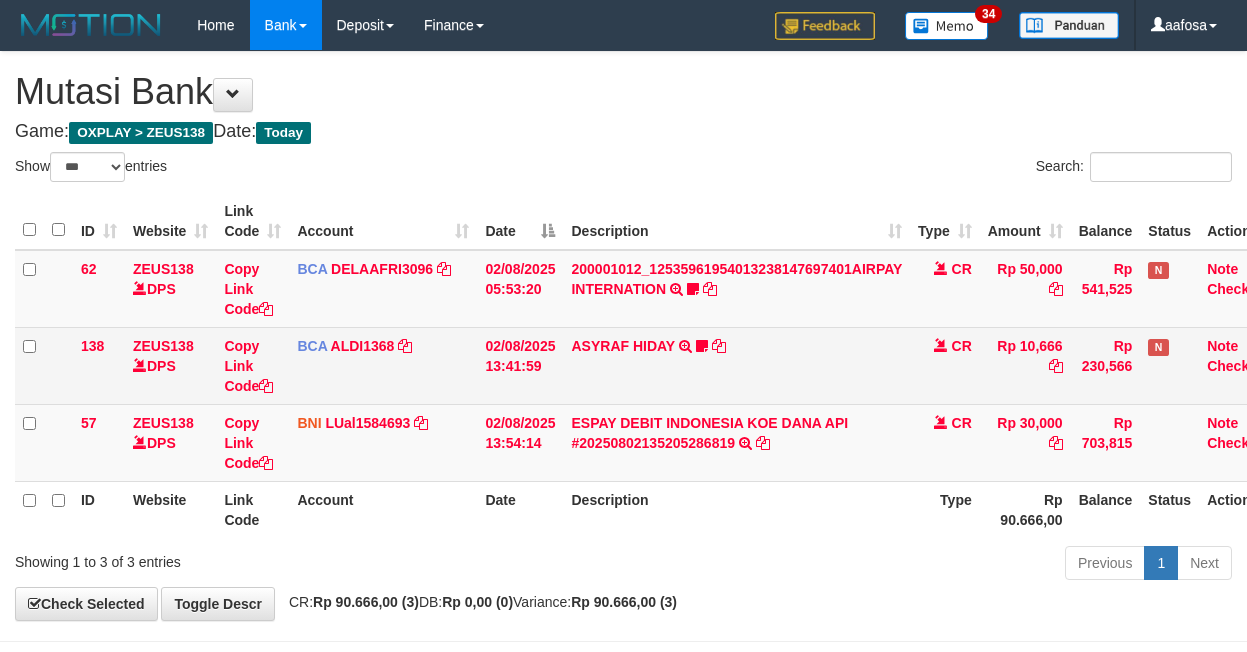 scroll, scrollTop: 81, scrollLeft: 23, axis: both 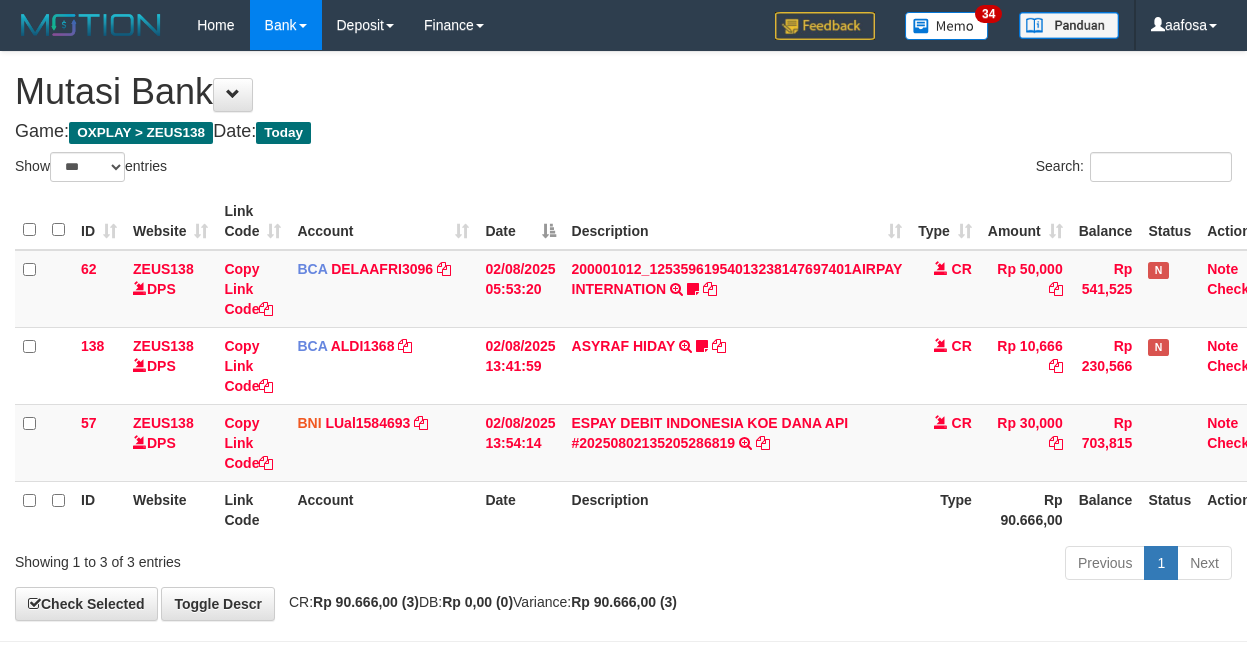 select on "***" 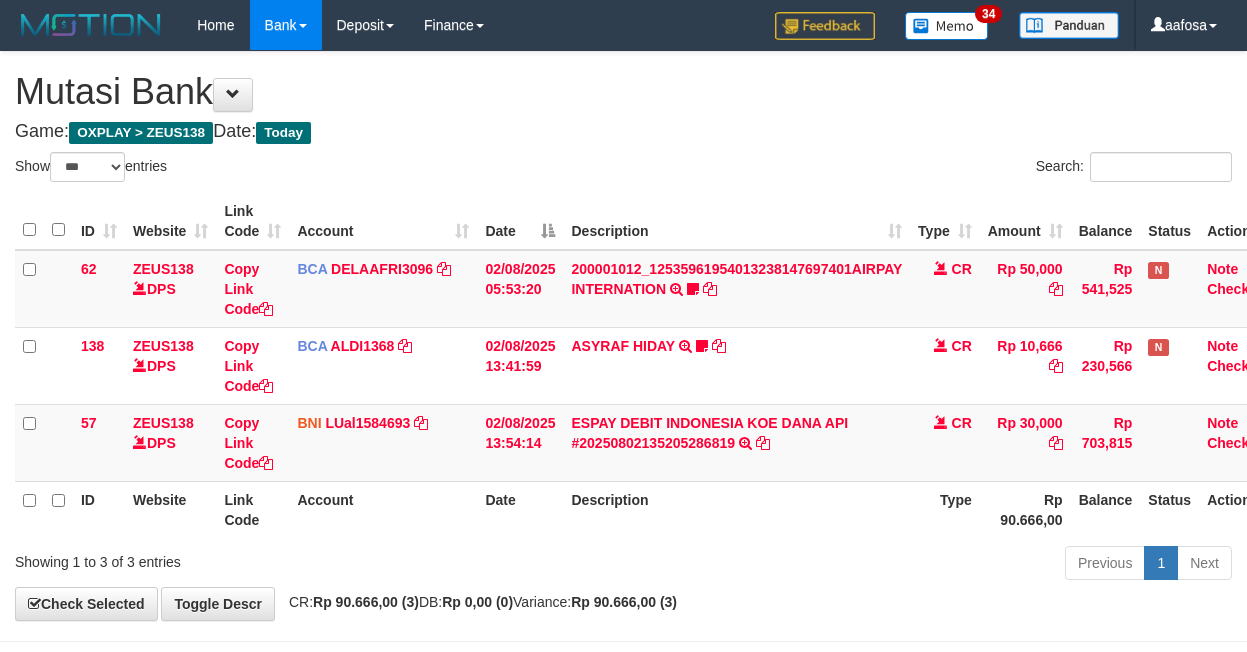 scroll, scrollTop: 81, scrollLeft: 23, axis: both 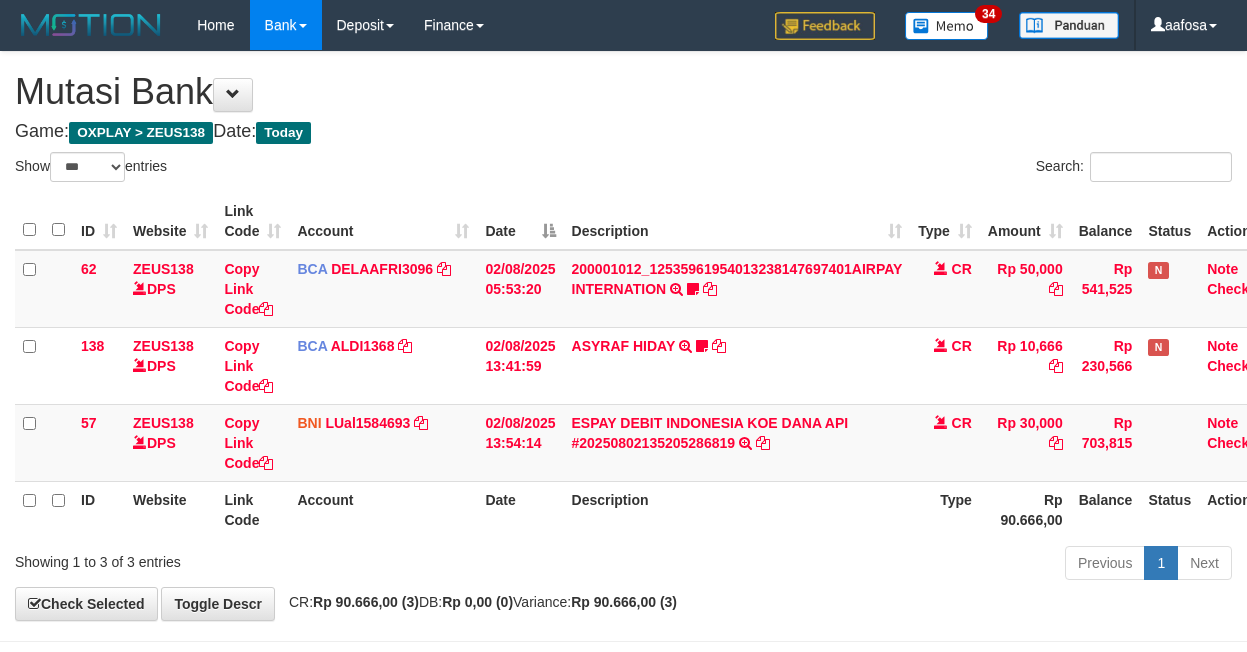 select on "***" 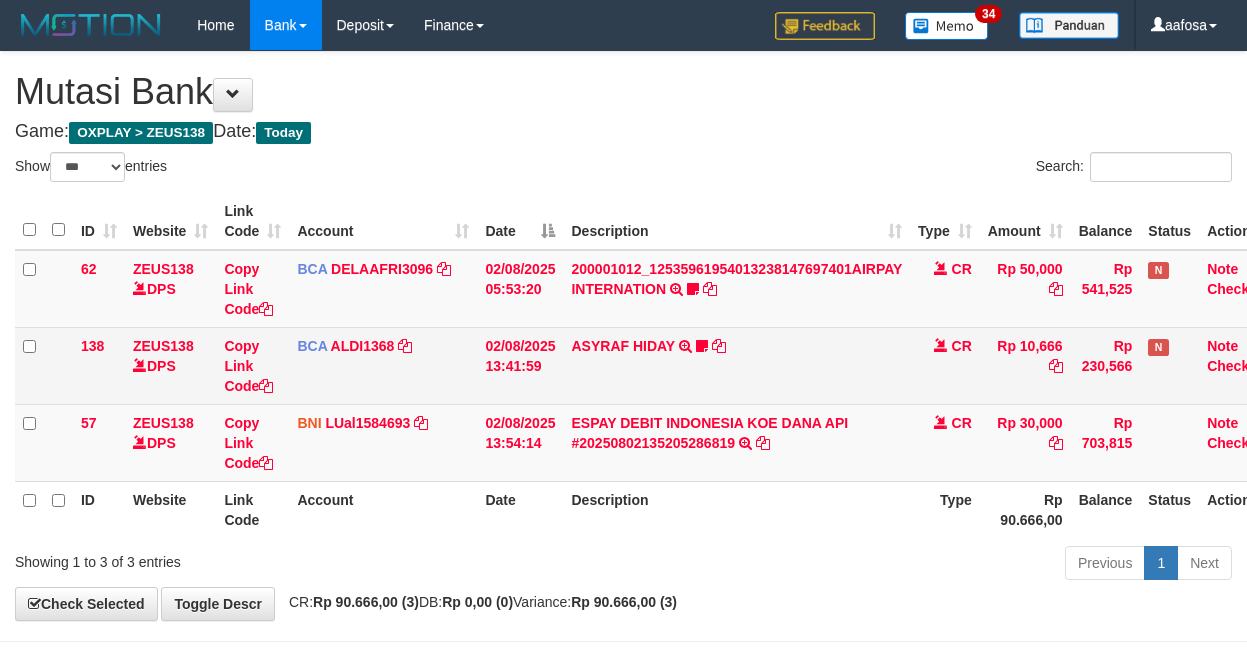 scroll, scrollTop: 81, scrollLeft: 23, axis: both 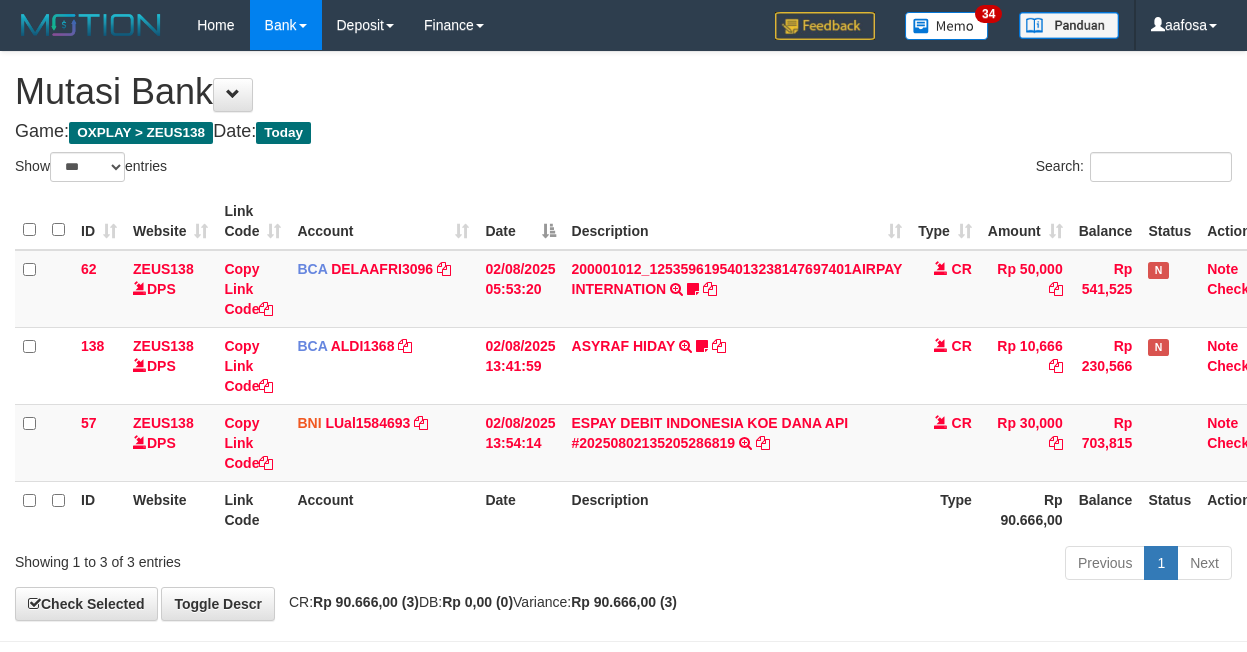 select on "***" 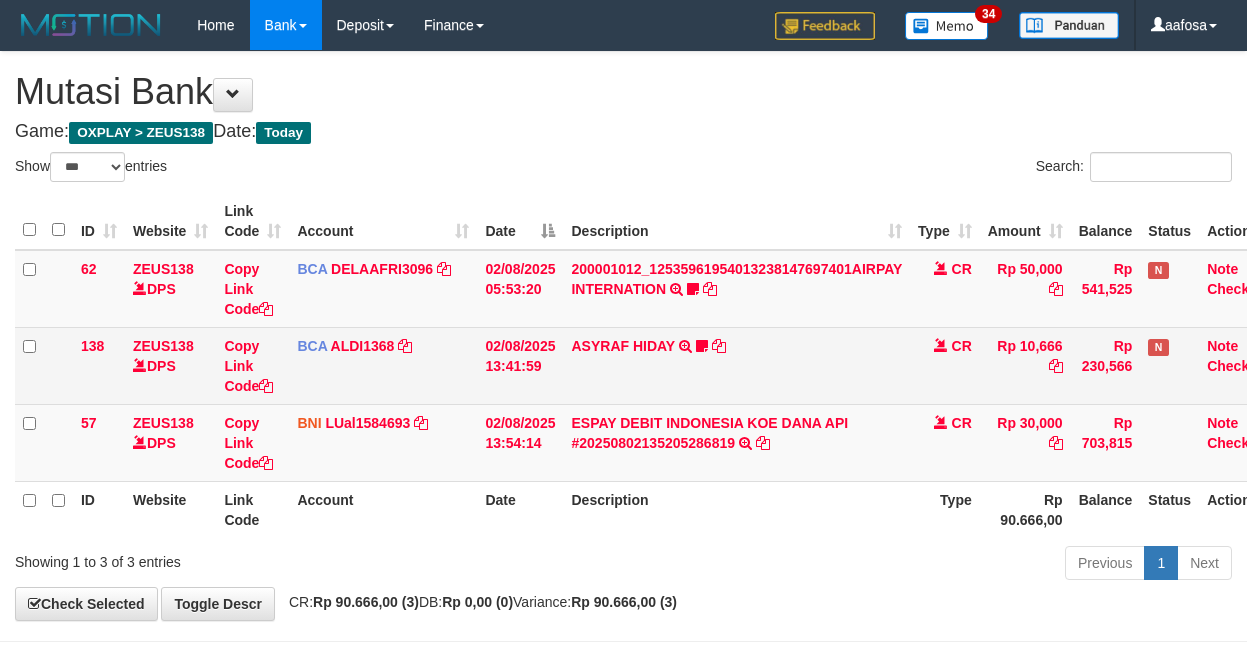 scroll, scrollTop: 81, scrollLeft: 23, axis: both 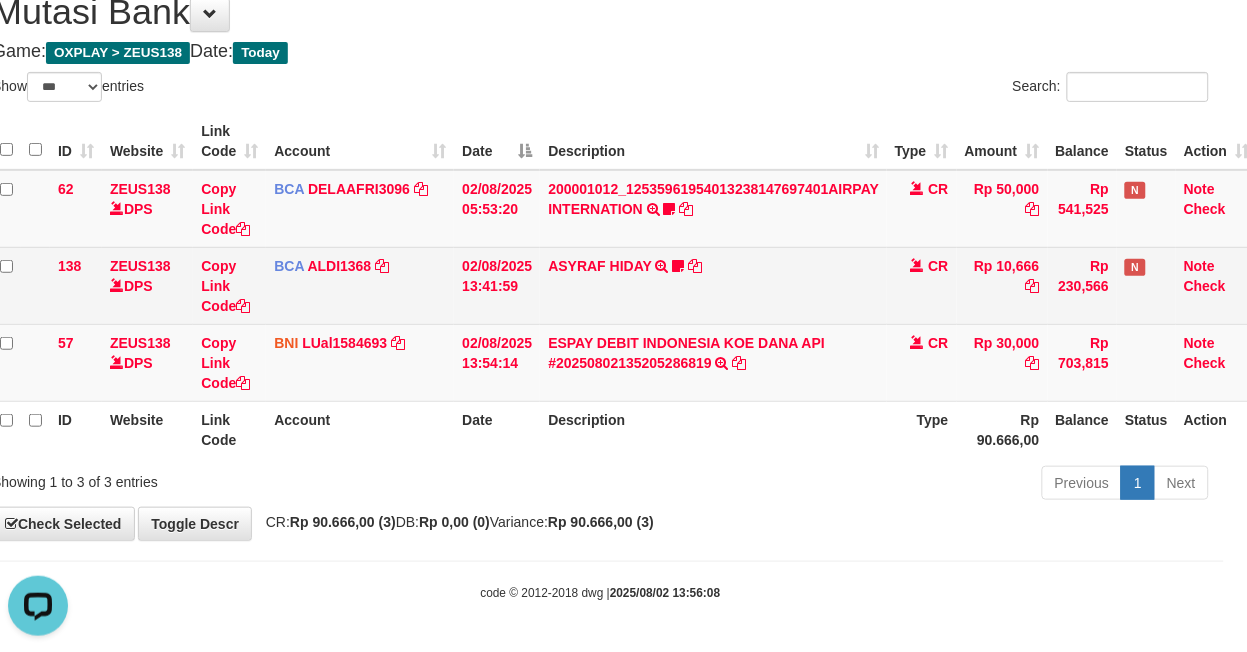 click on "ASYRAF HIDAY            TRSF E-BANKING CR 0208/FTSCY/WS95051
10666.002025080219953269 TRFDN-ASYRAF HIDAYESPAY DEBIT INDONE    Agemkocu138" at bounding box center (713, 285) 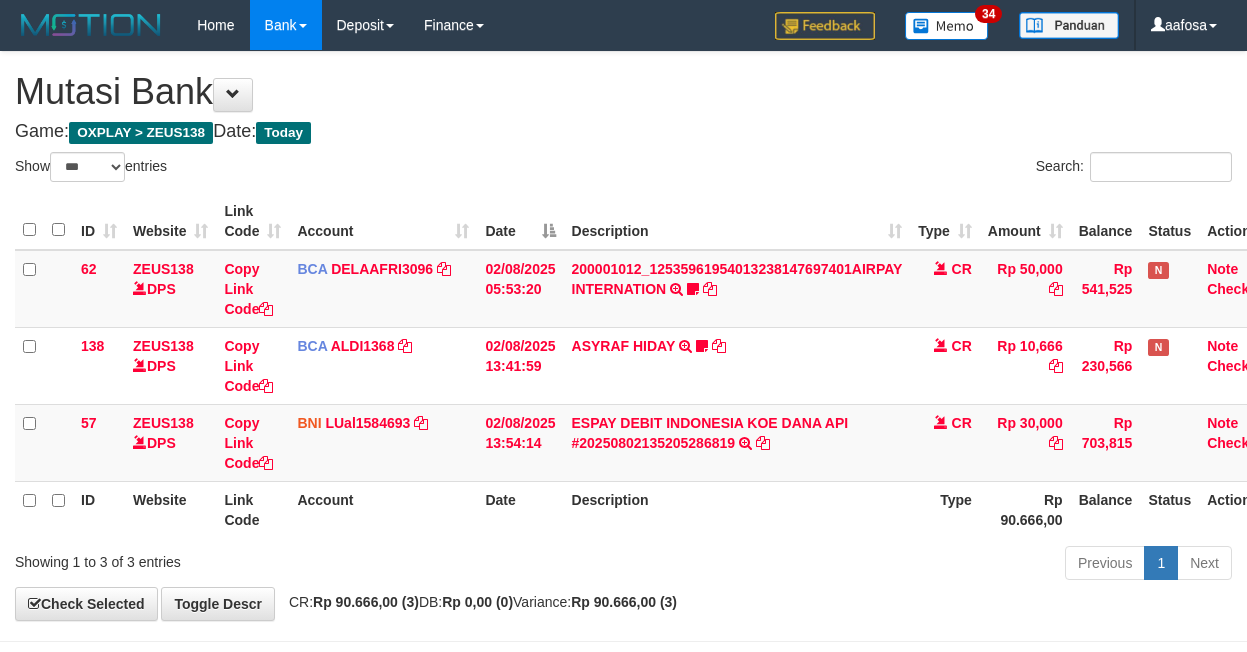 select on "***" 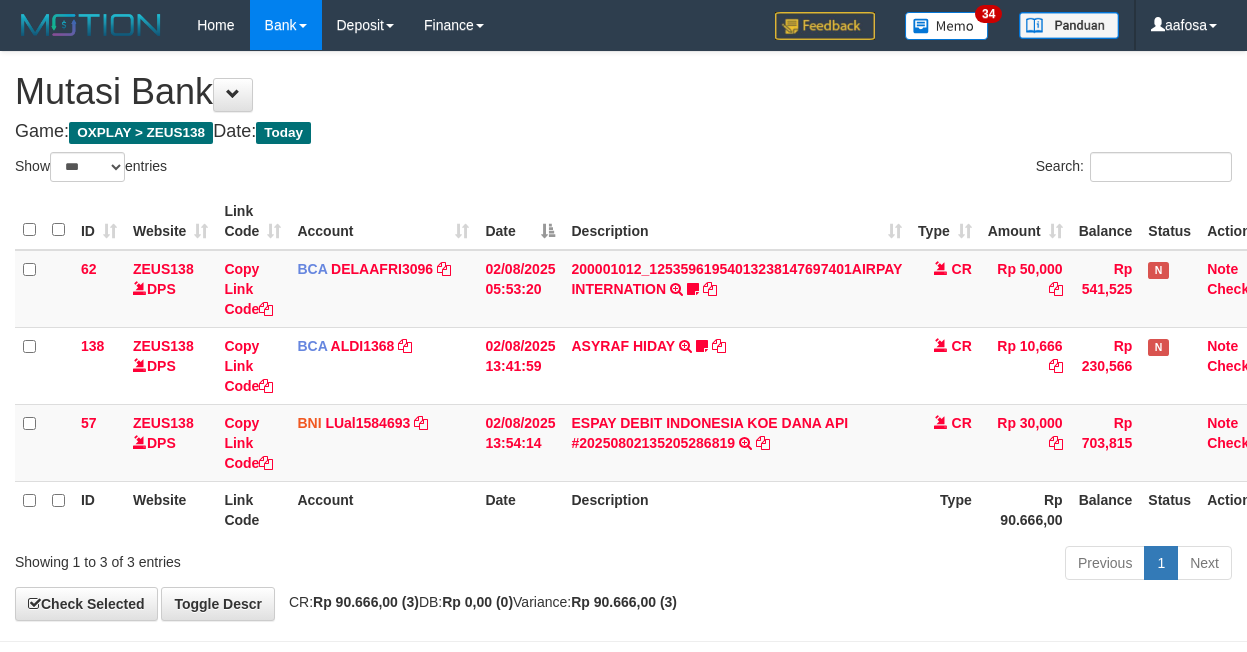 scroll, scrollTop: 81, scrollLeft: 23, axis: both 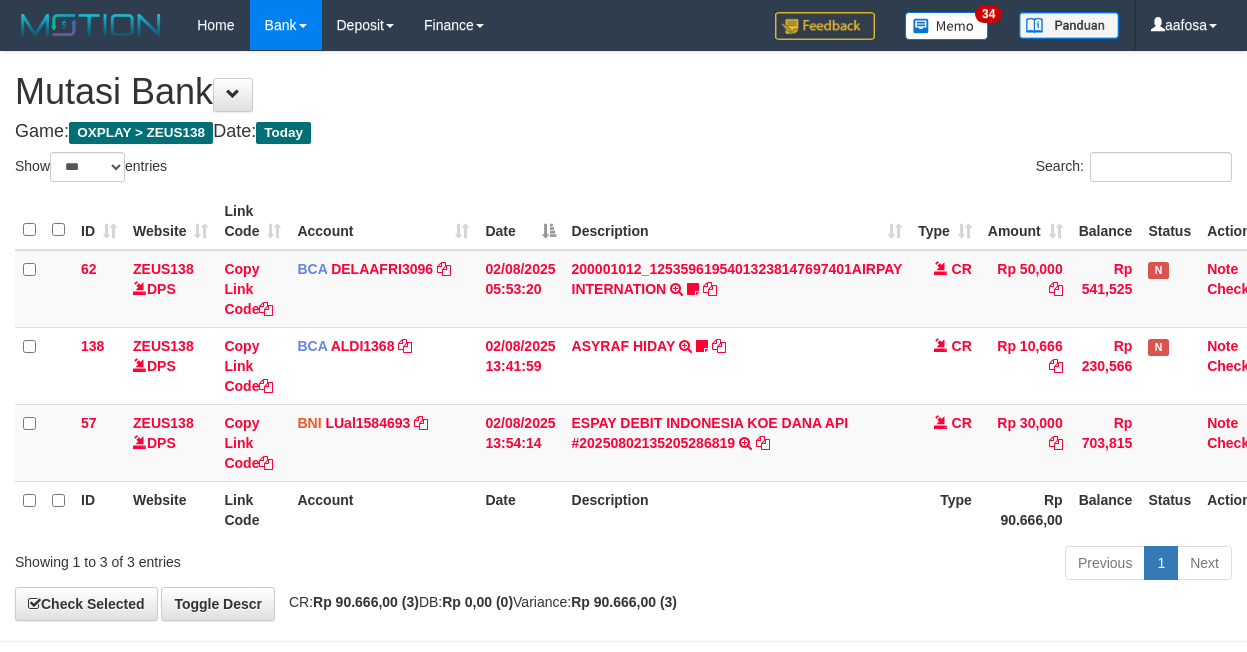 select on "***" 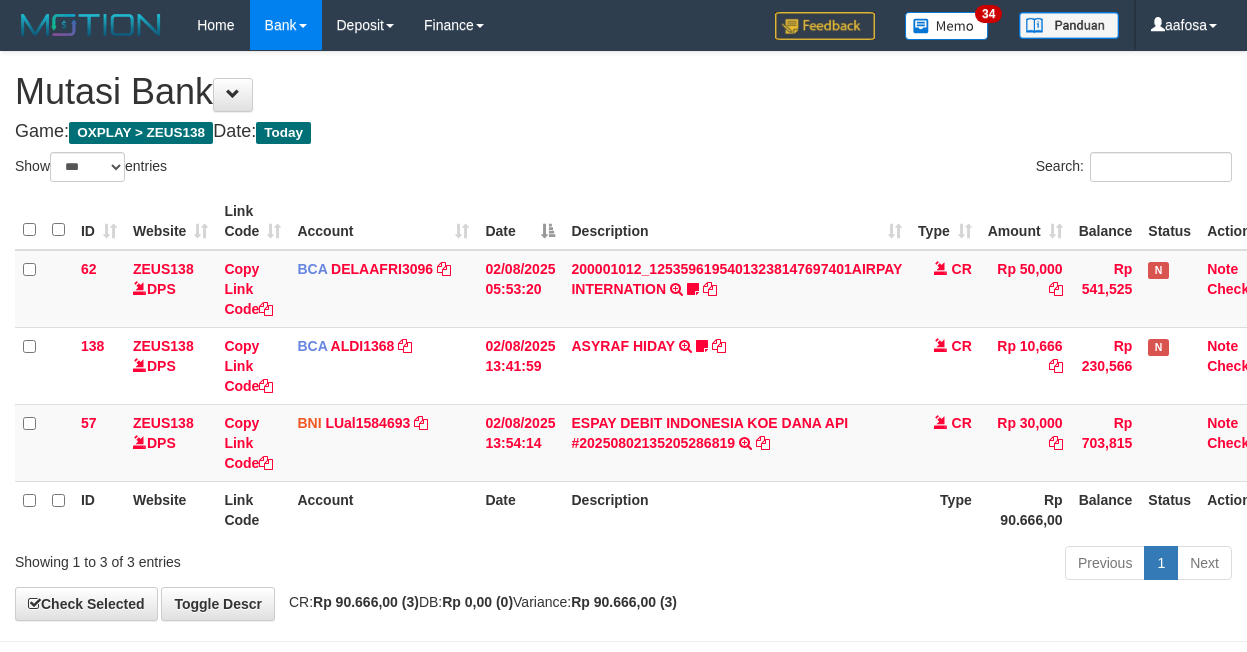 scroll, scrollTop: 81, scrollLeft: 23, axis: both 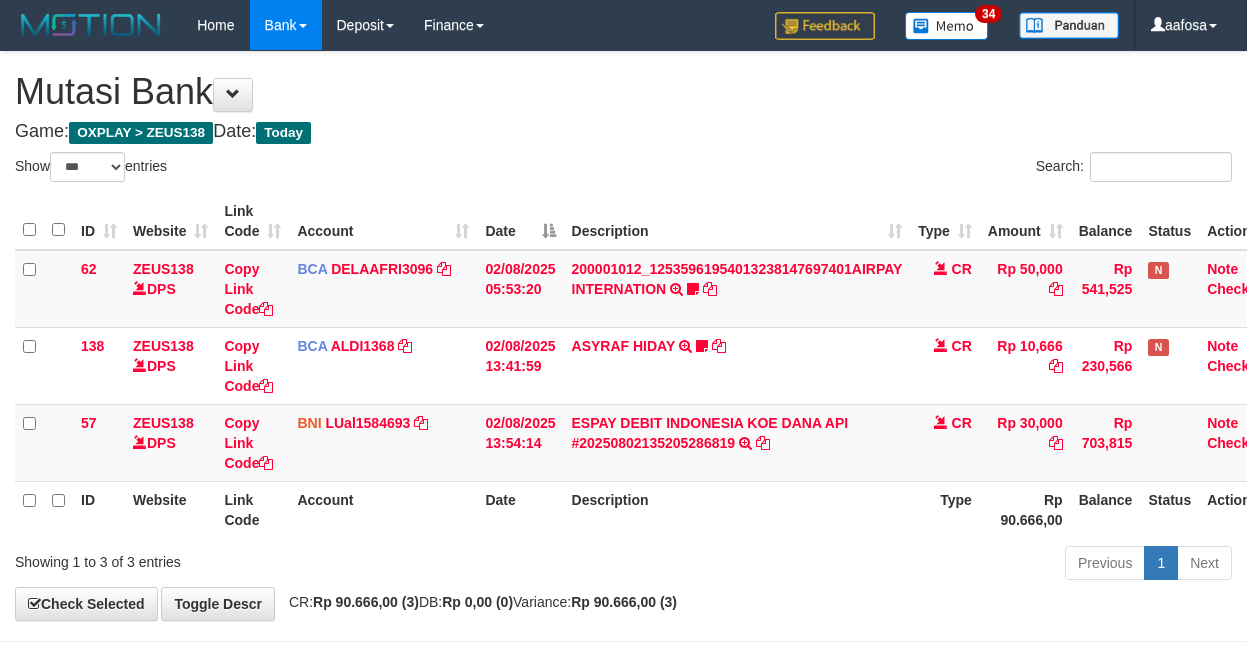 select on "***" 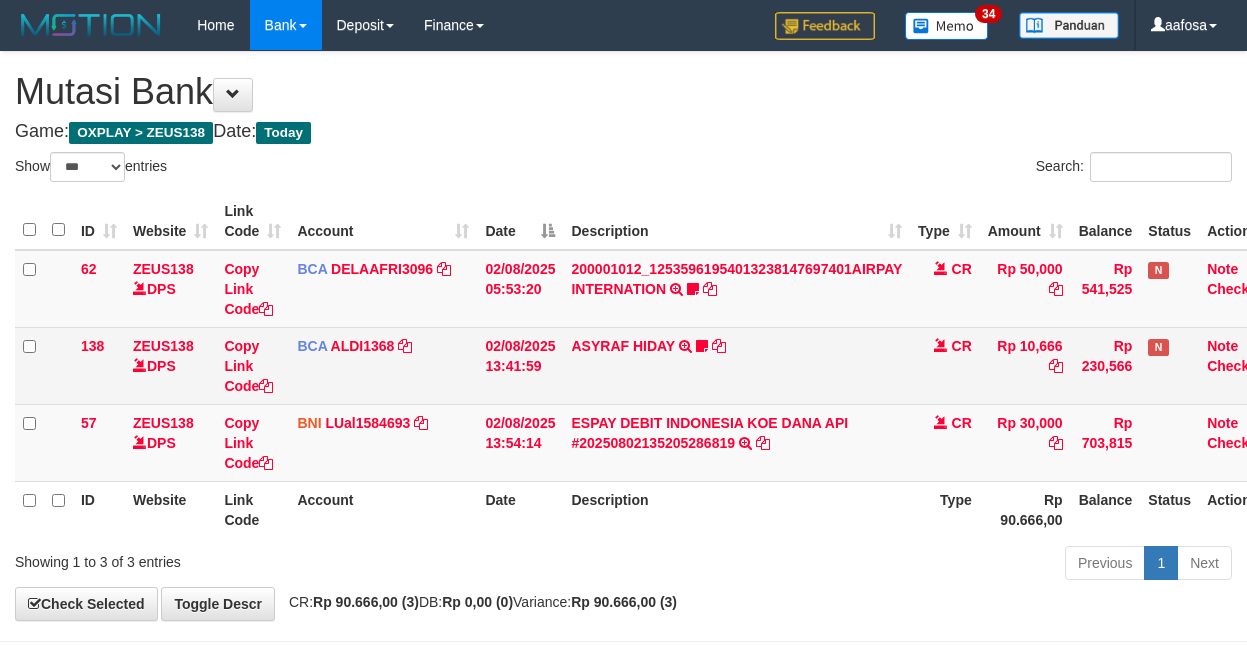 scroll, scrollTop: 81, scrollLeft: 23, axis: both 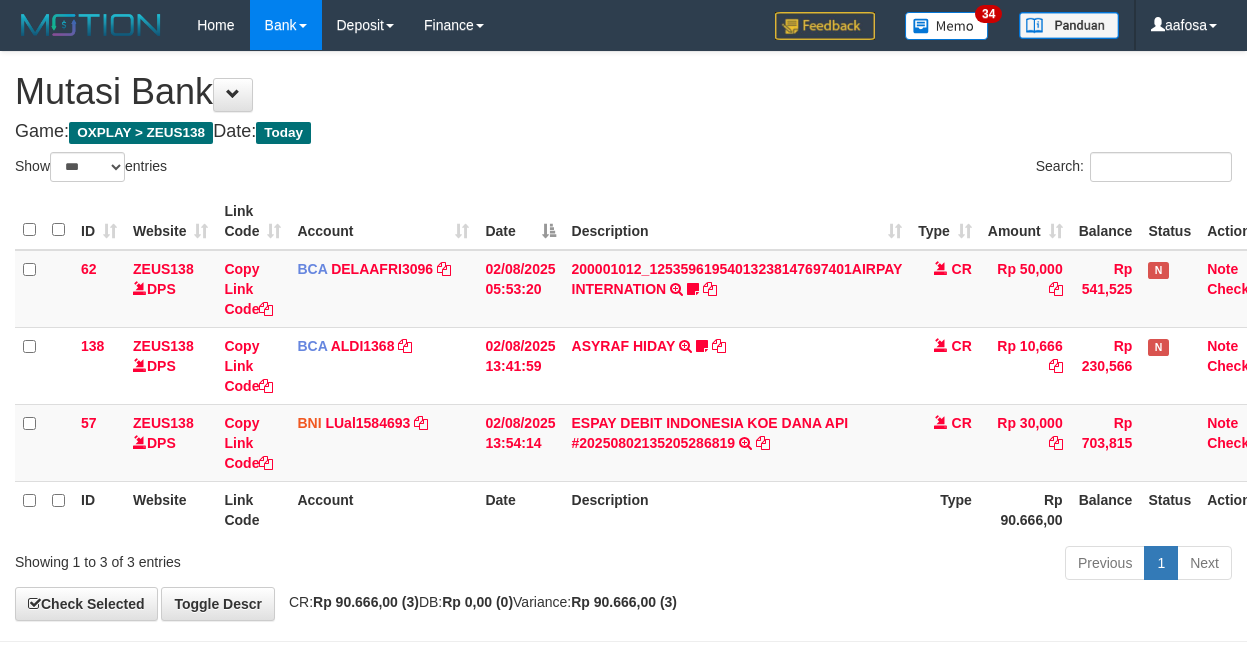 select on "***" 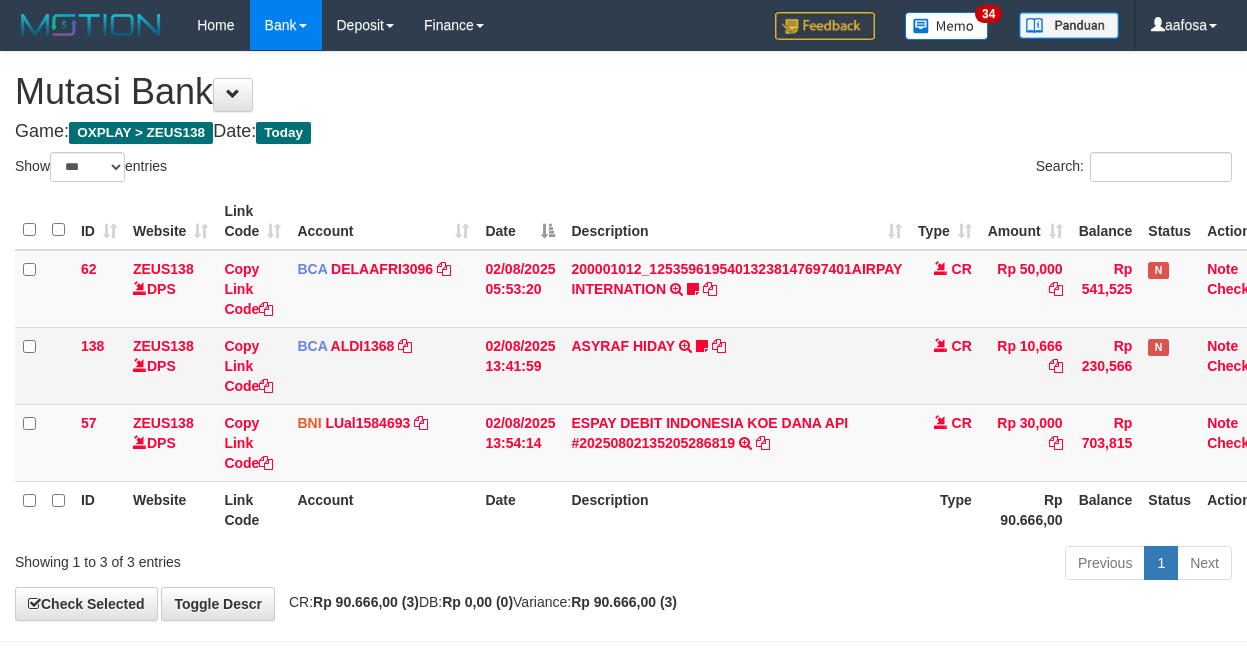 scroll, scrollTop: 81, scrollLeft: 23, axis: both 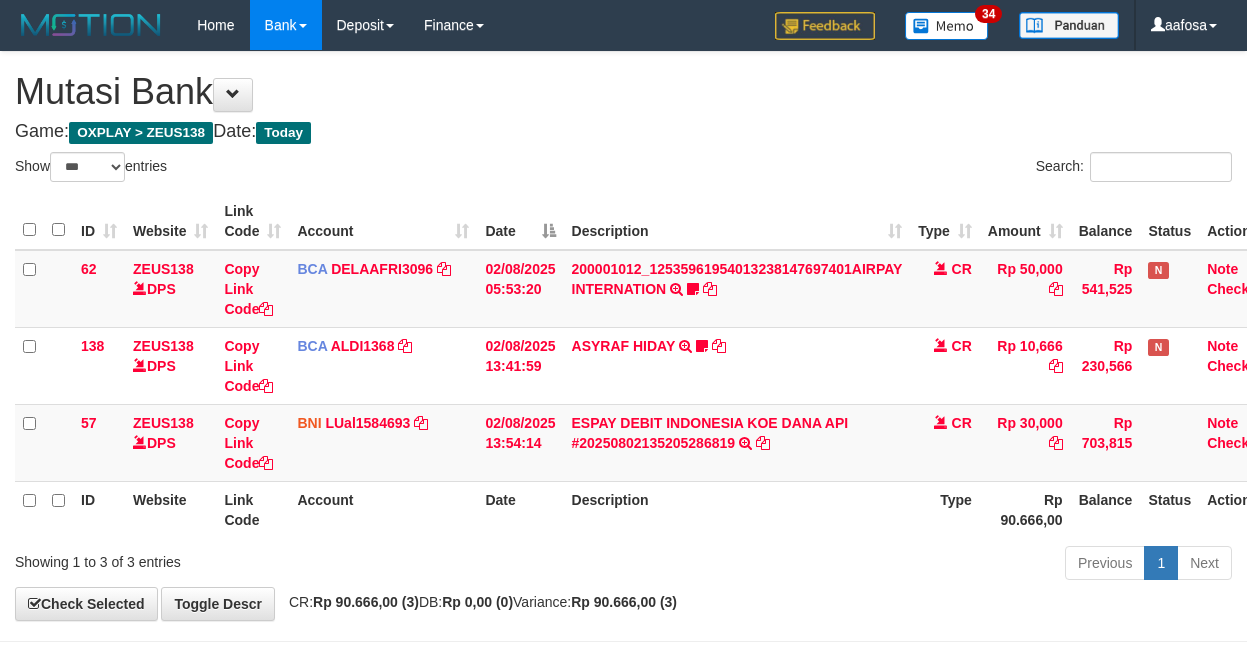 select on "***" 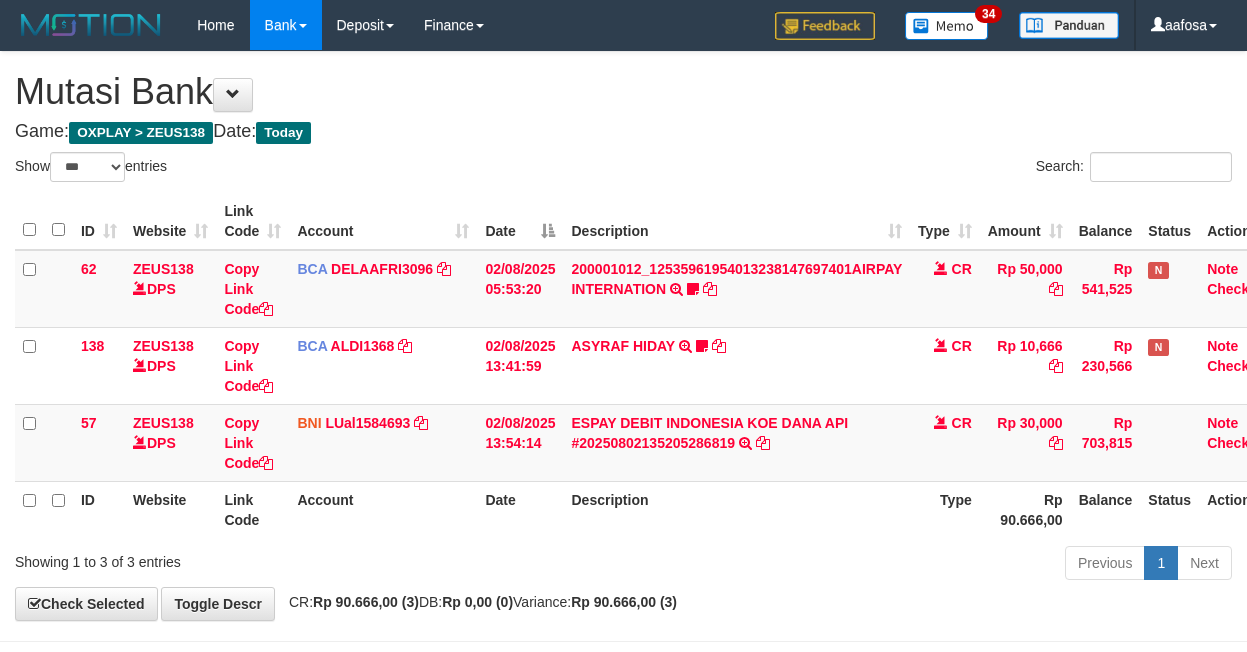 scroll, scrollTop: 81, scrollLeft: 23, axis: both 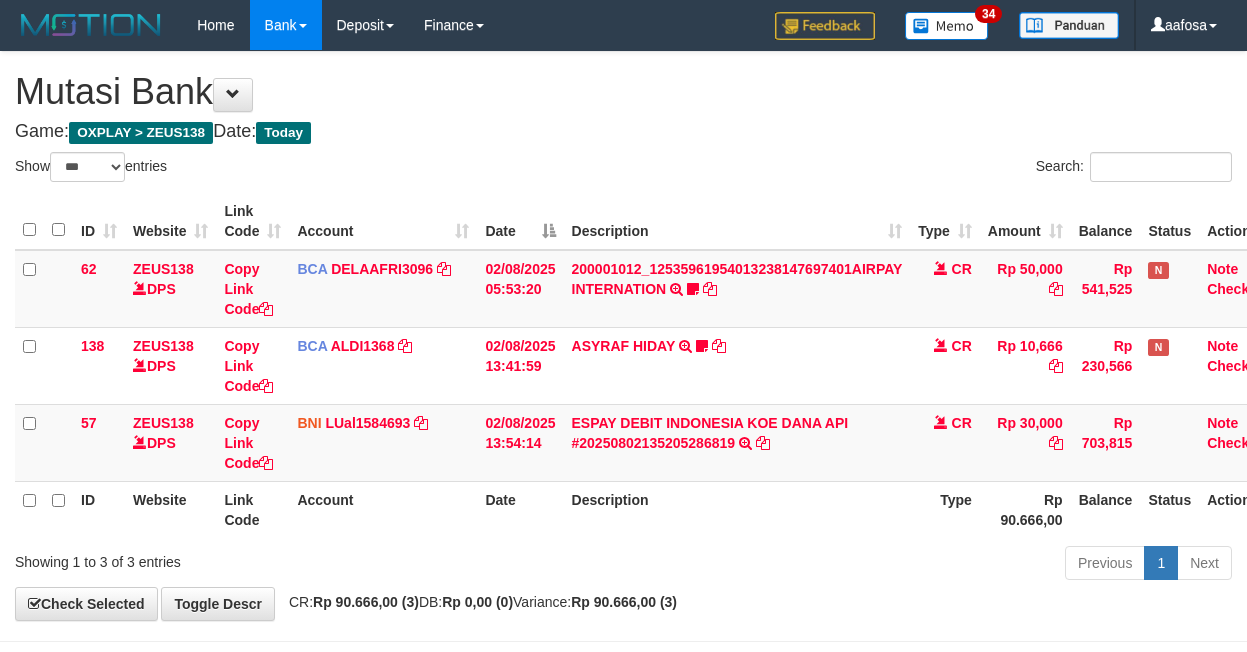 select on "***" 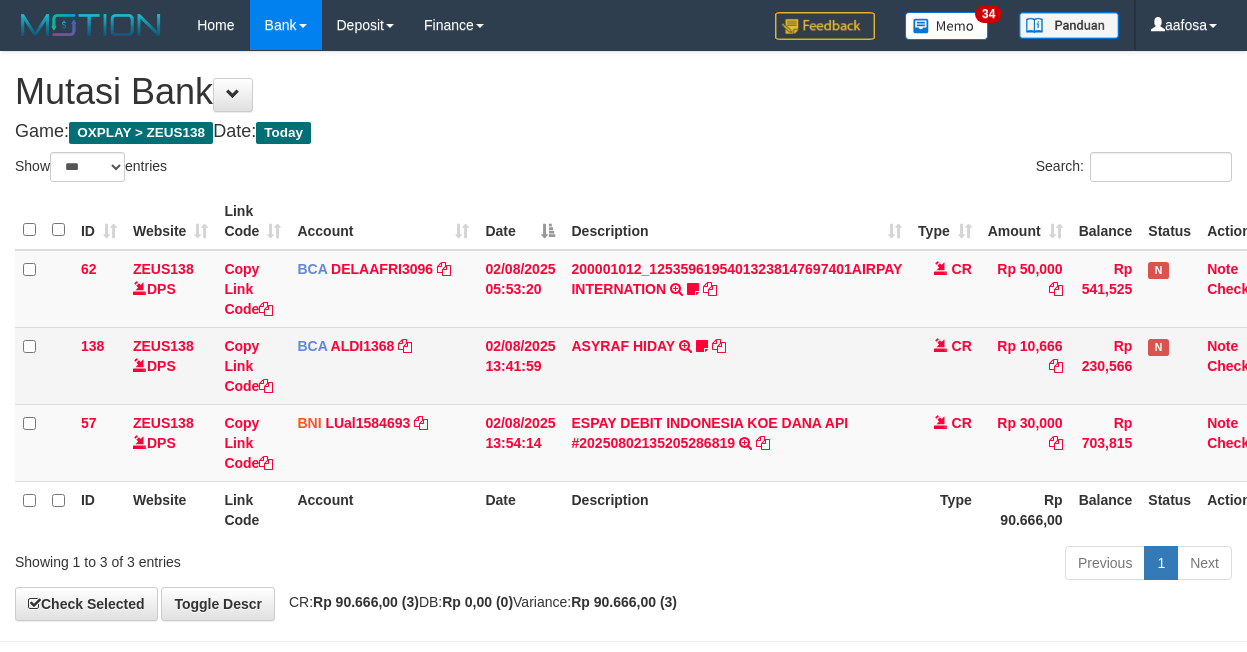 scroll, scrollTop: 81, scrollLeft: 23, axis: both 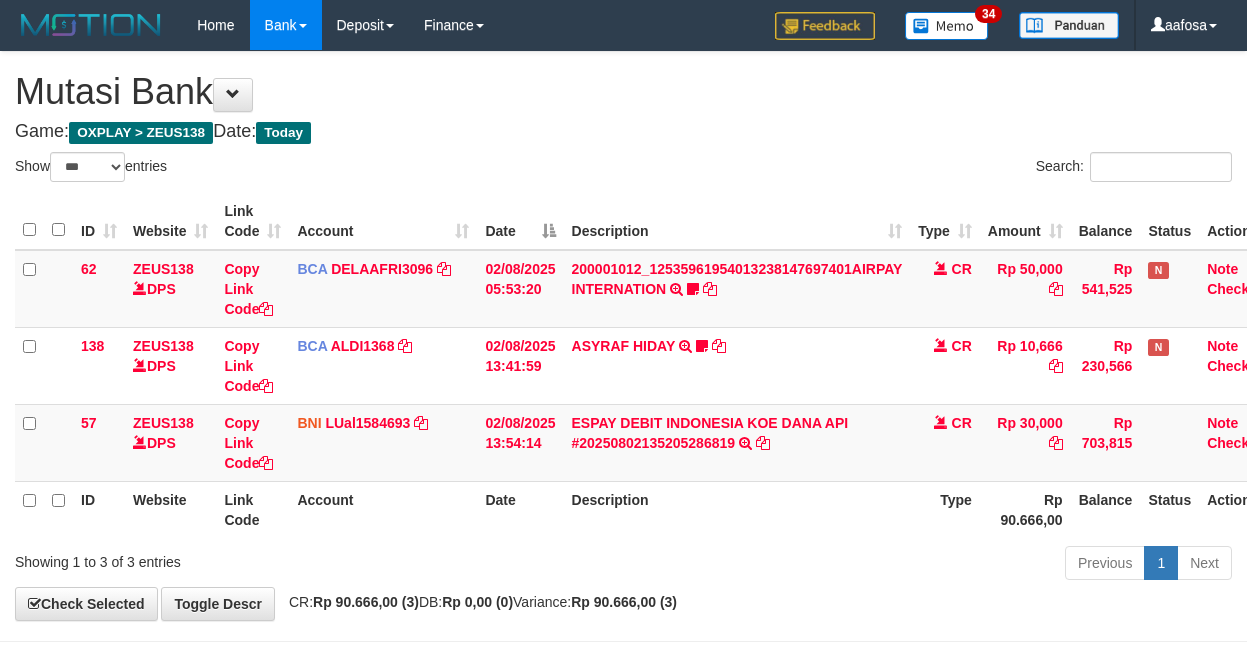 select on "***" 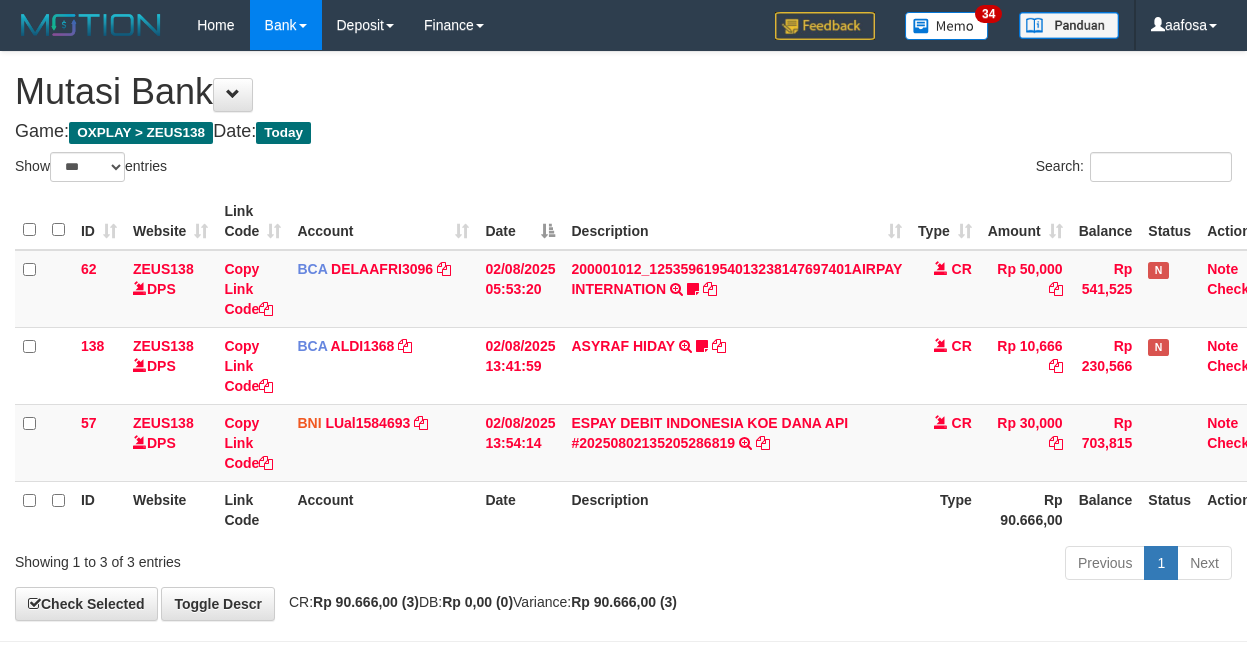 scroll, scrollTop: 81, scrollLeft: 23, axis: both 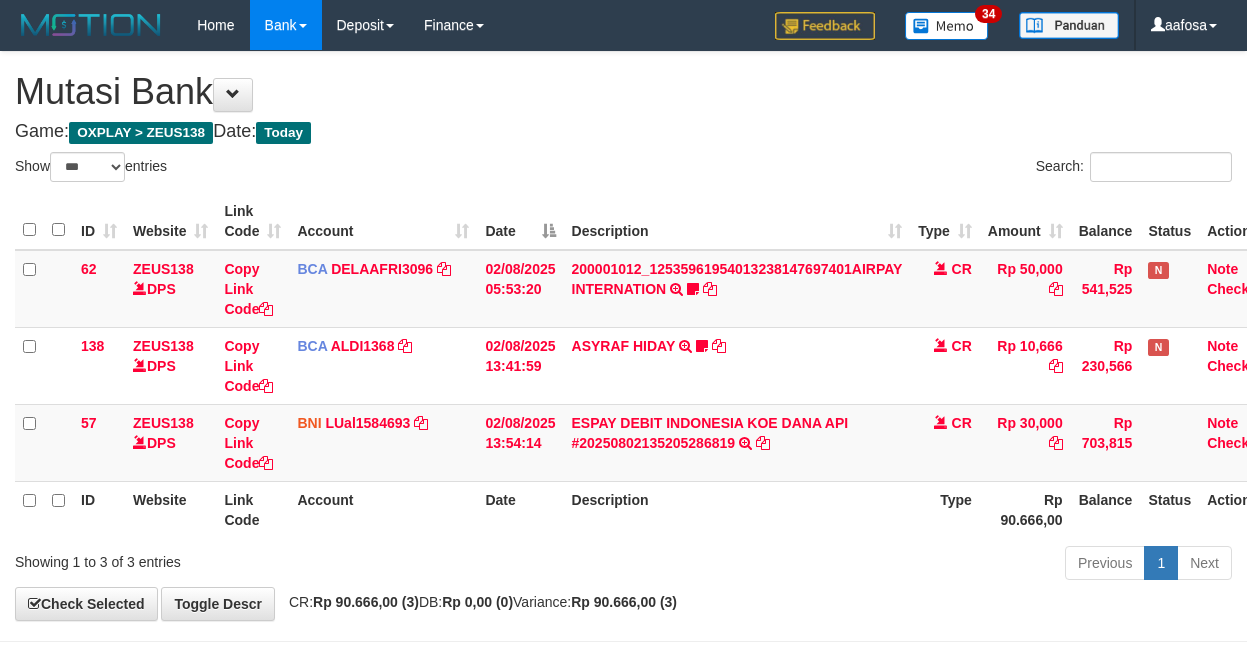 select on "***" 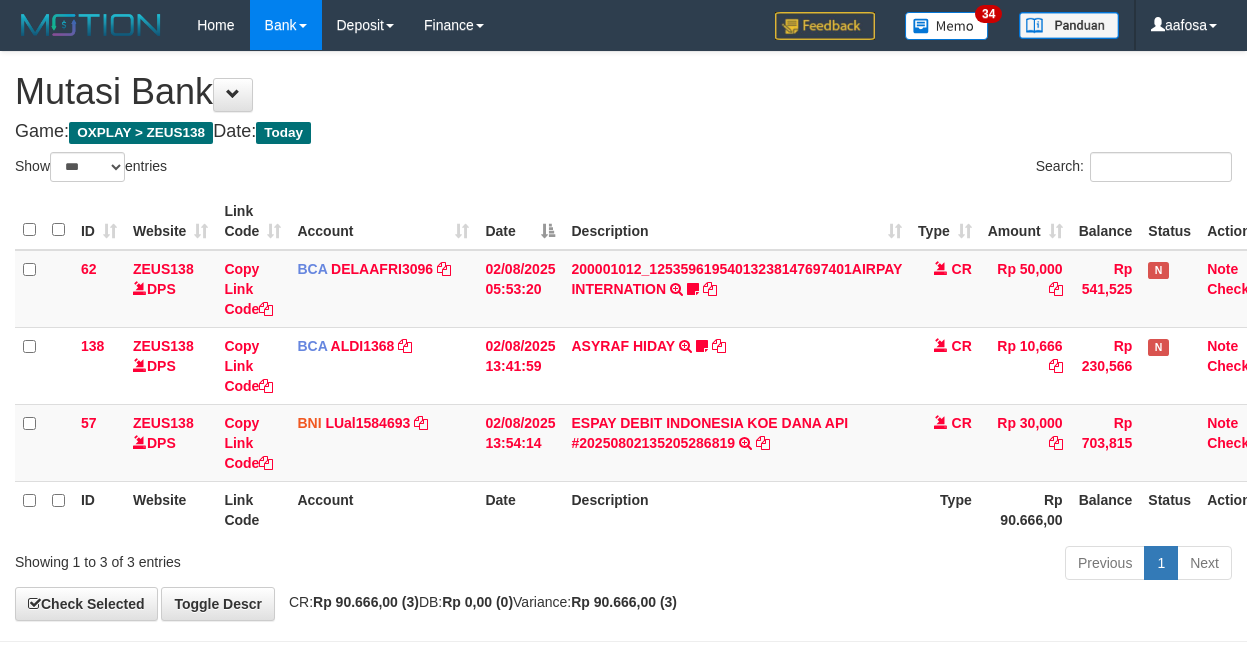 scroll, scrollTop: 81, scrollLeft: 23, axis: both 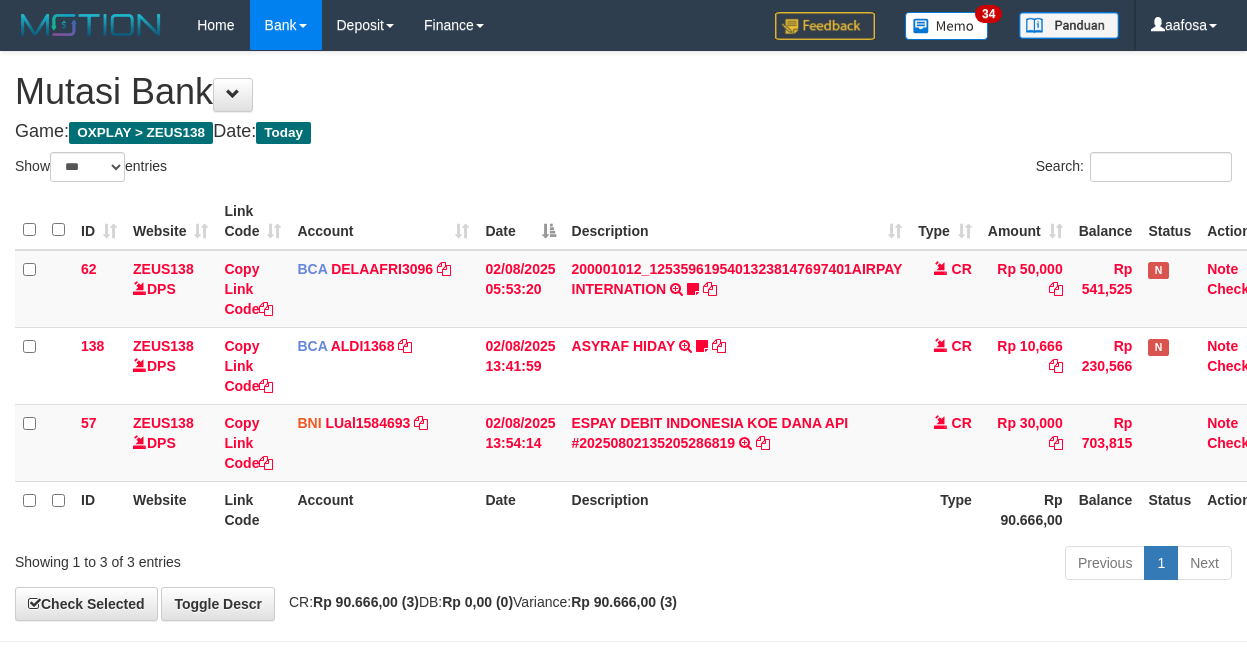 select on "***" 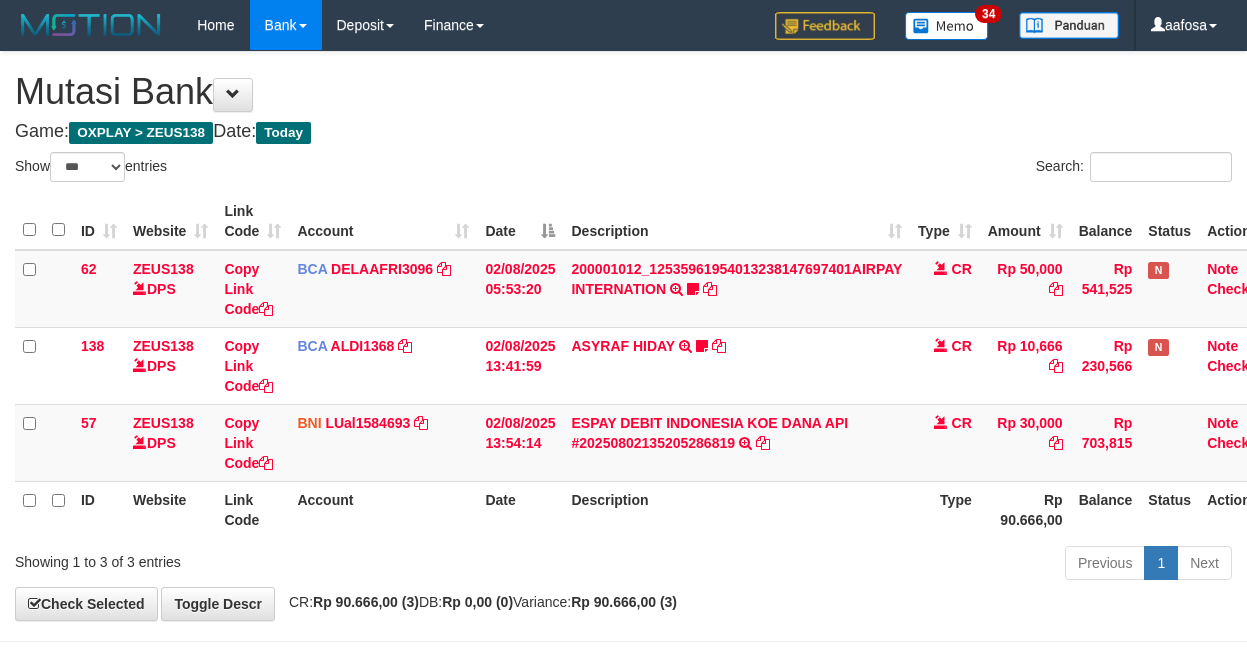 scroll, scrollTop: 81, scrollLeft: 23, axis: both 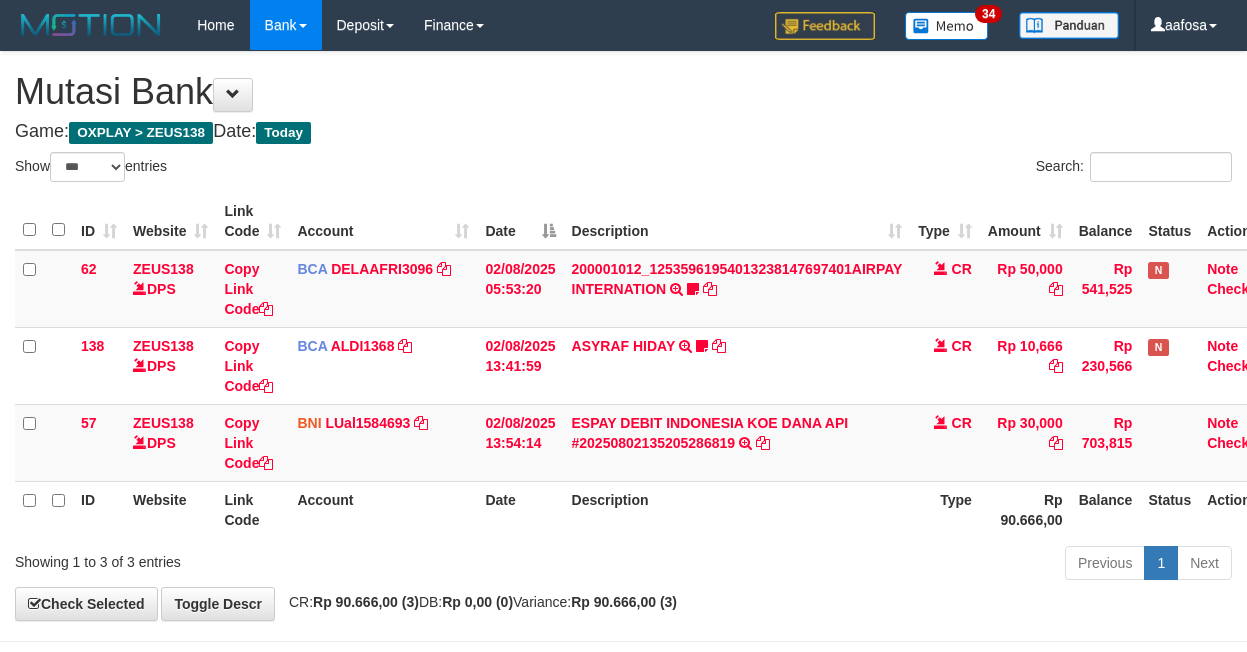 select on "***" 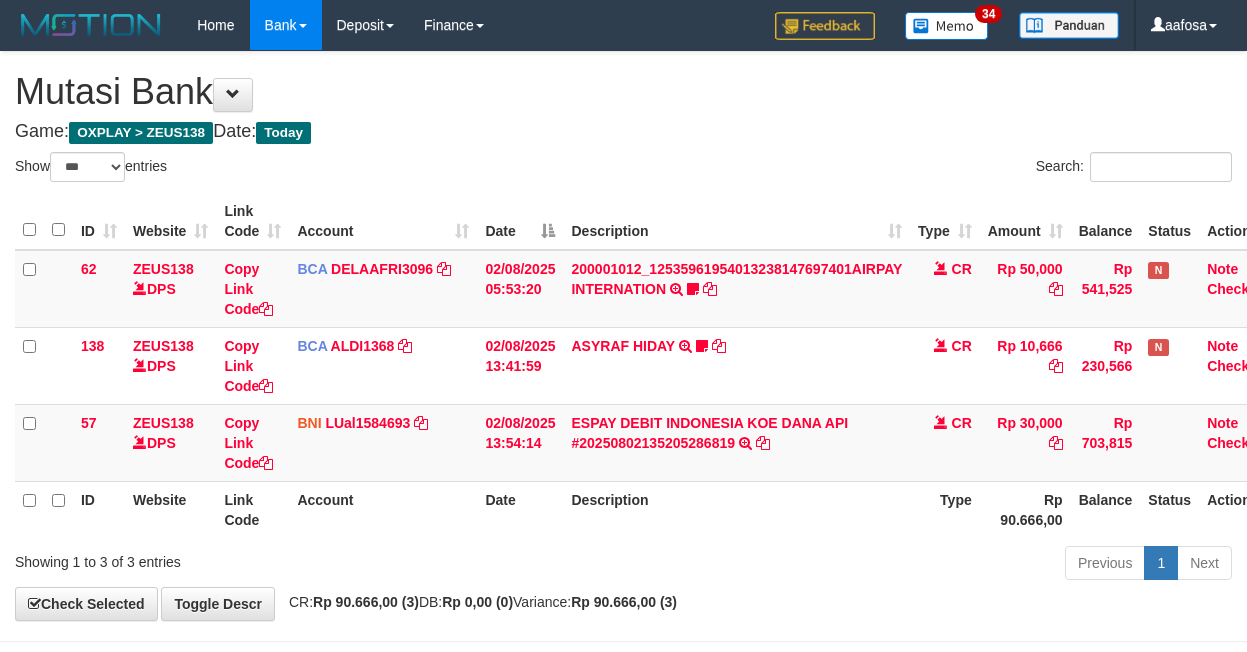scroll, scrollTop: 81, scrollLeft: 23, axis: both 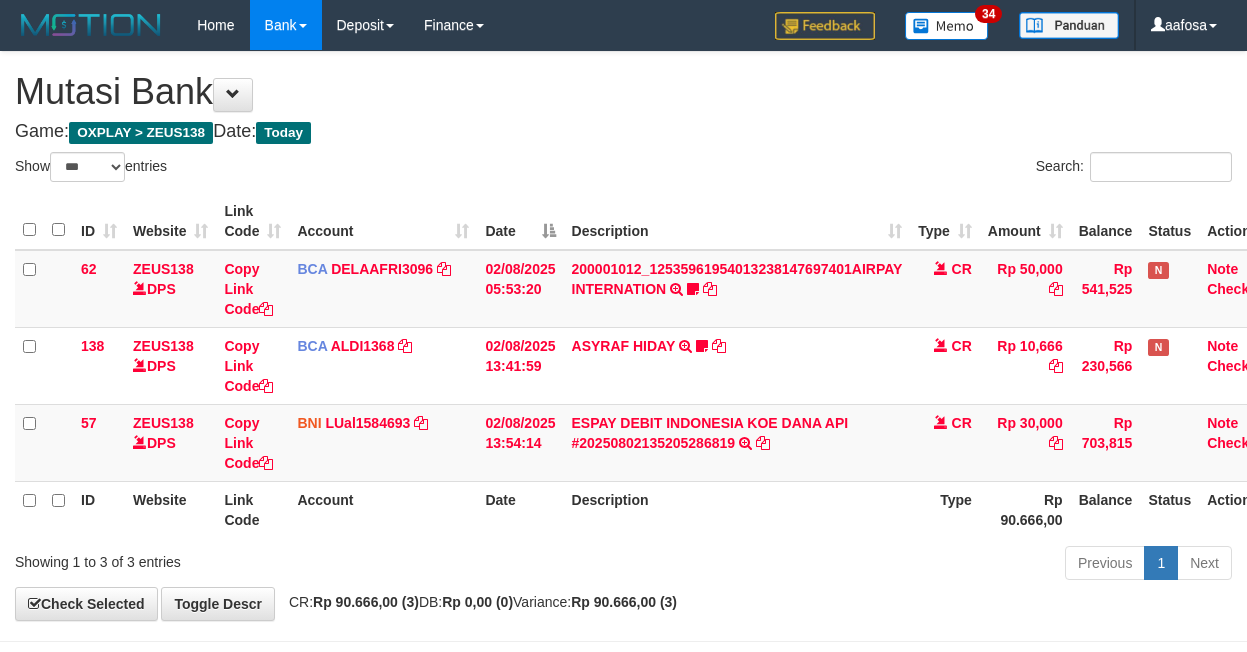 select on "***" 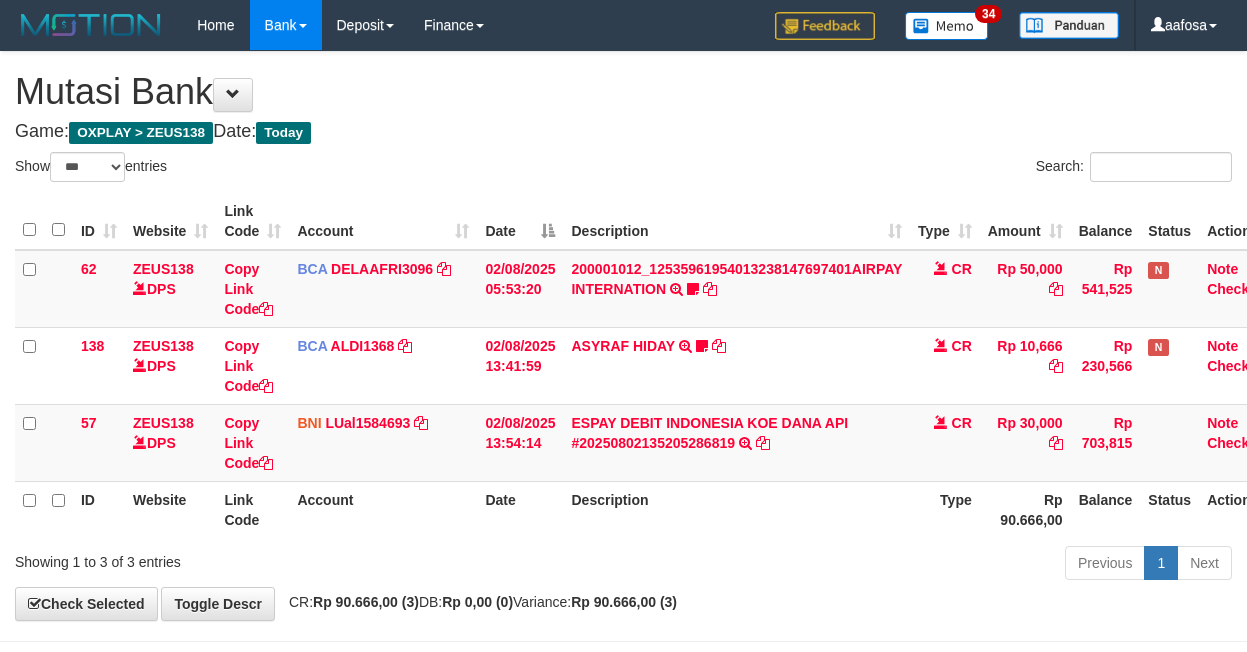 scroll, scrollTop: 81, scrollLeft: 23, axis: both 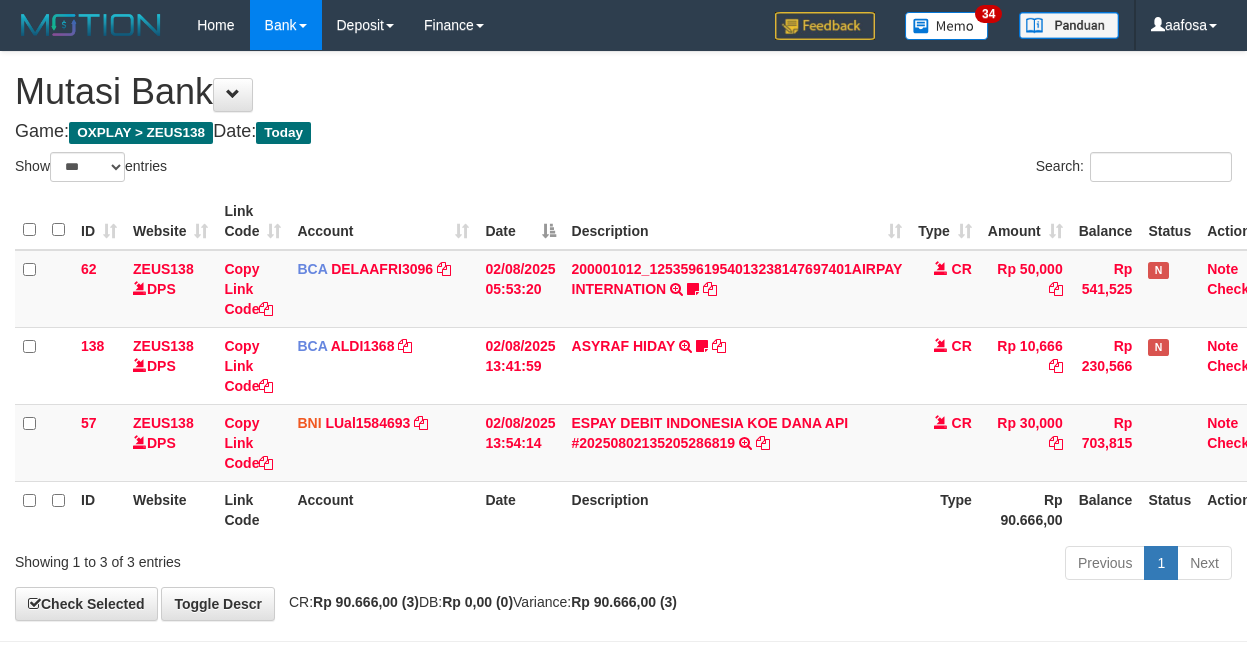 select on "***" 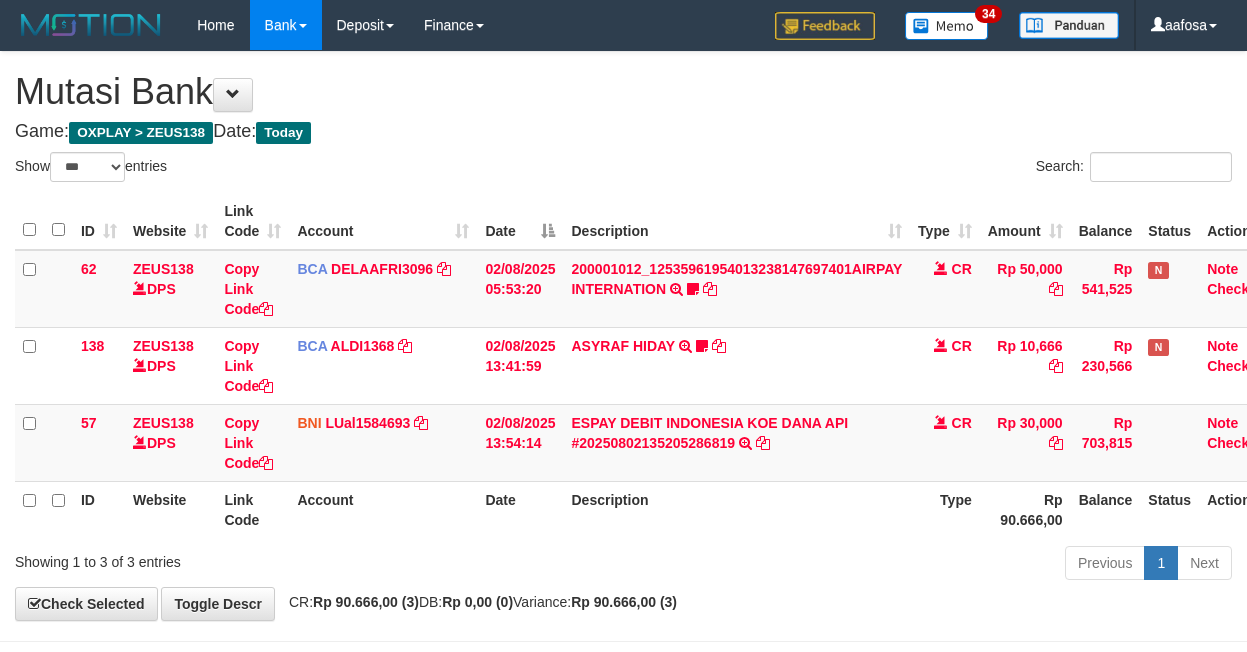 scroll, scrollTop: 81, scrollLeft: 23, axis: both 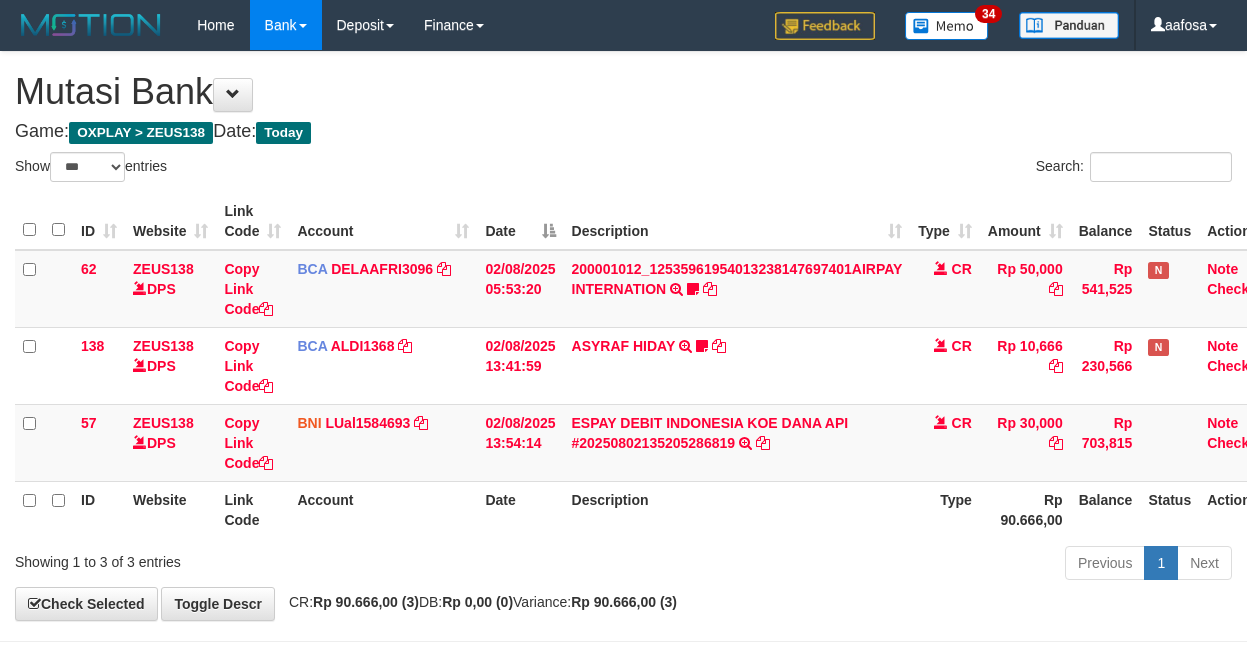 select on "***" 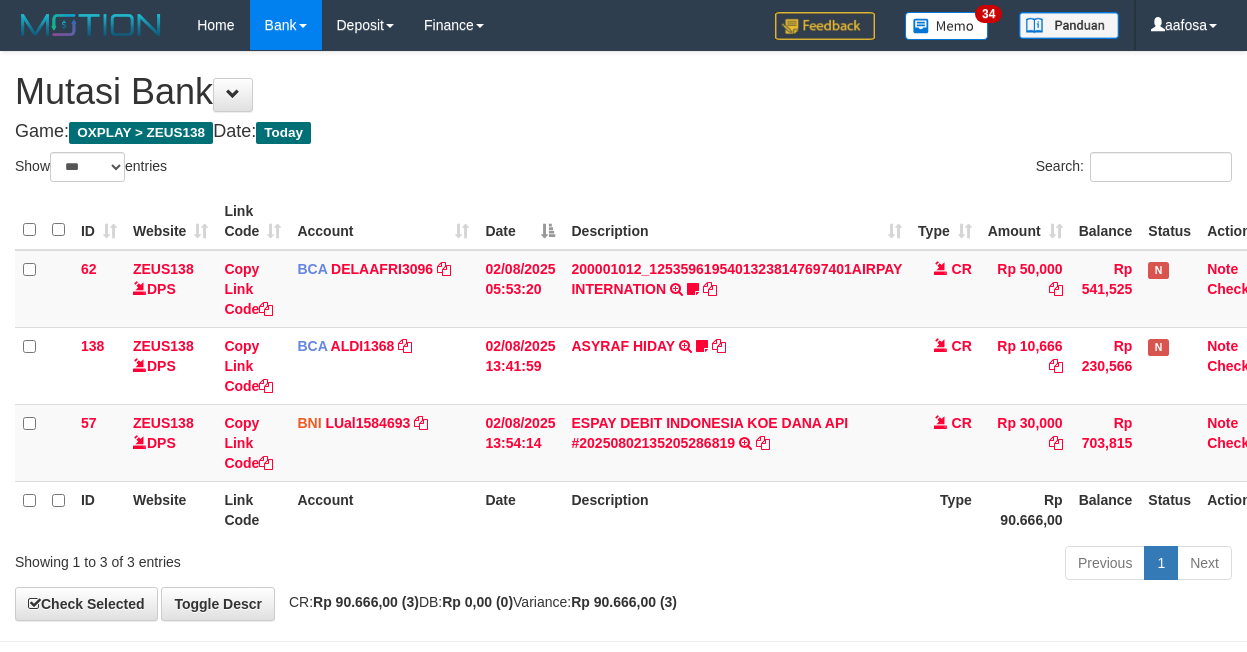 scroll, scrollTop: 81, scrollLeft: 23, axis: both 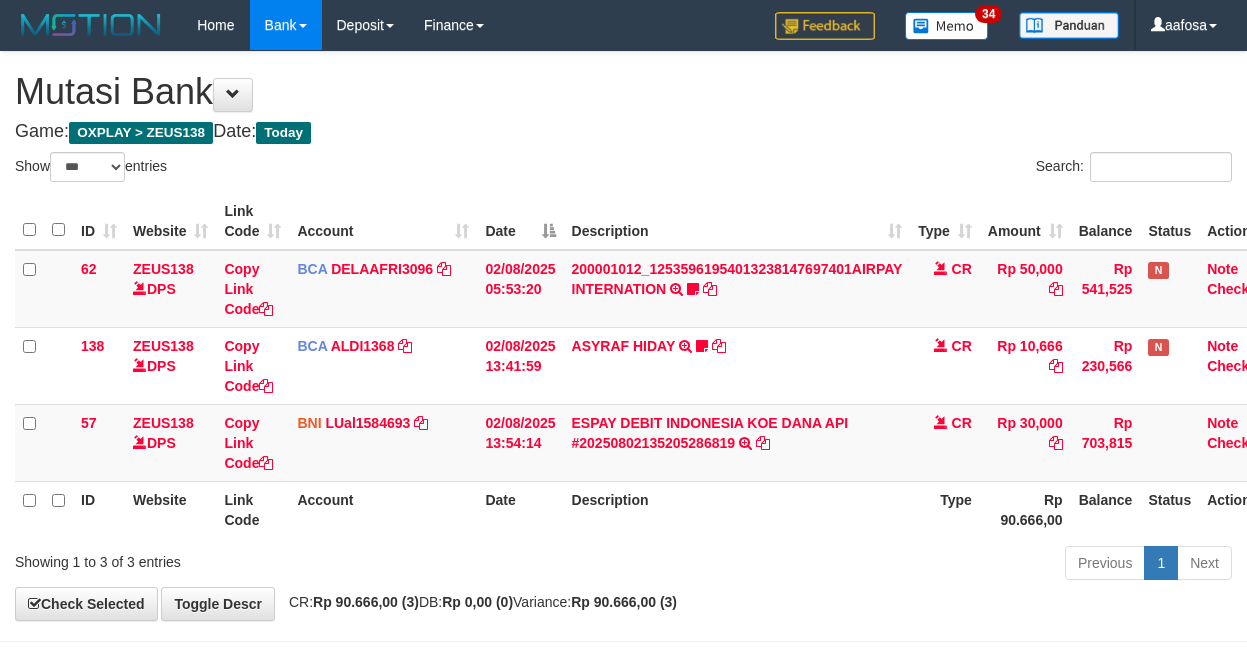 select on "***" 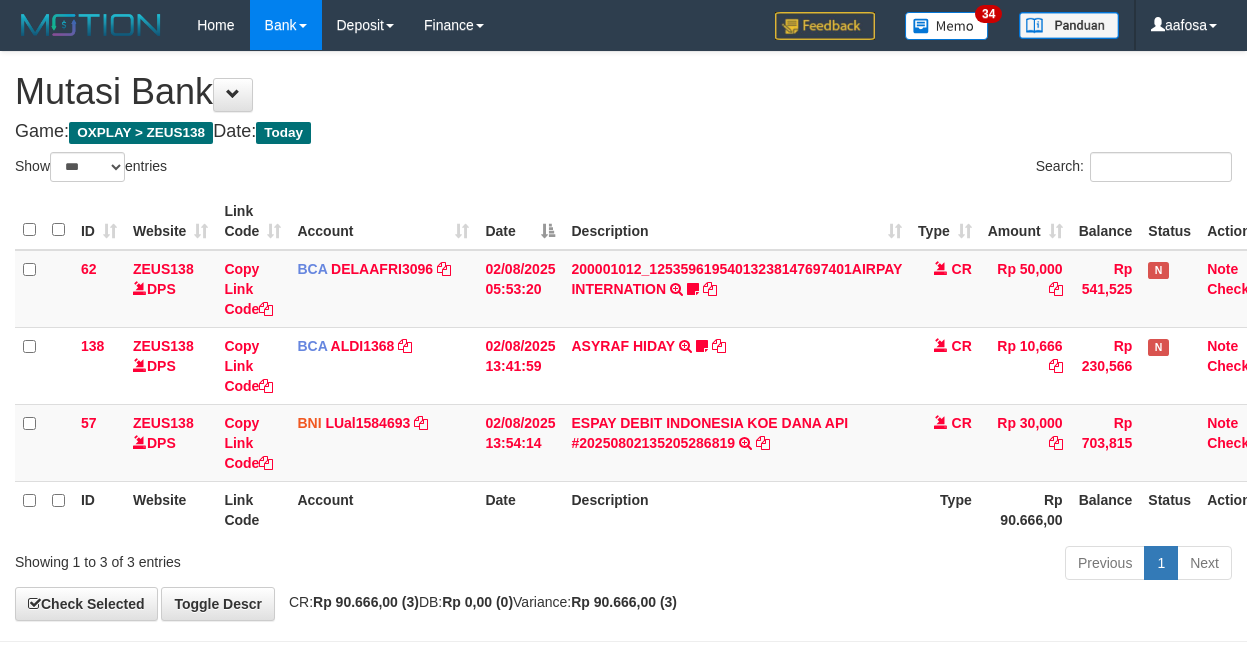 scroll, scrollTop: 81, scrollLeft: 23, axis: both 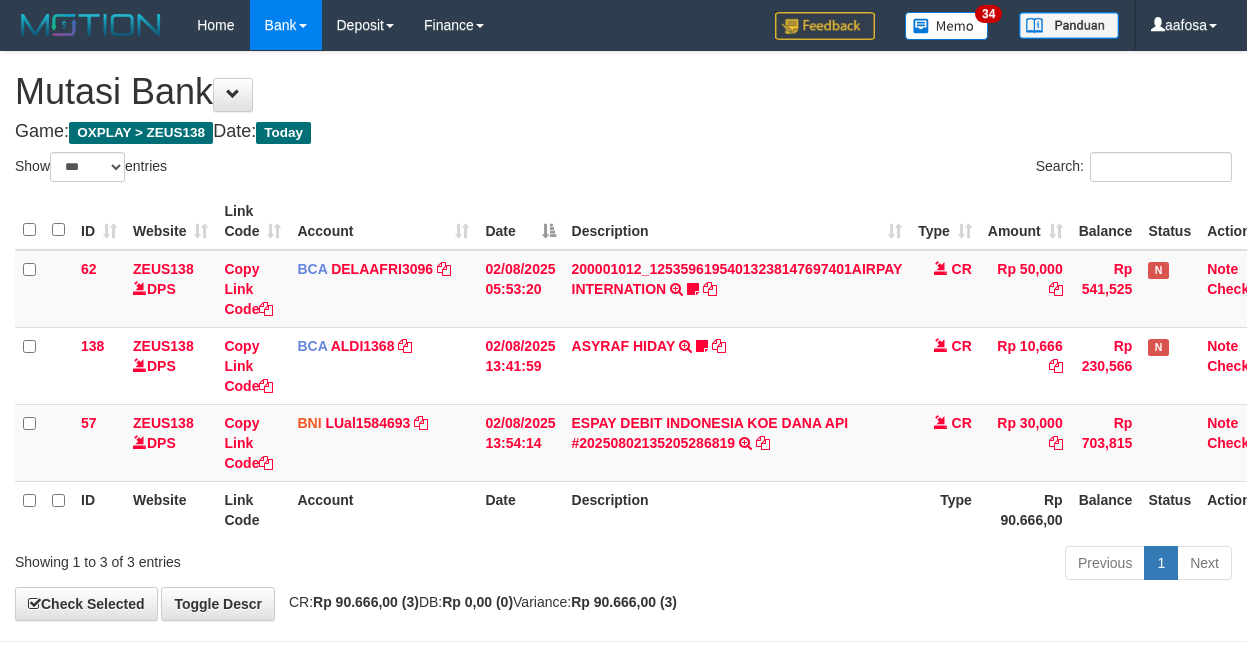select on "***" 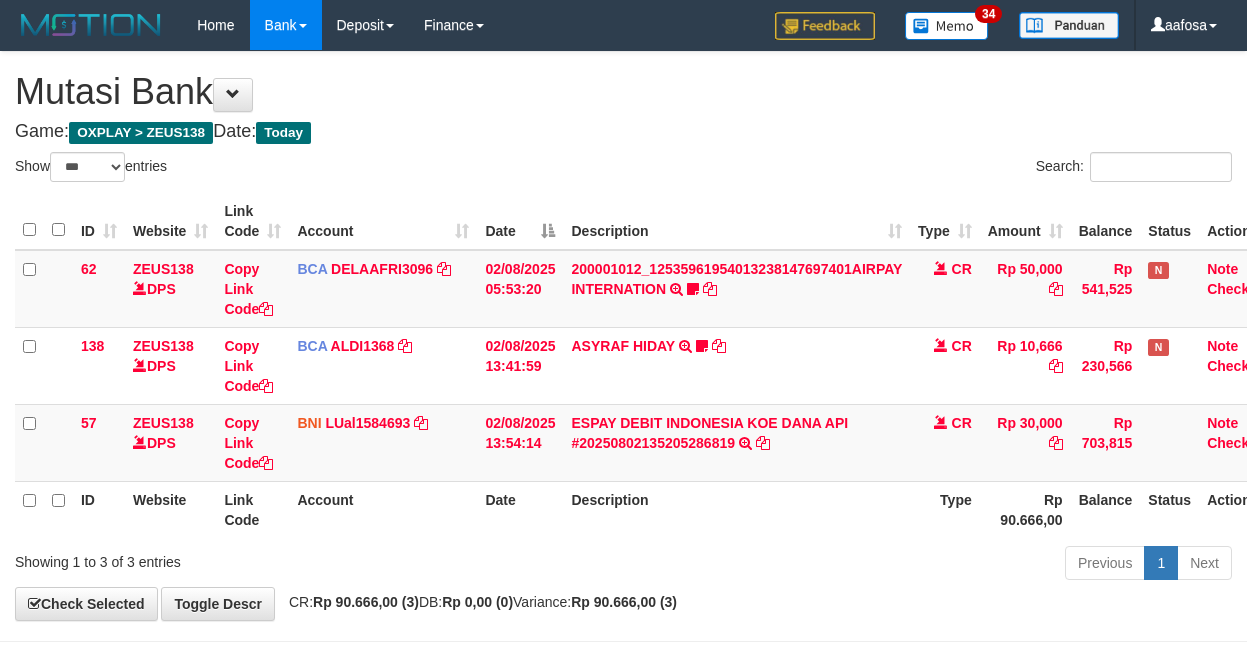 scroll, scrollTop: 81, scrollLeft: 23, axis: both 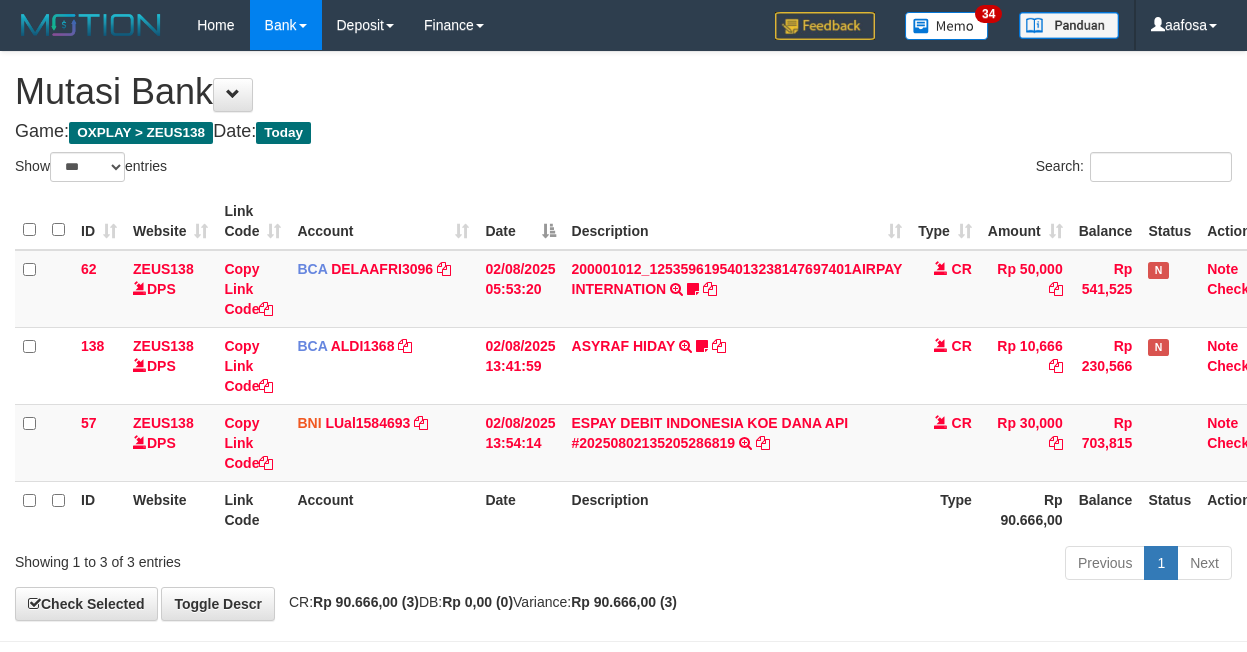 select on "***" 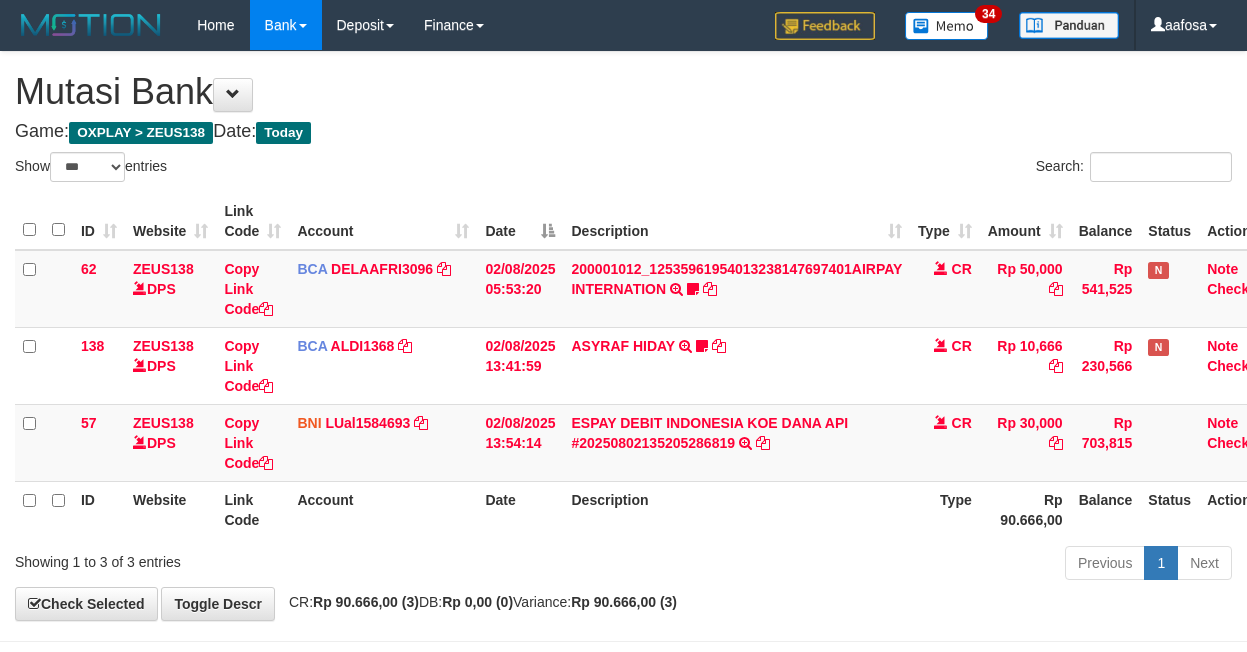scroll, scrollTop: 81, scrollLeft: 23, axis: both 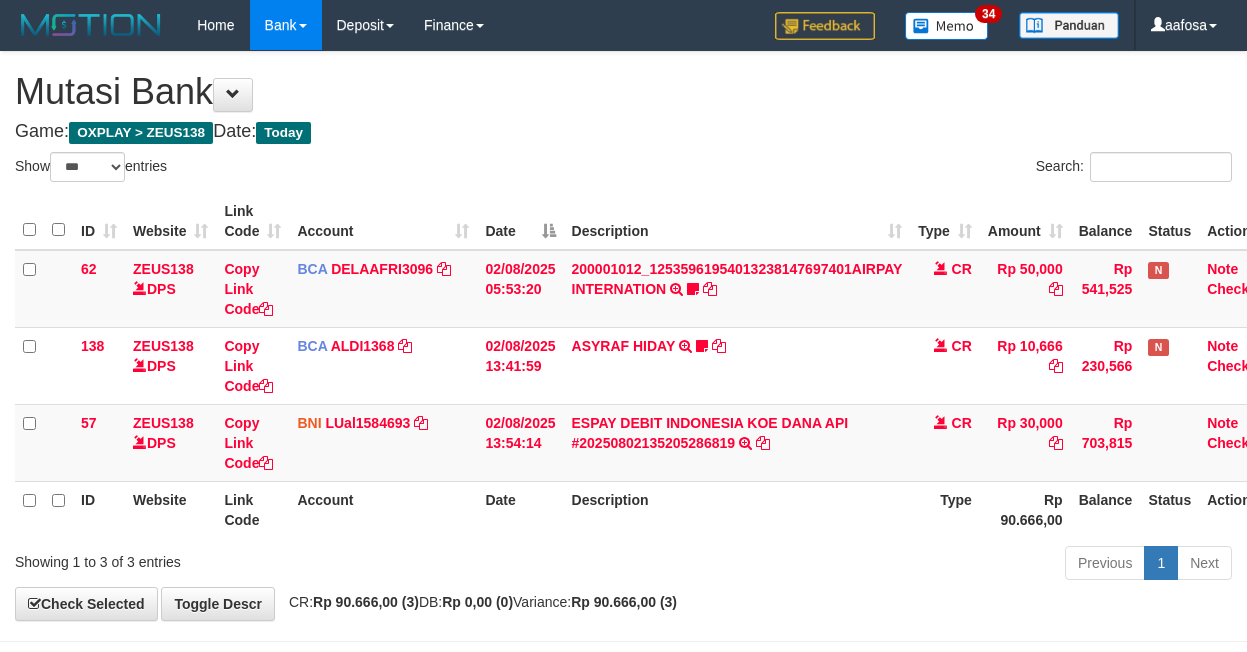 select on "***" 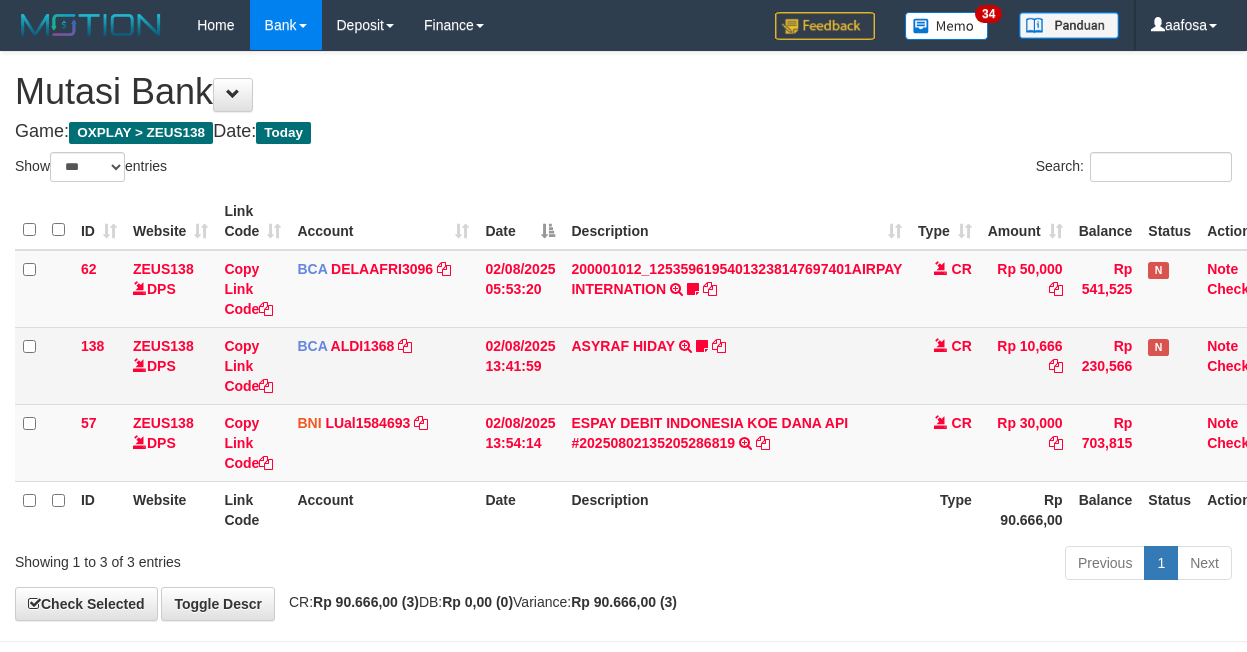 scroll, scrollTop: 81, scrollLeft: 23, axis: both 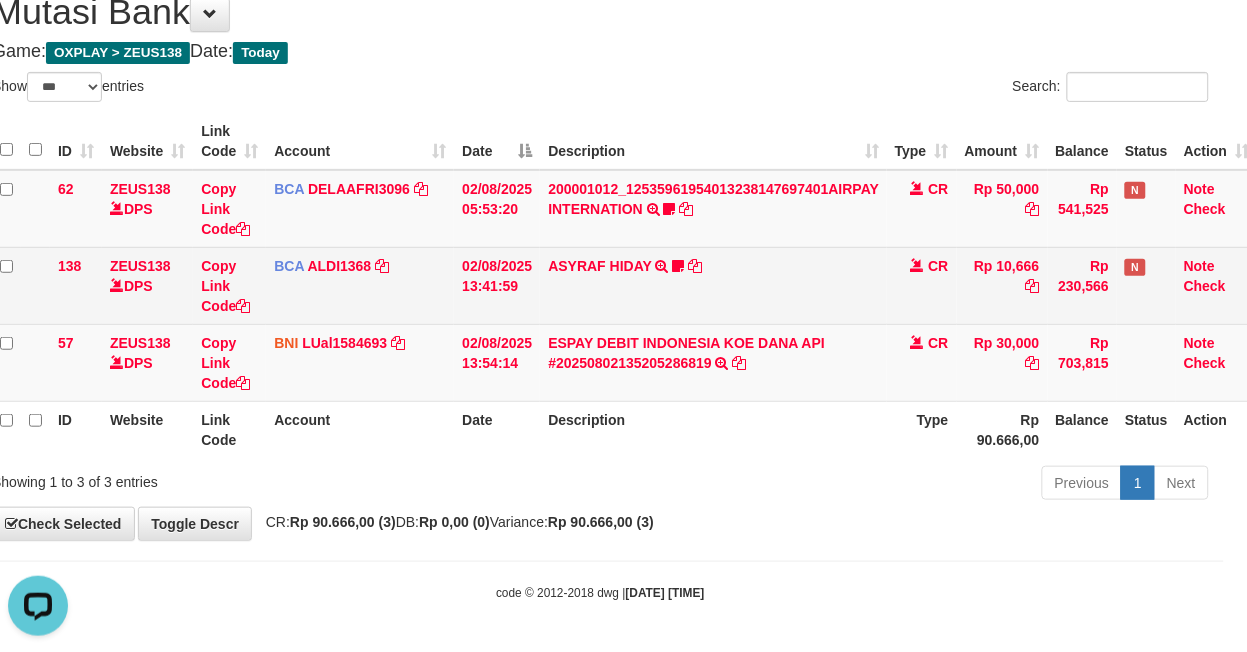 click on "ASYRAF HIDAY            TRSF E-BANKING CR 0208/FTSCY/WS95051
10666.002025080219953269 TRFDN-ASYRAF HIDAYESPAY DEBIT INDONE    Agemkocu138" at bounding box center [713, 285] 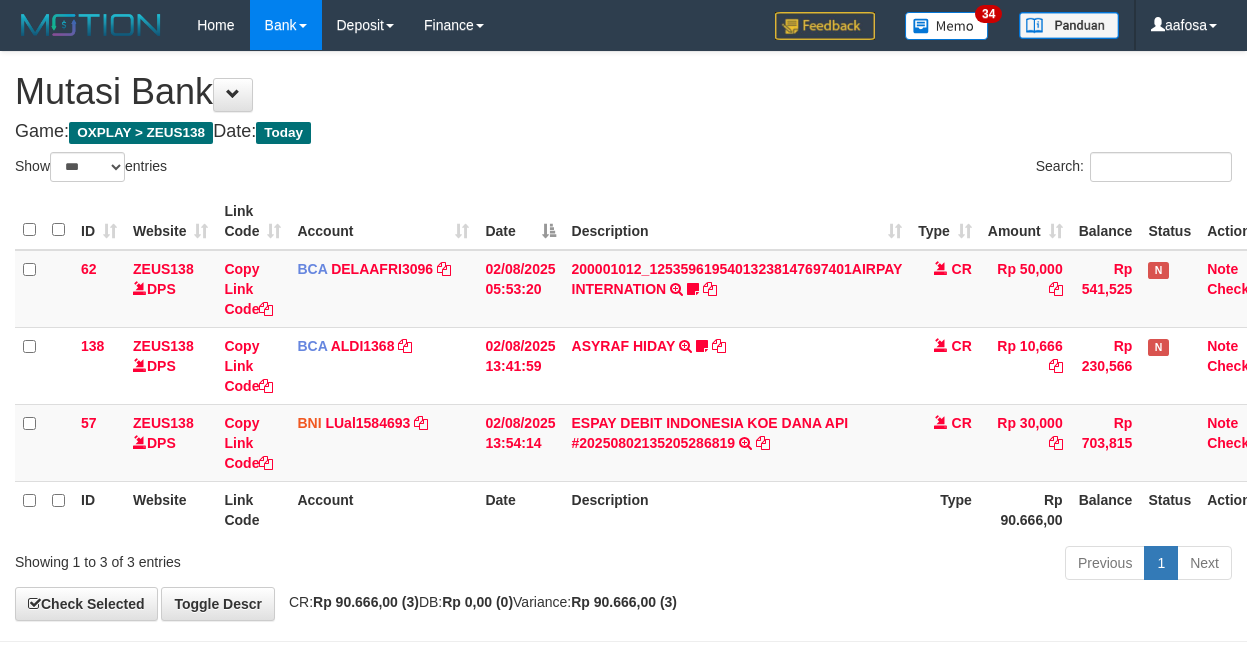 select on "***" 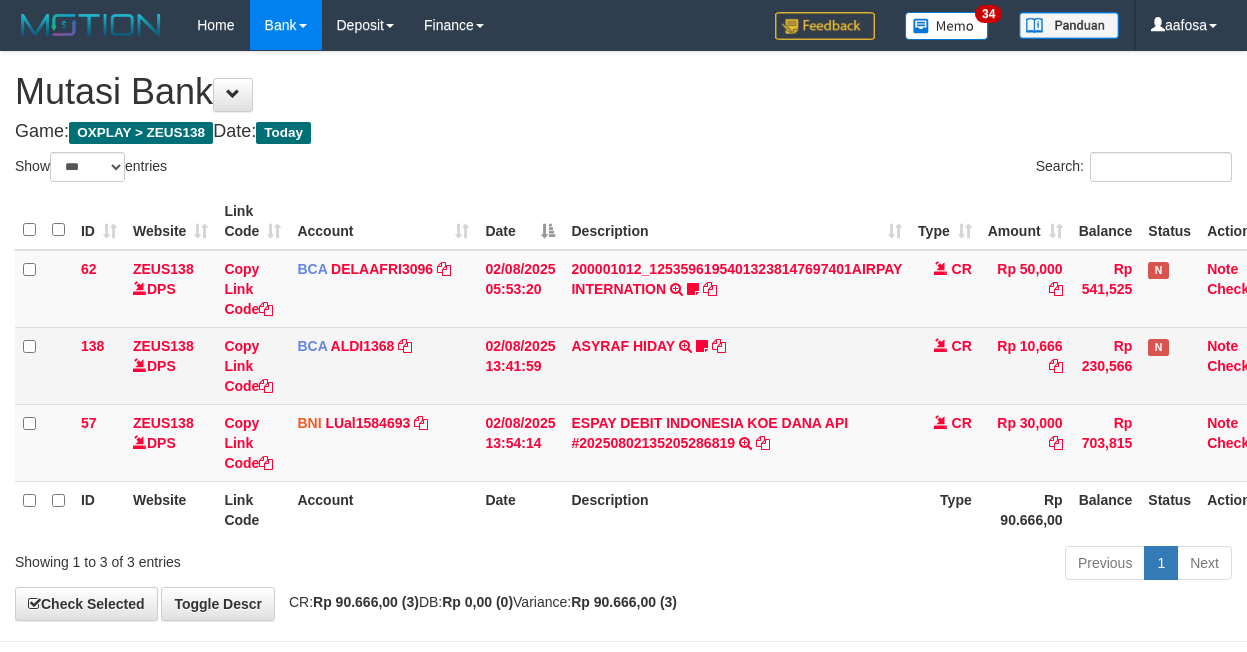 scroll, scrollTop: 81, scrollLeft: 23, axis: both 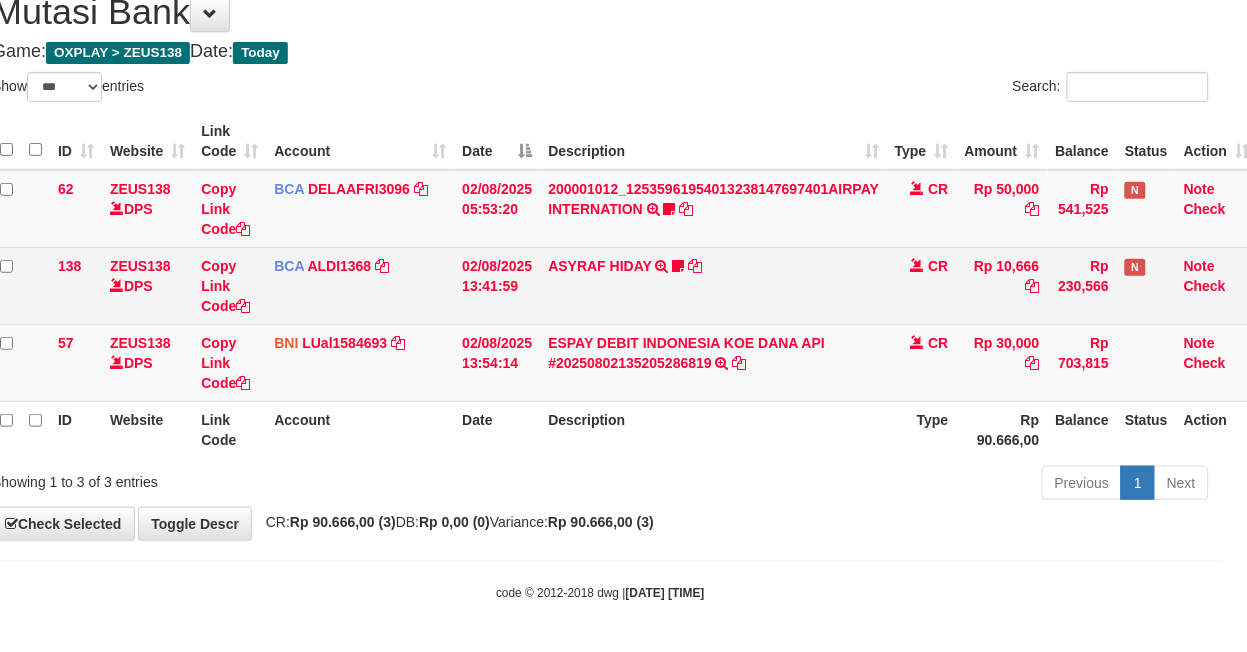 click on "ASYRAF HIDAY            TRSF E-BANKING CR 0208/FTSCY/WS95051
10666.002025080219953269 TRFDN-ASYRAF HIDAYESPAY DEBIT INDONE    Agemkocu138" at bounding box center (713, 285) 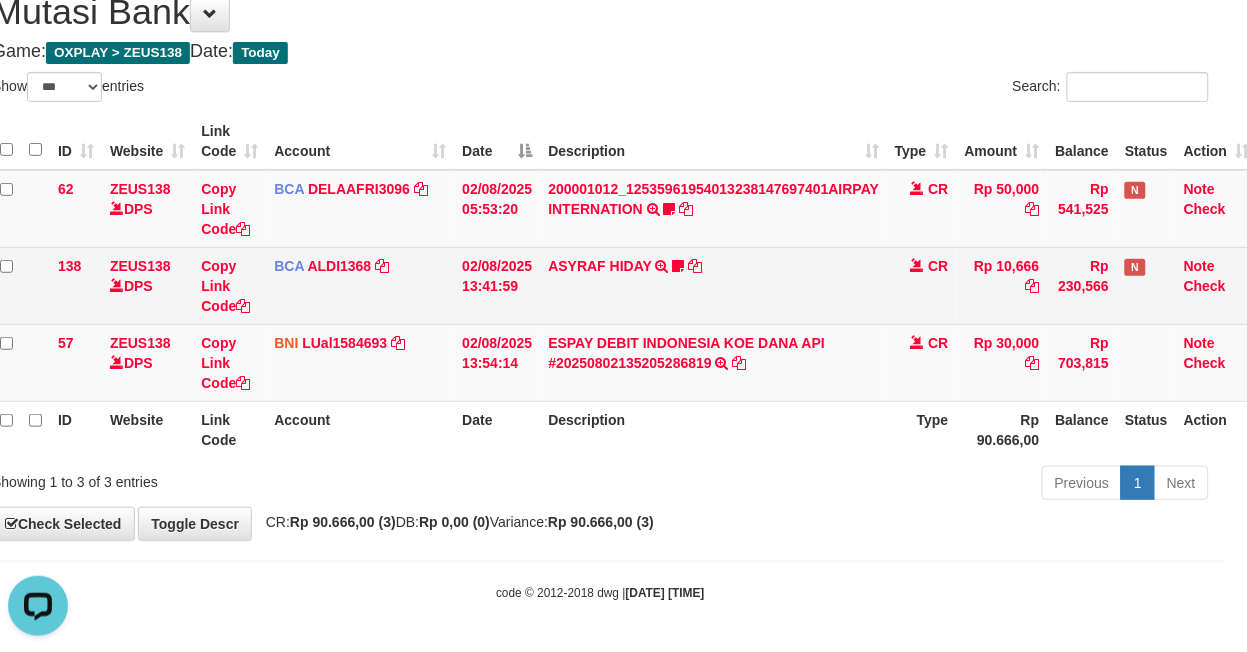 scroll, scrollTop: 0, scrollLeft: 0, axis: both 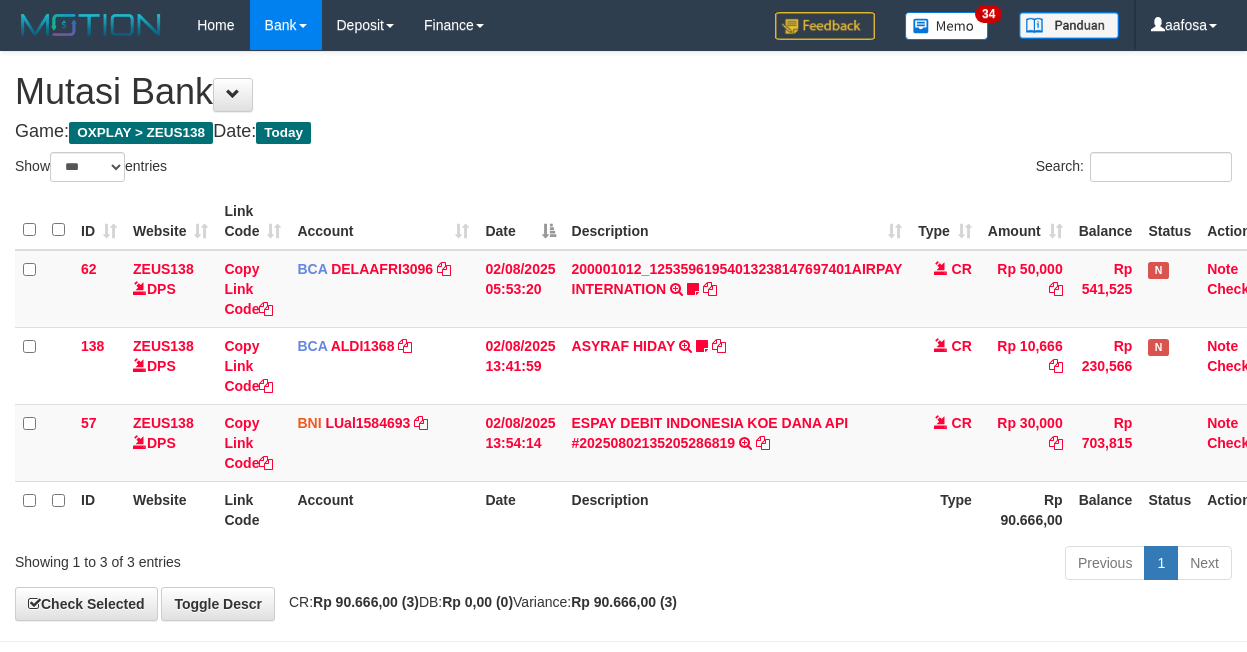 select on "***" 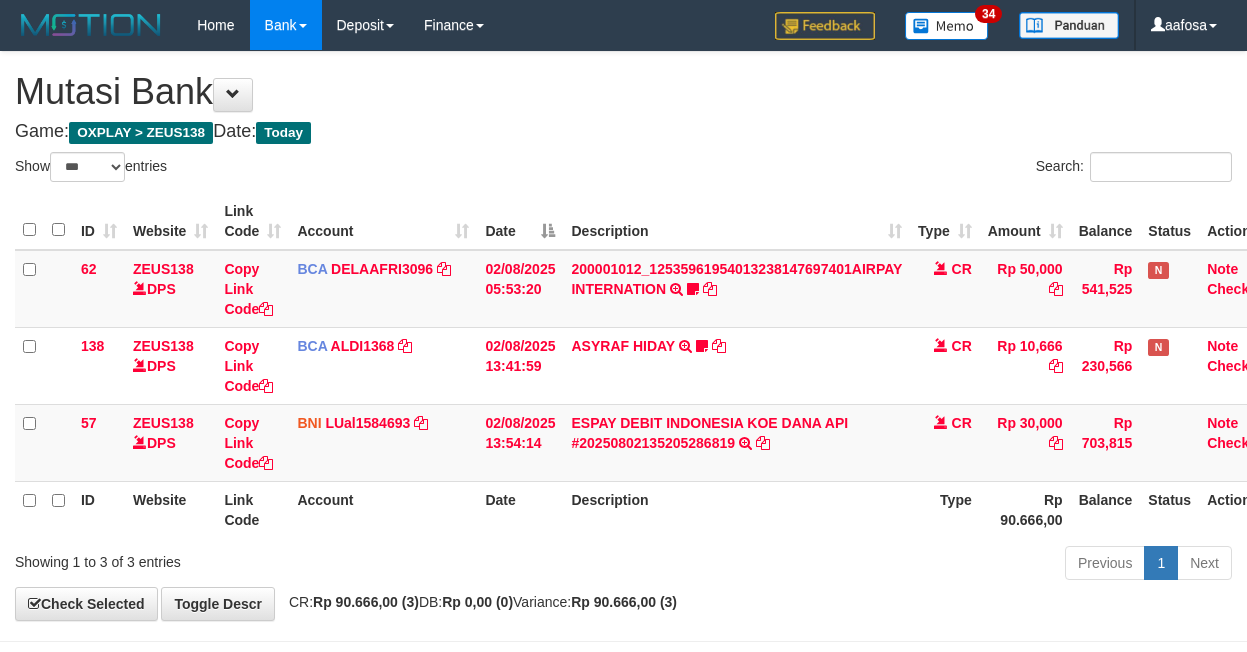 scroll, scrollTop: 81, scrollLeft: 23, axis: both 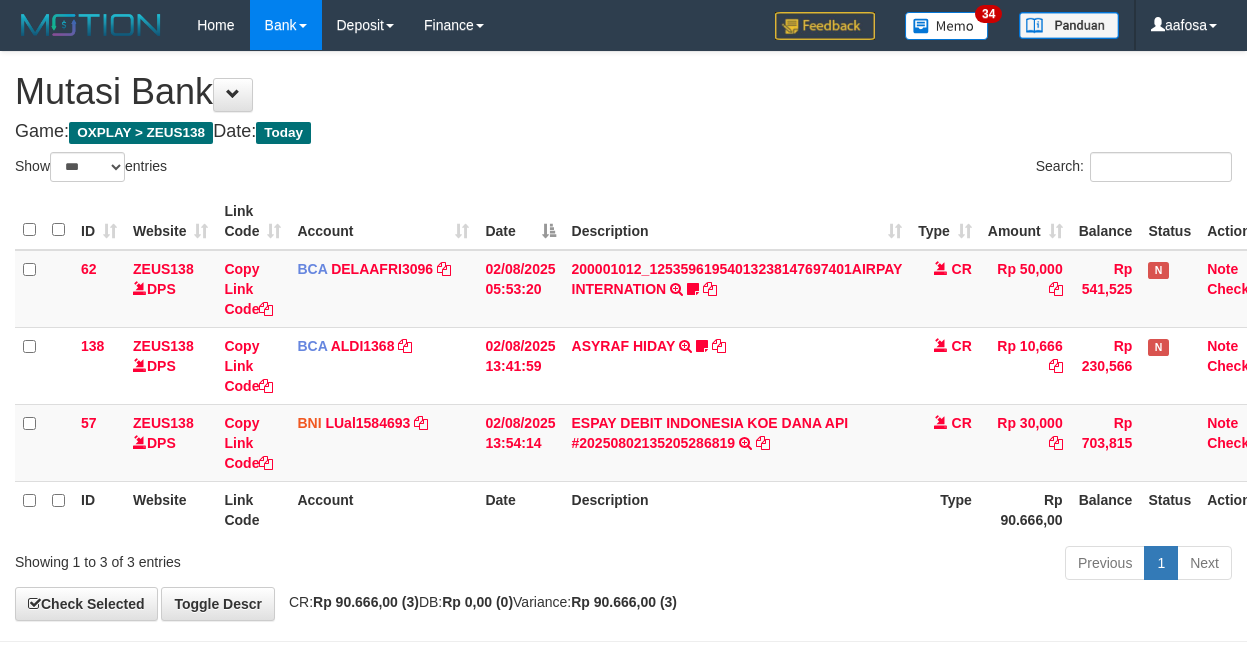 select on "***" 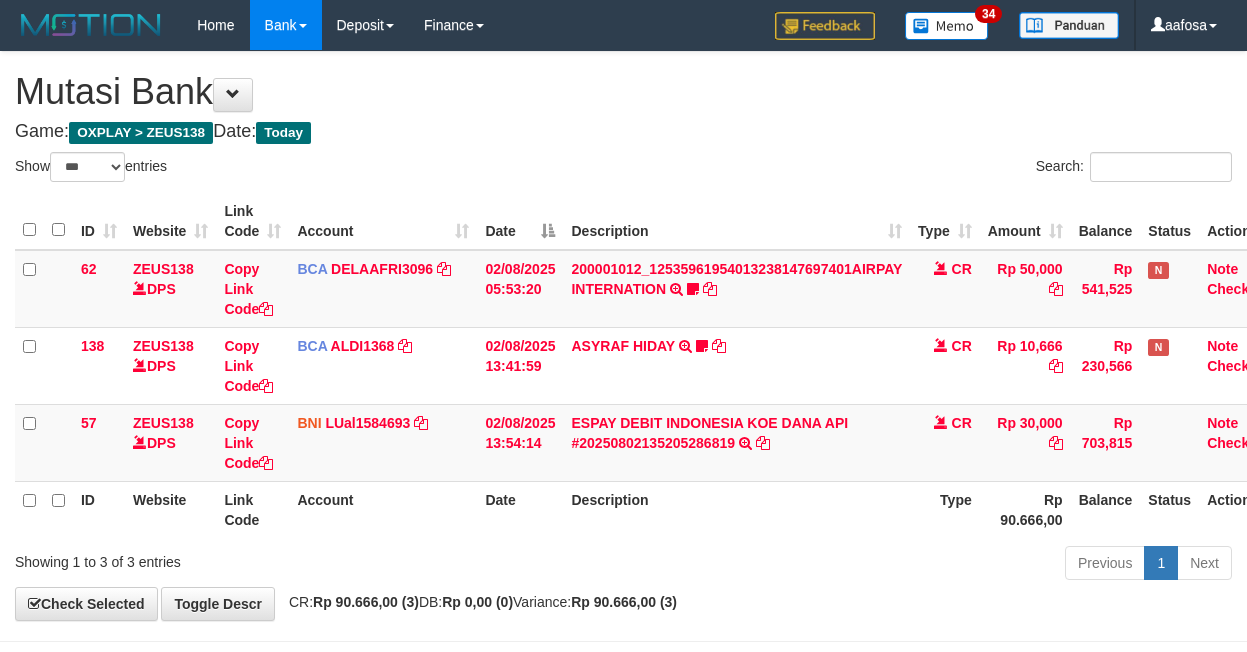 scroll, scrollTop: 81, scrollLeft: 23, axis: both 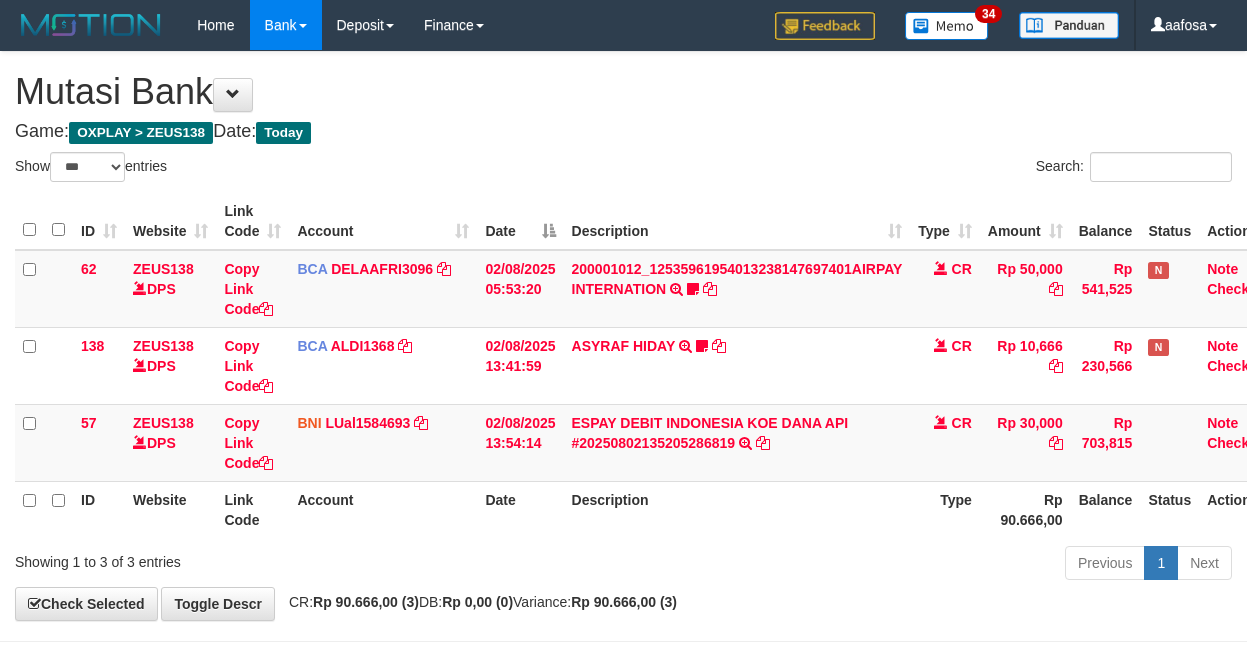 select on "***" 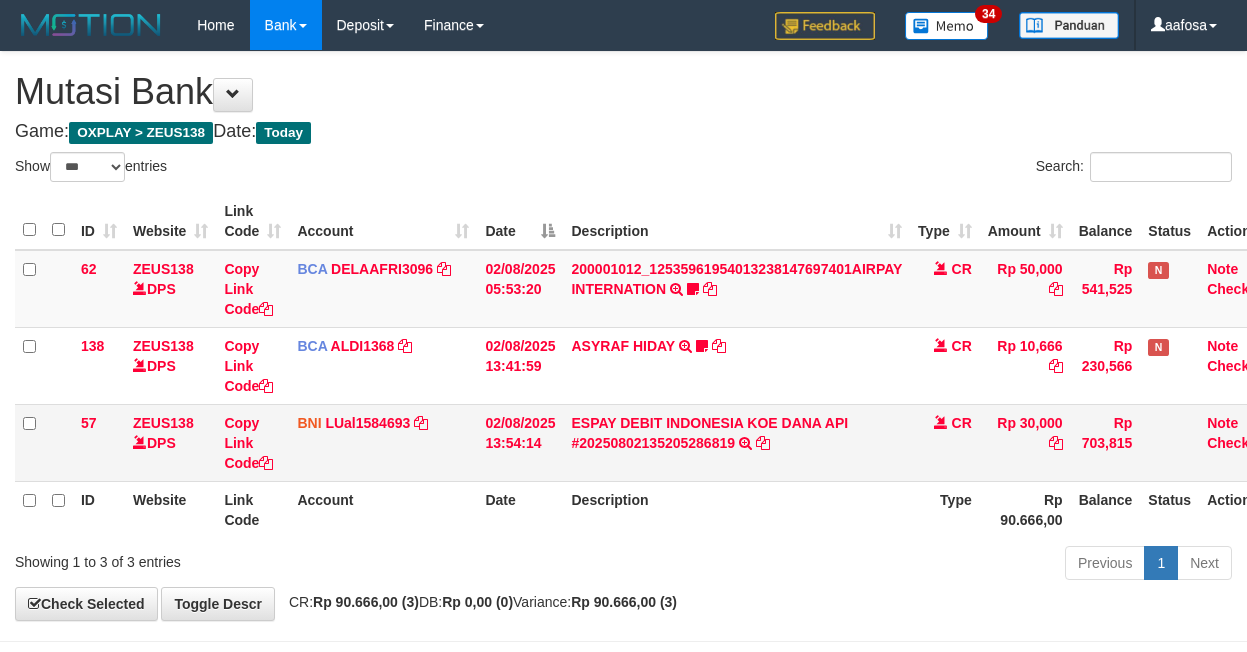 scroll, scrollTop: 81, scrollLeft: 23, axis: both 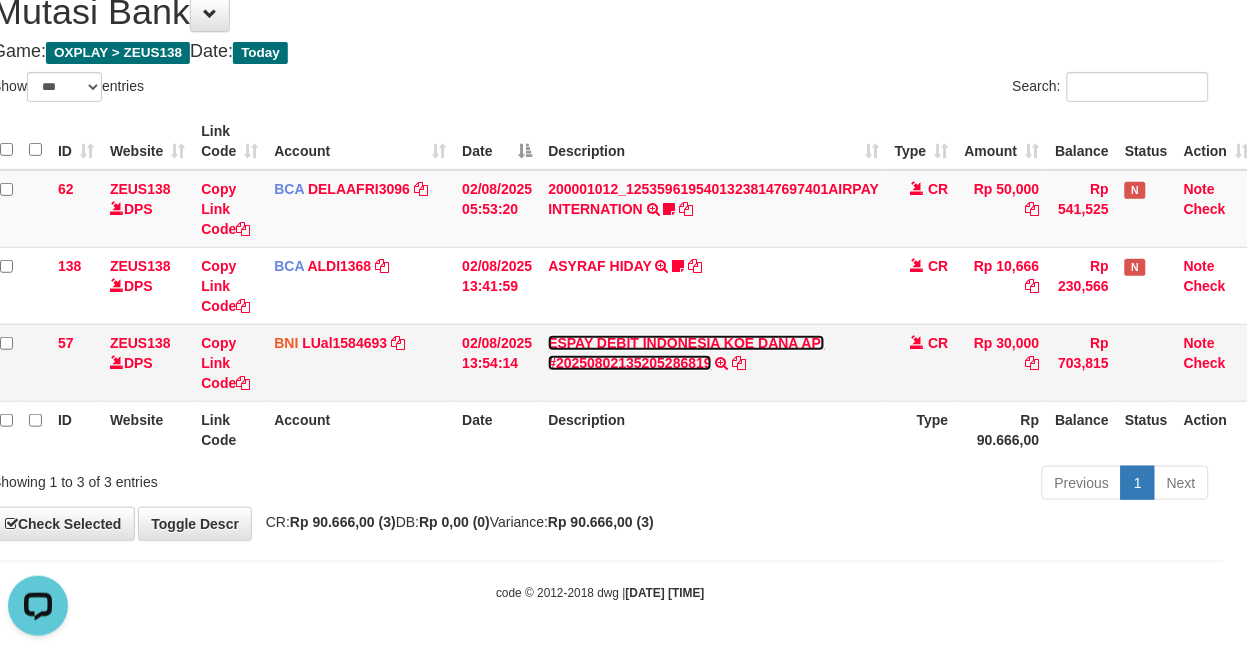 click on "ESPAY DEBIT INDONESIA KOE DANA API #20250802135205286819" at bounding box center [686, 353] 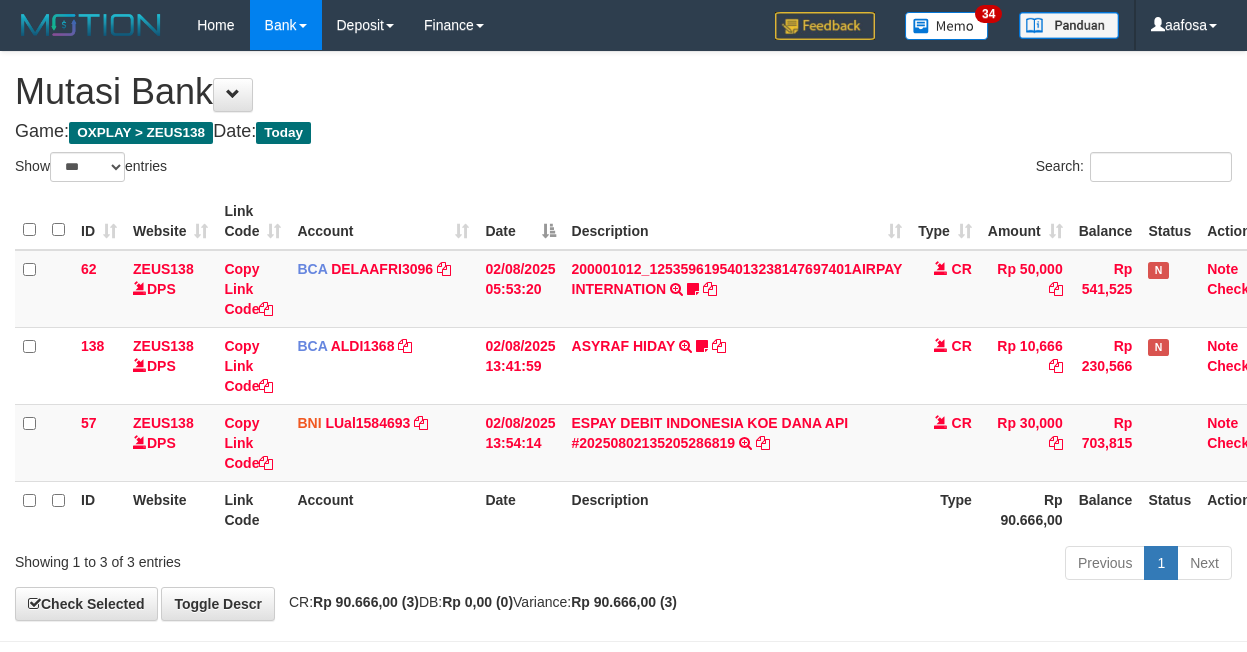 select on "***" 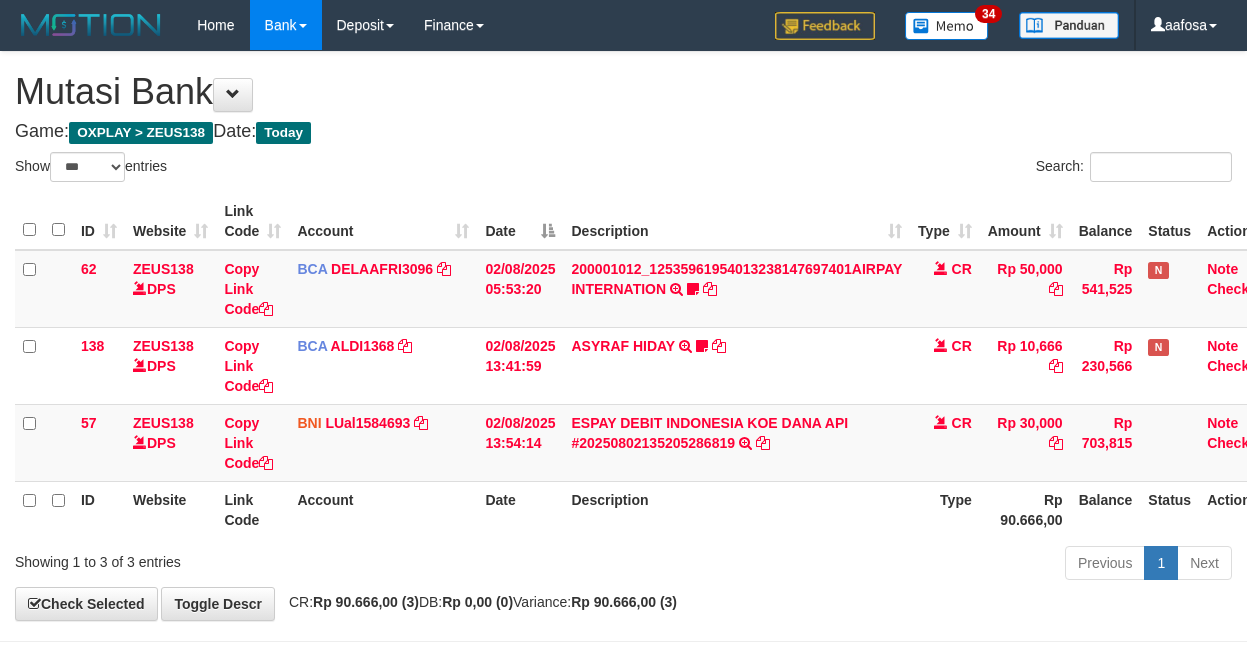 scroll, scrollTop: 81, scrollLeft: 23, axis: both 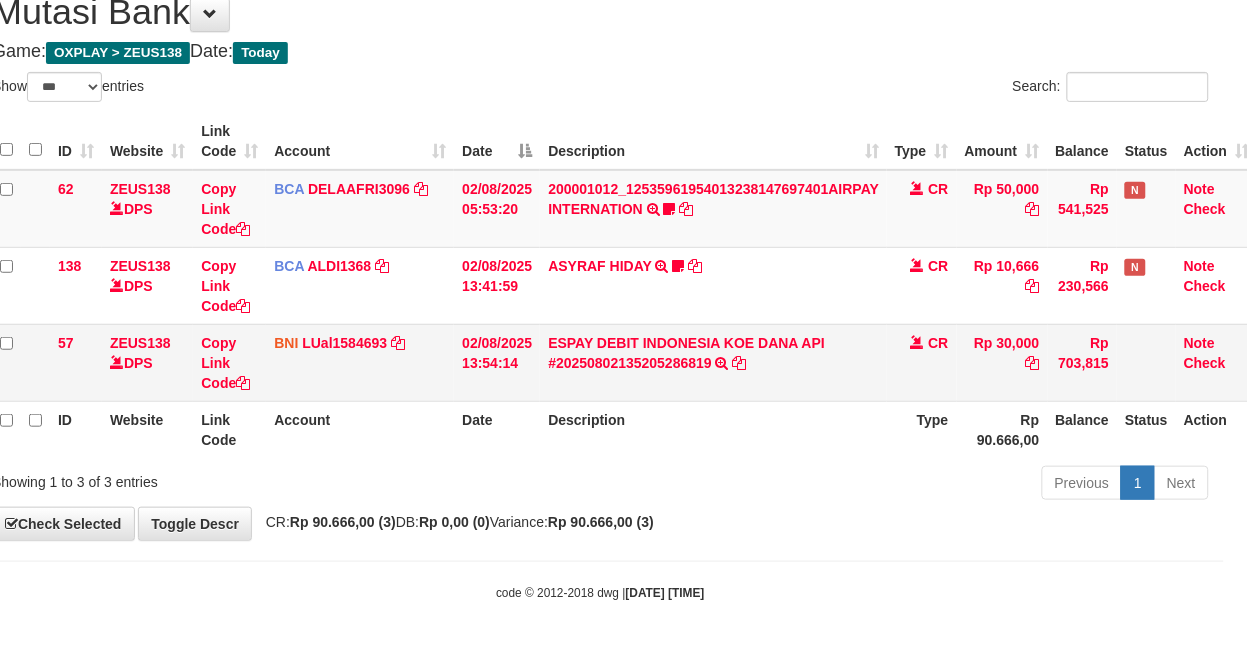 click on "ESPAY DEBIT INDONESIA KOE DANA API #20250802135205286819         TRANSFER DARI ESPAY DEBIT INDONESIA KOE DANA API #20250802135205286819" at bounding box center (713, 362) 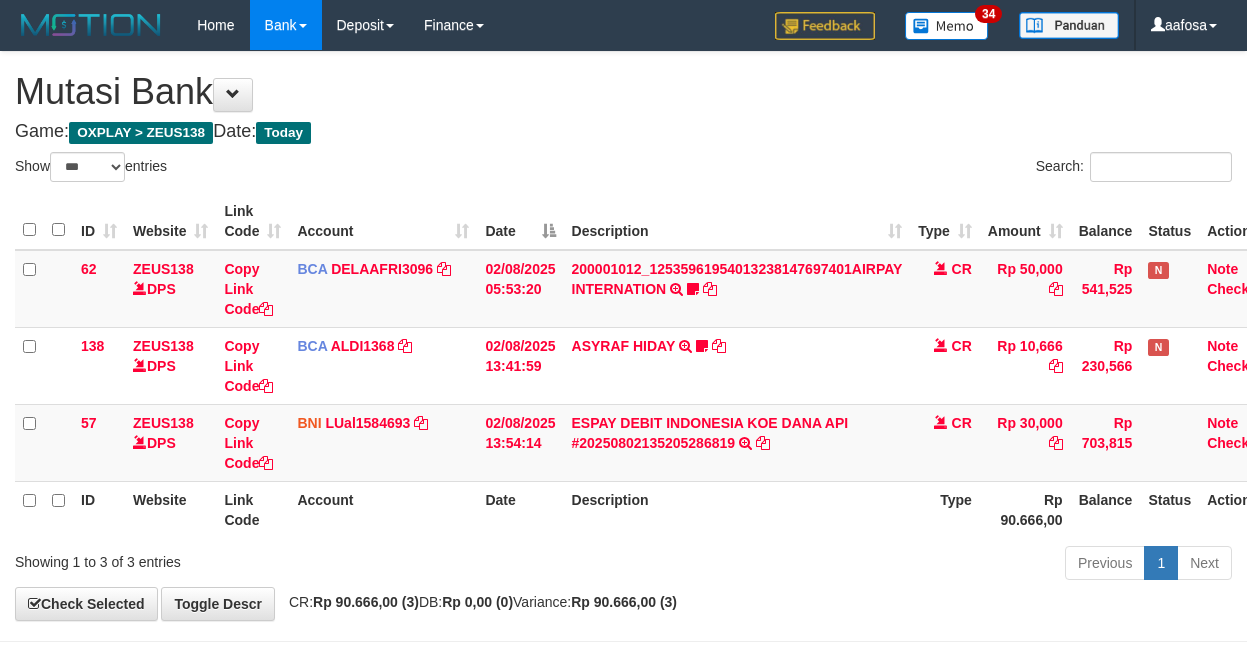 select on "***" 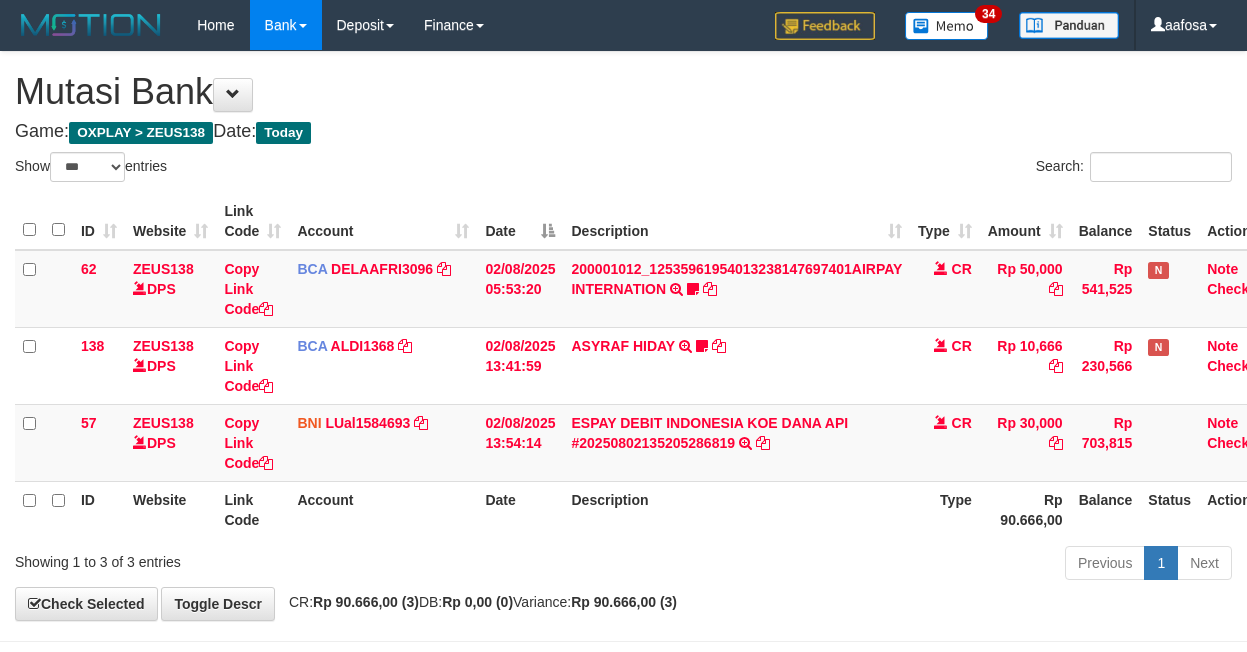 scroll, scrollTop: 81, scrollLeft: 23, axis: both 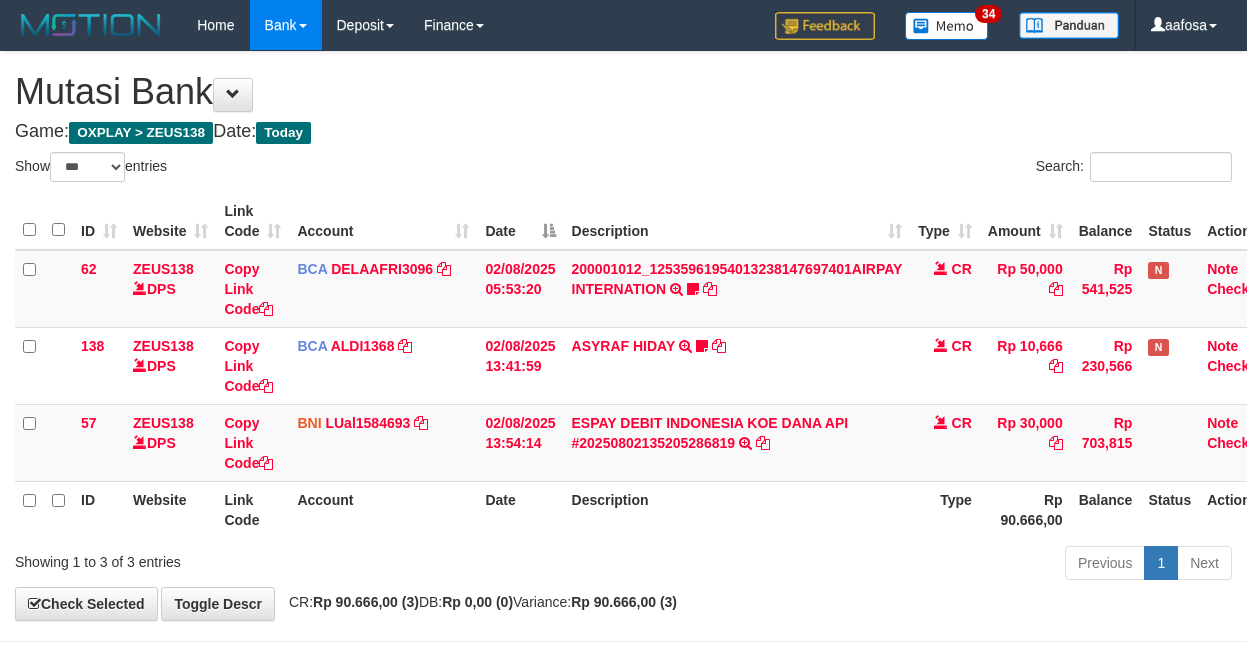 select on "***" 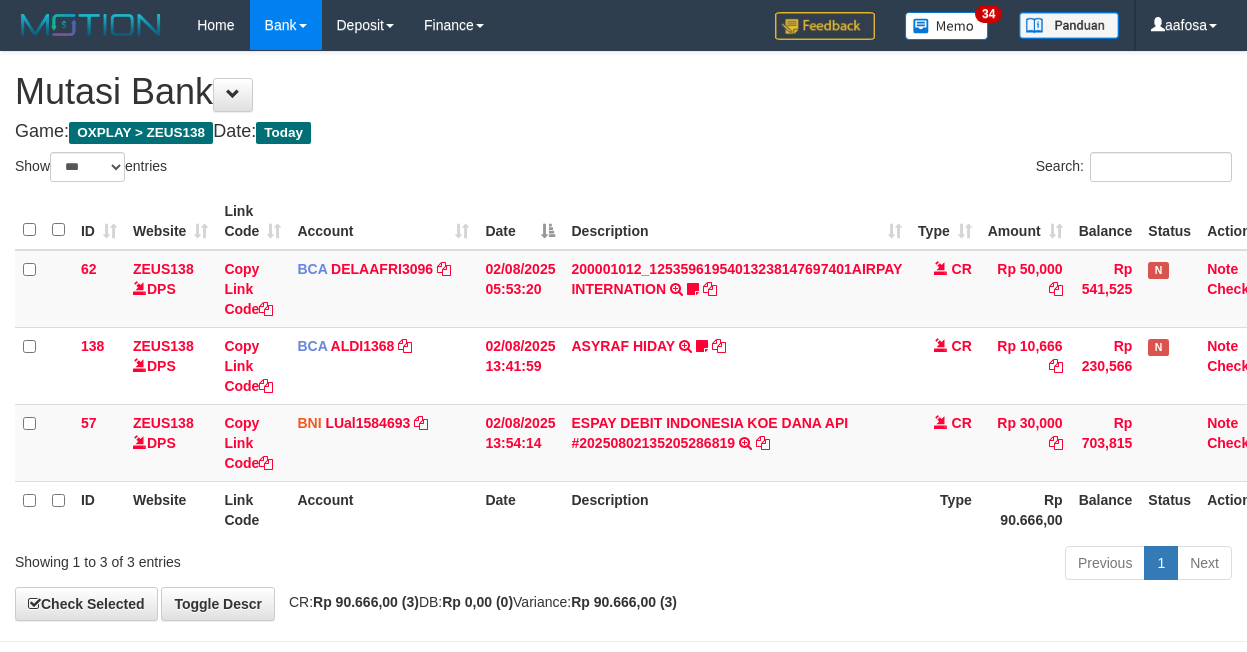 scroll, scrollTop: 81, scrollLeft: 23, axis: both 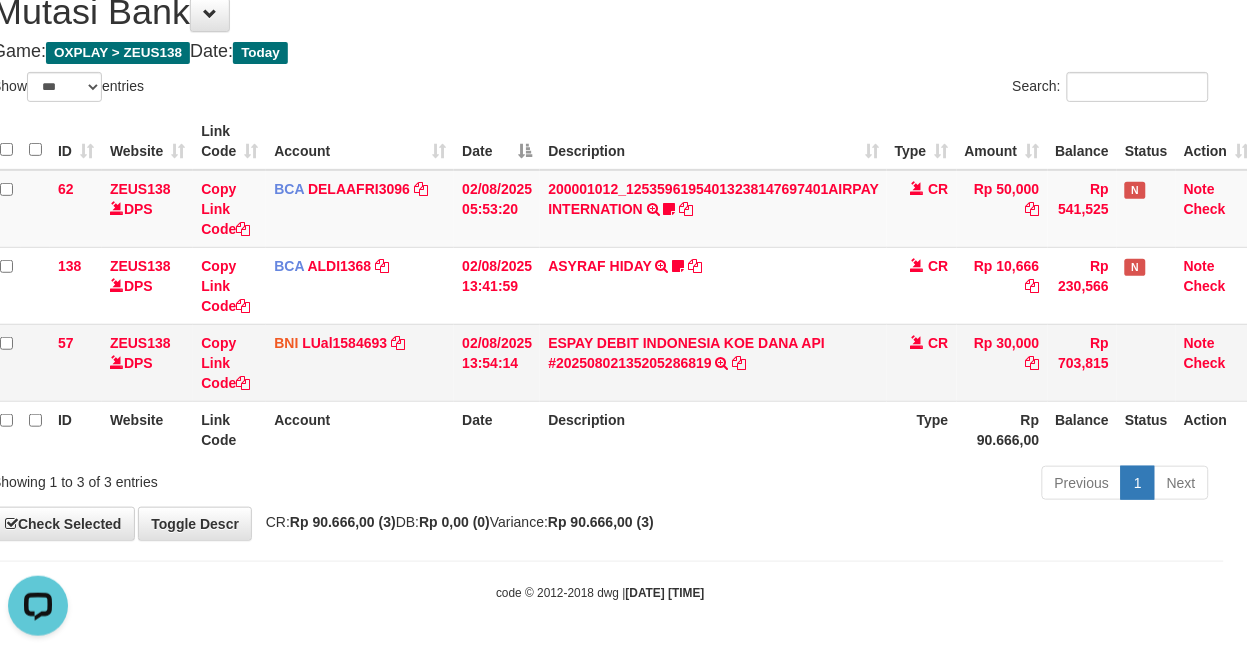 drag, startPoint x: 873, startPoint y: 332, endPoint x: 863, endPoint y: 324, distance: 12.806249 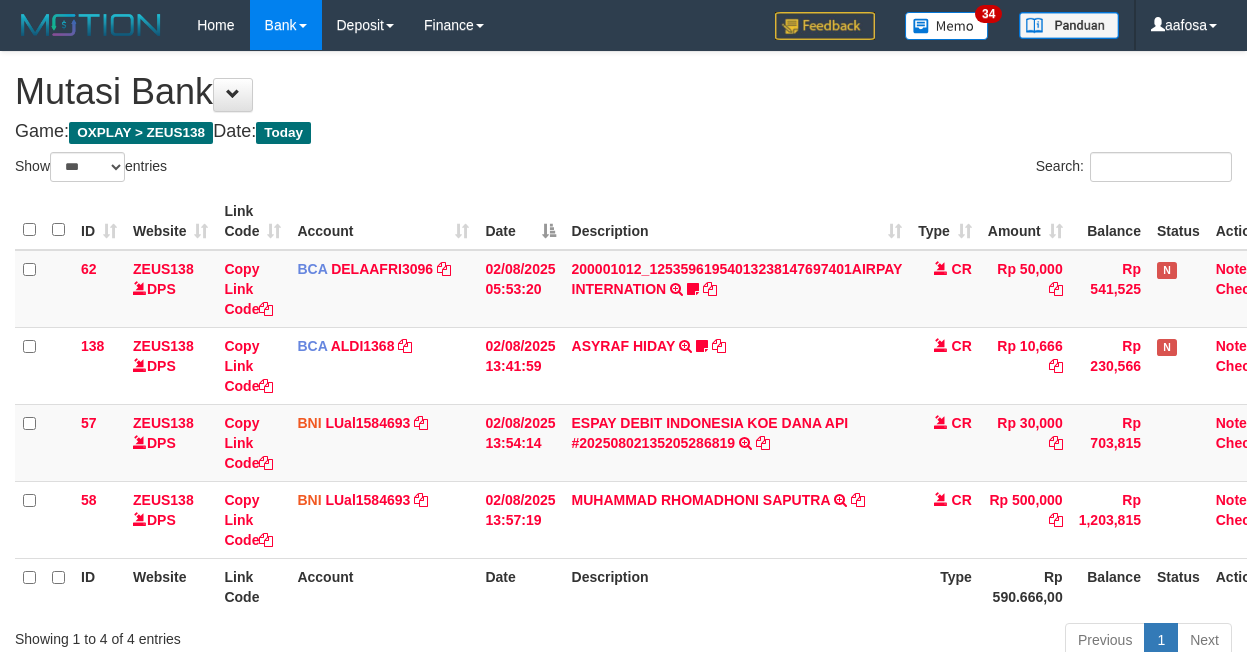 select on "***" 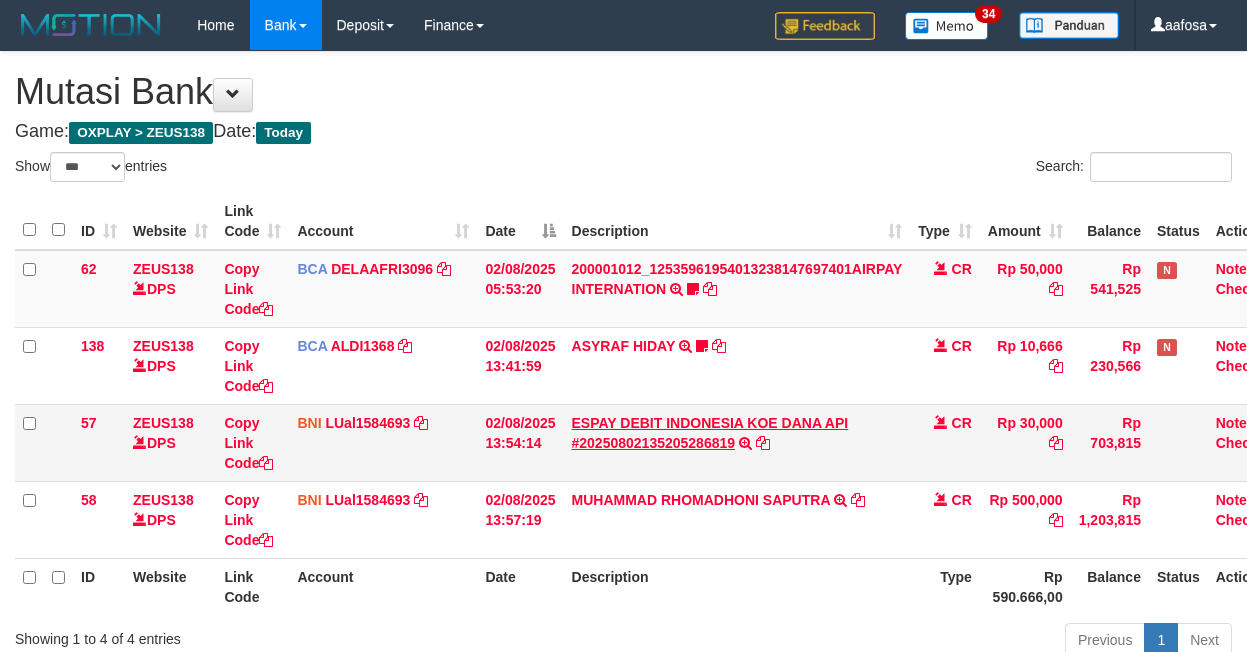 scroll, scrollTop: 82, scrollLeft: 23, axis: both 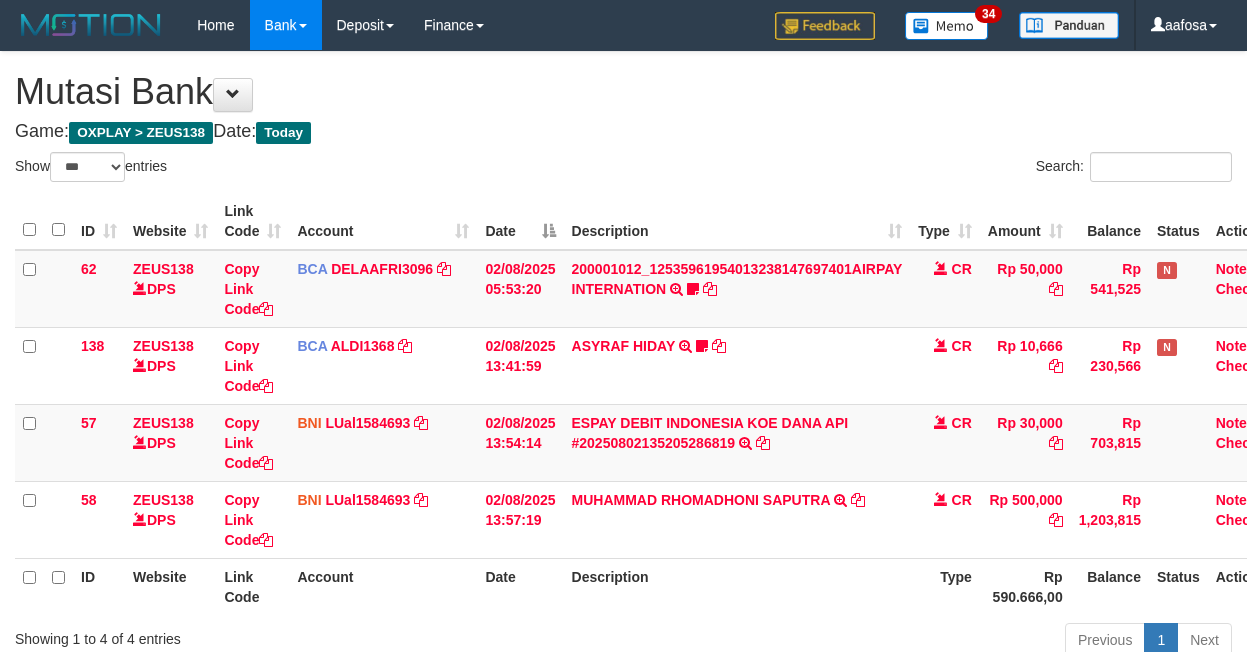 select on "***" 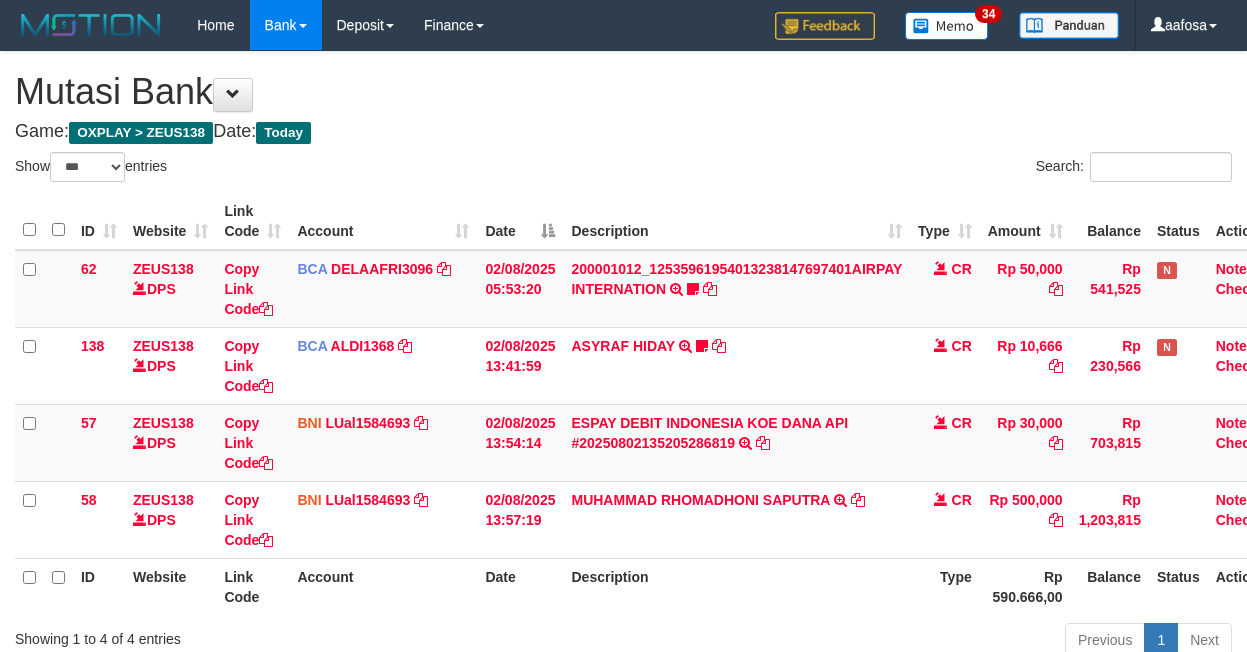 scroll, scrollTop: 83, scrollLeft: 23, axis: both 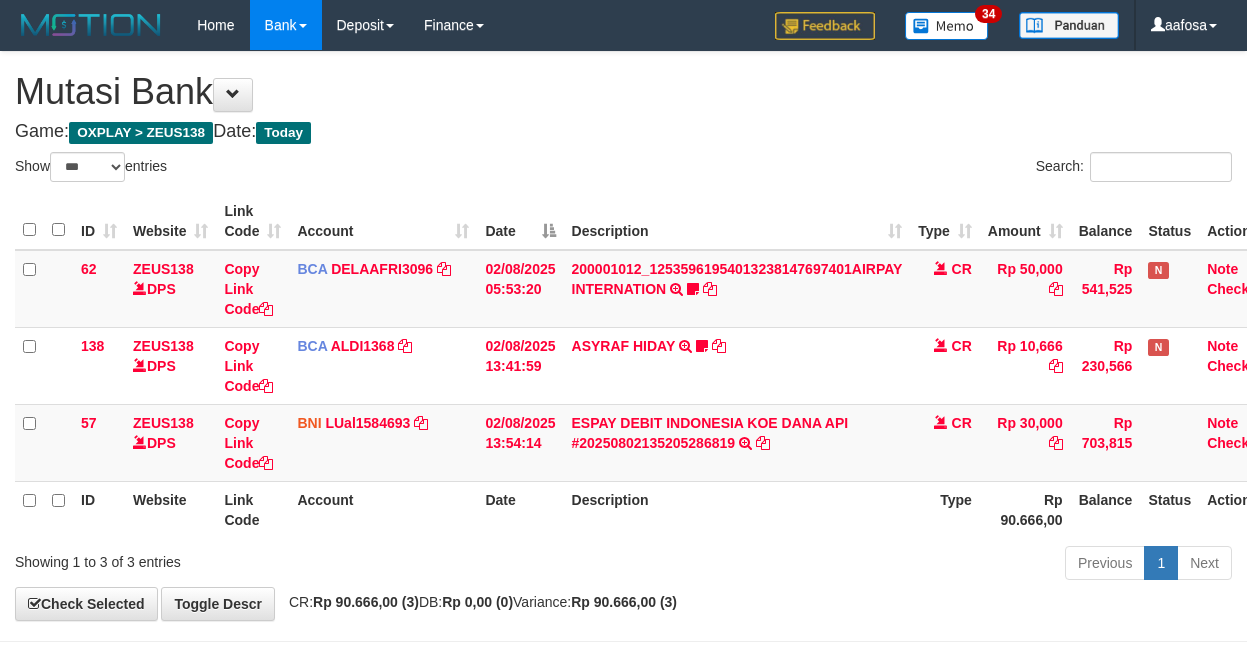 select on "***" 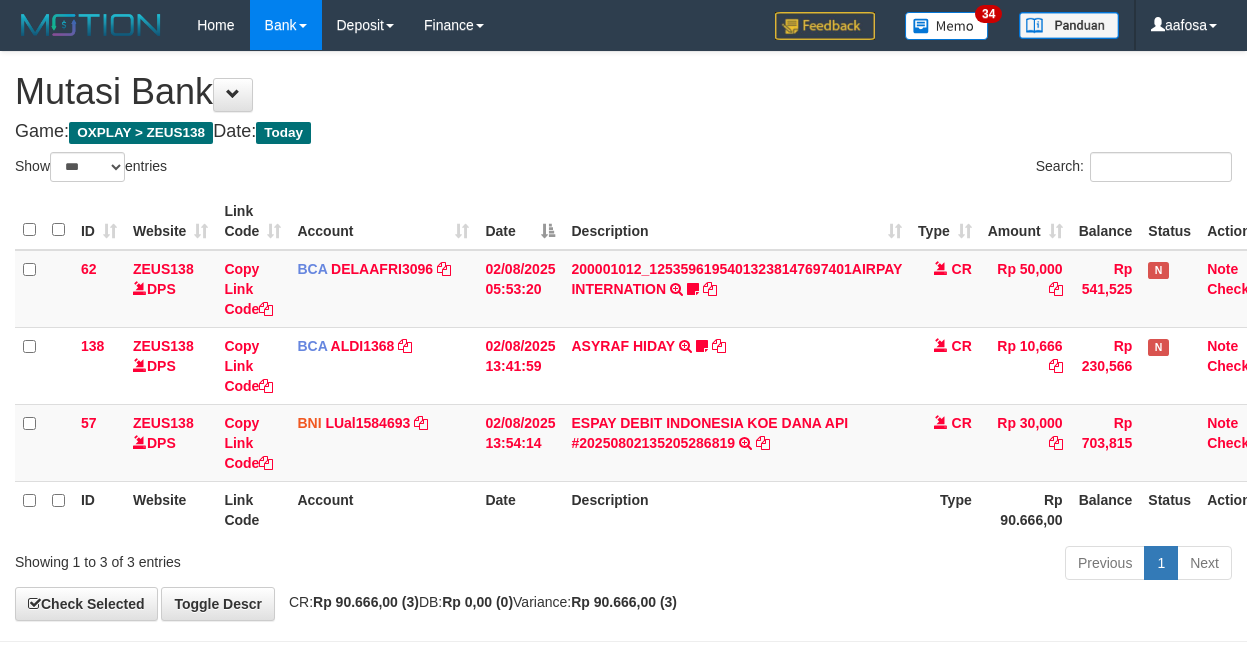 scroll, scrollTop: 0, scrollLeft: 0, axis: both 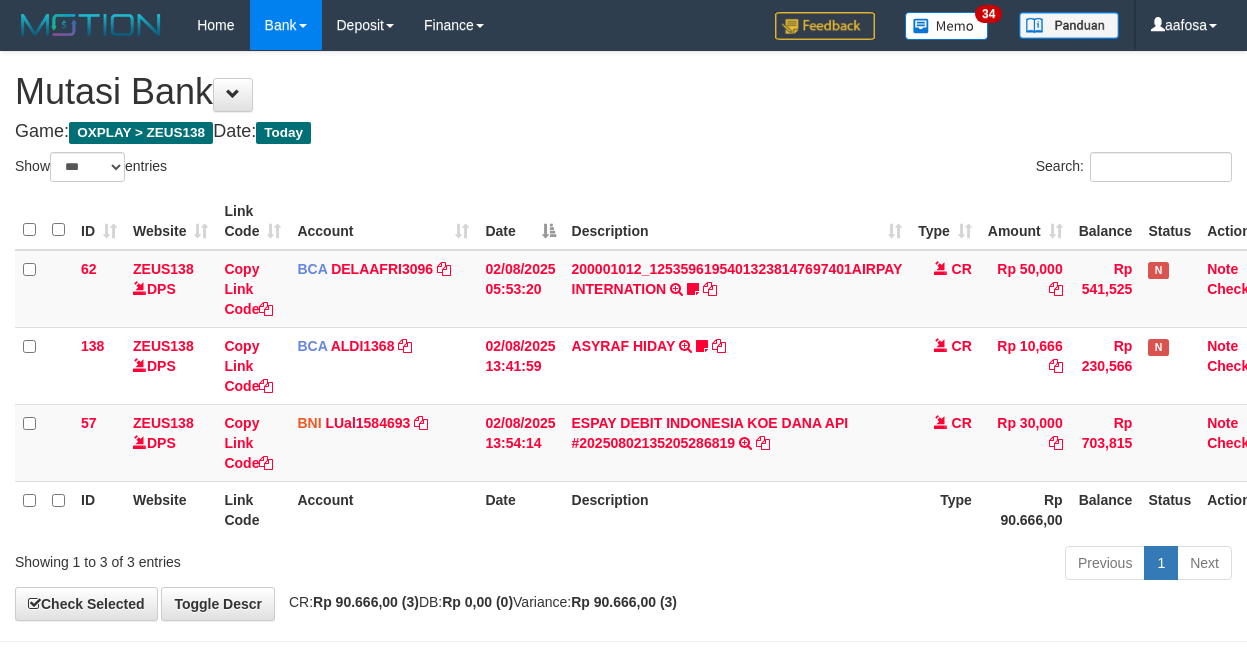 select on "***" 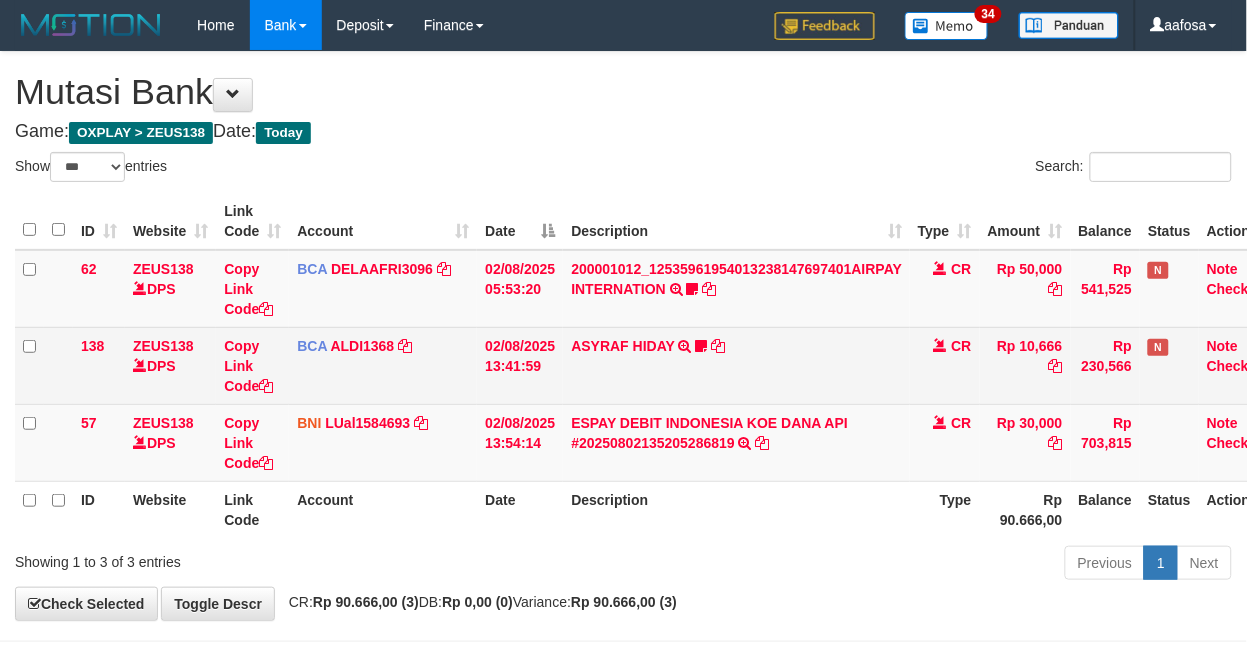 click on "ASYRAF HIDAY            TRSF E-BANKING CR 0208/FTSCY/WS95051
10666.002025080219953269 TRFDN-ASYRAF HIDAYESPAY DEBIT INDONE    Agemkocu138" at bounding box center (736, 365) 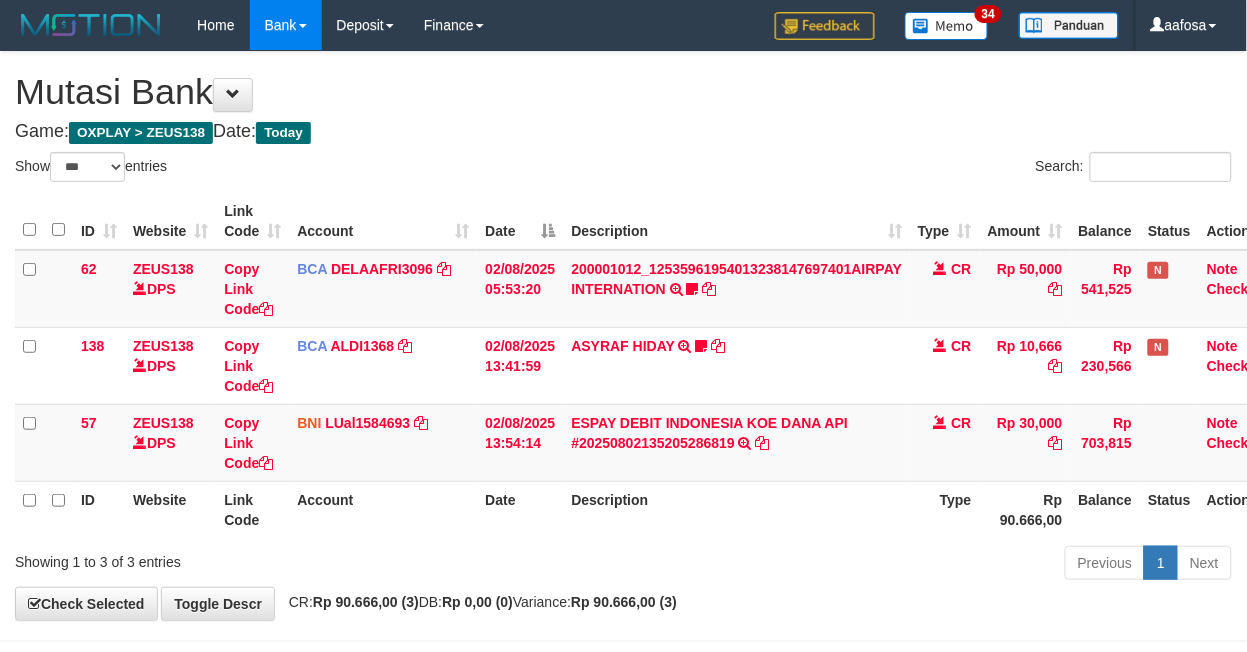 scroll, scrollTop: 81, scrollLeft: 23, axis: both 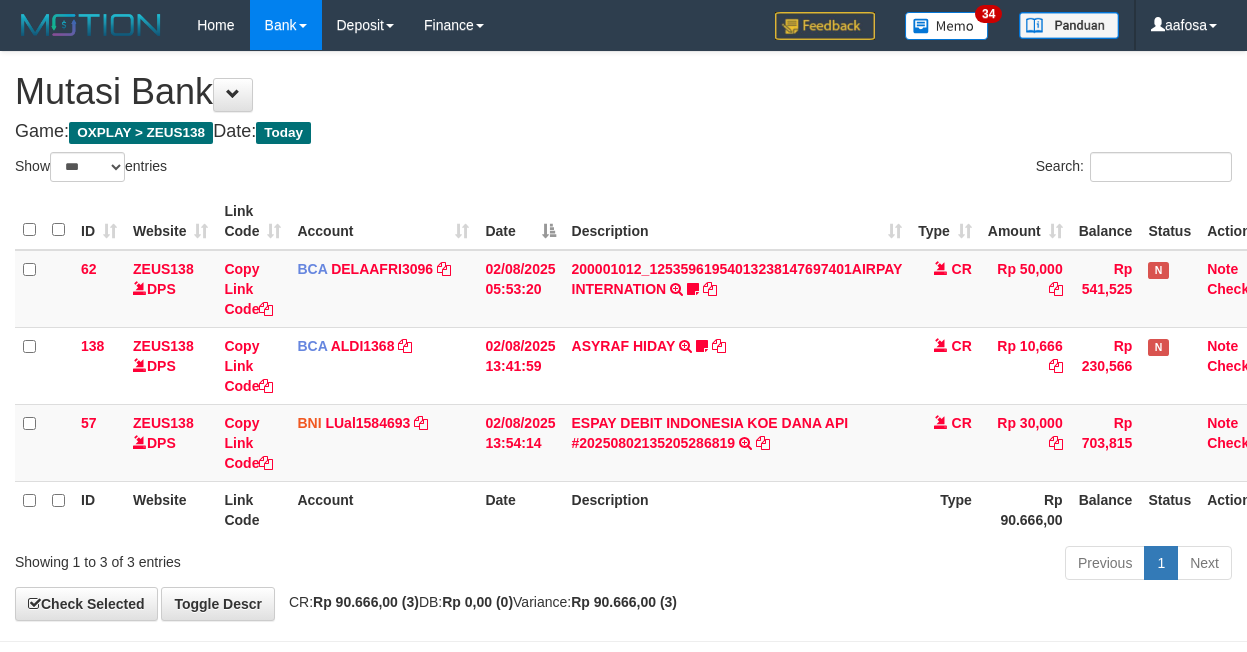 select on "***" 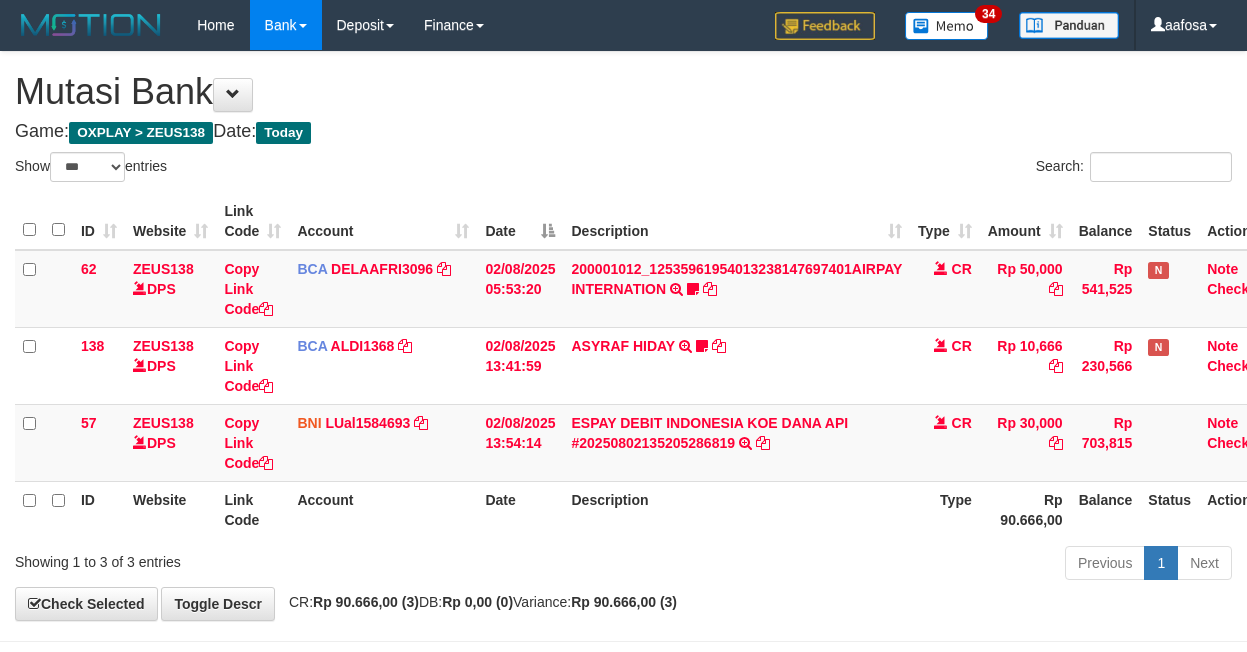 scroll, scrollTop: 81, scrollLeft: 23, axis: both 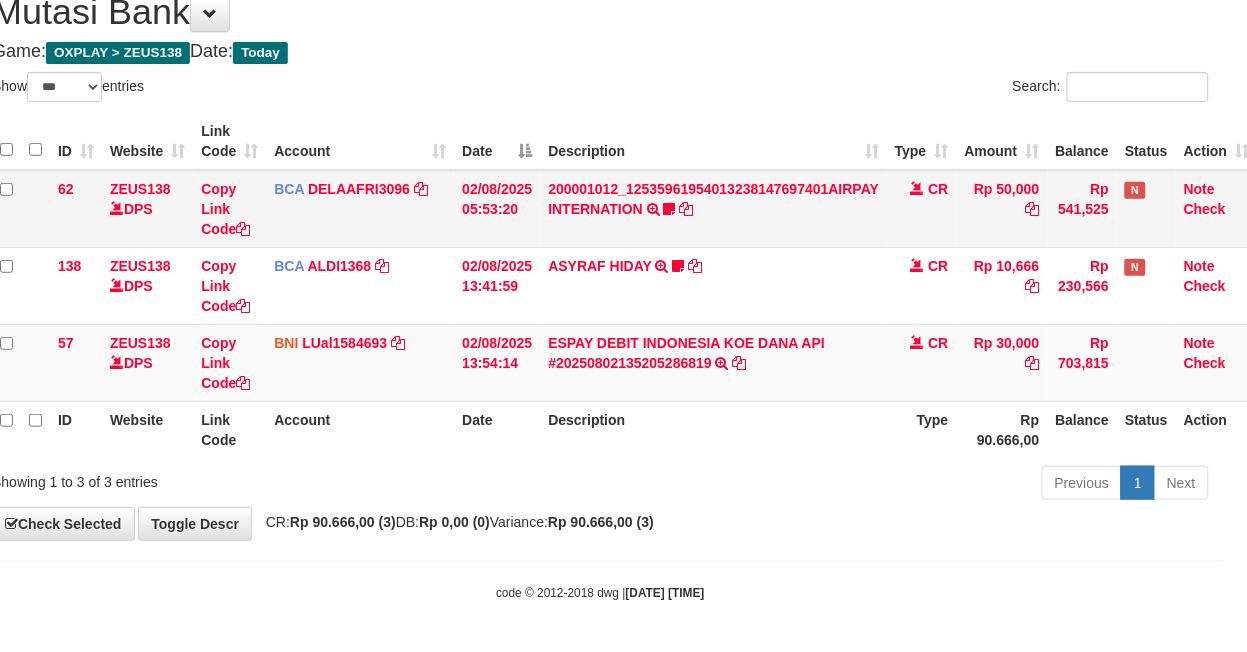 click on "200001012_12535961954013238147697401AIRPAY INTERNATION            TRSF E-BANKING CR 0208/FTSCY/WS95051
50000.00200001012_12535961954013238147697401AIRPAY INTERNATION    Labubutaiki
https://prnt.sc/l7T6Eus7w_Qi" at bounding box center [713, 209] 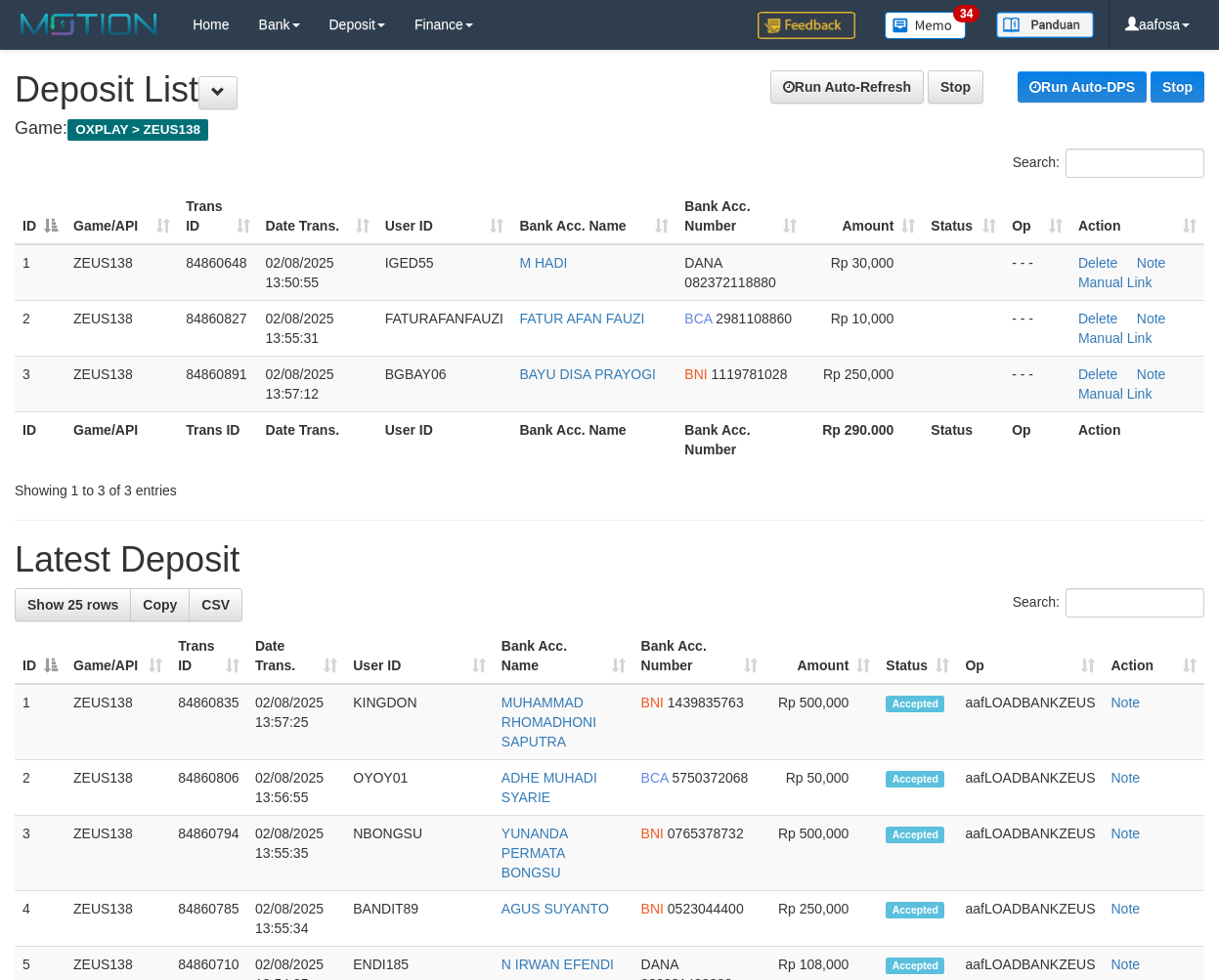 scroll, scrollTop: 0, scrollLeft: 0, axis: both 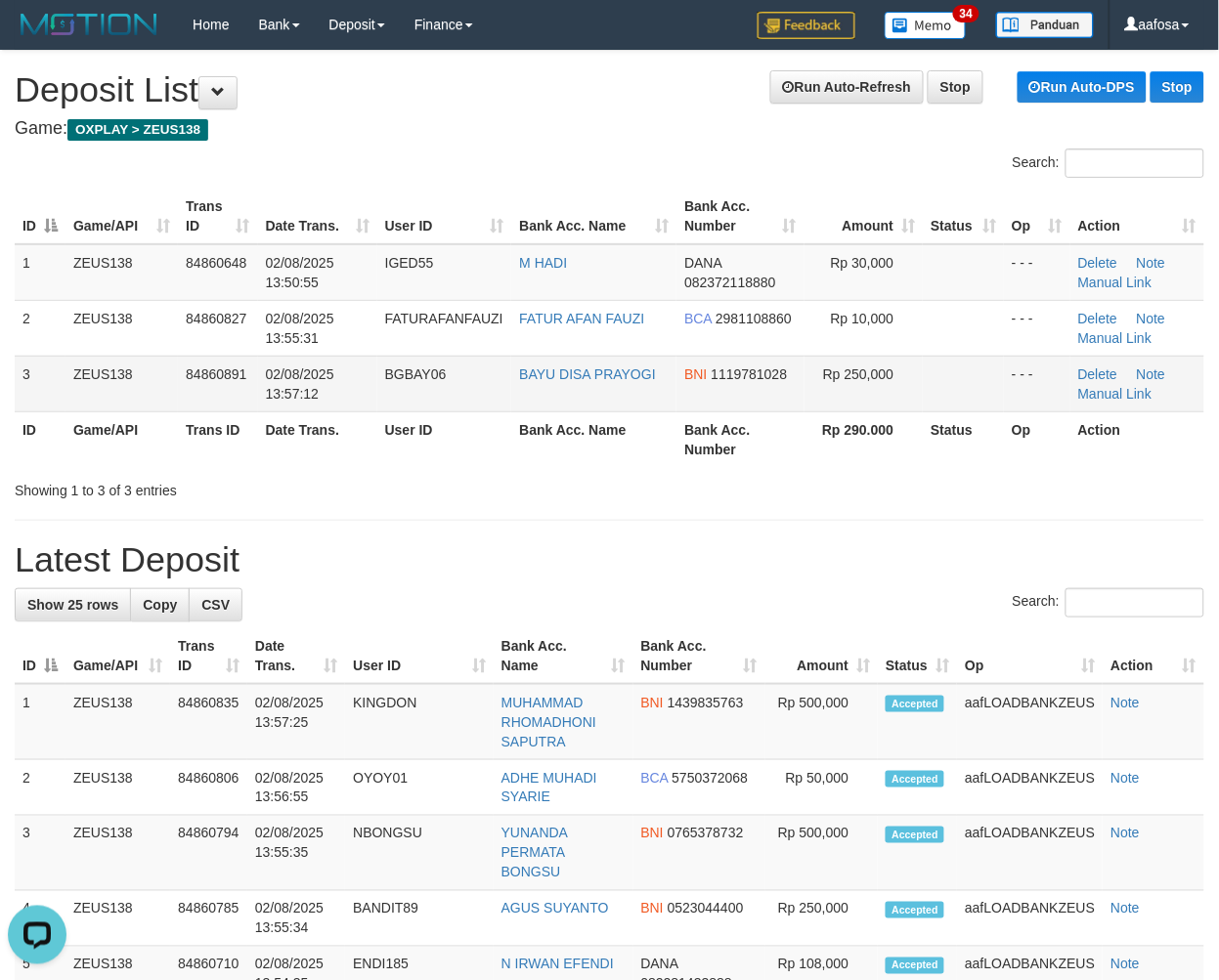 click on "02/08/2025 13:57:12" at bounding box center [318, 383] 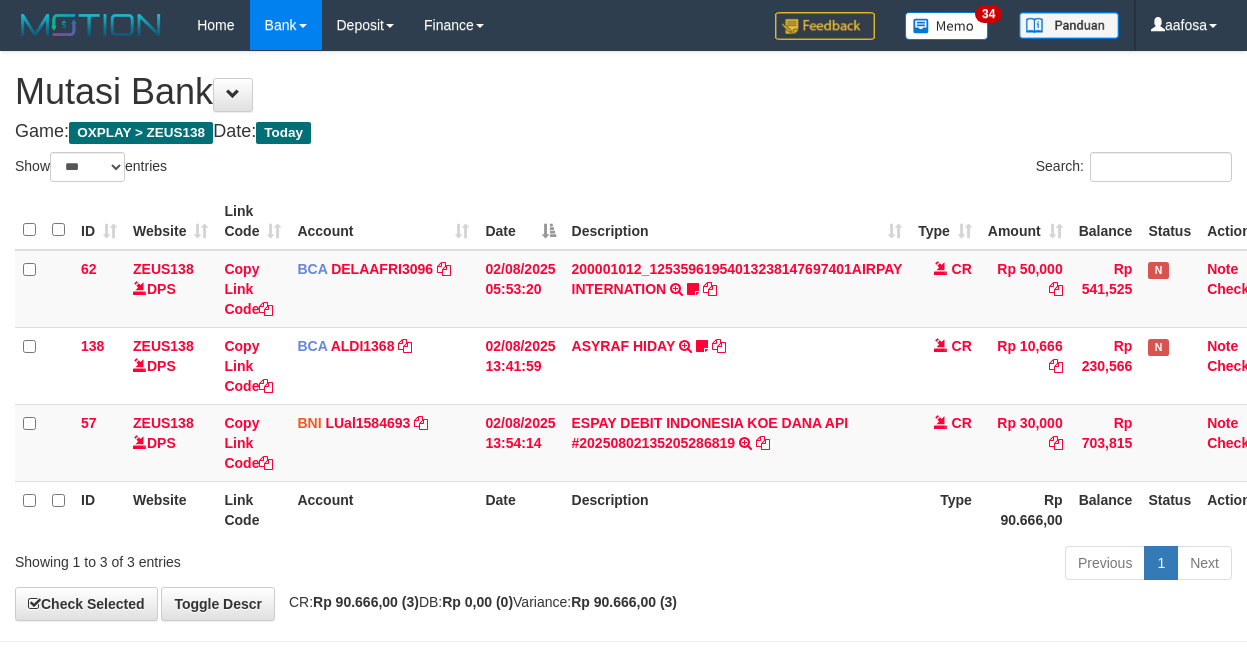 select on "***" 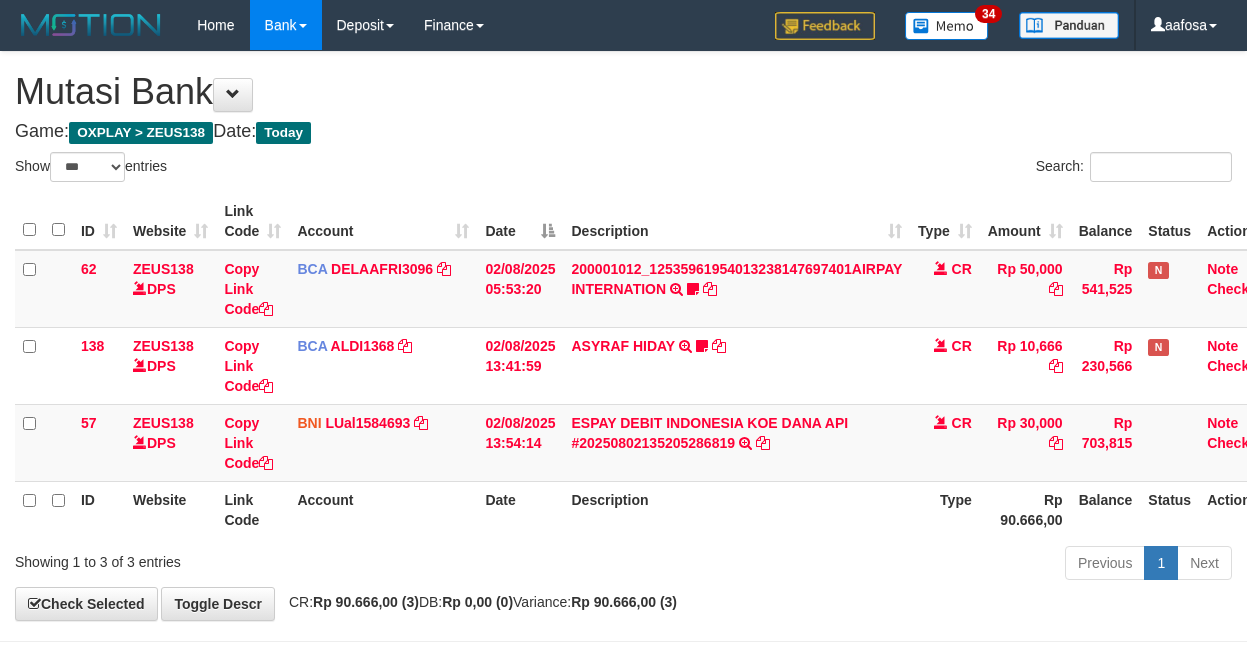 scroll, scrollTop: 81, scrollLeft: 23, axis: both 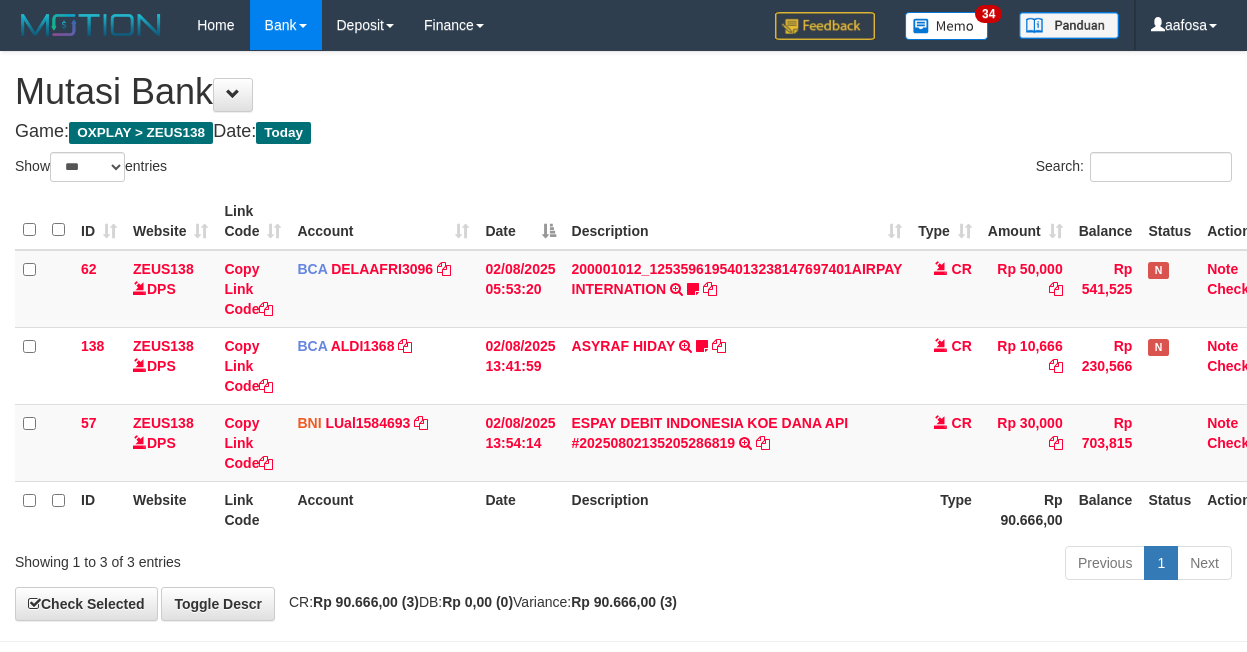 select on "***" 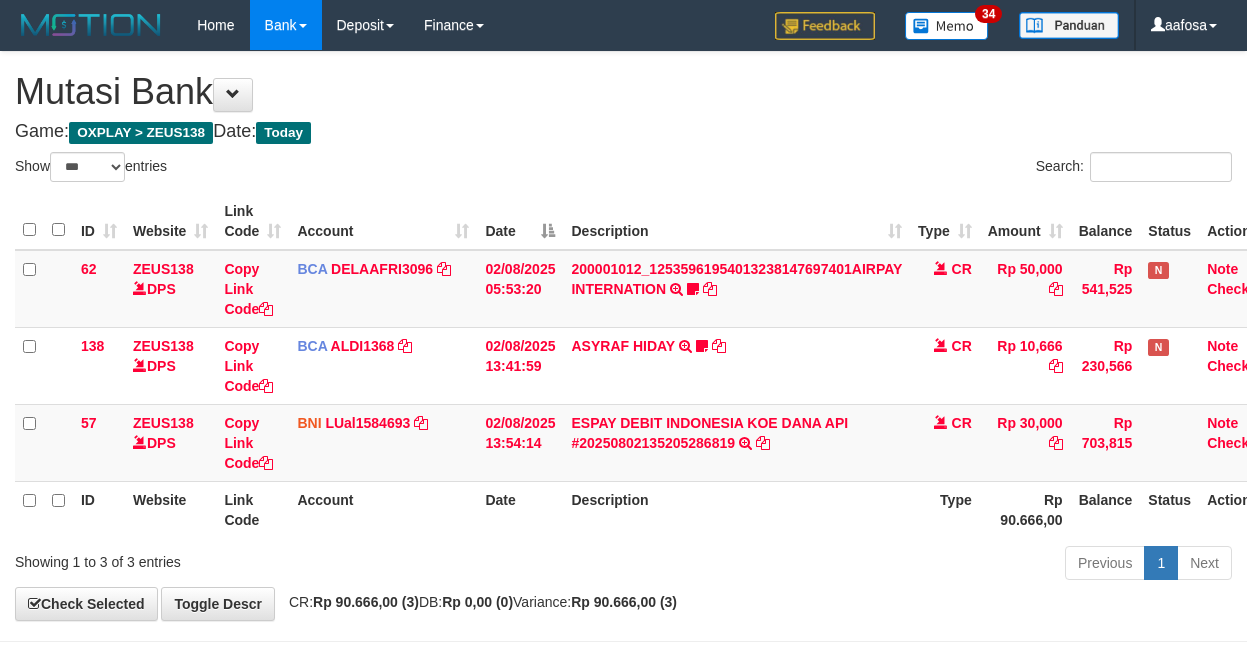 scroll, scrollTop: 81, scrollLeft: 23, axis: both 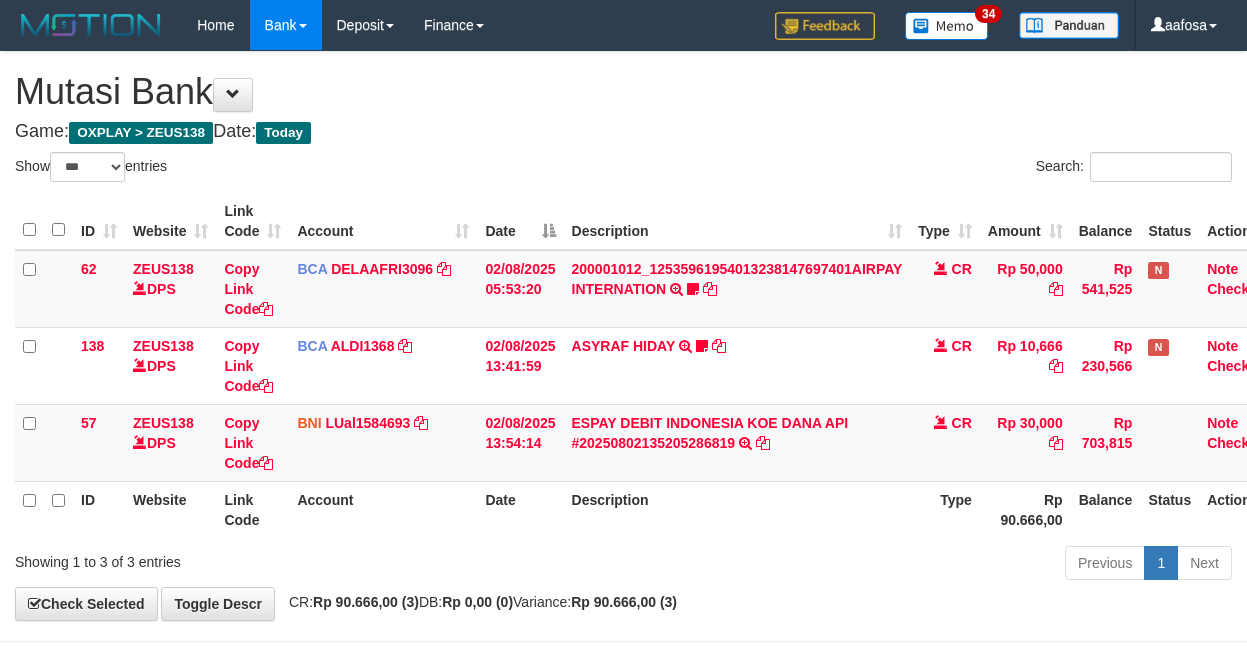 select on "***" 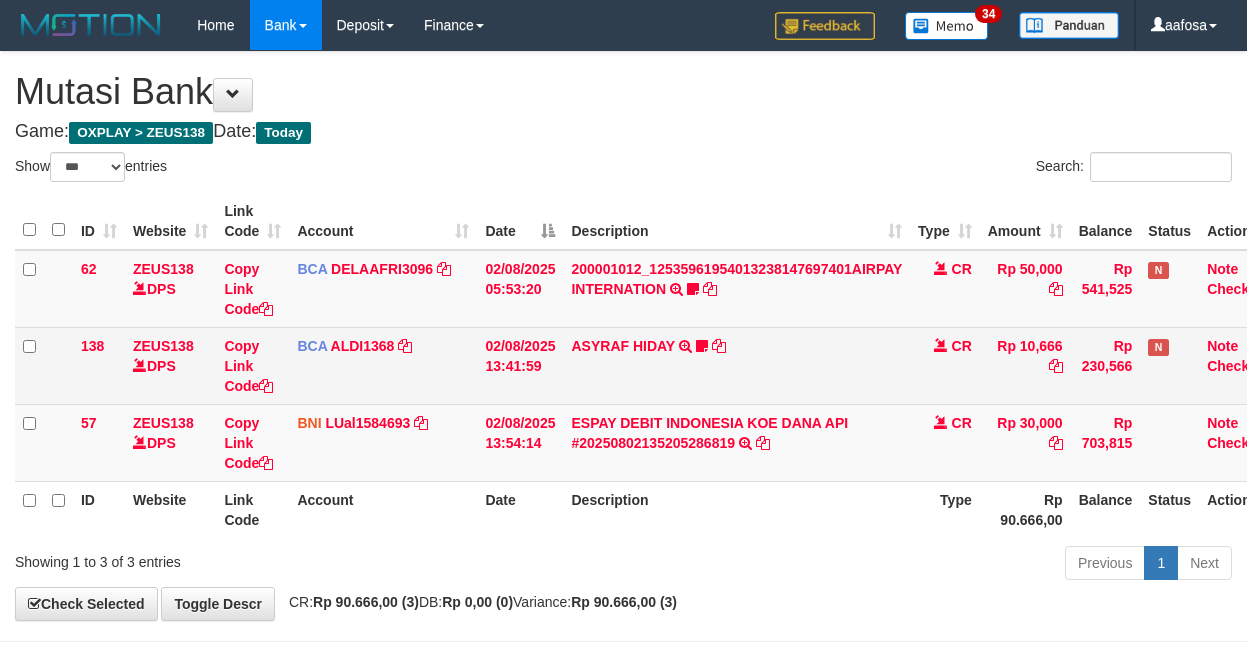 scroll, scrollTop: 81, scrollLeft: 23, axis: both 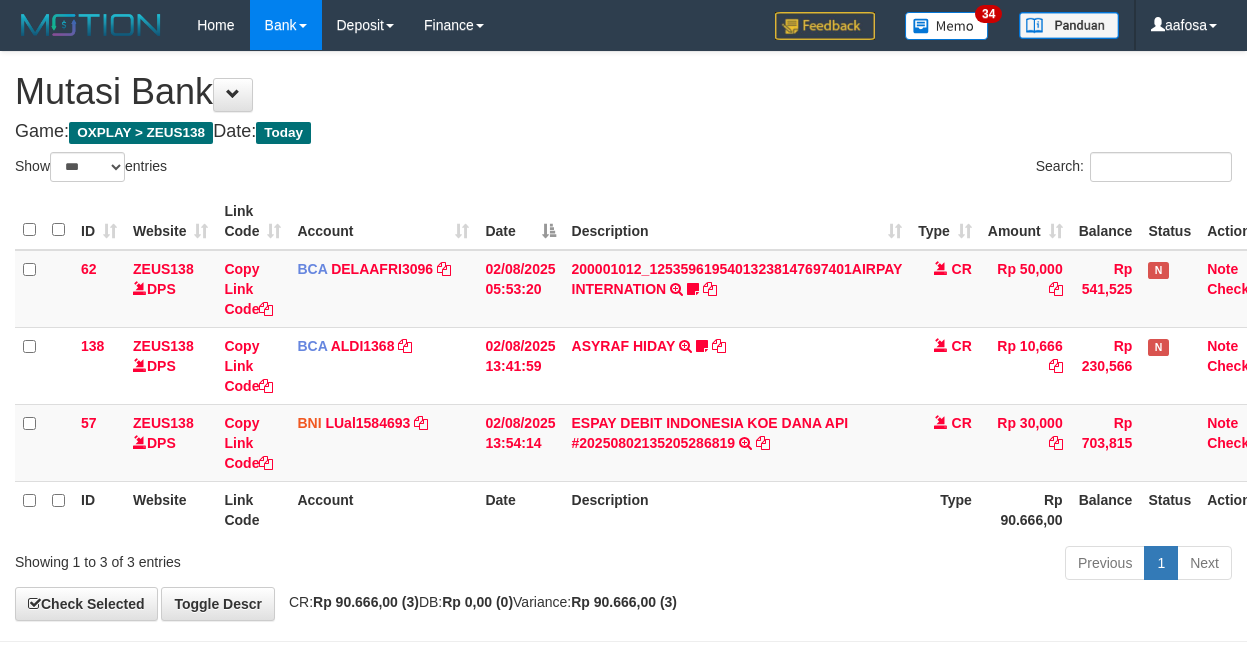 select on "***" 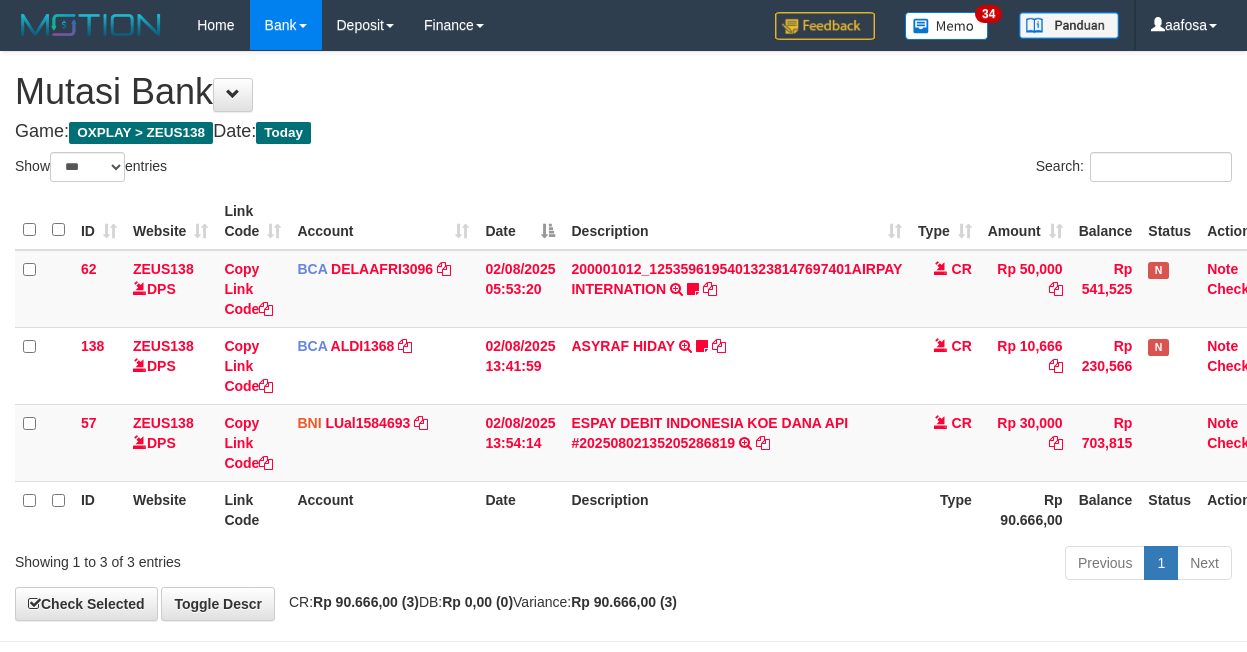 scroll, scrollTop: 81, scrollLeft: 23, axis: both 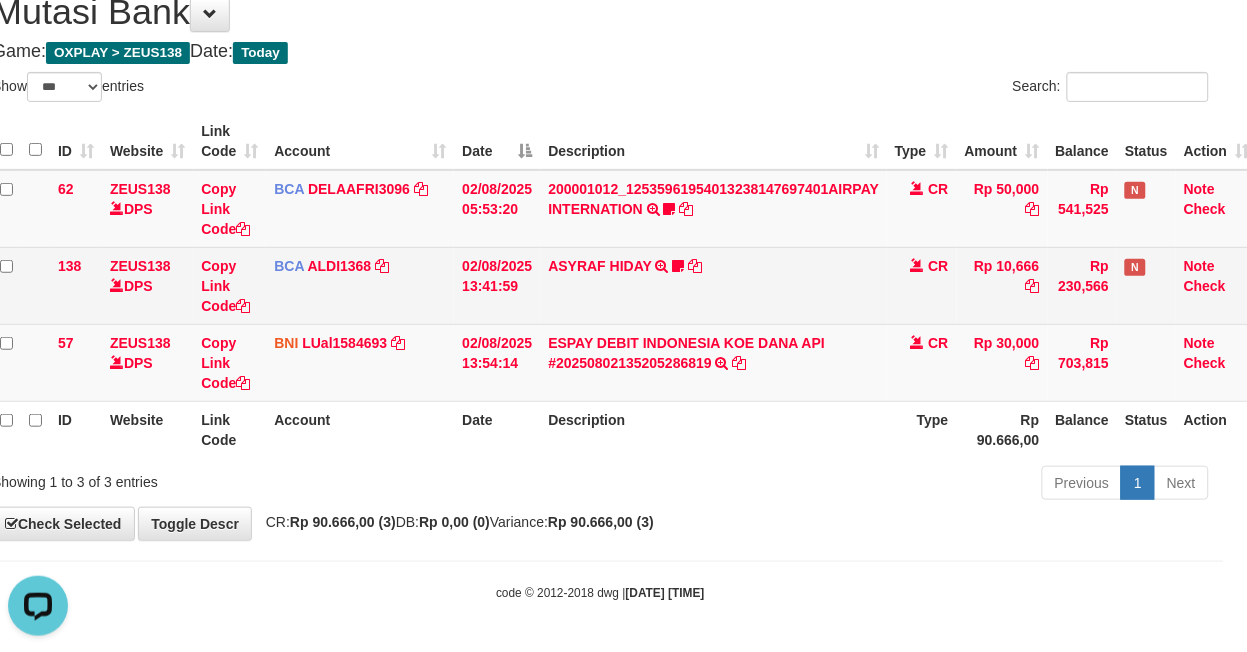 drag, startPoint x: 830, startPoint y: 263, endPoint x: 814, endPoint y: 264, distance: 16.03122 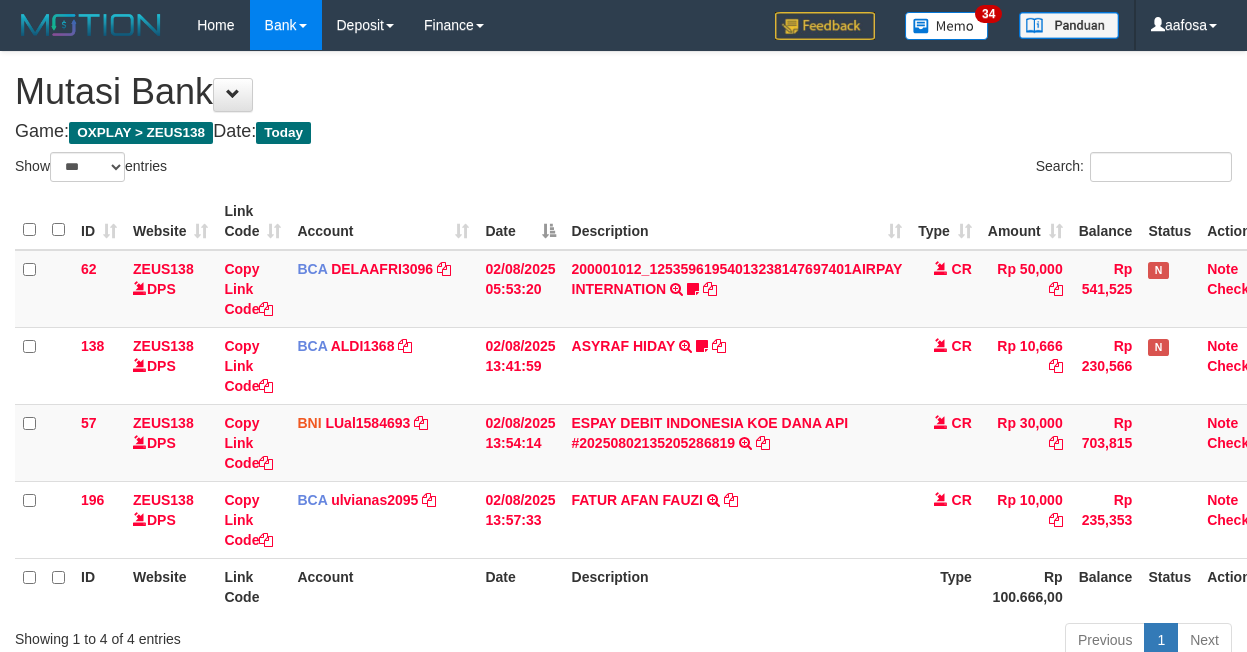 select on "***" 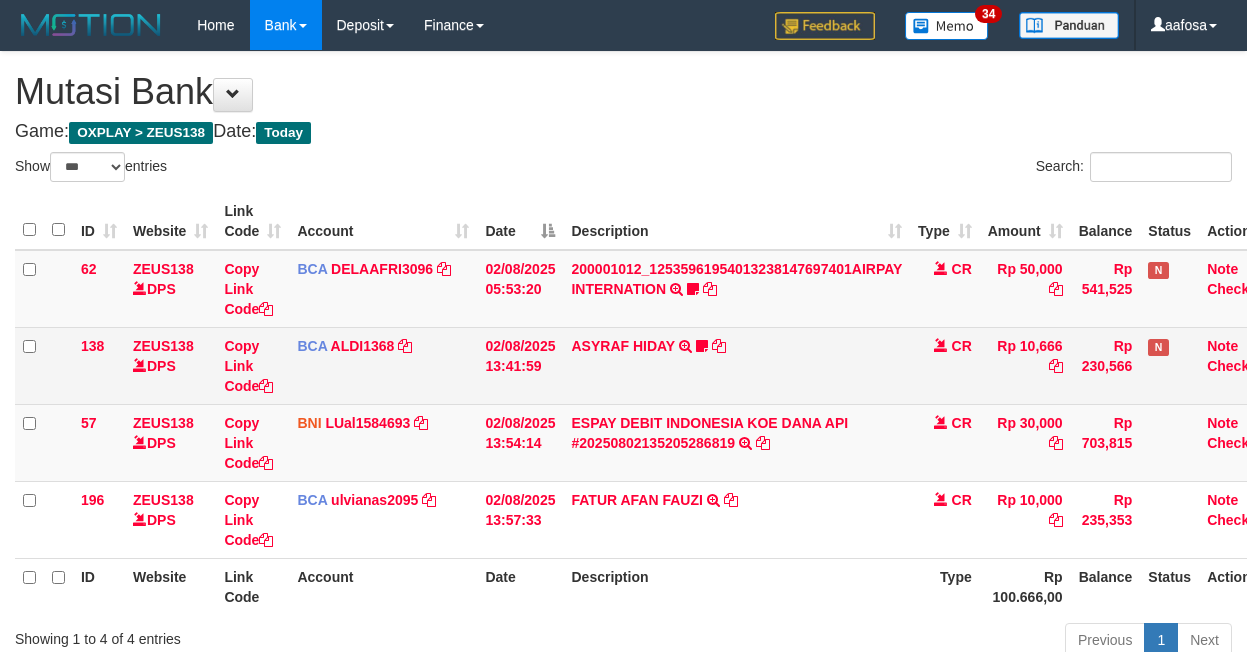 scroll, scrollTop: 82, scrollLeft: 23, axis: both 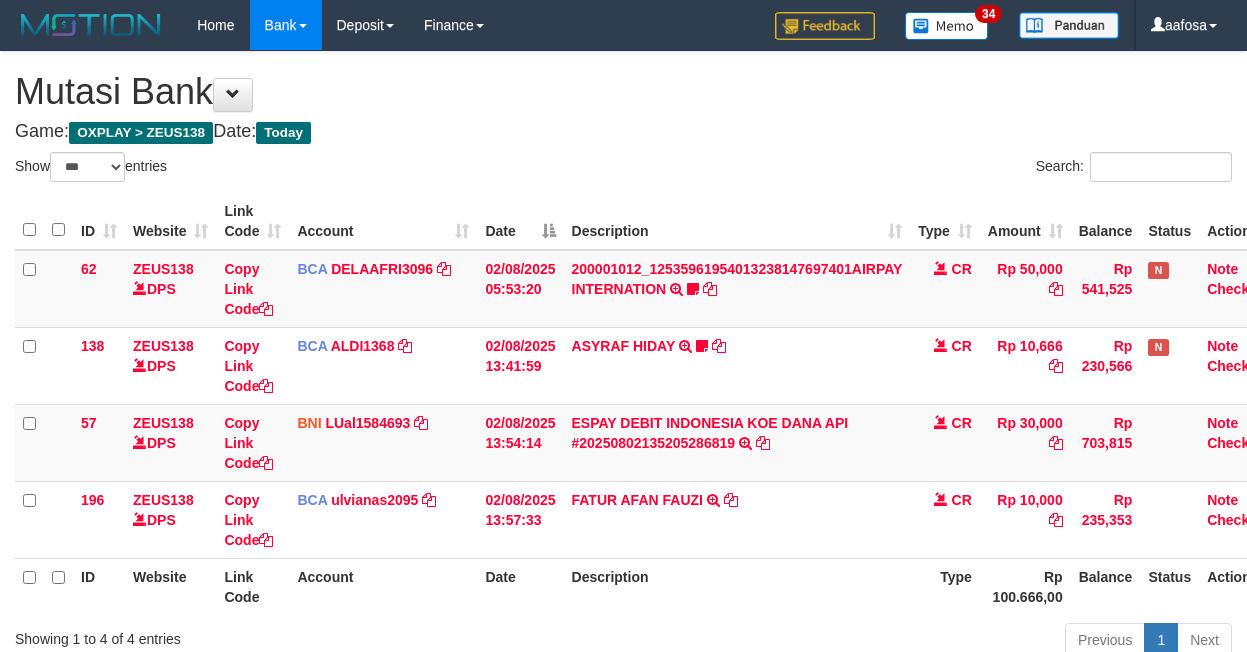 select on "***" 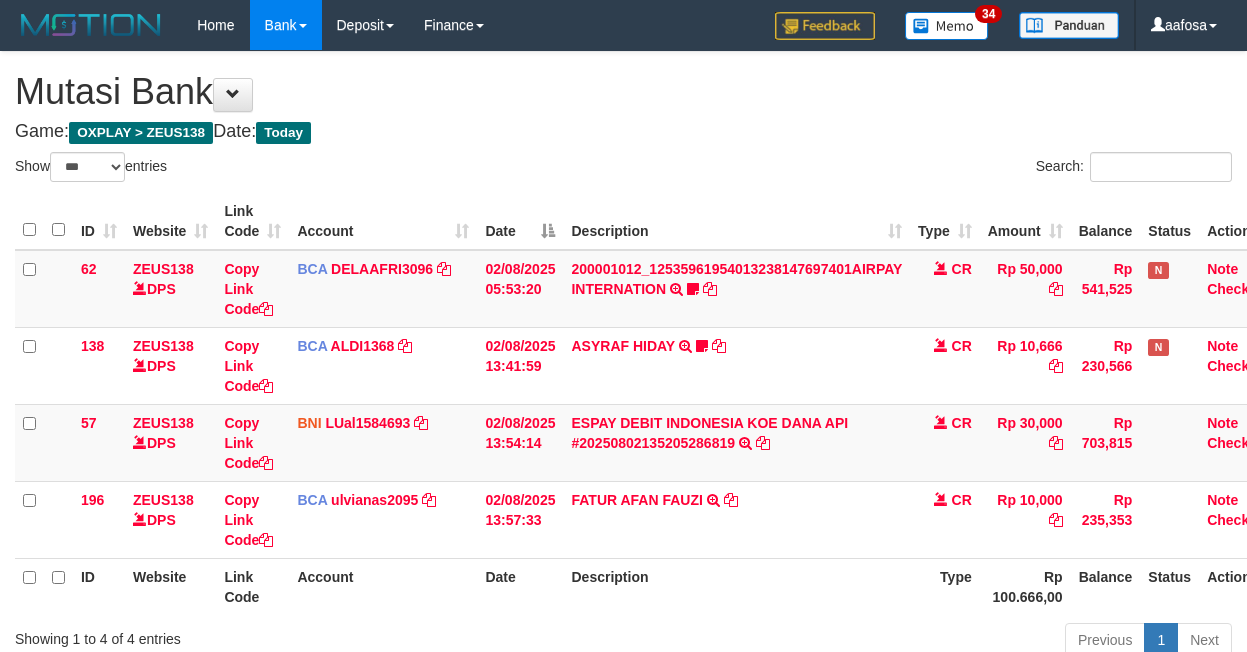 scroll, scrollTop: 82, scrollLeft: 23, axis: both 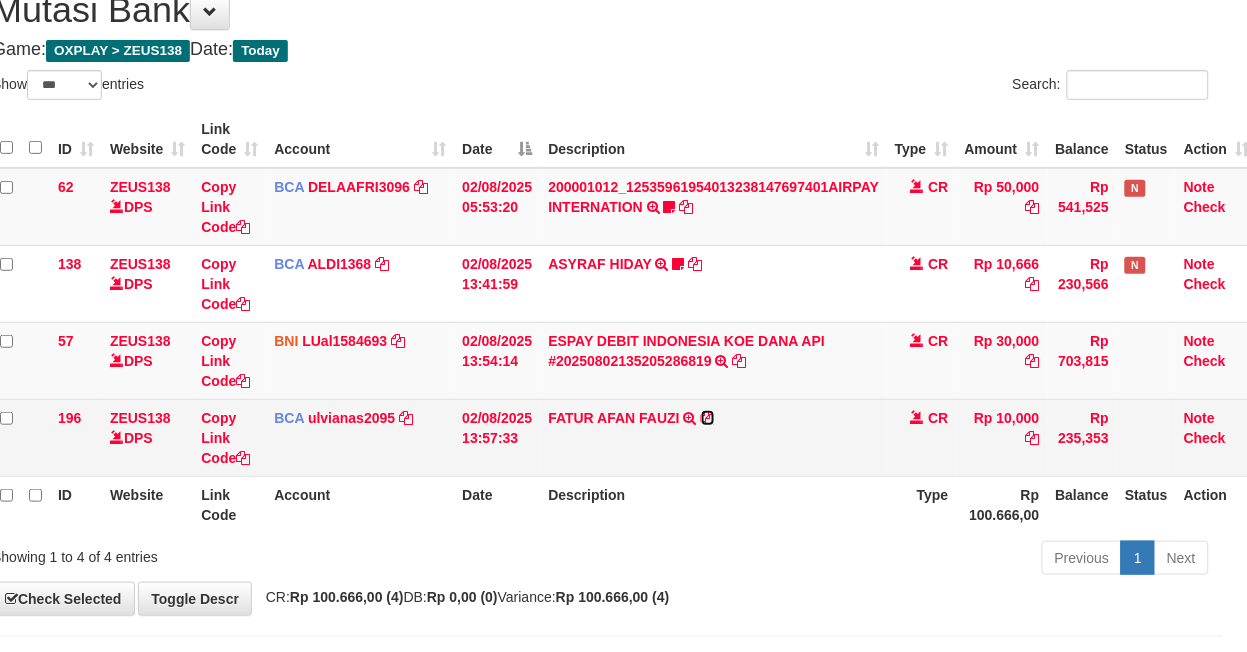 click at bounding box center [708, 418] 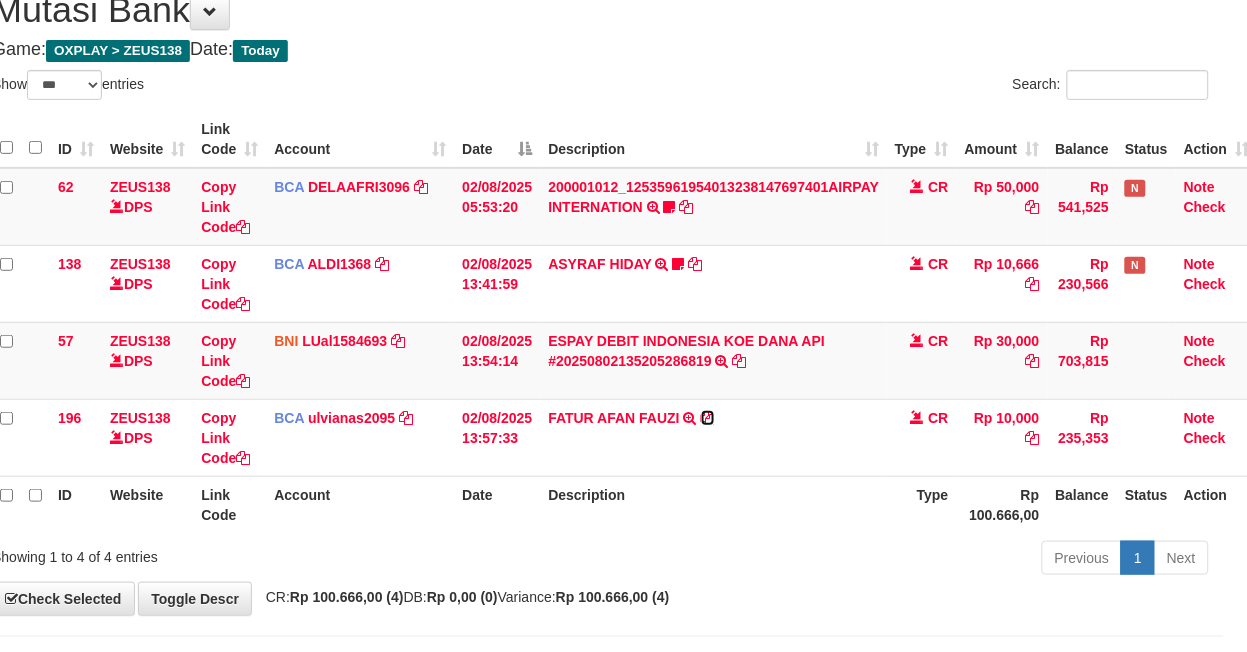 drag, startPoint x: 708, startPoint y: 412, endPoint x: 1261, endPoint y: 406, distance: 553.03253 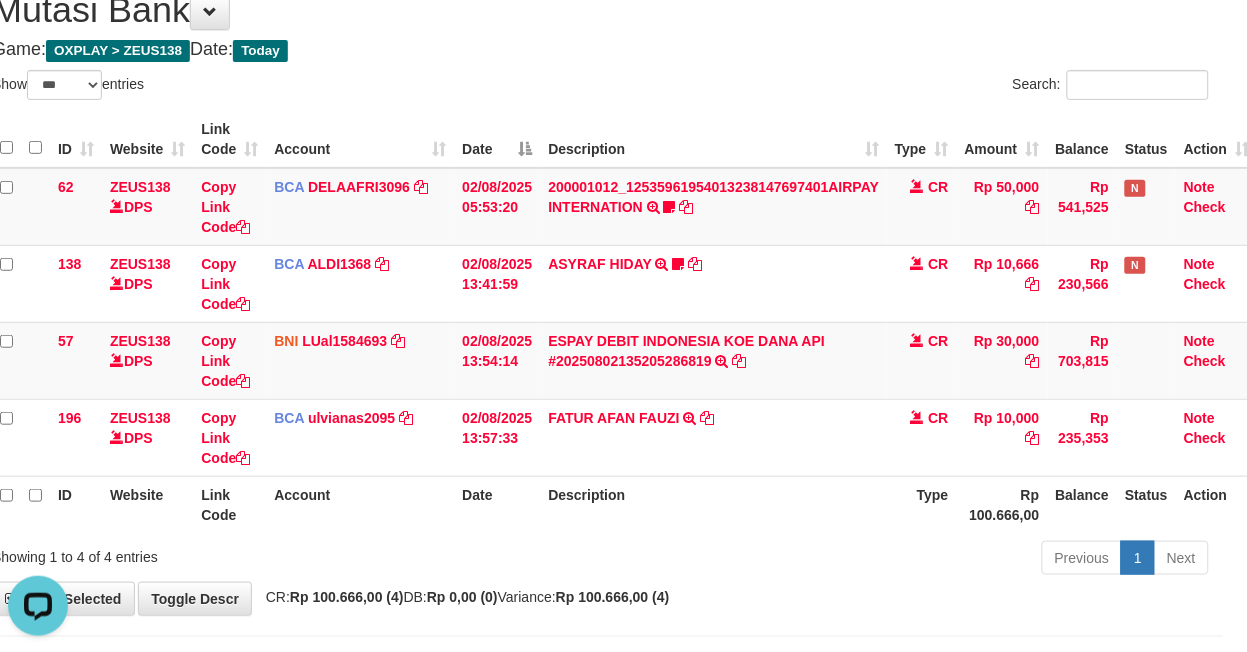 scroll, scrollTop: 0, scrollLeft: 0, axis: both 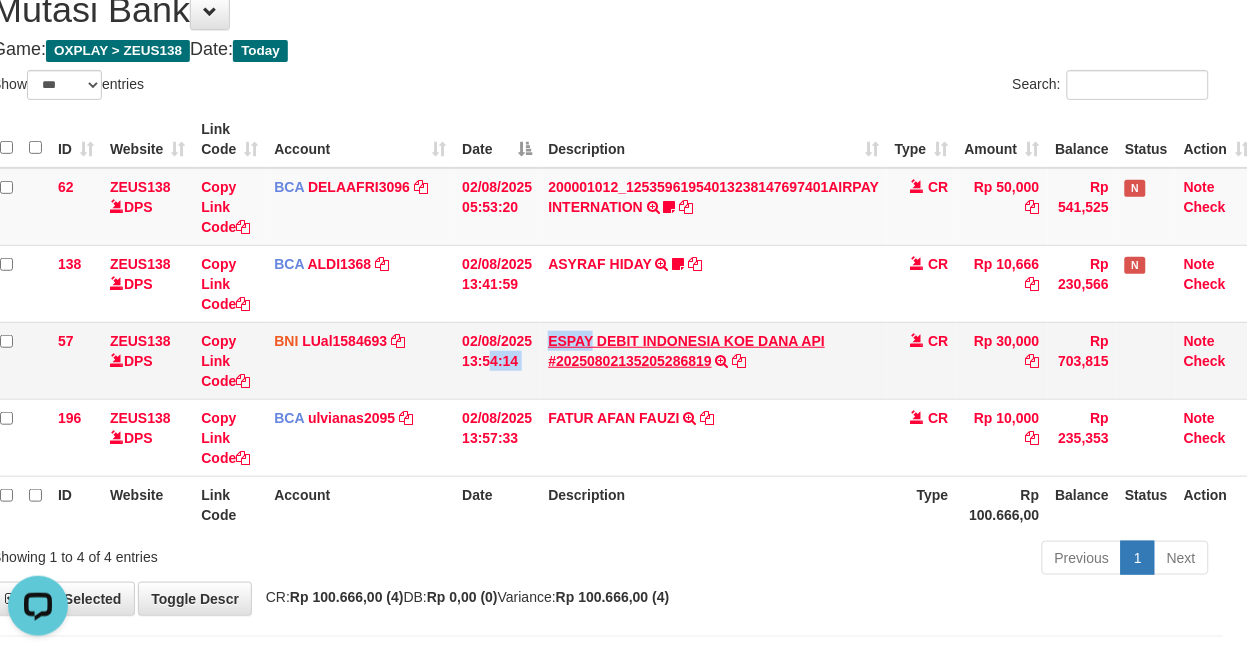 drag, startPoint x: 533, startPoint y: 325, endPoint x: 557, endPoint y: 330, distance: 24.5153 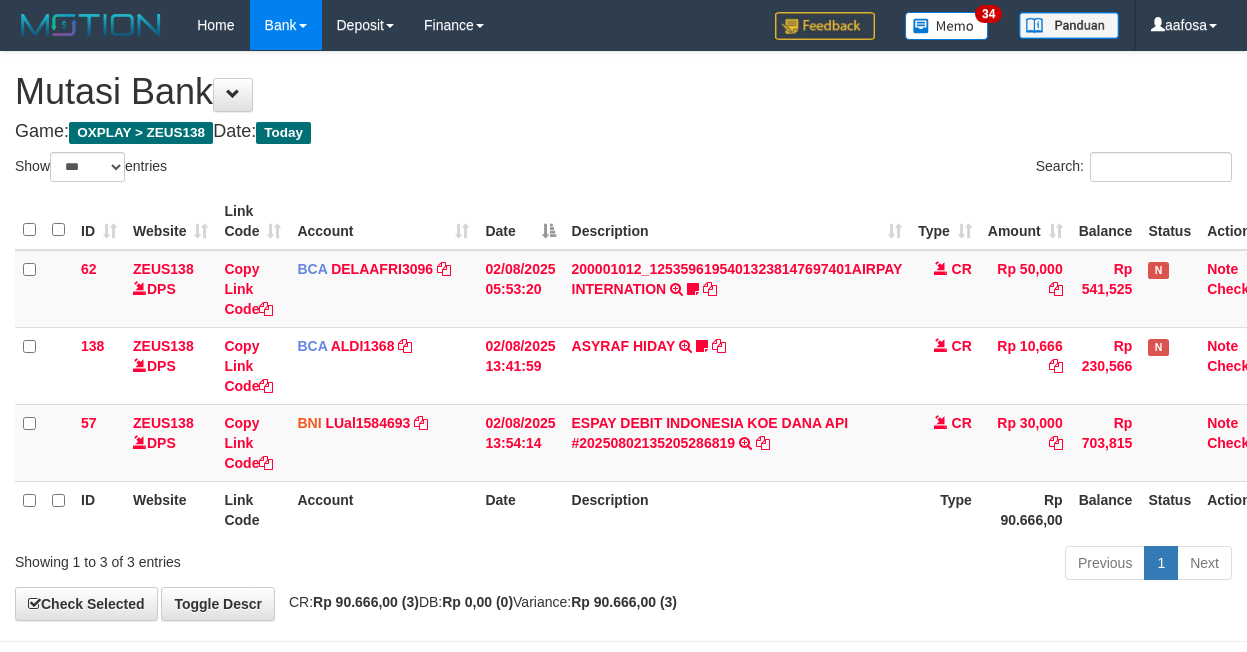 select on "***" 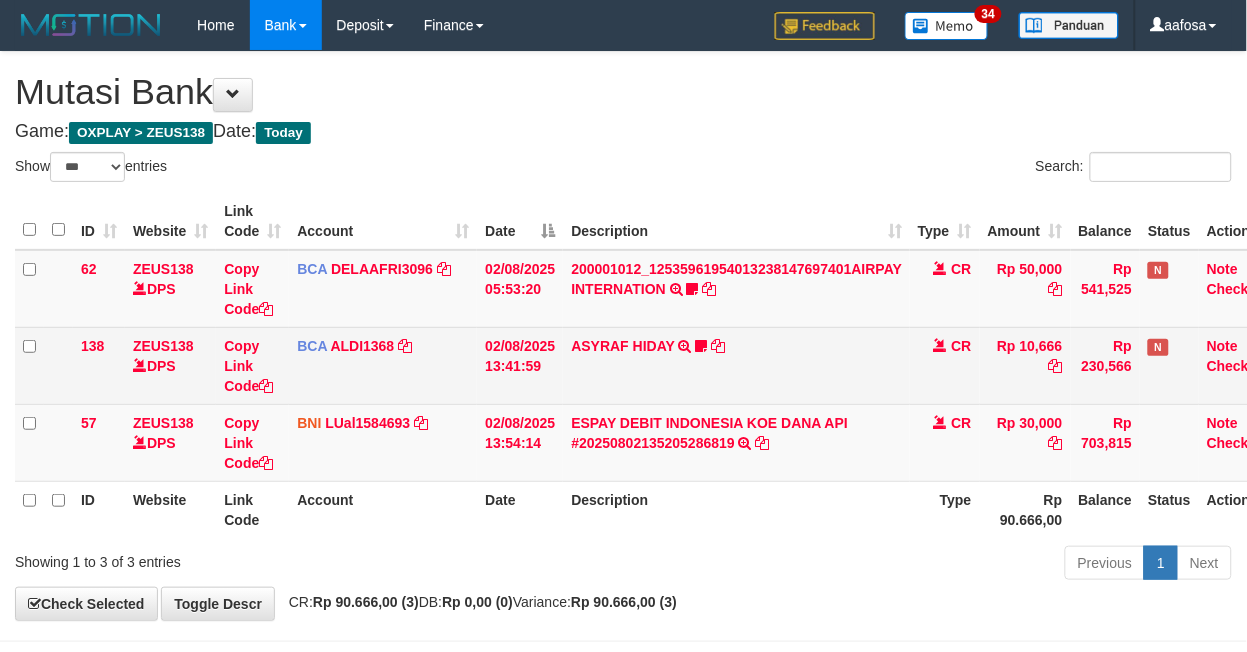 scroll, scrollTop: 81, scrollLeft: 23, axis: both 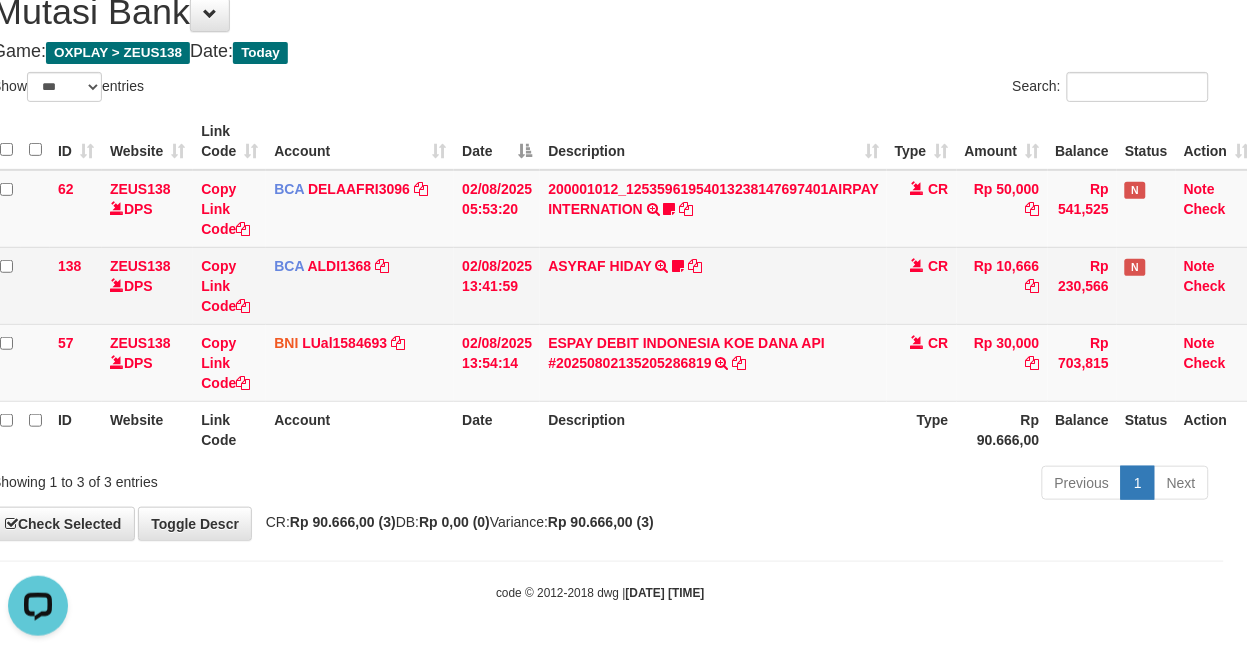 click on "ASYRAF HIDAY            TRSF E-BANKING CR 0208/FTSCY/WS95051
10666.002025080219953269 TRFDN-ASYRAF HIDAYESPAY DEBIT INDONE    Agemkocu138" at bounding box center [713, 285] 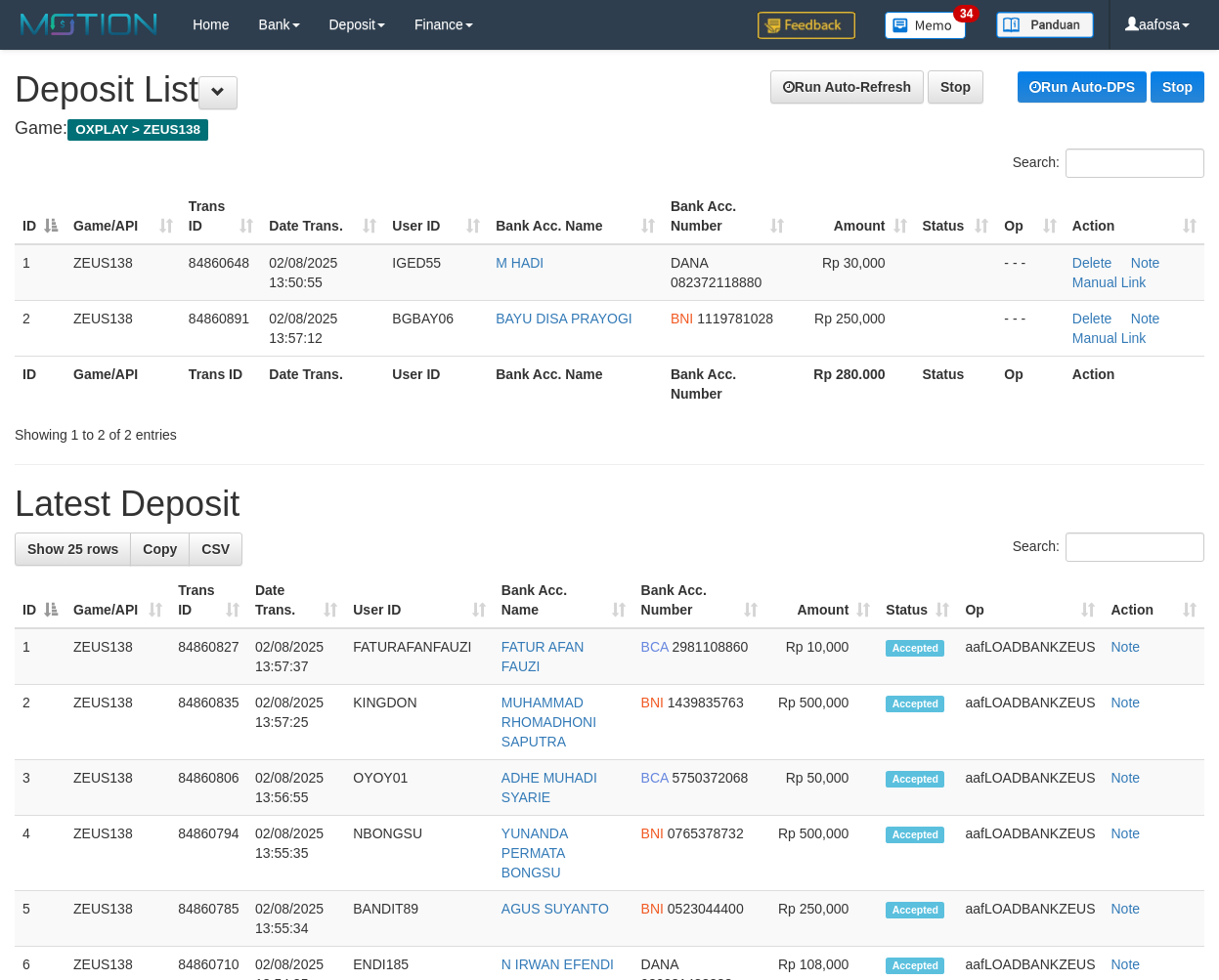 scroll, scrollTop: 0, scrollLeft: 0, axis: both 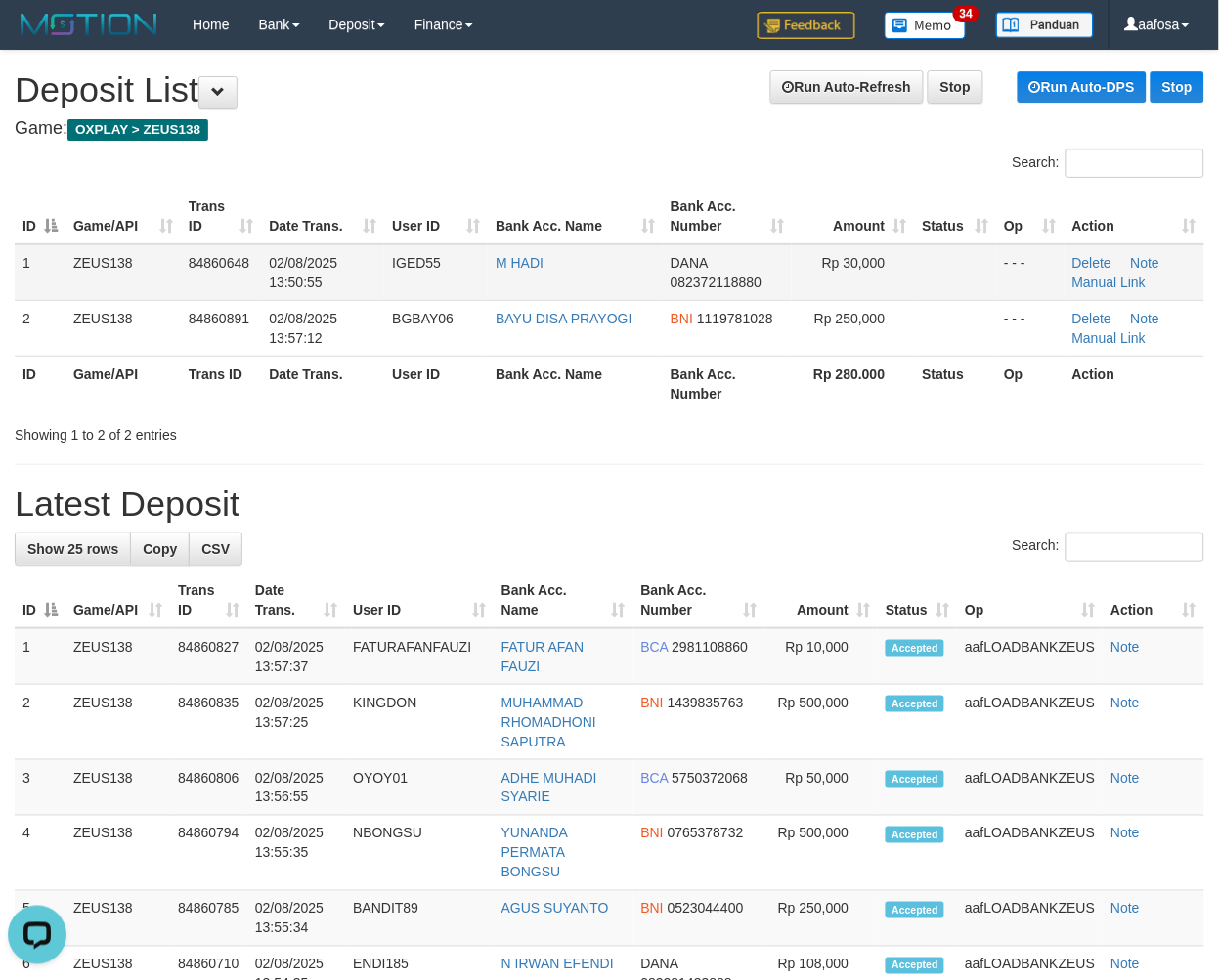 drag, startPoint x: 950, startPoint y: 271, endPoint x: 972, endPoint y: 276, distance: 22.561028 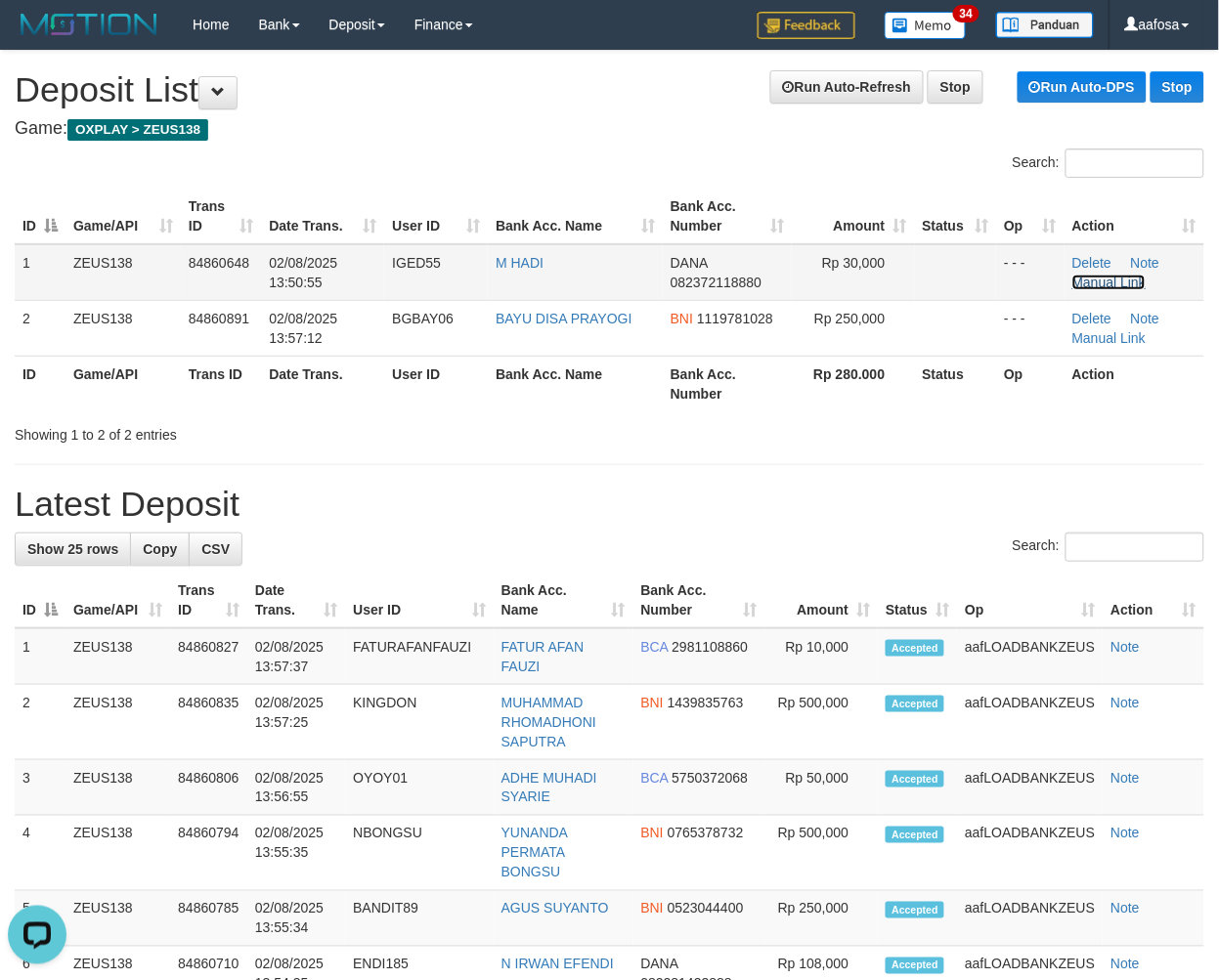 click on "Manual Link" at bounding box center [1110, 282] 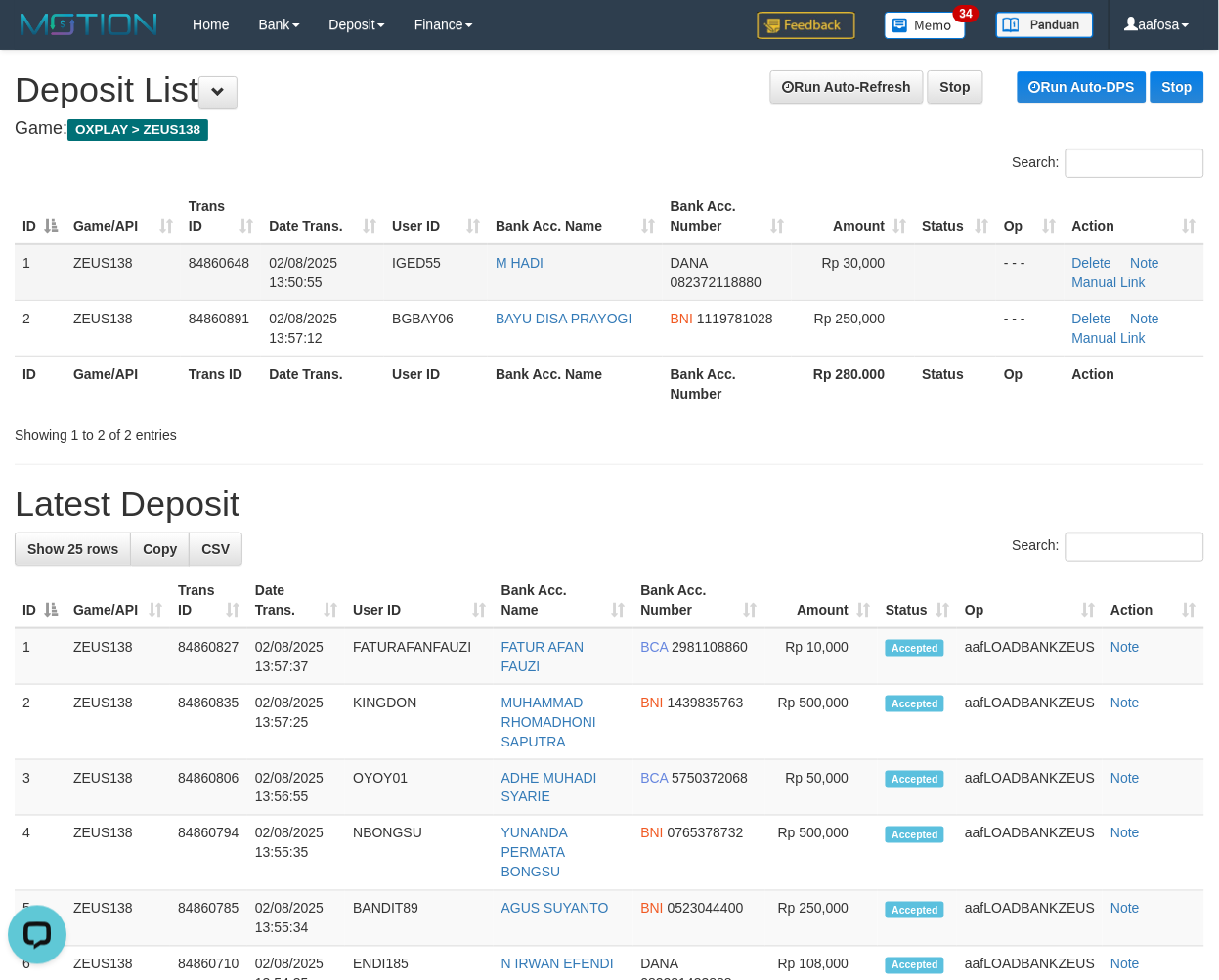 click on "Delete
Note
Manual Link" at bounding box center (1134, 273) 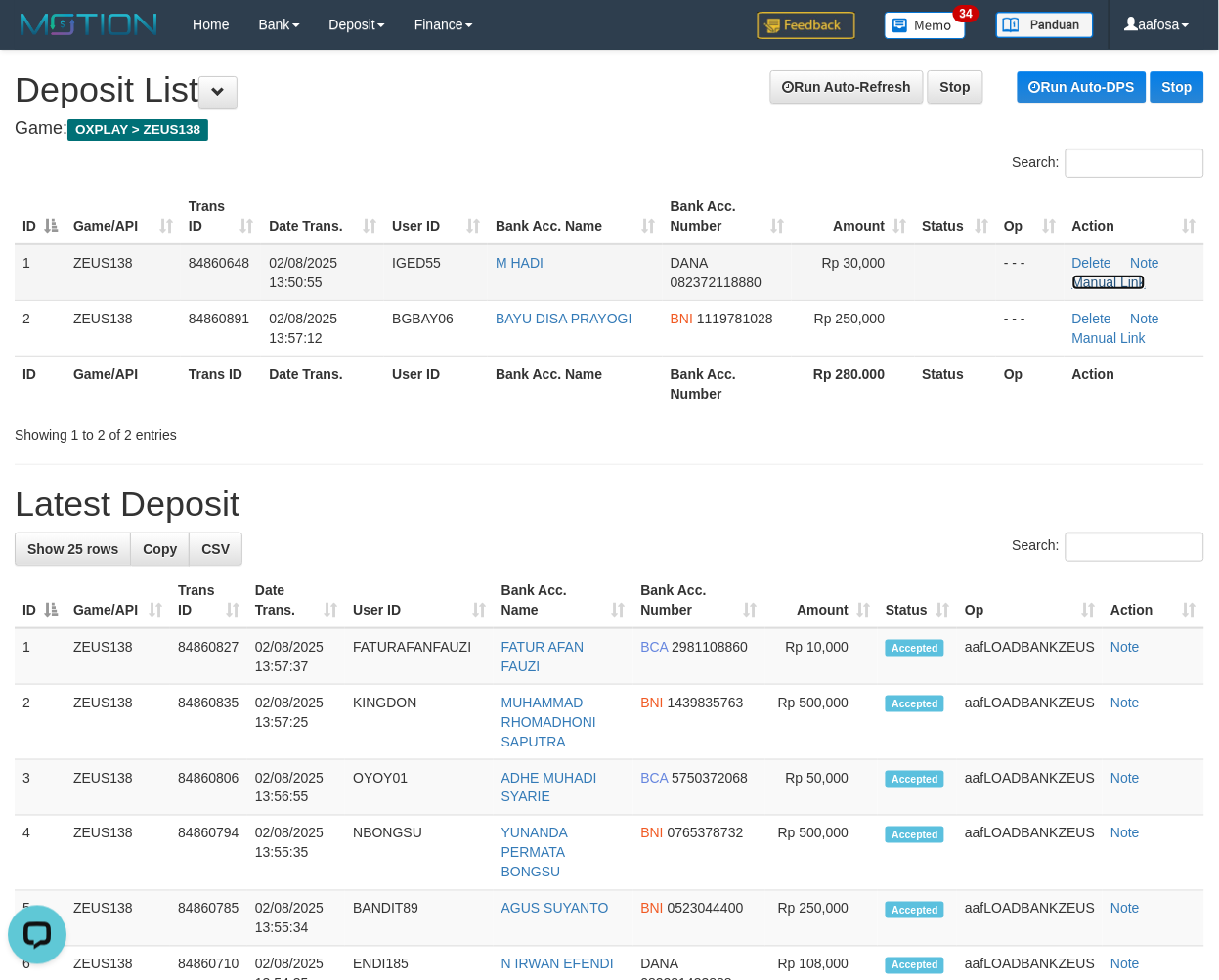 click on "Manual Link" at bounding box center (1110, 282) 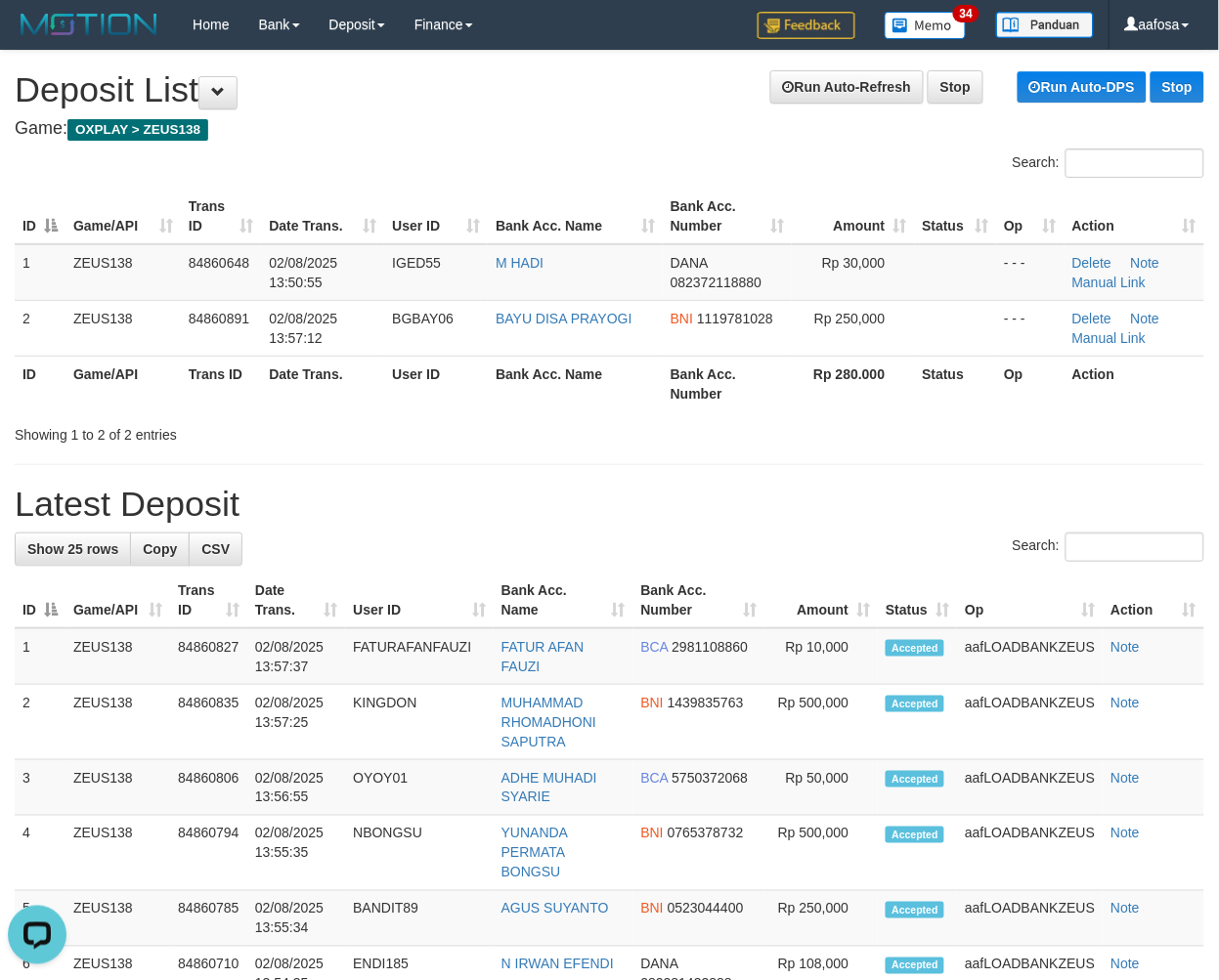click on "**********" at bounding box center (609, 1121) 